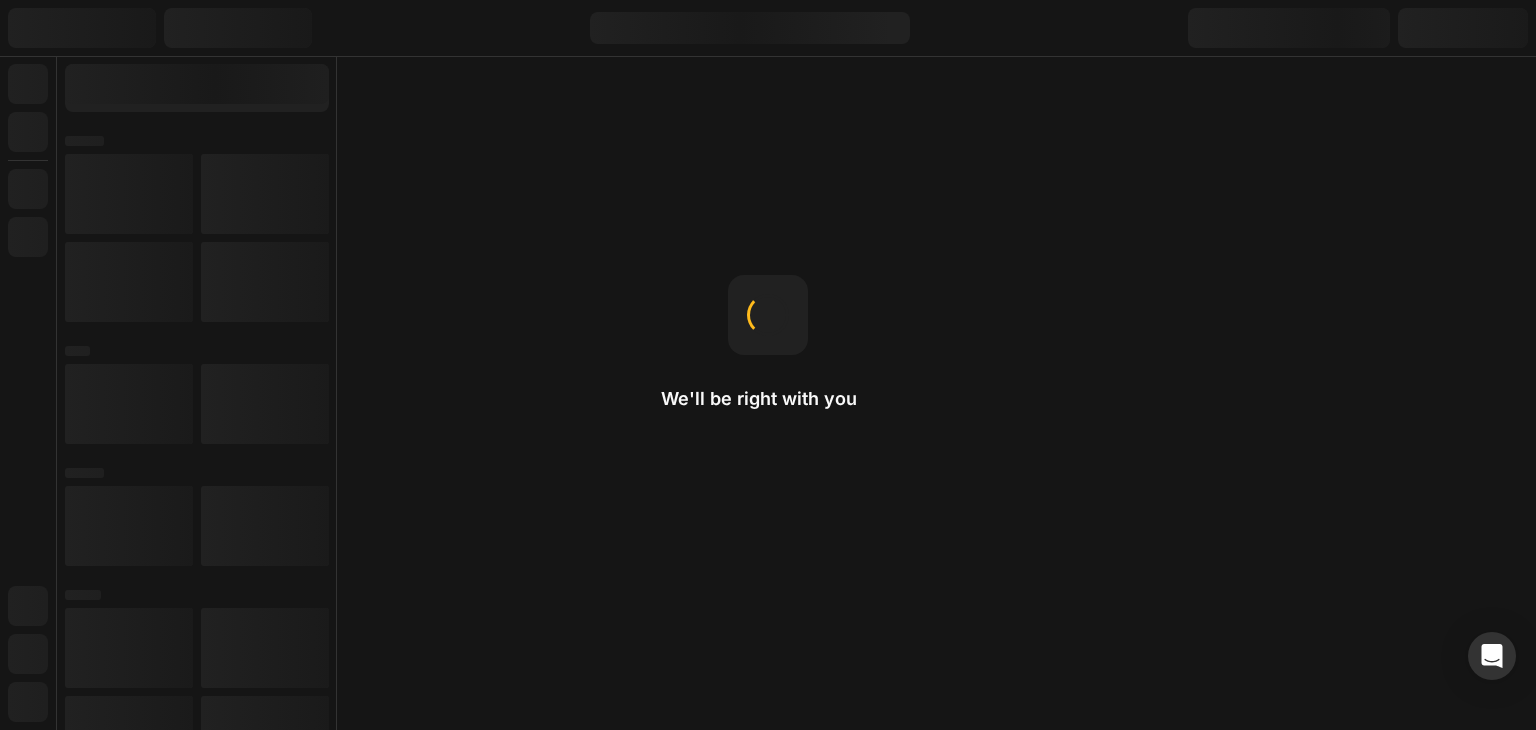 scroll, scrollTop: 0, scrollLeft: 0, axis: both 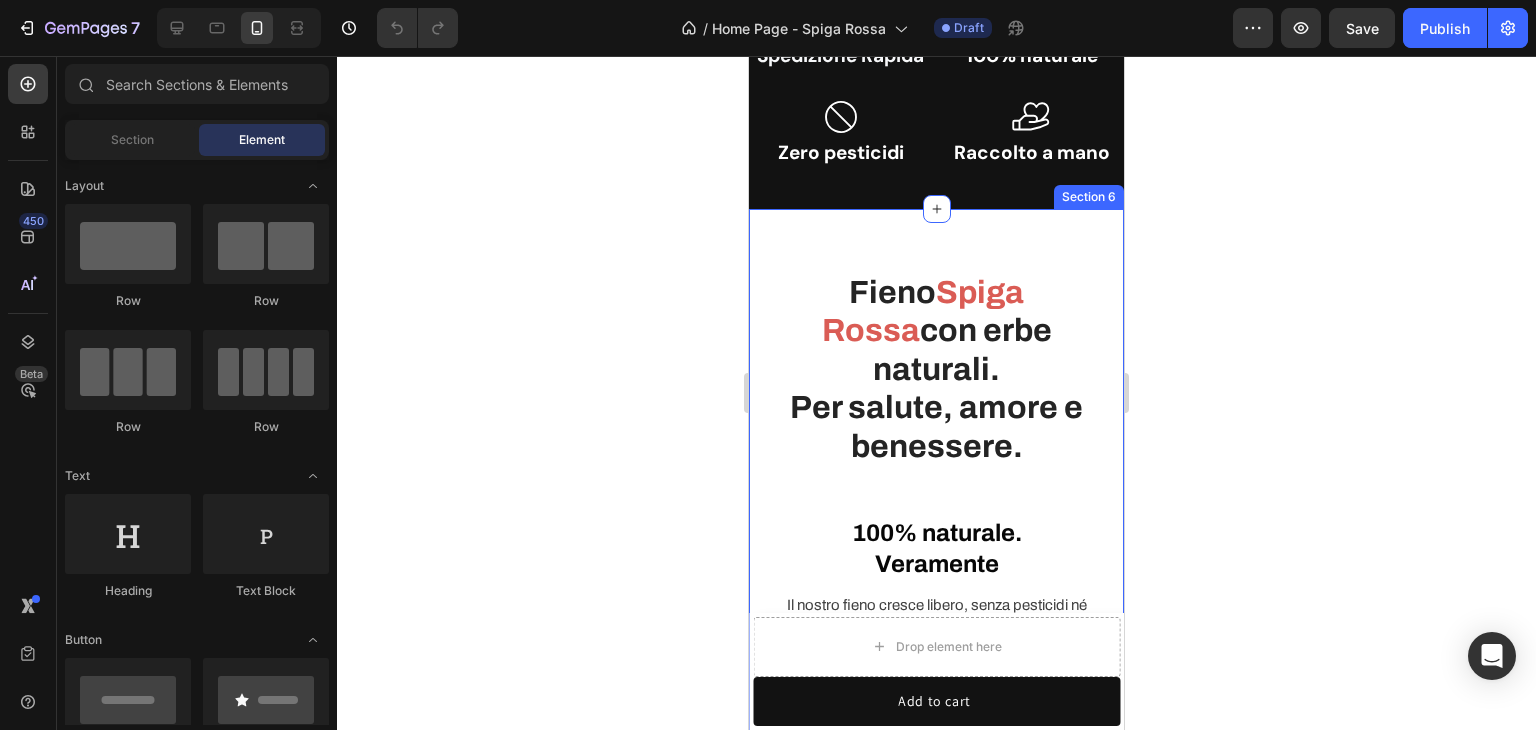 click on "Fieno Spiga Rossa con erbe naturali. Per salute, amore e benessere. Heading Row 100% naturale. Veramente Heading Il nostro fieno cresce libero, senza pesticidi né sostanze chimiche. Solo erba essiccata al sole, raccolta a mano e imbustata con cura. Text block Row Fatto a mano, come una volta. Heading Ogni passaggio è artigianale, dal taglio alla raccolta. Niente macchinari, niente processi industriali. Solo pazienza, esperienza e cura per il tuo coniglio. Text block Row Image Addio preoccupazioni per il suo cibo Heading Il nostro fieno è la scelta sicura per il benessere del tuo coniglio. Dagli solo ciò che merita, ogni giorno, per vederlo felice e pieno di energia. Text block Row La differenza che si vede e si sente Heading Gambi più lunghi, colore più intenso, fieno non trattato. Qualità vera che fa la differenza nella sua salute quotidiana. Text block Row Row Section 6" at bounding box center [936, 787] 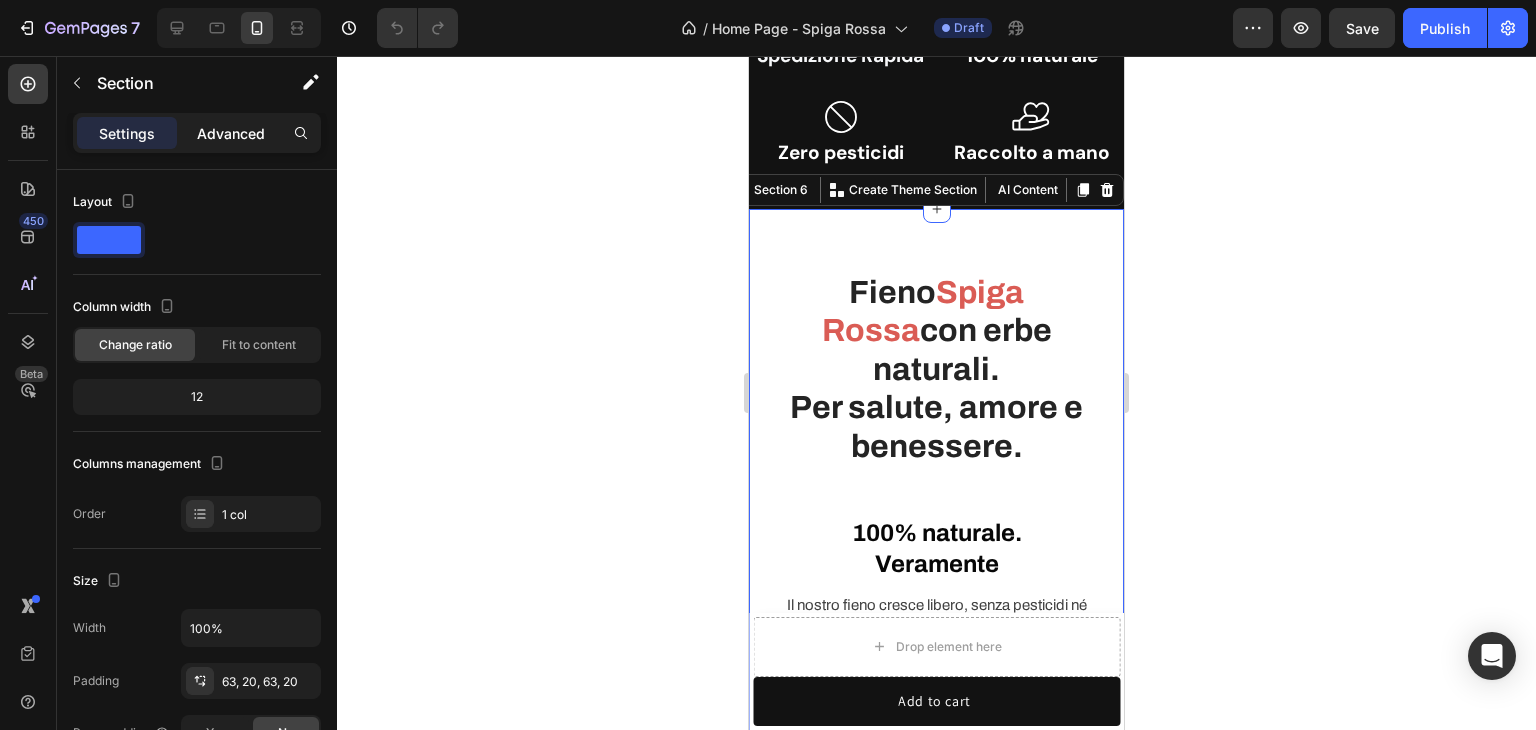 click on "Advanced" at bounding box center (231, 133) 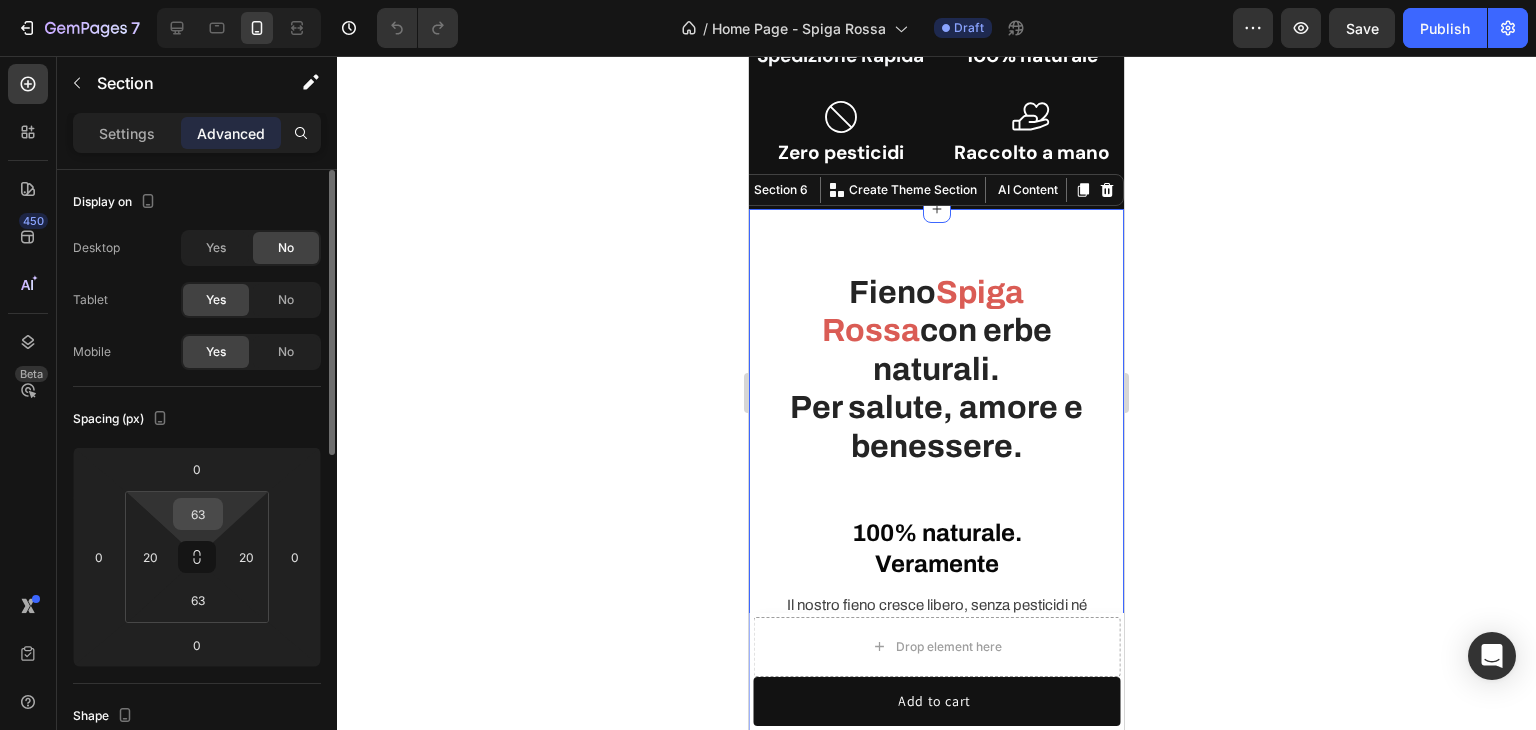 click on "63" at bounding box center (198, 514) 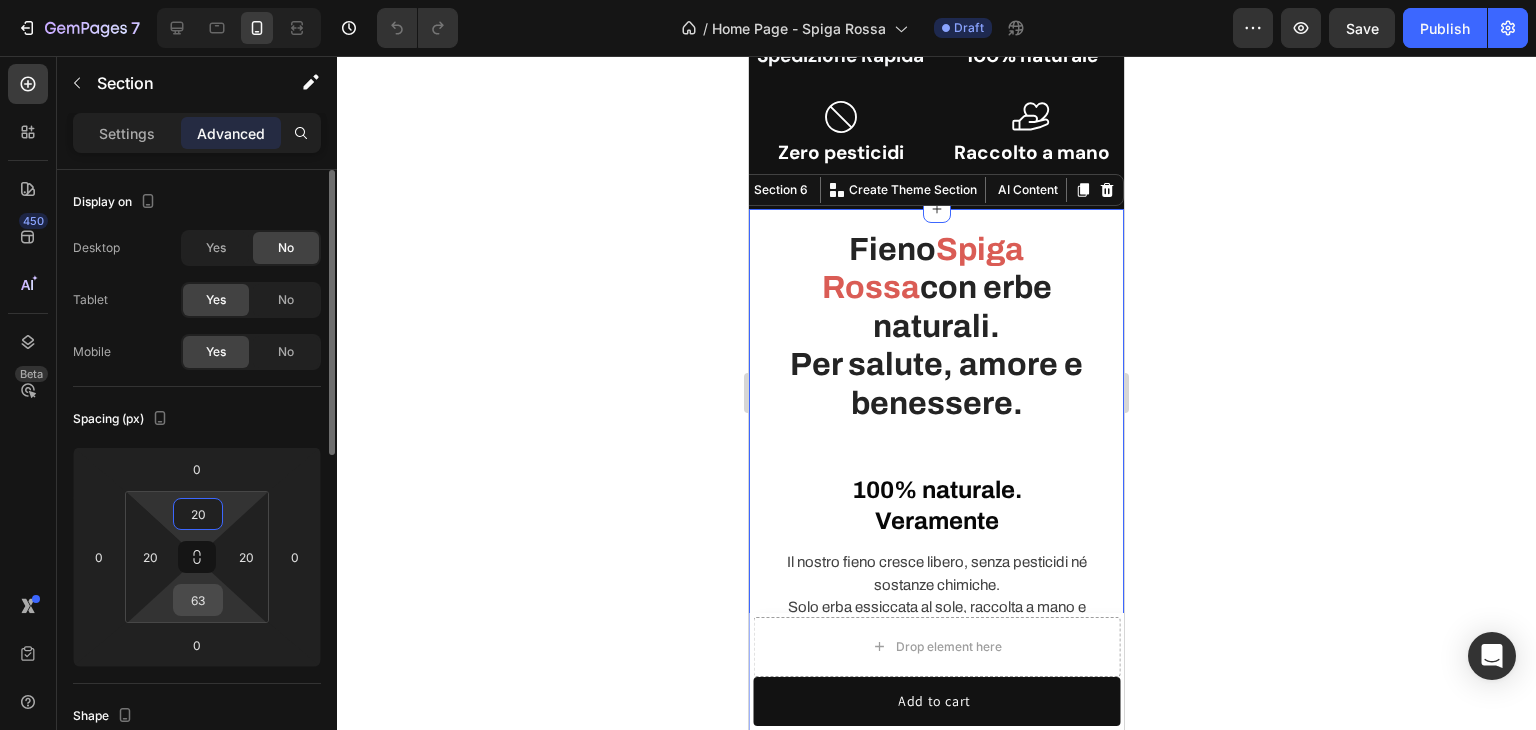 type on "20" 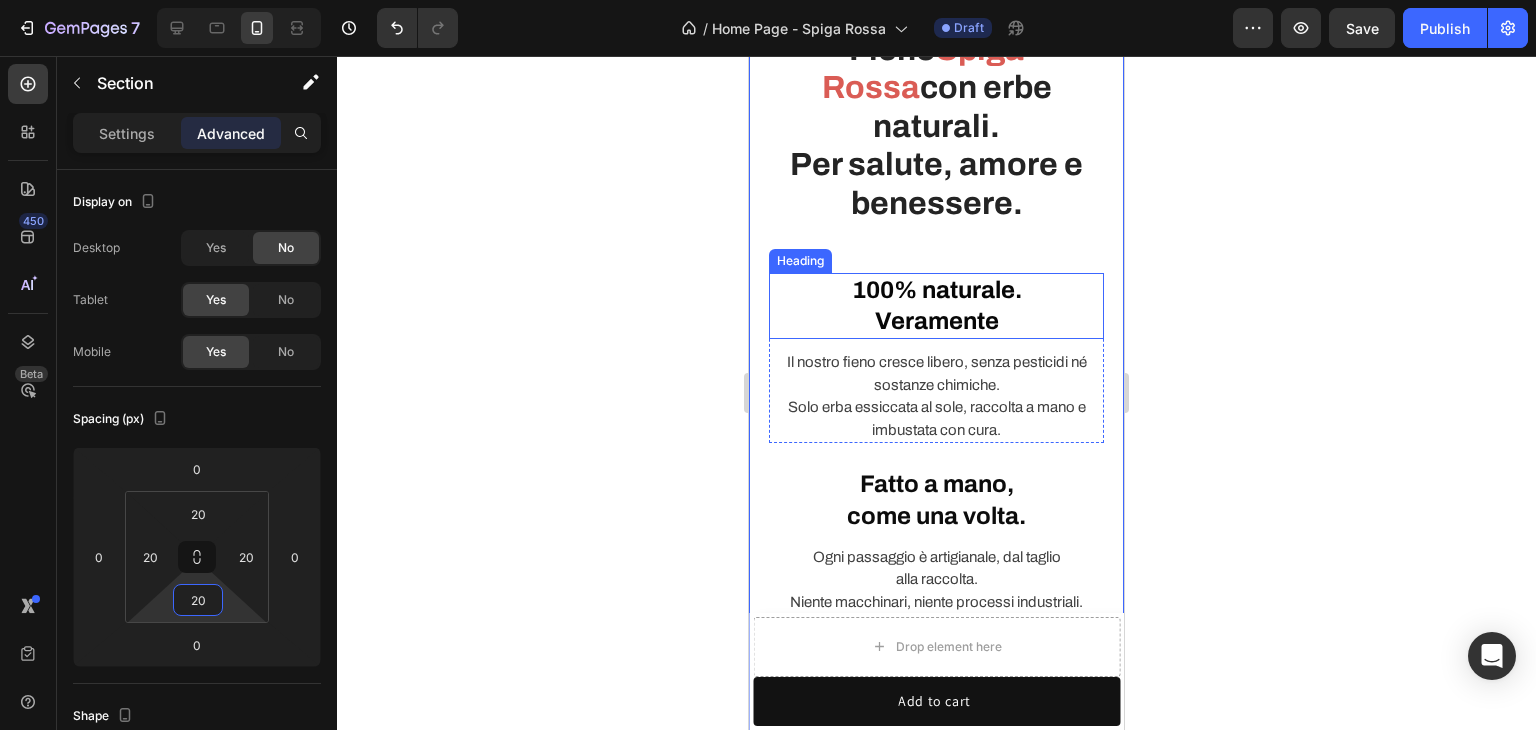 scroll, scrollTop: 700, scrollLeft: 0, axis: vertical 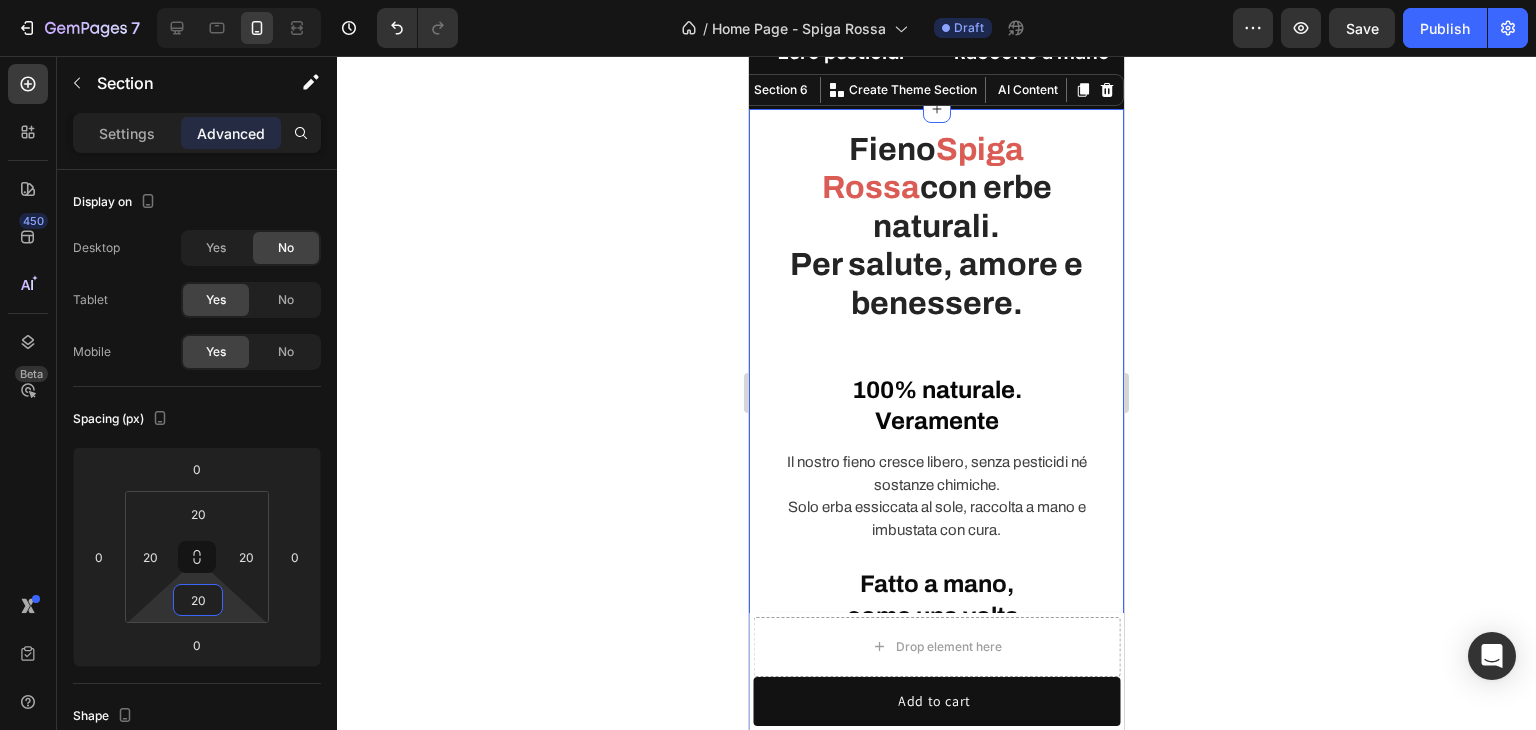 type on "20" 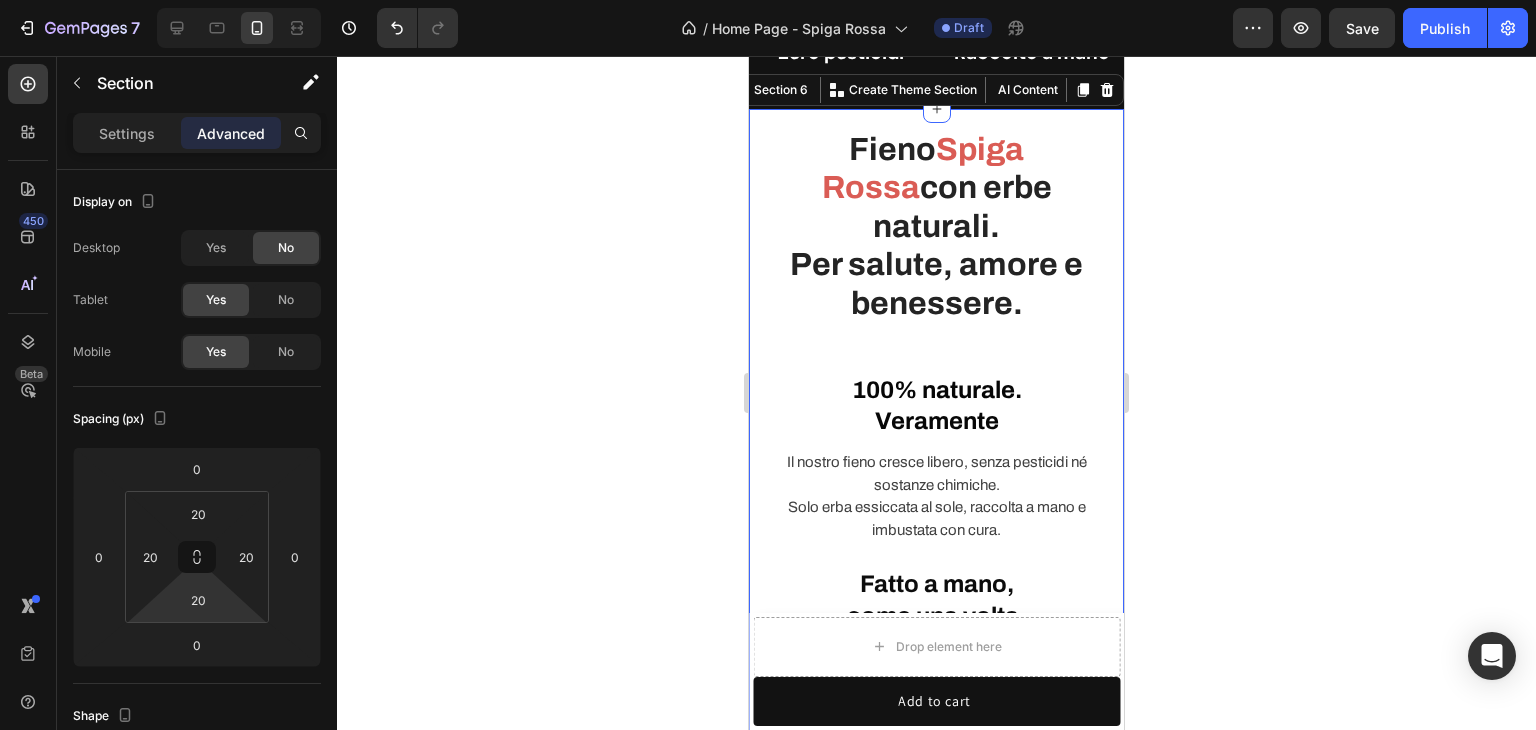 click on "Fieno Spiga Rossa con erbe naturali. Per salute, amore e benessere. Heading Row 100% naturale. Veramente Heading Il nostro fieno cresce libero, senza pesticidi né sostanze chimiche. Solo erba essiccata al sole, raccolta a mano e imbustata con cura. Text block Row Fatto a mano, come una volta. Heading Ogni passaggio è artigianale, dal taglio alla raccolta. Niente macchinari, niente processi industriali. Solo pazienza, esperienza e cura per il tuo coniglio. Text block Row Image Addio preoccupazioni per il suo cibo Heading Il nostro fieno è la scelta sicura per il benessere del tuo coniglio. Dagli solo ciò che merita, ogni giorno, per vederlo felice e pieno di energia. Text block Row La differenza che si vede e si sente Heading Gambi più lunghi, colore più intenso, fieno non trattato. Qualità vera che fa la differenza nella sua salute quotidiana. Text block Row Row Section 6 You can create reusable sections Create Theme Section AI Content Write with GemAI Tone and Voice Persuasive Product" at bounding box center (936, 811) 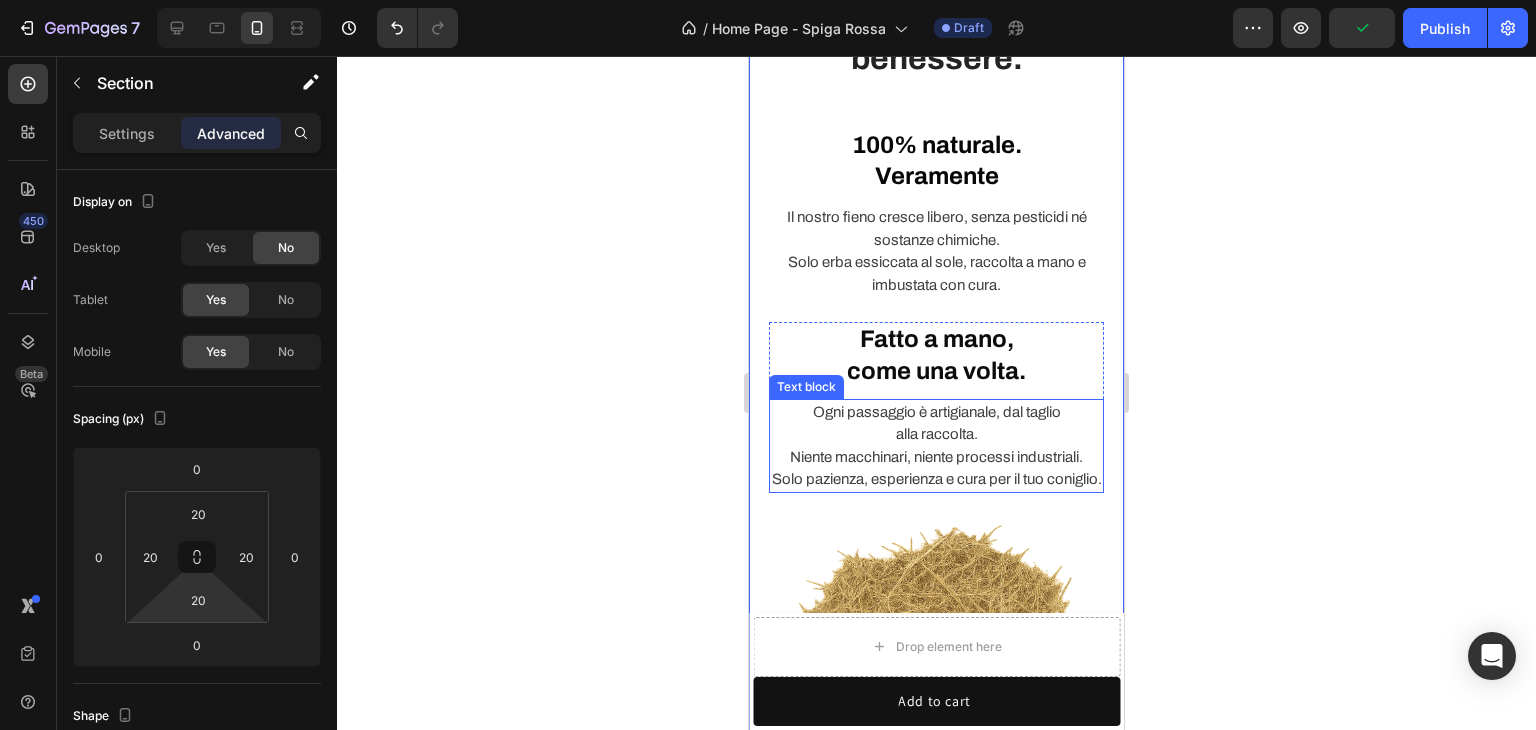 scroll, scrollTop: 800, scrollLeft: 0, axis: vertical 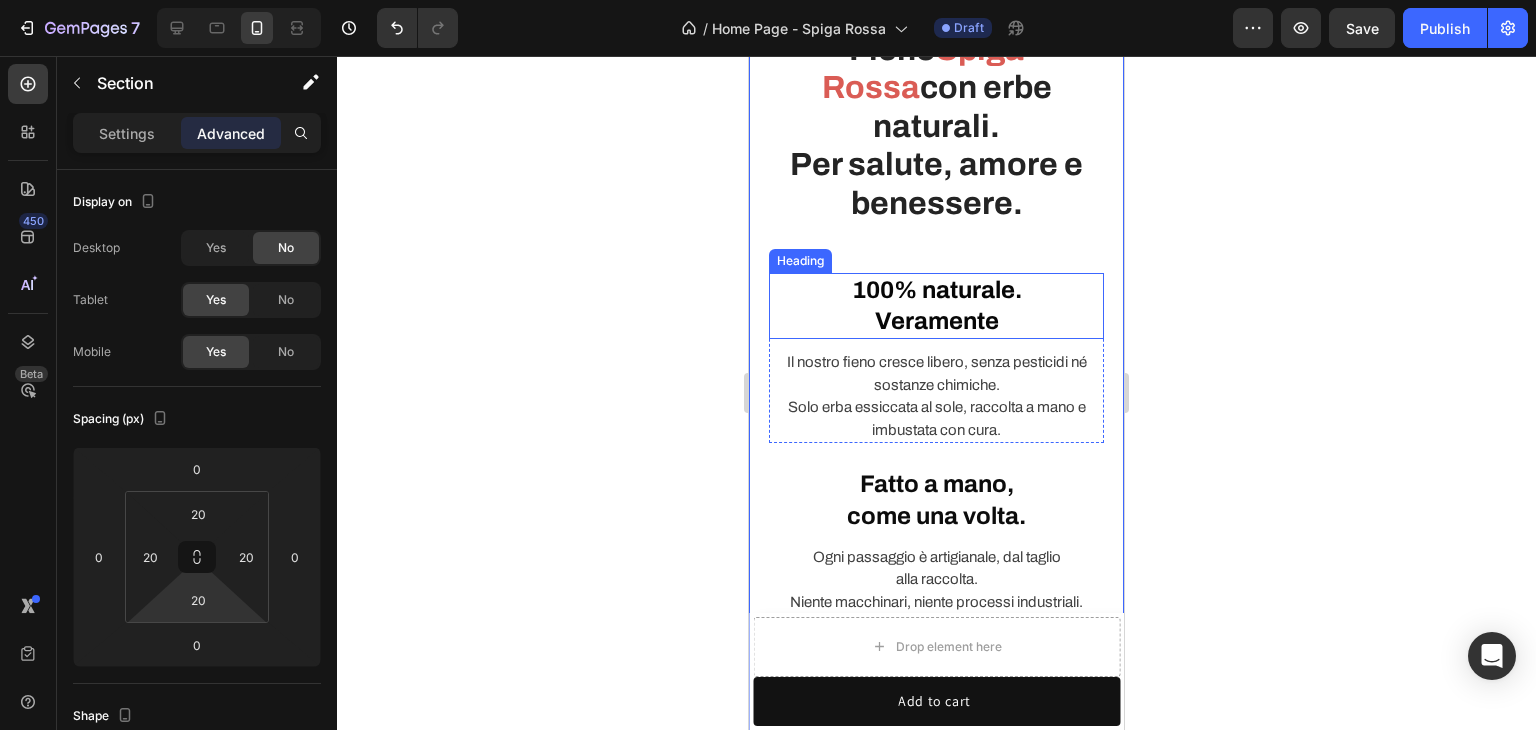 click on "100% naturale." at bounding box center [937, 290] 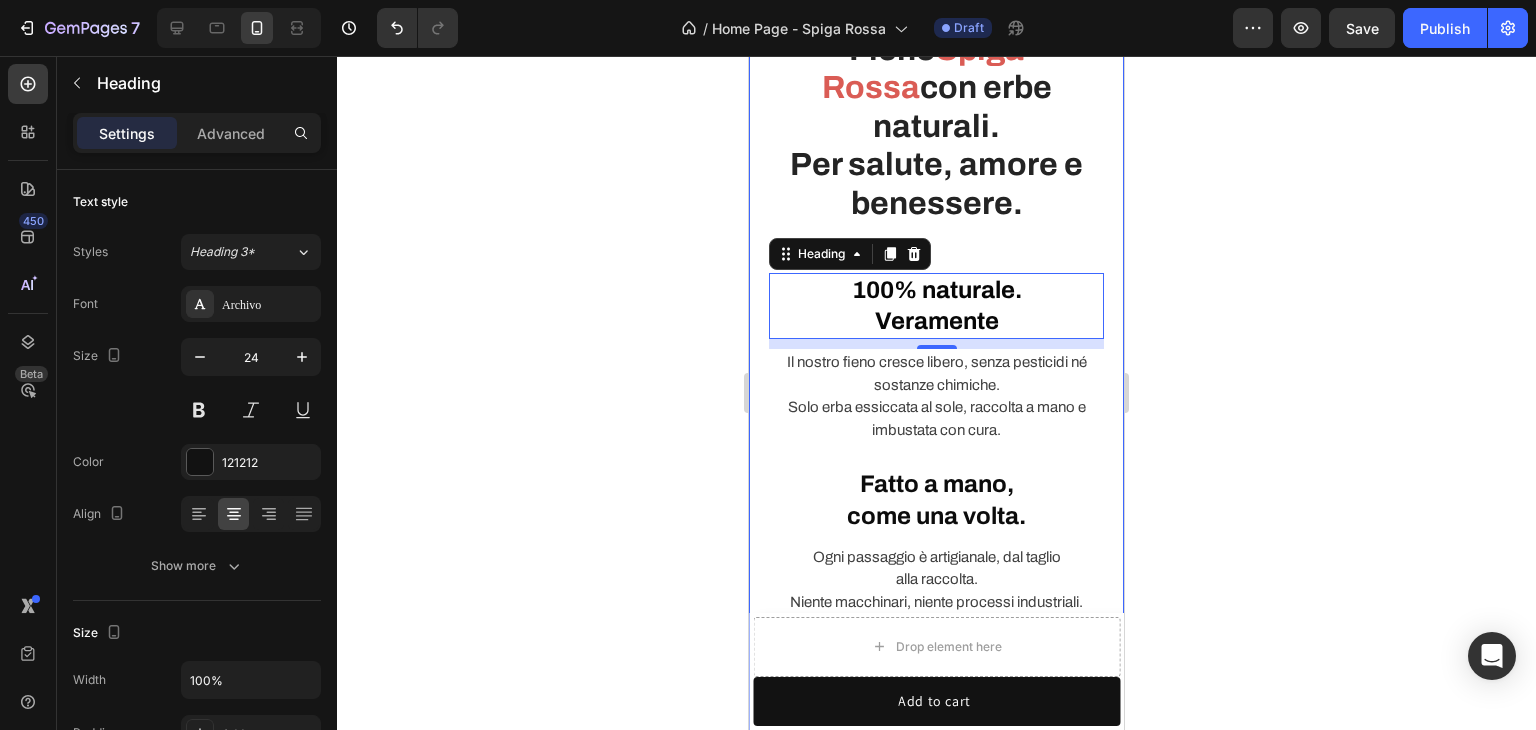 click on "Fieno Spiga Rossa con erbe naturali. Per salute, amore e benessere. Heading Row 100% naturale. Veramente Heading 10 Il nostro fieno cresce libero, senza pesticidi né sostanze chimiche. Solo erba essiccata al sole, raccolta a mano e imbustata con cura. Text block Row Fatto a mano, come una volta. Heading Ogni passaggio è artigianale, dal taglio alla raccolta. Niente macchinari, niente processi industriali. Solo pazienza, esperienza e cura per il tuo coniglio. Text block Row Image Addio preoccupazioni per il suo cibo Heading Il nostro fieno è la scelta sicura per il benessere del tuo coniglio. Dagli solo ciò che merita, ogni giorno, per vederlo felice e pieno di energia. Text block Row La differenza che si vede e si sente Heading Gambi più lunghi, colore più intenso, fieno non trattato. Qualità vera che fa la differenza nella sua salute quotidiana. Text block Row Row" at bounding box center [936, 711] 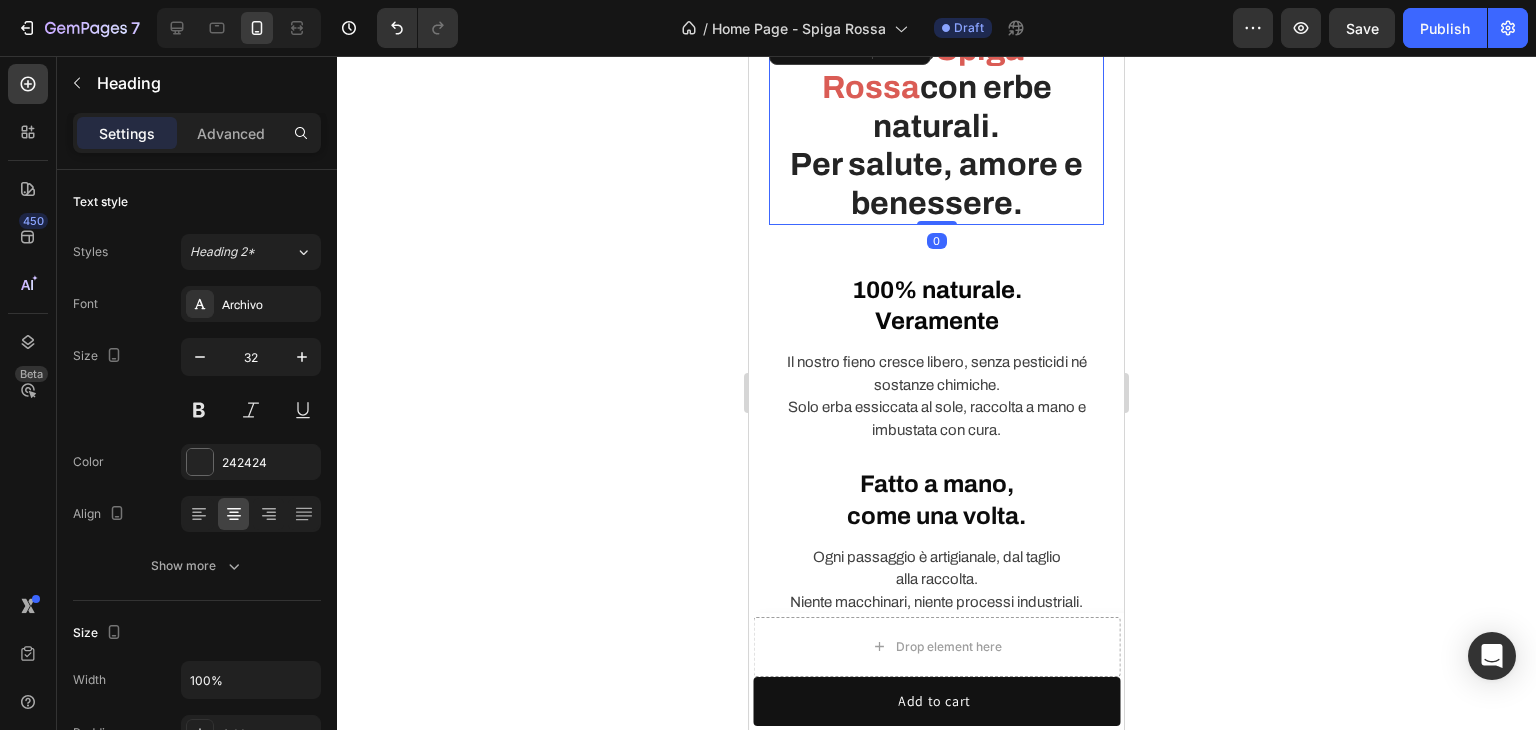 click on "Fieno  Spiga Rossa  con erbe naturali. Per salute, amore e benessere." at bounding box center [936, 127] 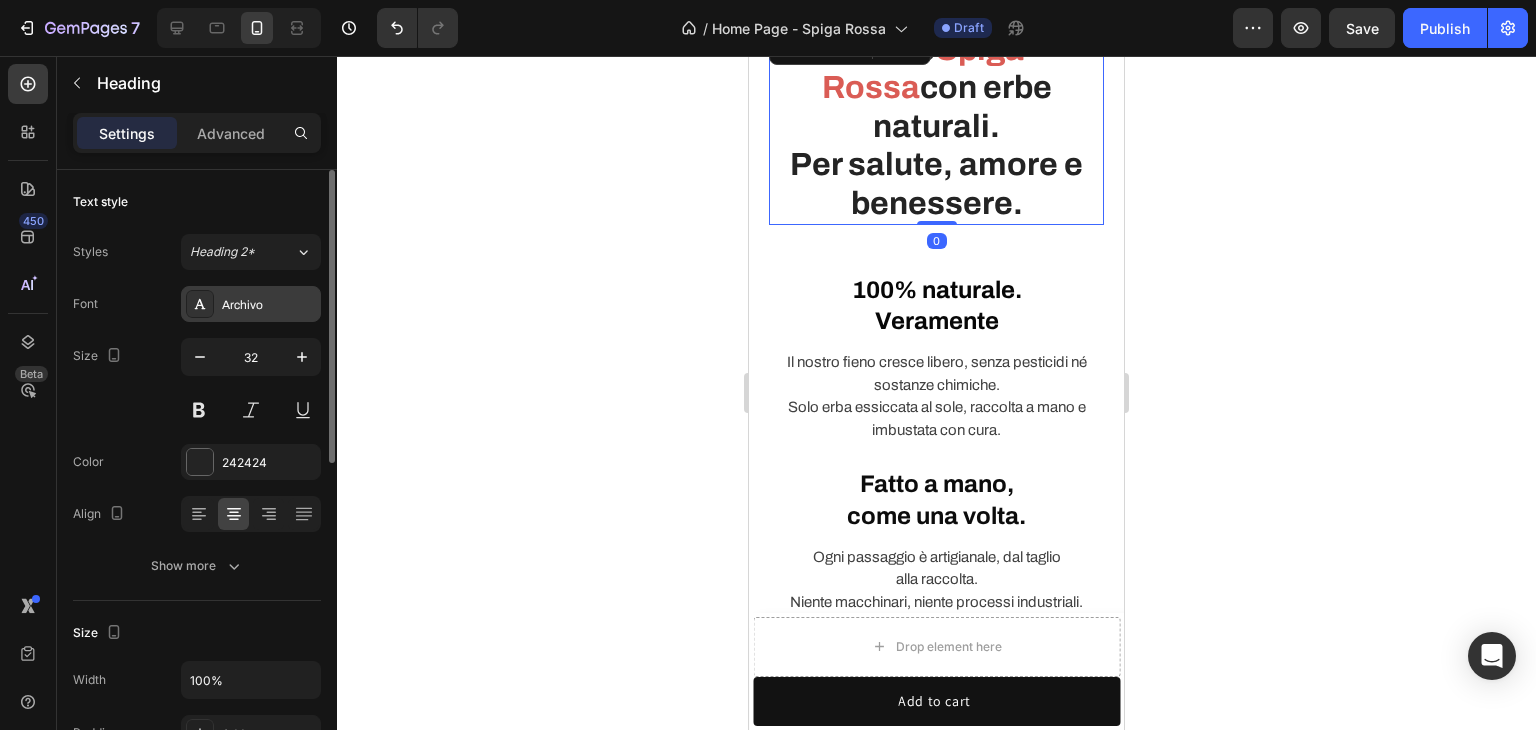 click on "Archivo" at bounding box center (251, 304) 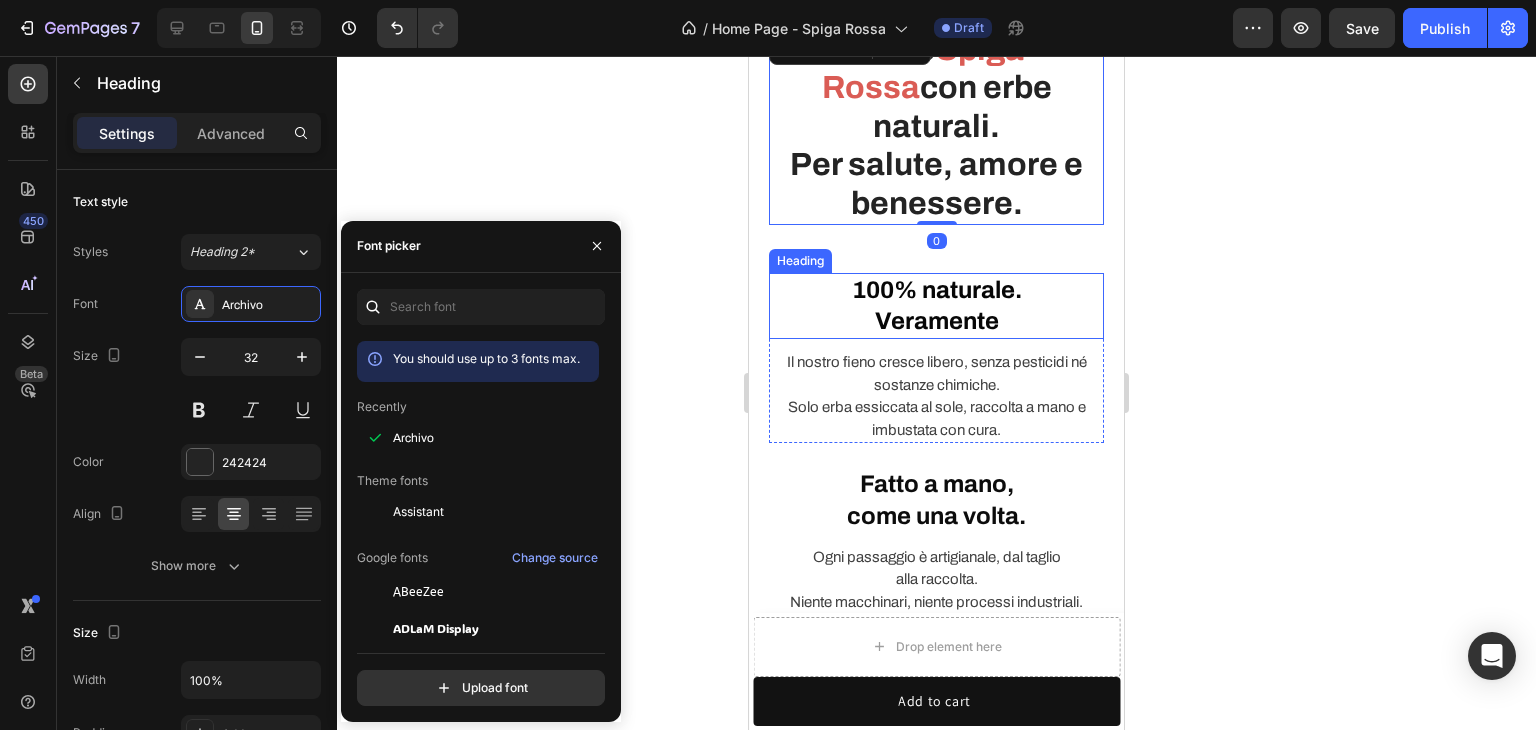 click on "Veramente" at bounding box center [937, 321] 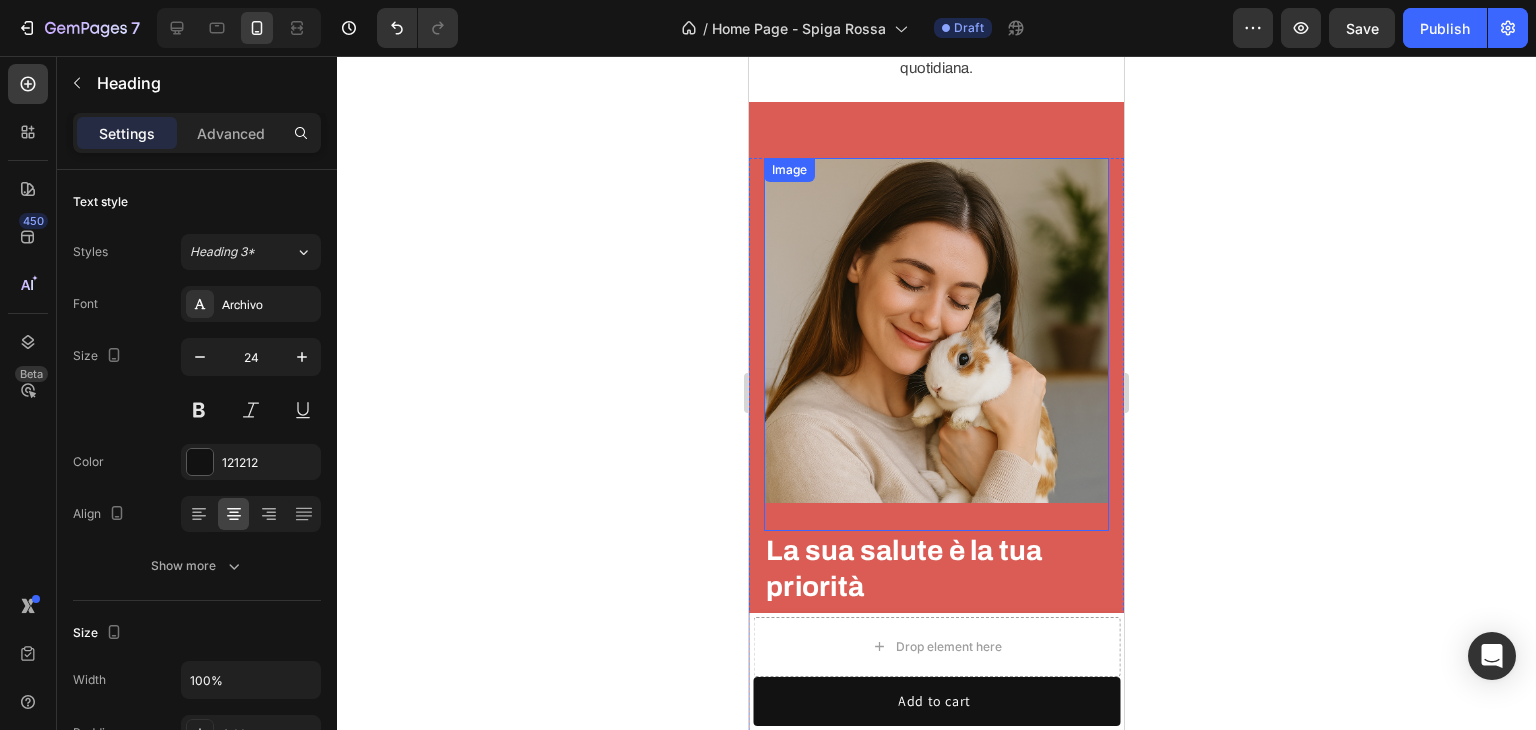 scroll, scrollTop: 2100, scrollLeft: 0, axis: vertical 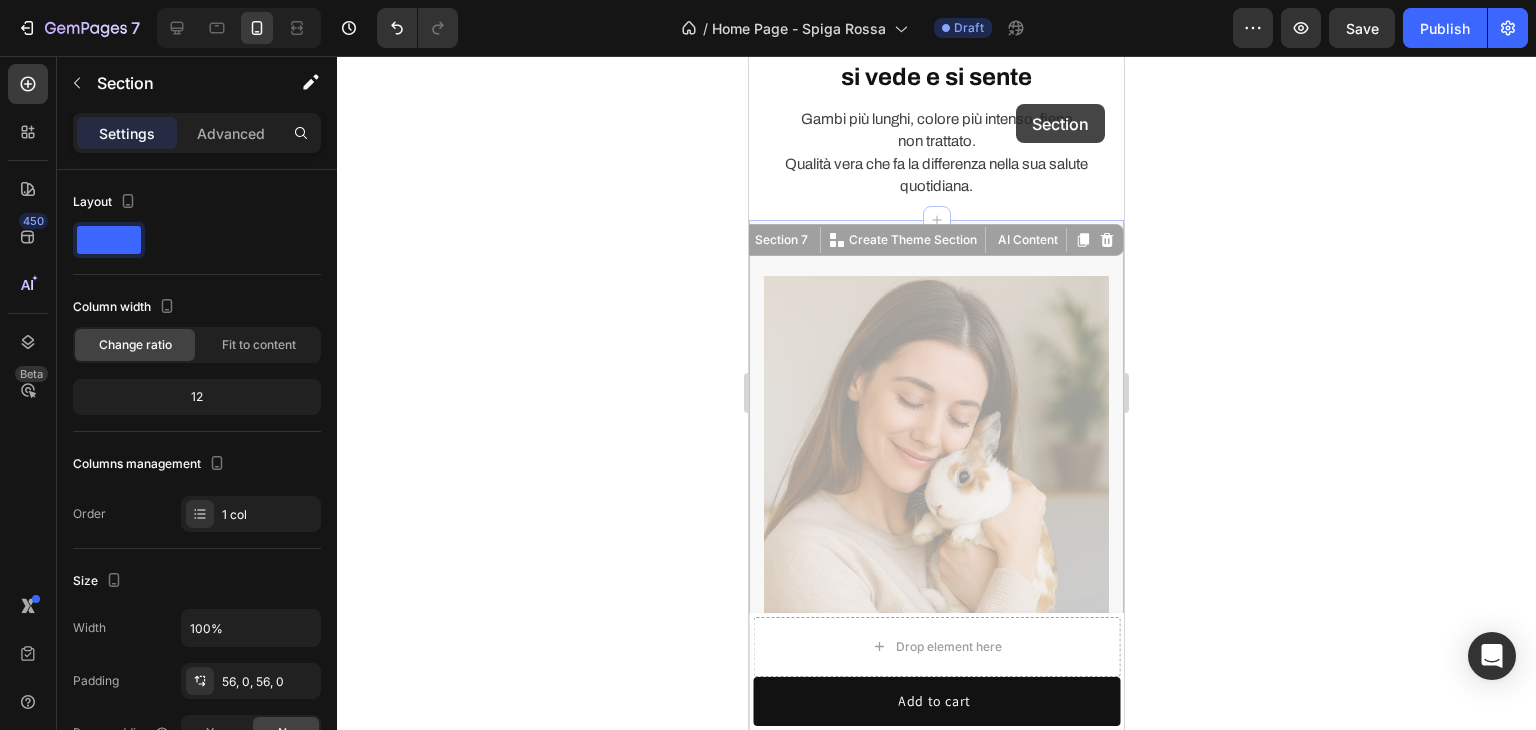 click on "Product Images Fieno per conigli - Spiga Rossa Product Title €22,00 Product Price Product Price Row
Drop element here
1
Product Quantity Add to cart Add to Cart Row Product Sticky
Icon Spedizione Rapida Heading
Icon 100% naturale Heading
Icon Zero pesticidi Heading
Icon Raccolto a mano Heading Row Section 4 Fieno  Spiga Rossa  con erbe naturali. Per salute, amore e benessere. Heading Row 100% naturale.  Veramente Heading Il nostro fieno cresce libero, senza pesticidi né sostanze chimiche. Solo erba essiccata al sole, raccolta a mano e imbustata con cura. Text block Row Fatto a mano,  come una volta. Heading Ogni passaggio è artigianale, dal taglio  alla raccolta. Niente macchinari, niente processi industriali. Solo pazienza, esperienza e cura per il tuo coniglio. Text block Row Image Addio preoccupazioni  per il suo cibo Heading Text block Row La differenza che  si vede e si sente Heading" at bounding box center [936, 2402] 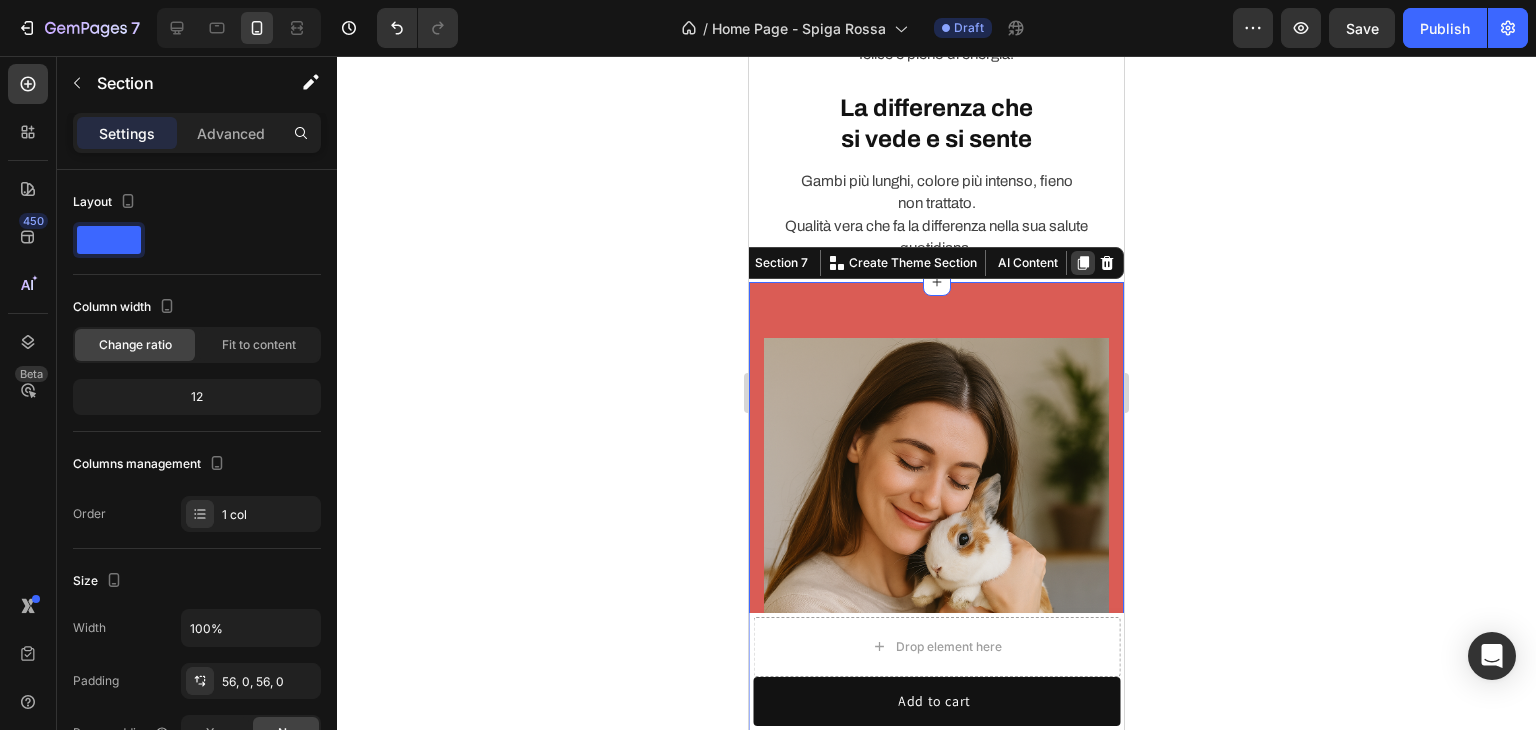 click 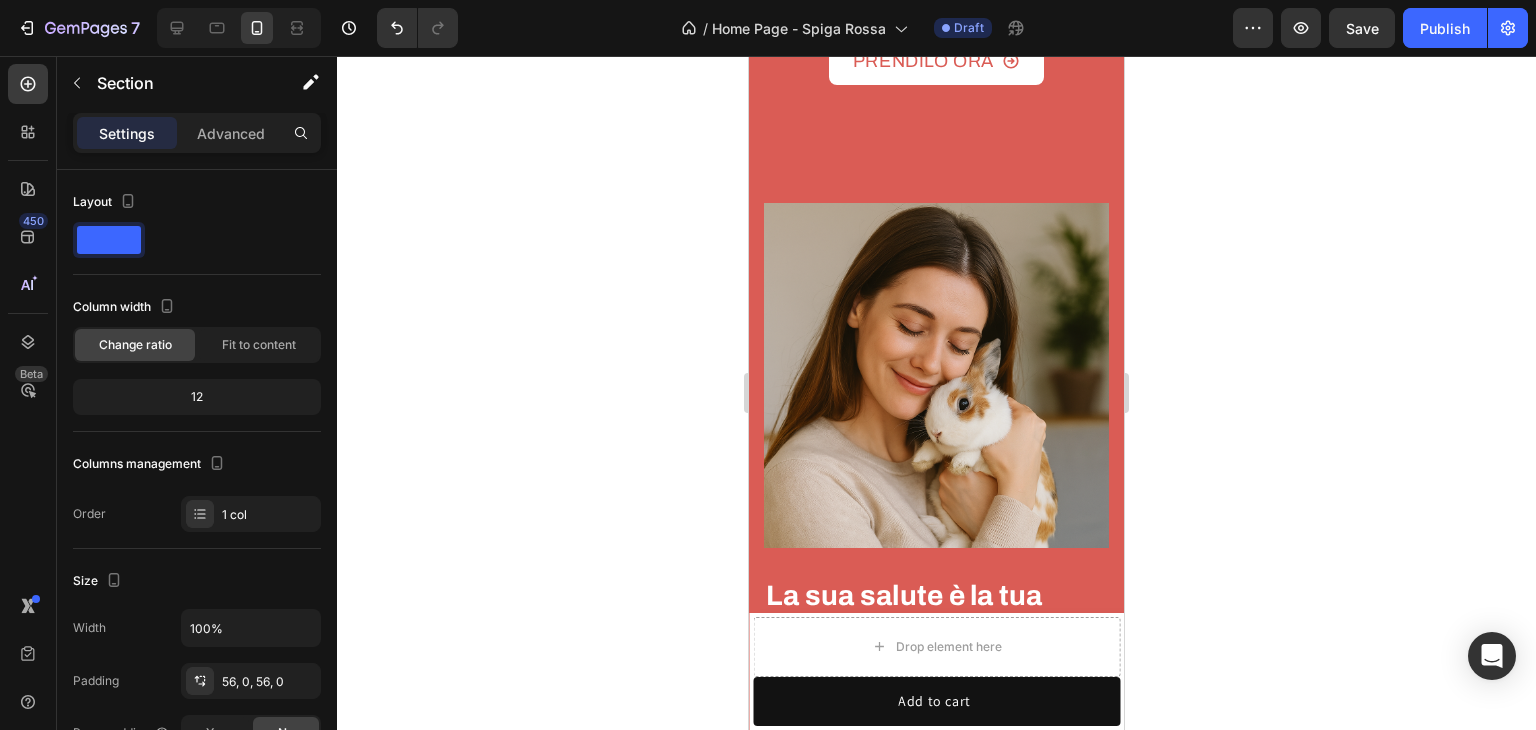 scroll, scrollTop: 3085, scrollLeft: 0, axis: vertical 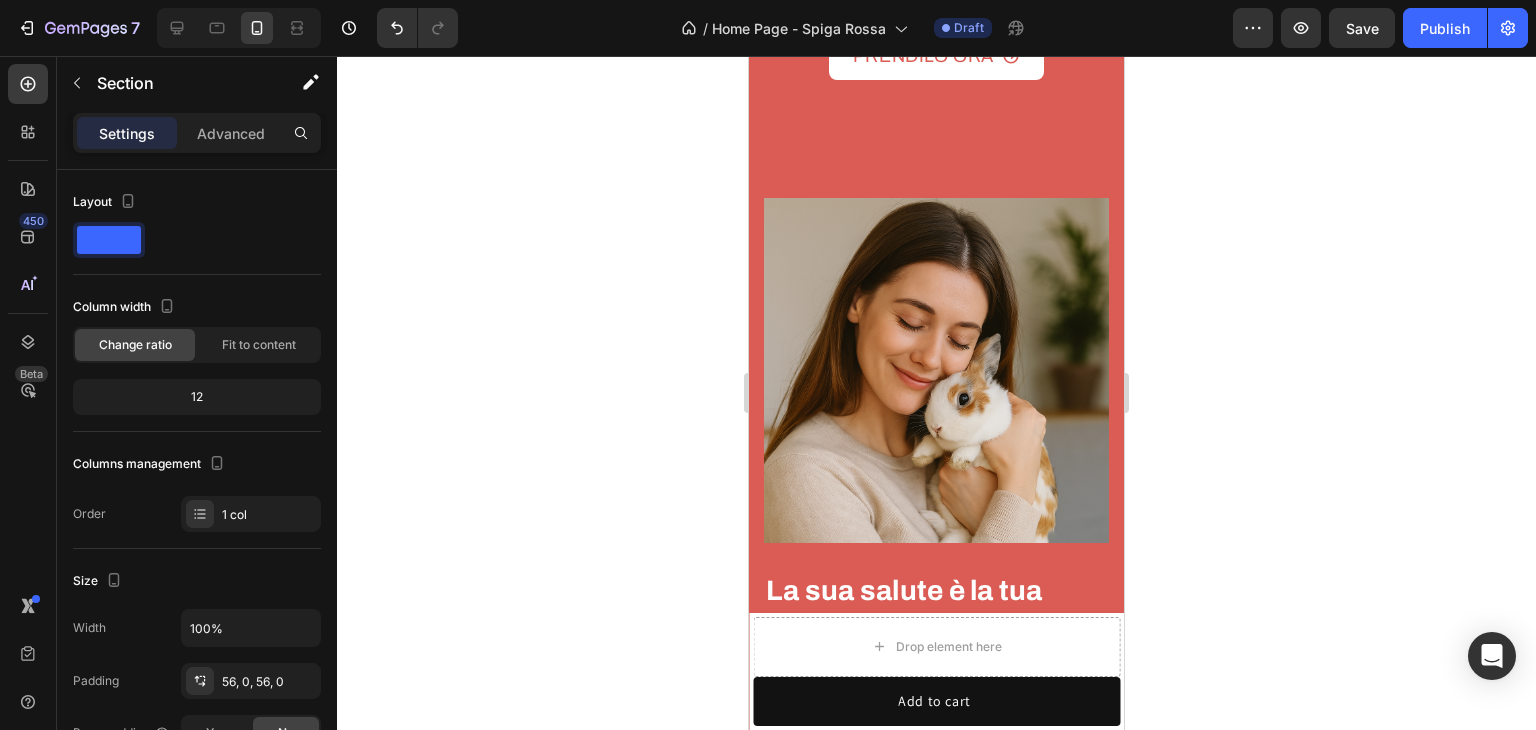 click on "Image Image La sua salute è la tua priorità Heading Il tuo coniglio dipende da te per ogni pasto. Nei fieni industriali si nascondono pesticidi e sostanze chimiche che, giorno dopo giorno, possono compromettere la sua salute. Con Spiga Rossa scegli un fieno puro e sicuro: un gesto d’amore che protegge il suo benessere e gli regala una vita lunga e serena. Text block Row PRENDILO ORA Button Row Section 8" at bounding box center [936, 664] 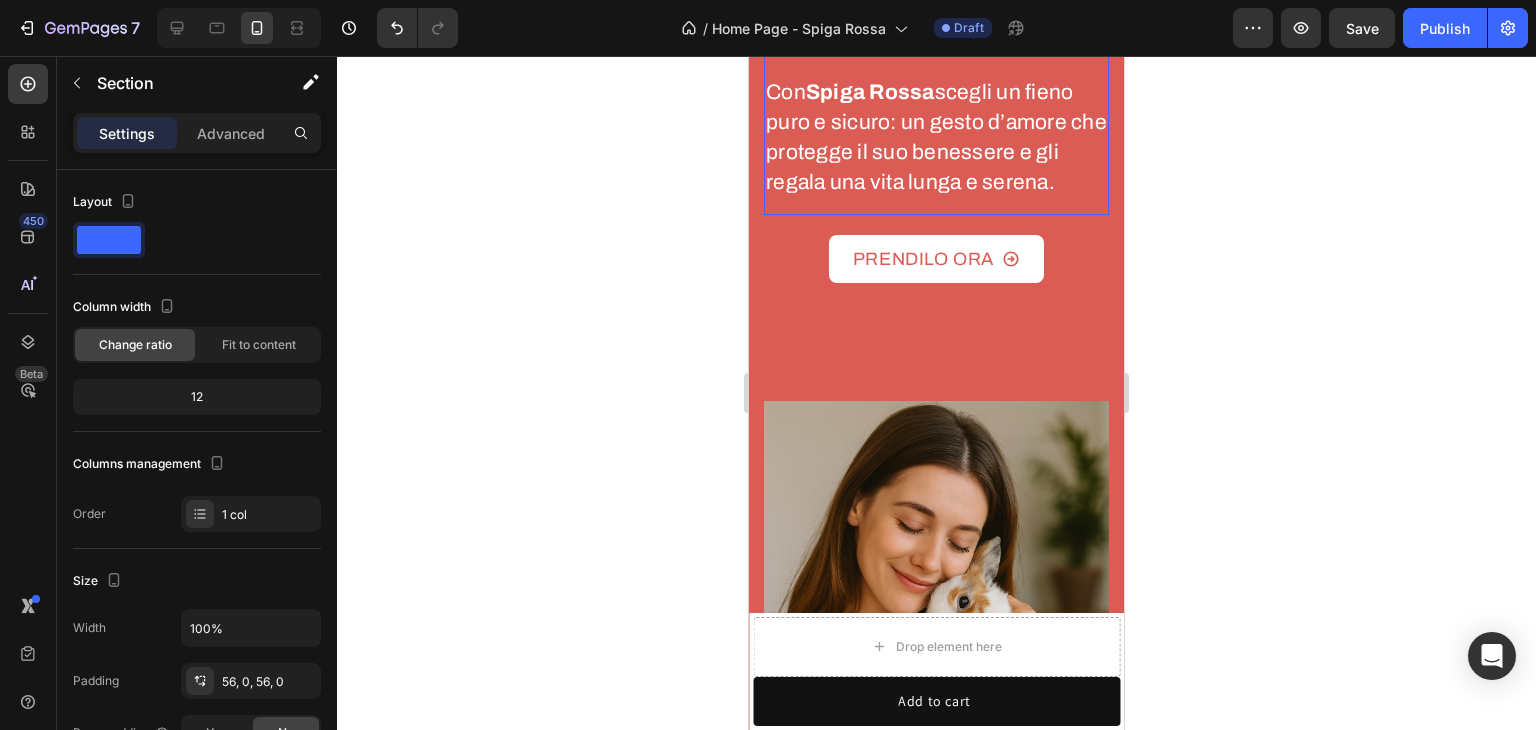 scroll, scrollTop: 2885, scrollLeft: 0, axis: vertical 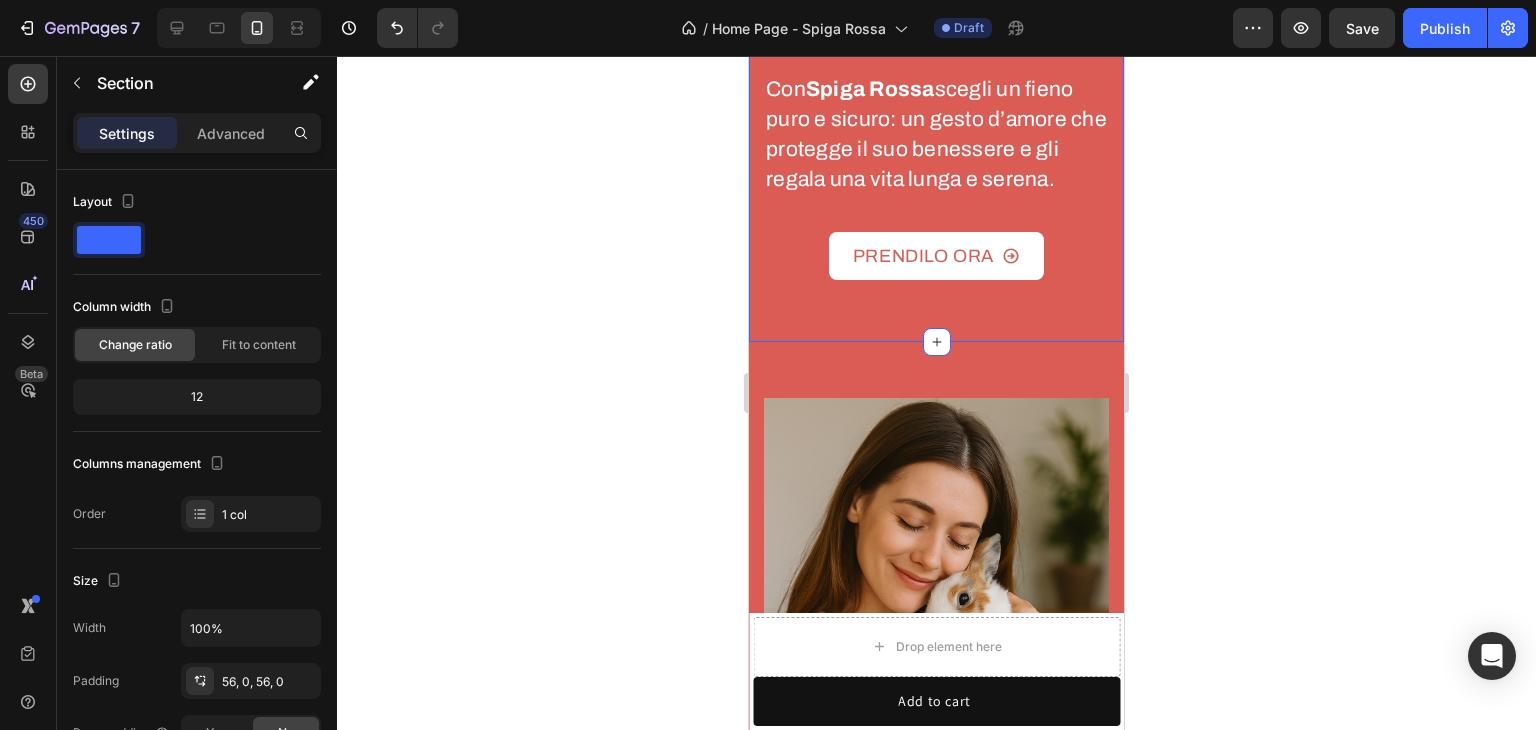 click on "Image Image La sua salute è la tua priorità Heading Il tuo coniglio dipende da te per ogni pasto. Nei fieni industriali si nascondono pesticidi e sostanze chimiche che, giorno dopo giorno, possono compromettere la sua salute. Con Spiga Rossa scegli un fieno puro e sicuro: un gesto d’amore che protegge il suo benessere e gli regala una vita lunga e serena. Text block Row PRENDILO ORA Button Row Section 7 You can create reusable sections Create Theme Section AI Content Write with GemAI What would you like to describe here? Tone and Voice Persuasive Product Fieno per conigli - Spiga Rossa Show more Generate" at bounding box center (936, -180) 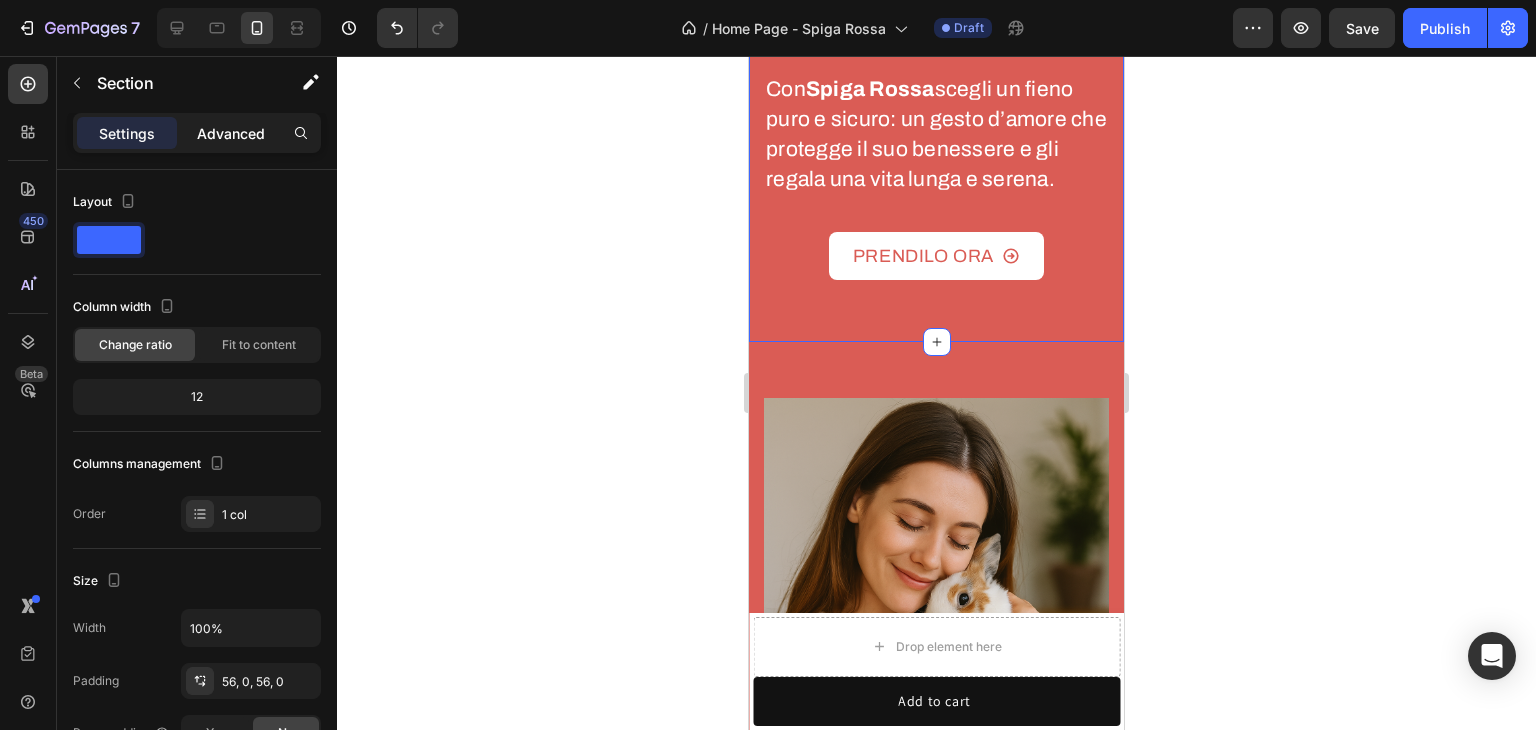 click on "Advanced" at bounding box center (231, 133) 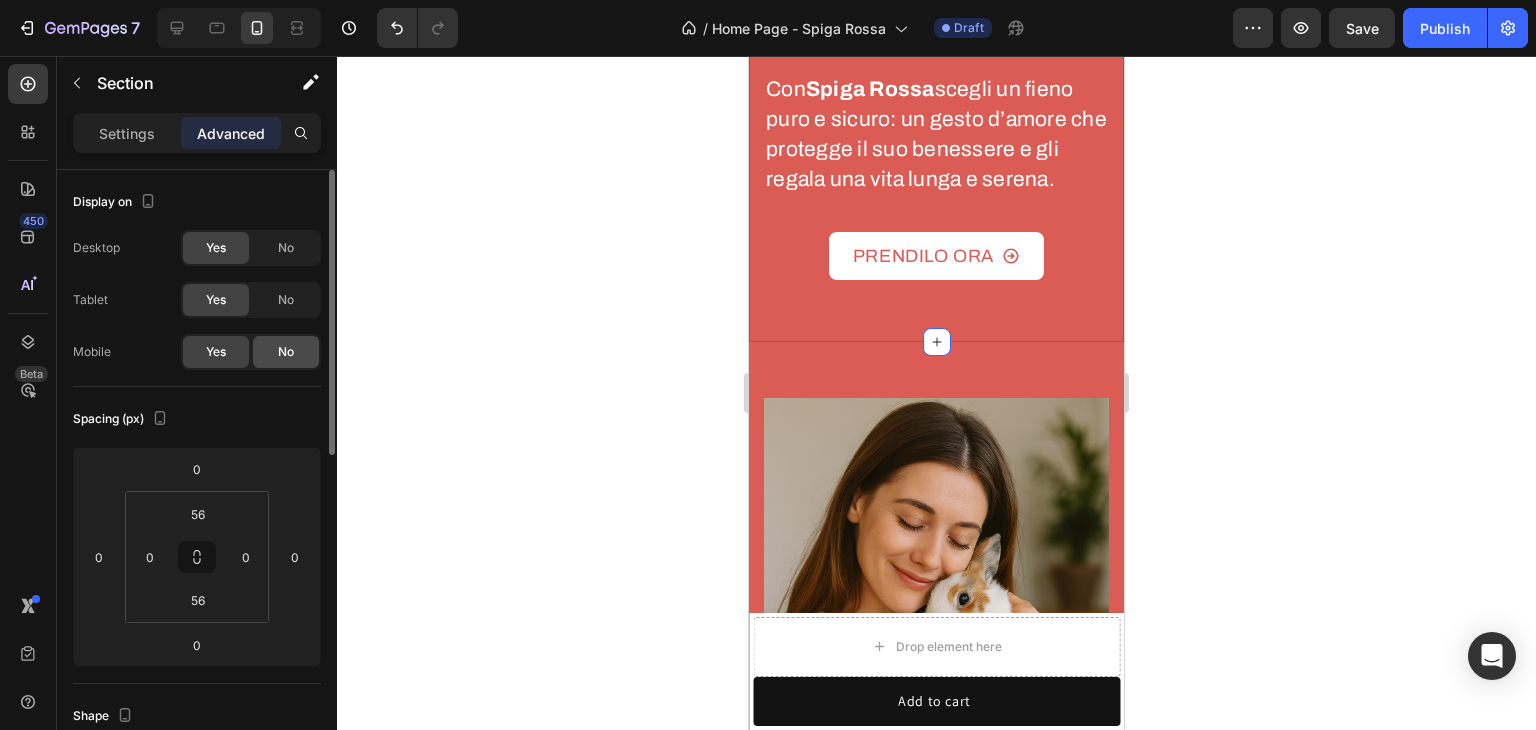 click on "No" 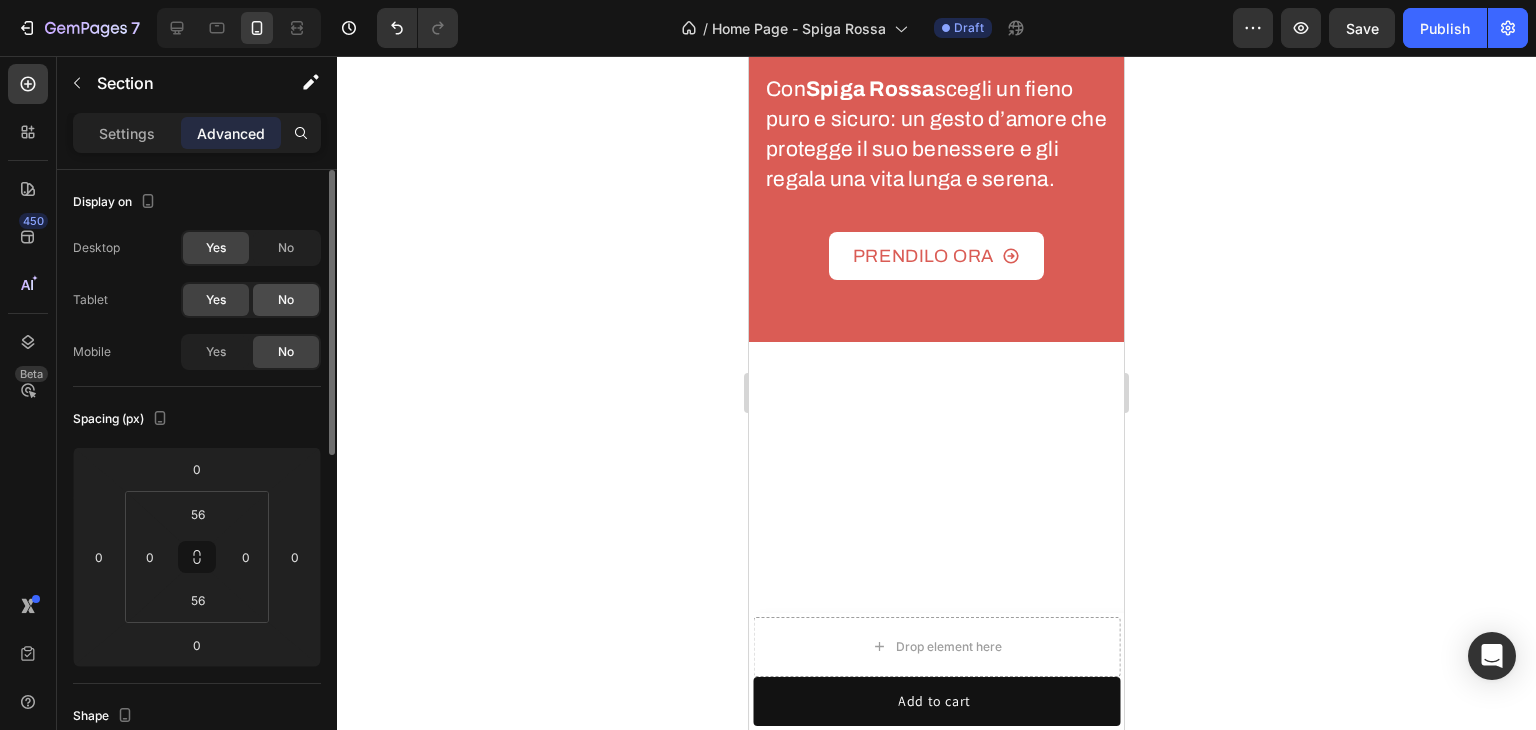 click on "No" 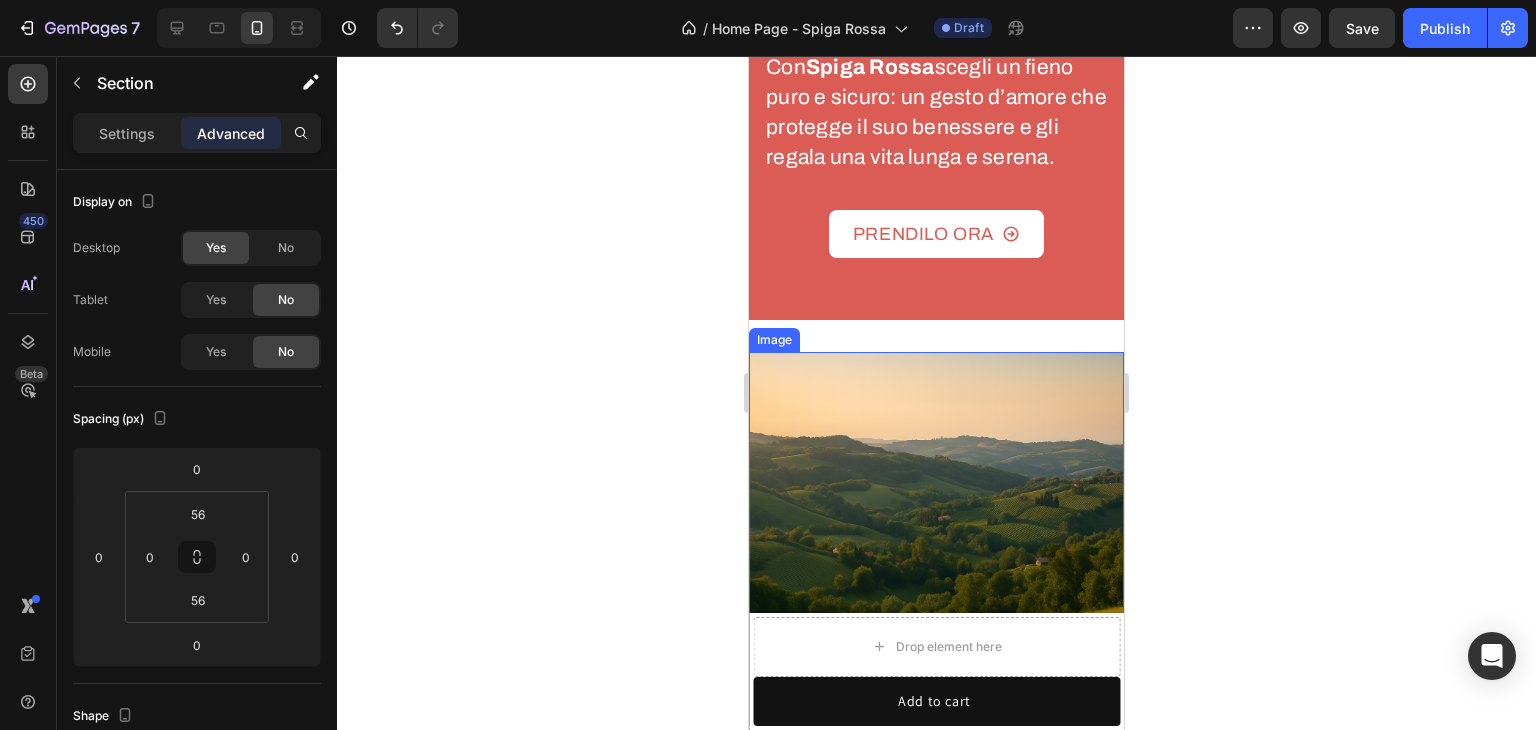 scroll, scrollTop: 2785, scrollLeft: 0, axis: vertical 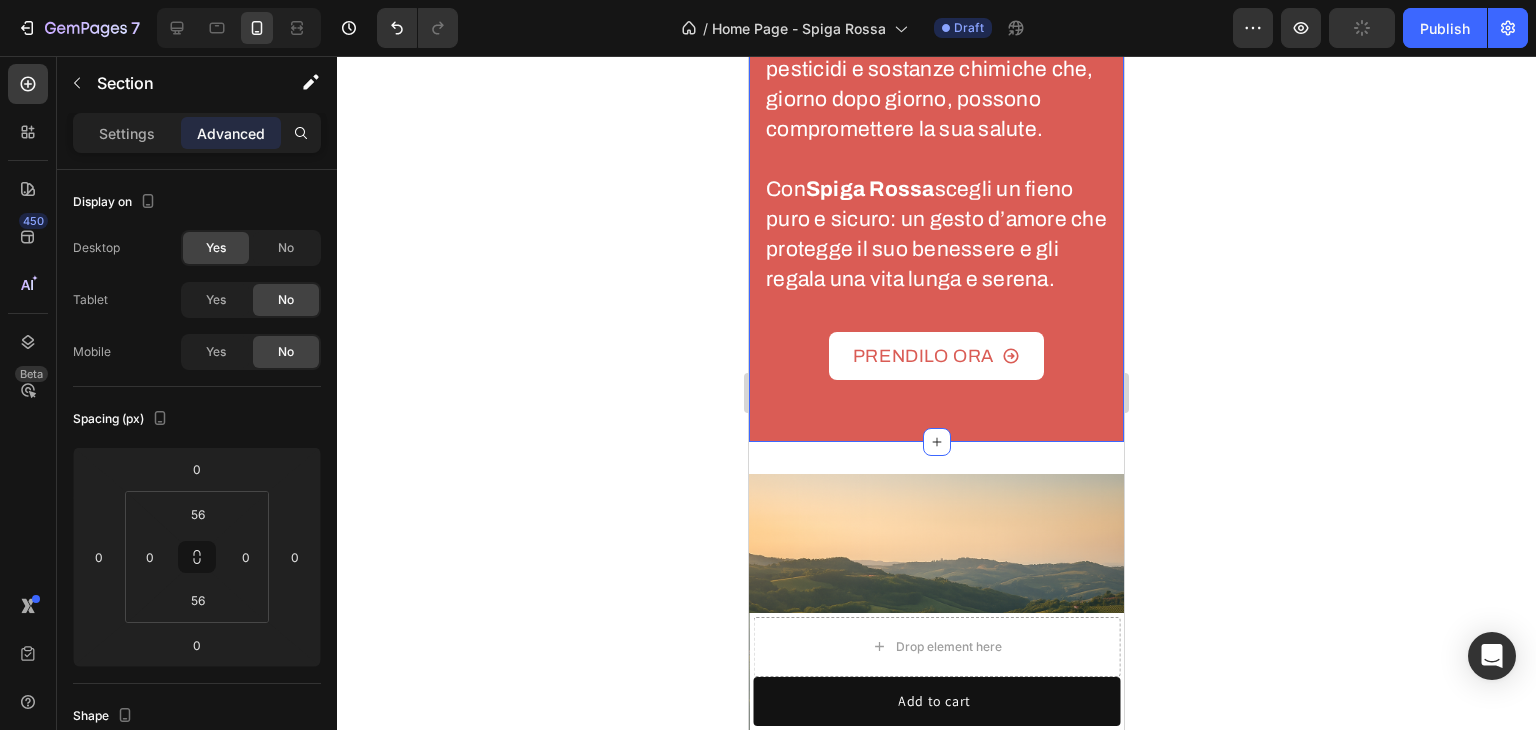click on "Image Image La sua salute è la tua priorità Heading Il tuo coniglio dipende da te per ogni pasto. Nei fieni industriali si nascondono pesticidi e sostanze chimiche che, giorno dopo giorno, possono compromettere la sua salute. Con Spiga Rossa scegli un fieno puro e sicuro: un gesto d’amore che protegge il suo benessere e gli regala una vita lunga e serena. Text block Row PRENDILO ORA Button Row Section 8" at bounding box center (936, -80) 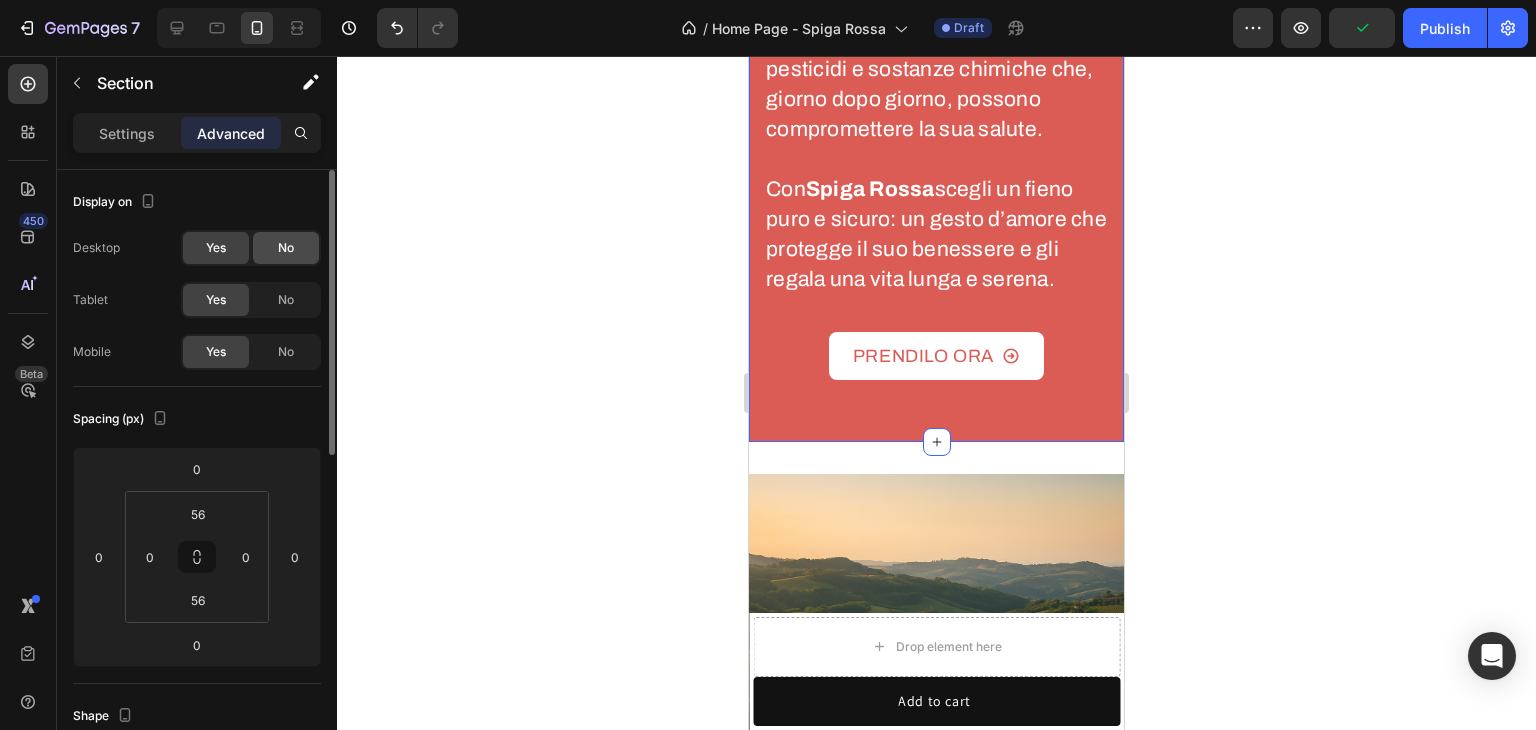 drag, startPoint x: 284, startPoint y: 237, endPoint x: 335, endPoint y: 288, distance: 72.12489 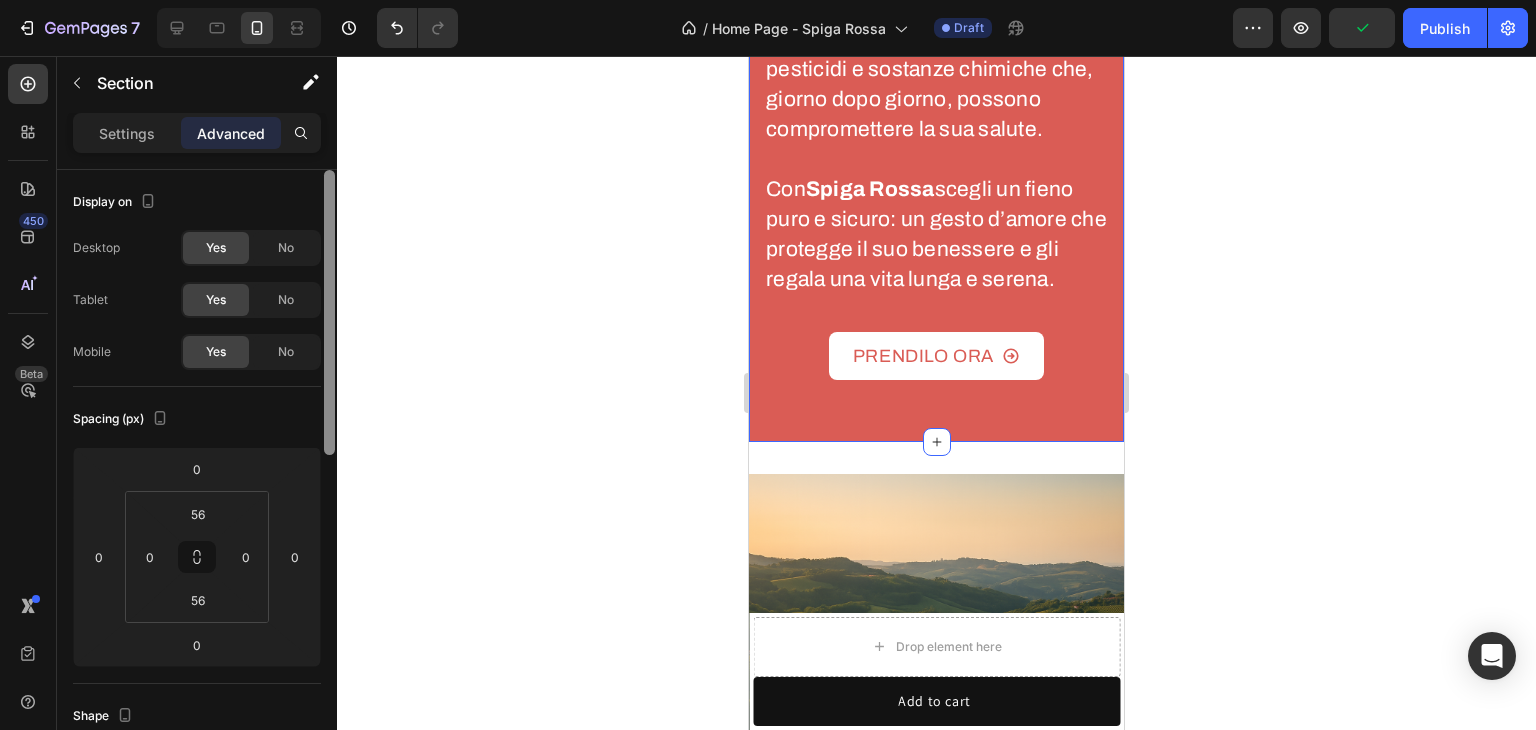click on "No" 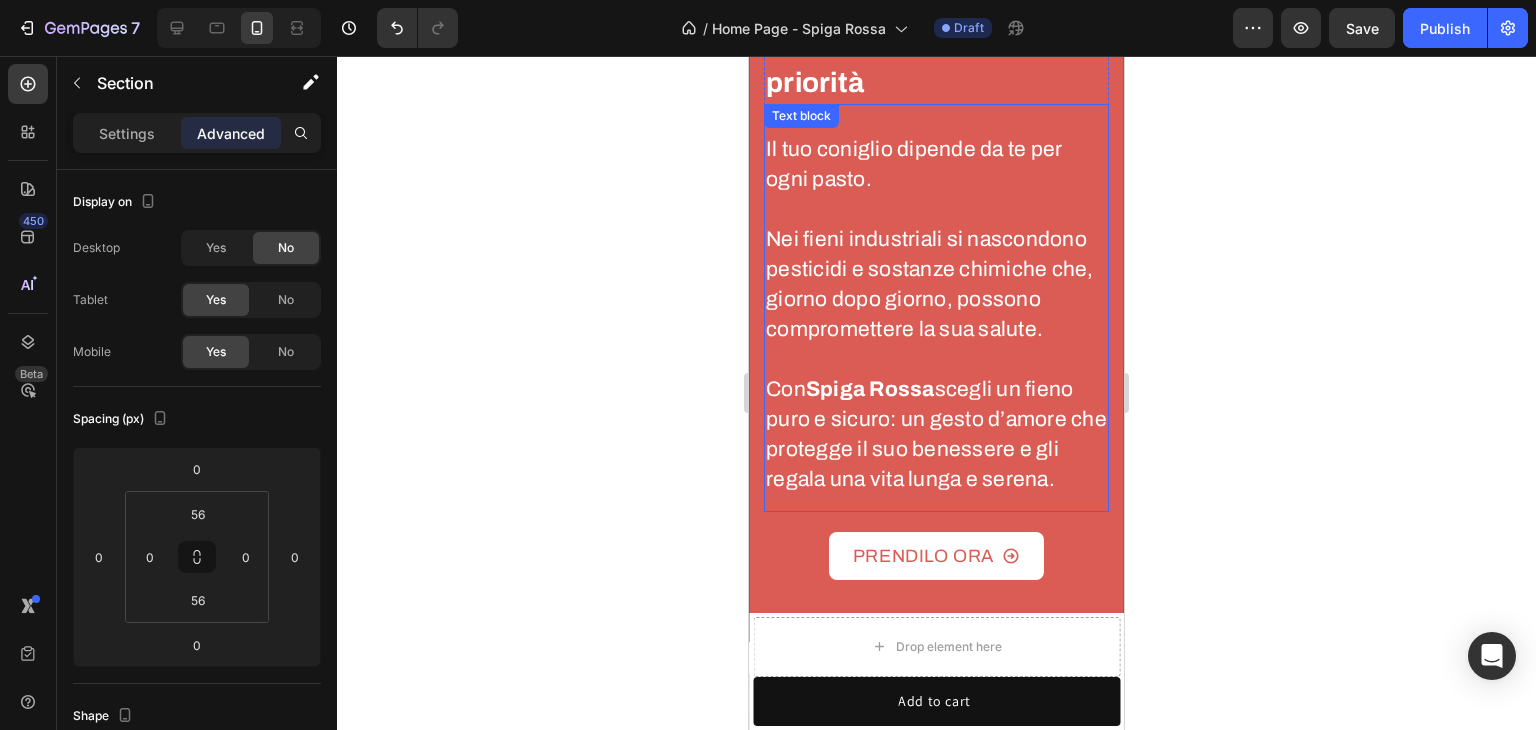 scroll, scrollTop: 2185, scrollLeft: 0, axis: vertical 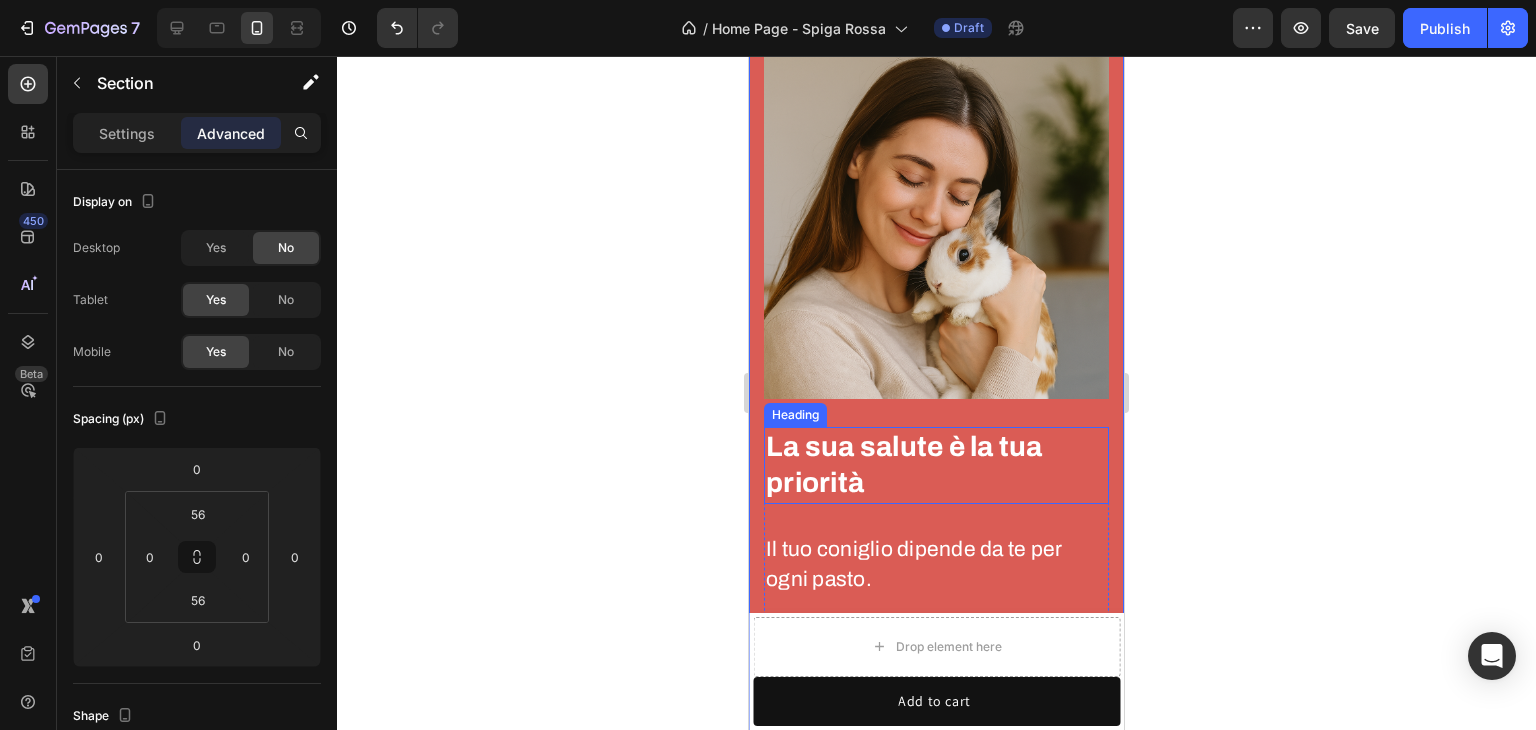 click on "La sua salute è la tua priorità" at bounding box center [904, 464] 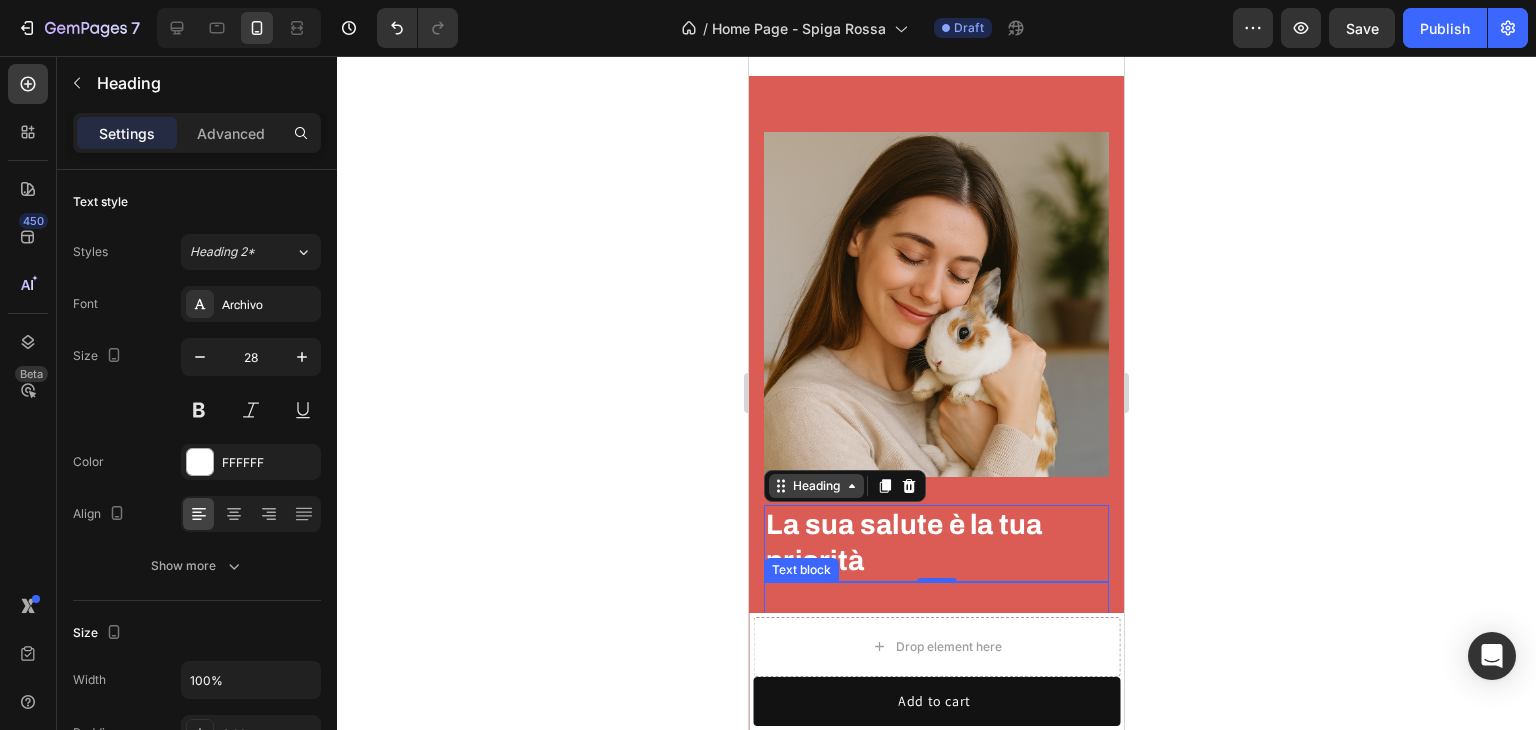 scroll, scrollTop: 2085, scrollLeft: 0, axis: vertical 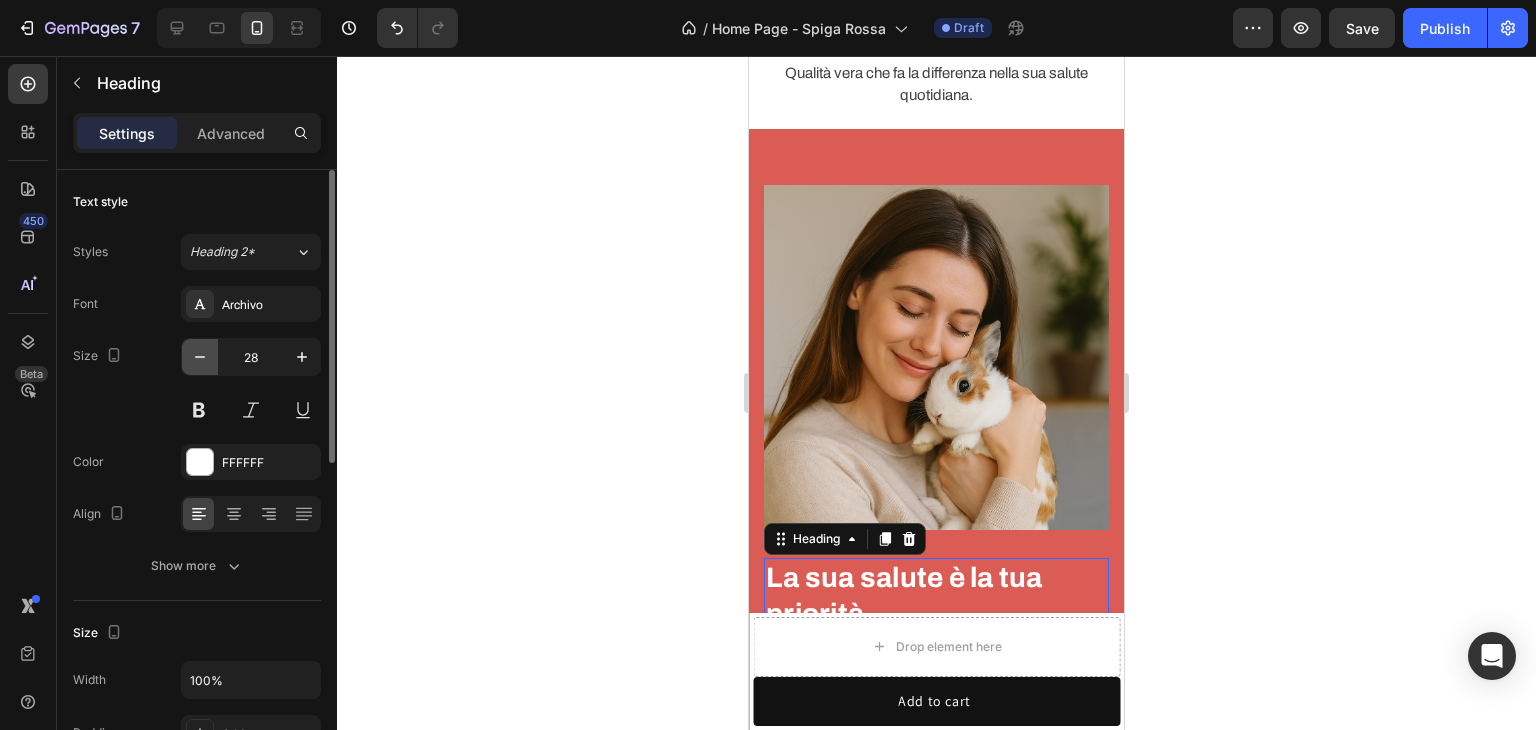click 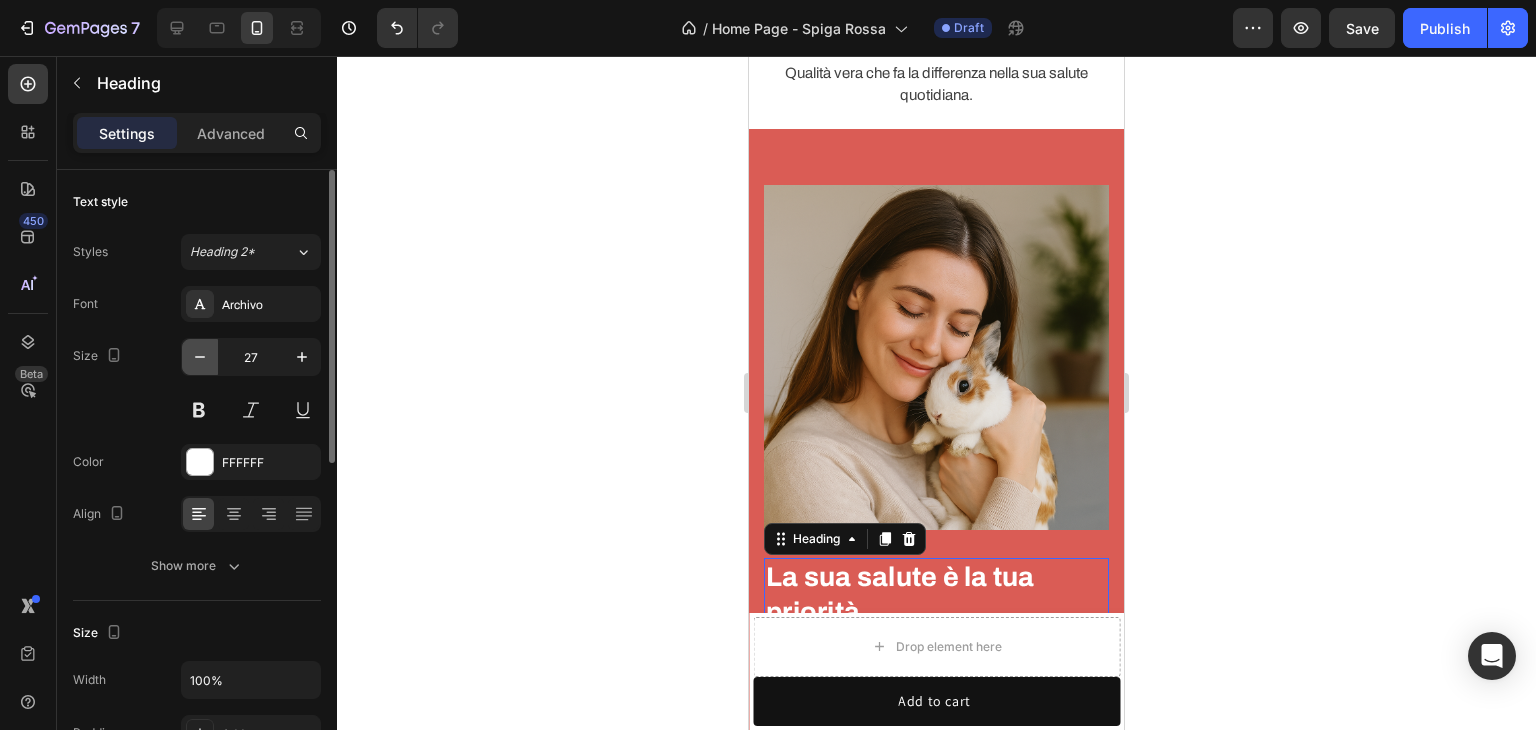 click 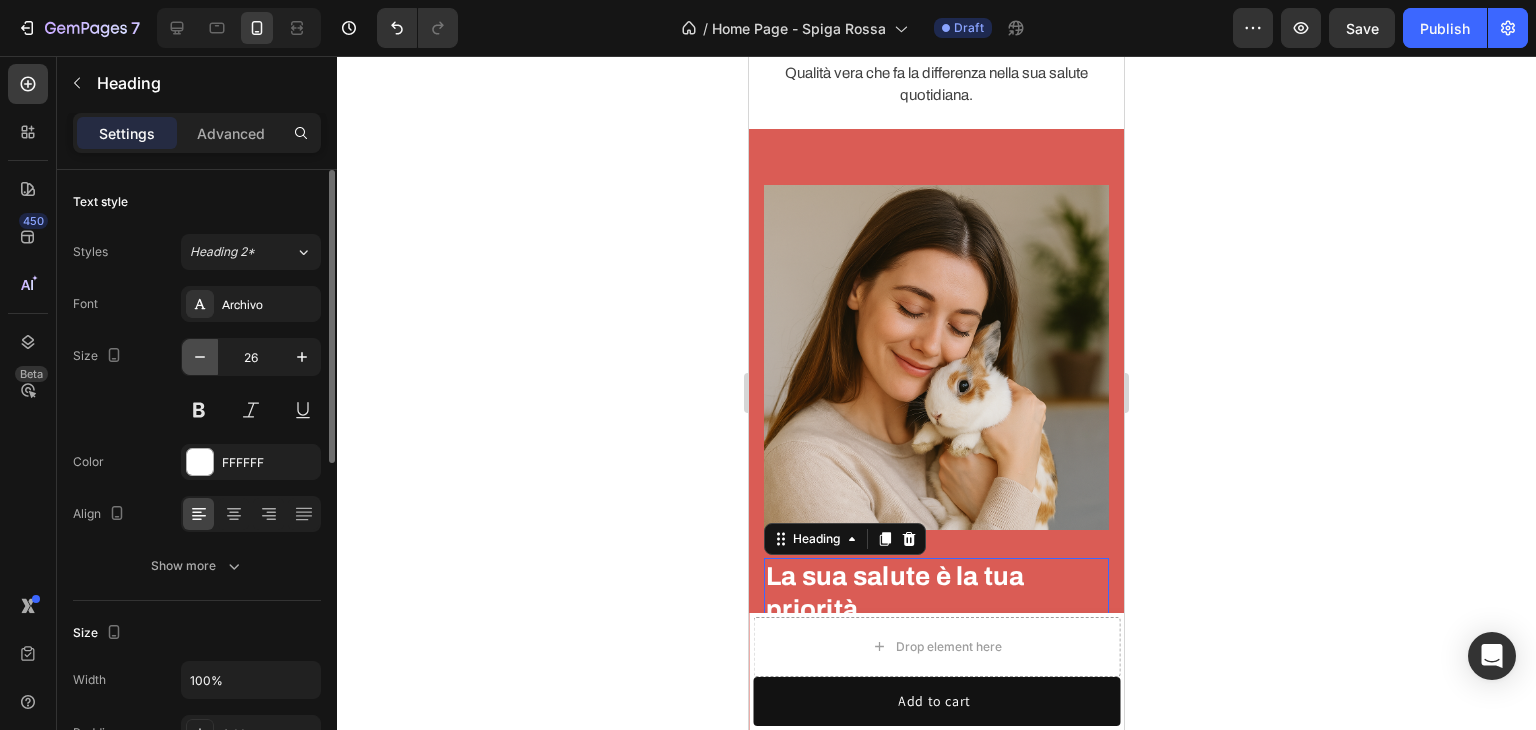 click 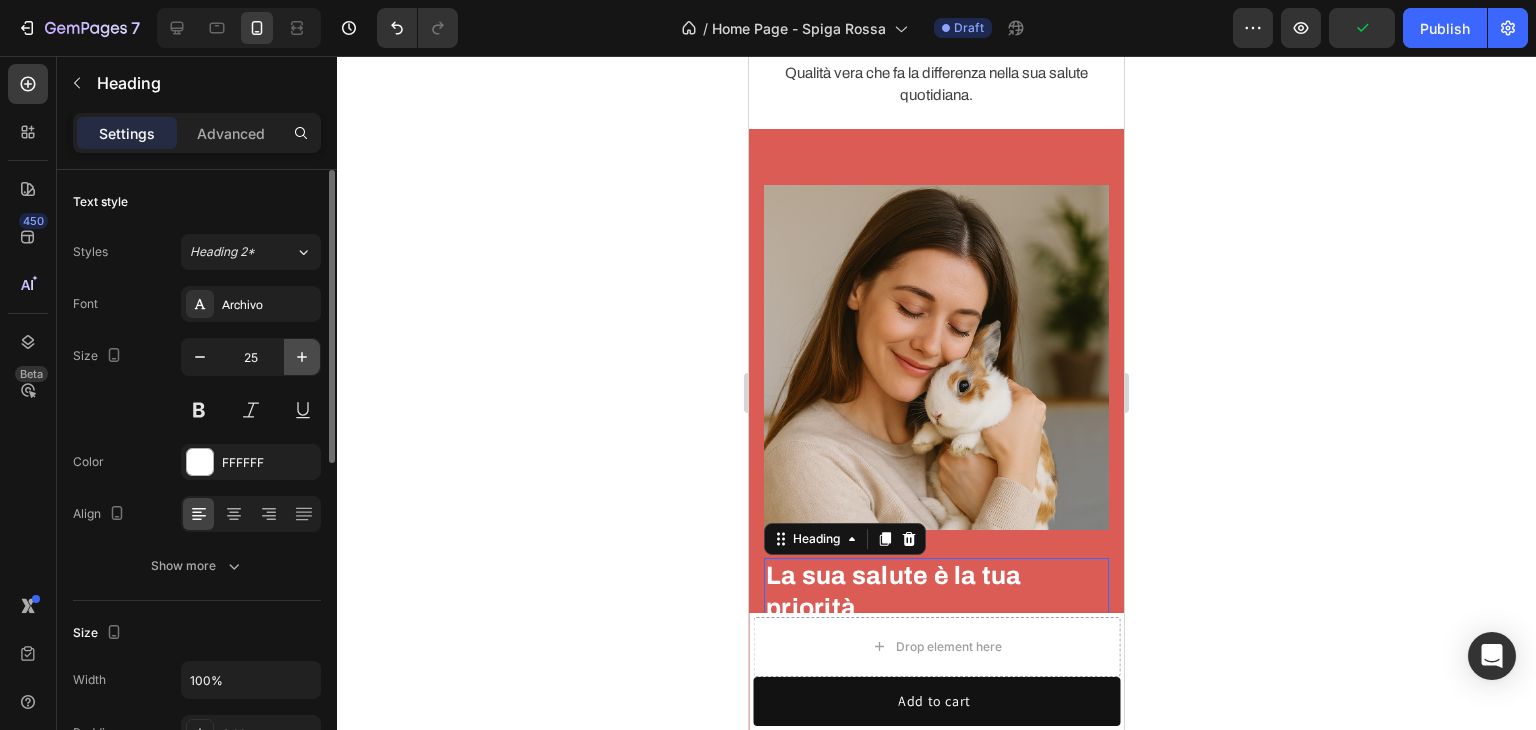 click at bounding box center [302, 357] 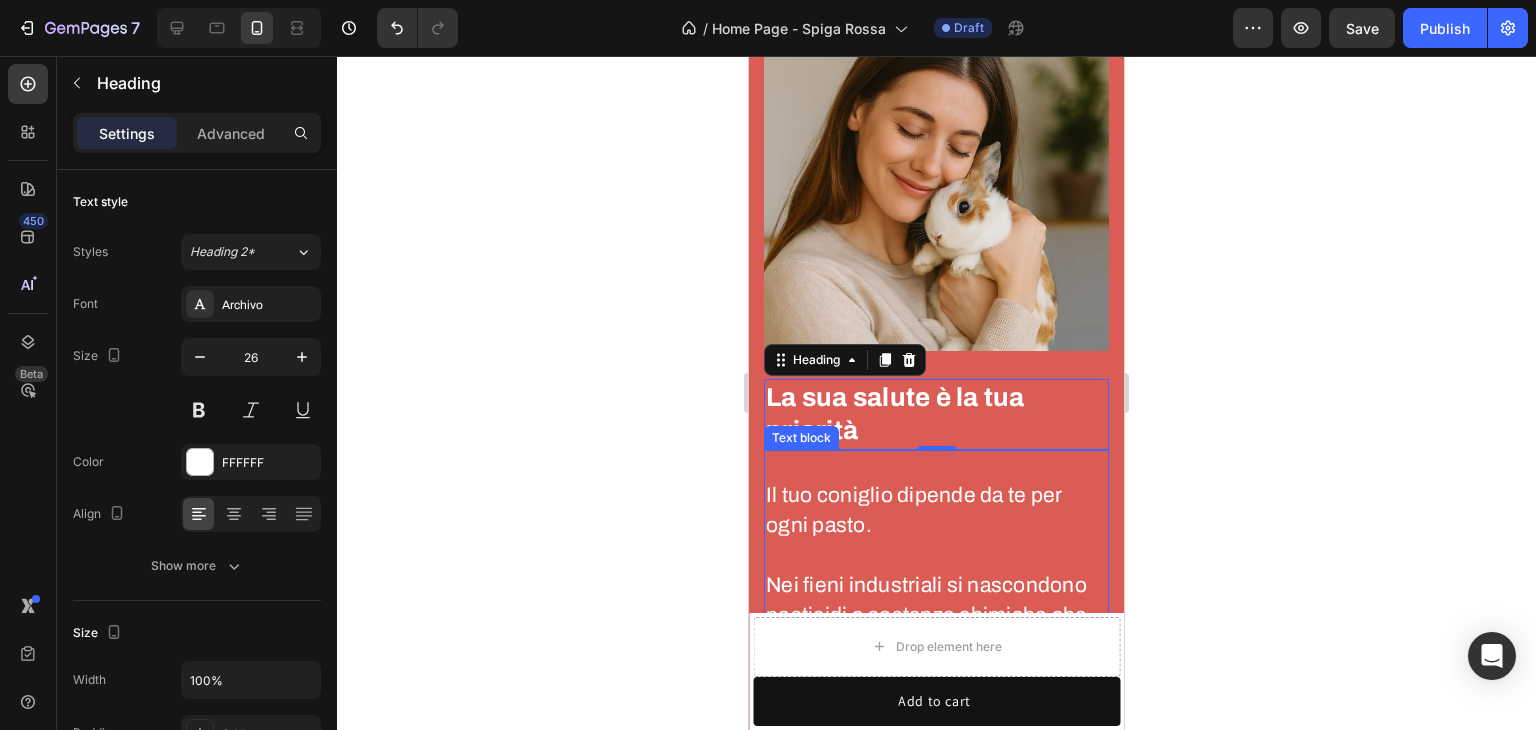 scroll, scrollTop: 2385, scrollLeft: 0, axis: vertical 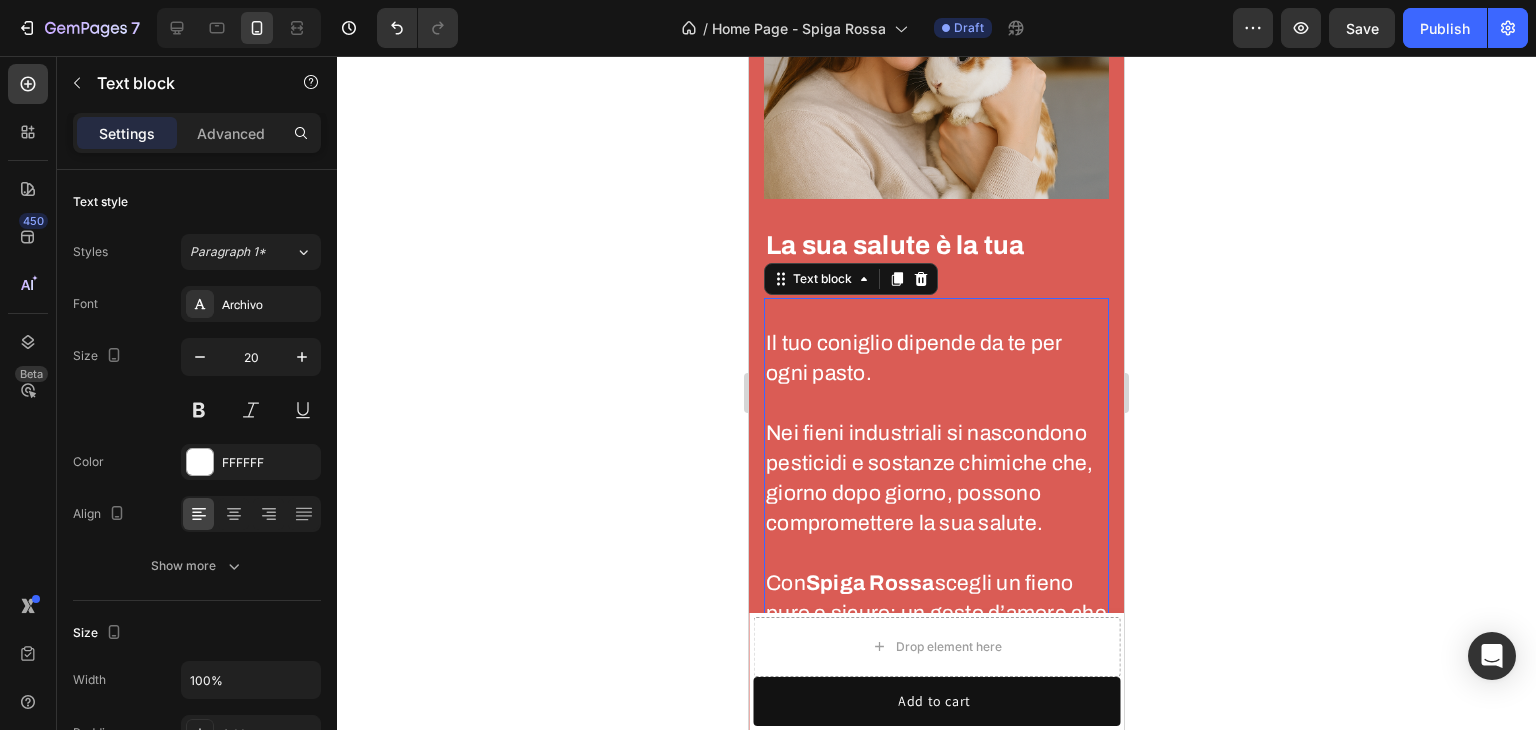 click on "Nei fieni industriali si nascondono pesticidi e sostanze chimiche che, giorno dopo giorno, possono compromettere la sua salute." at bounding box center [930, 478] 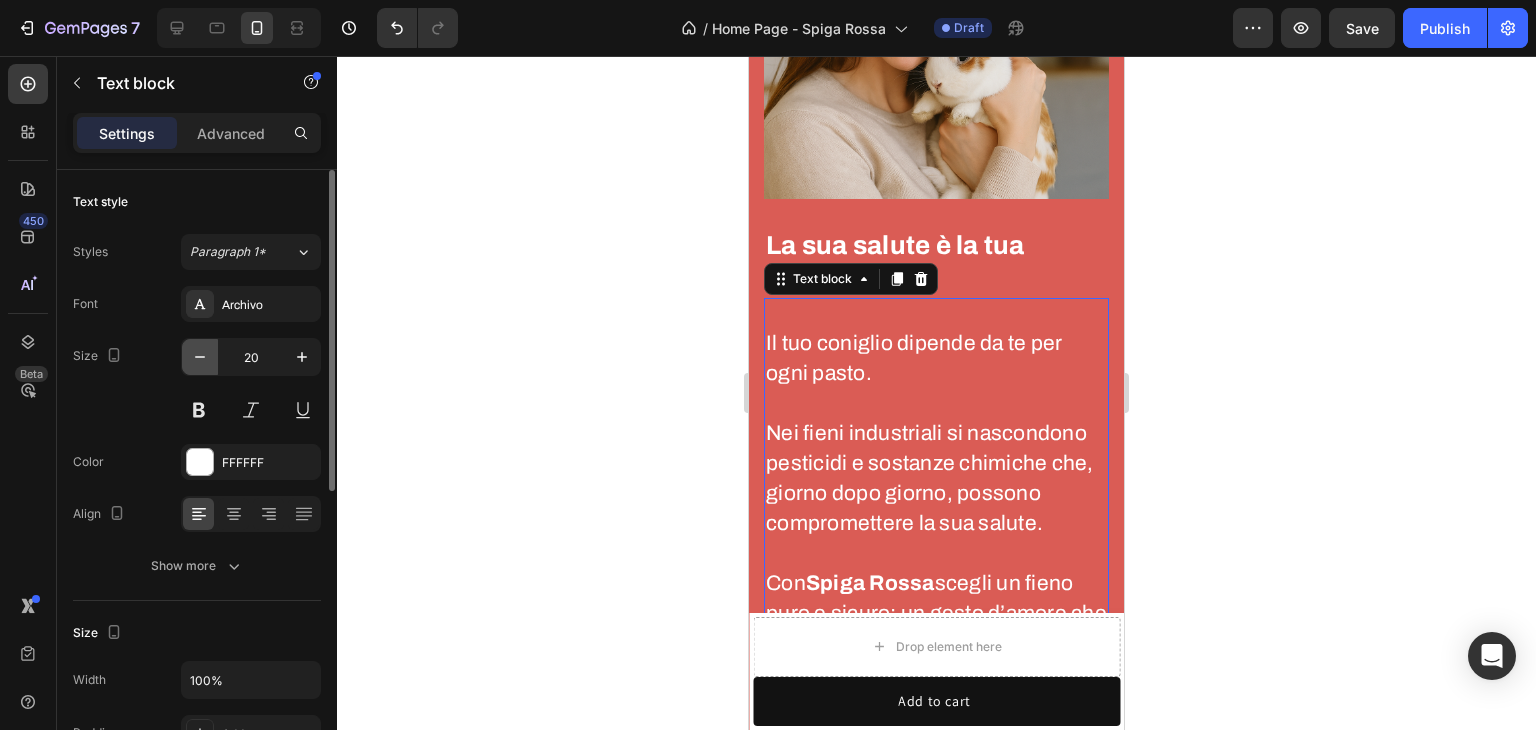 click at bounding box center [200, 357] 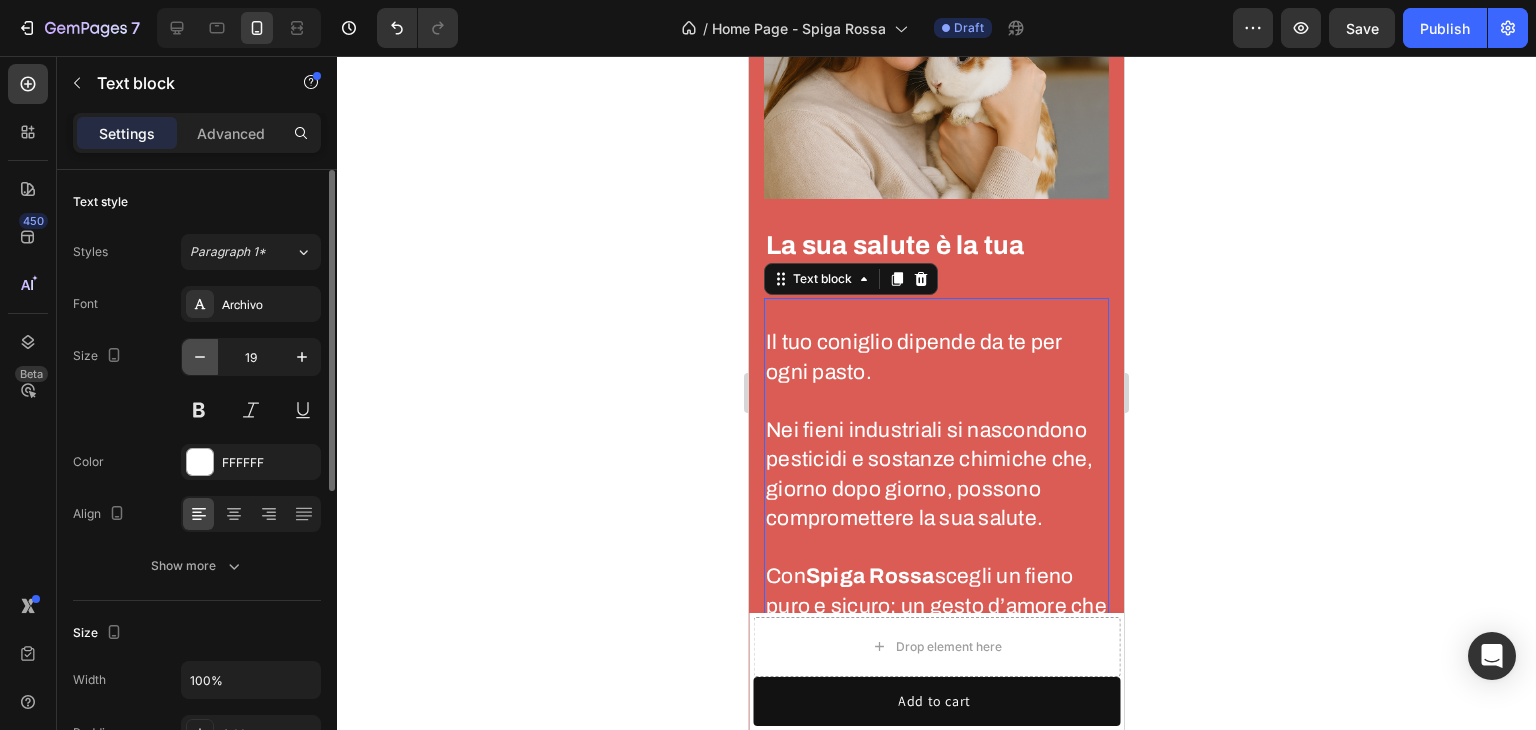 click at bounding box center (200, 357) 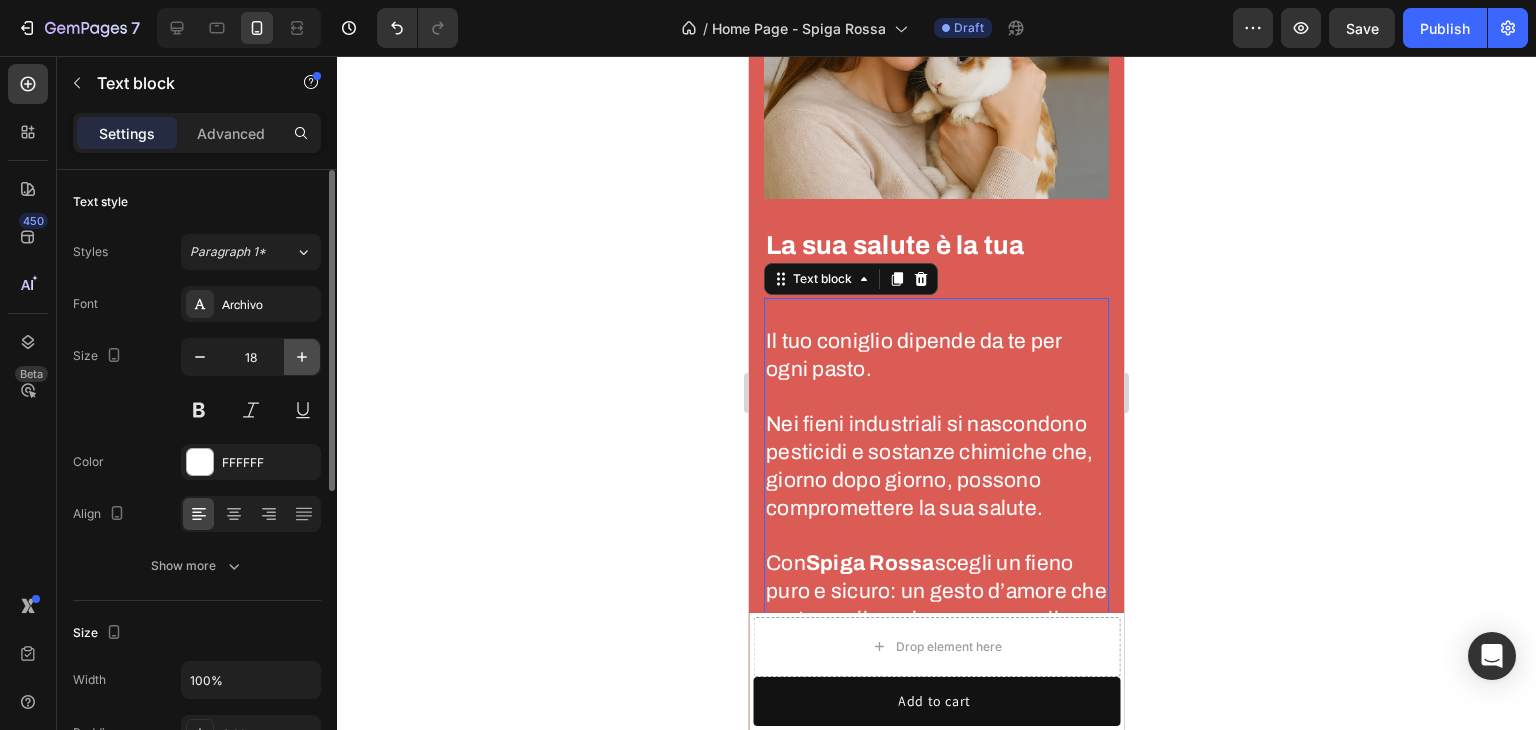 click 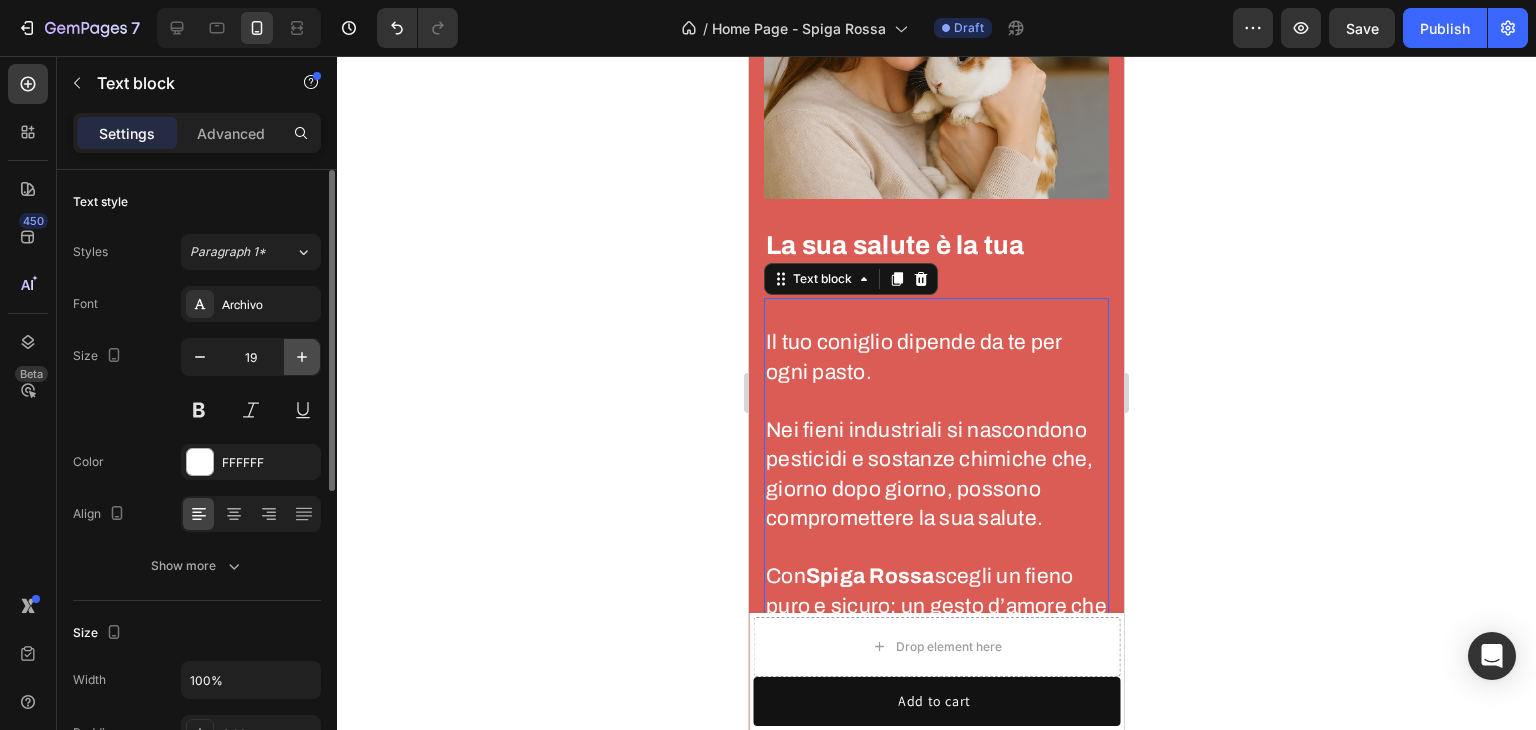 click 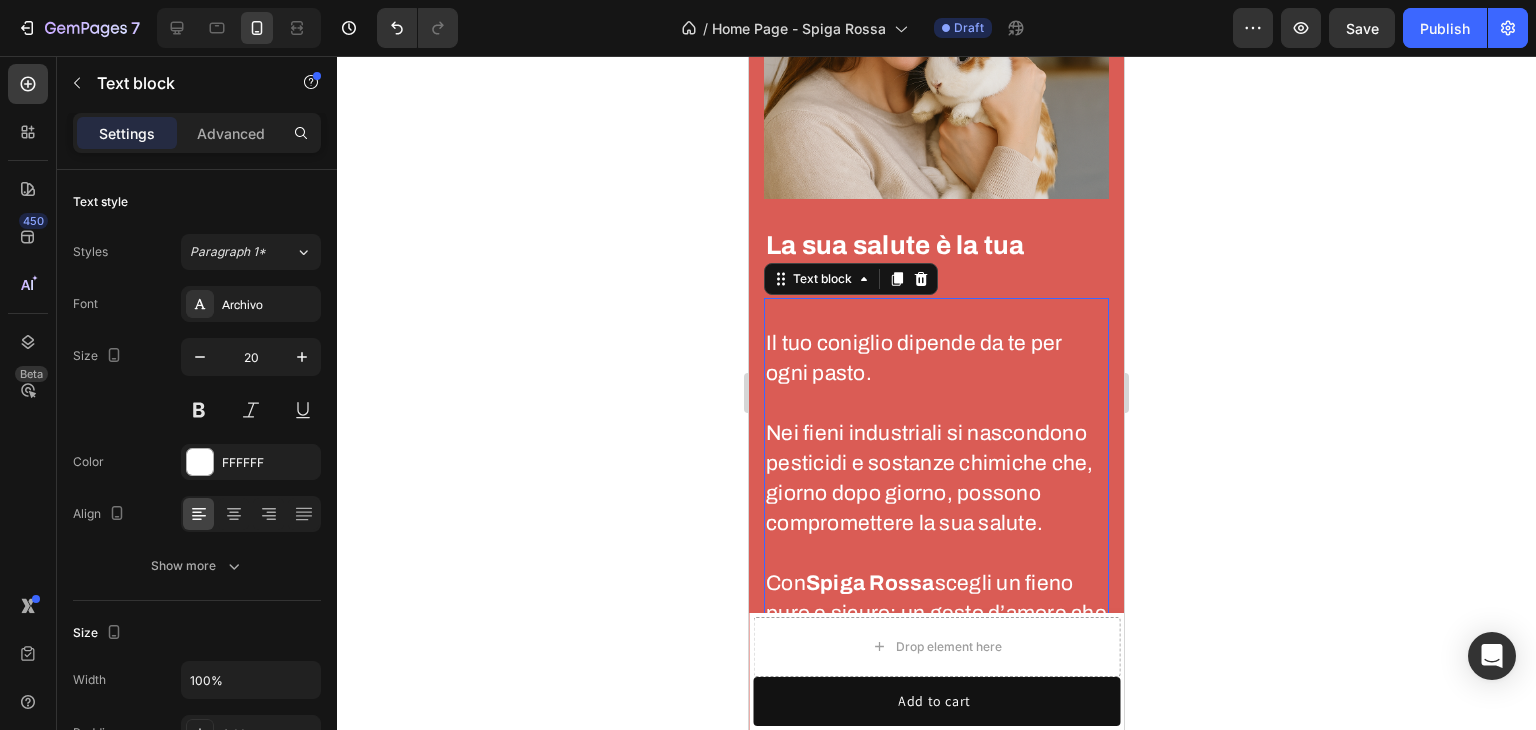 click on "Il tuo coniglio dipende da te per ogni pasto. Nei fieni industriali si nascondono pesticidi e sostanze chimiche che, giorno dopo giorno, possono compromettere la sua salute. Con Spiga Rossa scegli un fieno puro e sicuro: un gesto d’amore che protegge il suo benessere e gli regala una vita lunga e serena." at bounding box center [936, 508] 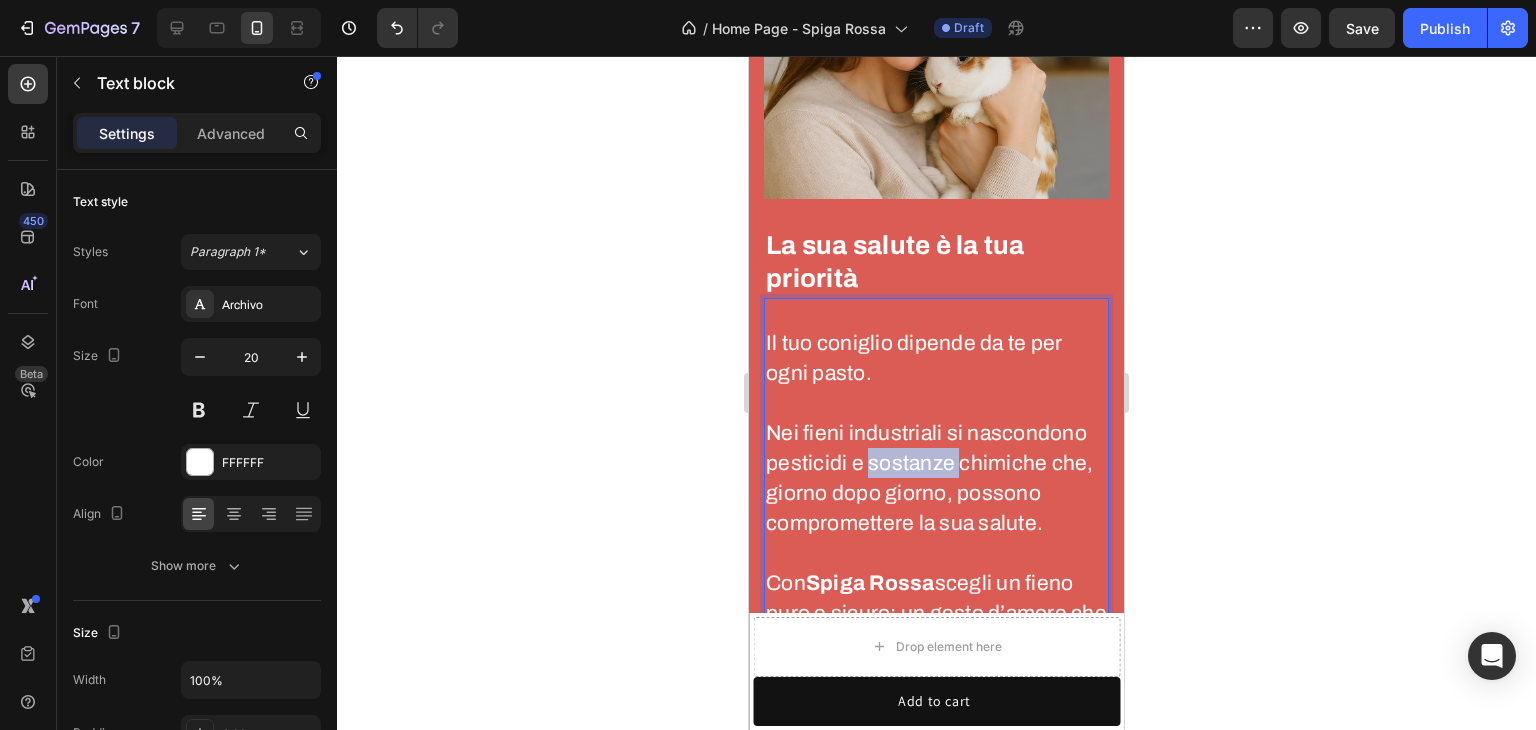 click on "Il tuo coniglio dipende da te per ogni pasto. Nei fieni industriali si nascondono pesticidi e sostanze chimiche che, giorno dopo giorno, possono compromettere la sua salute. Con Spiga Rossa scegli un fieno puro e sicuro: un gesto d’amore che protegge il suo benessere e gli regala una vita lunga e serena." at bounding box center [936, 508] 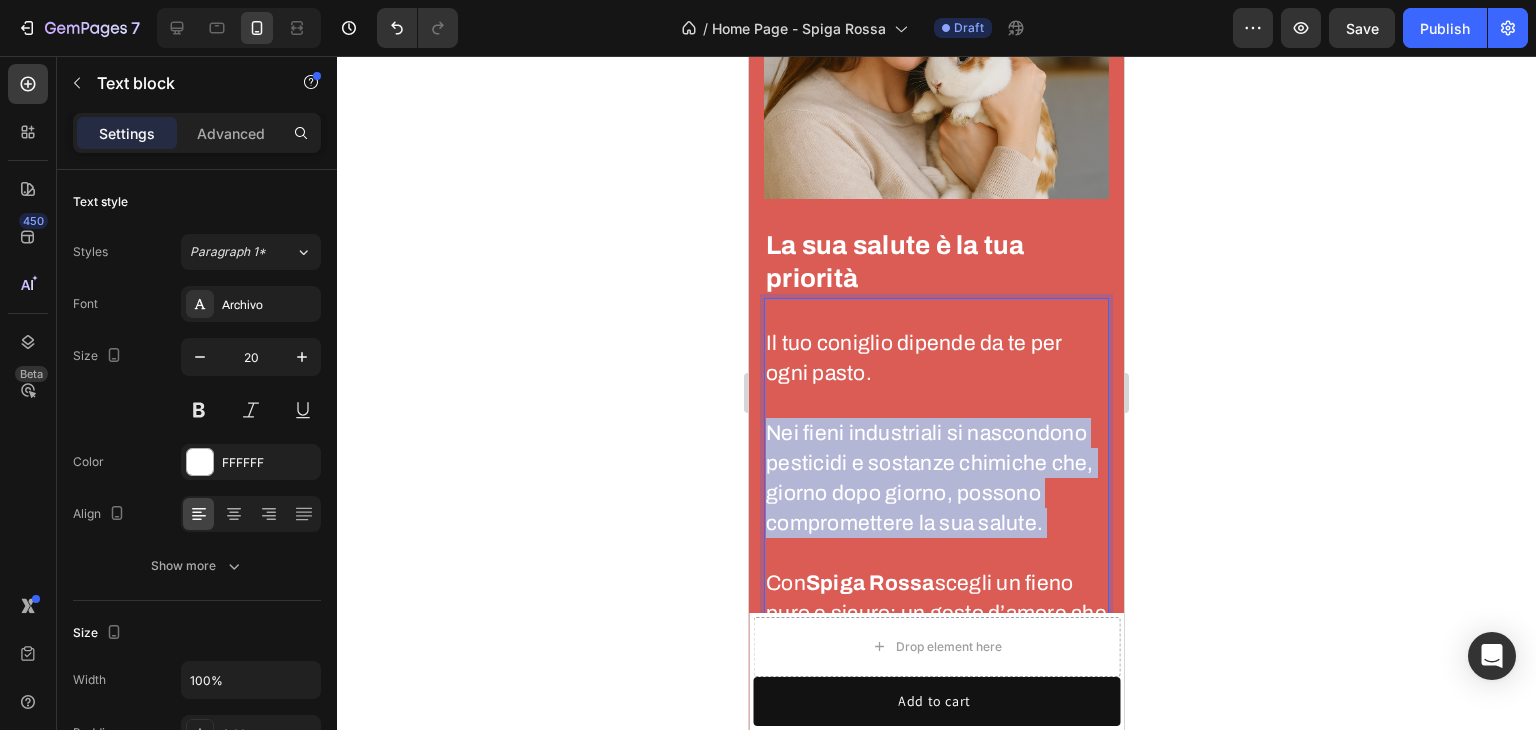 click on "Il tuo coniglio dipende da te per ogni pasto. Nei fieni industriali si nascondono pesticidi e sostanze chimiche che, giorno dopo giorno, possono compromettere la sua salute. Con Spiga Rossa scegli un fieno puro e sicuro: un gesto d’amore che protegge il suo benessere e gli regala una vita lunga e serena." at bounding box center (936, 508) 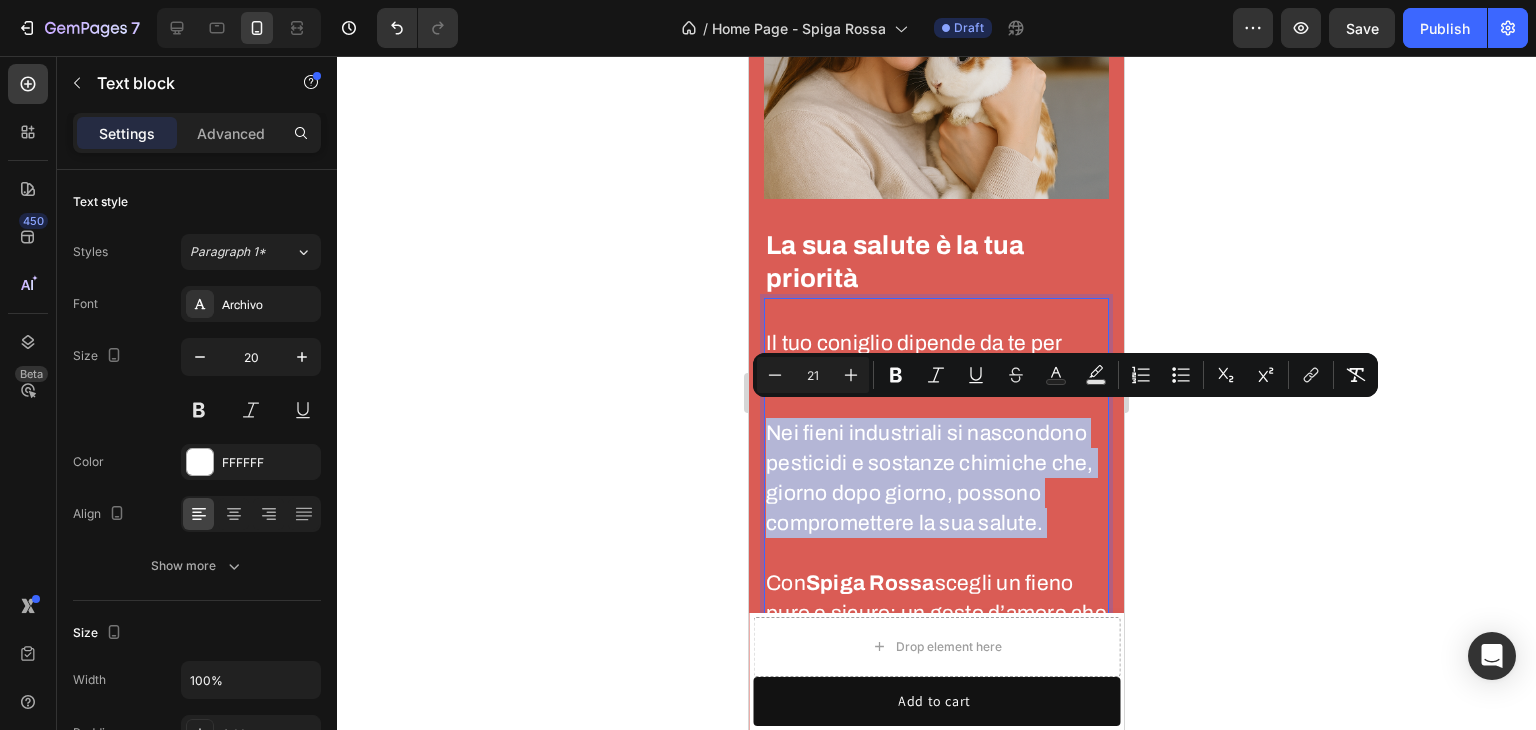 click on "Il tuo coniglio dipende da te per ogni pasto. Nei fieni industriali si nascondono pesticidi e sostanze chimiche che, giorno dopo giorno, possono compromettere la sua salute. Con Spiga Rossa scegli un fieno puro e sicuro: un gesto d’amore che protegge il suo benessere e gli regala una vita lunga e serena." at bounding box center [936, 508] 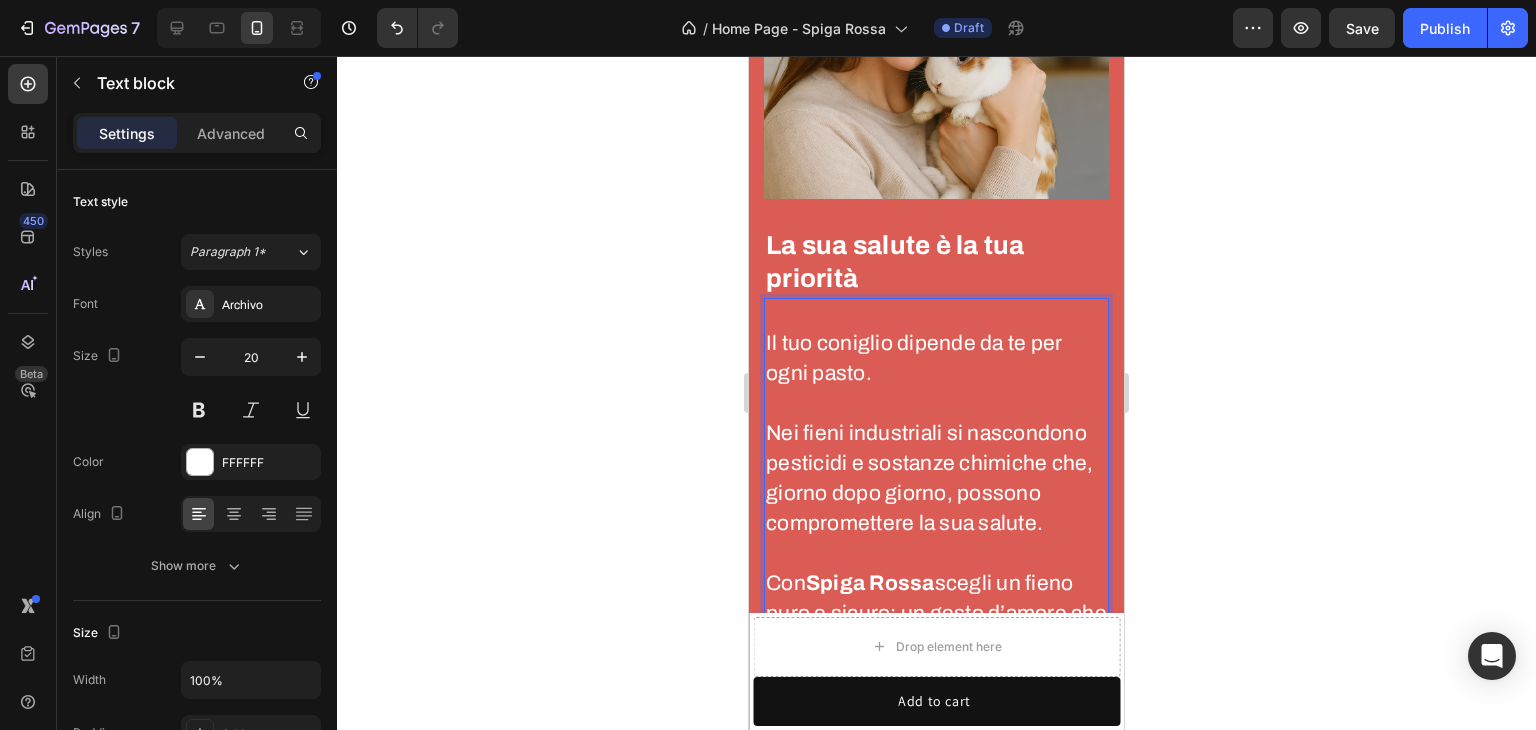 click on "Il tuo coniglio dipende da te per ogni pasto." at bounding box center (914, 358) 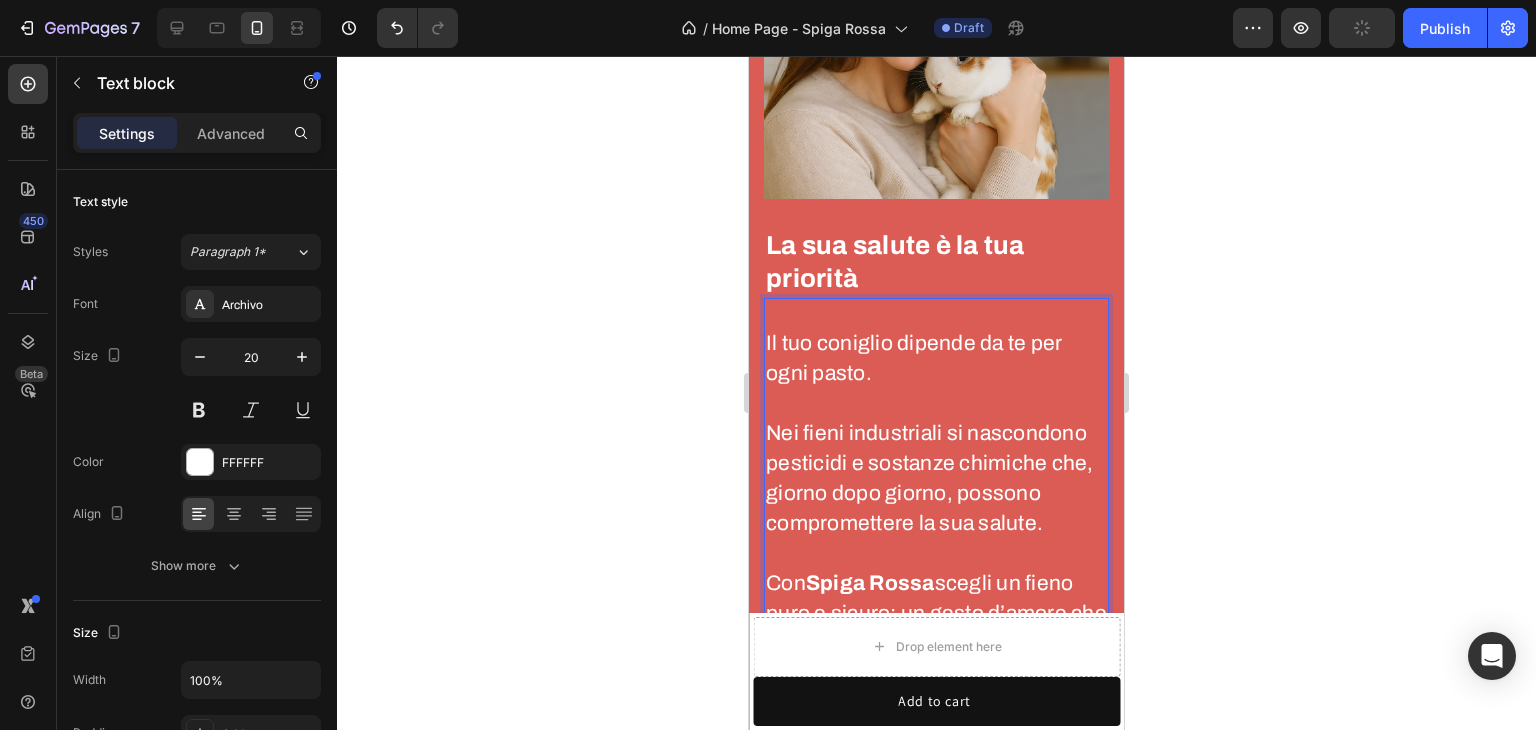 click on "Il tuo coniglio dipende da te per ogni pasto." at bounding box center [914, 358] 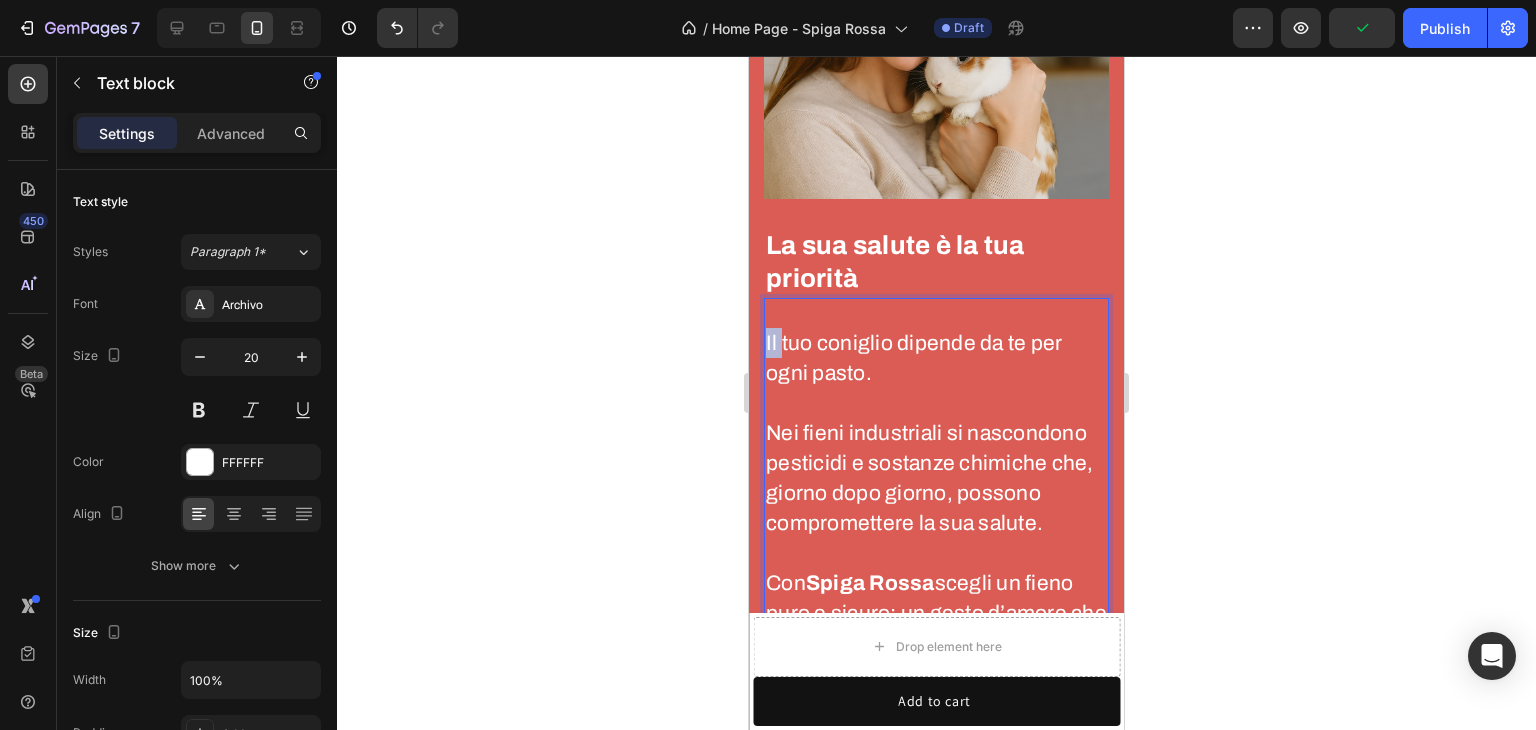 click on "Il tuo coniglio dipende da te per ogni pasto." at bounding box center [914, 358] 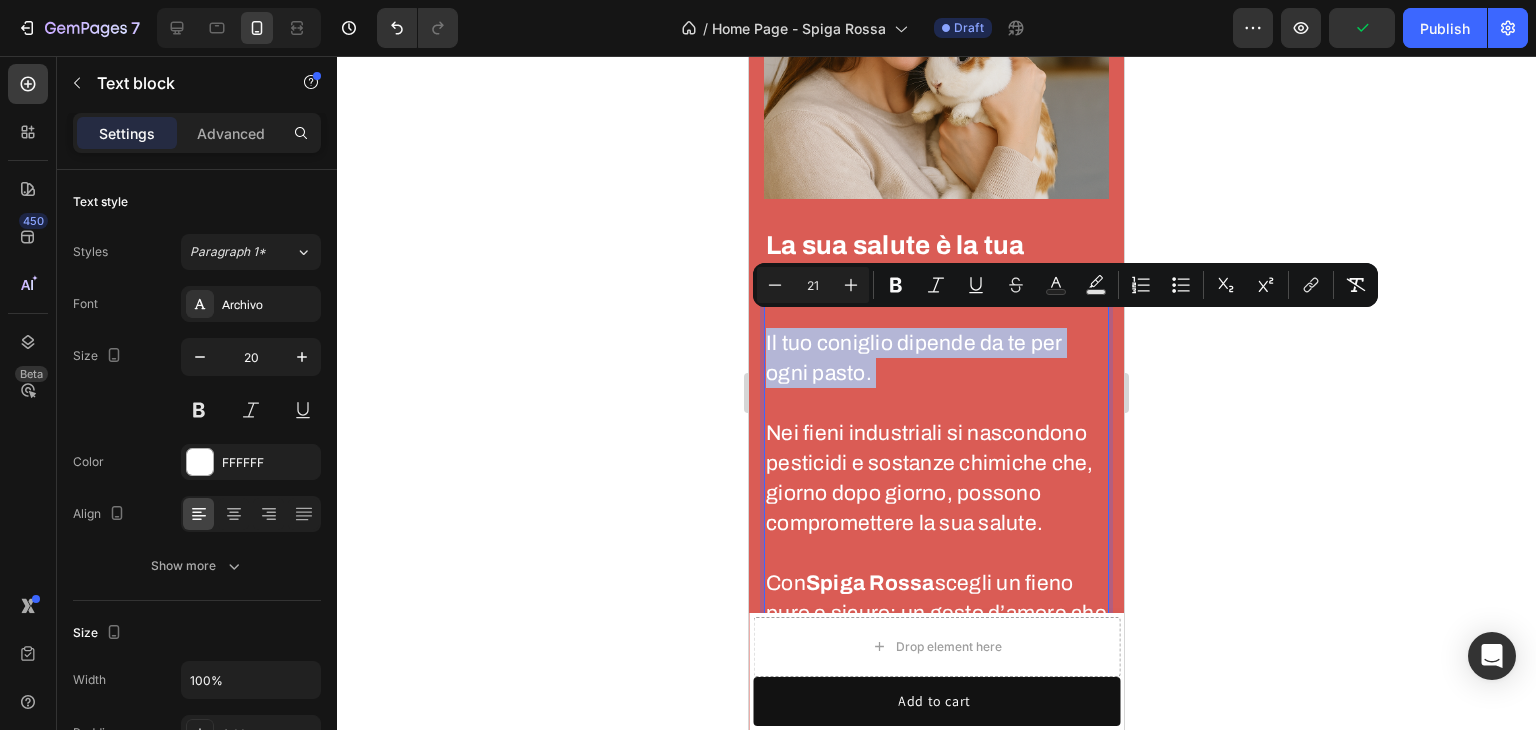click on "Il tuo coniglio dipende da te per ogni pasto." at bounding box center [914, 358] 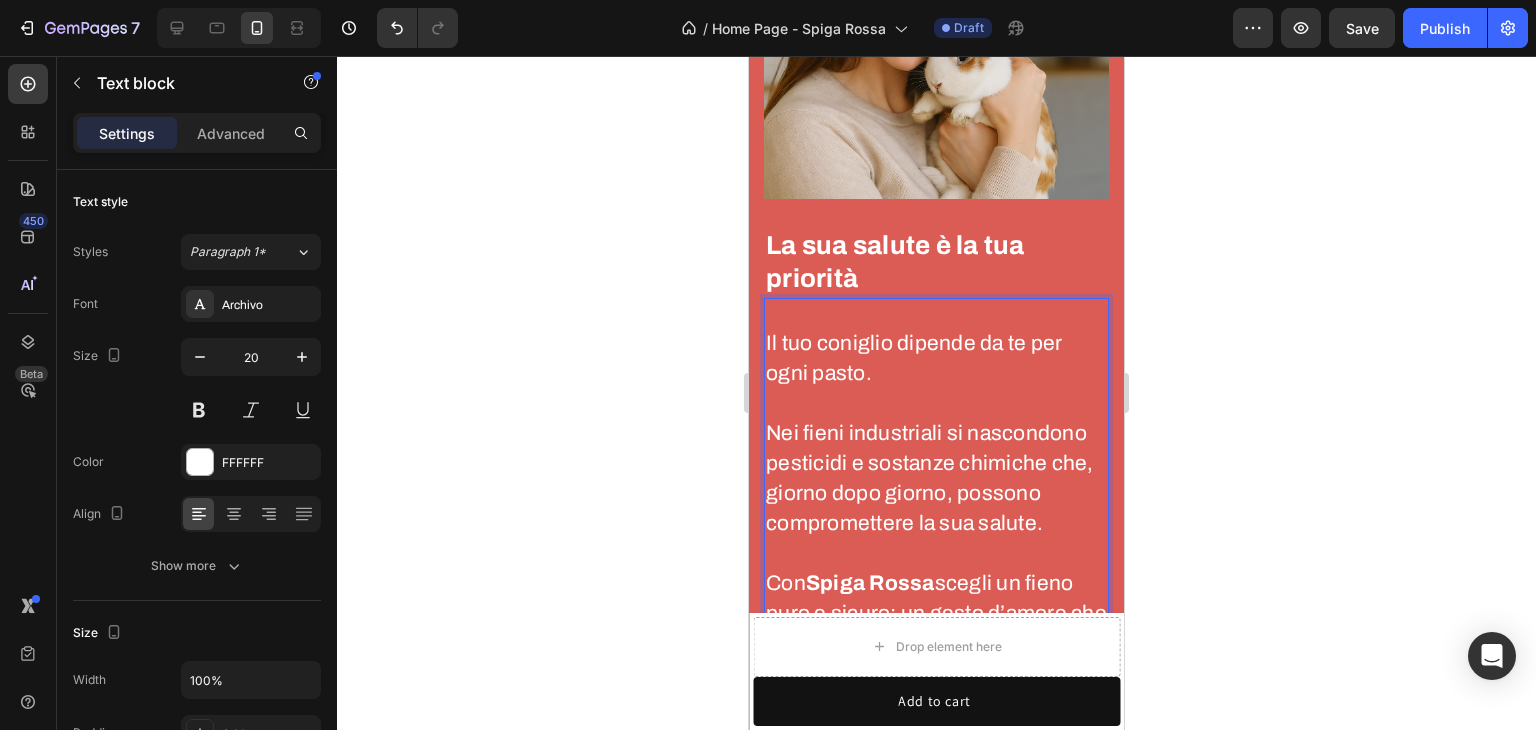 click on "Il tuo coniglio dipende da te per ogni pasto.  Nei fieni industriali si nascondono pesticidi e sostanze chimiche che, giorno dopo giorno, possono compromettere la sua salute. Con  Spiga Rossa  scegli un fieno puro e sicuro: un gesto d’amore che protegge il suo benessere e gli regala una vita lunga e serena. Text block   0" at bounding box center (936, 502) 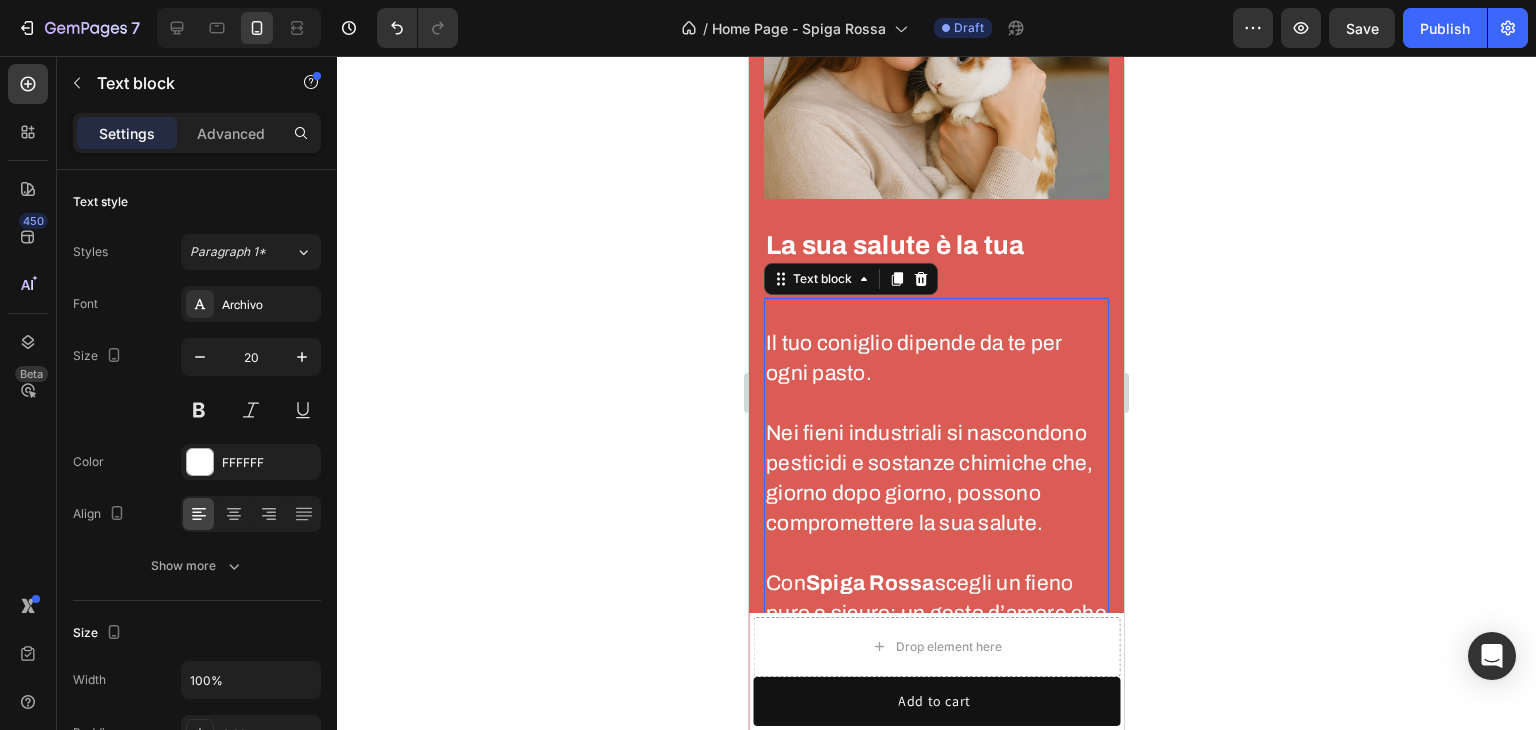 drag, startPoint x: 773, startPoint y: 303, endPoint x: 784, endPoint y: 336, distance: 34.785053 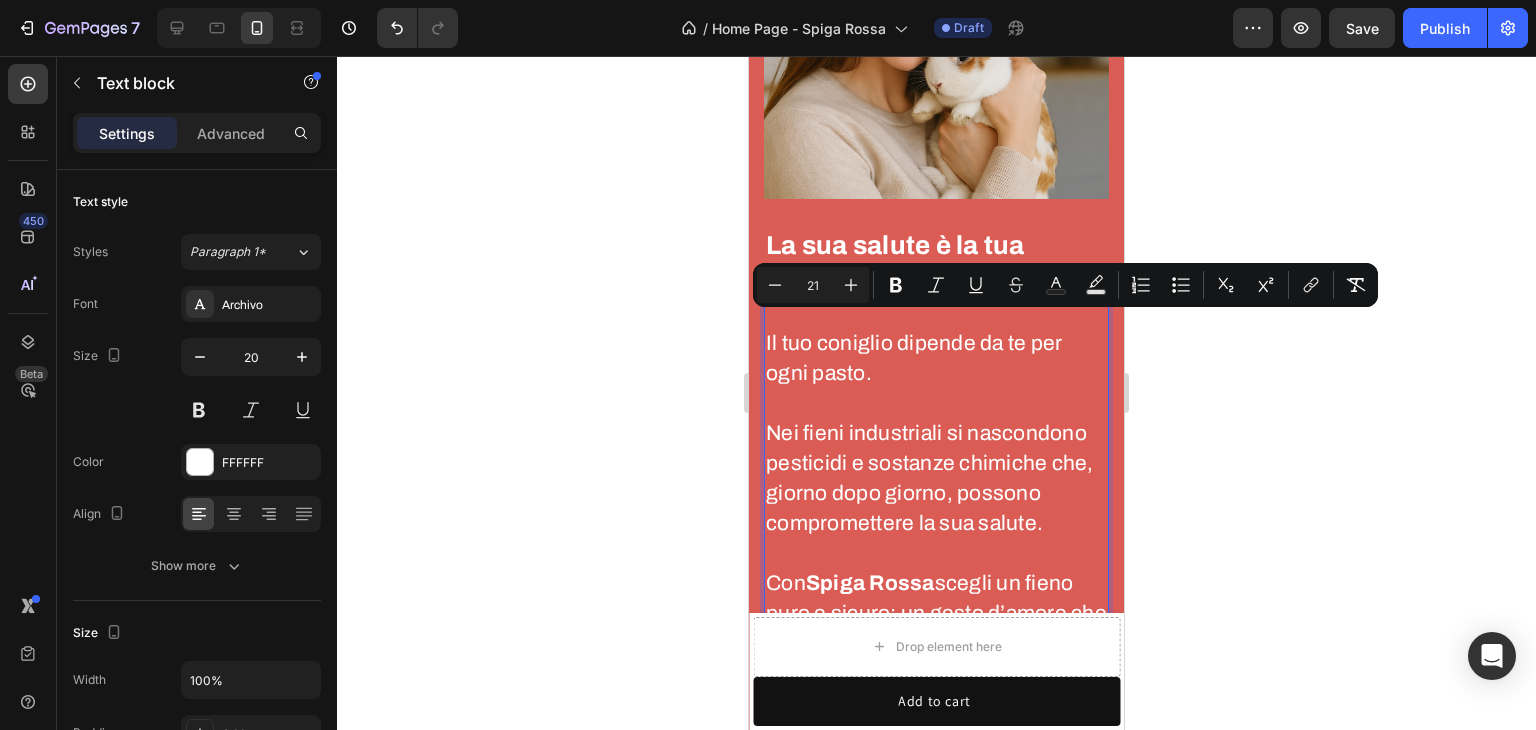 drag, startPoint x: 768, startPoint y: 326, endPoint x: 904, endPoint y: 353, distance: 138.65425 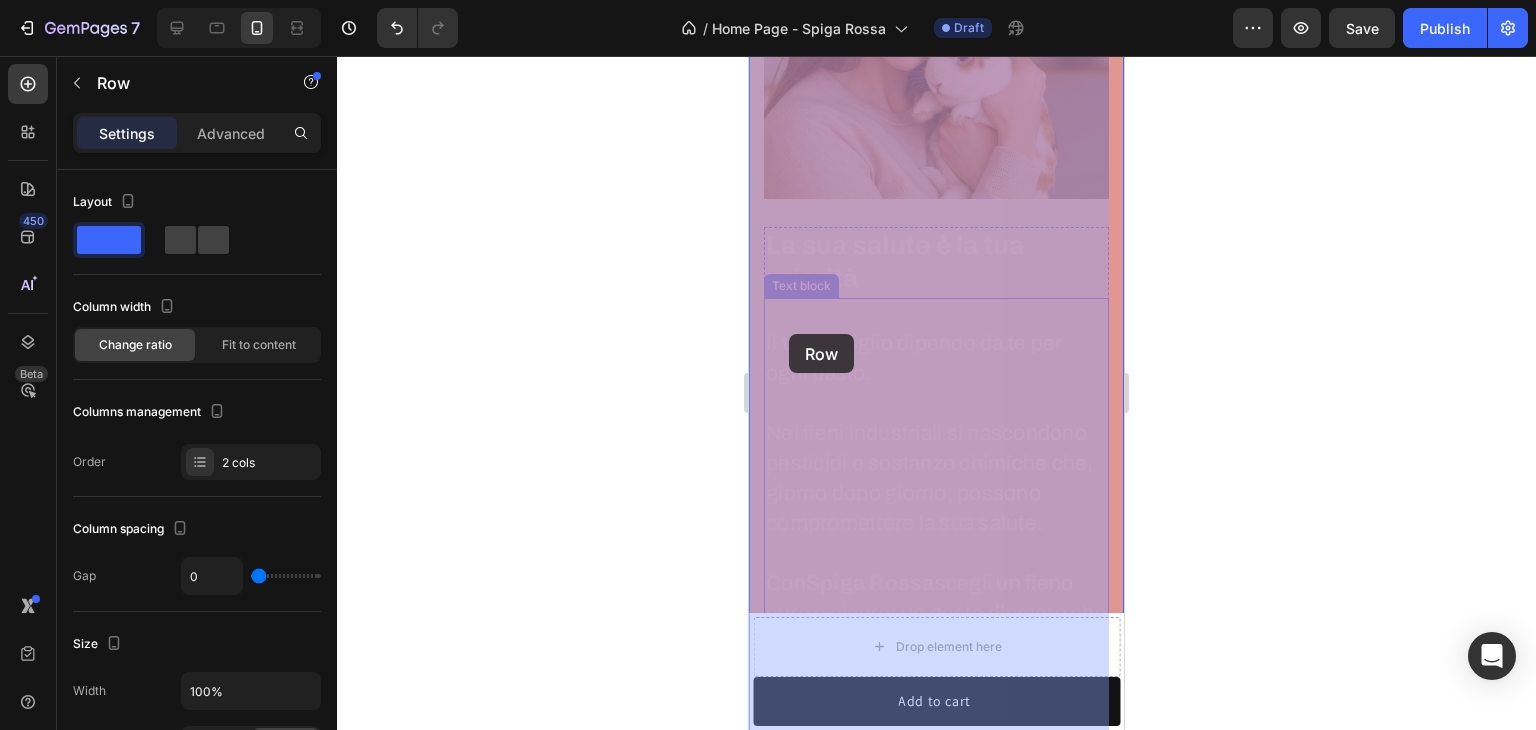 drag, startPoint x: 763, startPoint y: 326, endPoint x: 789, endPoint y: 333, distance: 26.925823 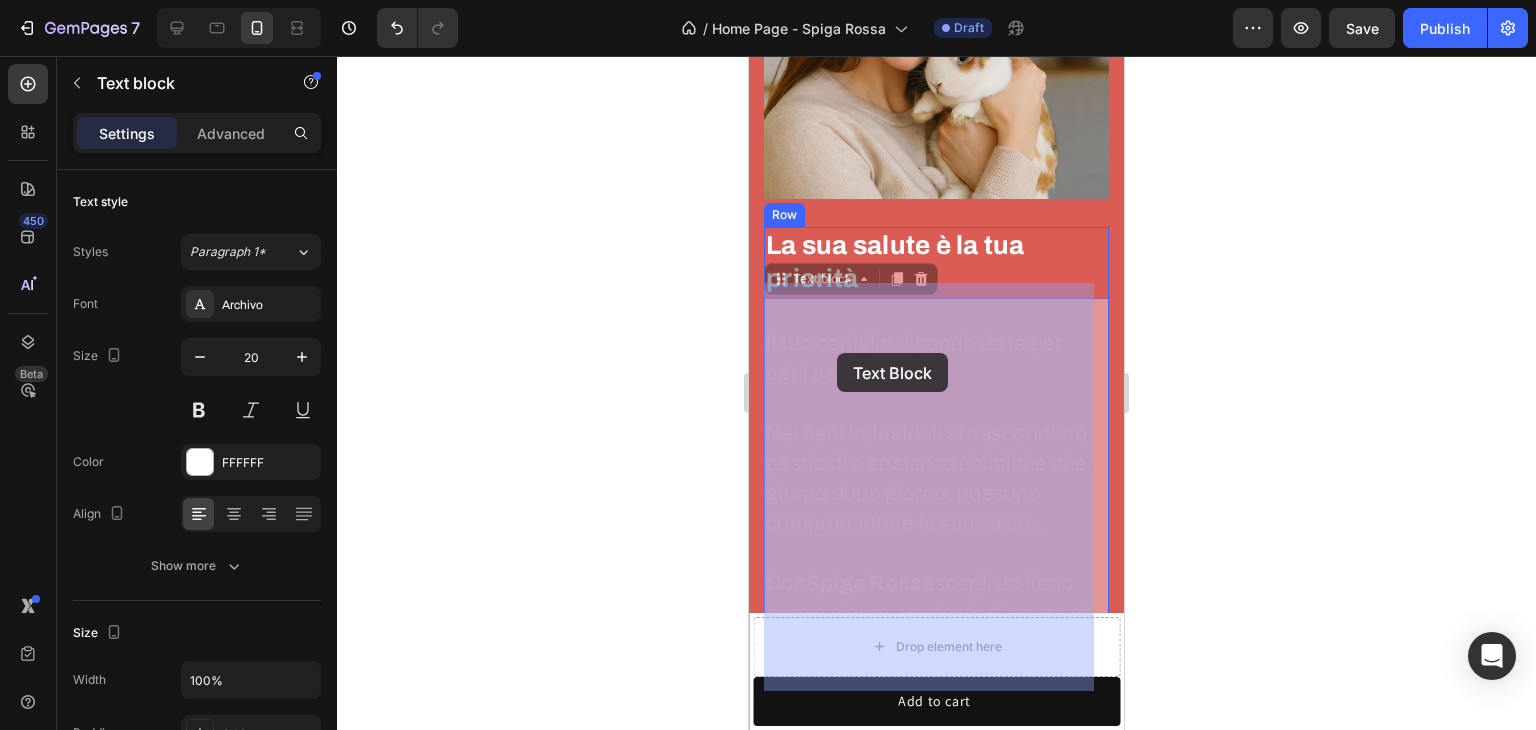 drag, startPoint x: 768, startPoint y: 321, endPoint x: 821, endPoint y: 343, distance: 57.384666 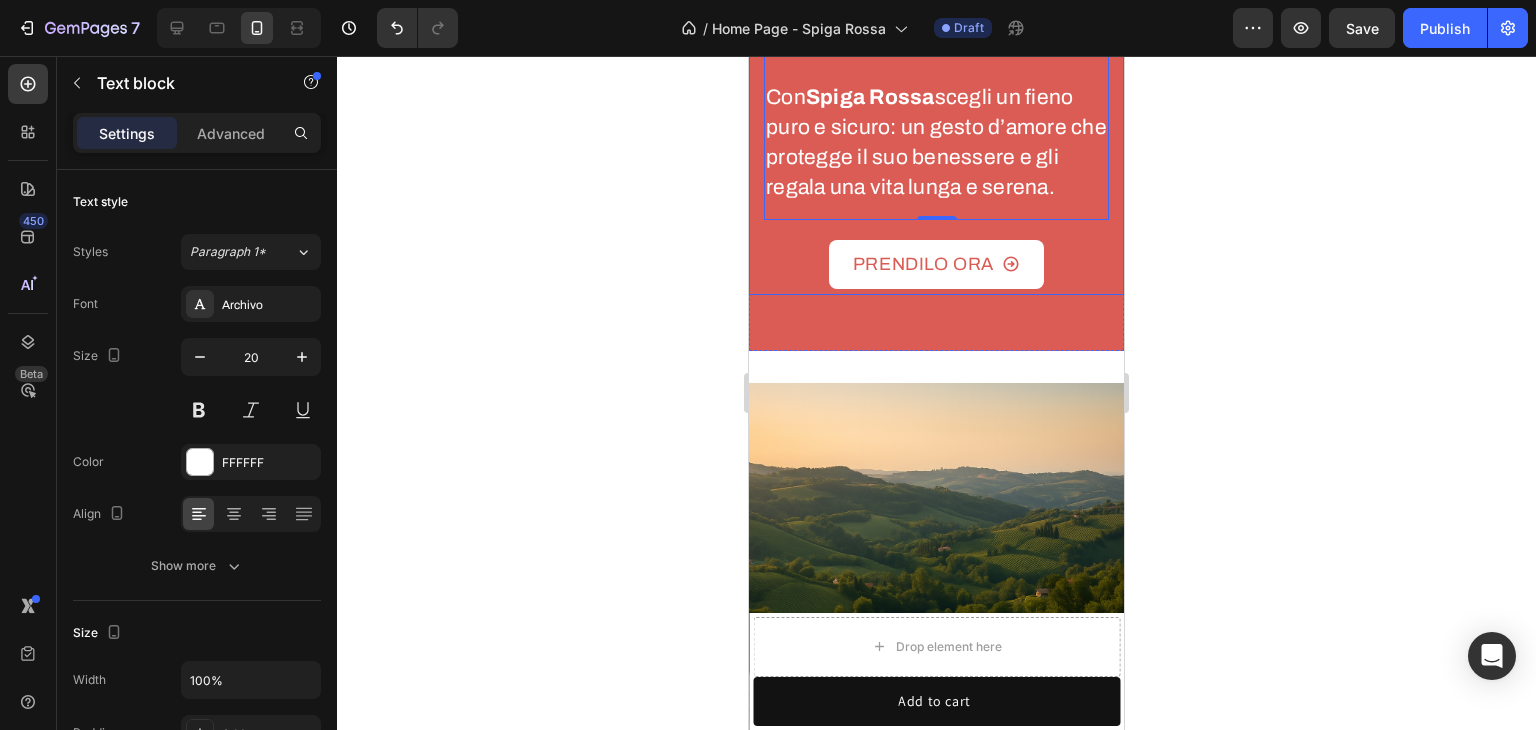 scroll, scrollTop: 2785, scrollLeft: 0, axis: vertical 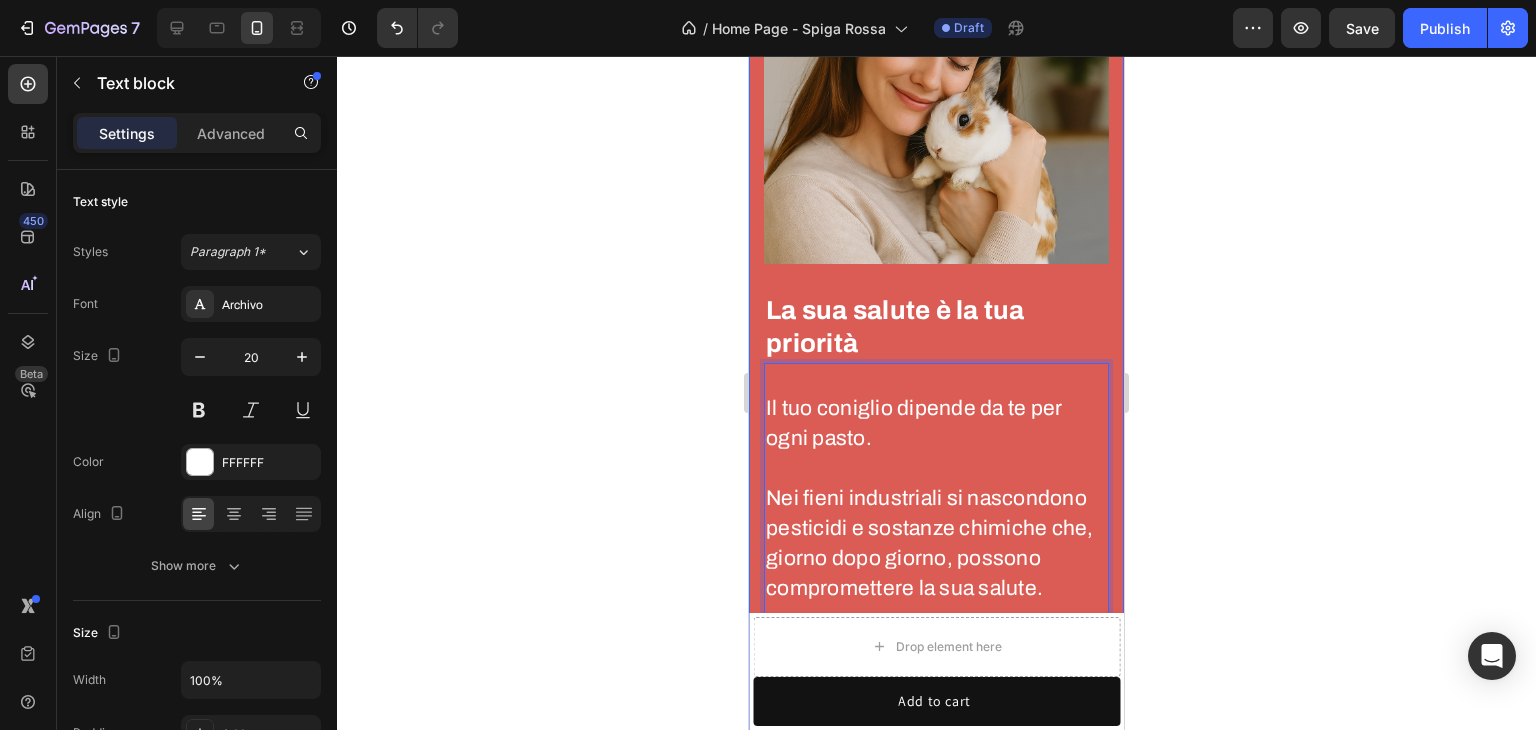 drag, startPoint x: 1080, startPoint y: 261, endPoint x: 753, endPoint y: 331, distance: 334.40845 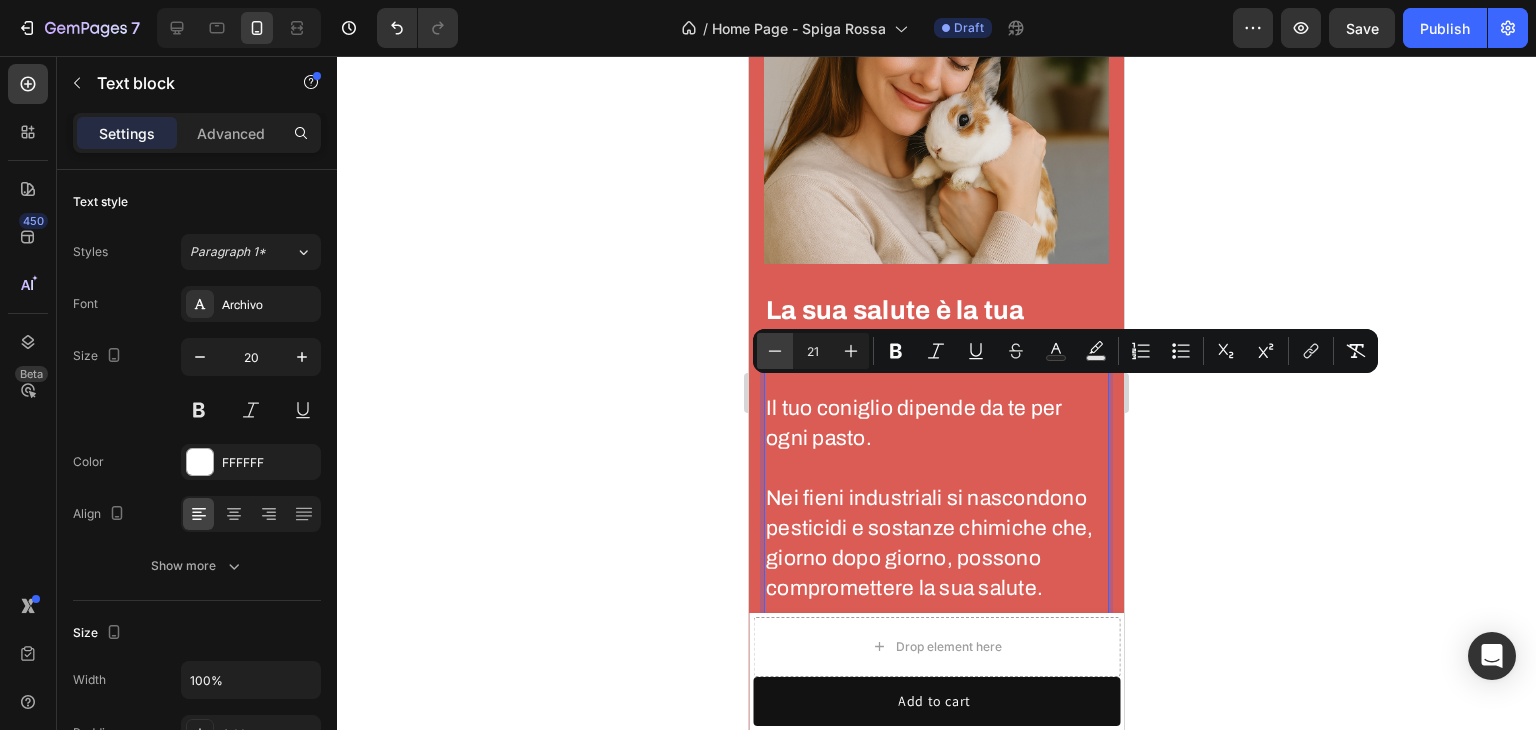 click 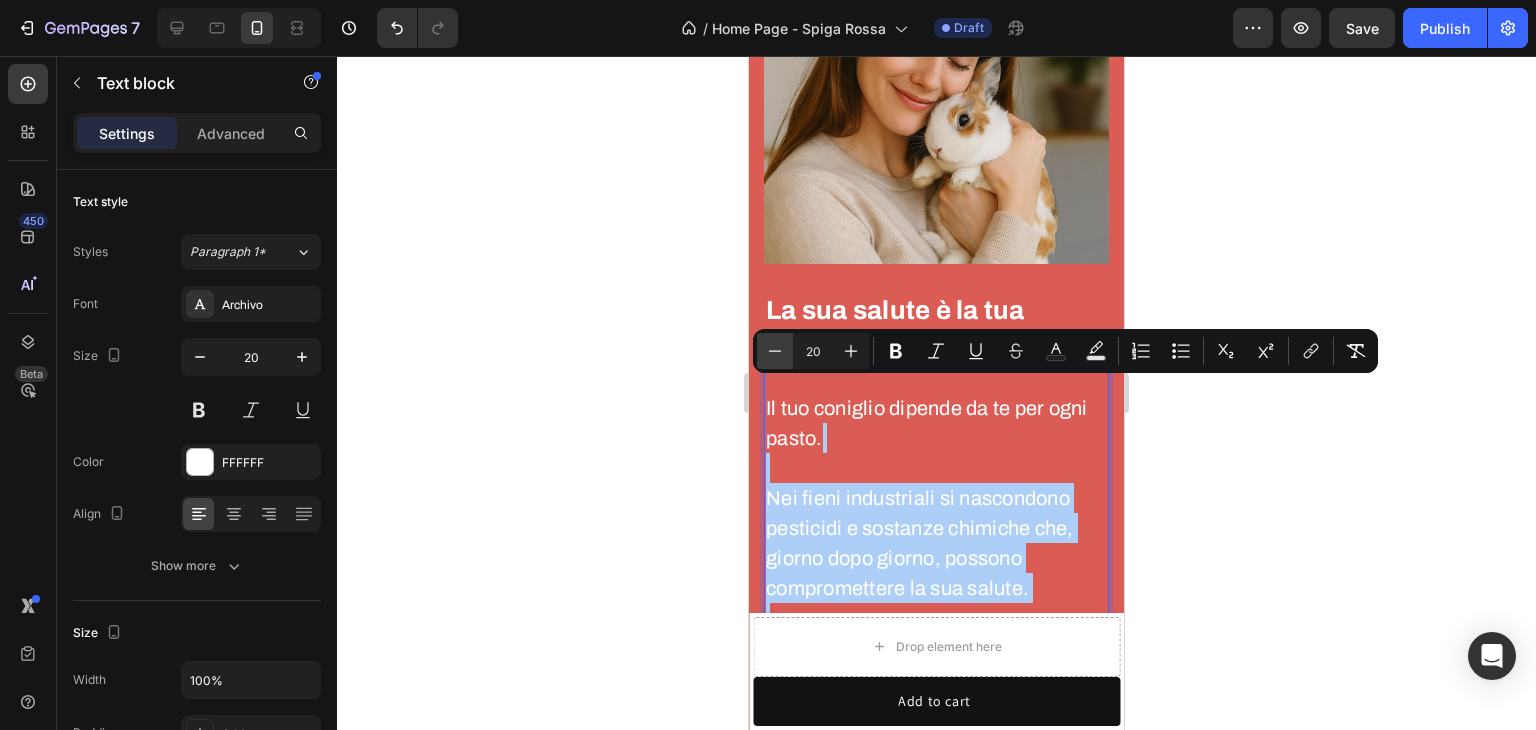 click 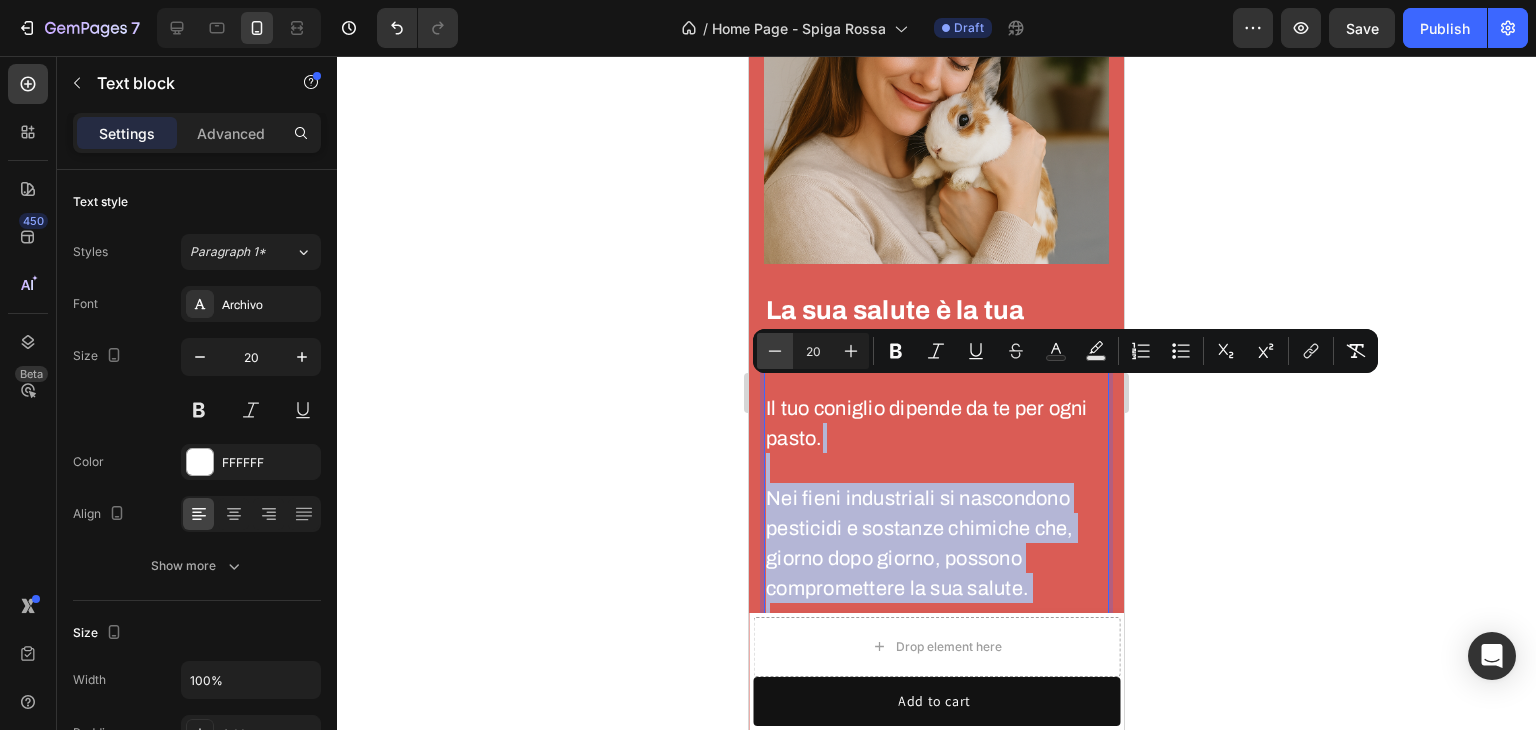 type on "19" 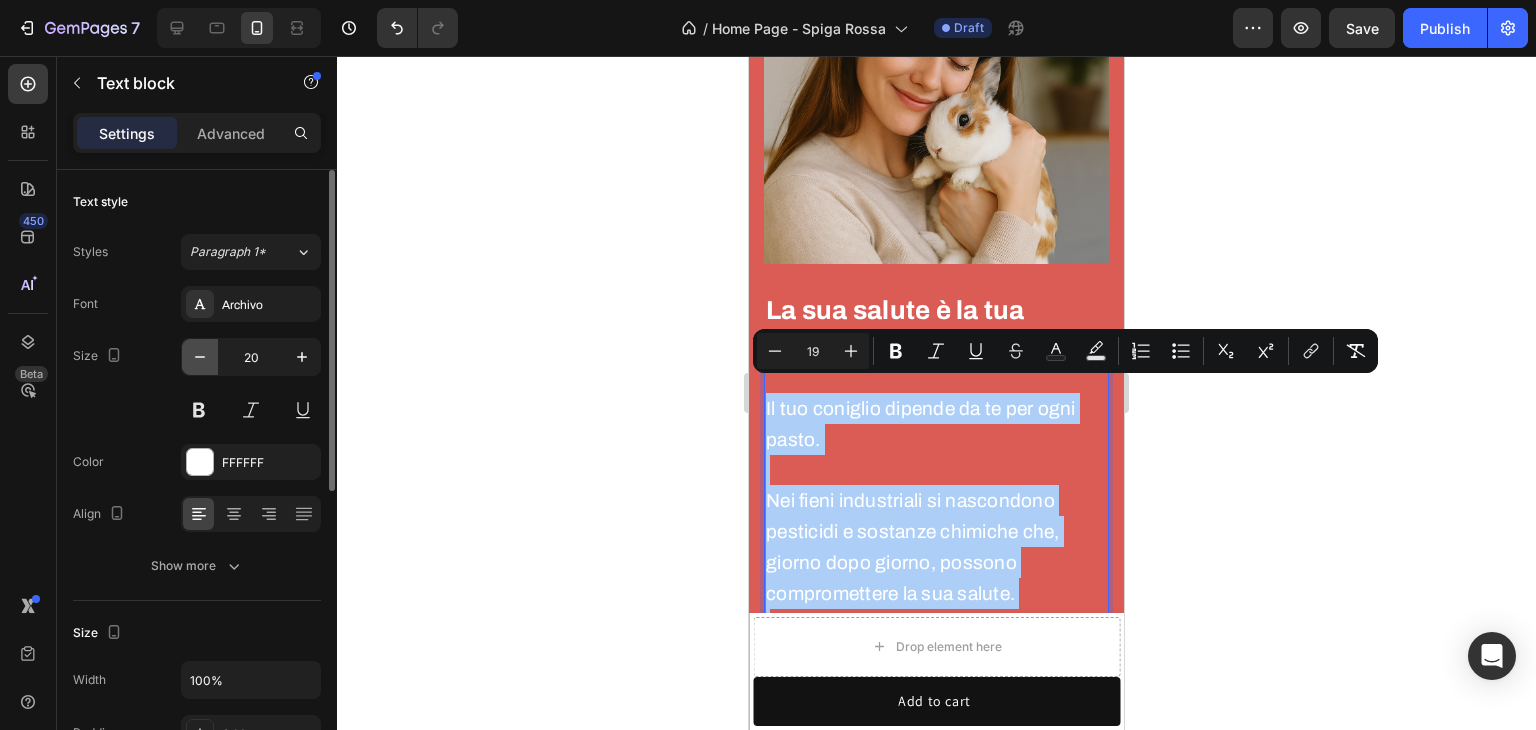 click 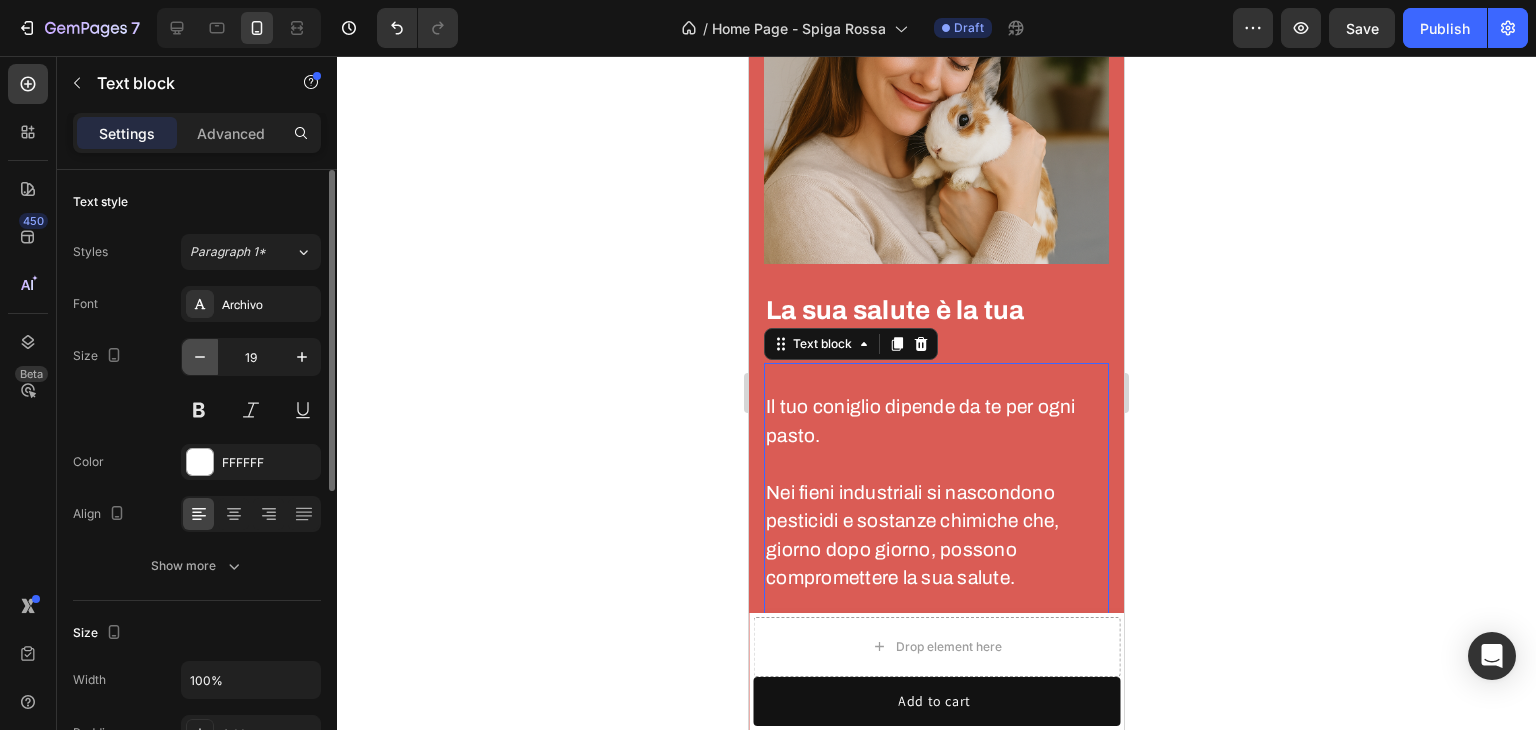 click 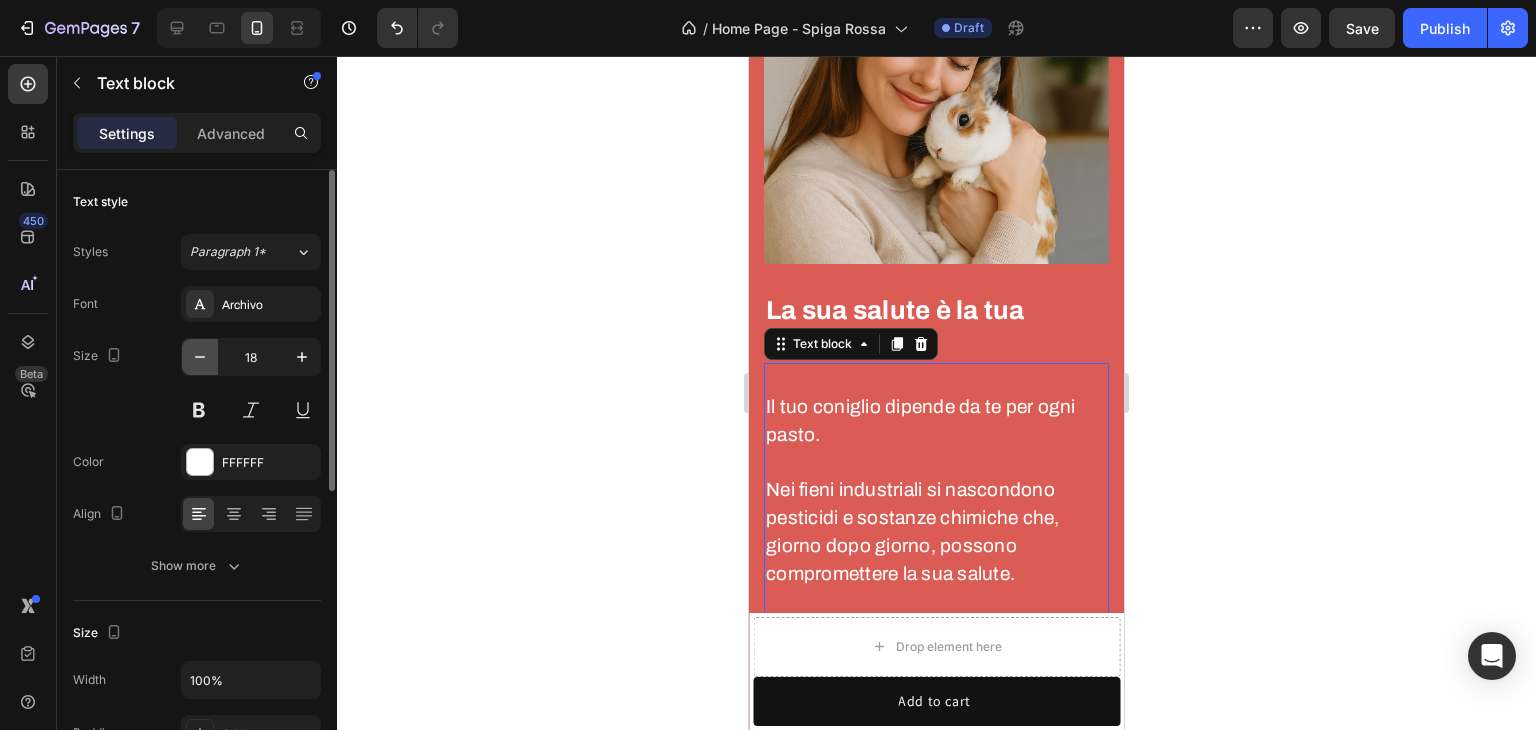 click 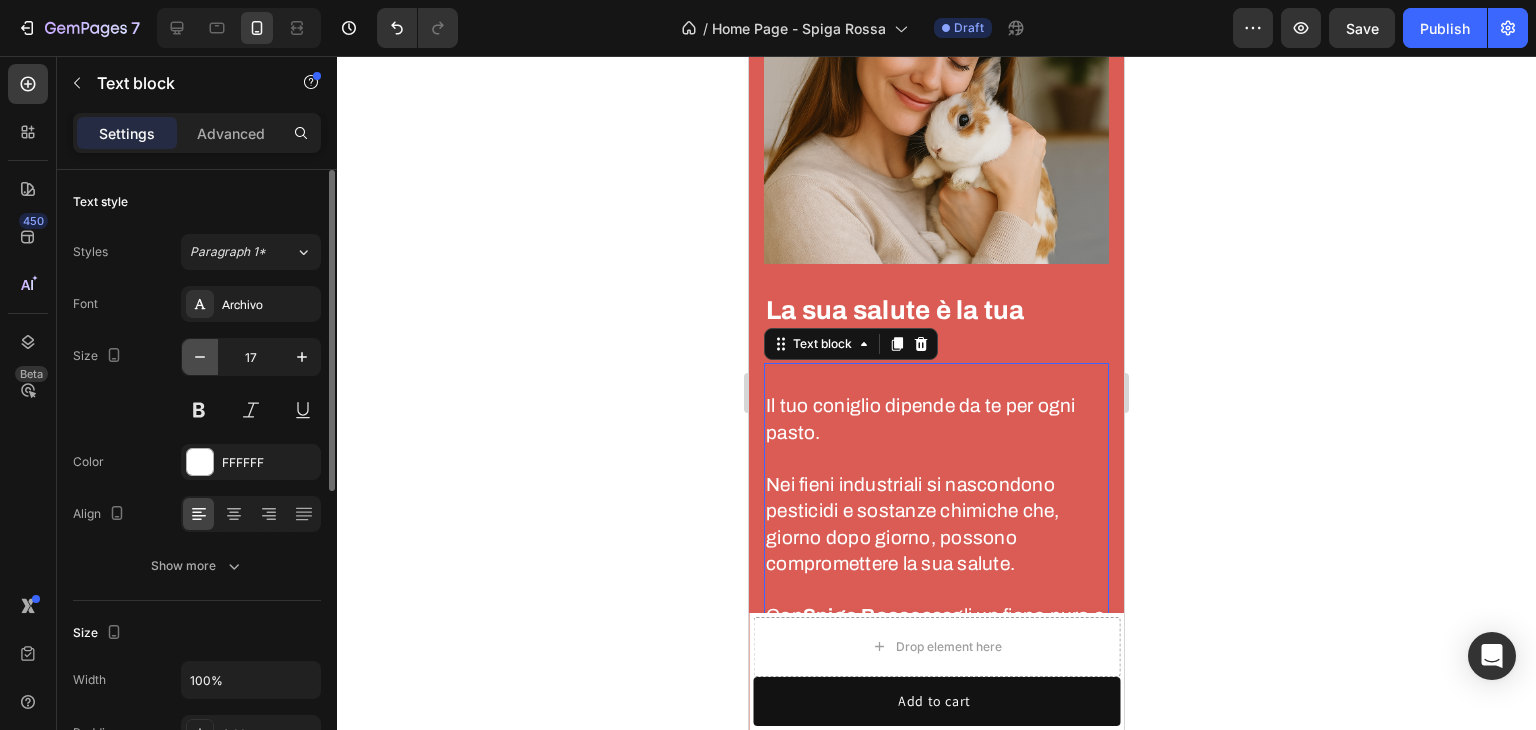 click 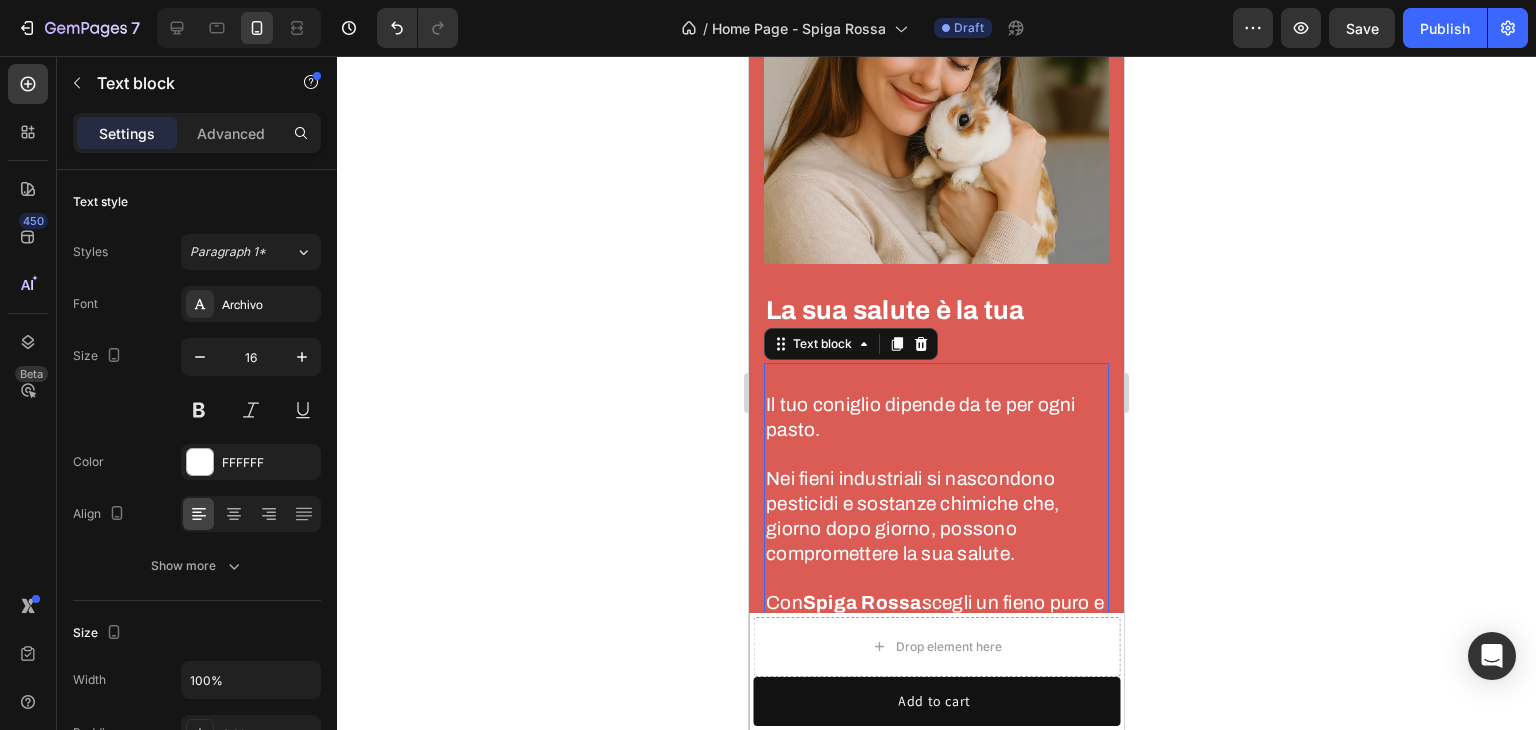 click 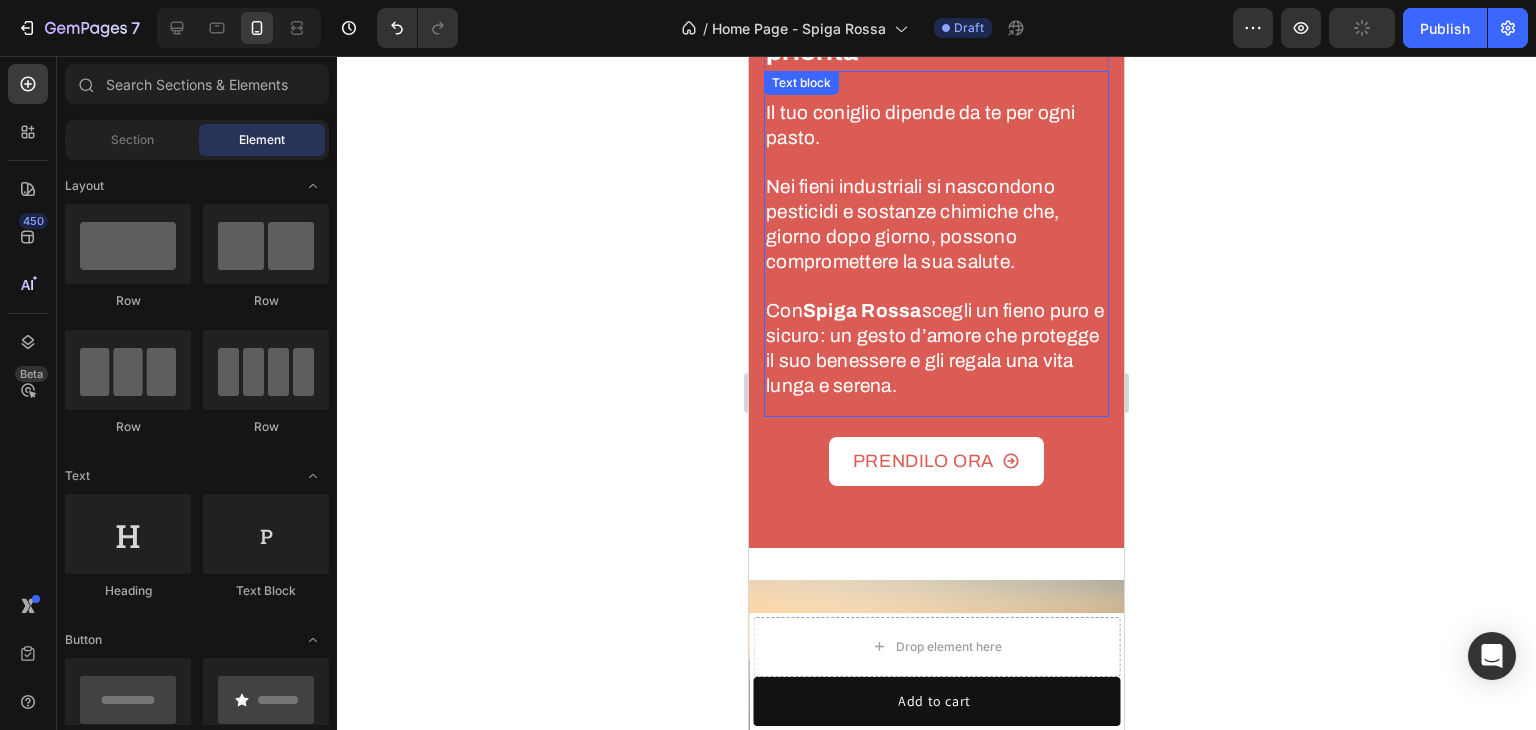 scroll, scrollTop: 2520, scrollLeft: 0, axis: vertical 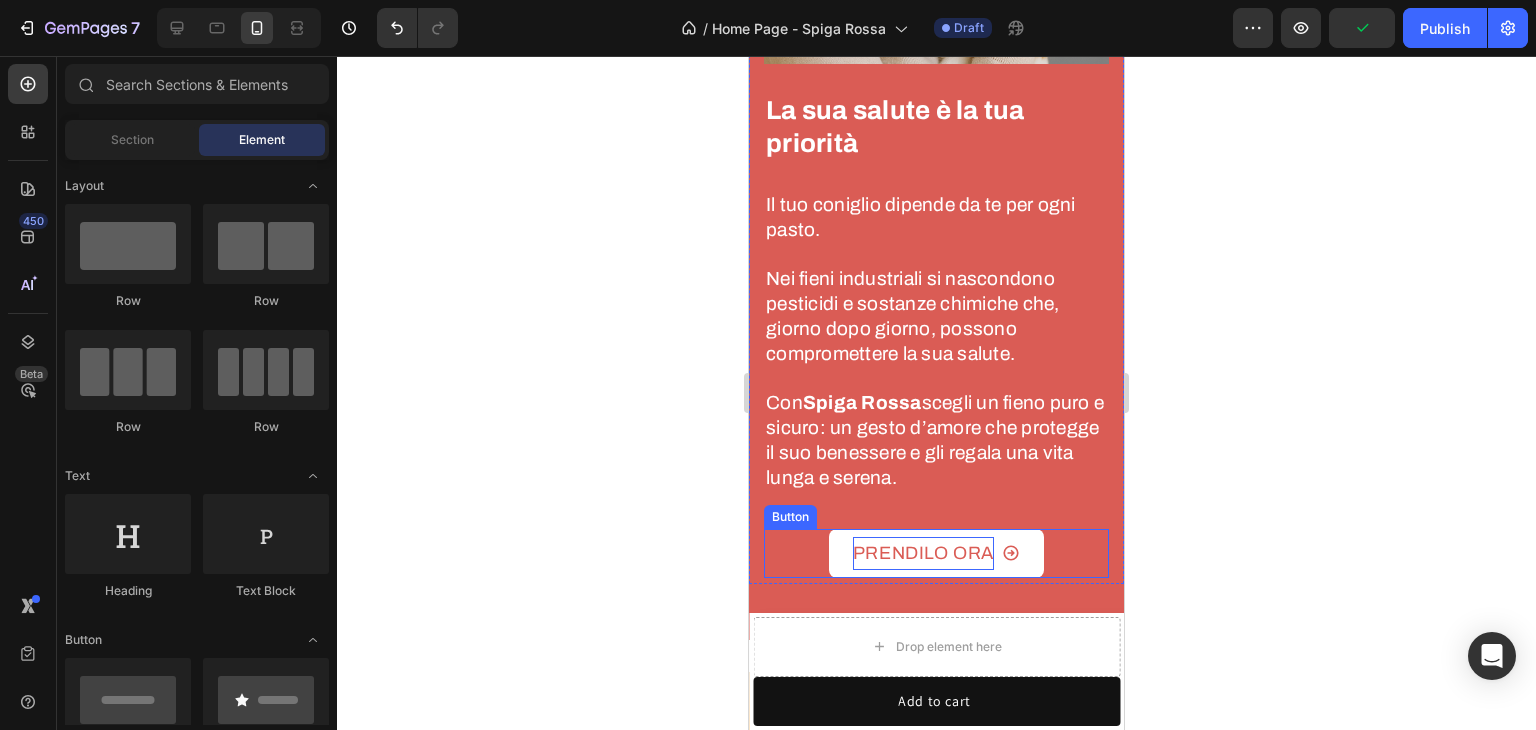 click on "PRENDILO ORA" at bounding box center (923, 553) 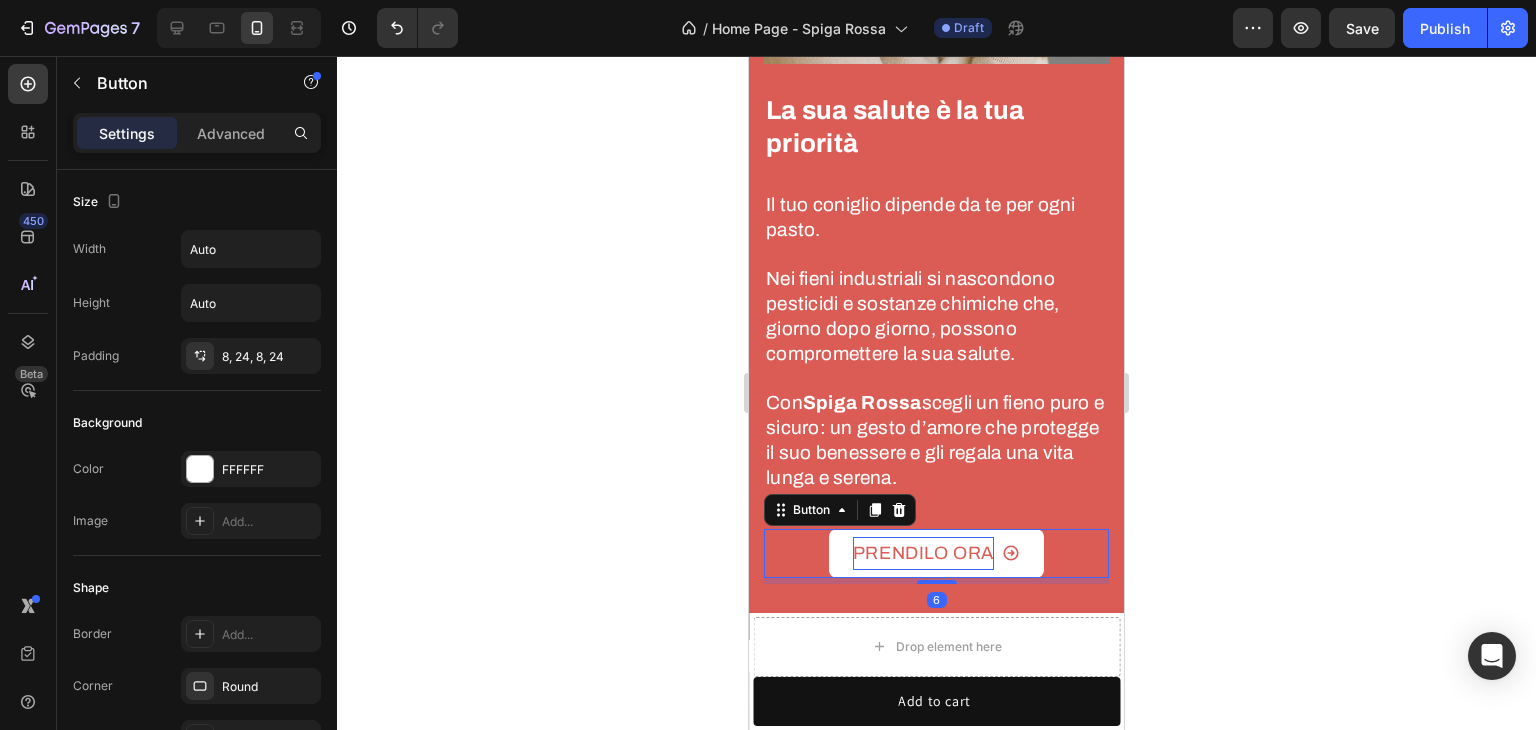 click on "PRENDILO ORA" at bounding box center [923, 553] 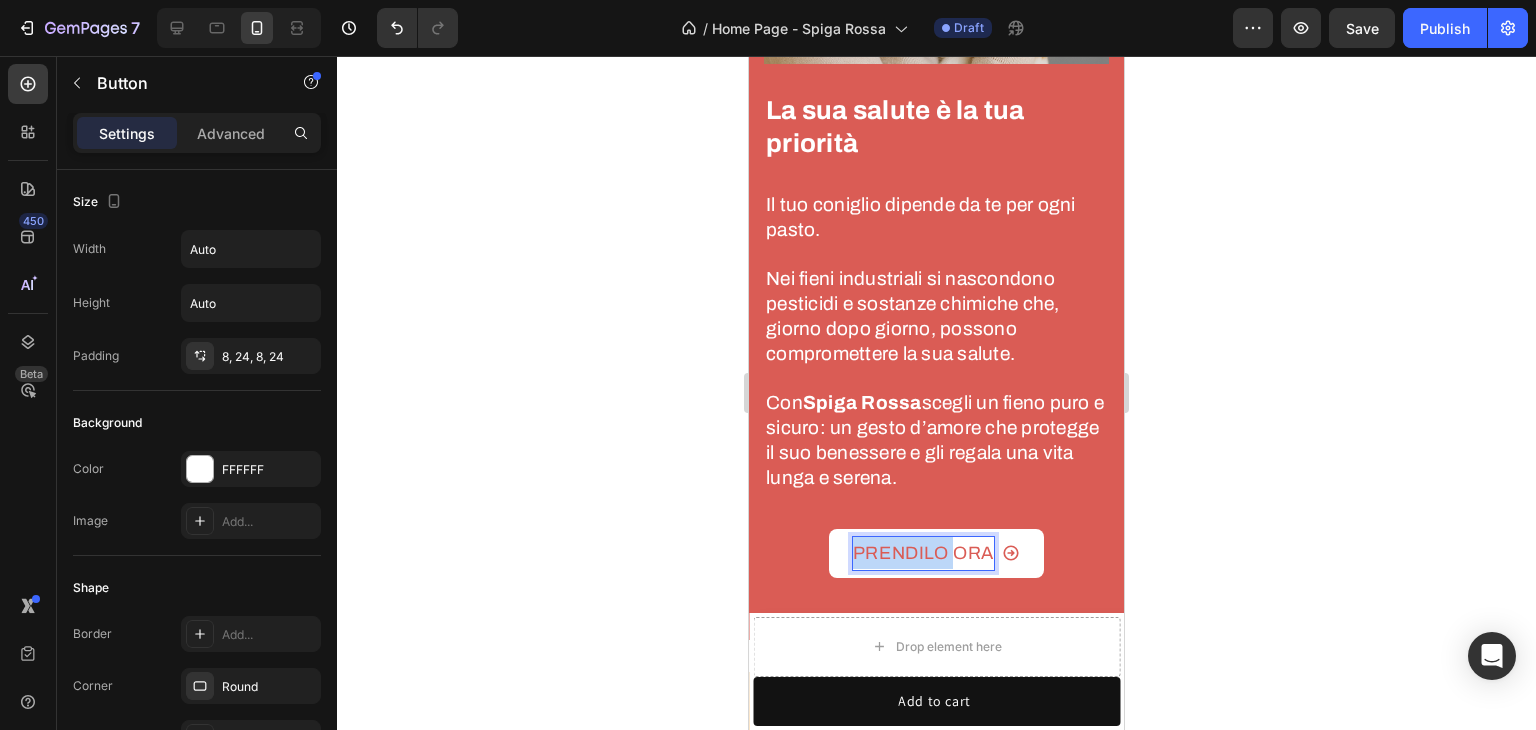 click on "PRENDILO ORA" at bounding box center [923, 553] 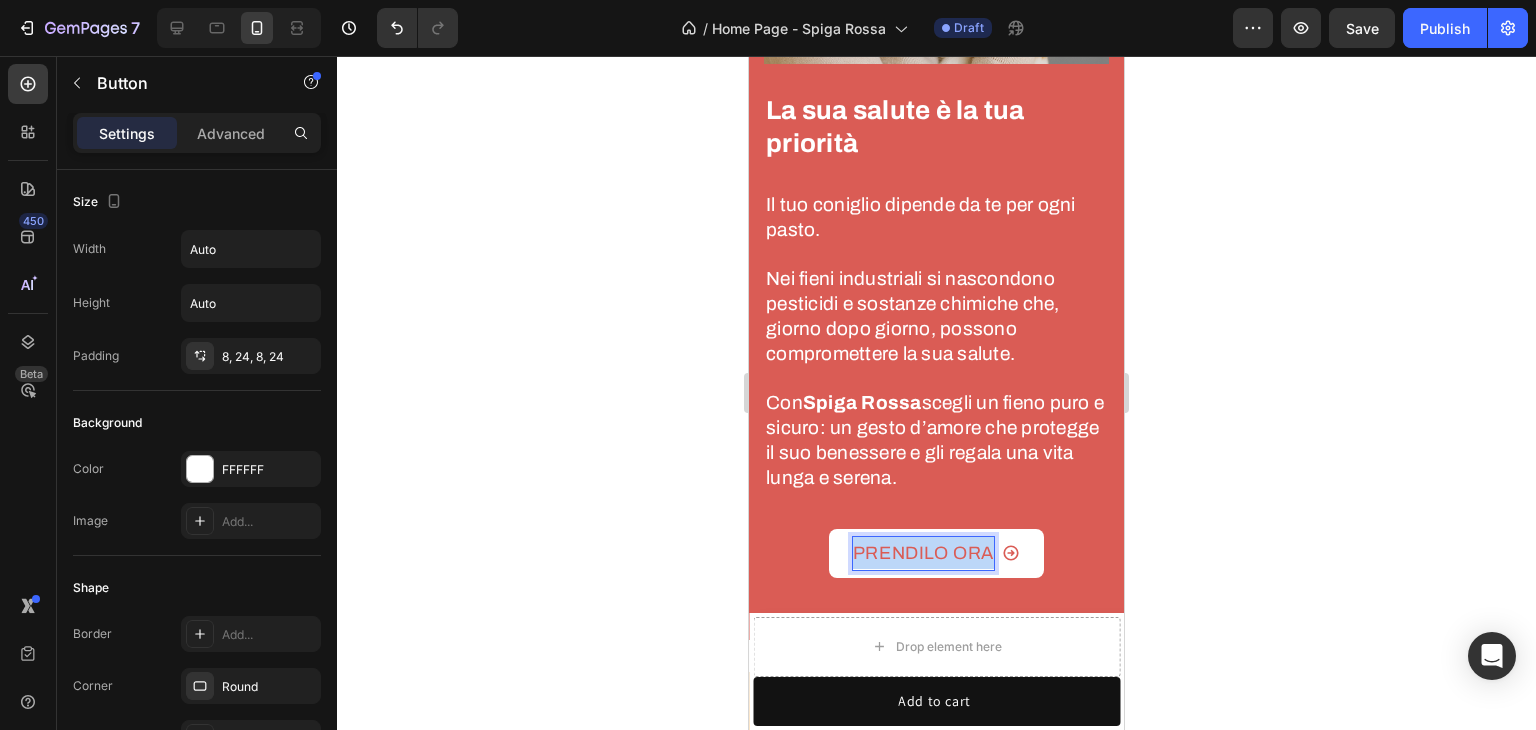 click on "PRENDILO ORA" at bounding box center [923, 553] 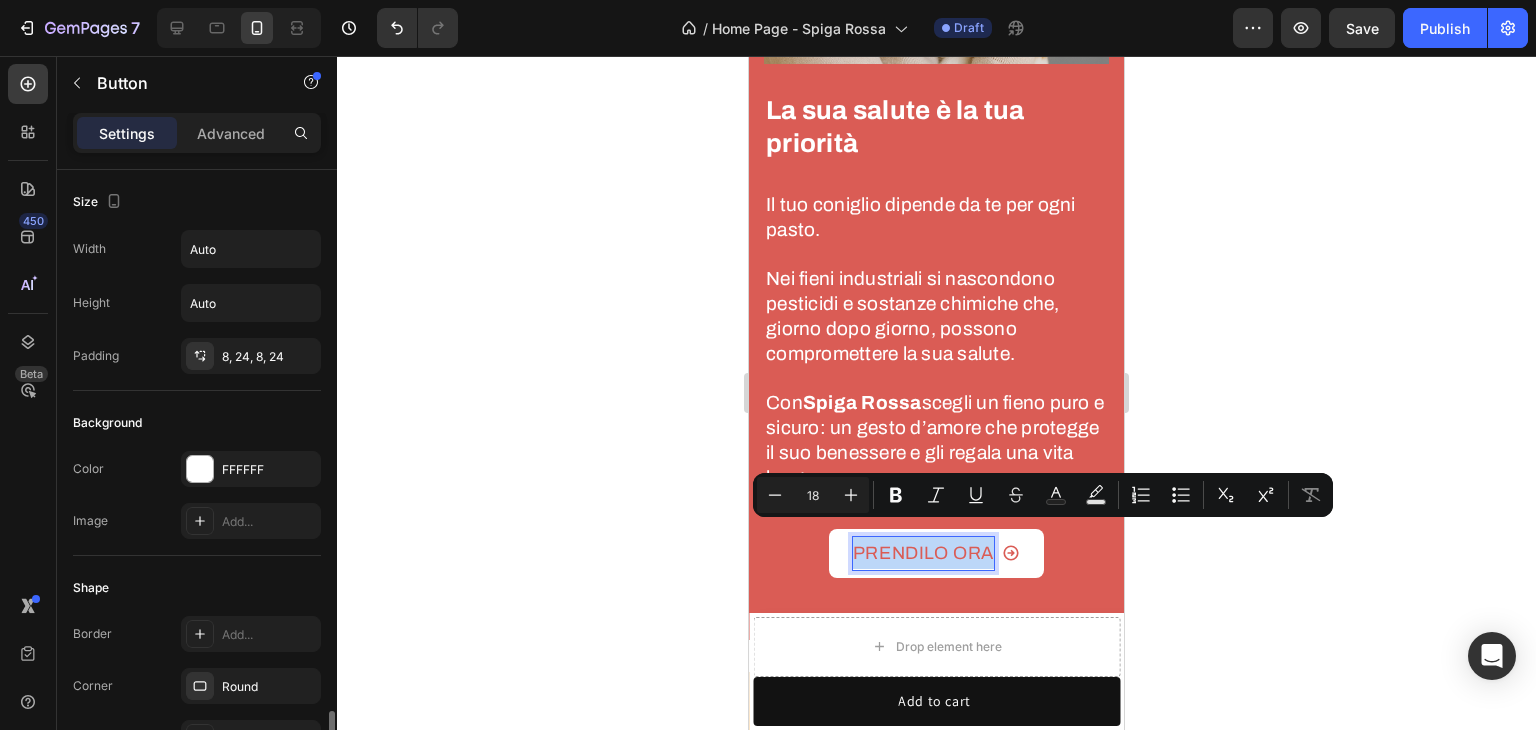 scroll, scrollTop: 600, scrollLeft: 0, axis: vertical 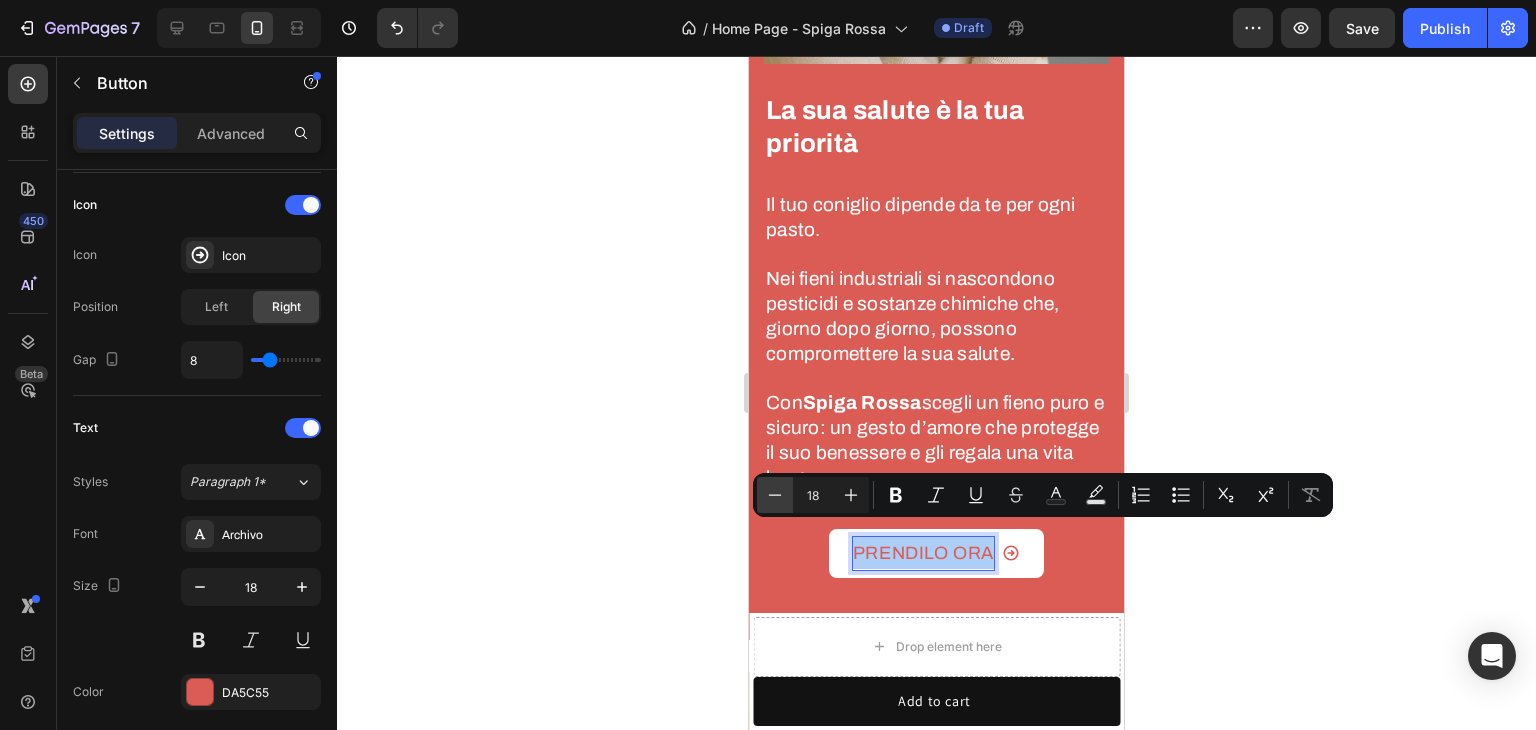 click 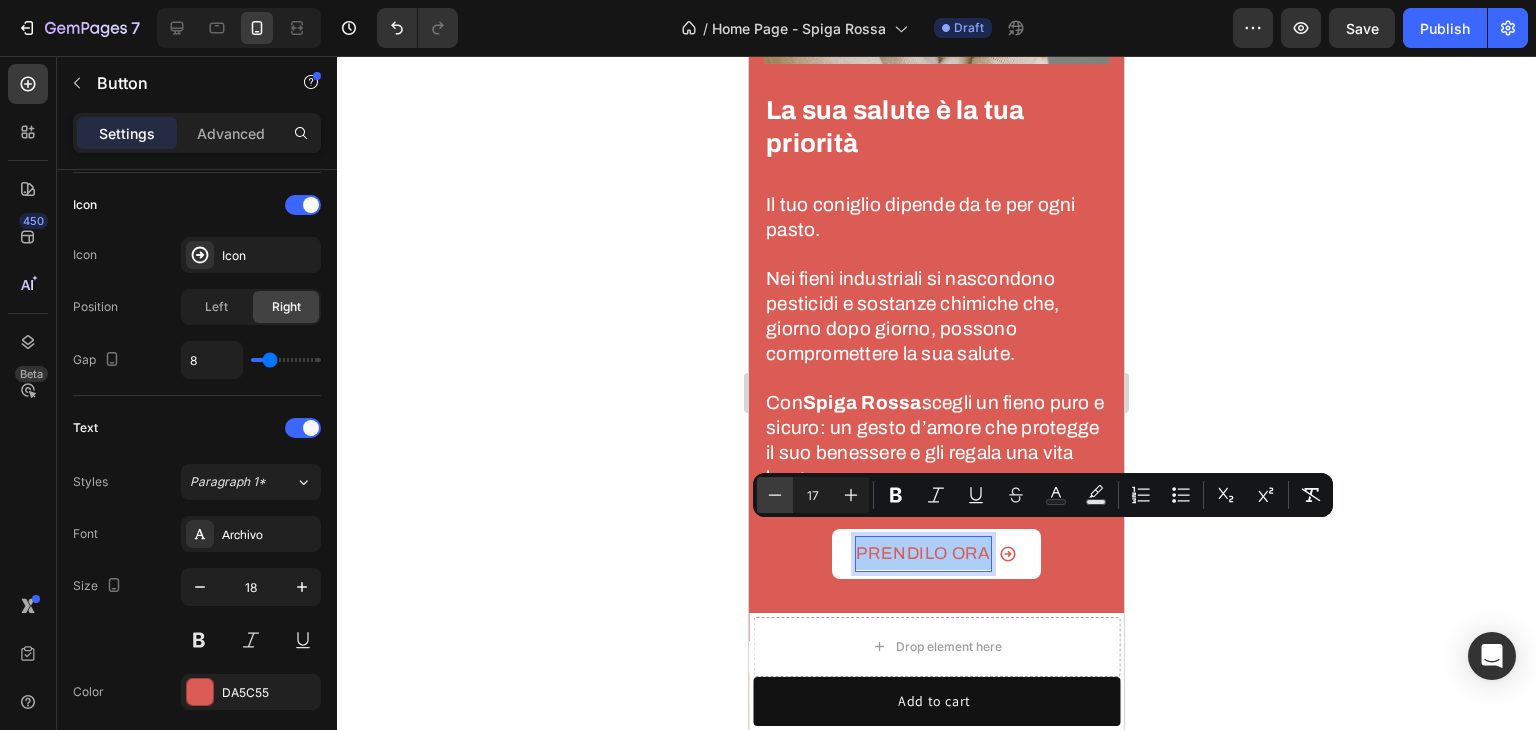 click 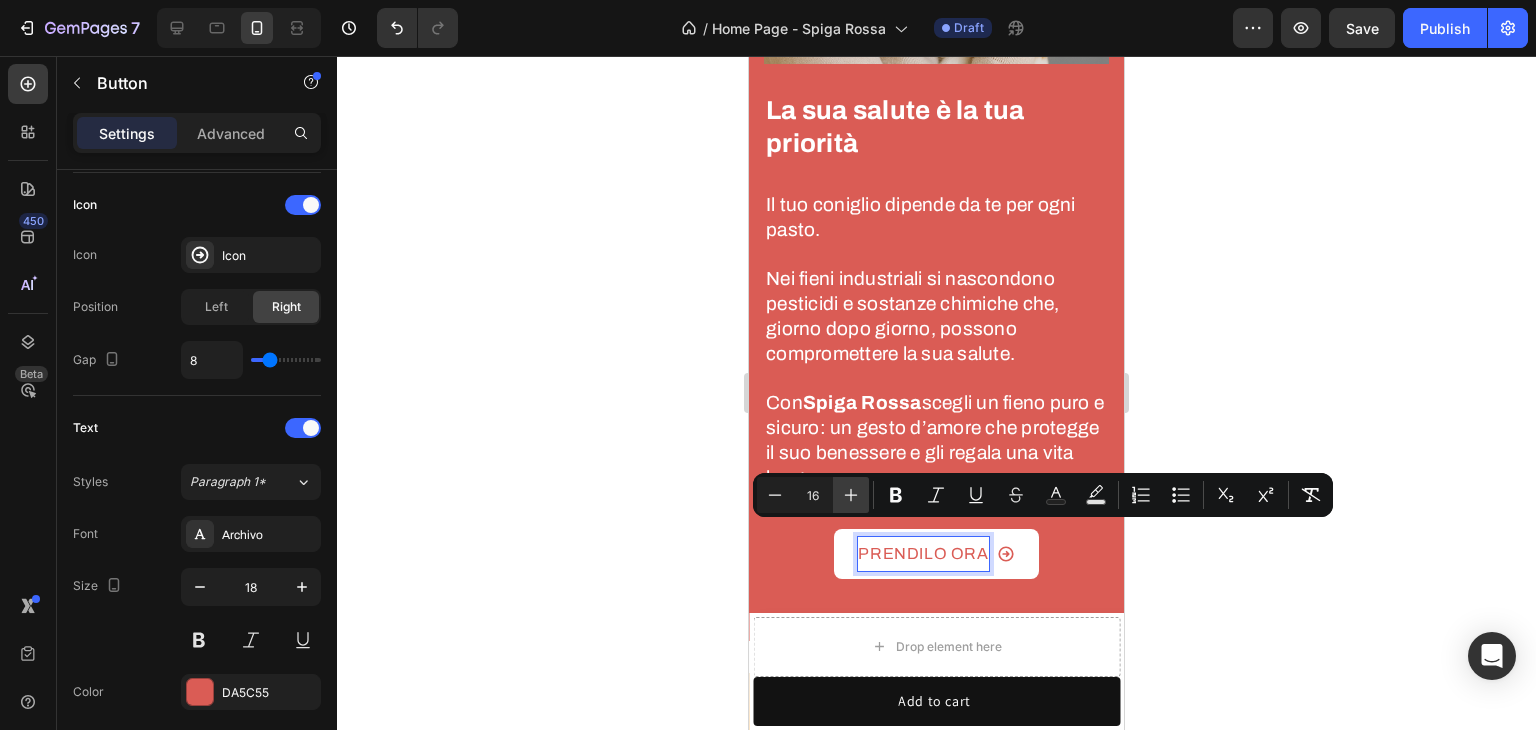 click 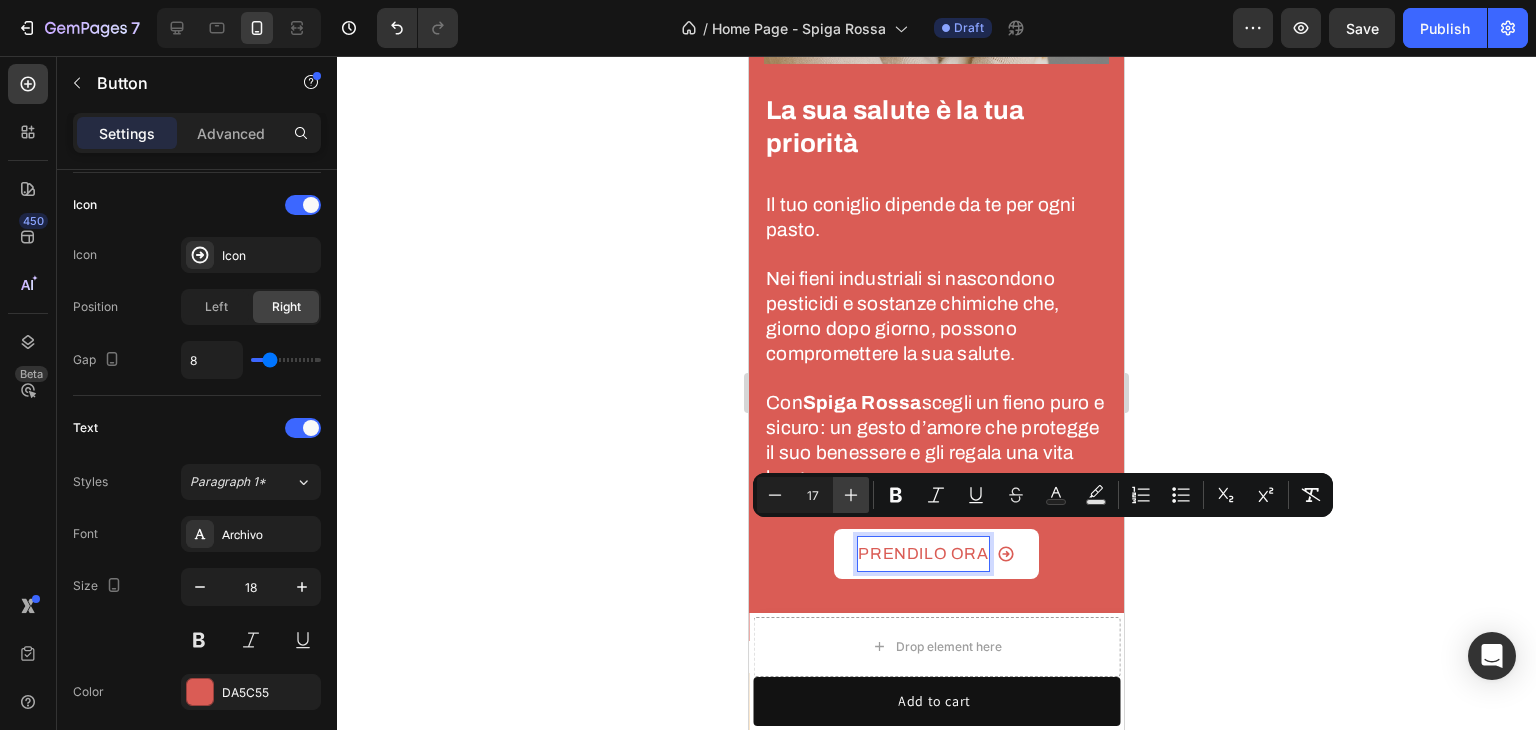 click 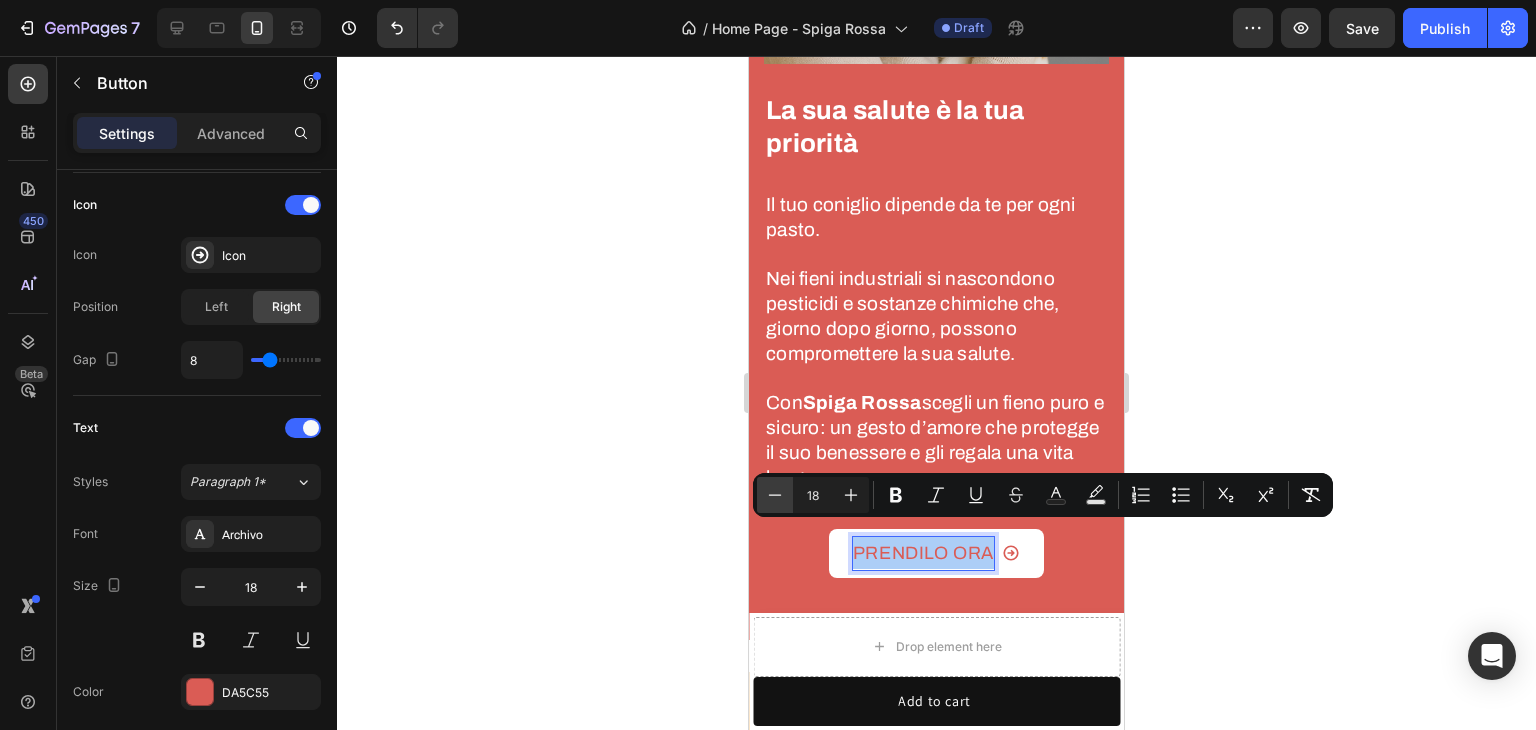 click 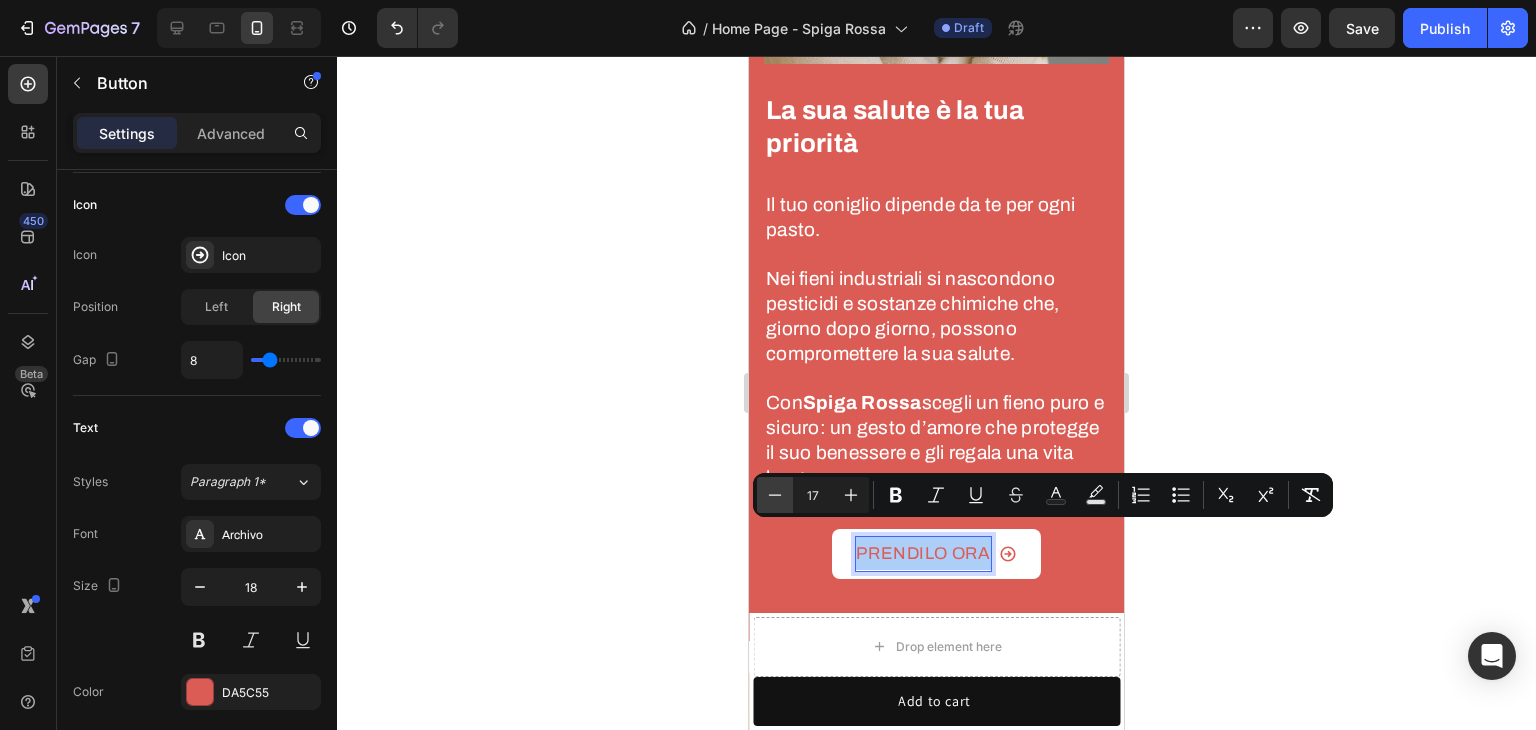 click 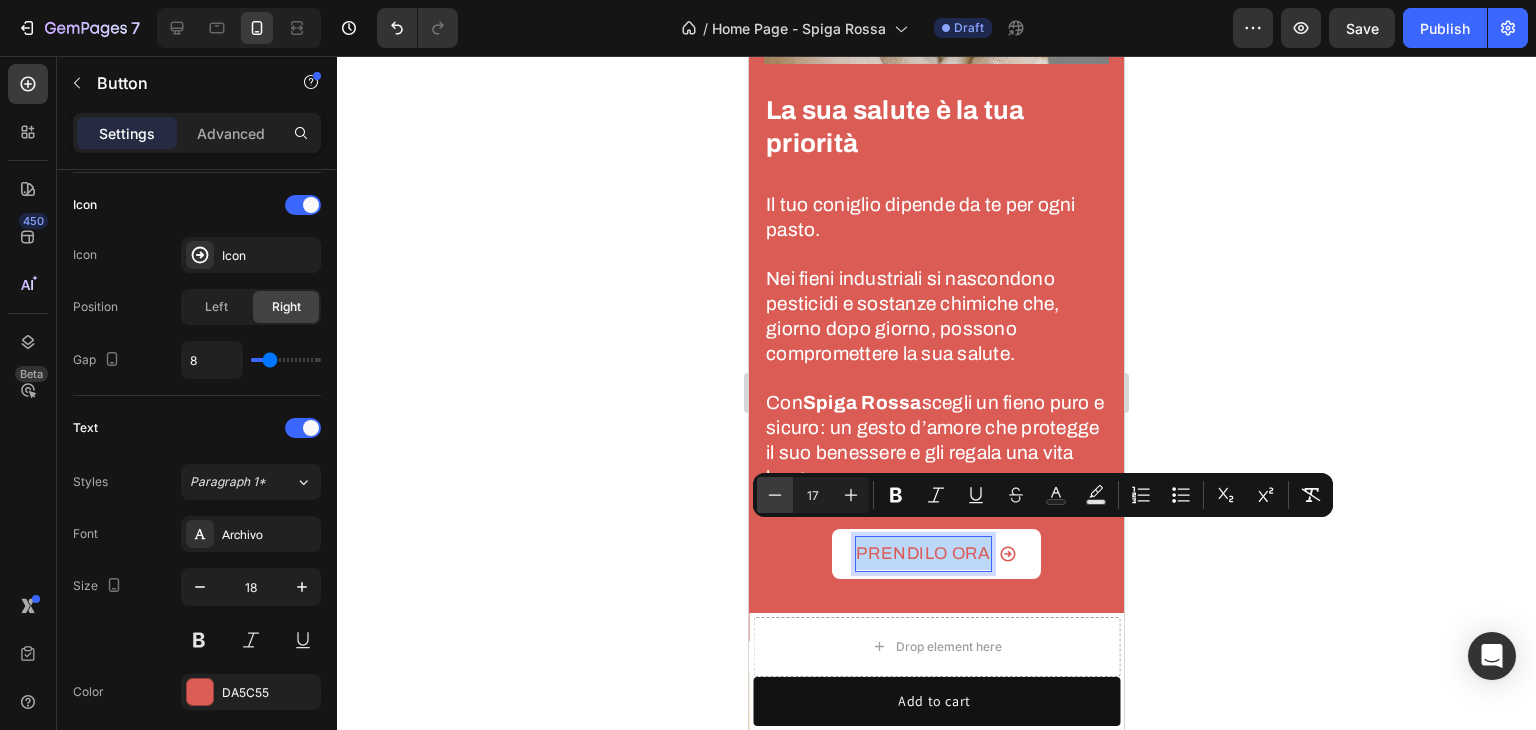 type on "16" 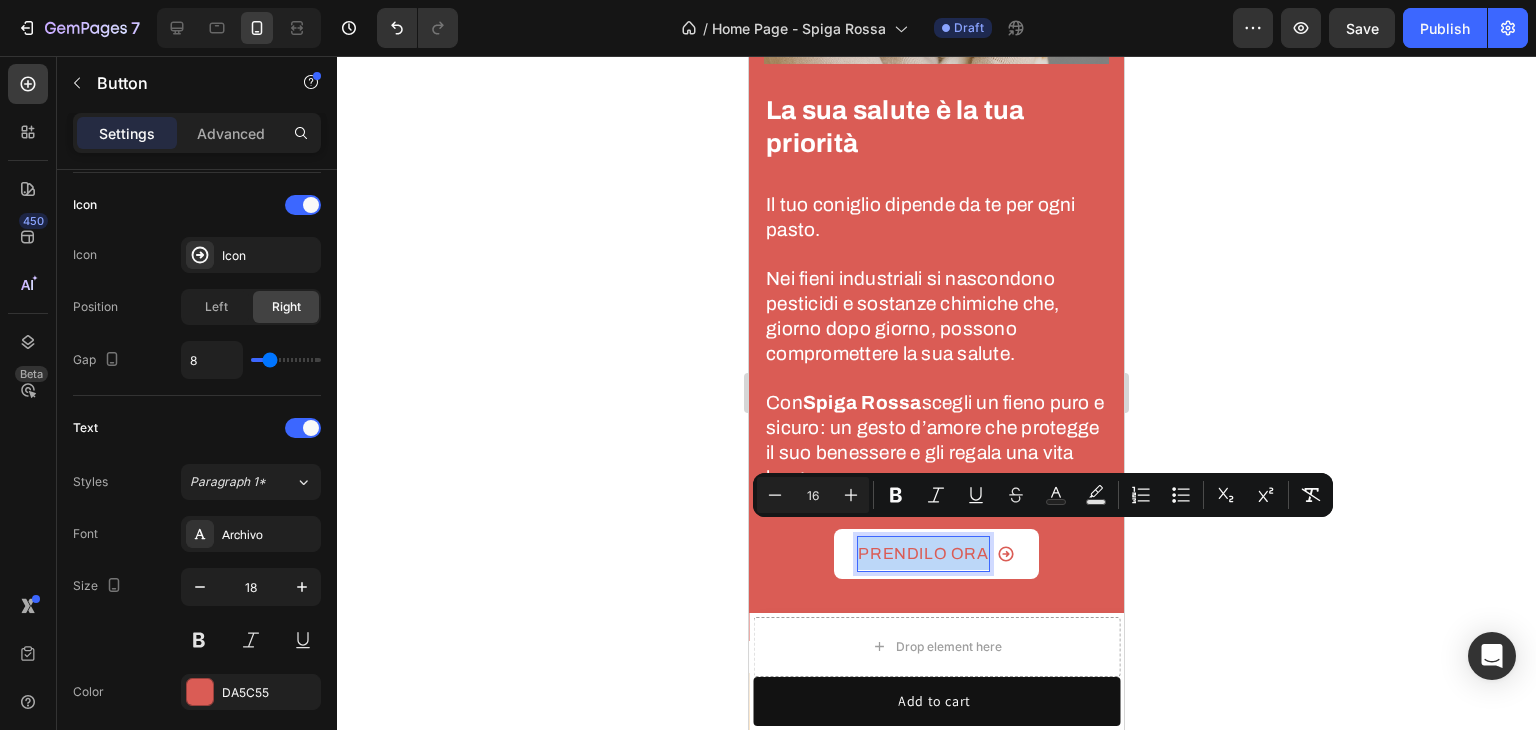 click on "Image Image La sua salute è la tua priorità Heading Il tuo coniglio dipende da te per ogni pasto. Nei fieni industriali si nascondono pesticidi e sostanze chimiche che, giorno dopo giorno, possono compromettere la sua salute. Con Spiga Rossa scegli un fieno puro e sicuro: un gesto d’amore che protegge il suo benessere e gli regala una vita lunga e serena. Text block Row PRENDILO ORA Button 6 Row Section 8" at bounding box center (936, 152) 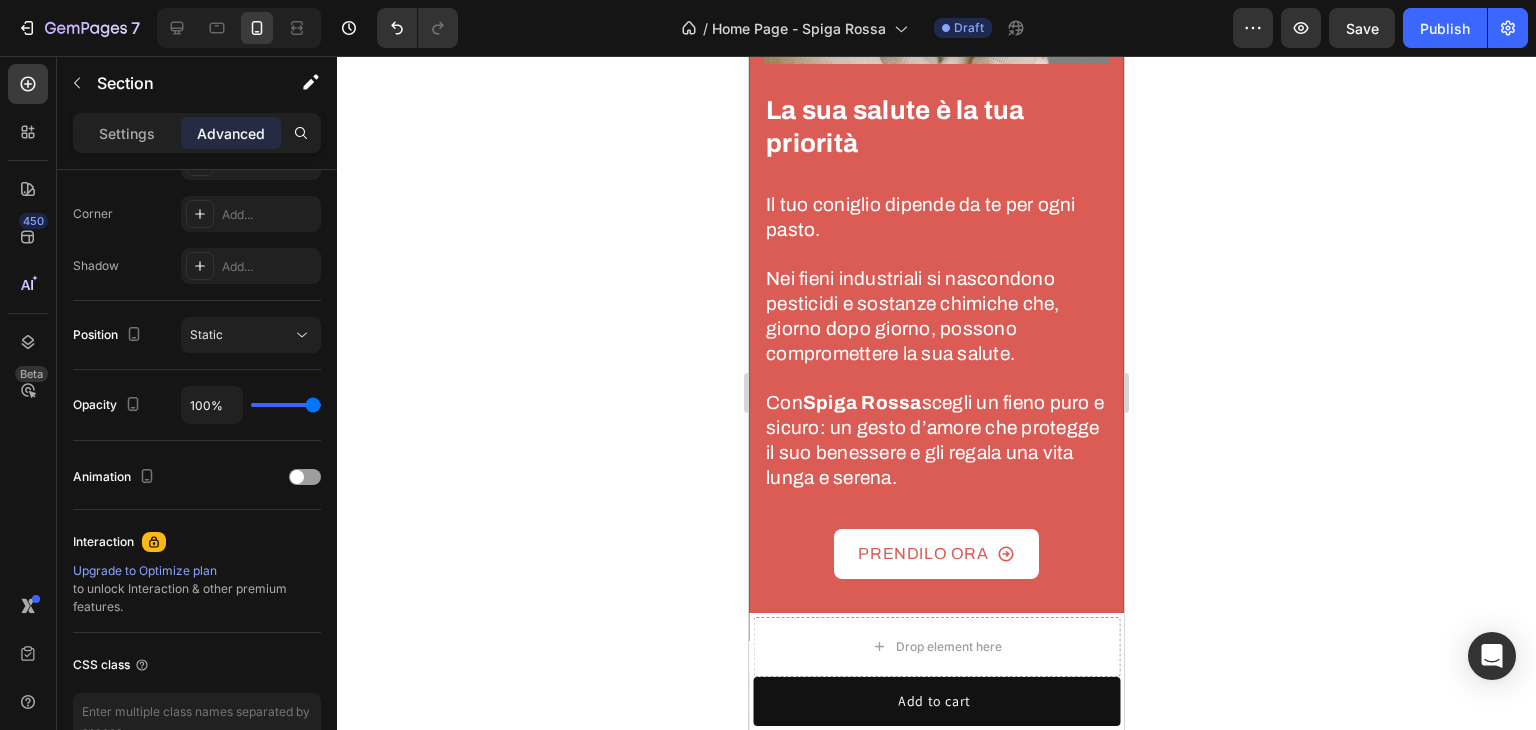 scroll, scrollTop: 0, scrollLeft: 0, axis: both 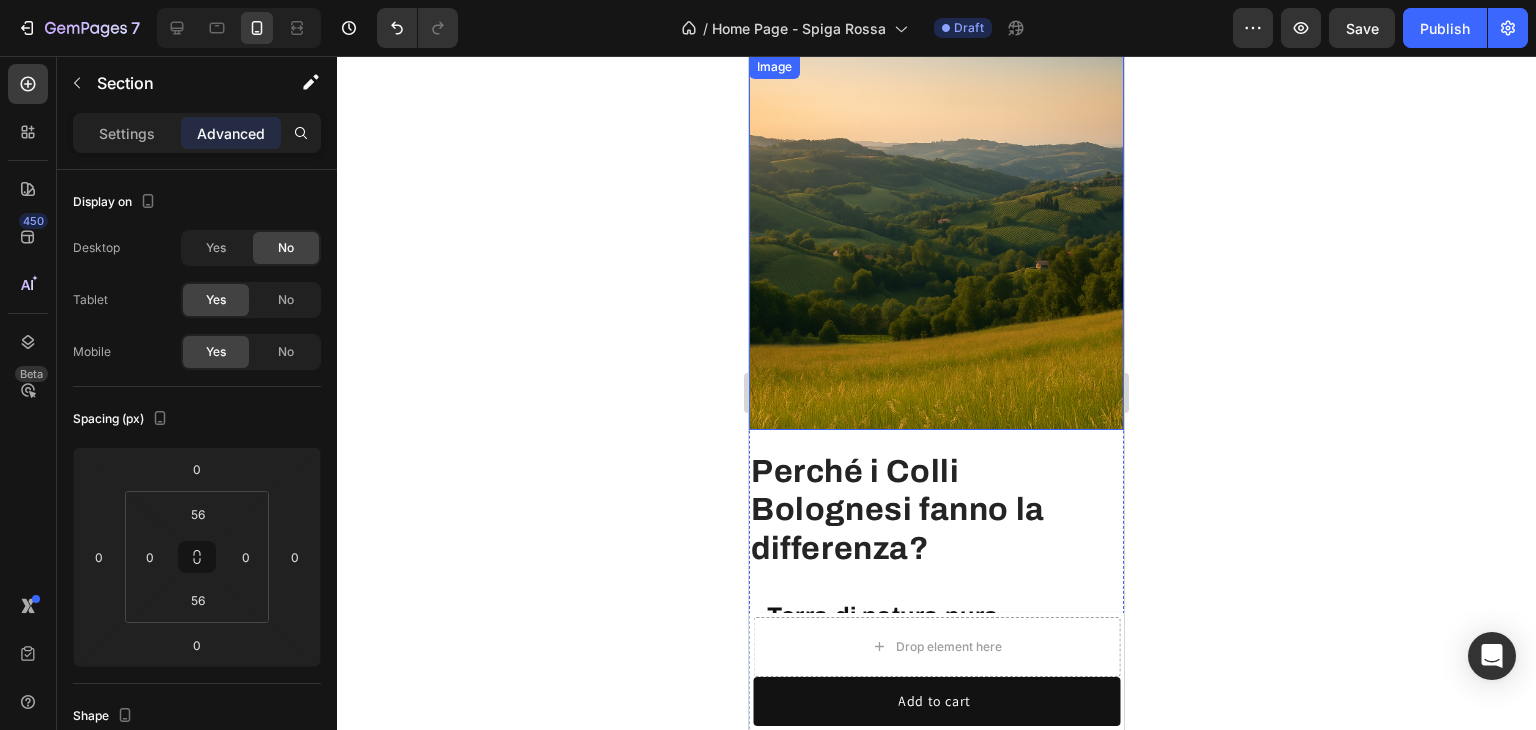 click at bounding box center (936, 242) 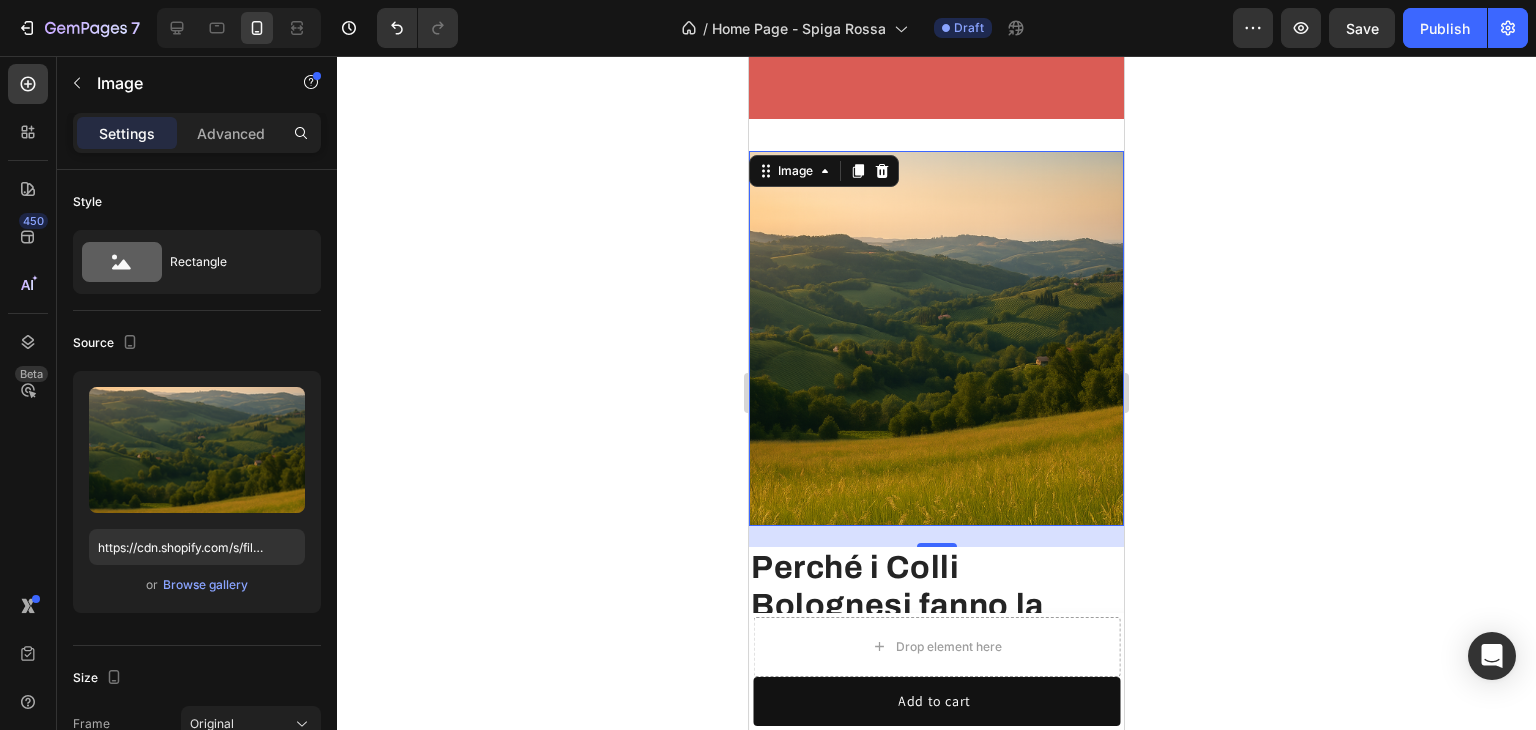 scroll, scrollTop: 3220, scrollLeft: 0, axis: vertical 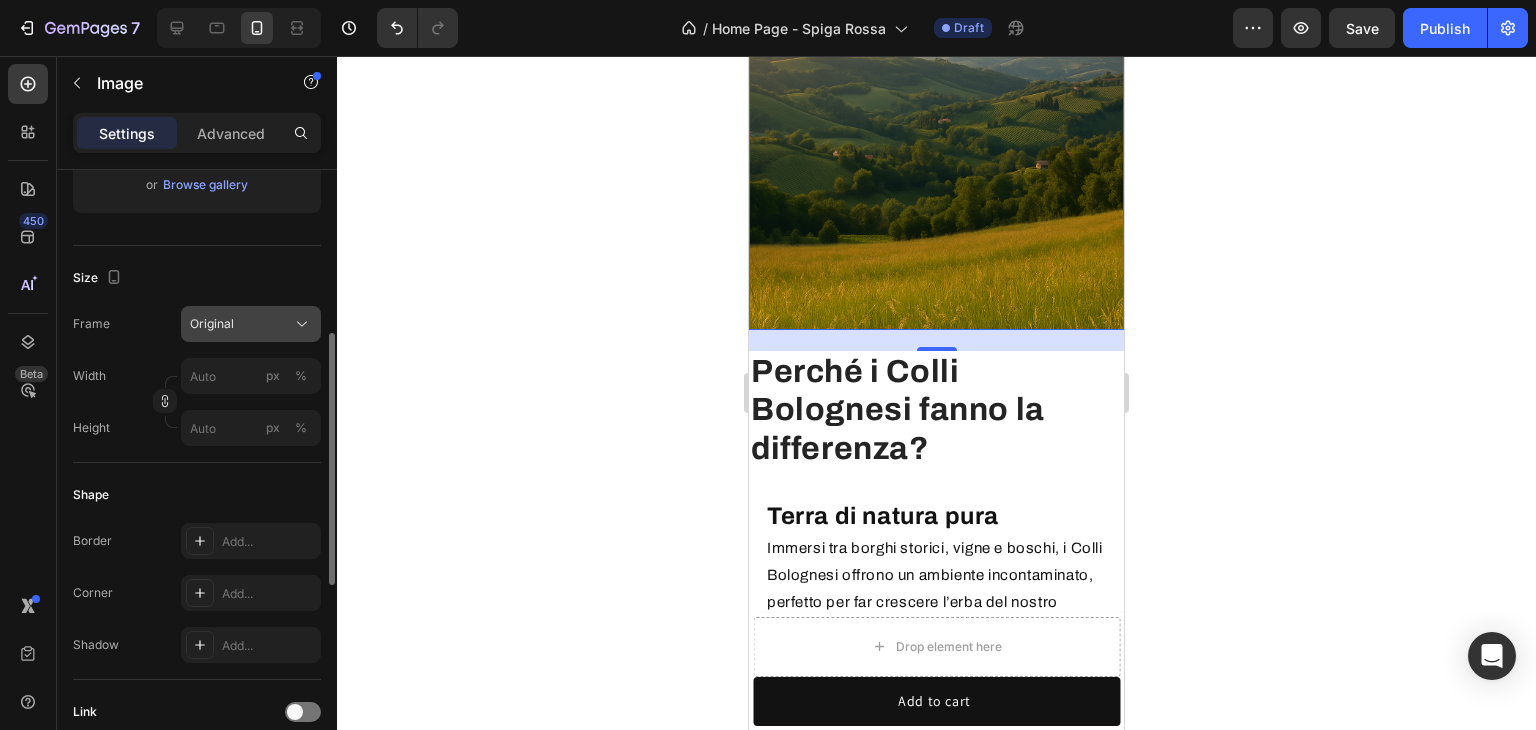 click on "Original" at bounding box center (212, 324) 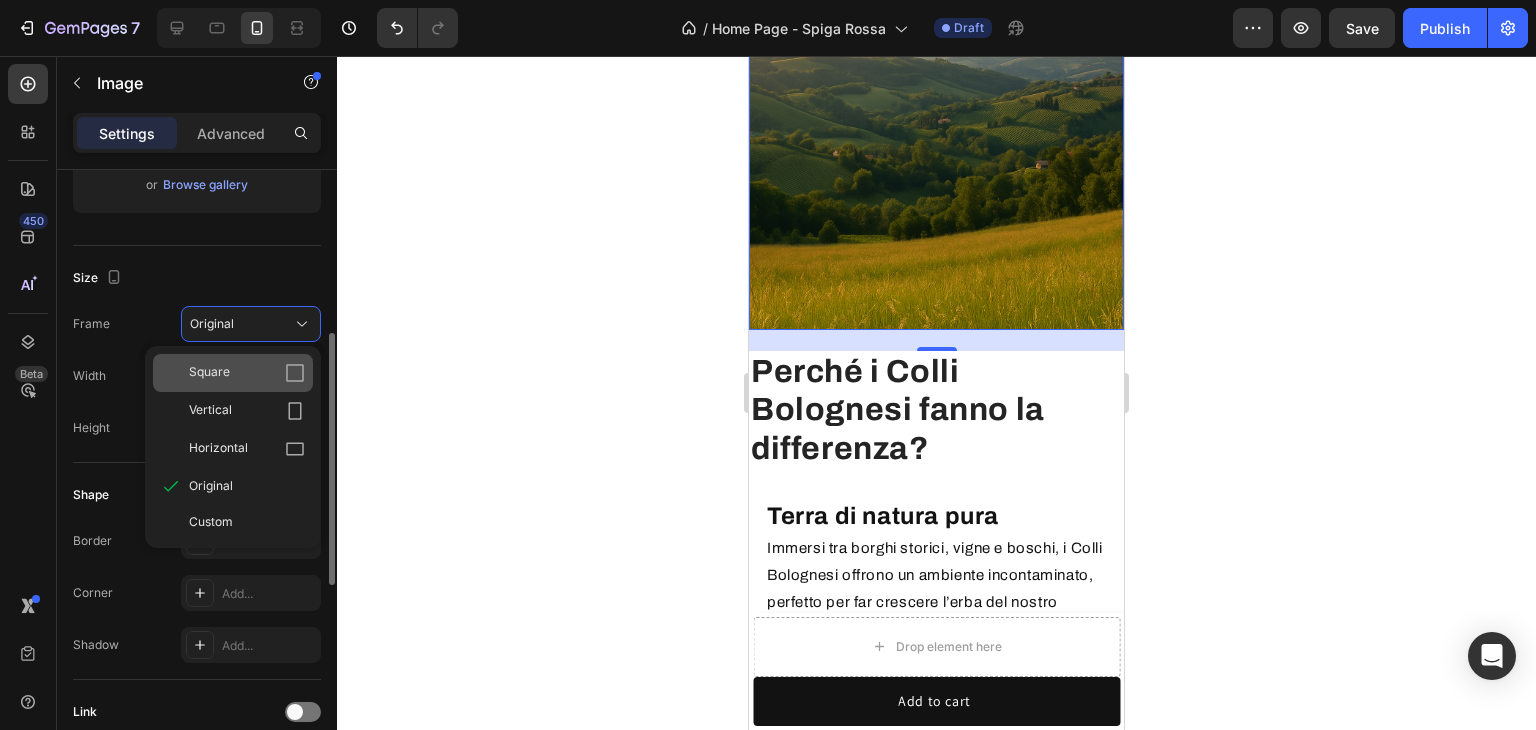 click on "Square" at bounding box center (247, 373) 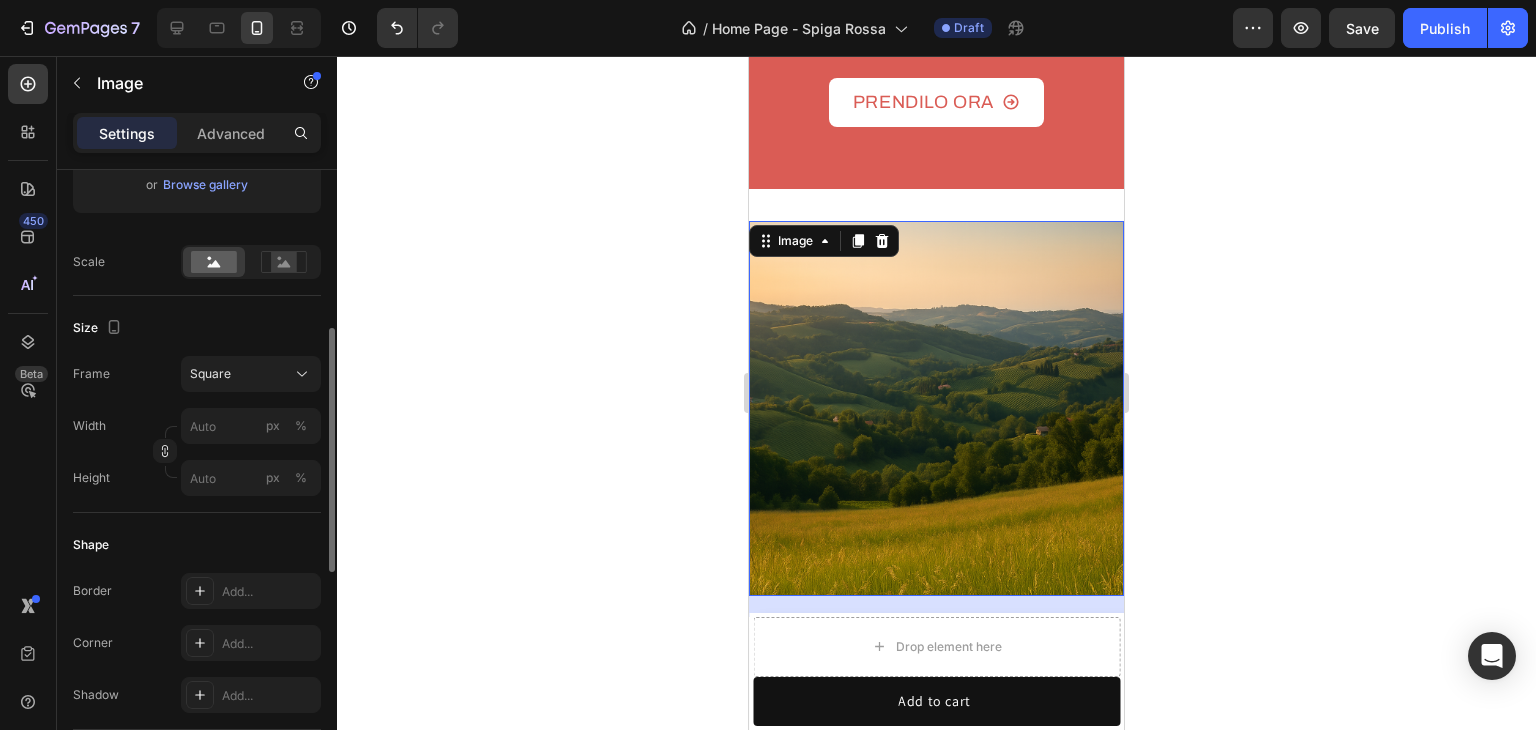 scroll, scrollTop: 3120, scrollLeft: 0, axis: vertical 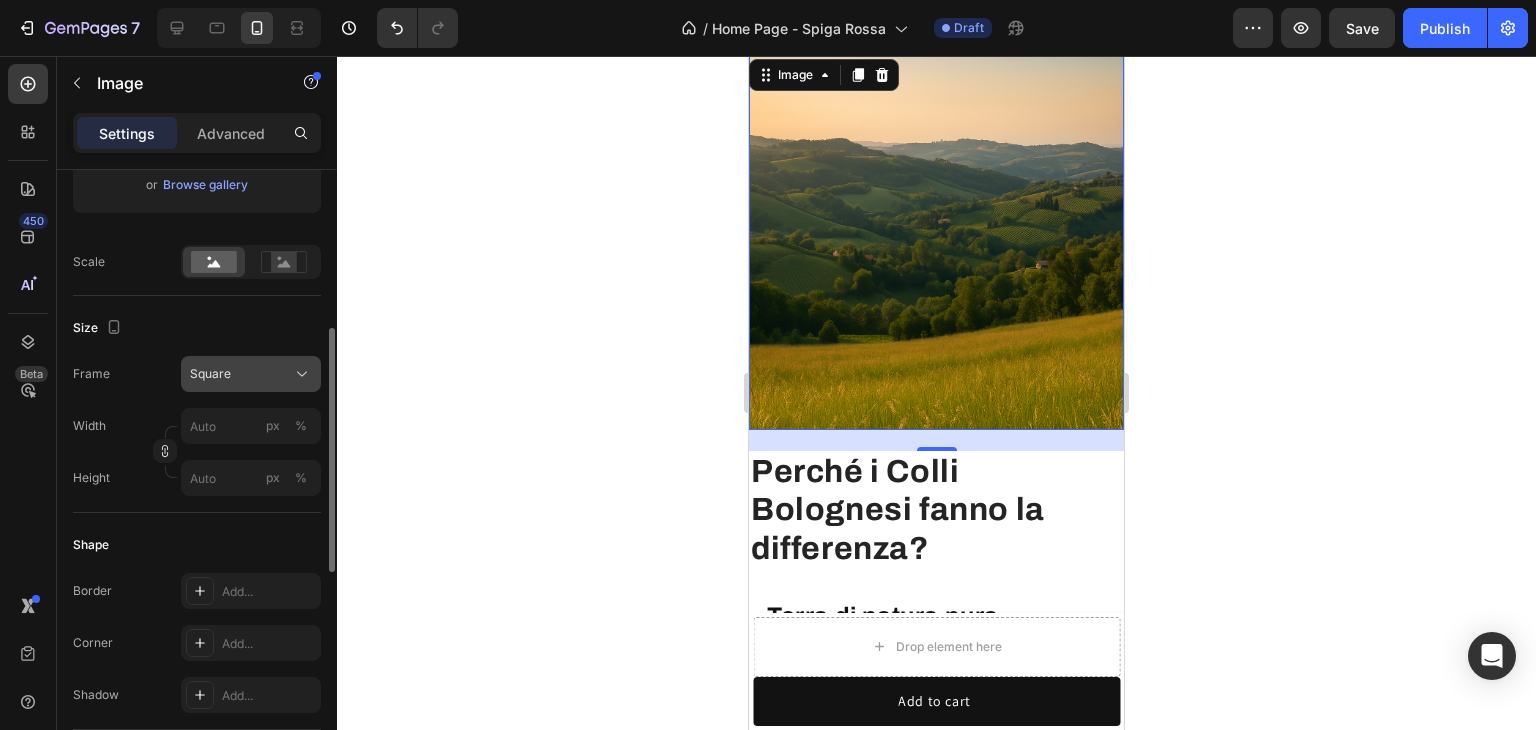 click on "Square" at bounding box center [251, 374] 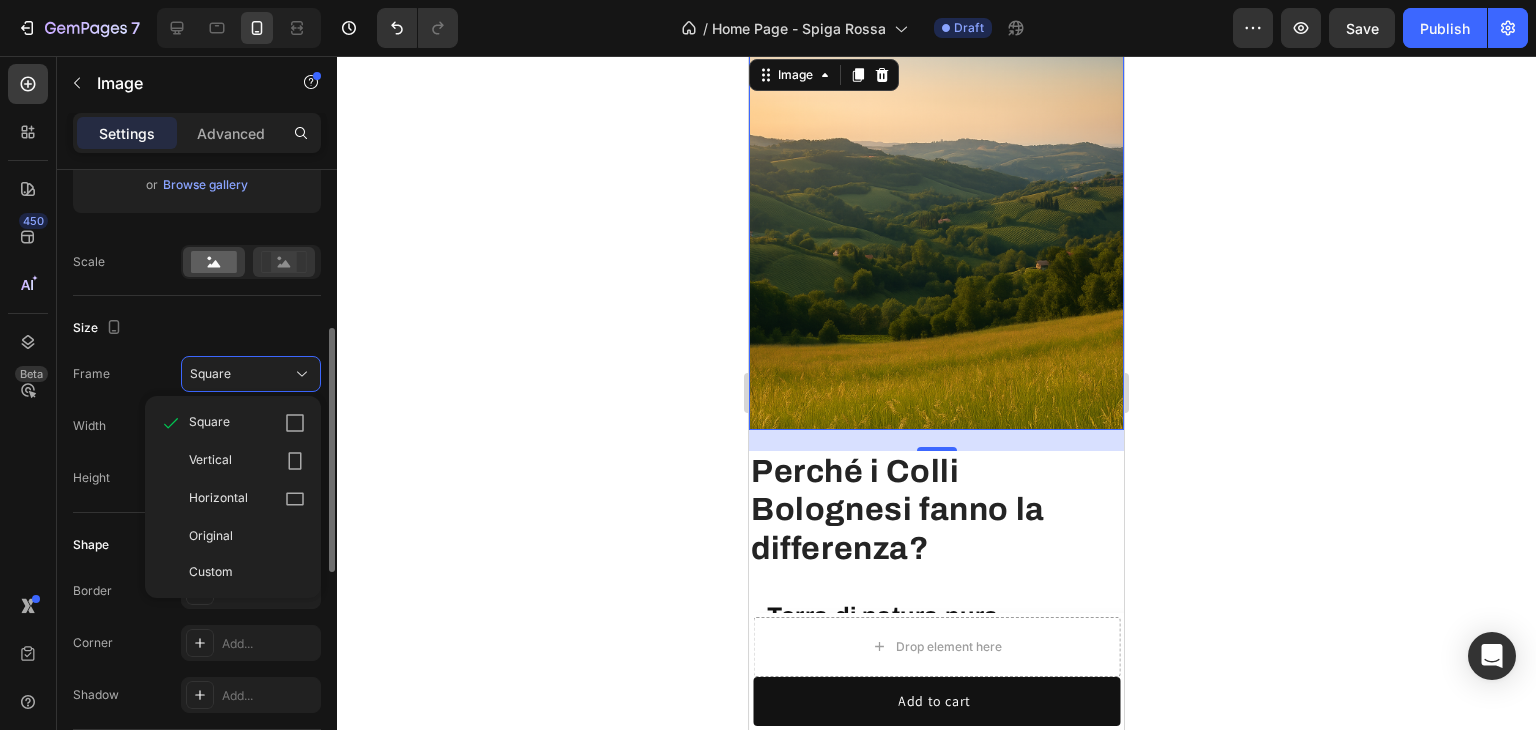 click 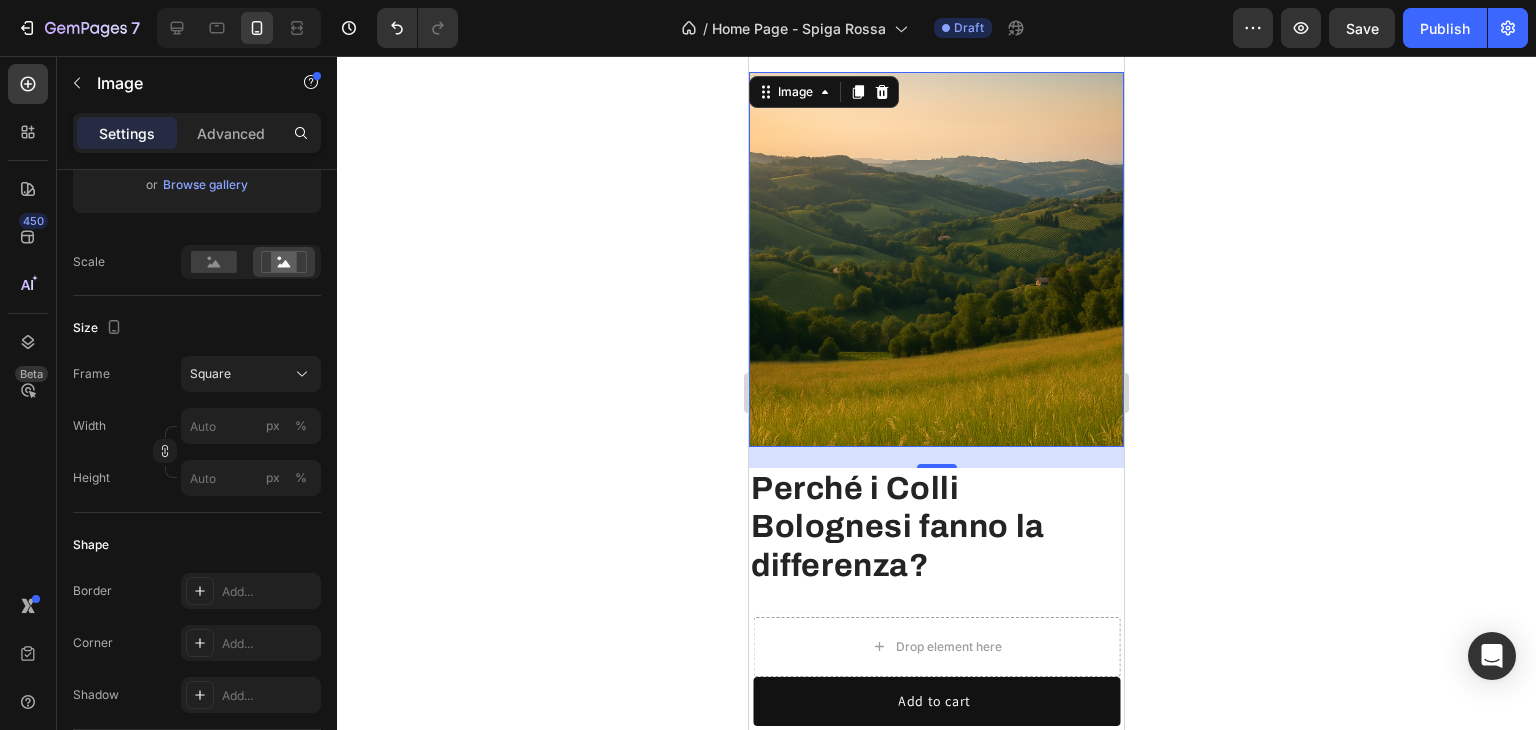 scroll, scrollTop: 2920, scrollLeft: 0, axis: vertical 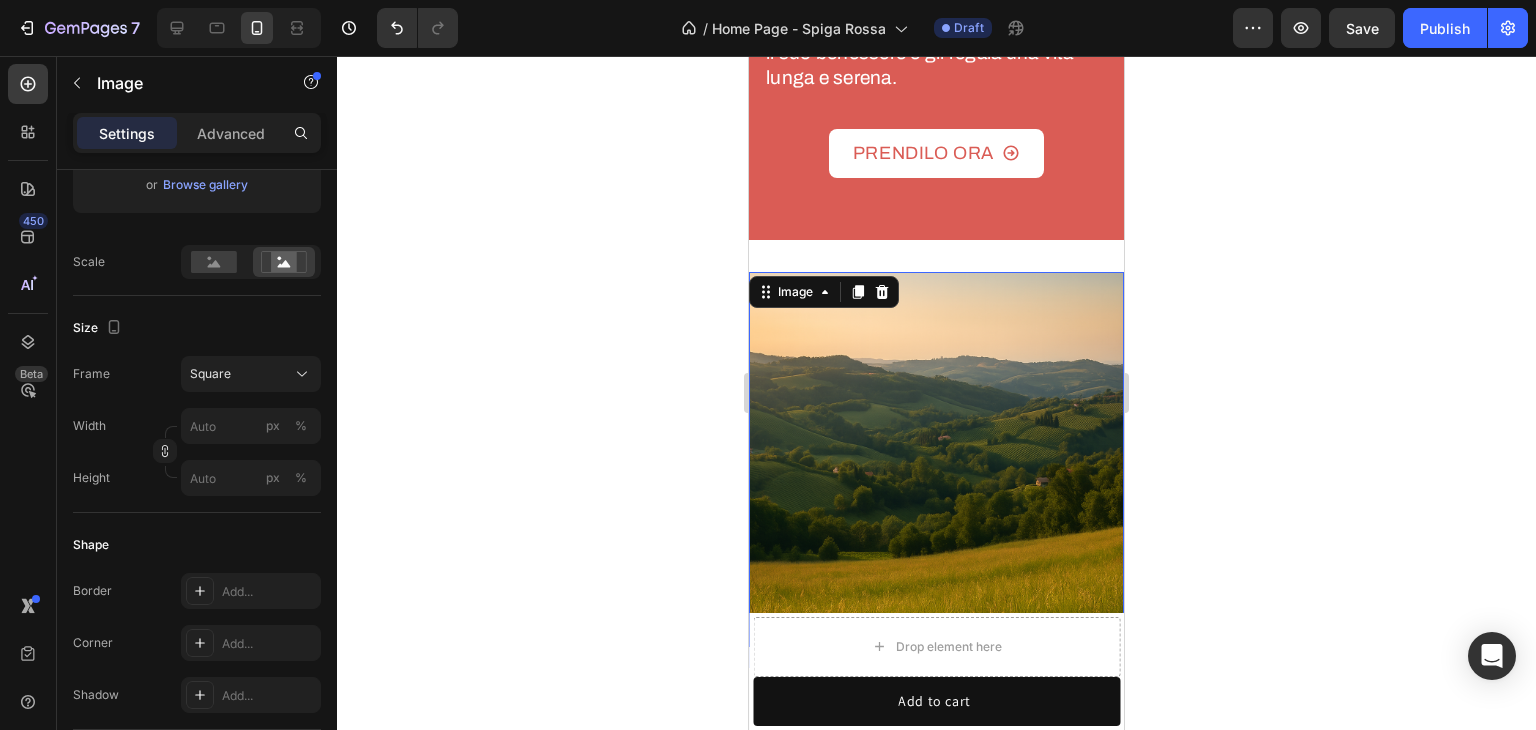 click at bounding box center (936, 459) 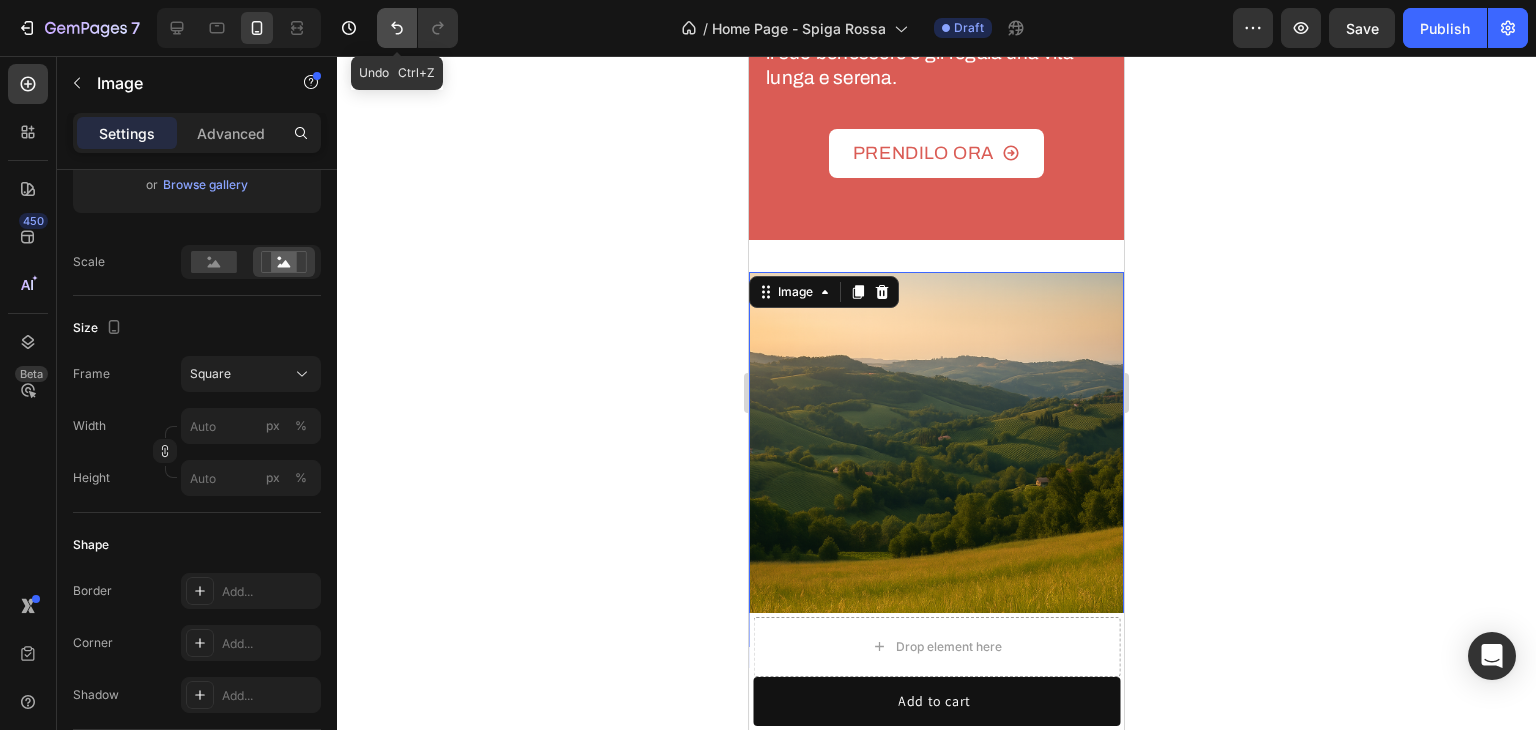click 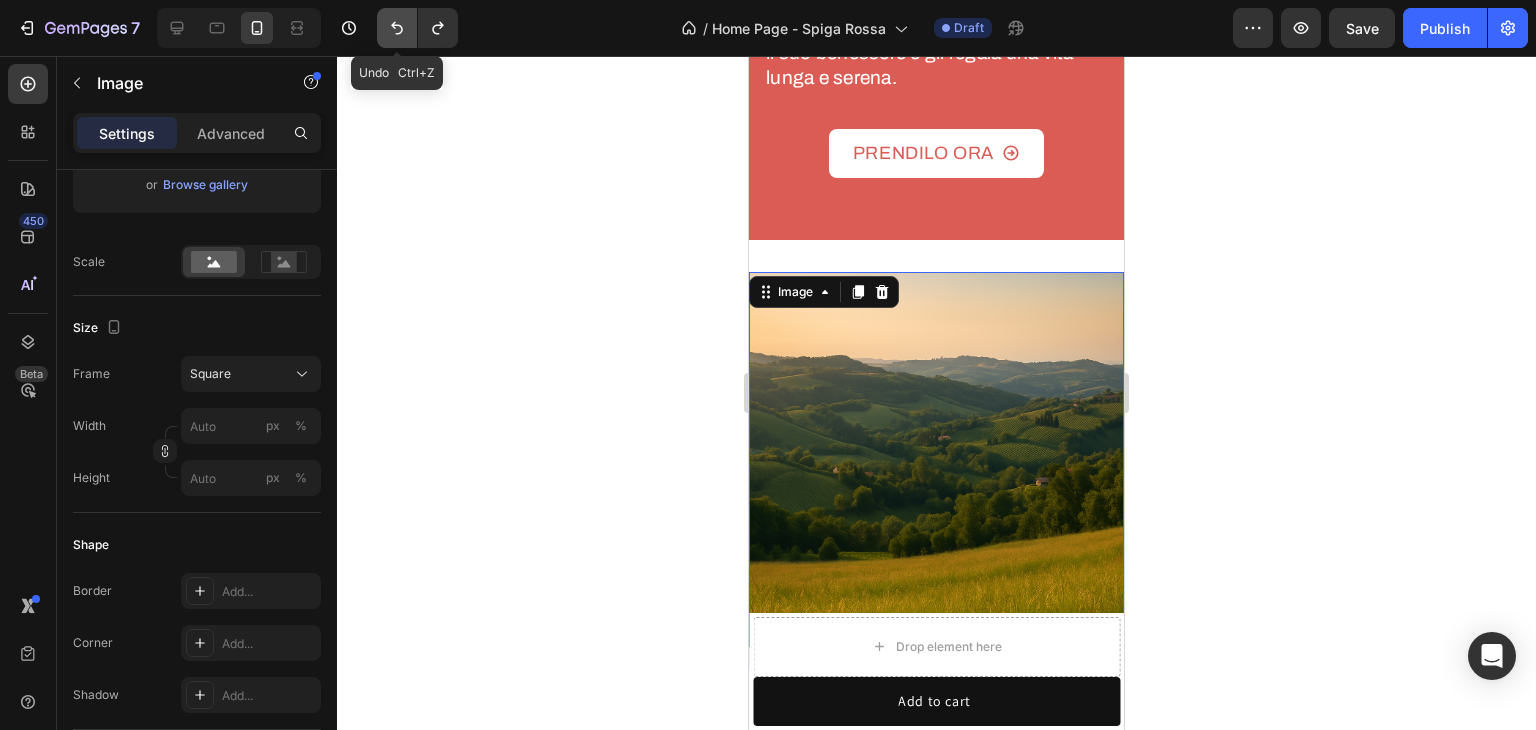 click 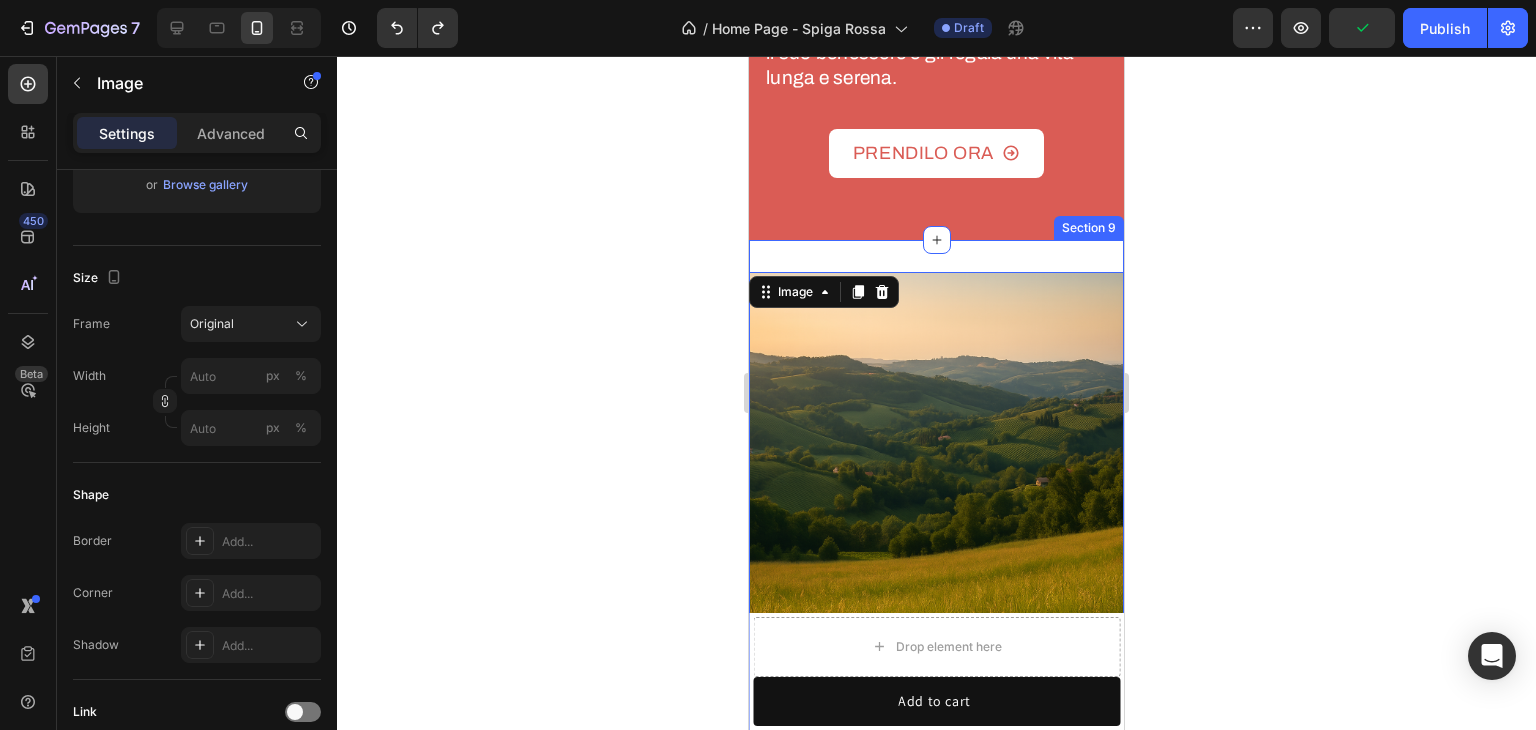click on "Perché i Colli Bolognesi fanno la differenza? Heading Terra di natura pura Heading Immersi tra borghi storici, vigne e boschi, i Colli Bolognesi offrono un ambiente incontaminato, perfetto per far crescere l’erba del nostro fieno Spiga Rossa in totale naturalezza e rispetto del territorio Text Block Row Un microclima unico Heading Il terreno variegato e le altitudini medie generano condizioni ideali per l’essiccazione naturale: erba sana, asciugata al sole, ricca di aromi e nutrimenti in modo naturale Text Block Row Tradizione agricola autentica Heading Territori dove da generazioni si lavora secondo ritmi naturali e stagionali, proprio come il nostro metodo artigianale: lentezza, attenzione, rispetto per la terra che coltiviamo a mano. Text Block Row Image 21 Row Section 9" at bounding box center (936, 836) 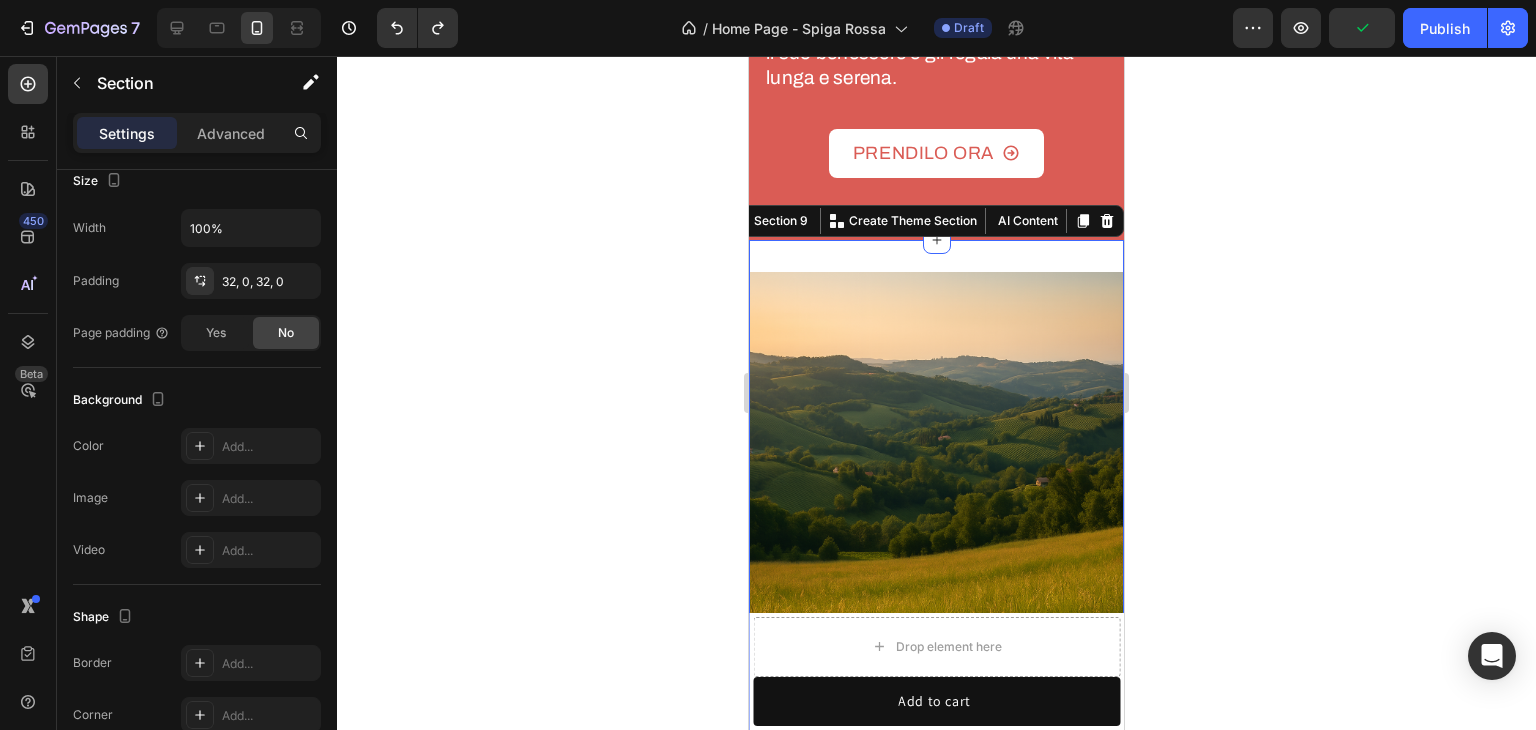 scroll, scrollTop: 0, scrollLeft: 0, axis: both 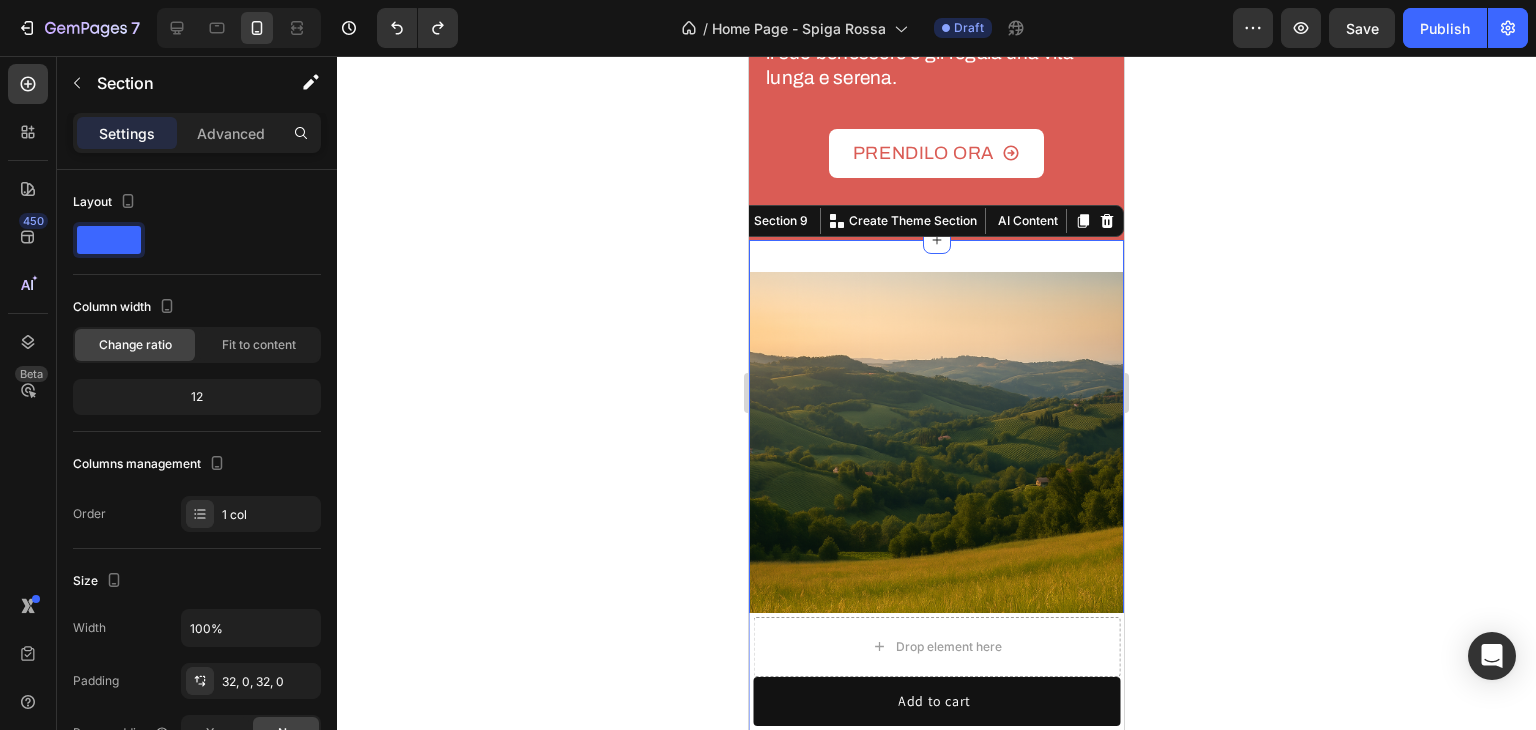 click at bounding box center [1083, 221] 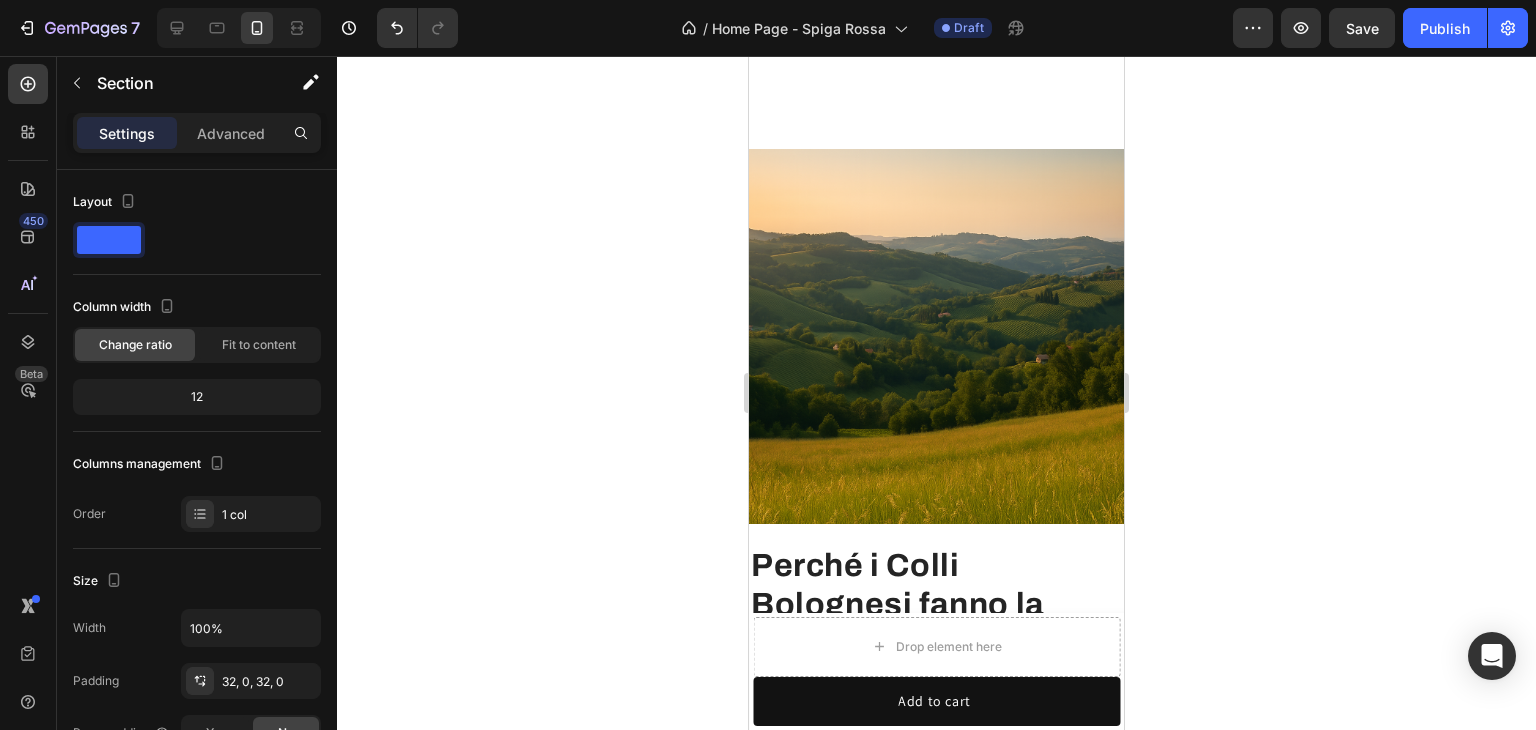scroll, scrollTop: 4221, scrollLeft: 0, axis: vertical 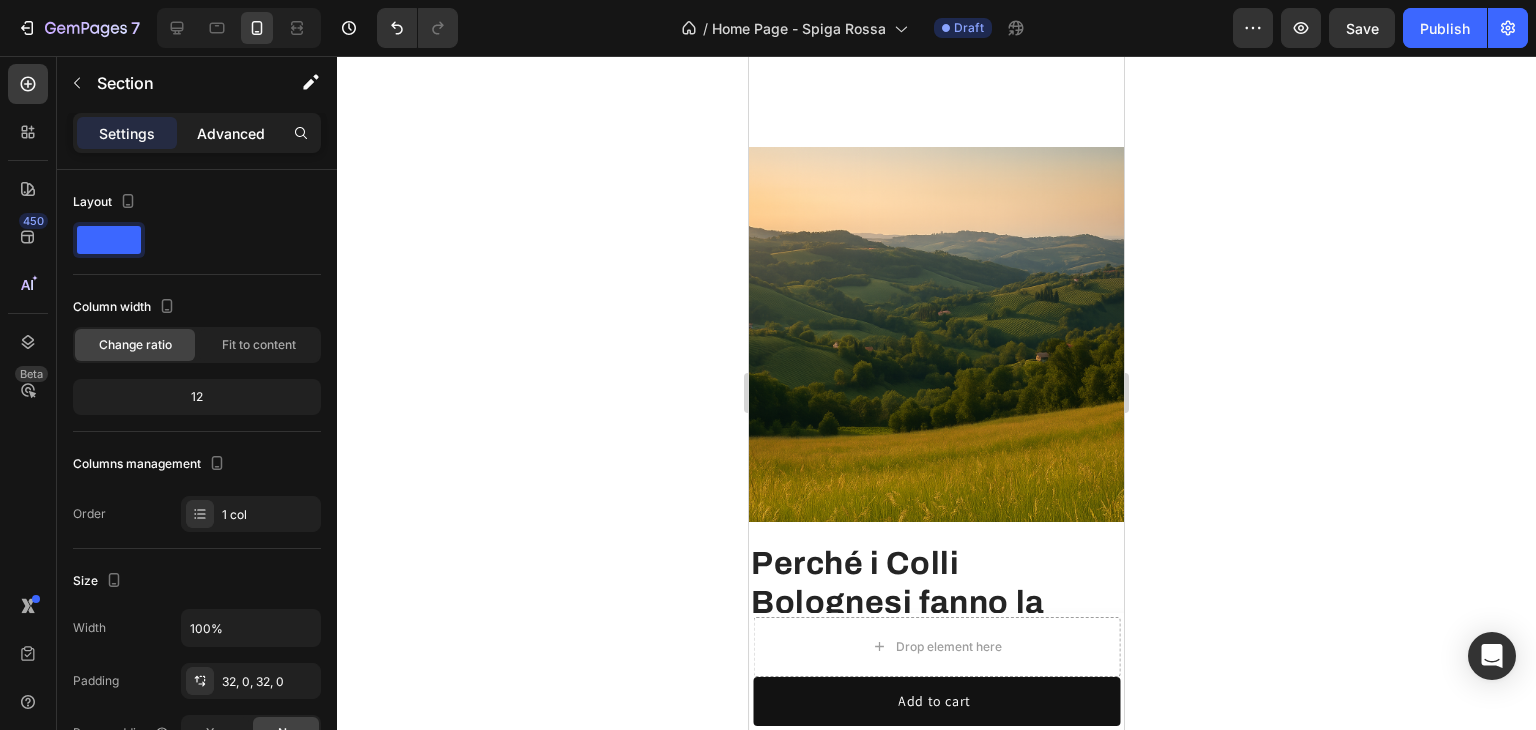 click on "Advanced" at bounding box center [231, 133] 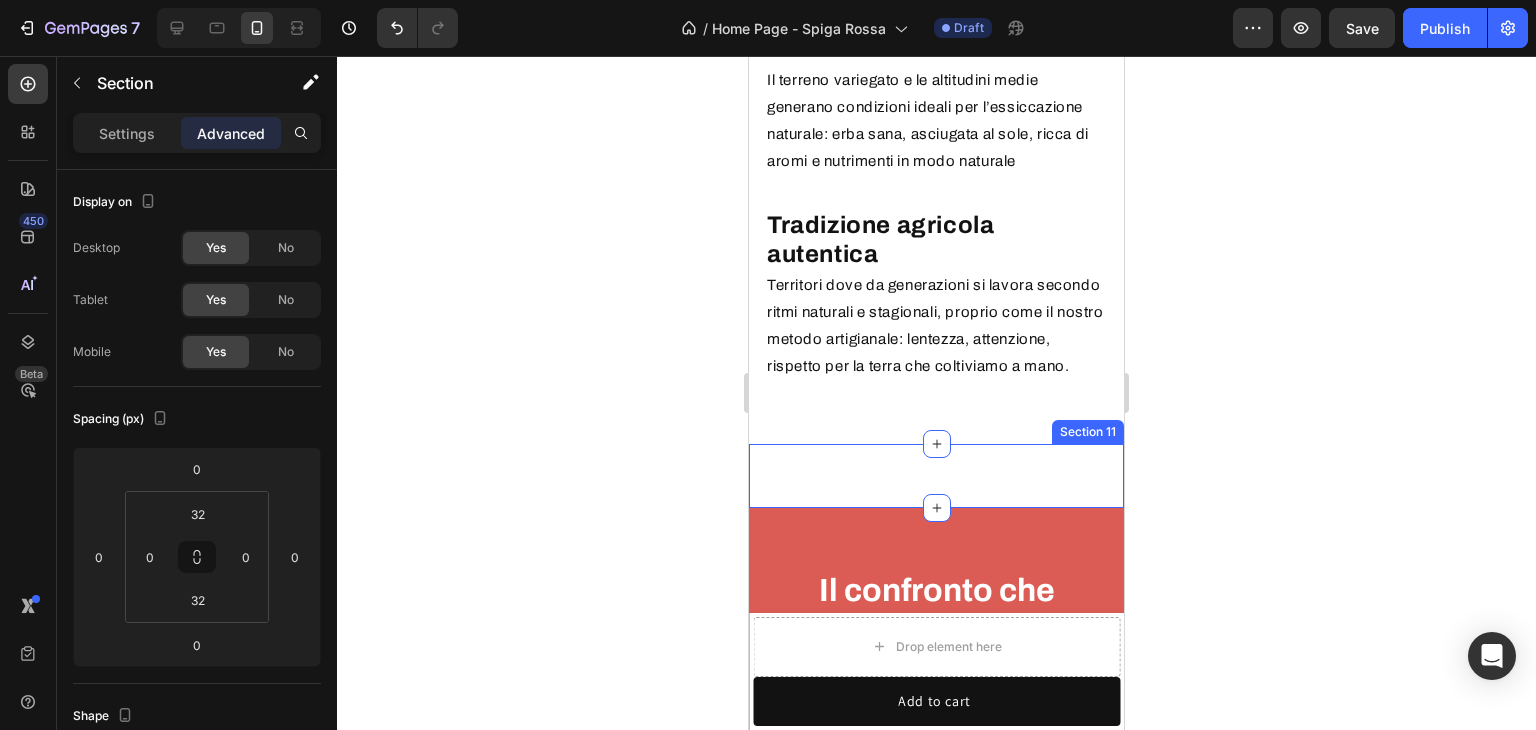 scroll, scrollTop: 5221, scrollLeft: 0, axis: vertical 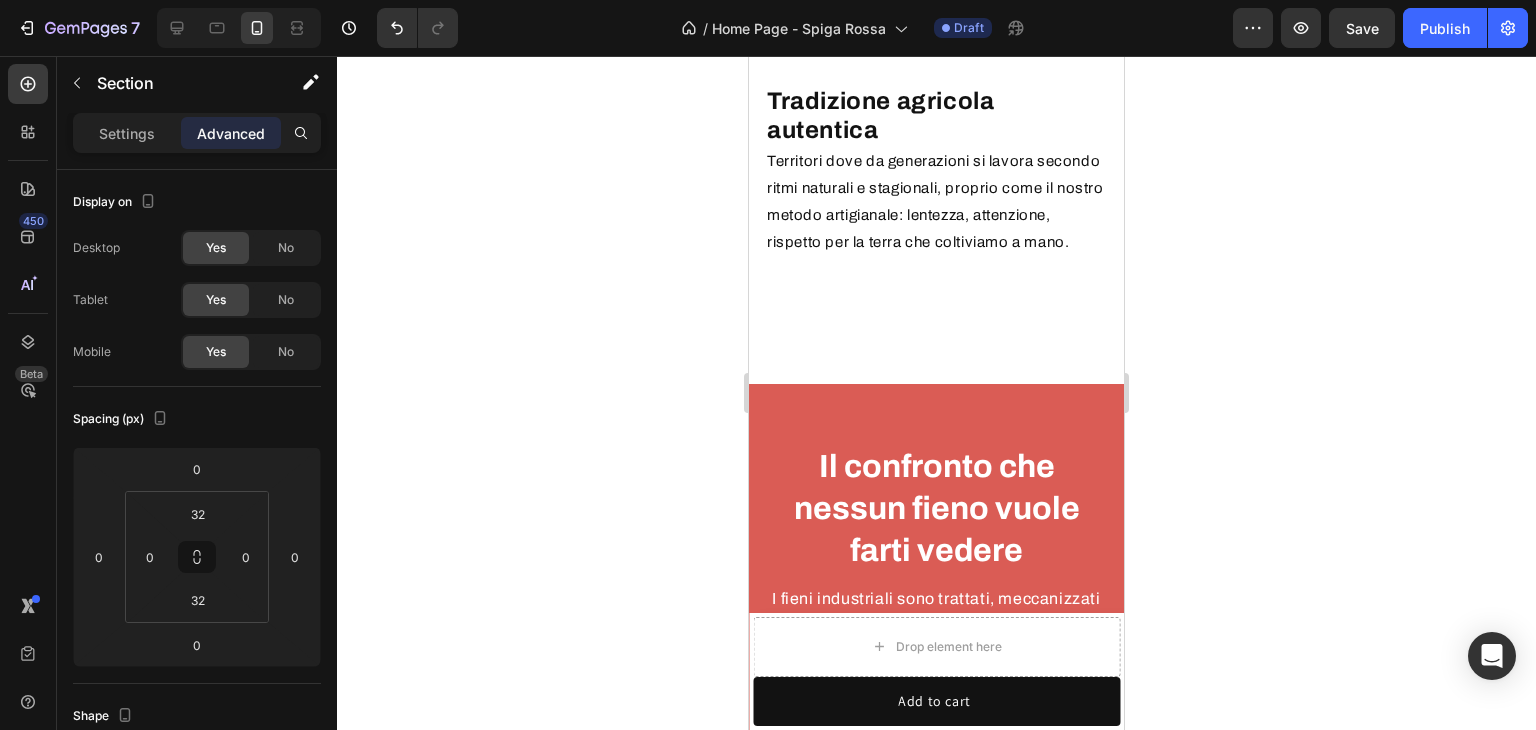 click on "Perché i Colli Bolognesi fanno la differenza? Heading Terra di natura pura Heading Immersi tra borghi storici, vigne e boschi, i Colli Bolognesi offrono un ambiente incontaminato, perfetto per far crescere l’erba del nostro fieno  Spiga Rossa  in totale naturalezza e rispetto del territorio  Text Block Row Un microclima unico Heading Il terreno variegato e le altitudini medie generano condizioni ideali per l’essiccazione naturale: erba sana, asciugata al sole, ricca di aromi e nutrimenti in modo naturale  Text Block Row Tradizione agricola autentica Heading Territori dove da generazioni si lavora secondo ritmi naturali e stagionali, proprio come il nostro metodo artigianale: lentezza, attenzione, rispetto per la terra che coltiviamo a mano. Text Block Row Image Row" at bounding box center [936, -277] 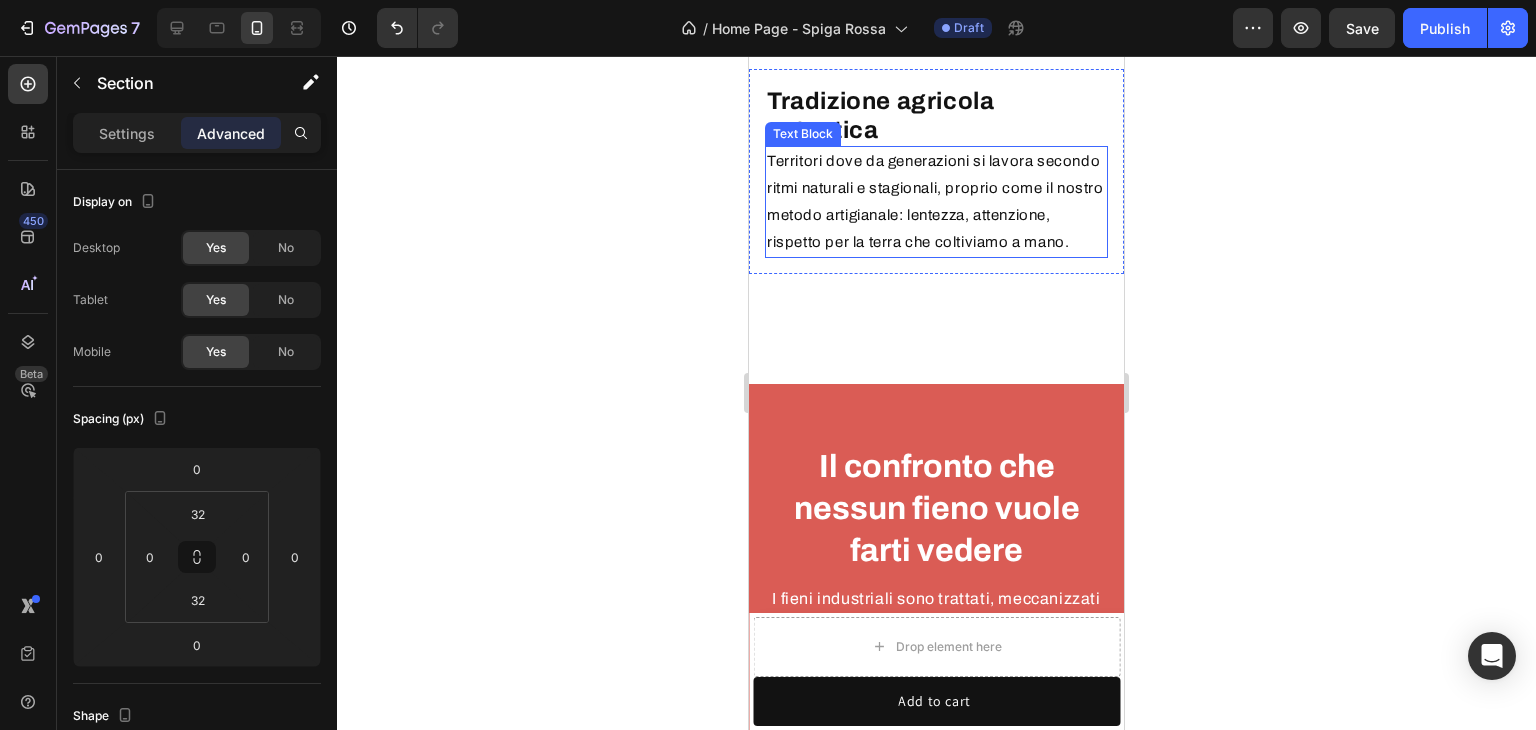 click on "Territori dove da generazioni si lavora secondo ritmi naturali e stagionali, proprio come il nostro metodo artigianale: lentezza, attenzione, rispetto per la terra che coltiviamo a mano." at bounding box center (936, 202) 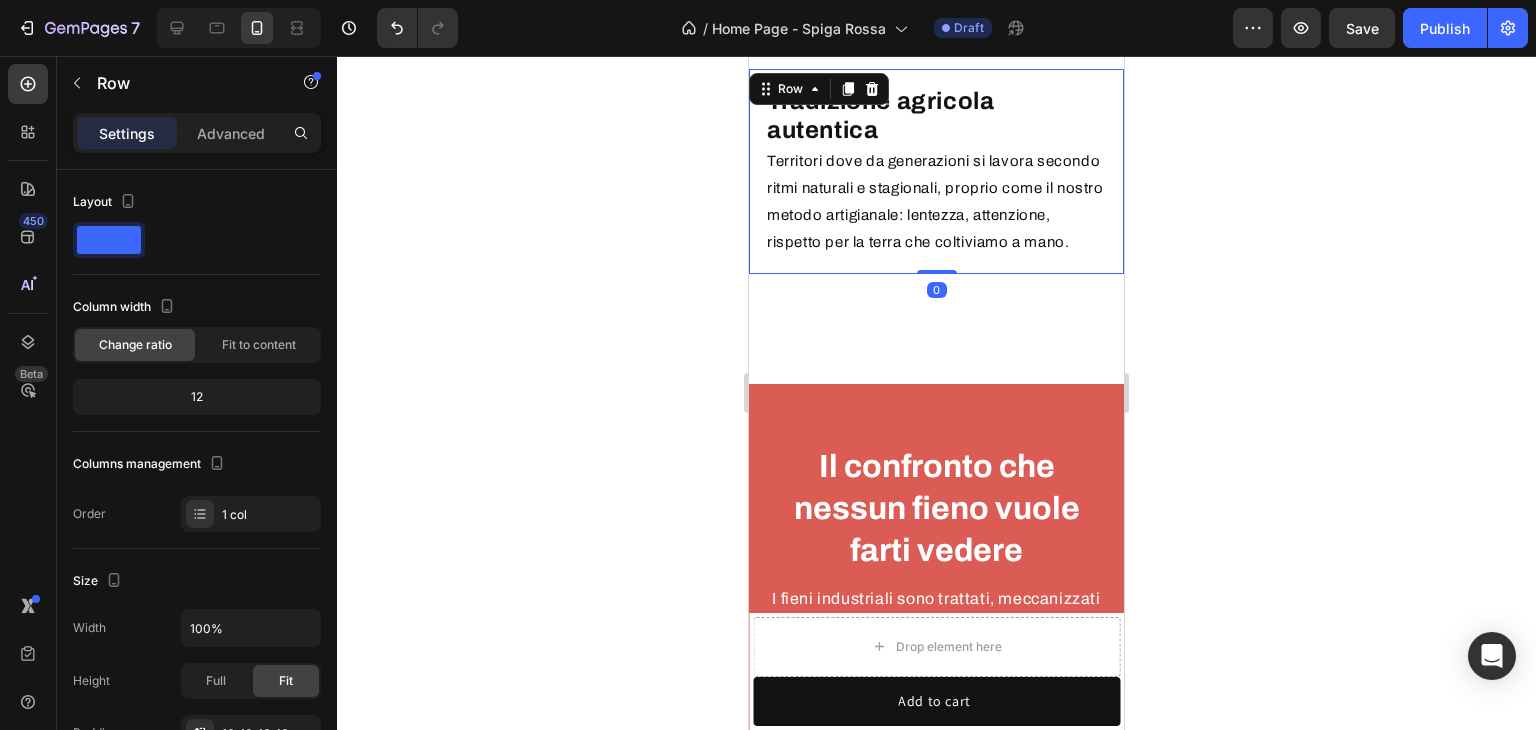 click on "Tradizione agricola autentica Heading Territori dove da generazioni si lavora secondo ritmi naturali e stagionali, proprio come il nostro metodo artigianale: lentezza, attenzione, rispetto per la terra che coltiviamo a mano. Text Block Row 0" at bounding box center [936, 172] 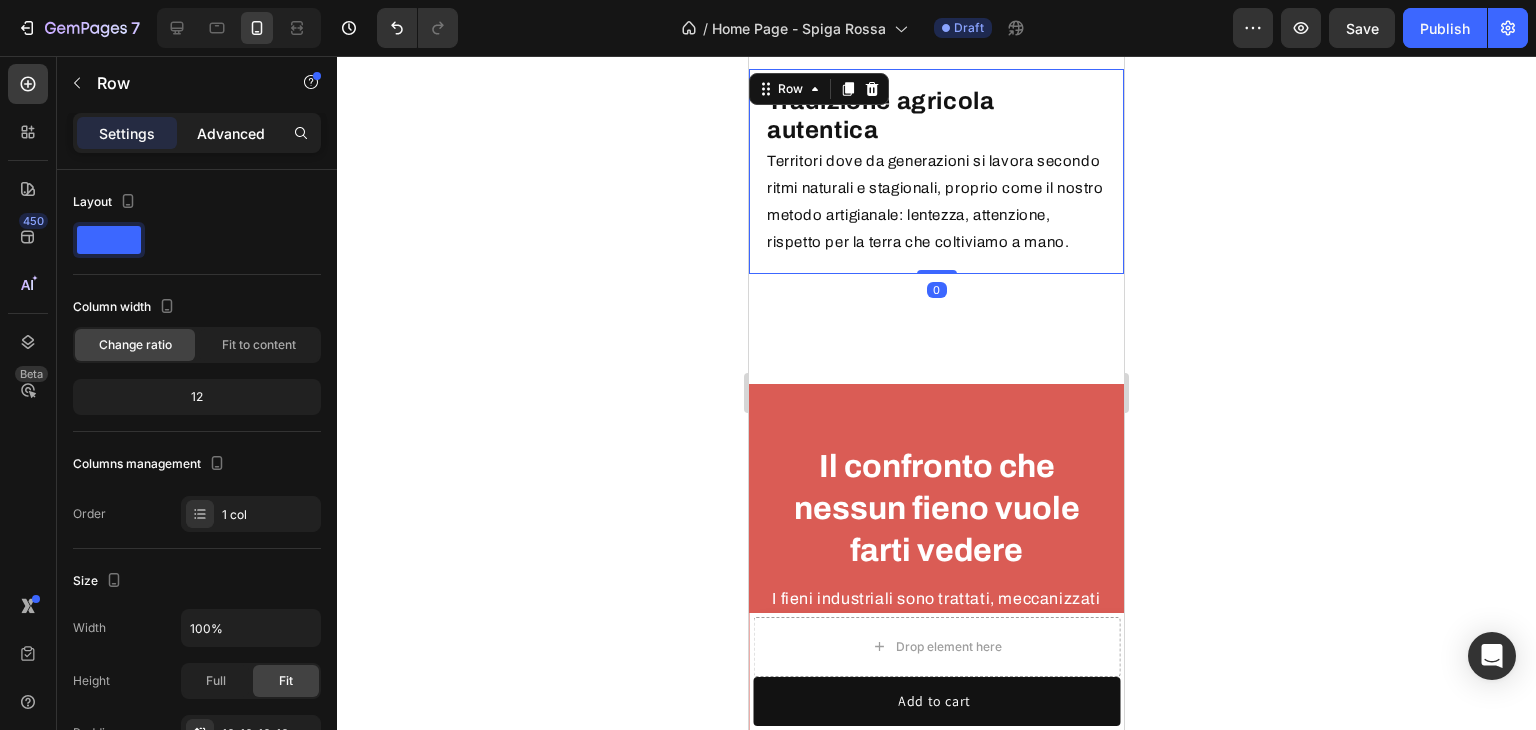 click on "Advanced" at bounding box center [231, 133] 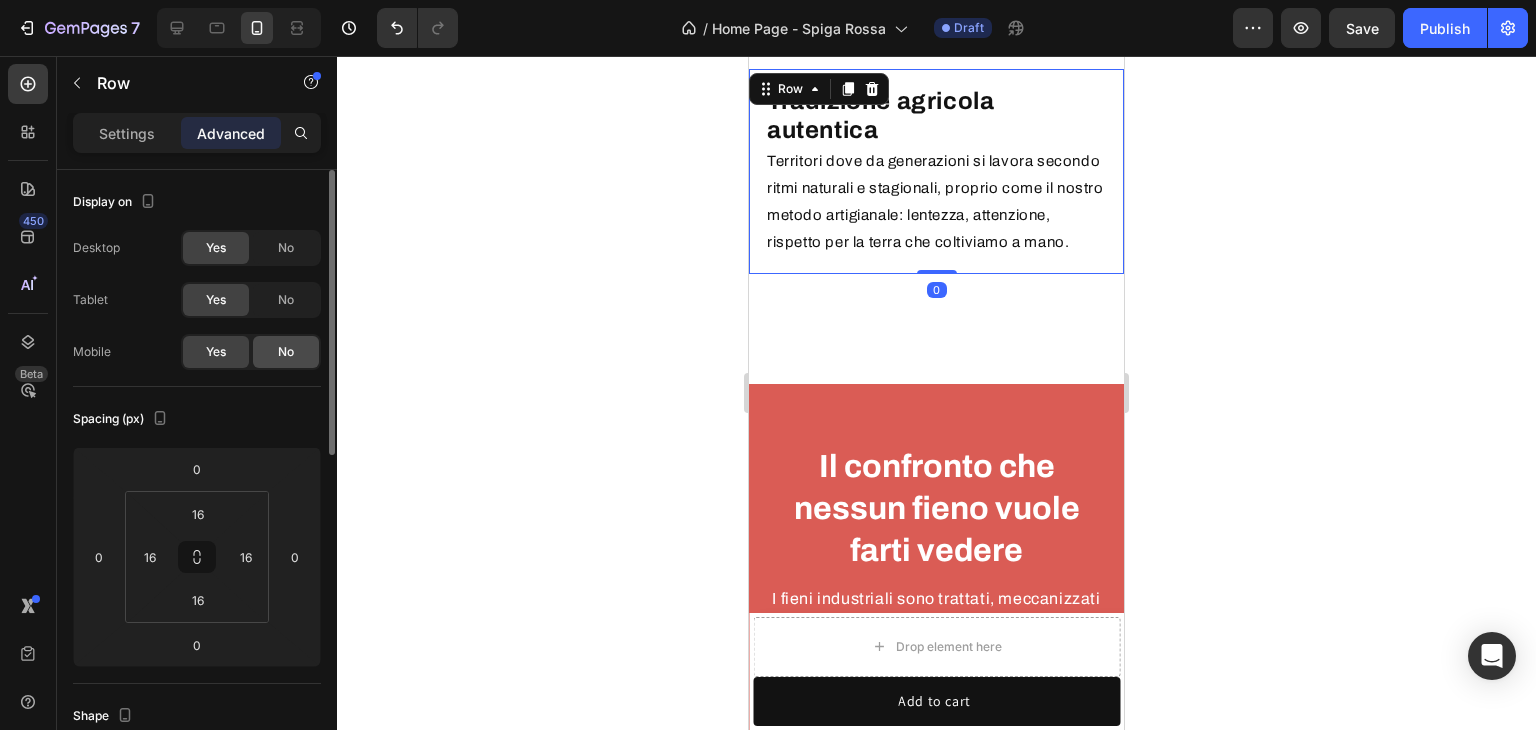 click on "No" 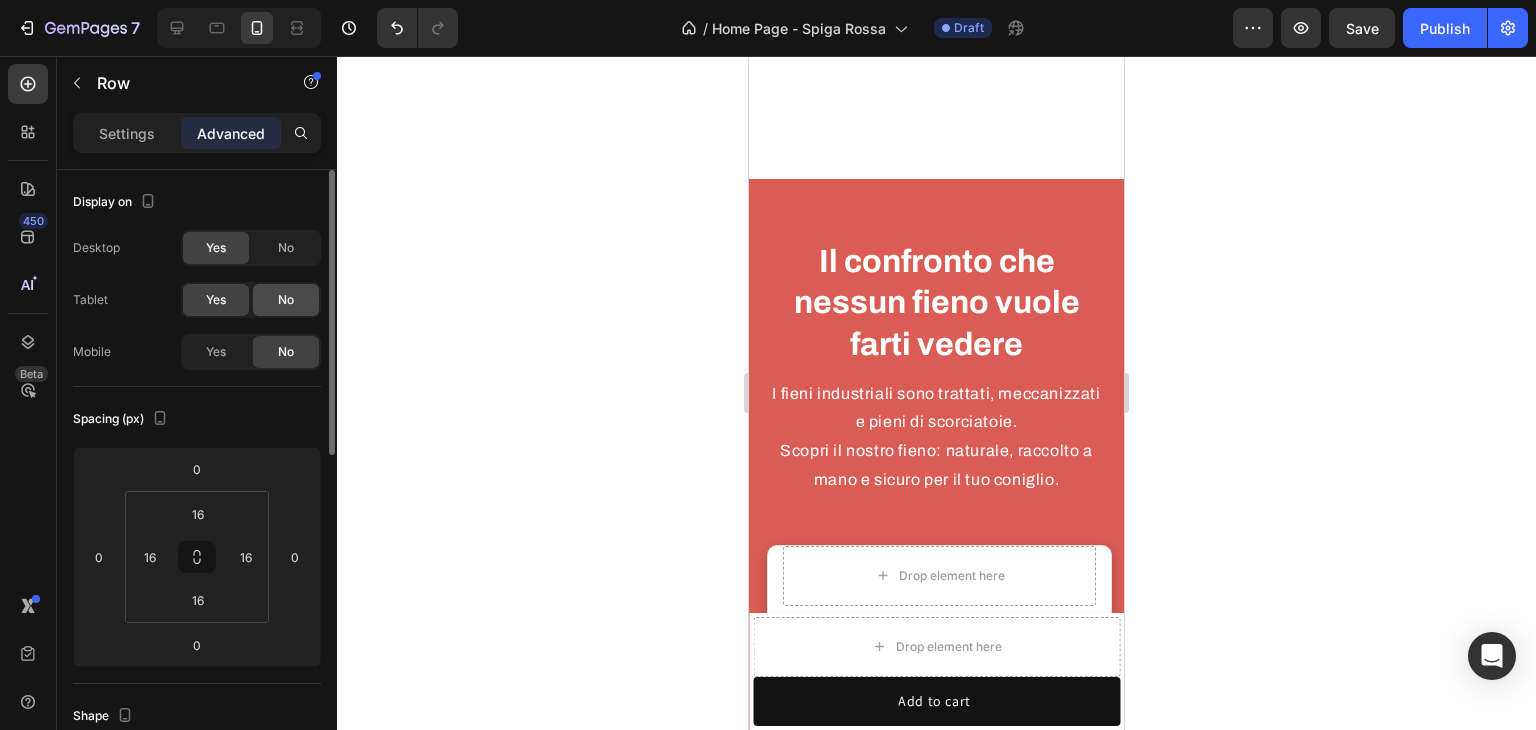 click on "No" 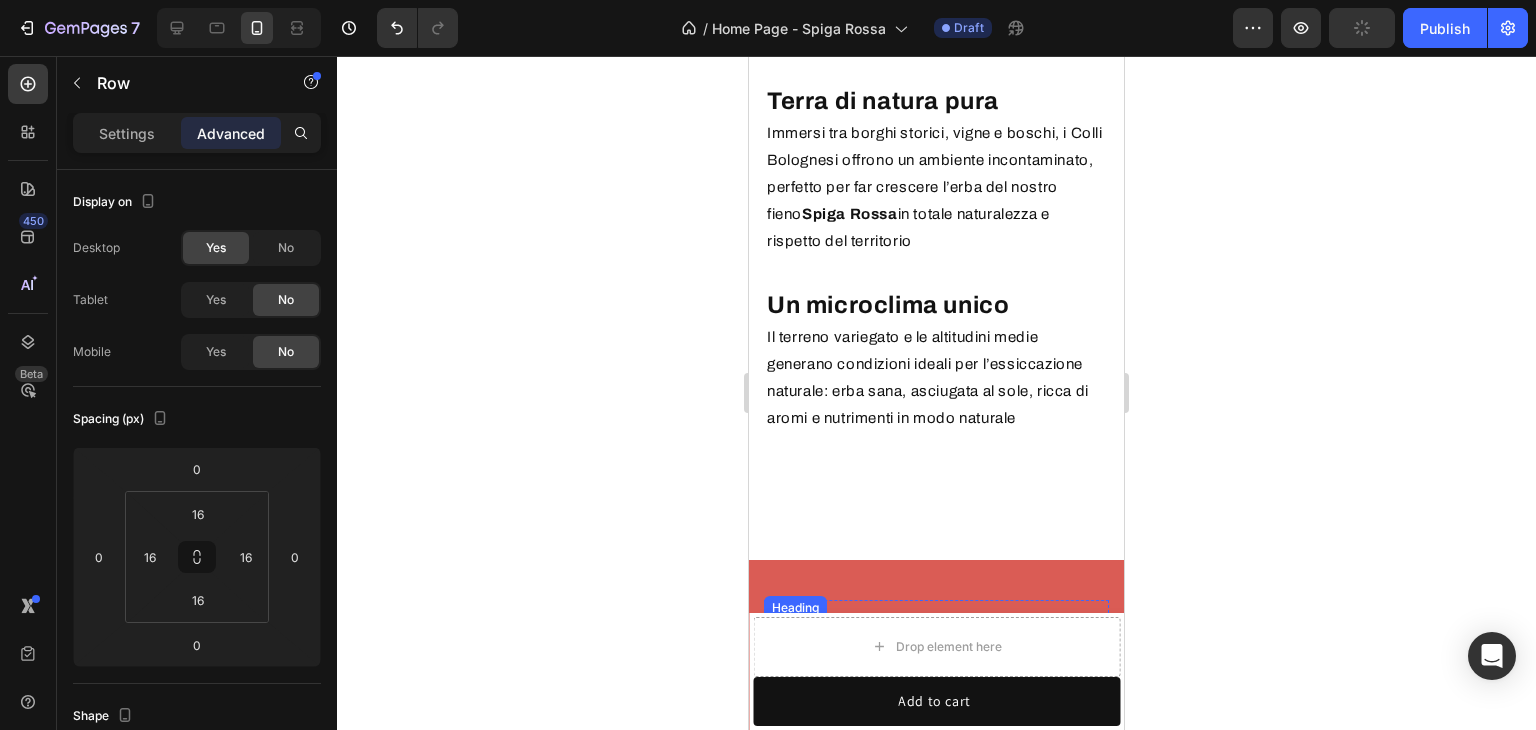 scroll, scrollTop: 4821, scrollLeft: 0, axis: vertical 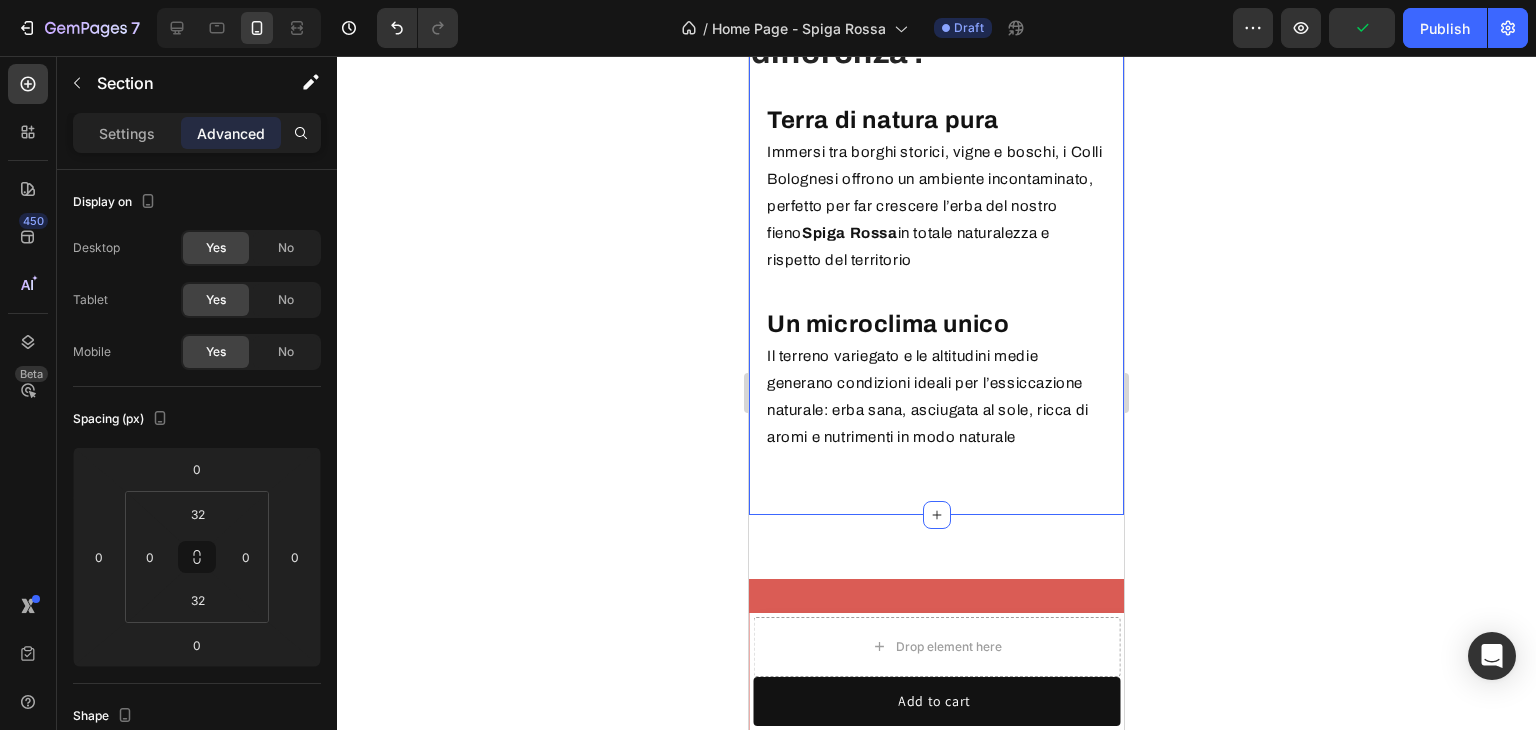 click on "Perché i Colli Bolognesi fanno la differenza? Heading Terra di natura pura Heading Immersi tra borghi storici, vigne e boschi, i Colli Bolognesi offrono un ambiente incontaminato, perfetto per far crescere l’erba del nostro fieno  Spiga Rossa  in totale naturalezza e rispetto del territorio  Text Block Row Un microclima unico Heading Il terreno variegato e le altitudini medie generano condizioni ideali per l’essiccazione naturale: erba sana, asciugata al sole, ricca di aromi e nutrimenti in modo naturale  Text Block Row Tradizione agricola autentica Heading Territori dove da generazioni si lavora secondo ritmi naturali e stagionali, proprio come il nostro metodo artigianale: lentezza, attenzione, rispetto per la terra che coltiviamo a mano. Text Block Row Image Row" at bounding box center (936, 21) 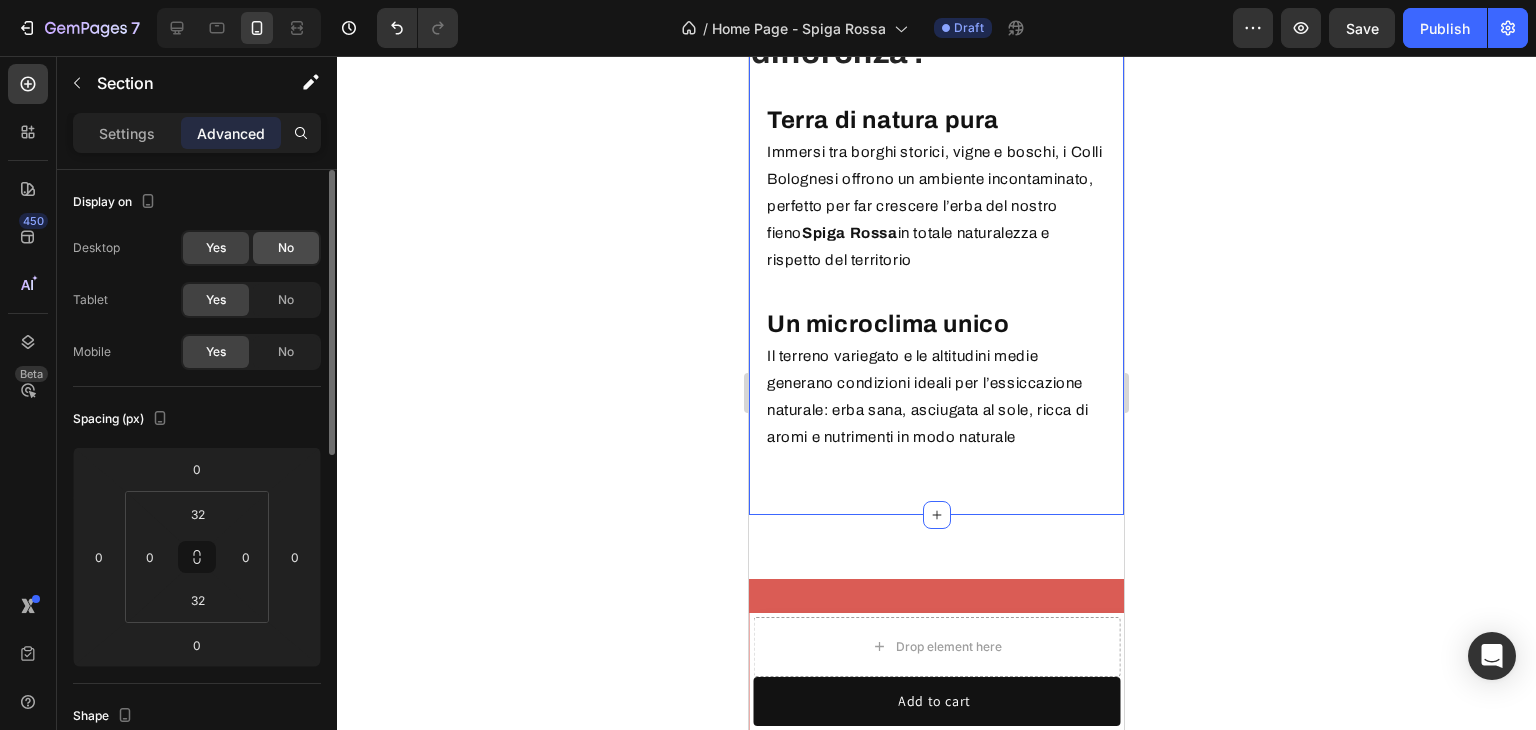 click on "No" 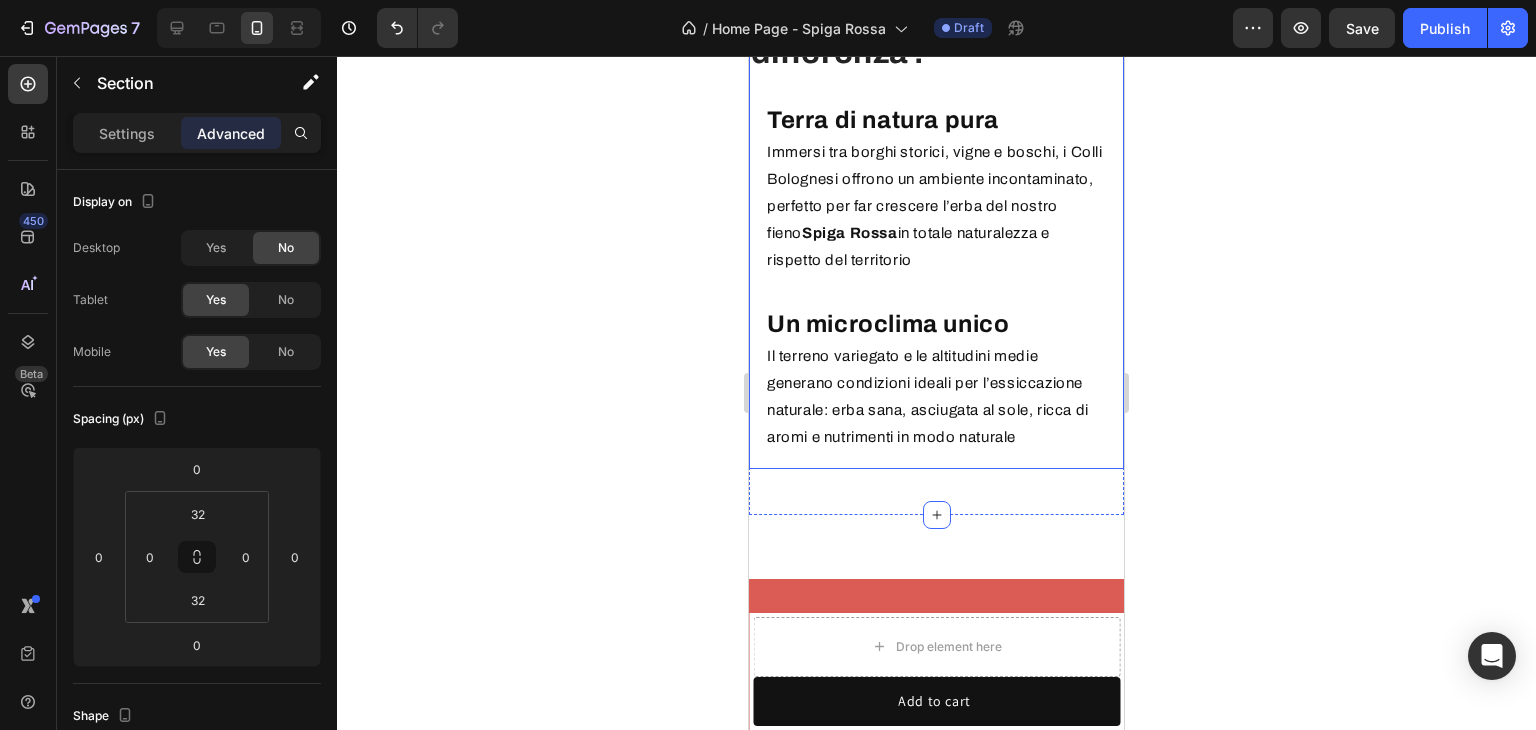 scroll, scrollTop: 4421, scrollLeft: 0, axis: vertical 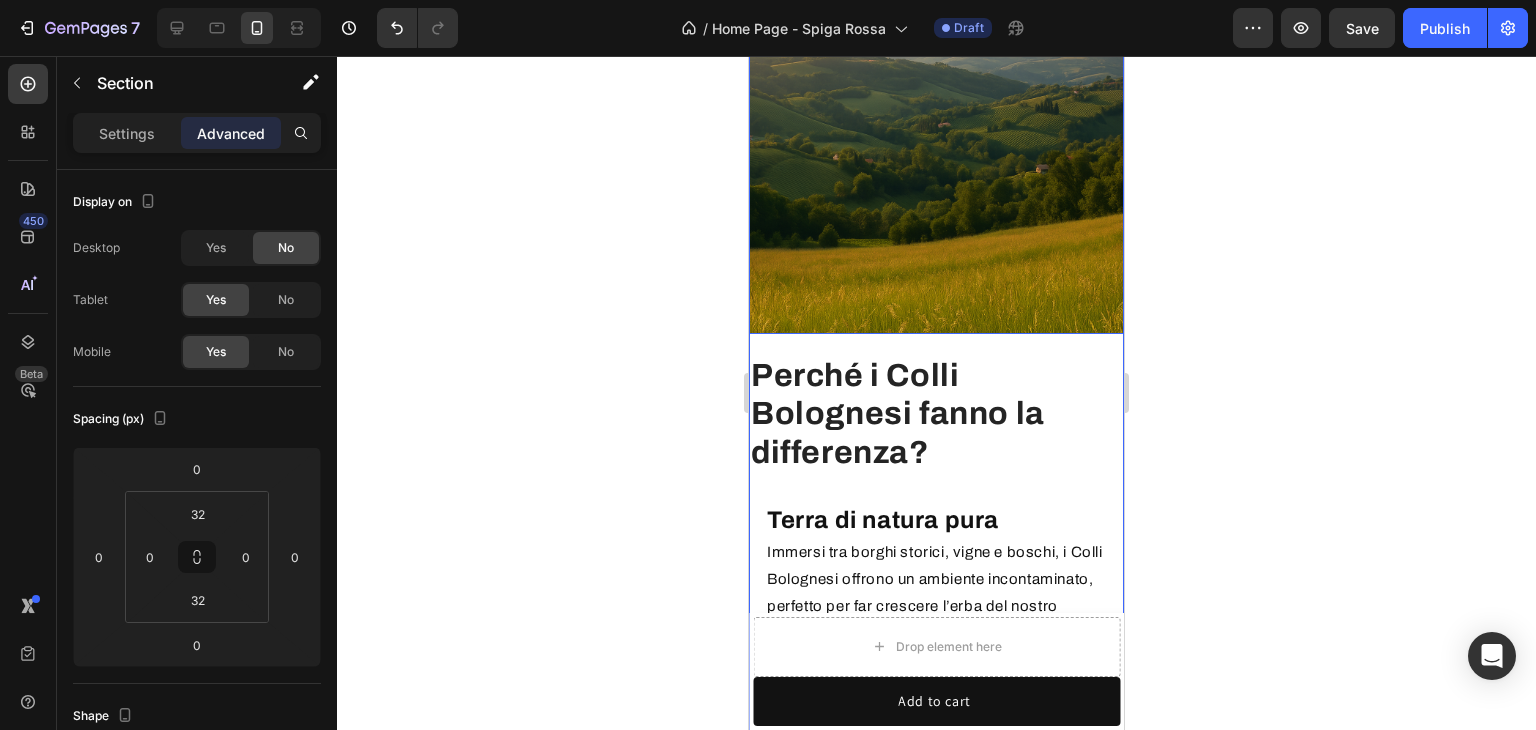 click at bounding box center (936, 146) 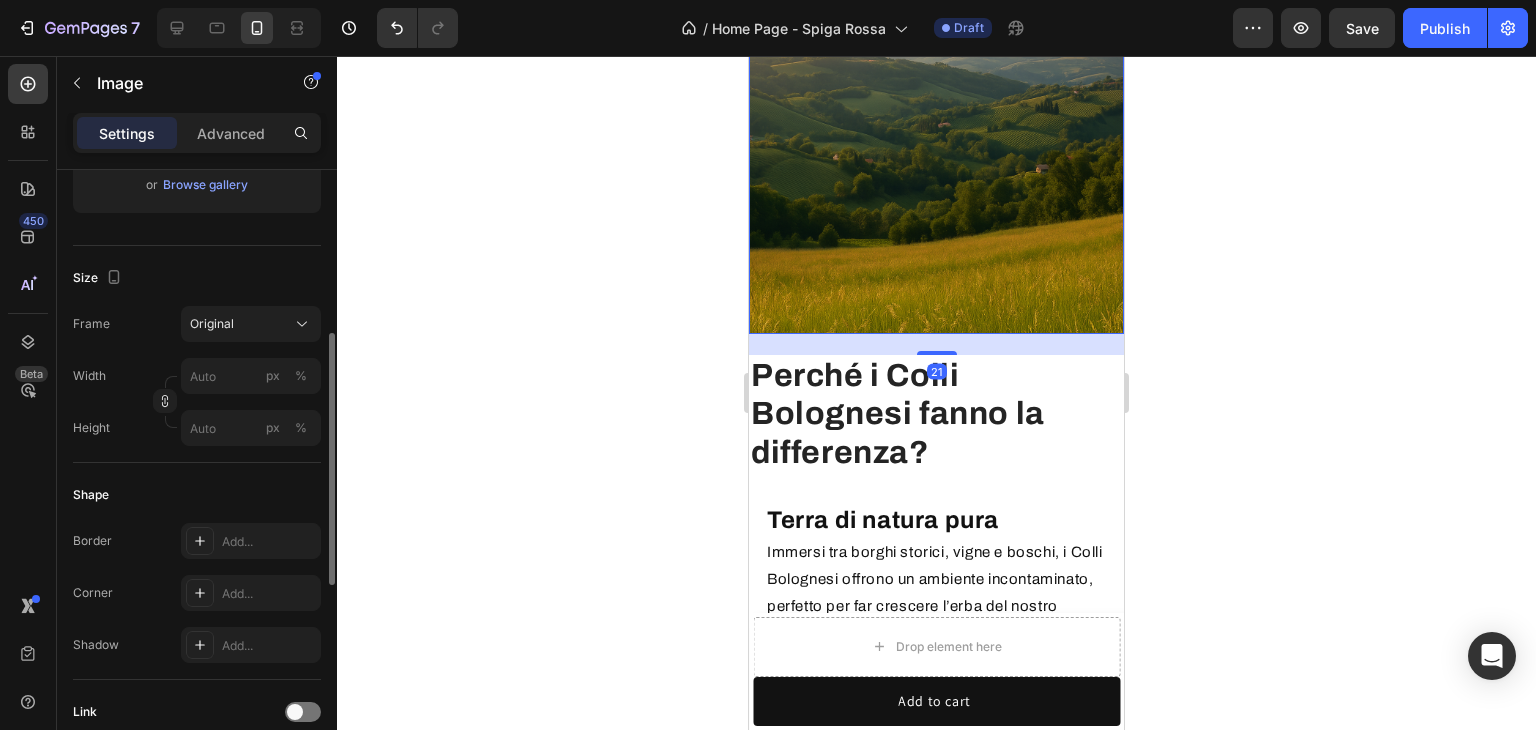 scroll, scrollTop: 100, scrollLeft: 0, axis: vertical 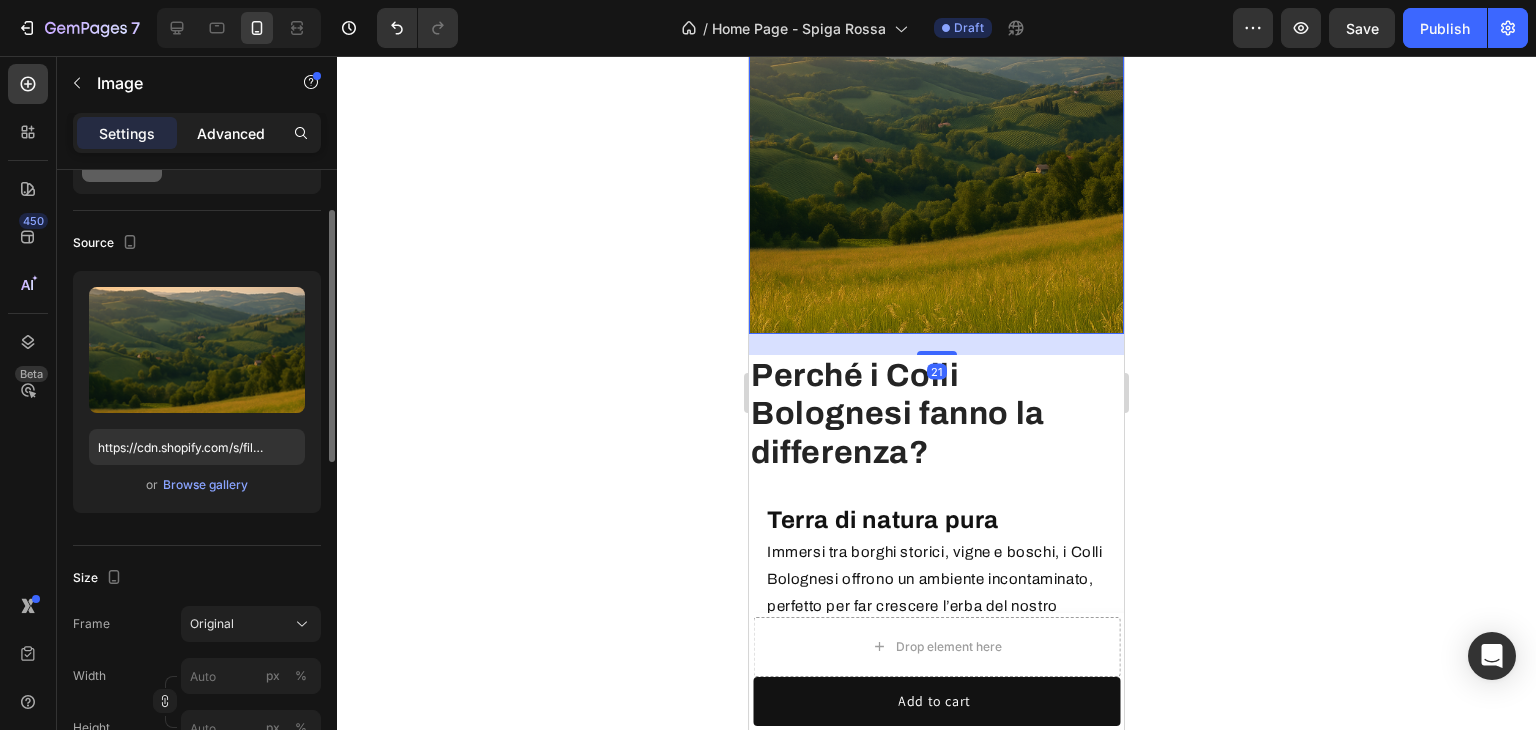 click on "Advanced" at bounding box center (231, 133) 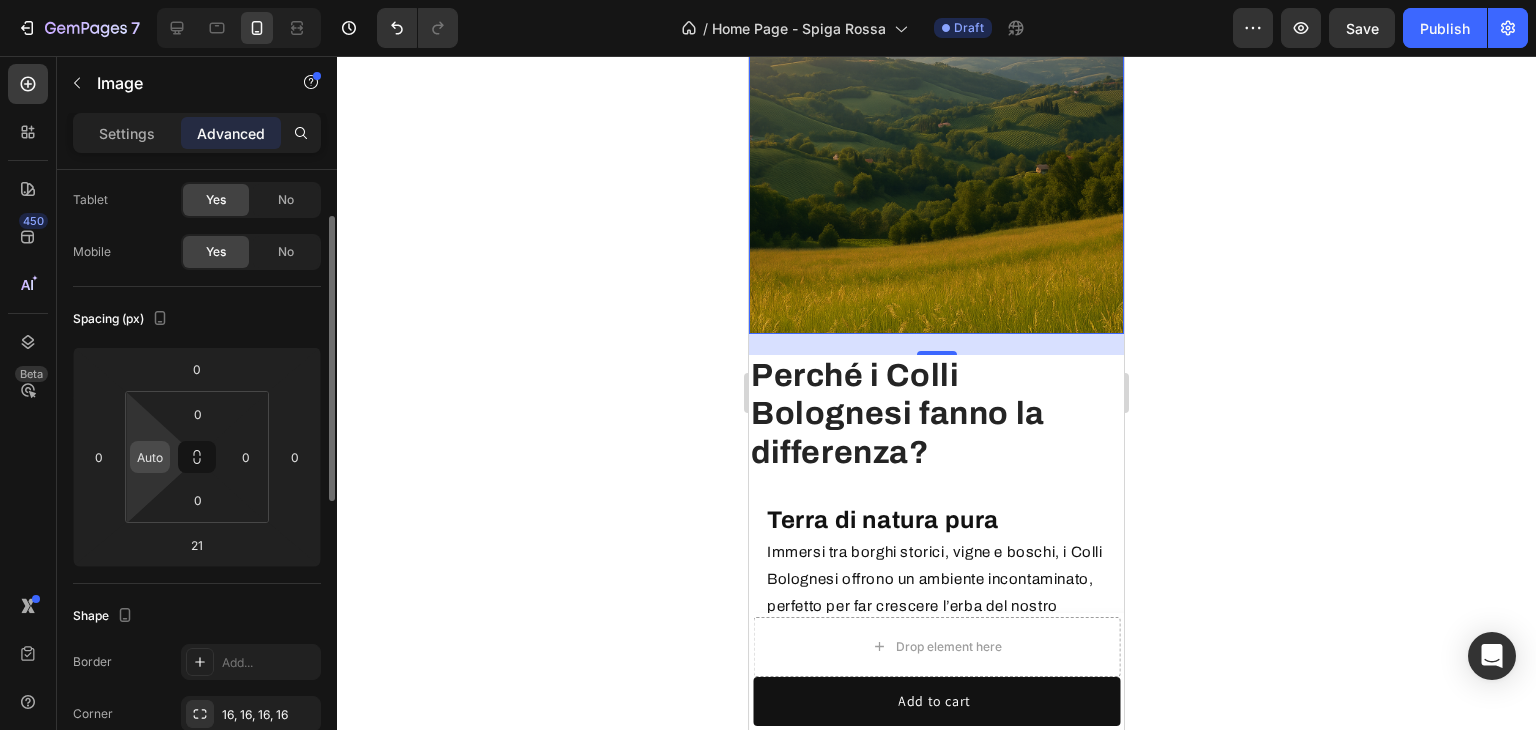 click on "Auto" at bounding box center (150, 457) 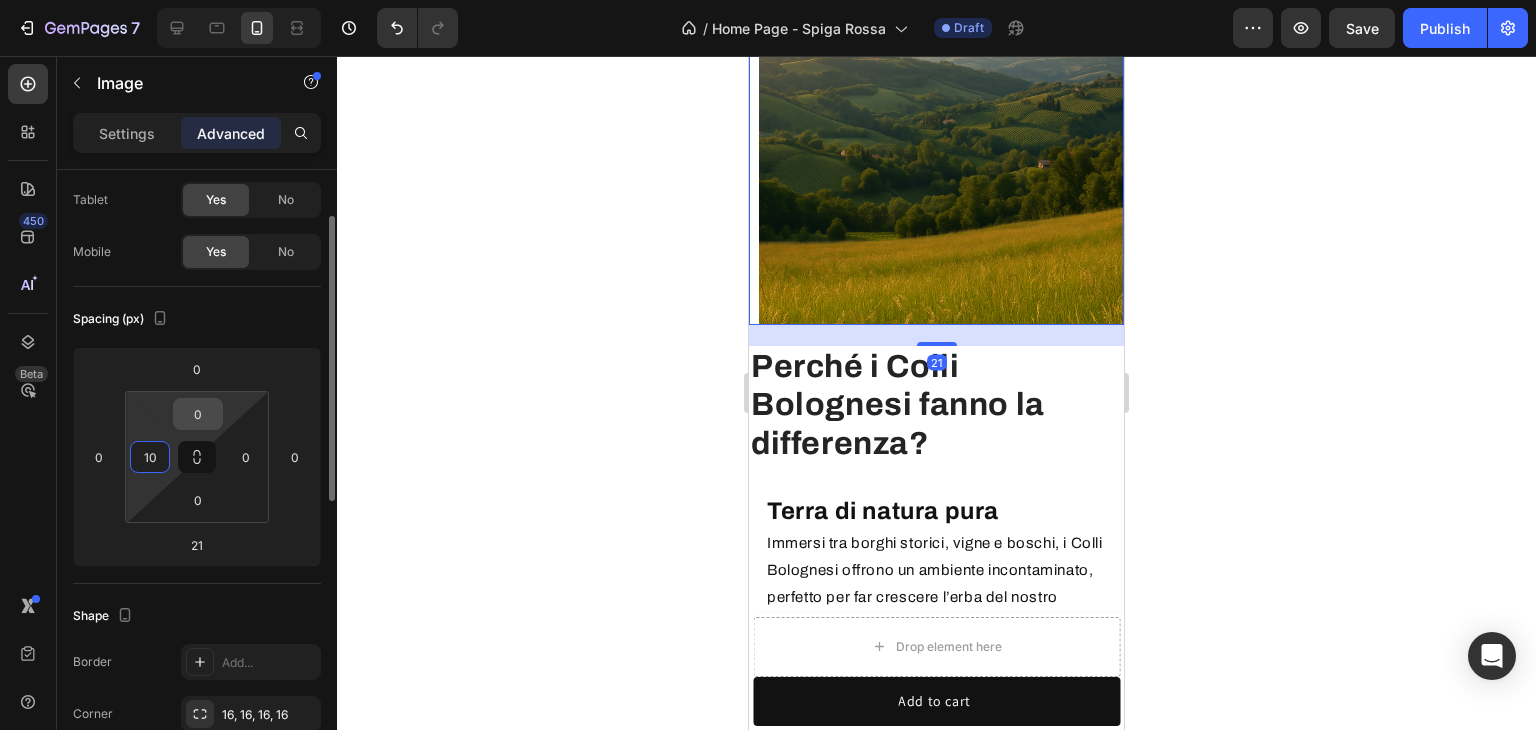 scroll, scrollTop: 4412, scrollLeft: 0, axis: vertical 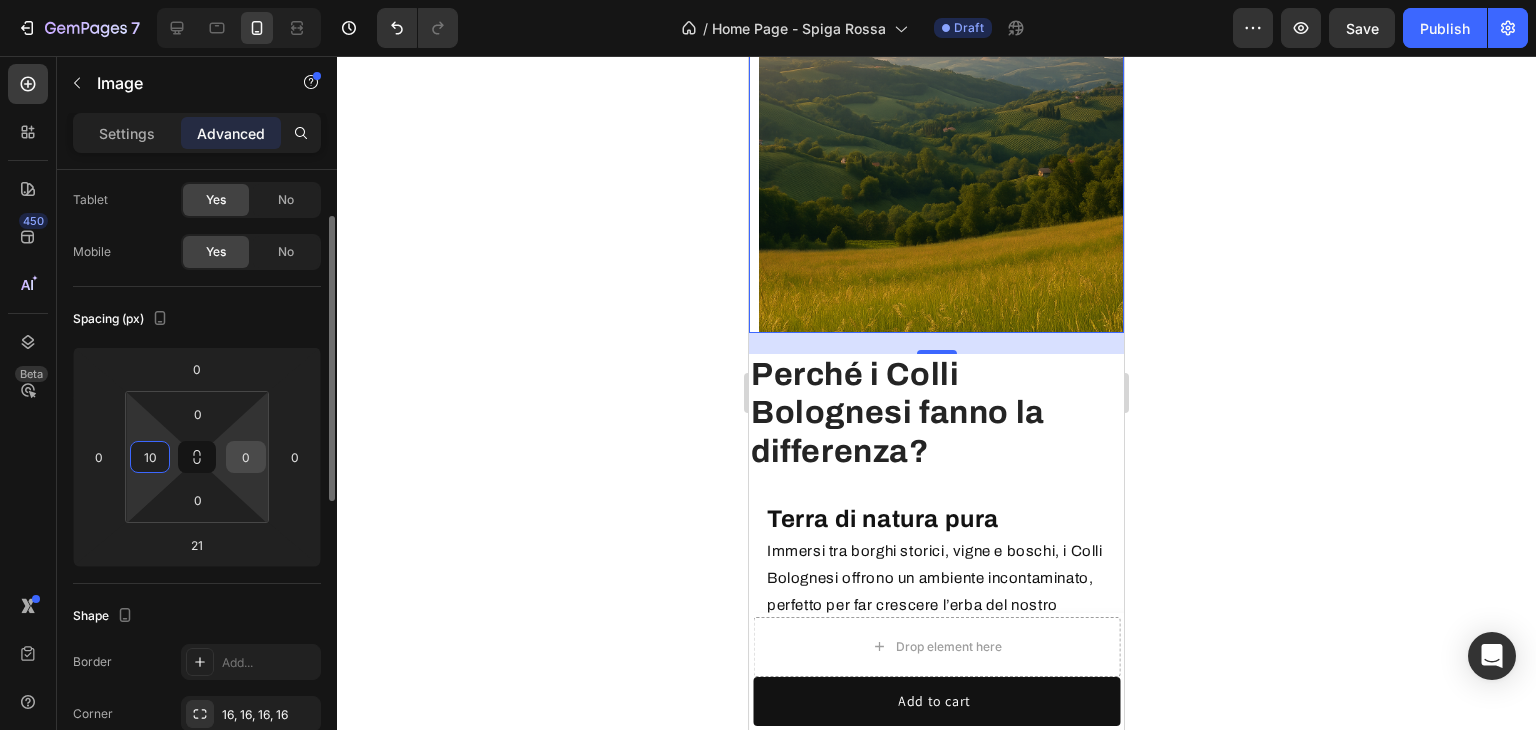type on "10" 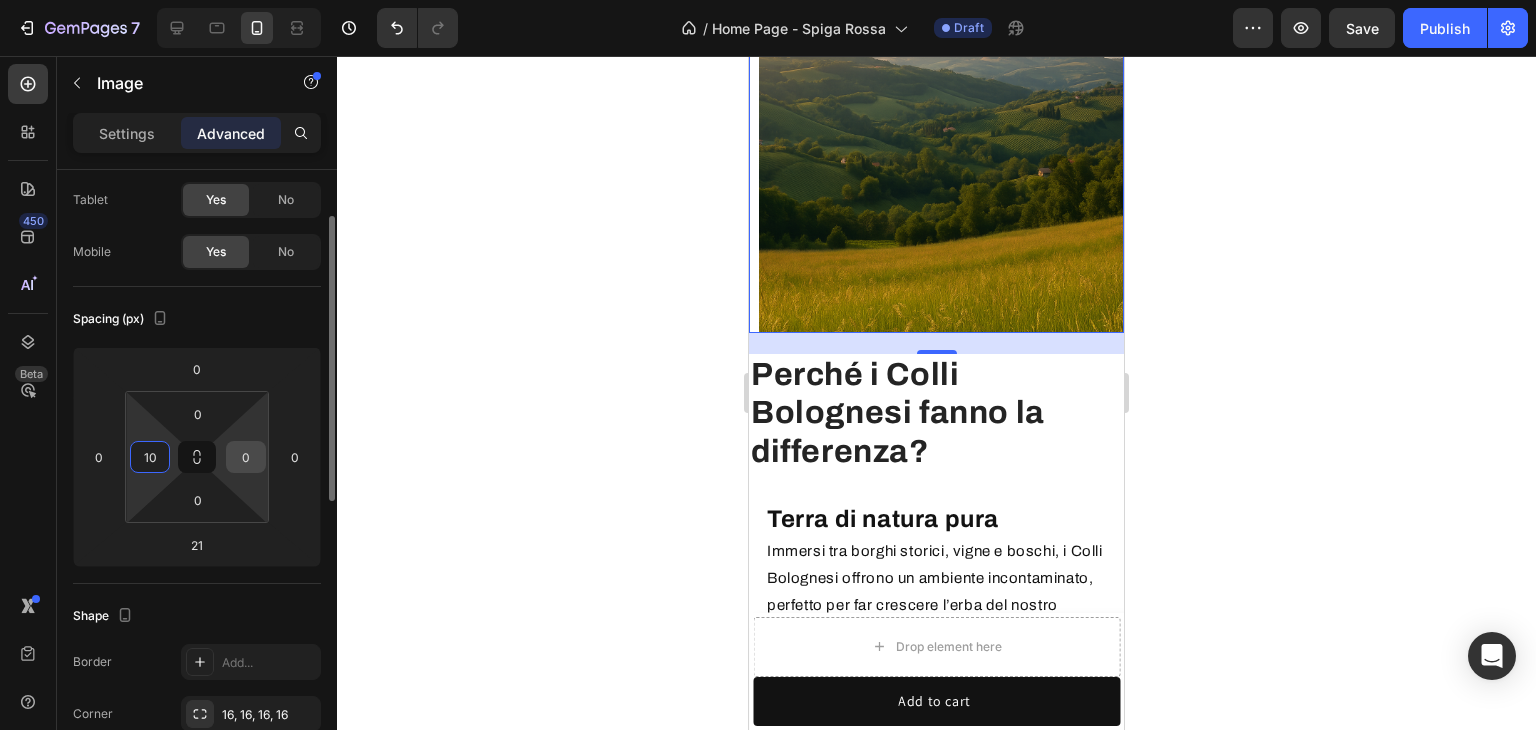 click on "0" at bounding box center (246, 457) 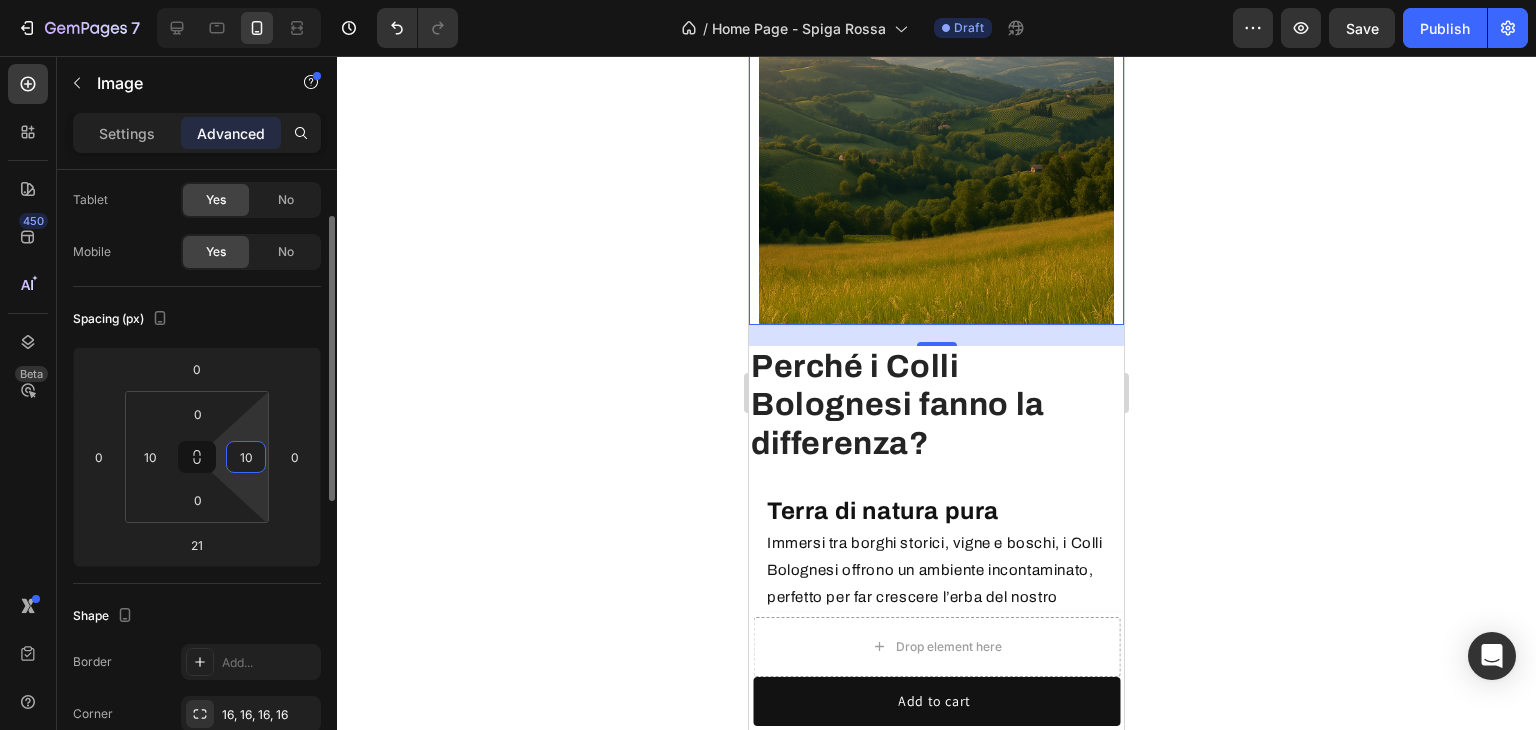 scroll, scrollTop: 4401, scrollLeft: 0, axis: vertical 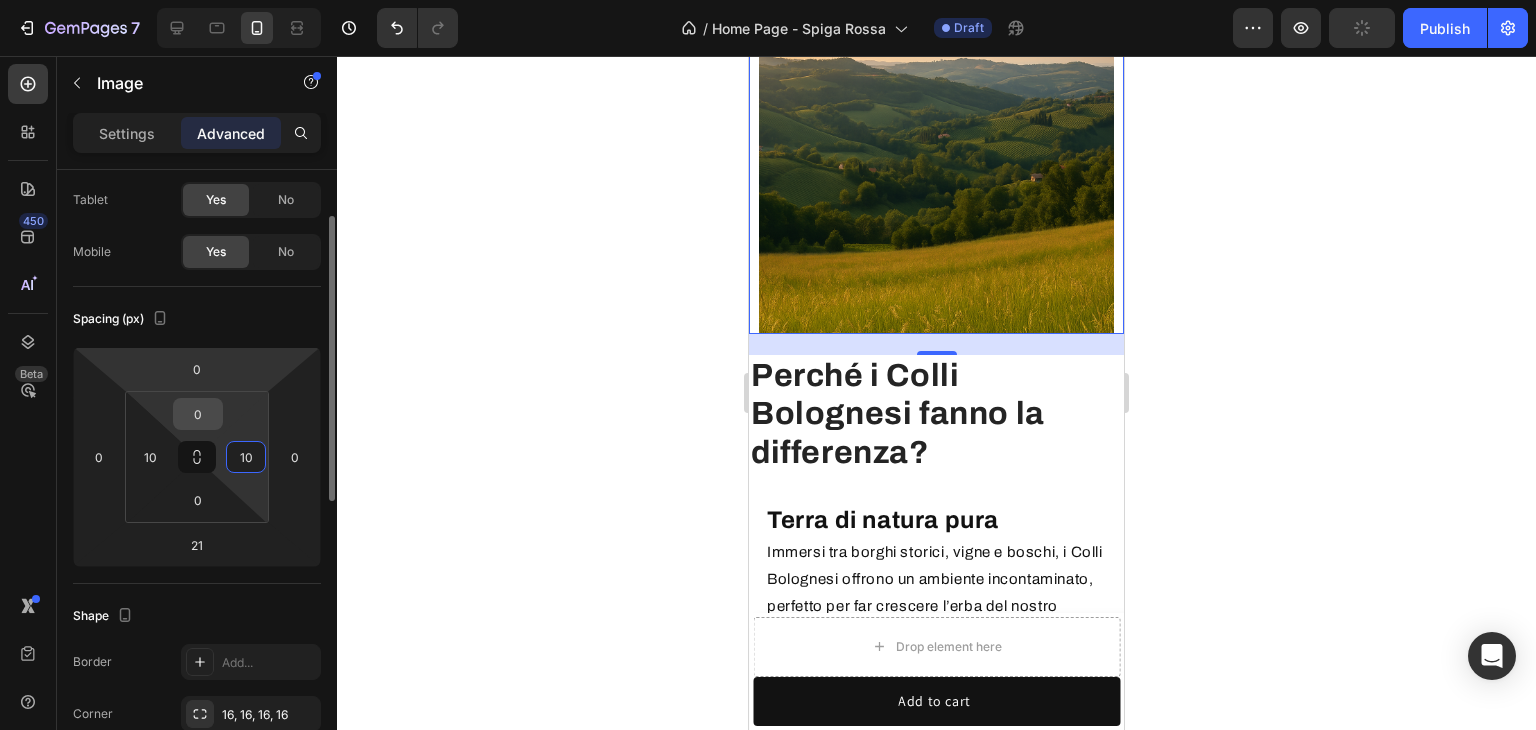 type on "10" 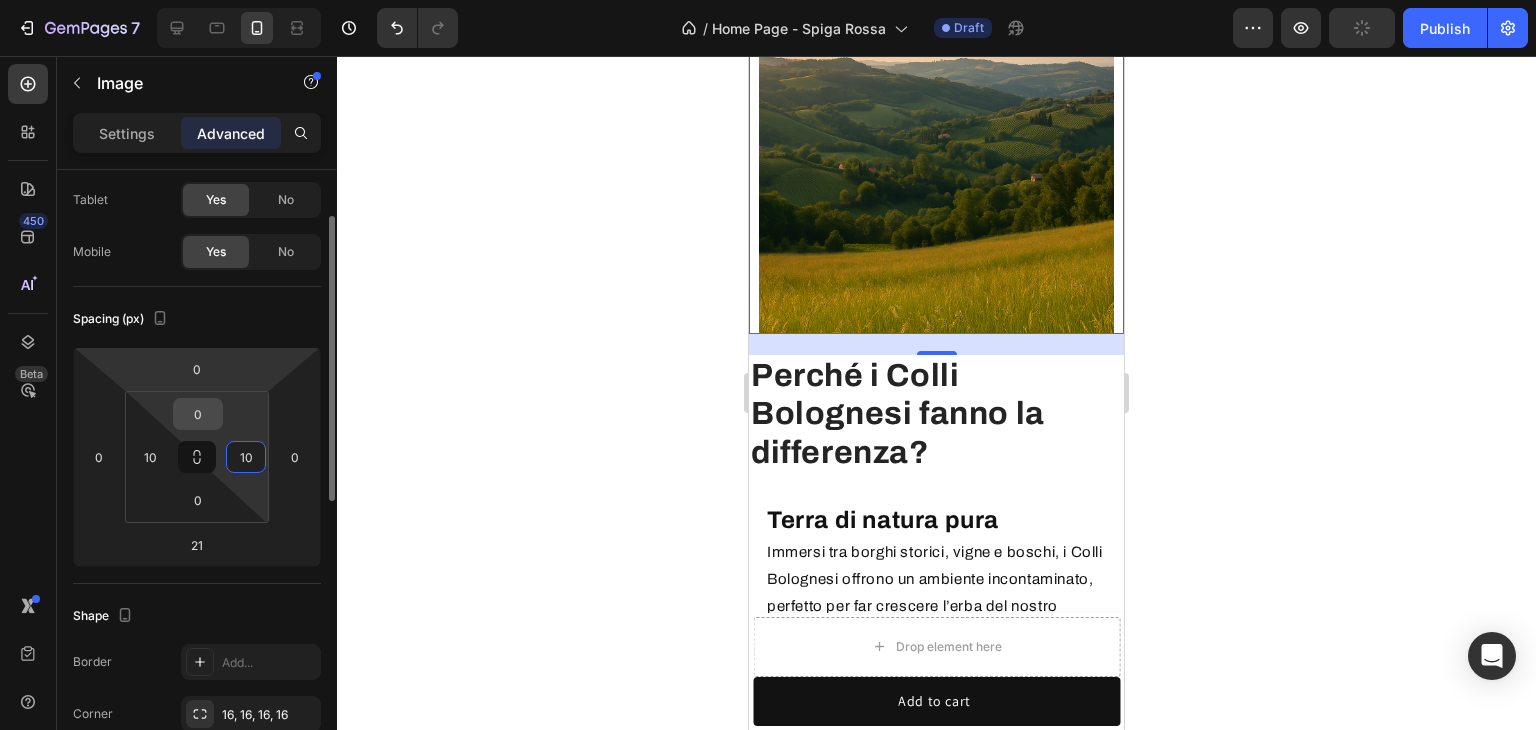 click on "0" at bounding box center [198, 414] 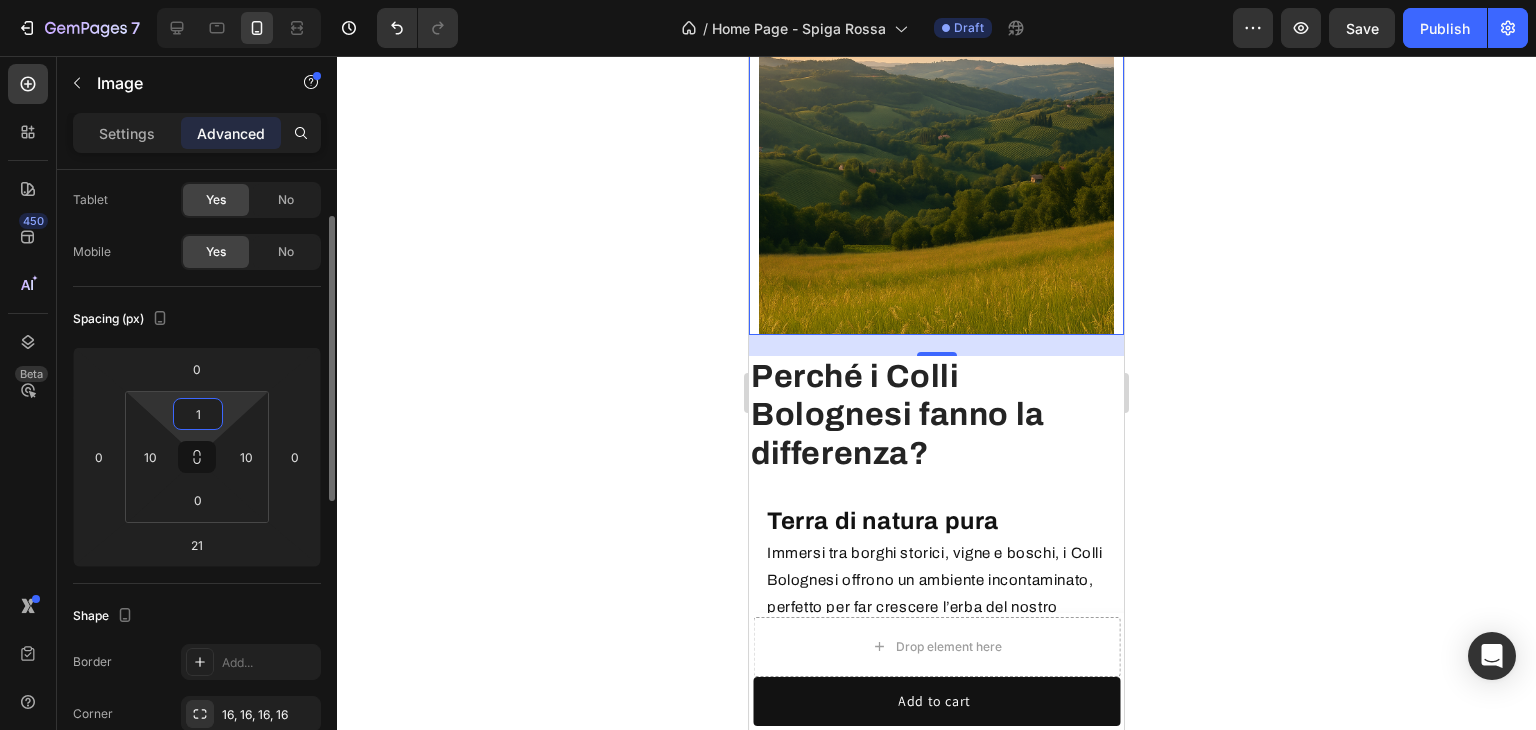 scroll, scrollTop: 4412, scrollLeft: 0, axis: vertical 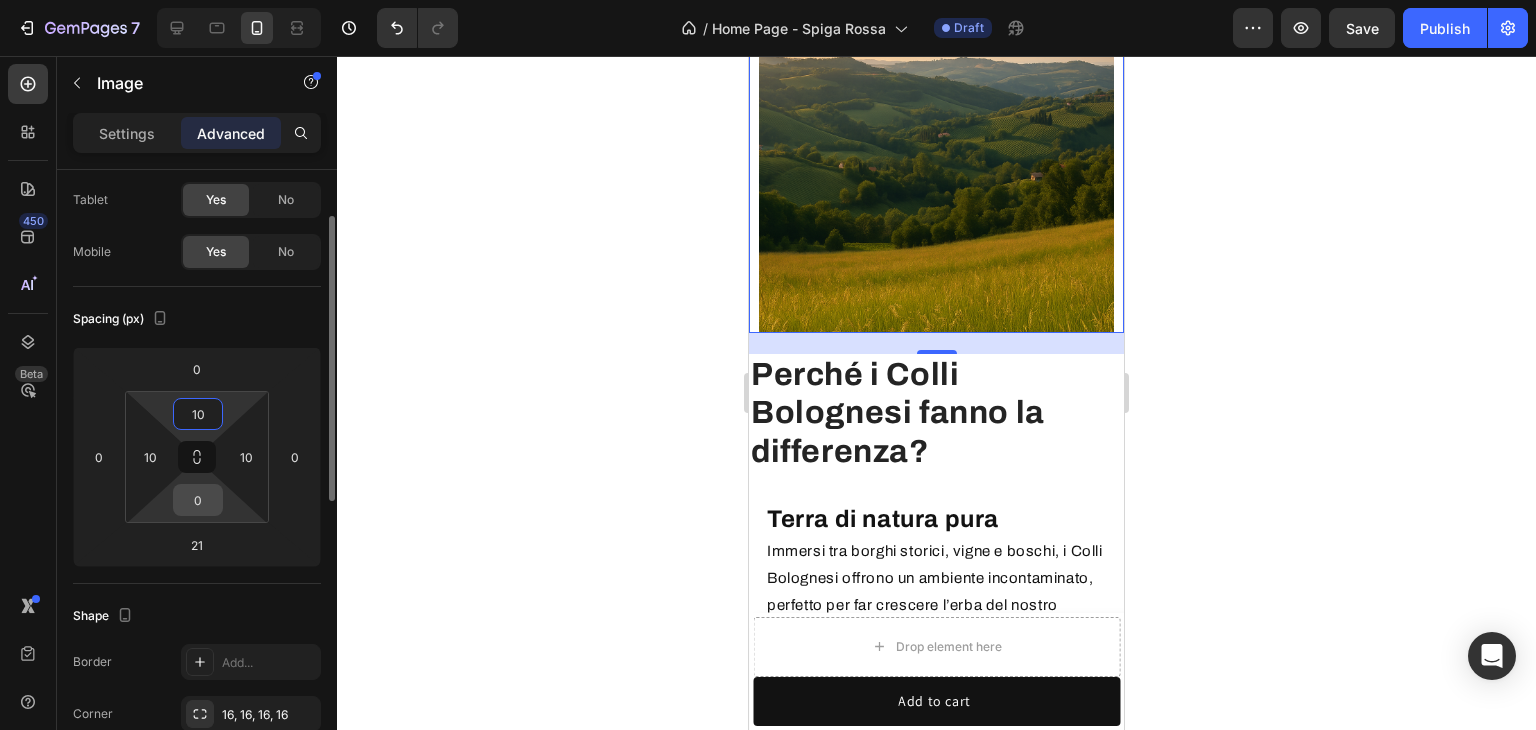 type on "10" 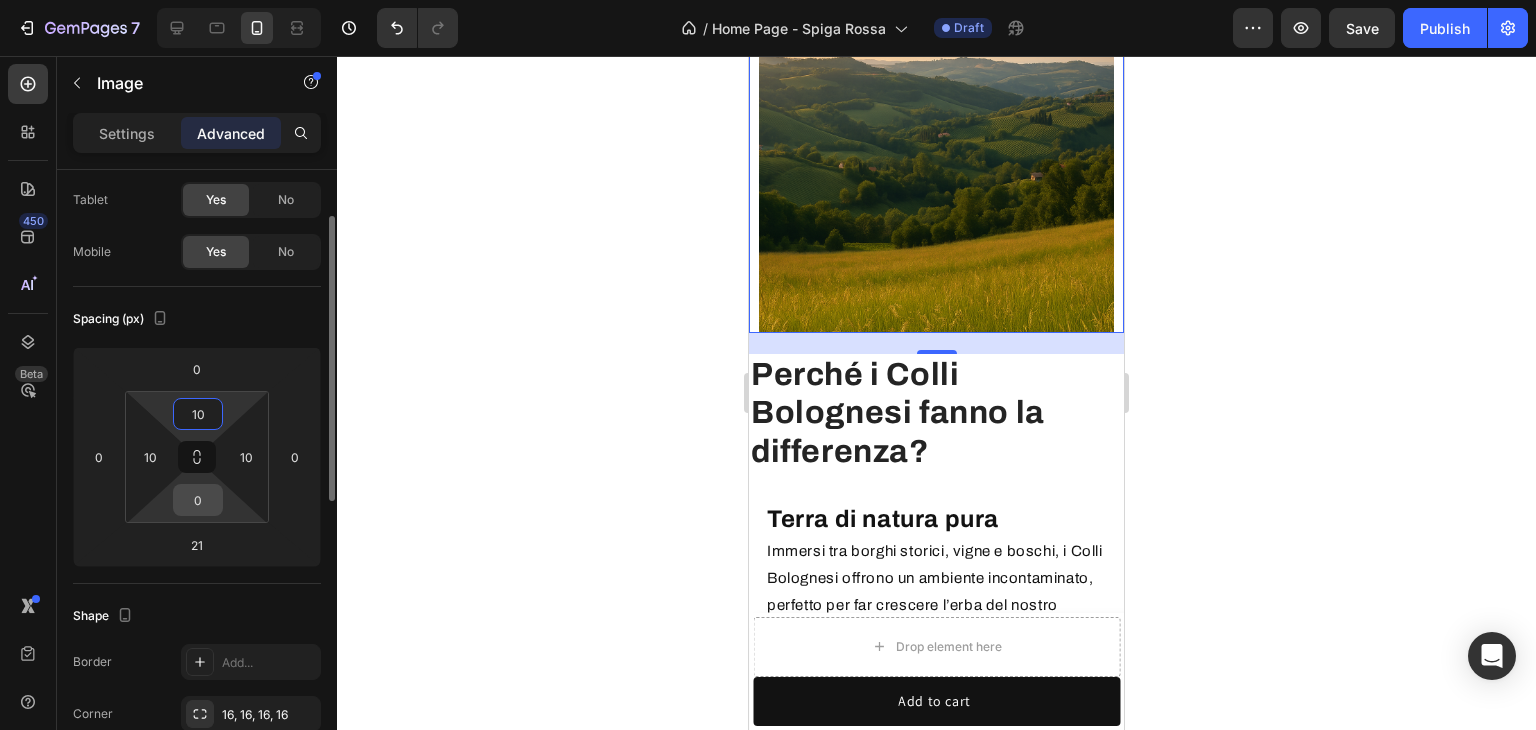 click on "0" at bounding box center (198, 500) 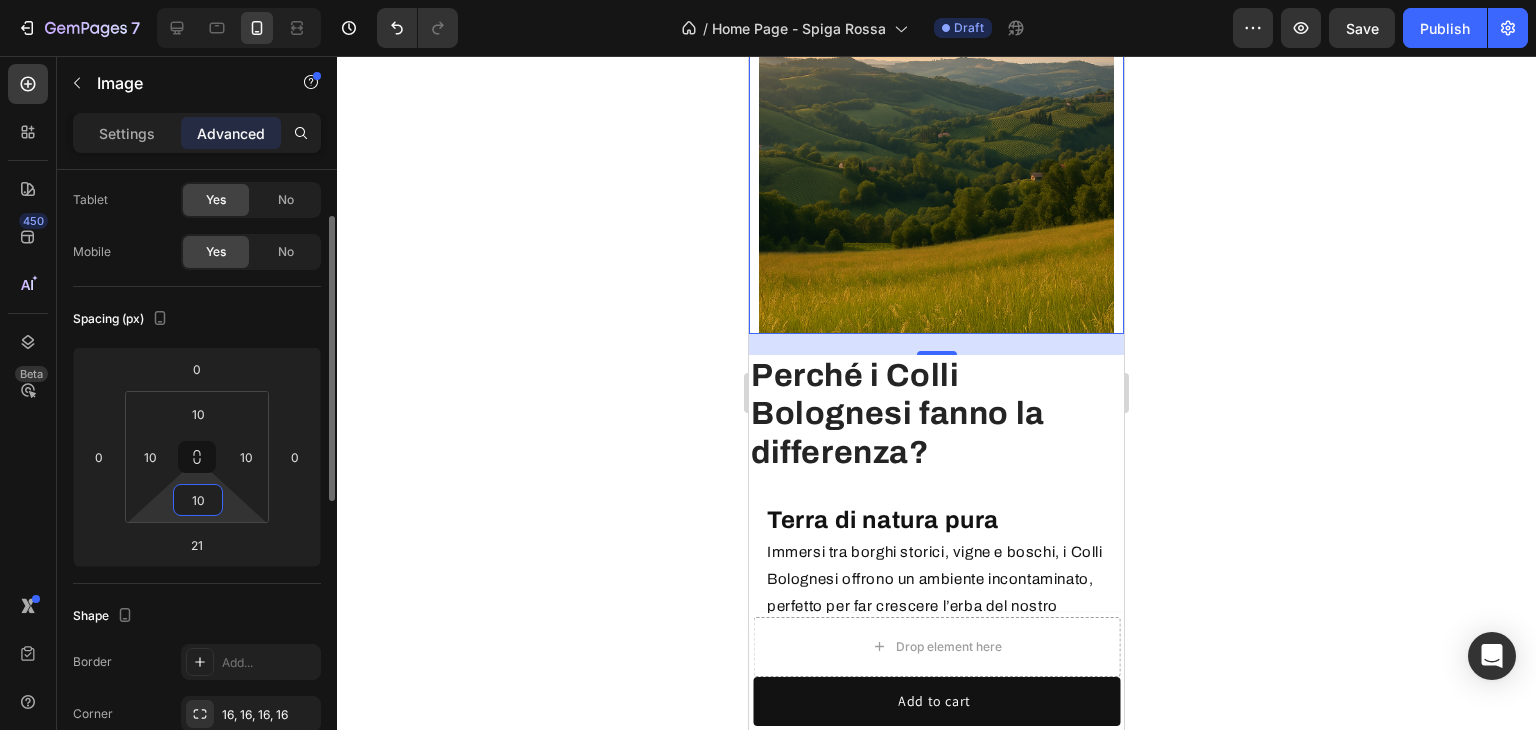 scroll, scrollTop: 4421, scrollLeft: 0, axis: vertical 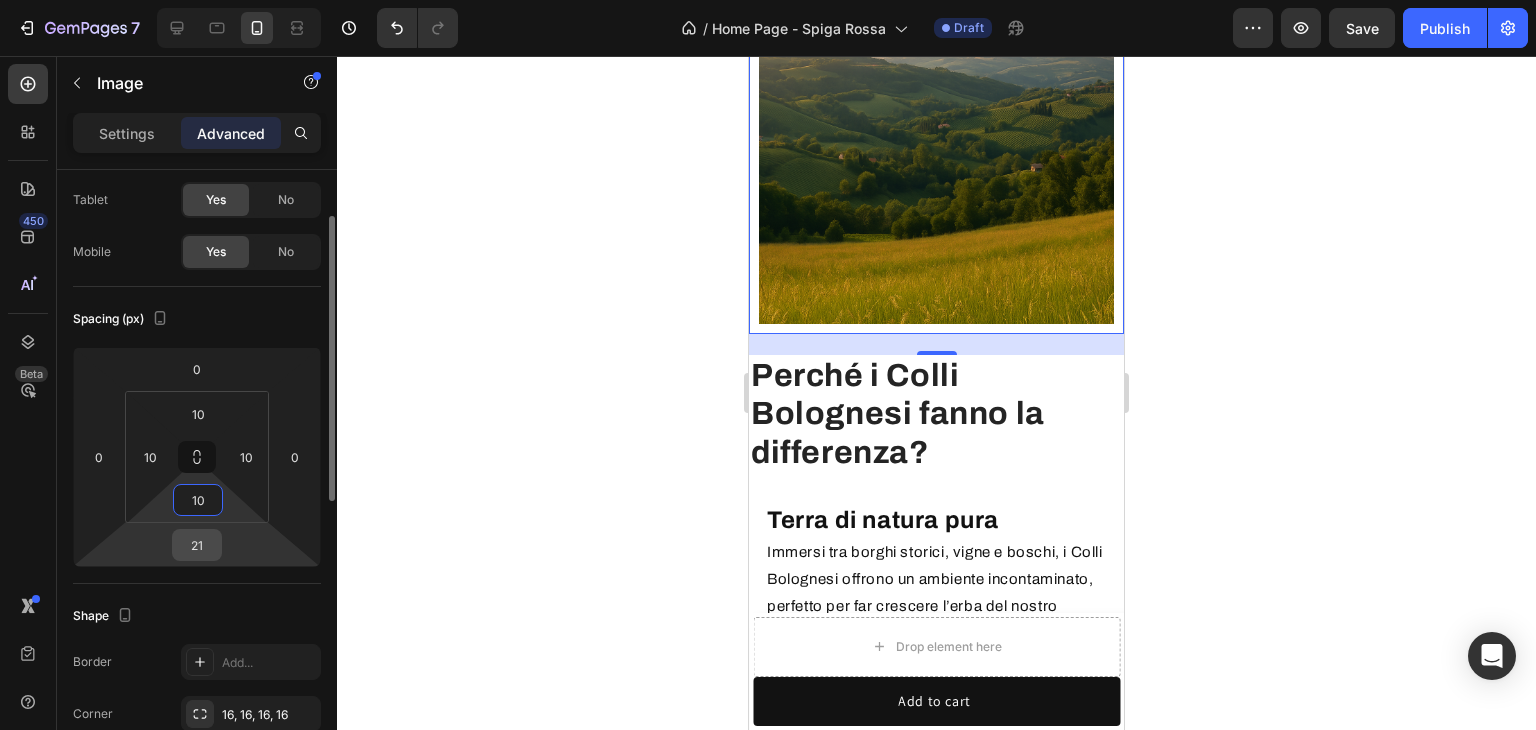 type on "10" 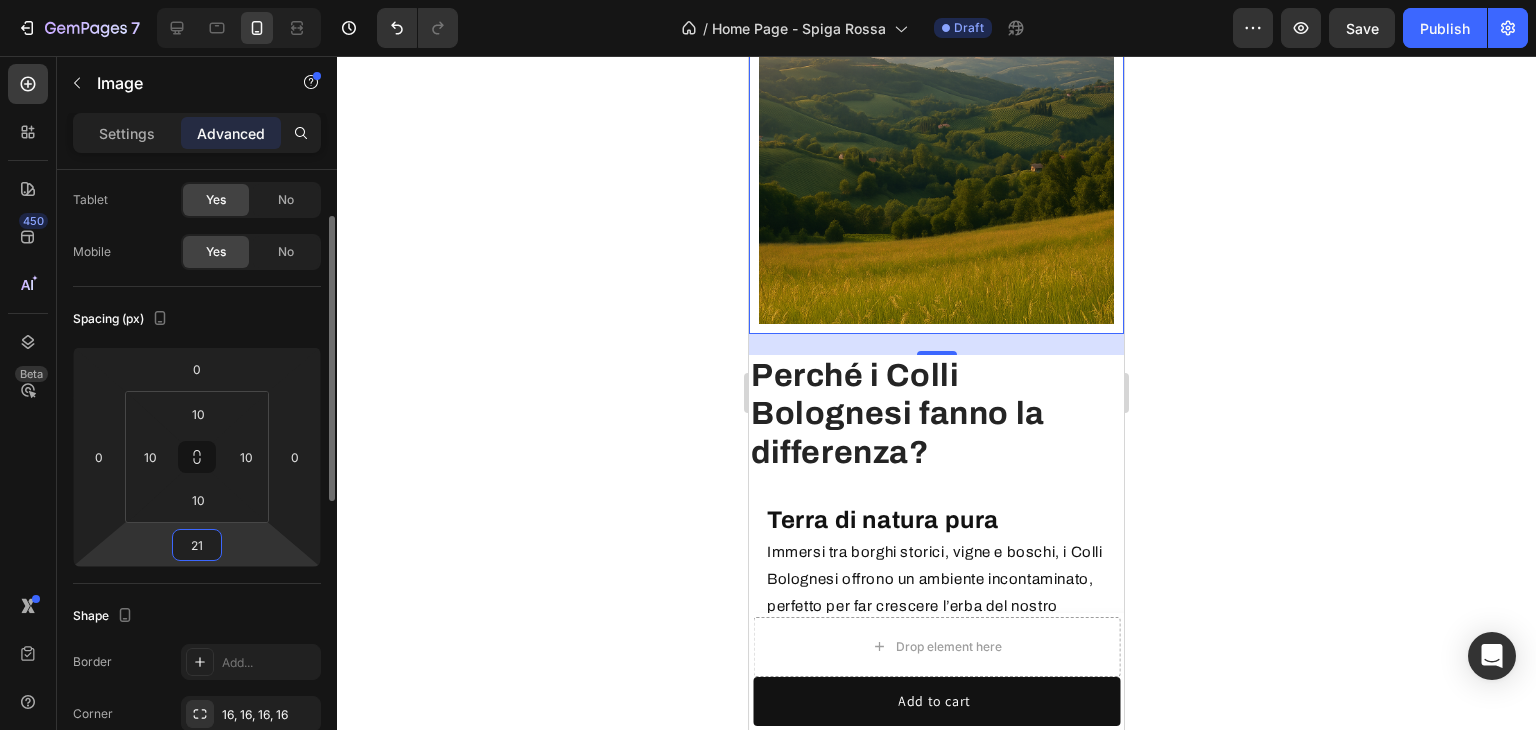 click on "21" at bounding box center [197, 545] 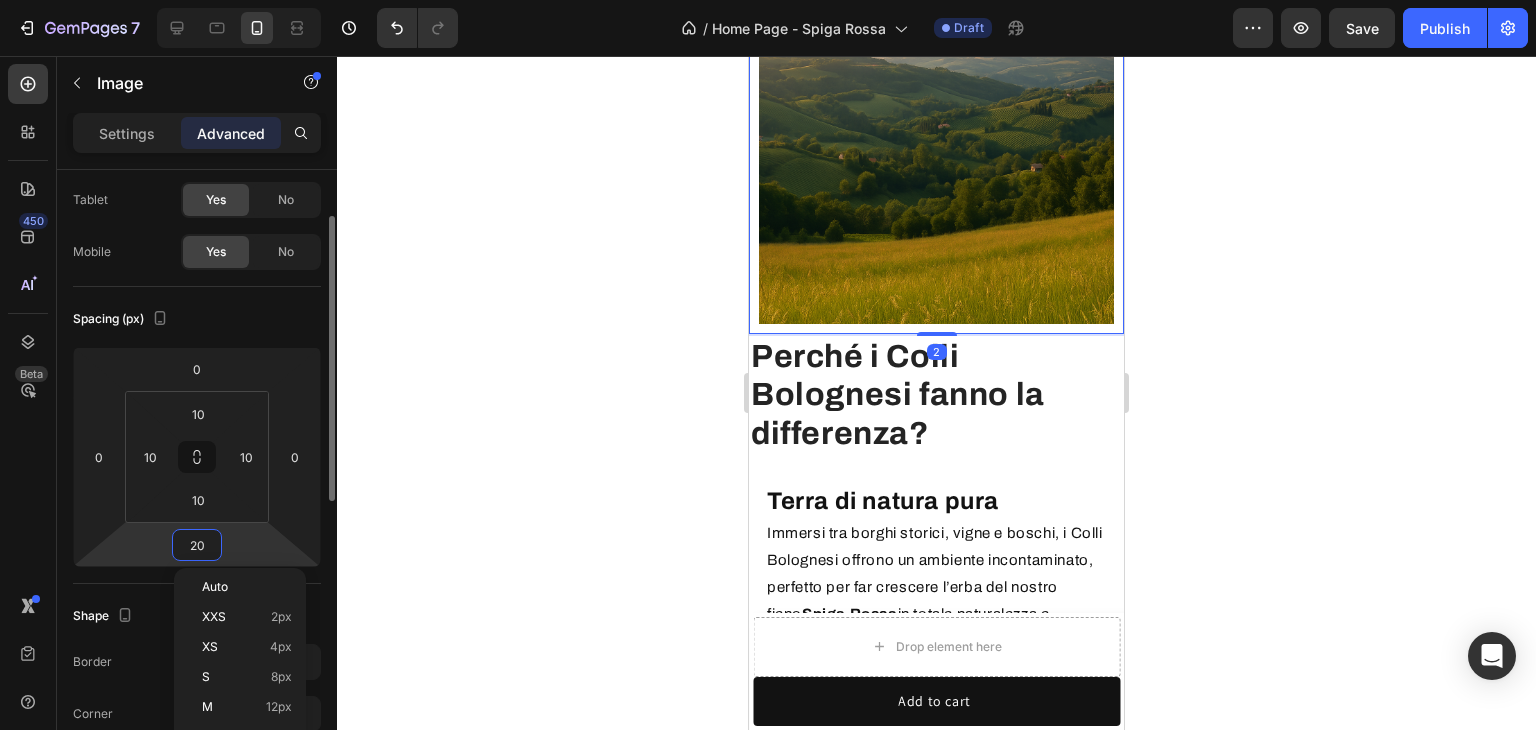 scroll, scrollTop: 4420, scrollLeft: 0, axis: vertical 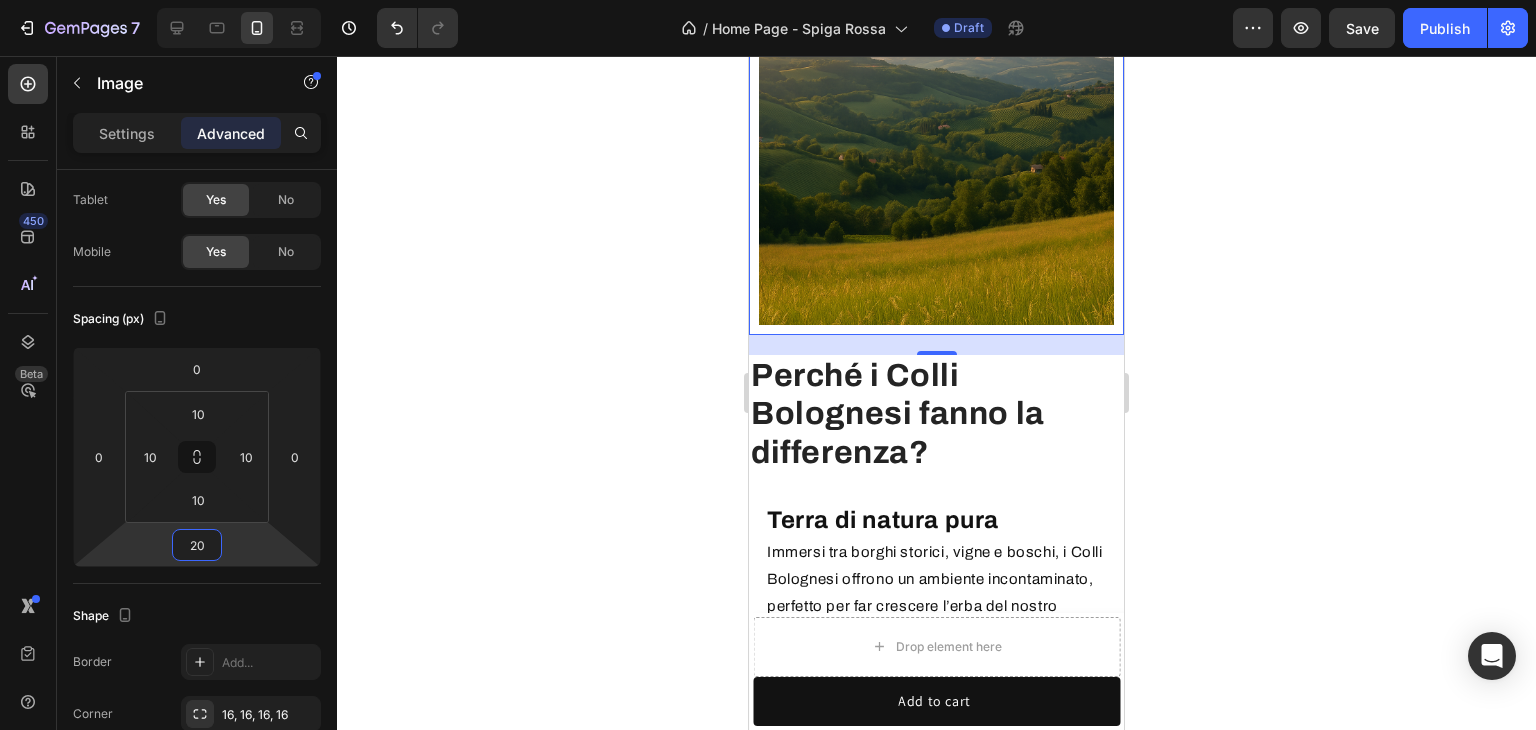 type on "20" 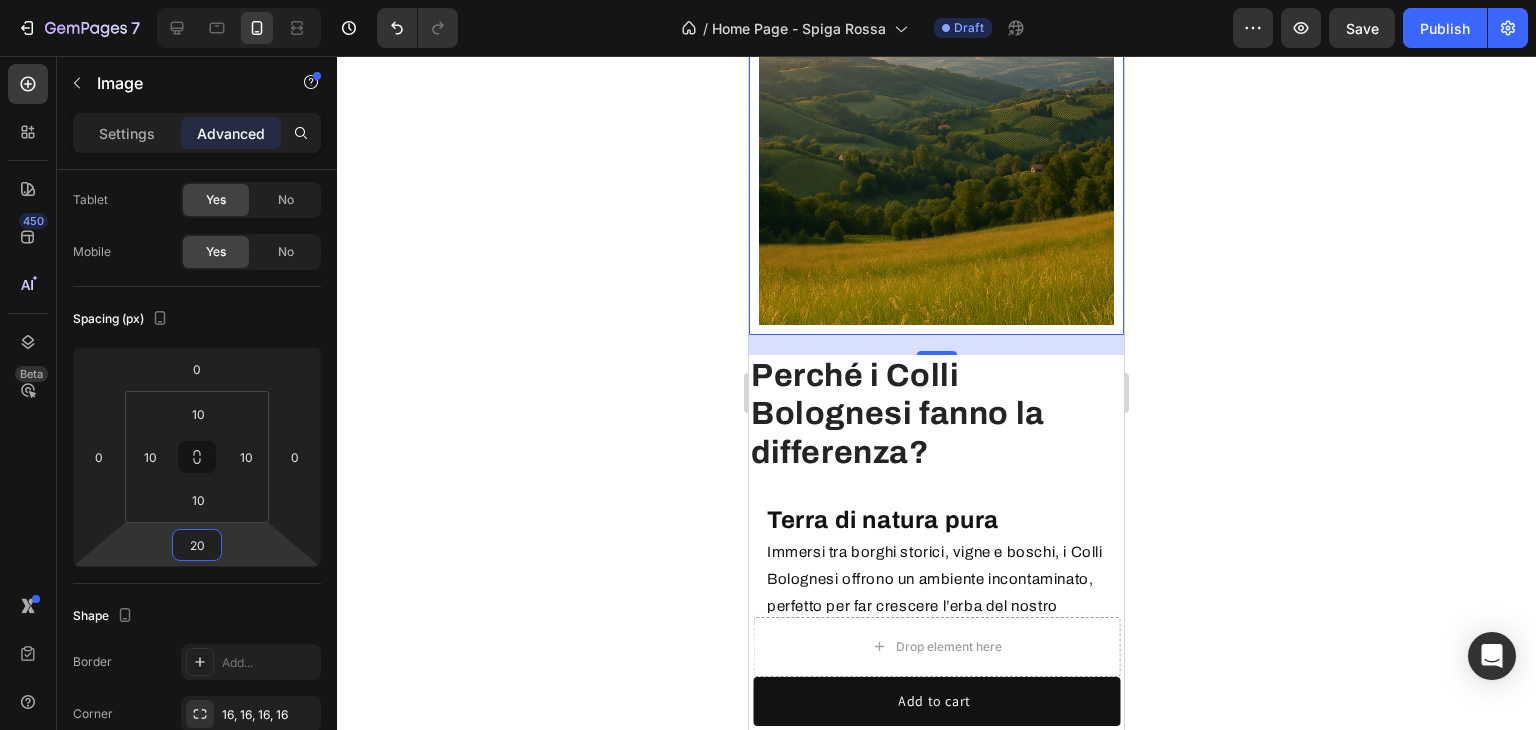 click 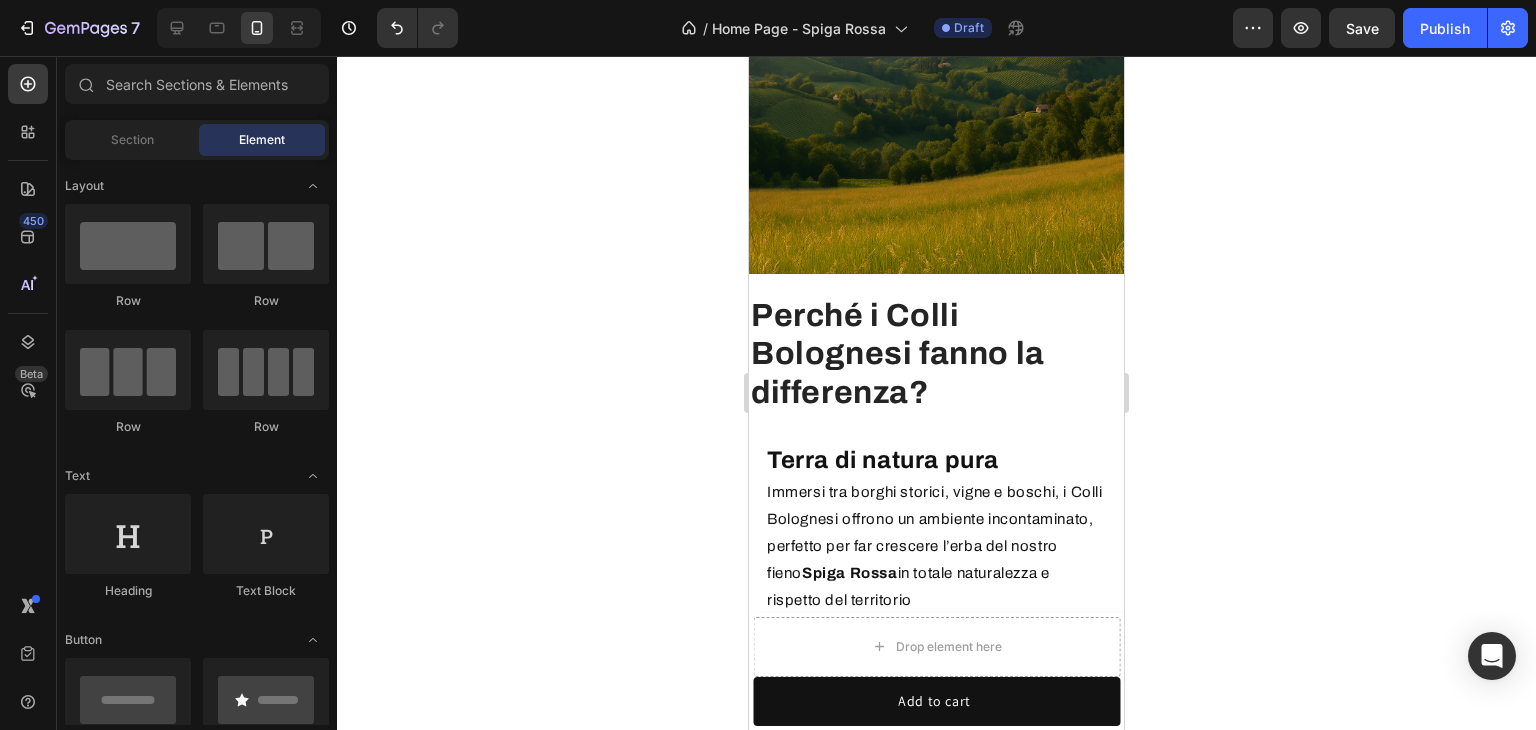 scroll, scrollTop: 3400, scrollLeft: 0, axis: vertical 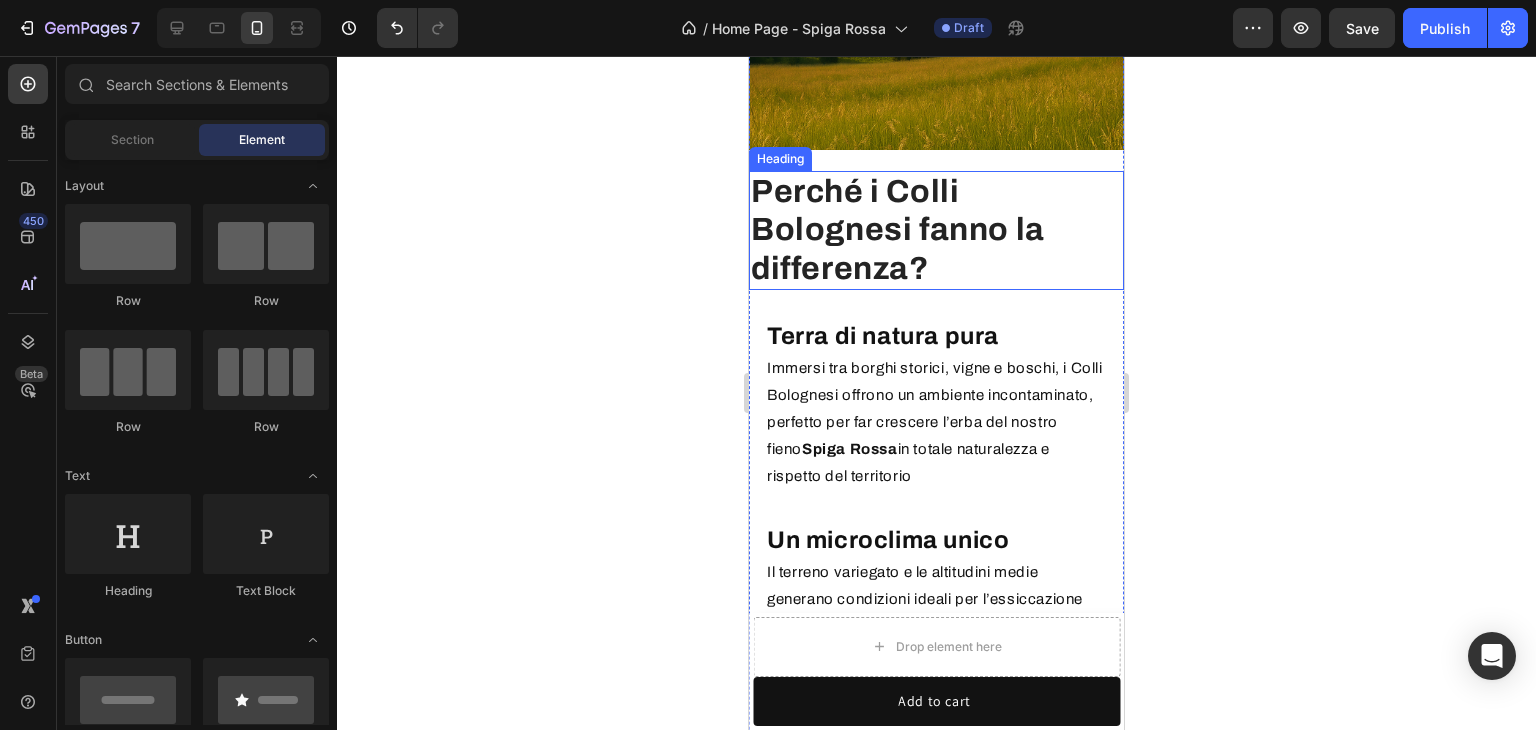 click on "Perché i Colli Bolognesi fanno la differenza?" at bounding box center [936, 230] 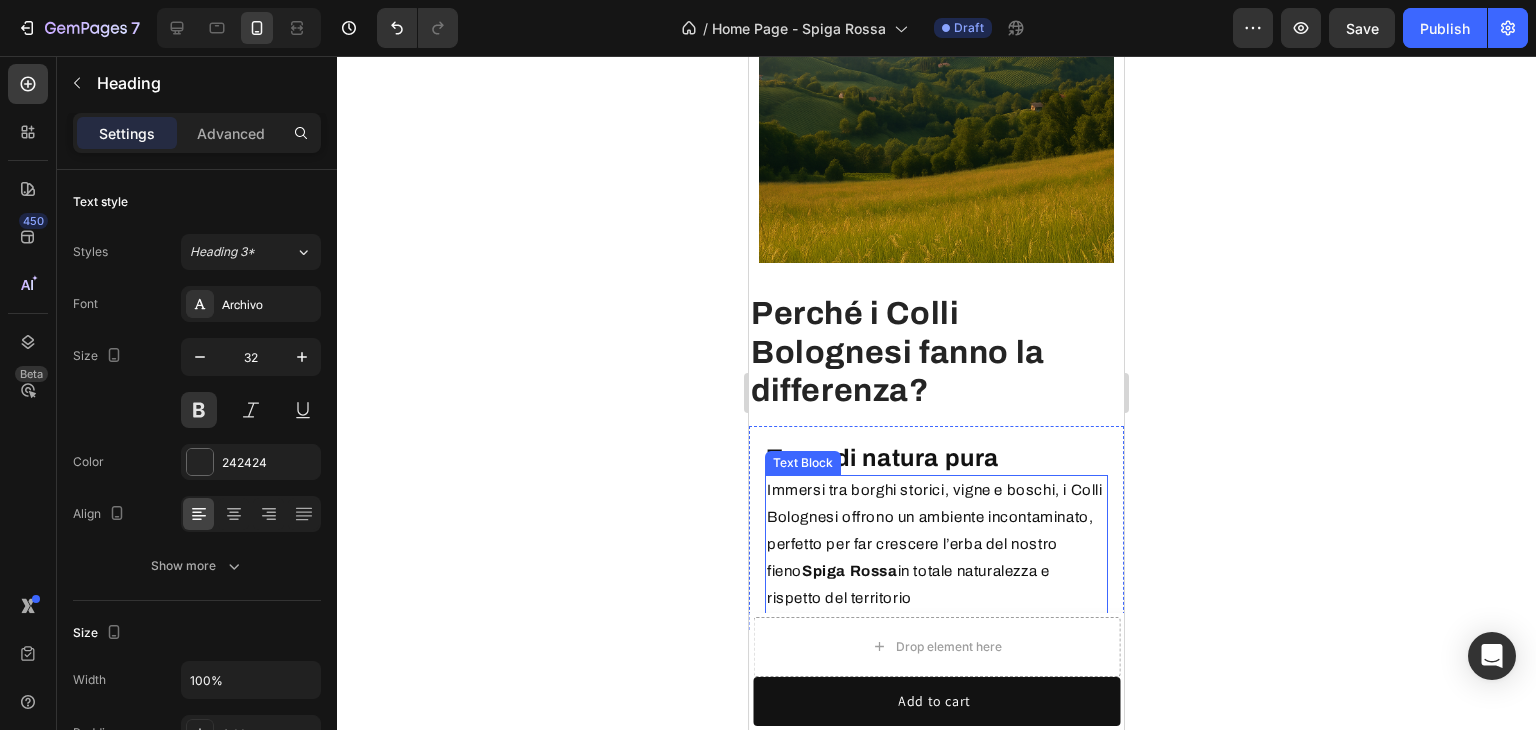 scroll, scrollTop: 4200, scrollLeft: 0, axis: vertical 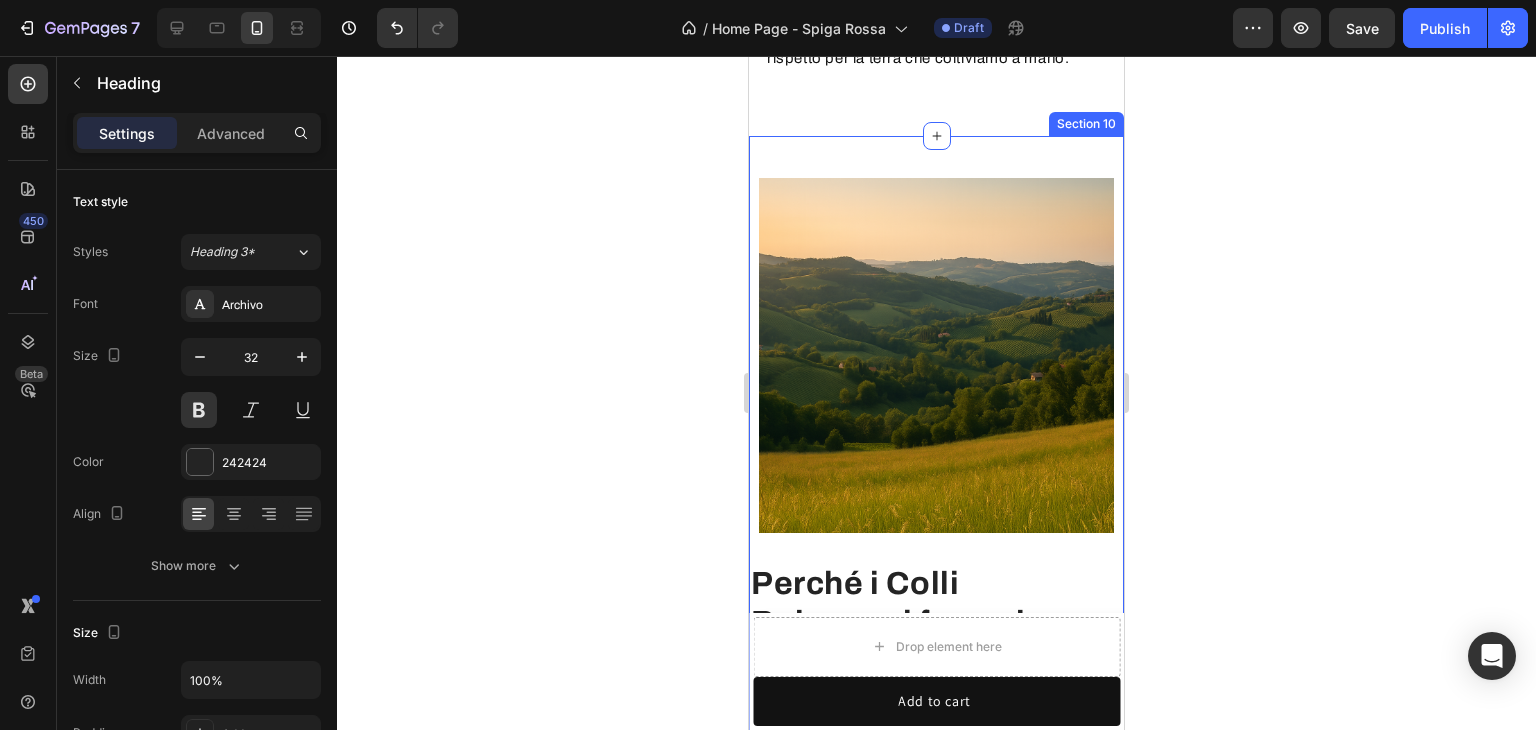 click on "Perché i Colli Bolognesi fanno la differenza? Heading Terra di natura pura Heading Immersi tra borghi storici, vigne e boschi, i Colli Bolognesi offrono un ambiente incontaminato, perfetto per far crescere l’erba del nostro fieno Spiga Rossa in totale naturalezza e rispetto del territorio Text Block Row Un microclima unico Heading Il terreno variegato e le altitudini medie generano condizioni ideali per l’essiccazione naturale: erba sana, asciugata al sole, ricca di aromi e nutrimenti in modo naturale Text Block Row Tradizione agricola autentica Heading Territori dove da generazioni si lavora secondo ritmi naturali e stagionali, proprio come il nostro metodo artigianale: lentezza, attenzione, rispetto per la terra che coltiviamo a mano. Text Block Row Image Row Section 10" at bounding box center (936, 629) 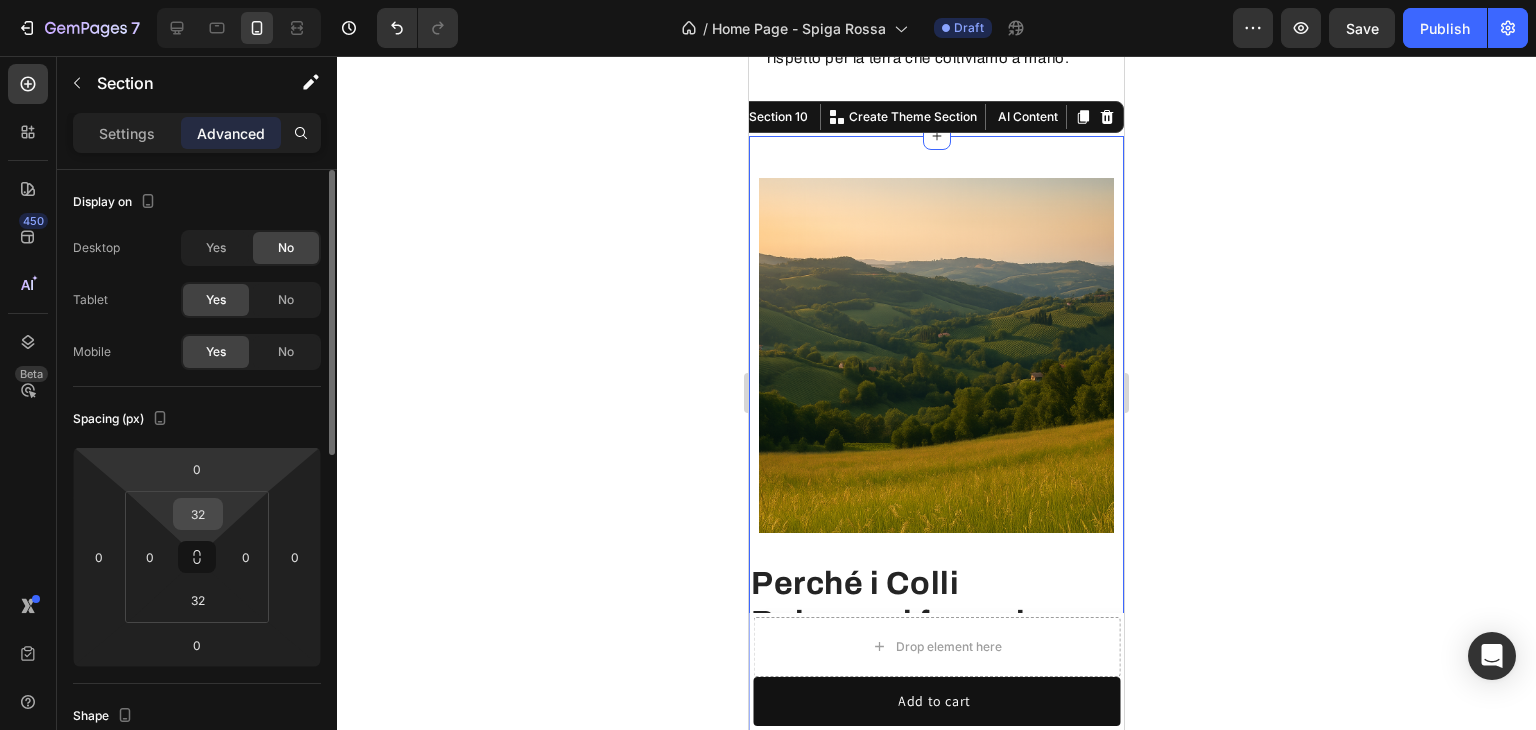 click on "32" at bounding box center [198, 514] 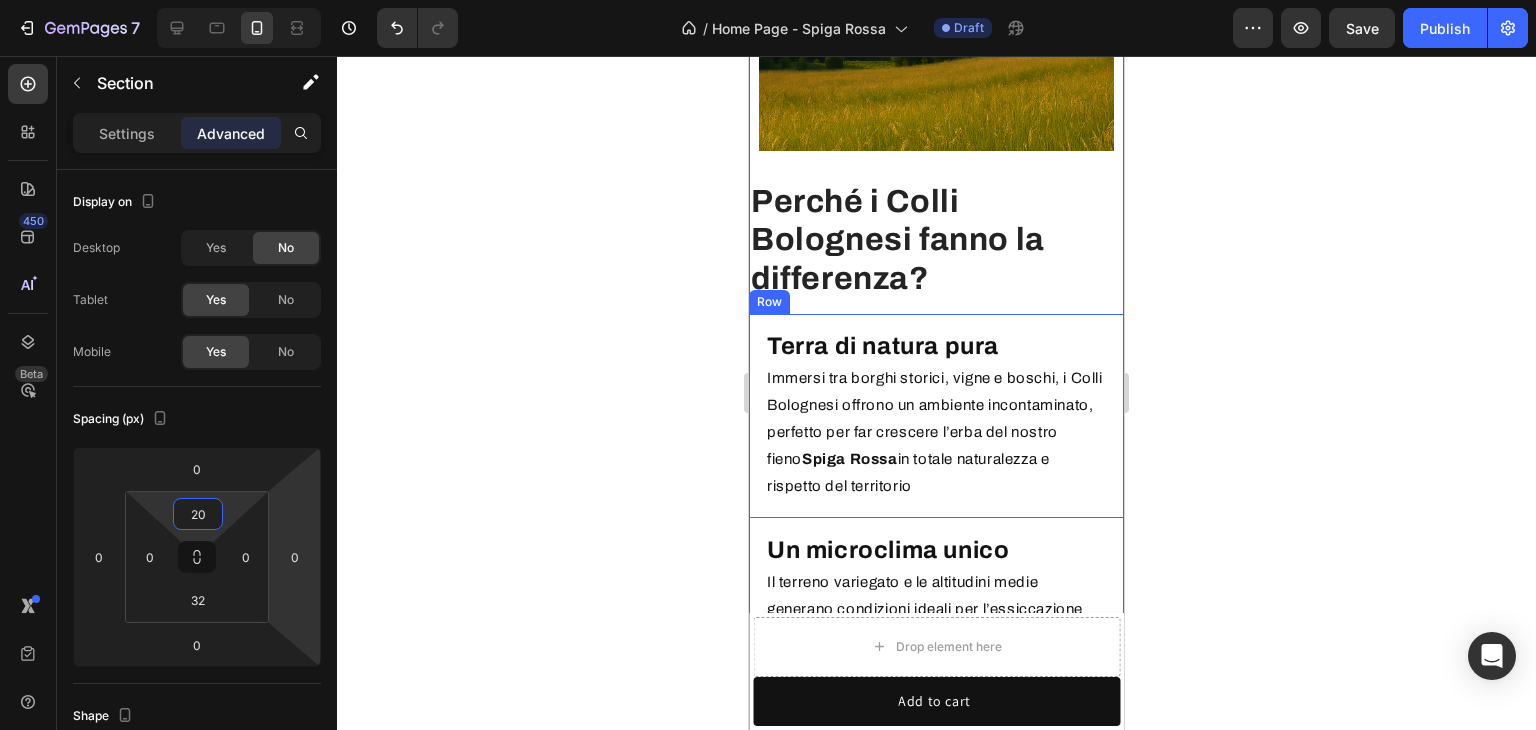 scroll, scrollTop: 4600, scrollLeft: 0, axis: vertical 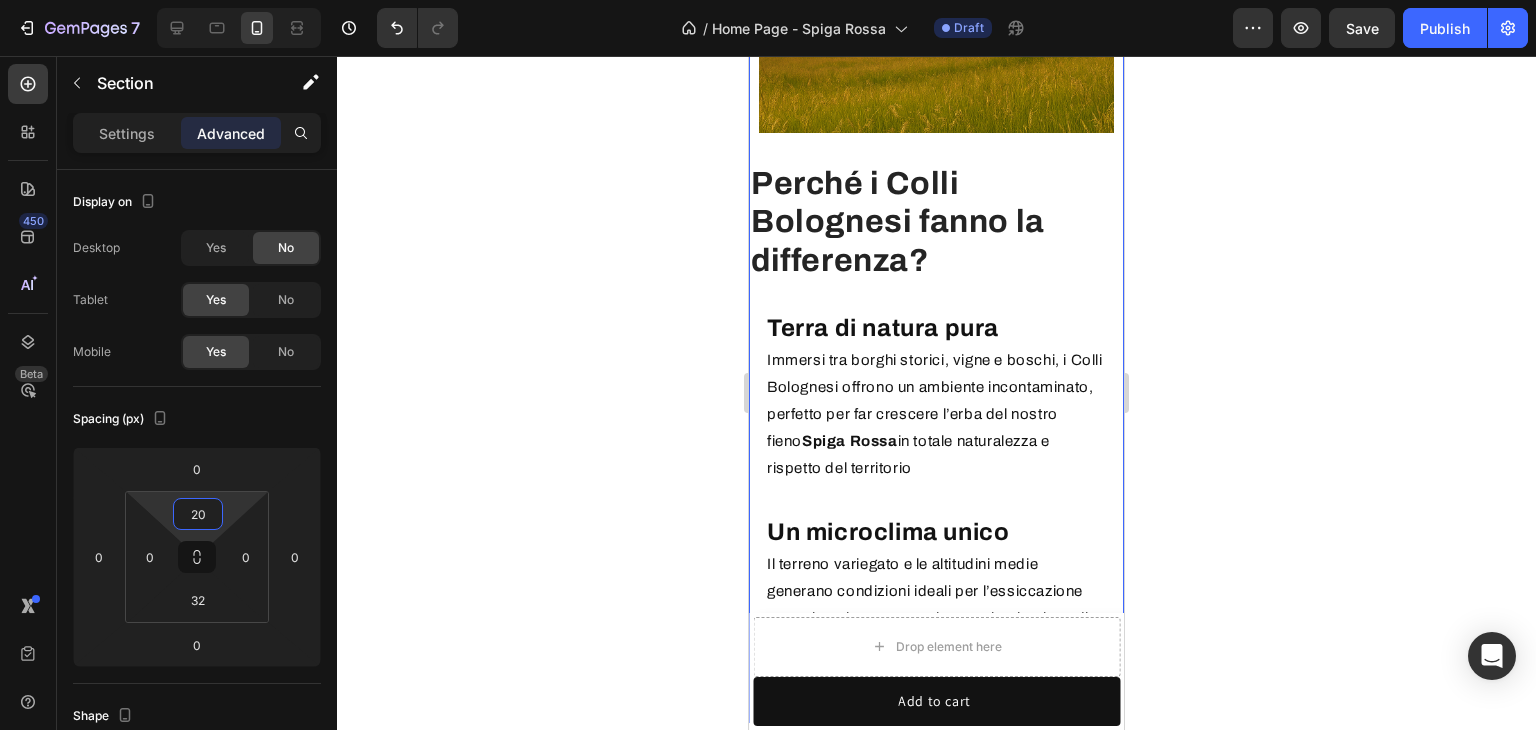 type on "2" 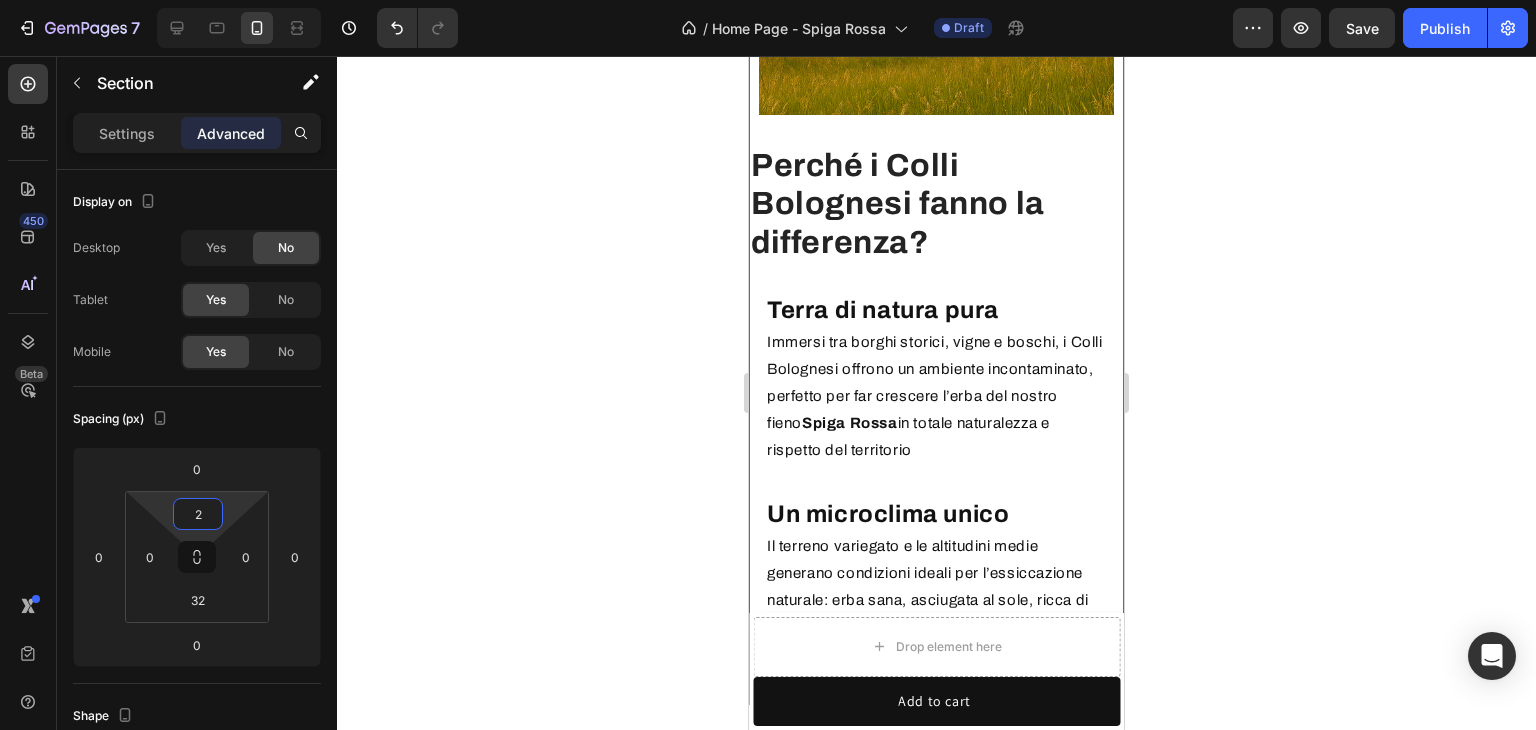 type 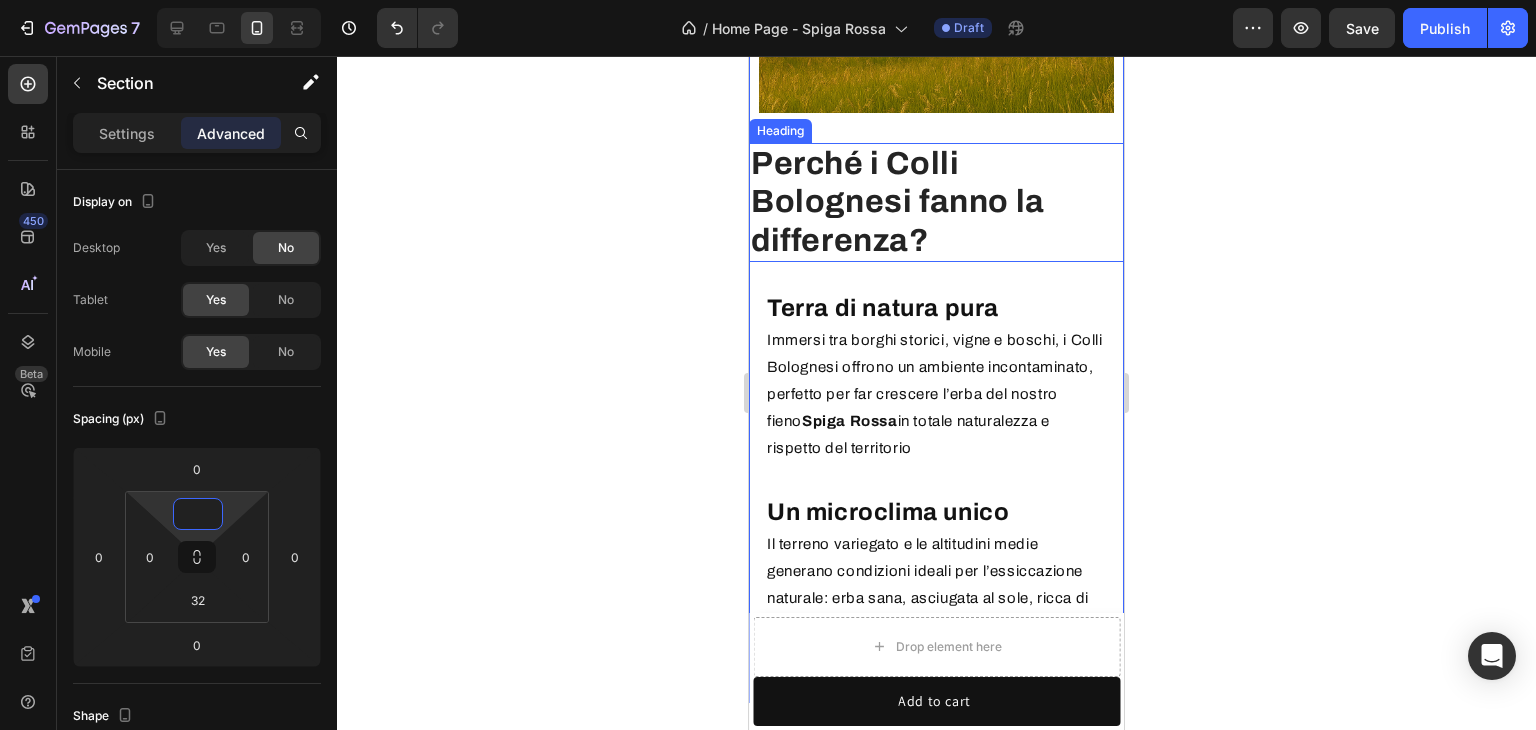 click on "Perché i Colli Bolognesi fanno la differenza?" at bounding box center (936, 202) 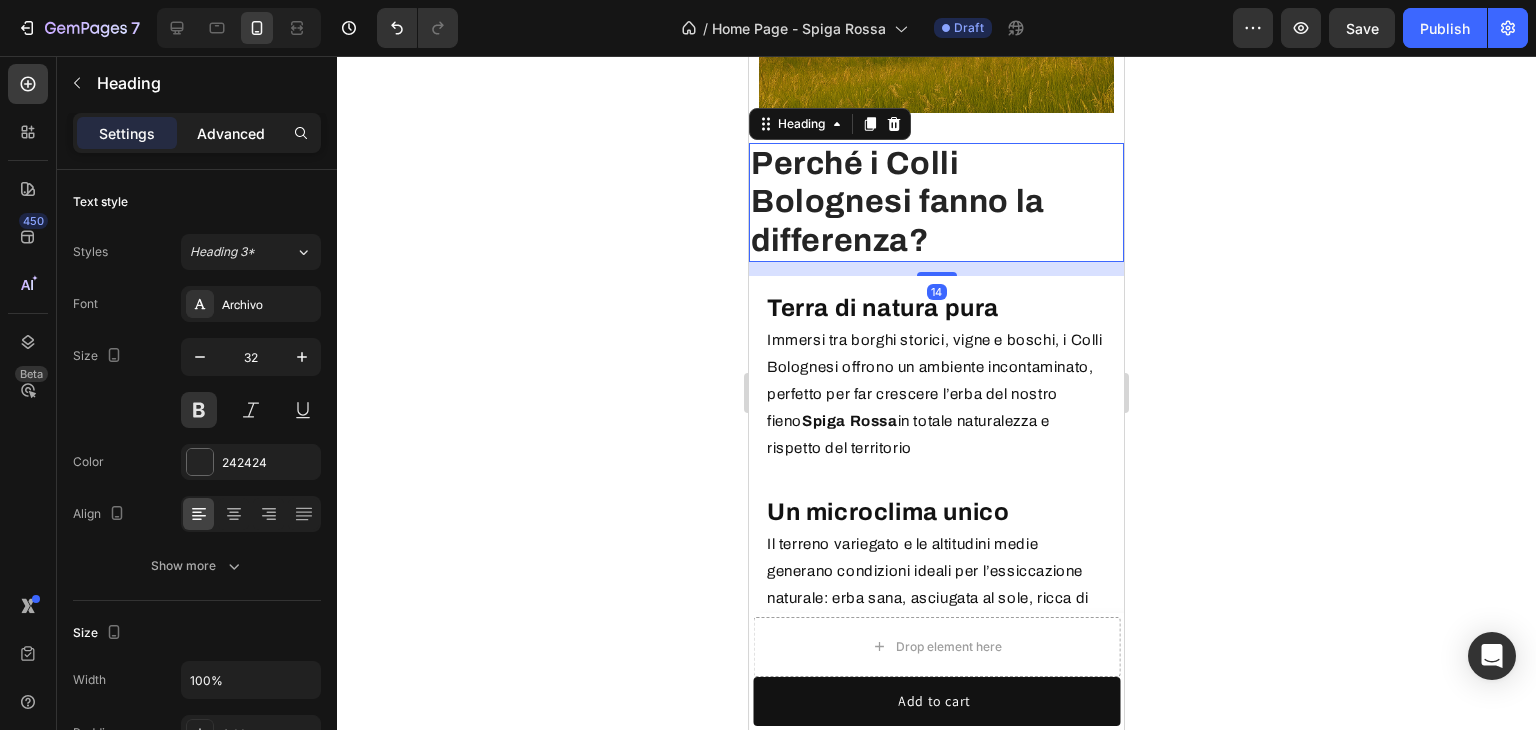 click on "Advanced" at bounding box center (231, 133) 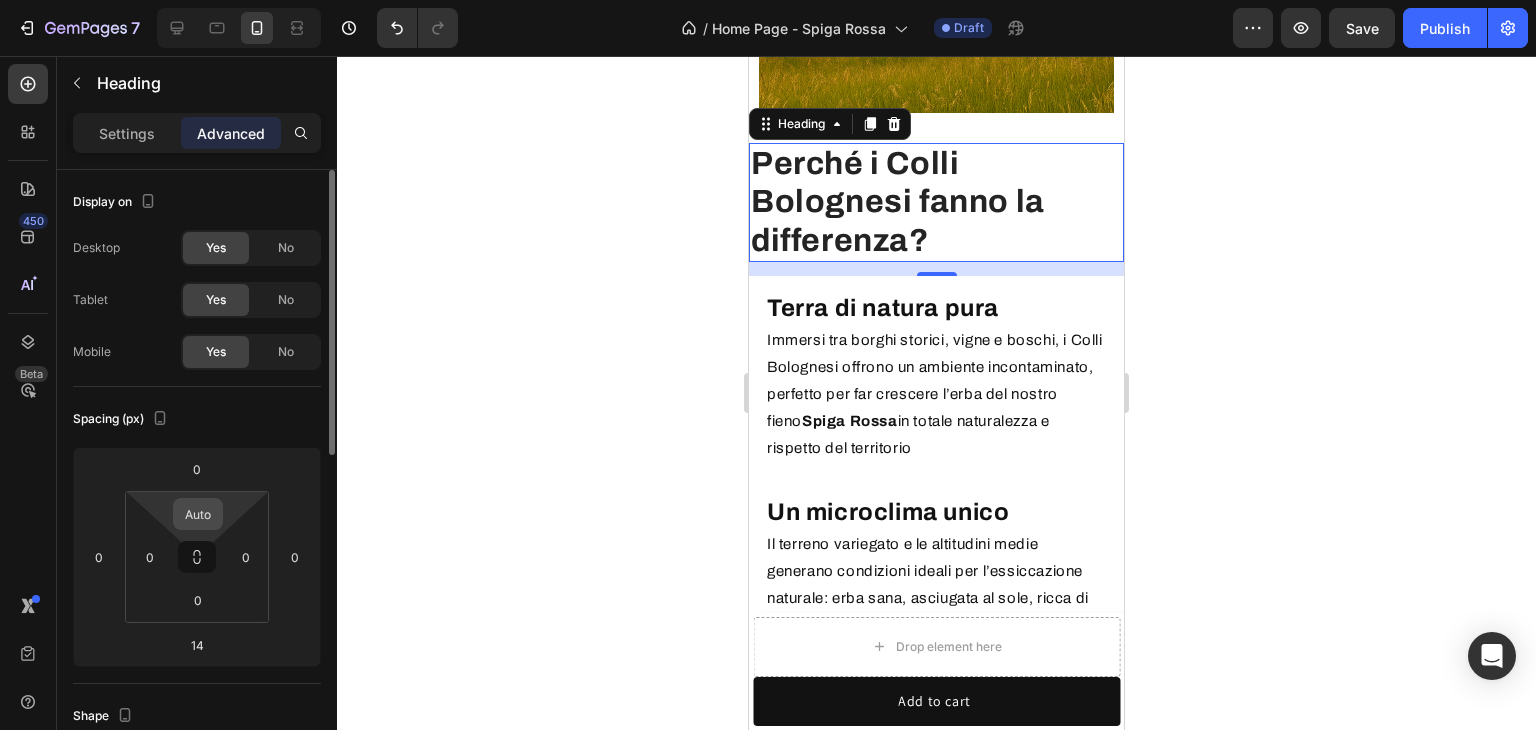 click on "Auto" at bounding box center (198, 514) 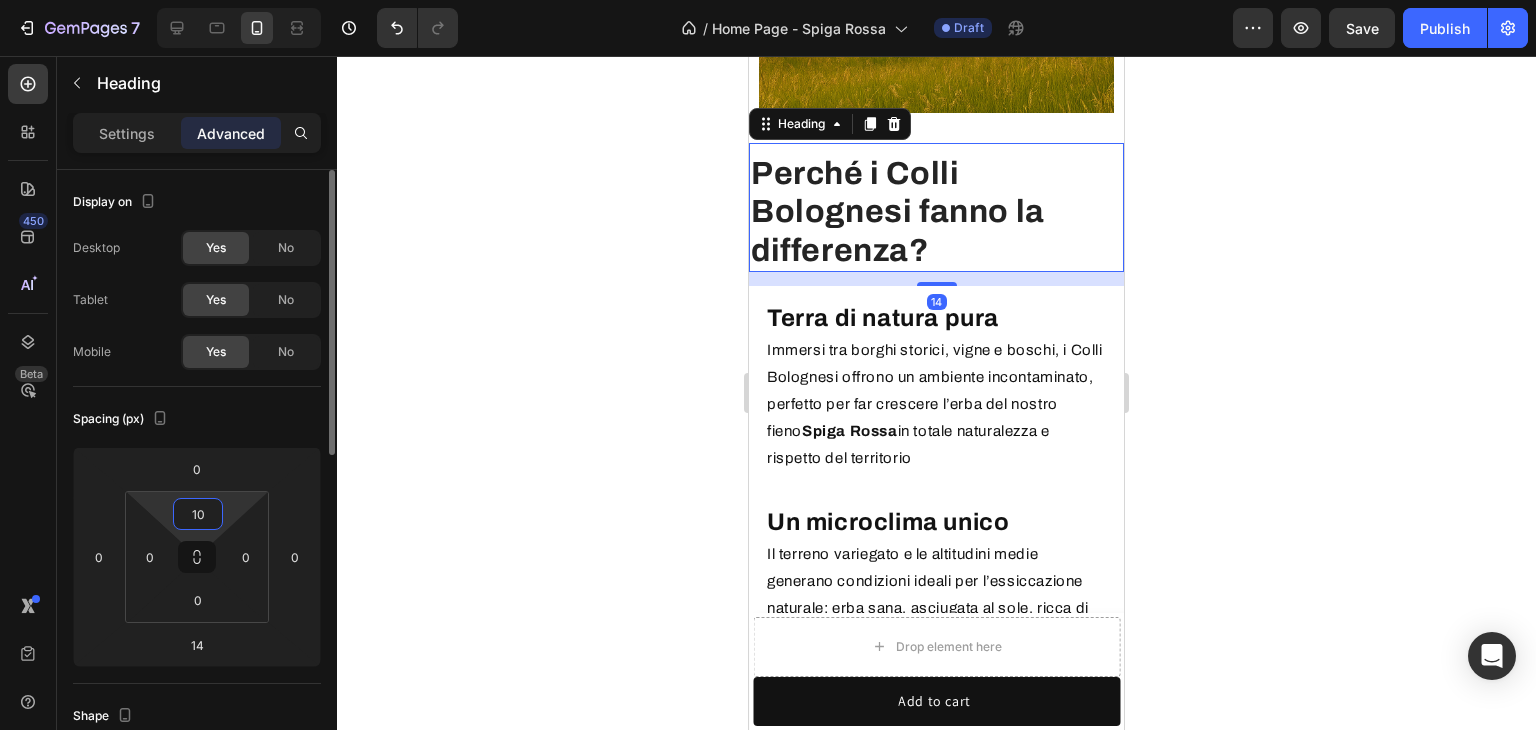 type on "1" 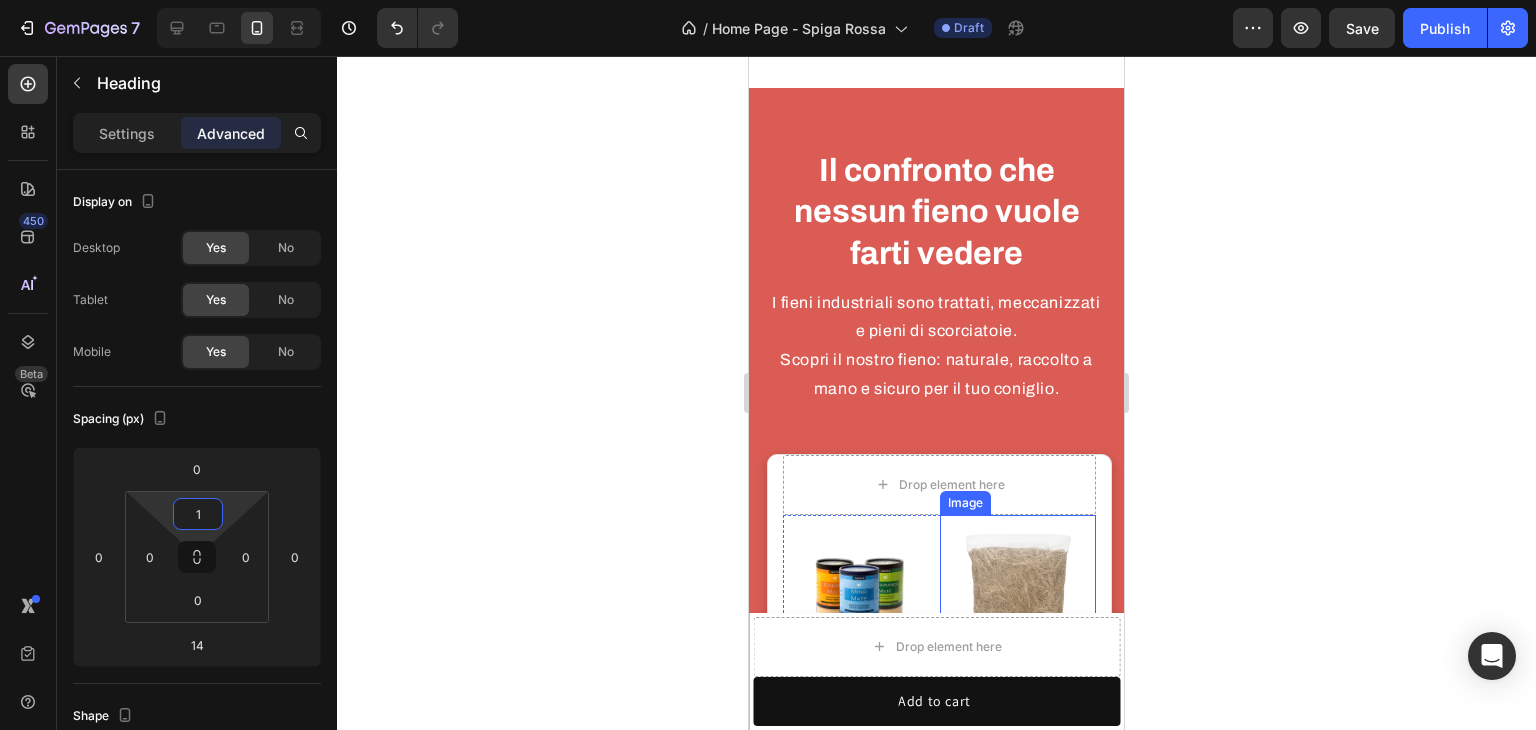 scroll, scrollTop: 5100, scrollLeft: 0, axis: vertical 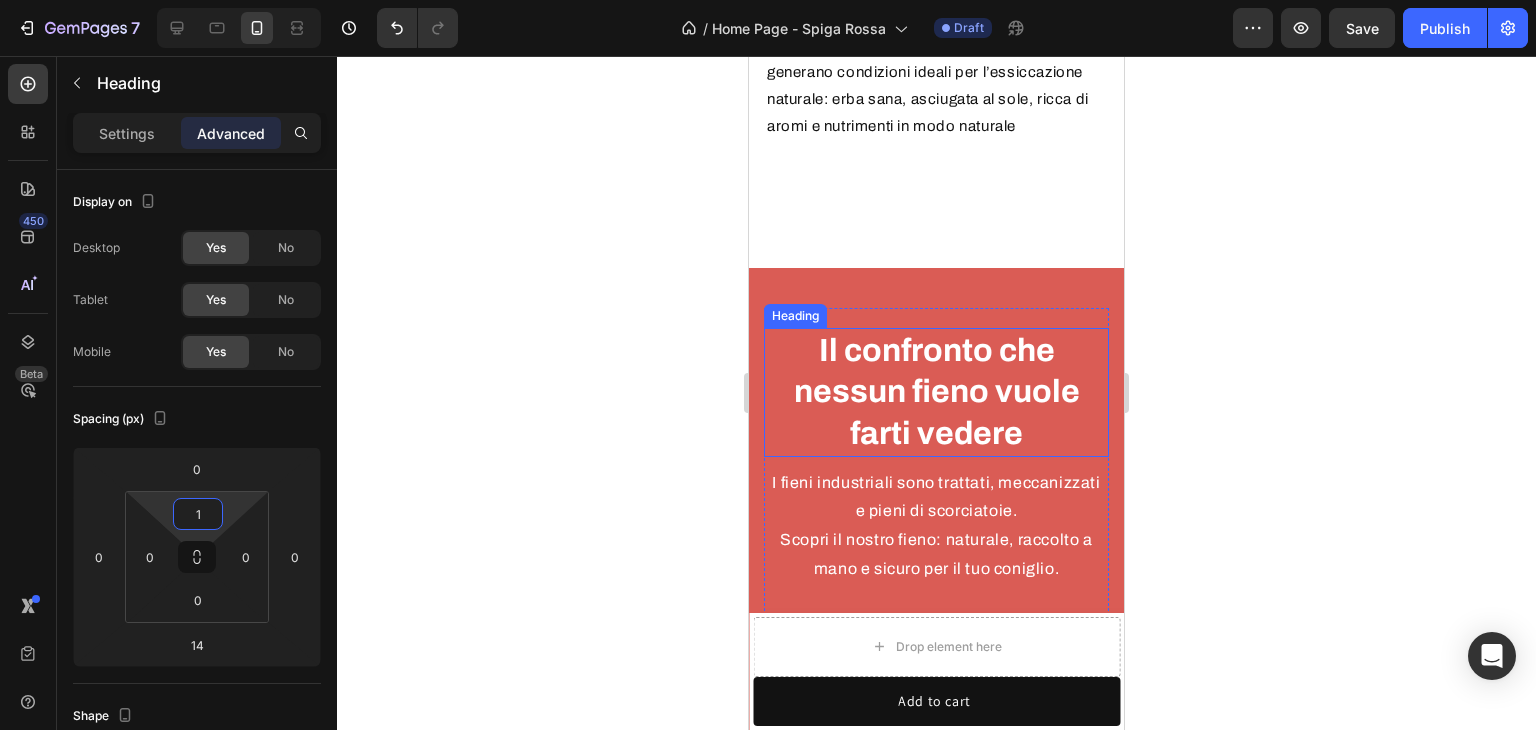 click on "Product Images Fieno per conigli - Spiga Rossa Product Title No compare price Product Price €22,00 Product Price Product Price Row 100% naturale, senza pesticidi Raccolto a mano e essiccato al sole Confezione sigillata e richiudibile Item List ORDINA ORA Add to Cart Row Product Row BESTSELLER Heading Row Product Images Fieno per conigli - Spiga Rossa Product Title No compare price Product Price €22,00 Product Price Product Price Row 100% naturale, senza pesticidi Raccolto a mano e essiccato al sole Confezione sigillata e richiudibile Item List ORDINA ORA Add to Cart Row Product Row Product Images Fieno per conigli - Spiga Rossa Product Title No compare price Product Price €22,00 Product Price Product Price Row 100% naturale, senza pesticidi Raccolto a mano e essiccato al sole Confezione sigillata e richiudibile Item List ORDINA ORA Add to Cart Row Product Row Row Section 11" at bounding box center [936, 236] 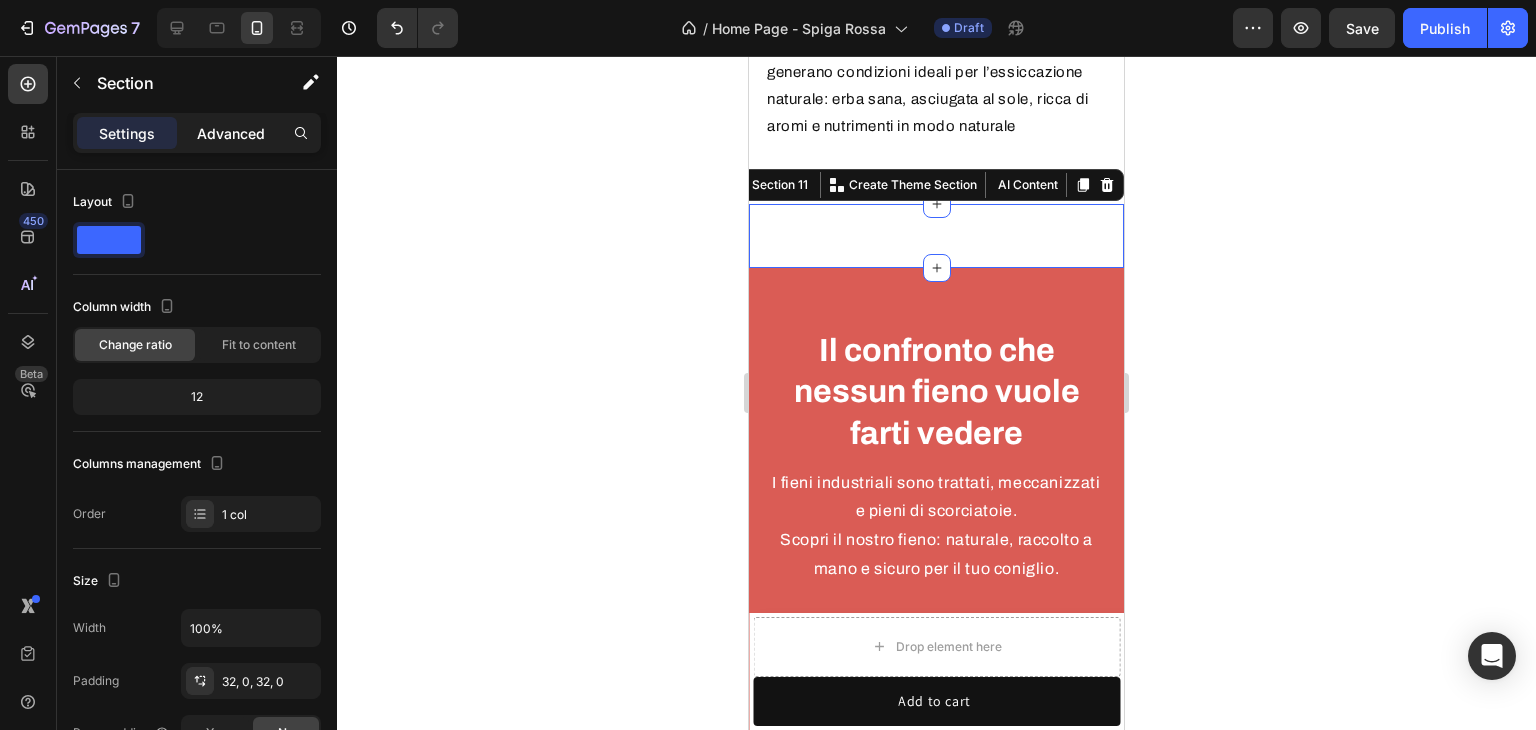 click on "Advanced" 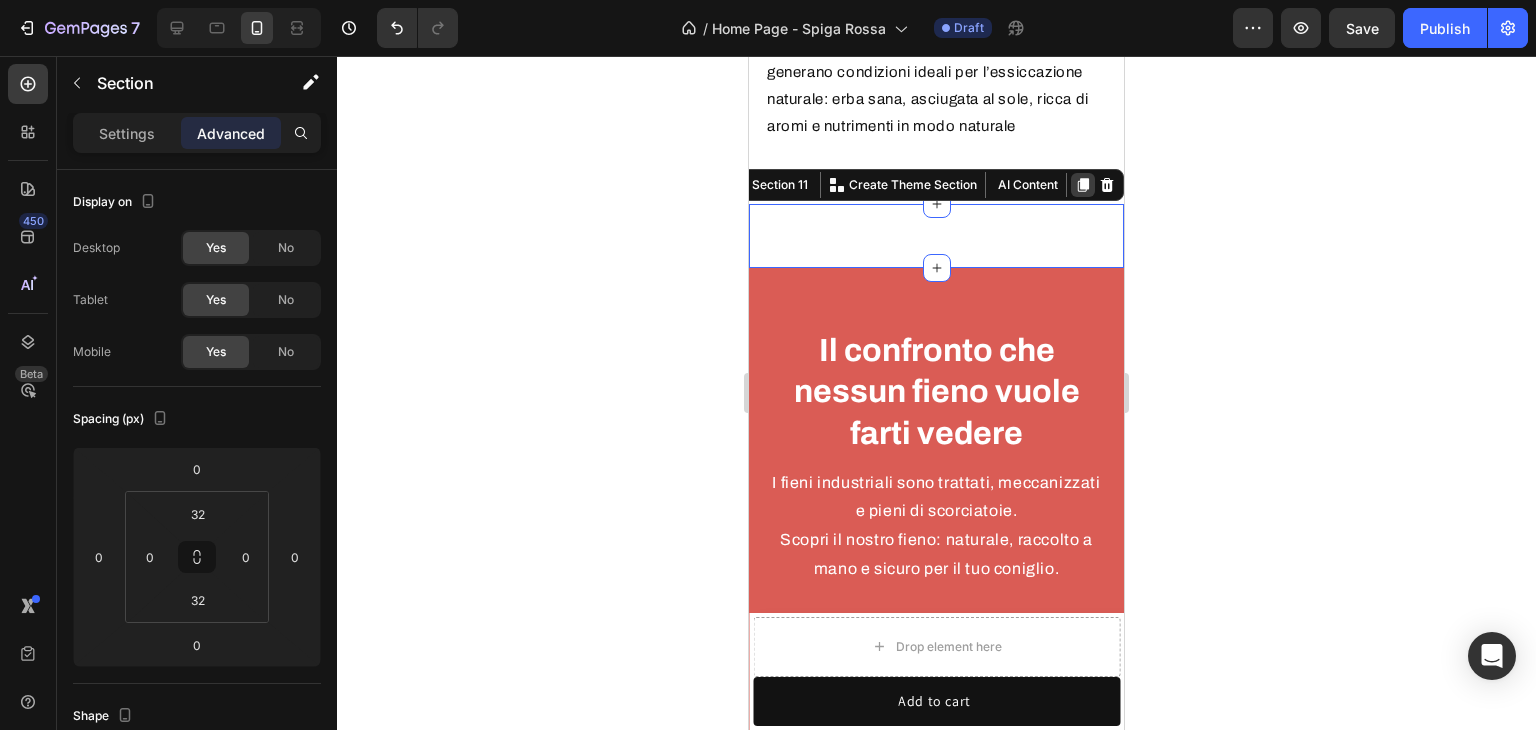 click 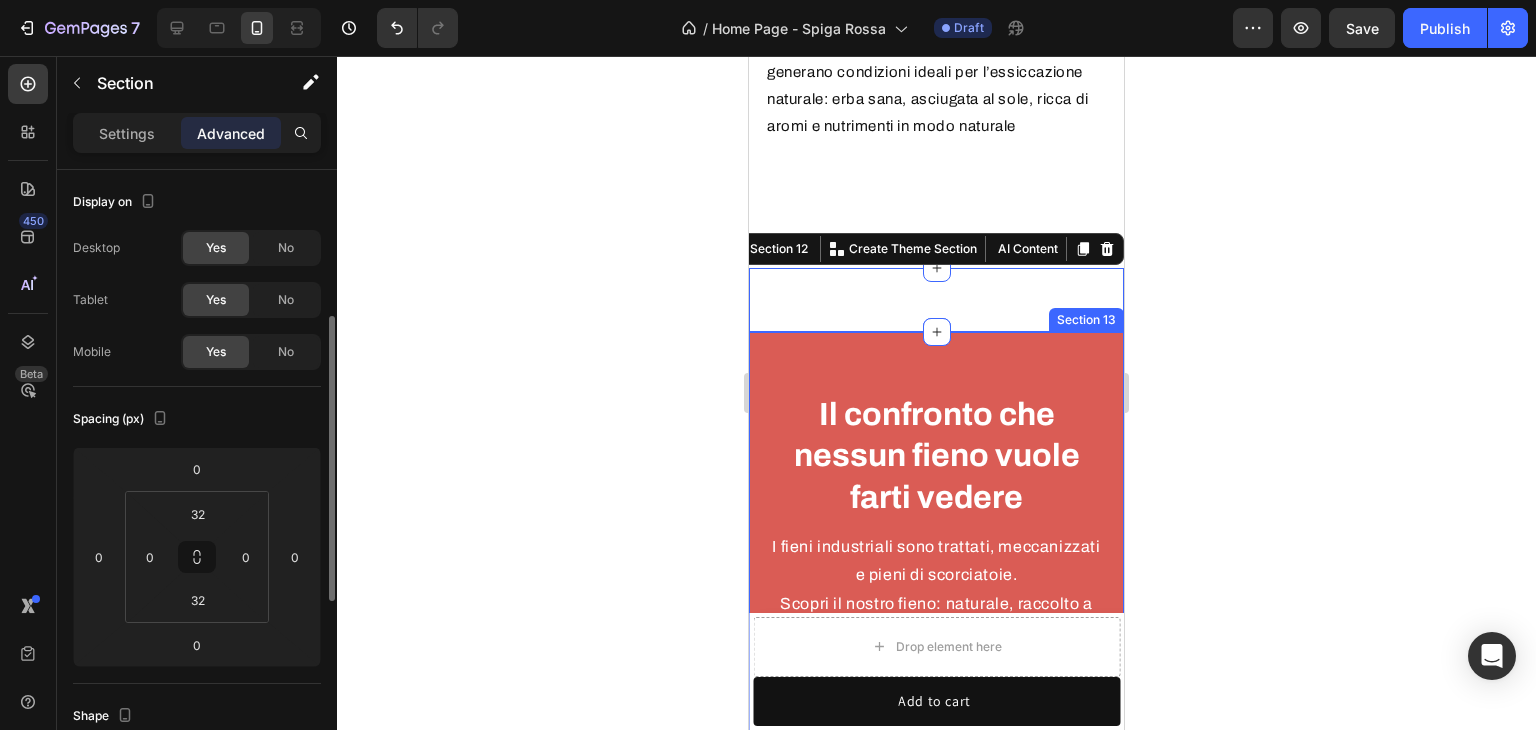 scroll, scrollTop: 100, scrollLeft: 0, axis: vertical 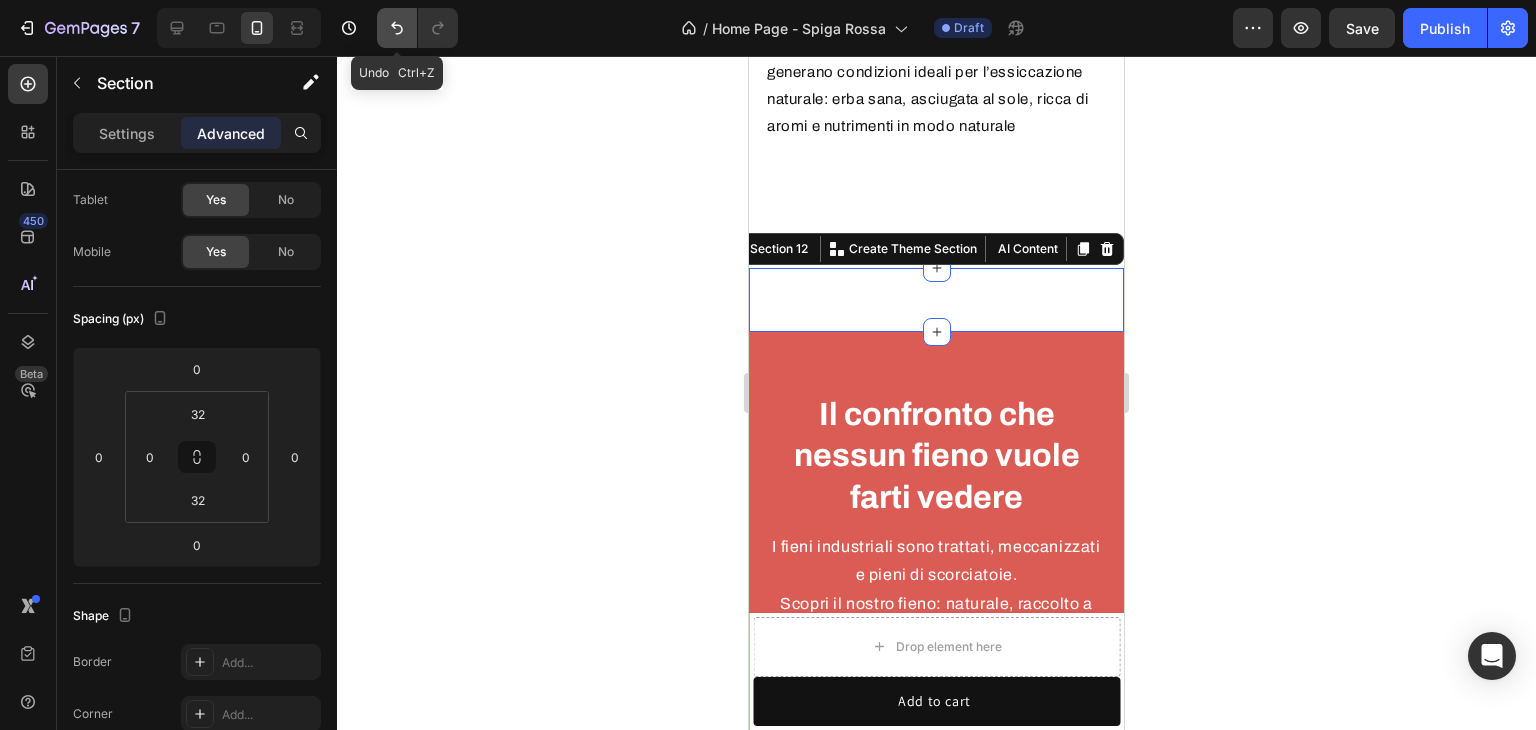 click 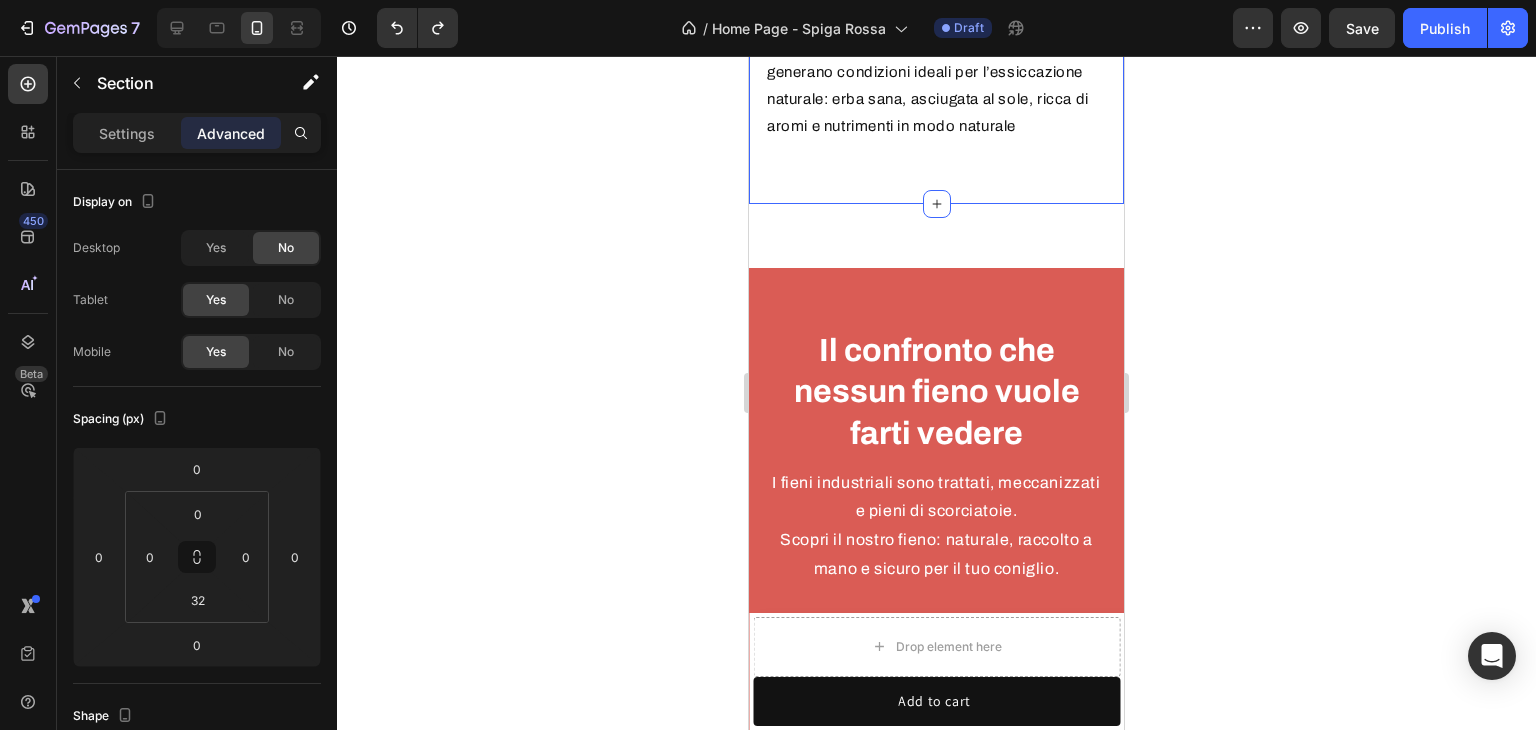 click on "Perché i Colli Bolognesi fanno la differenza? Heading Terra di natura pura Heading Immersi tra borghi storici, vigne e boschi, i Colli Bolognesi offrono un ambiente incontaminato, perfetto per far crescere l’erba del nostro fieno  Spiga Rossa  in totale naturalezza e rispetto del territorio  Text Block Row Un microclima unico Heading Il terreno variegato e le altitudini medie generano condizioni ideali per l’essiccazione naturale: erba sana, asciugata al sole, ricca di aromi e nutrimenti in modo naturale  Text Block Row Tradizione agricola autentica Heading Territori dove da generazioni si lavora secondo ritmi naturali e stagionali, proprio come il nostro metodo artigianale: lentezza, attenzione, rispetto per la terra che coltiviamo a mano. Text Block Row Image Row Section 10   You can create reusable sections Create Theme Section AI Content Write with GemAI What would you like to describe here? Tone and Voice Persuasive Product Fieno per conigli - Spiga Rossa Show more Generate" at bounding box center [936, -274] 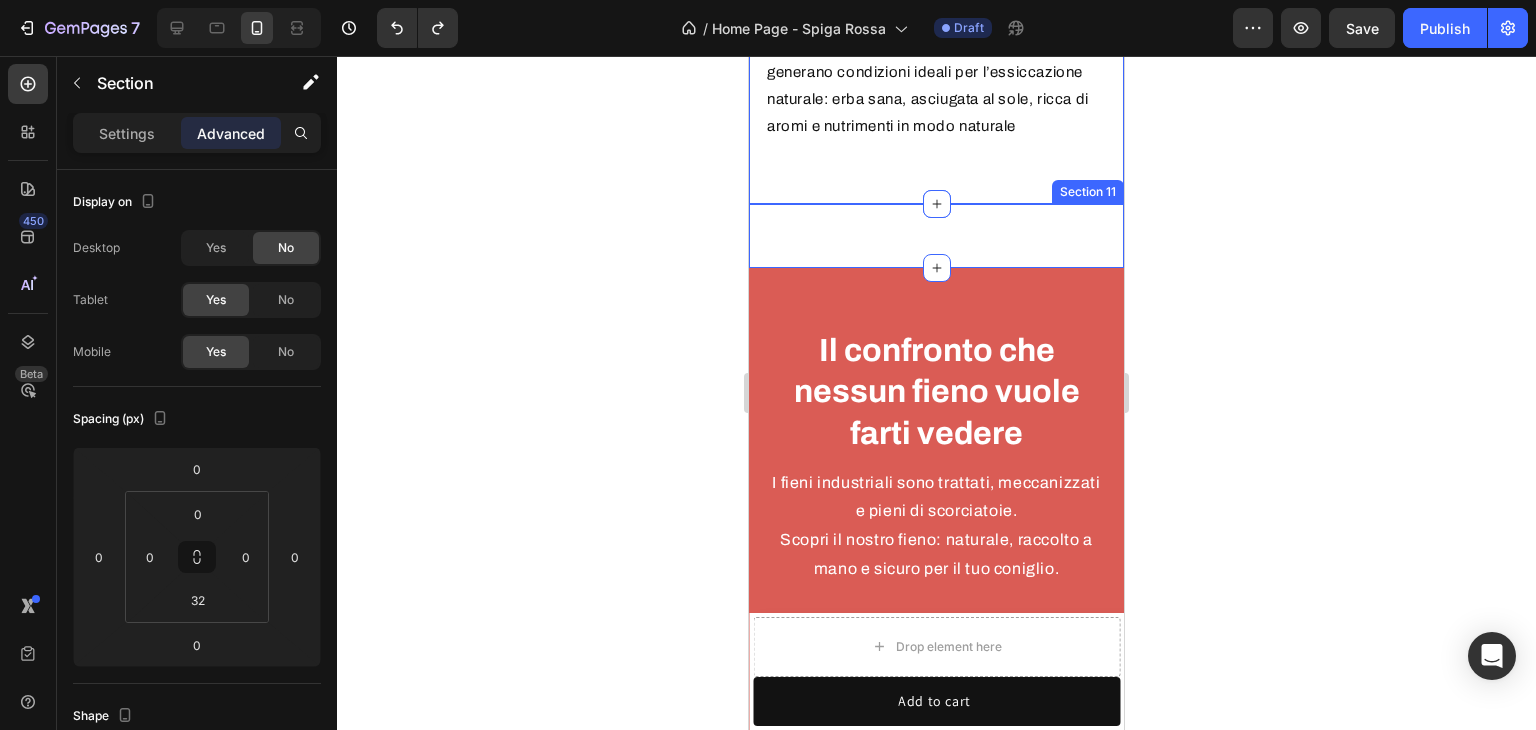 click on "Product Images Fieno per conigli - Spiga Rossa Product Title No compare price Product Price €22,00 Product Price Product Price Row 100% naturale, senza pesticidi Raccolto a mano e essiccato al sole Confezione sigillata e richiudibile Item List ORDINA ORA Add to Cart Row Product Row BESTSELLER Heading Row Product Images Fieno per conigli - Spiga Rossa Product Title No compare price Product Price €22,00 Product Price Product Price Row 100% naturale, senza pesticidi Raccolto a mano e essiccato al sole Confezione sigillata e richiudibile Item List ORDINA ORA Add to Cart Row Product Row Product Images Fieno per conigli - Spiga Rossa Product Title No compare price Product Price €22,00 Product Price Product Price Row 100% naturale, senza pesticidi Raccolto a mano e essiccato al sole Confezione sigillata e richiudibile Item List ORDINA ORA Add to Cart Row Product Row Row Section 11" at bounding box center [936, 236] 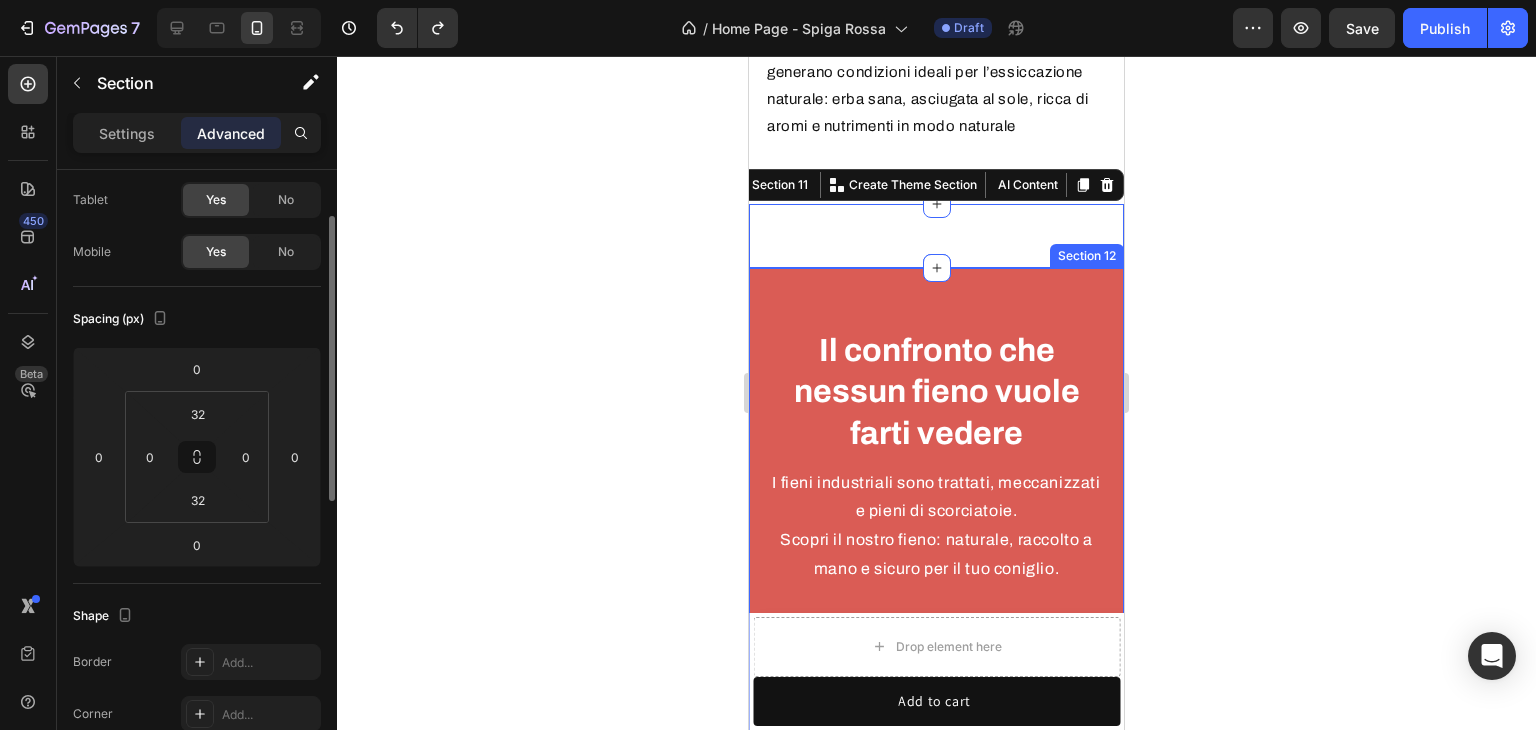 click on "Il confronto che nessun fieno vuole farti vedere Heading I fieni industriali sono trattati, meccanizzati e pieni di scorciatoie. Scopri il nostro fieno: naturale, raccolto a mano e sicuro per il tuo coniglio. Text Block Drop element here Image Image Spiga Rossa Text block Image Altri Fieni Text block Energy drink Text block Row Row Raccolto a mano Text block Icon Icon Row Row Senza pesticidi e chimica Text block Icon Icon Row Row Essiccazione naturale al sole Text block Icon Icon Row Row Processo industriale Text block Icon Icon Row Row Gambi lunghi e naturali Text block Icon Icon Row Row Confezione richiudibile Text block Icon Icon Row Row Row PRENDILO ORA Button Row Section 12" at bounding box center [936, 1017] 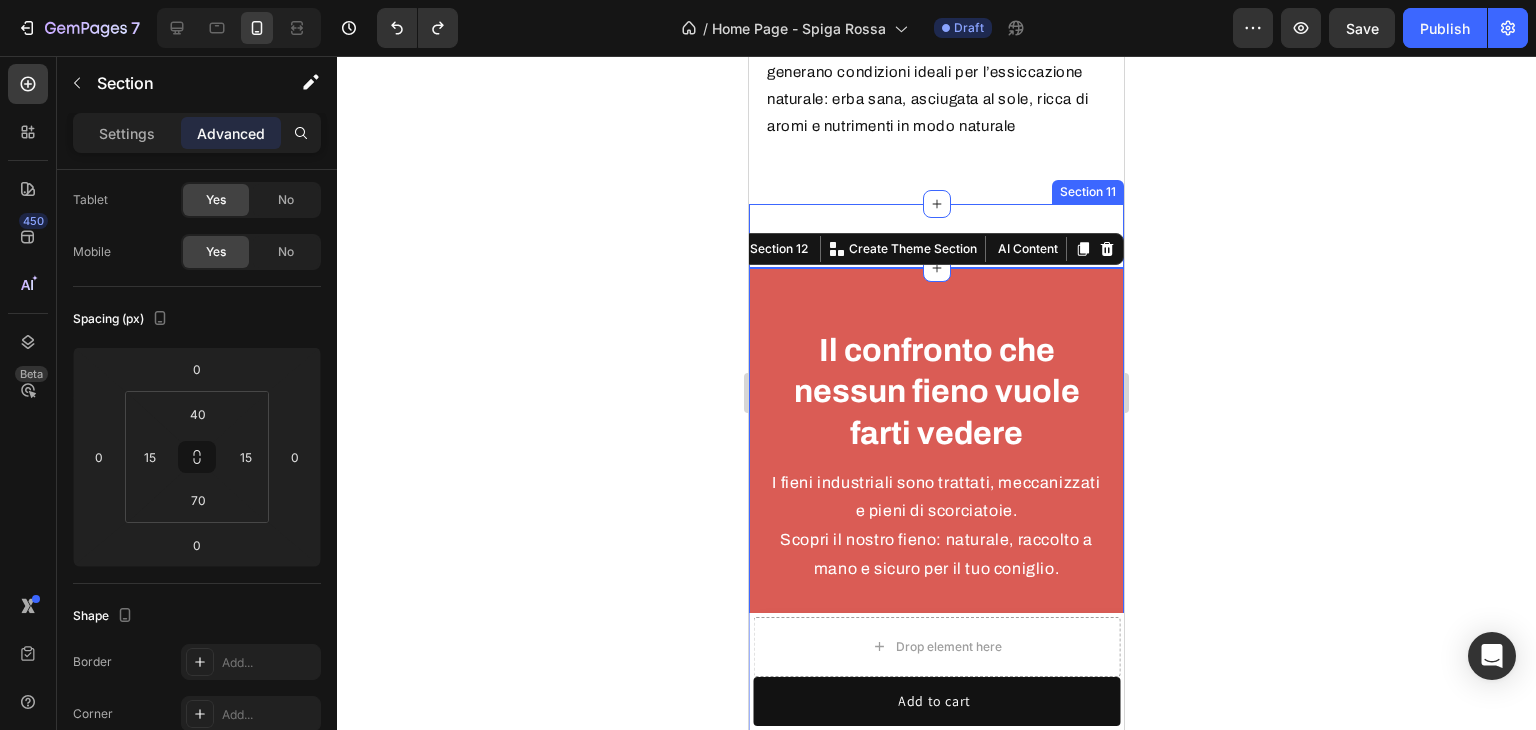 click on "Product Images Fieno per conigli - Spiga Rossa Product Title No compare price Product Price €22,00 Product Price Product Price Row 100% naturale, senza pesticidi Raccolto a mano e essiccato al sole Confezione sigillata e richiudibile Item List ORDINA ORA Add to Cart Row Product Row BESTSELLER Heading Row Product Images Fieno per conigli - Spiga Rossa Product Title No compare price Product Price €22,00 Product Price Product Price Row 100% naturale, senza pesticidi Raccolto a mano e essiccato al sole Confezione sigillata e richiudibile Item List ORDINA ORA Add to Cart Row Product Row Product Images Fieno per conigli - Spiga Rossa Product Title No compare price Product Price €22,00 Product Price Product Price Row 100% naturale, senza pesticidi Raccolto a mano e essiccato al sole Confezione sigillata e richiudibile Item List ORDINA ORA Add to Cart Row Product Row Row Section 11" at bounding box center (936, 236) 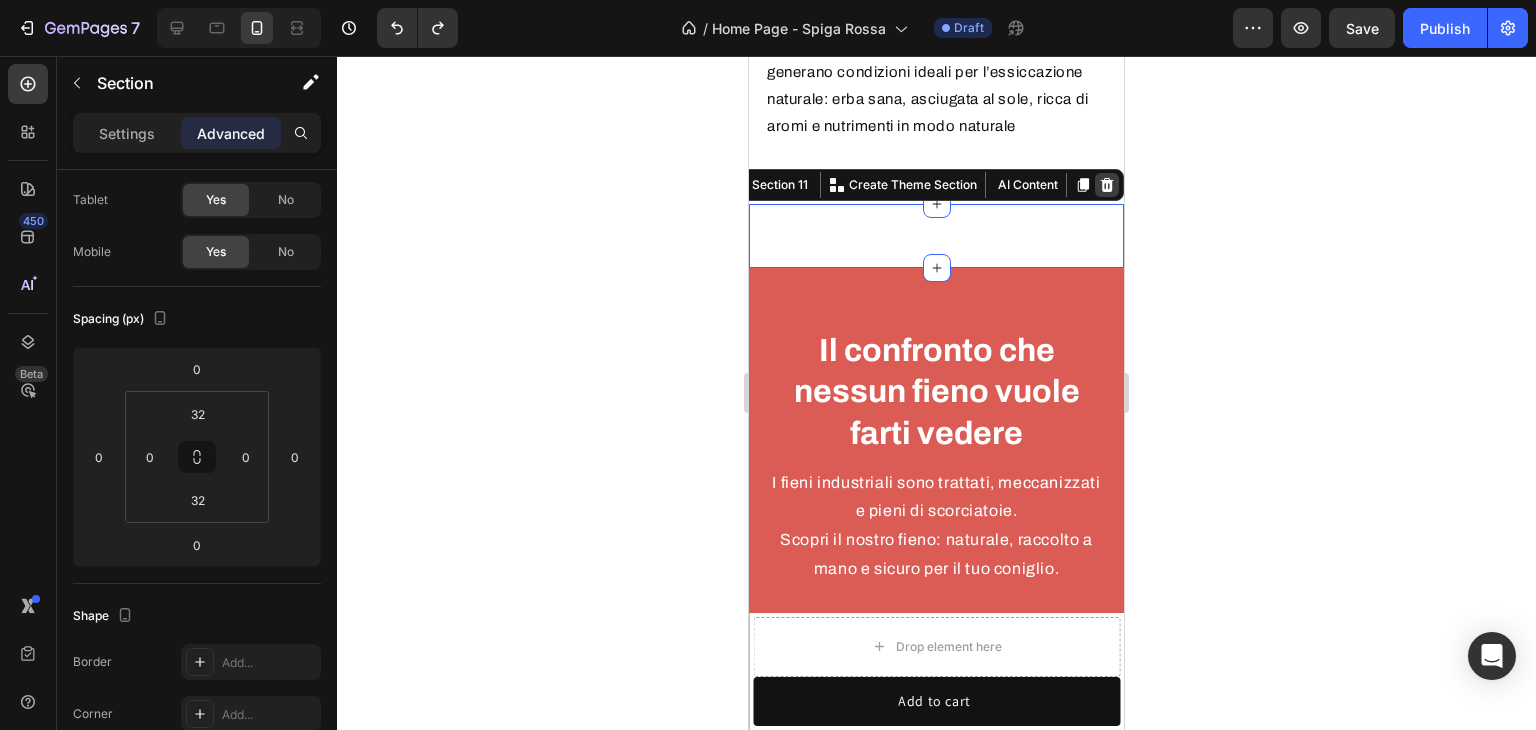 click 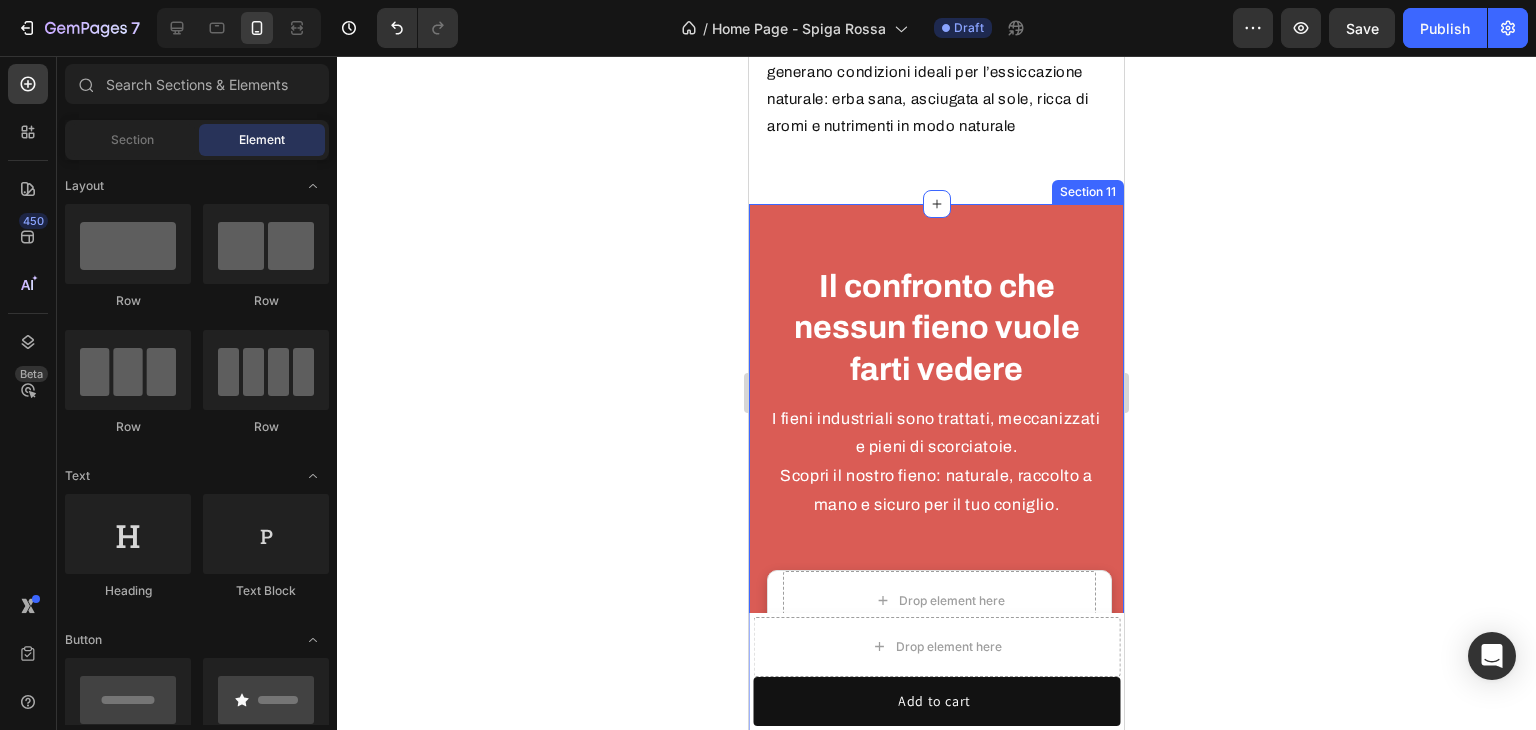 click on "Il confronto che nessun fieno vuole farti vedere Heading I fieni industriali sono trattati, meccanizzati e pieni di scorciatoie. Scopri il nostro fieno: naturale, raccolto a mano e sicuro per il tuo coniglio. Text Block Drop element here Image Image Spiga Rossa Text block Image Altri Fieni Text block Energy drink Text block Row Row Raccolto a mano Text block Icon Icon Row Row Senza pesticidi e chimica Text block Icon Icon Row Row Essiccazione naturale al sole Text block Icon Icon Row Row Processo industriale Text block Icon Icon Row Row Gambi lunghi e naturali Text block Icon Icon Row Row Confezione richiudibile Text block Icon Icon Row Row Row PRENDILO ORA Button Row Section 11" at bounding box center [936, 953] 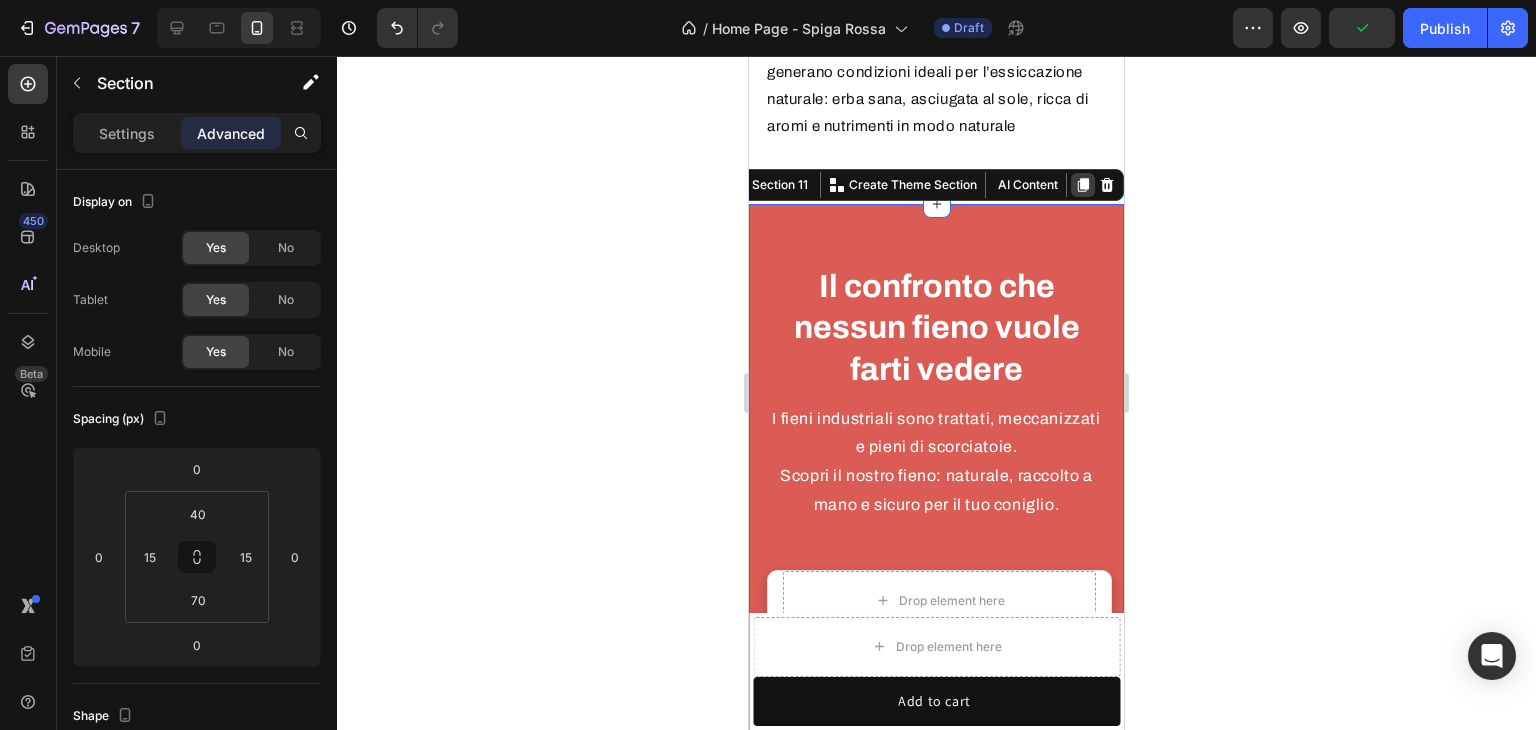 click 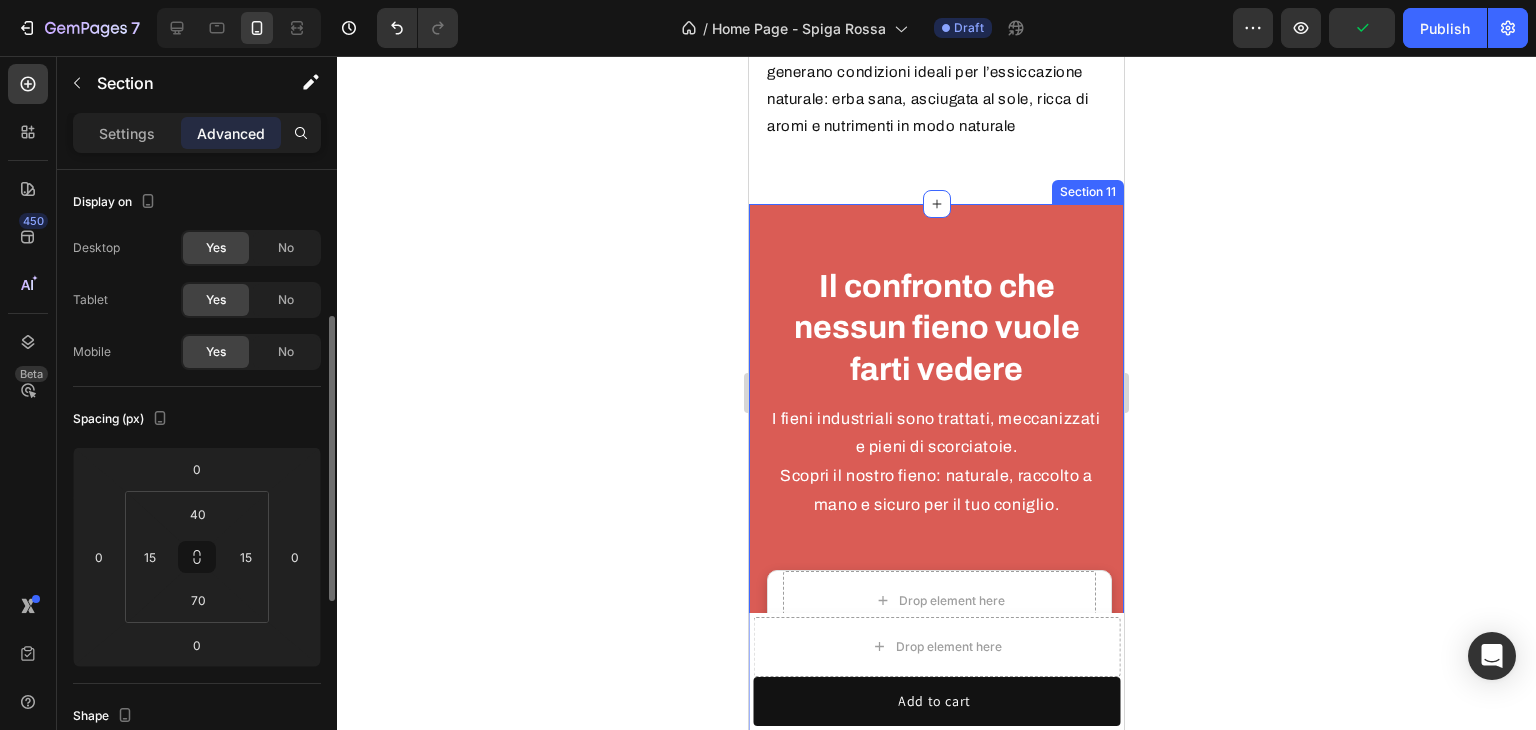 scroll, scrollTop: 5570, scrollLeft: 0, axis: vertical 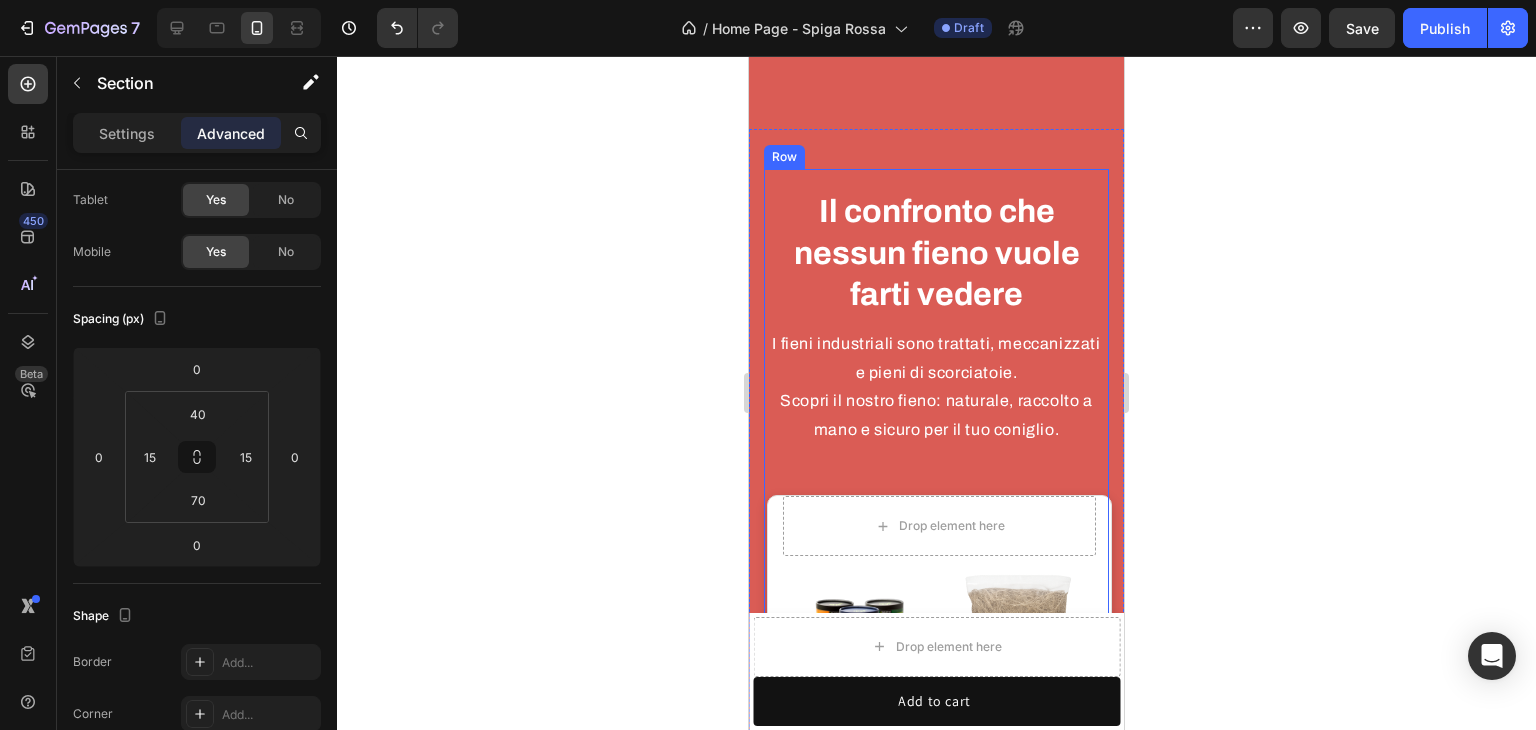 click on "Il confronto che nessun fieno vuole farti vedere" at bounding box center [937, 253] 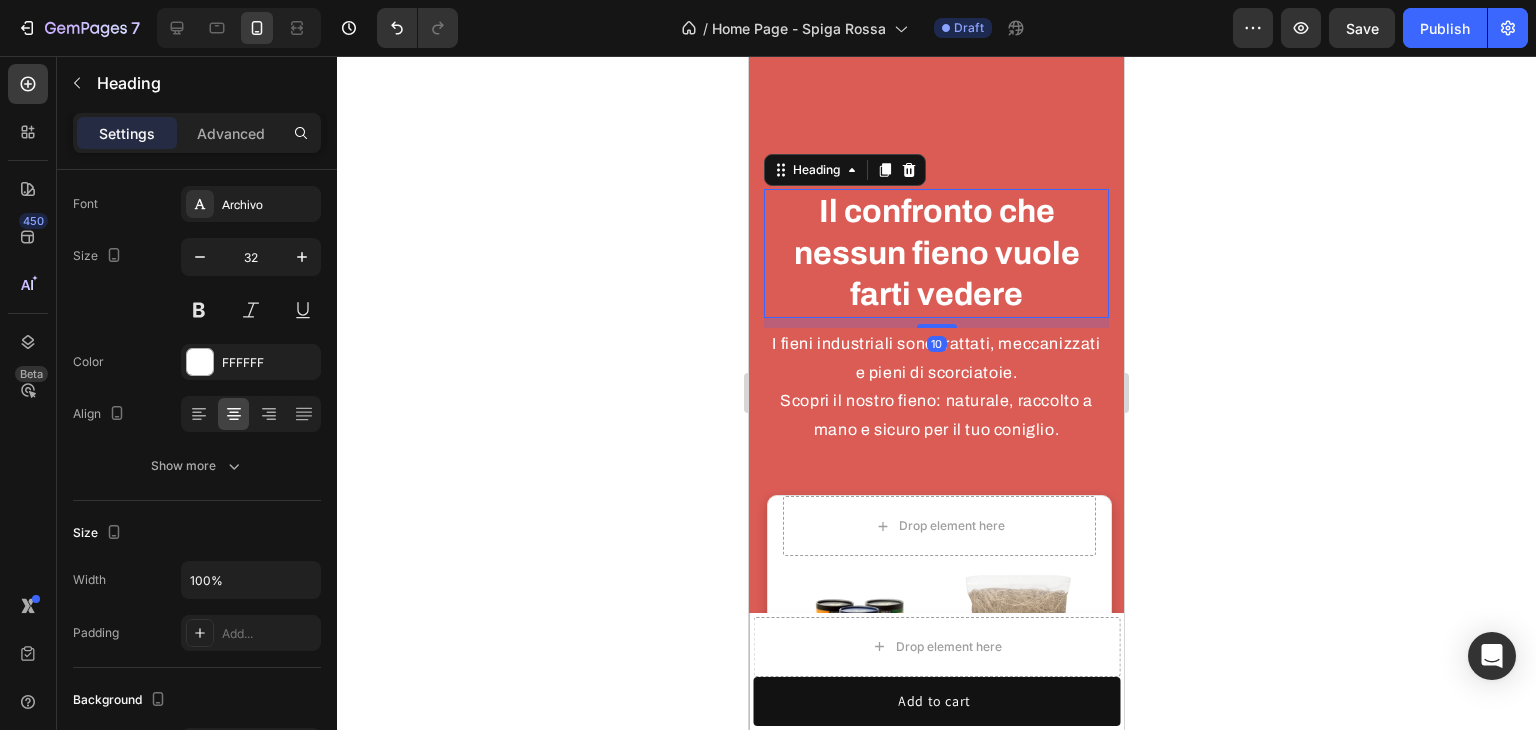 scroll, scrollTop: 0, scrollLeft: 0, axis: both 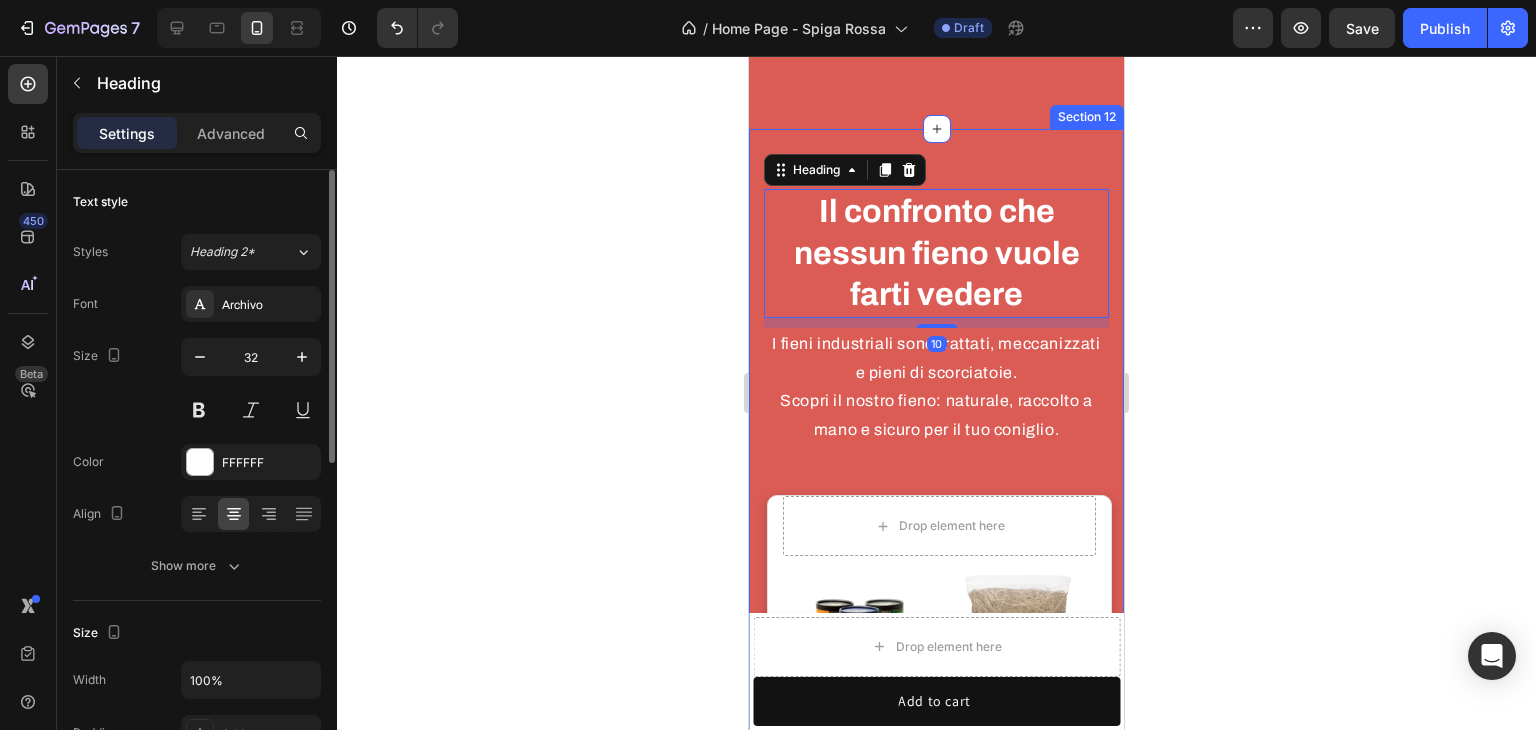 click on "Il confronto che nessun fieno vuole farti vedere Heading 10 I fieni industriali sono trattati, meccanizzati e pieni di scorciatoie. Scopri il nostro fieno: naturale, raccolto a mano e sicuro per il tuo coniglio. Text Block Drop element here Image Image Spiga Rossa Text block Image Altri Fieni Text block Energy drink Text block Row Row Raccolto a mano Text block Icon Icon Row Row Senza pesticidi e chimica Text block Icon Icon Row Row Essiccazione naturale al sole Text block Icon Icon Row Row Processo industriale Text block Icon Icon Row Row Gambi lunghi e naturali Text block Icon Icon Row Row Confezione richiudibile Text block Icon Icon Row Row Row PRENDILO ORA Button Row Section 12" at bounding box center (936, 878) 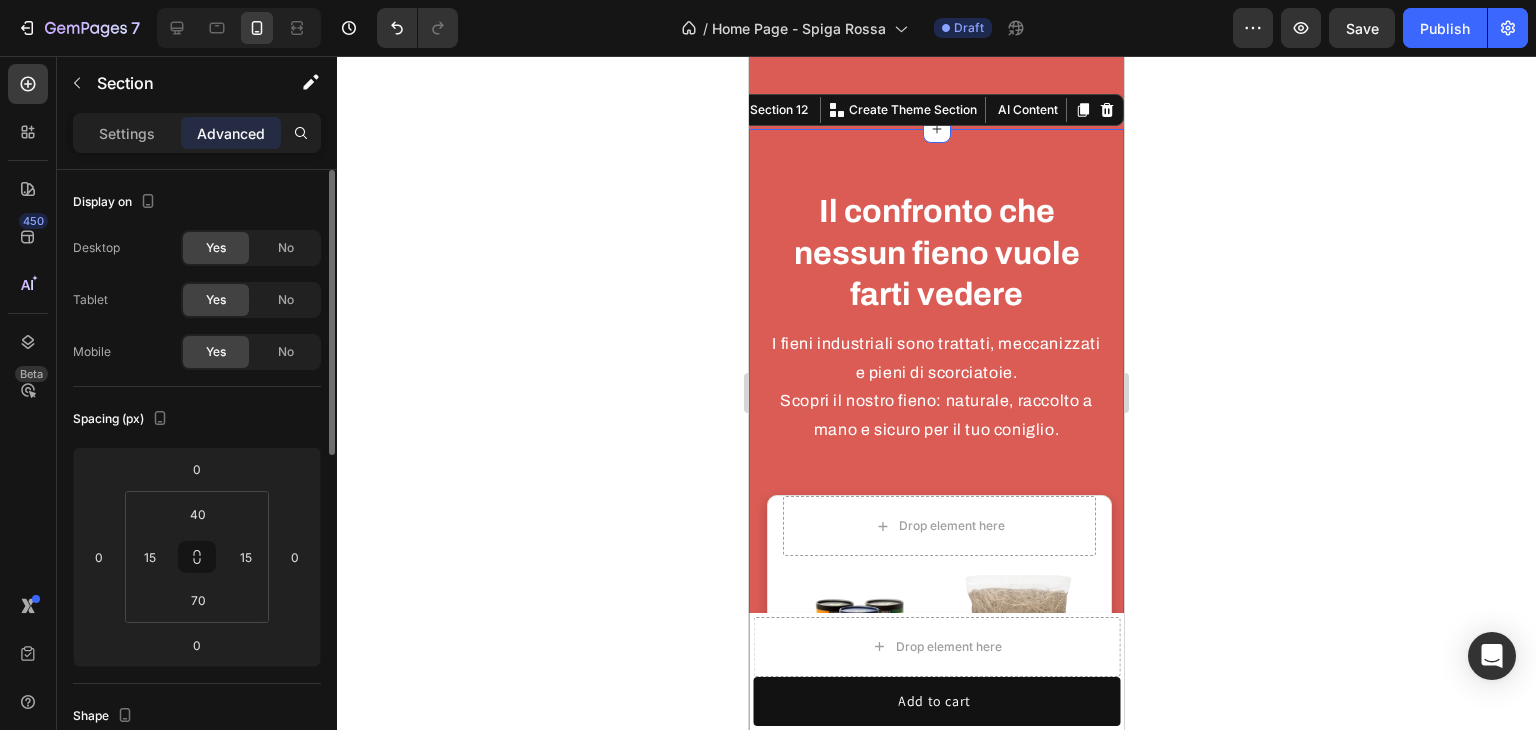 click on "No" 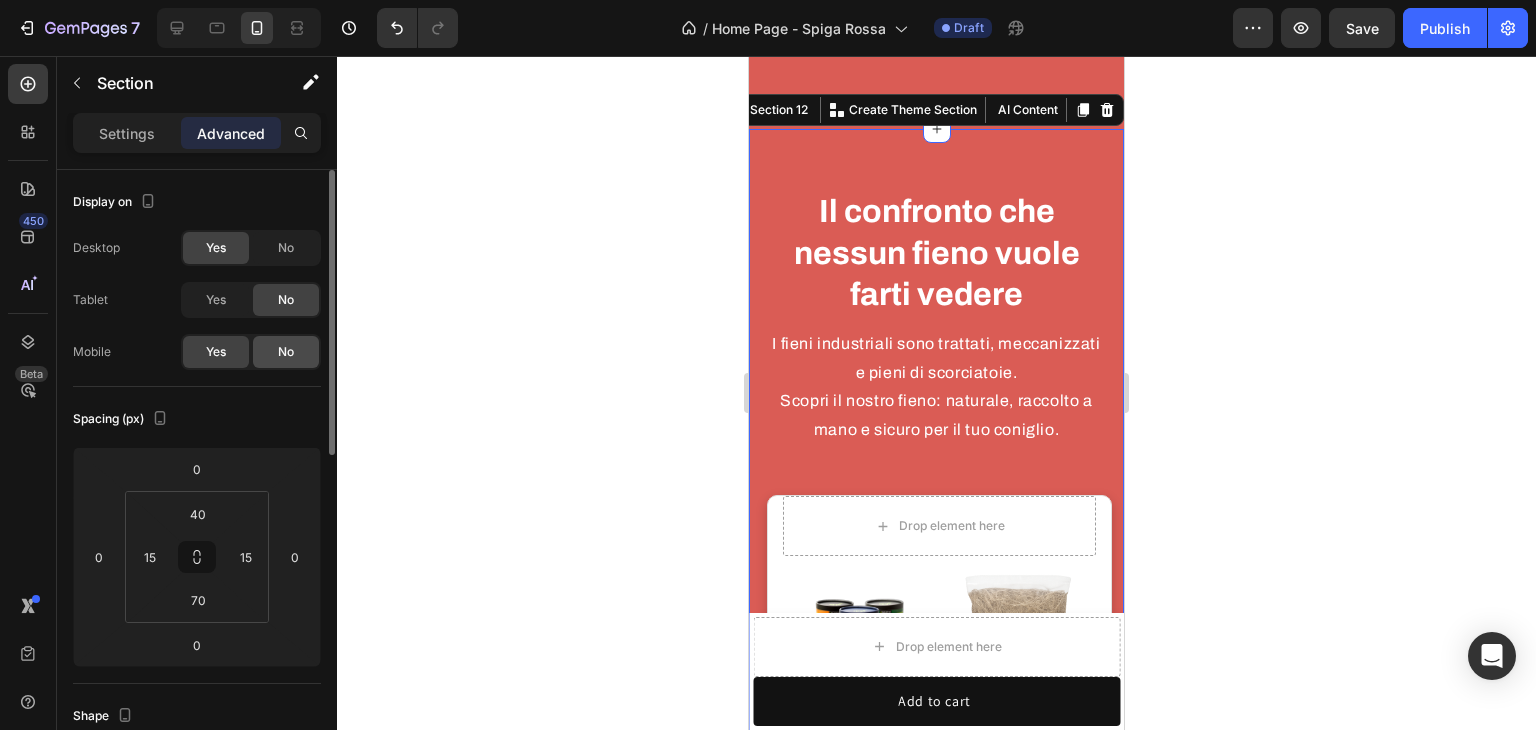 click on "No" 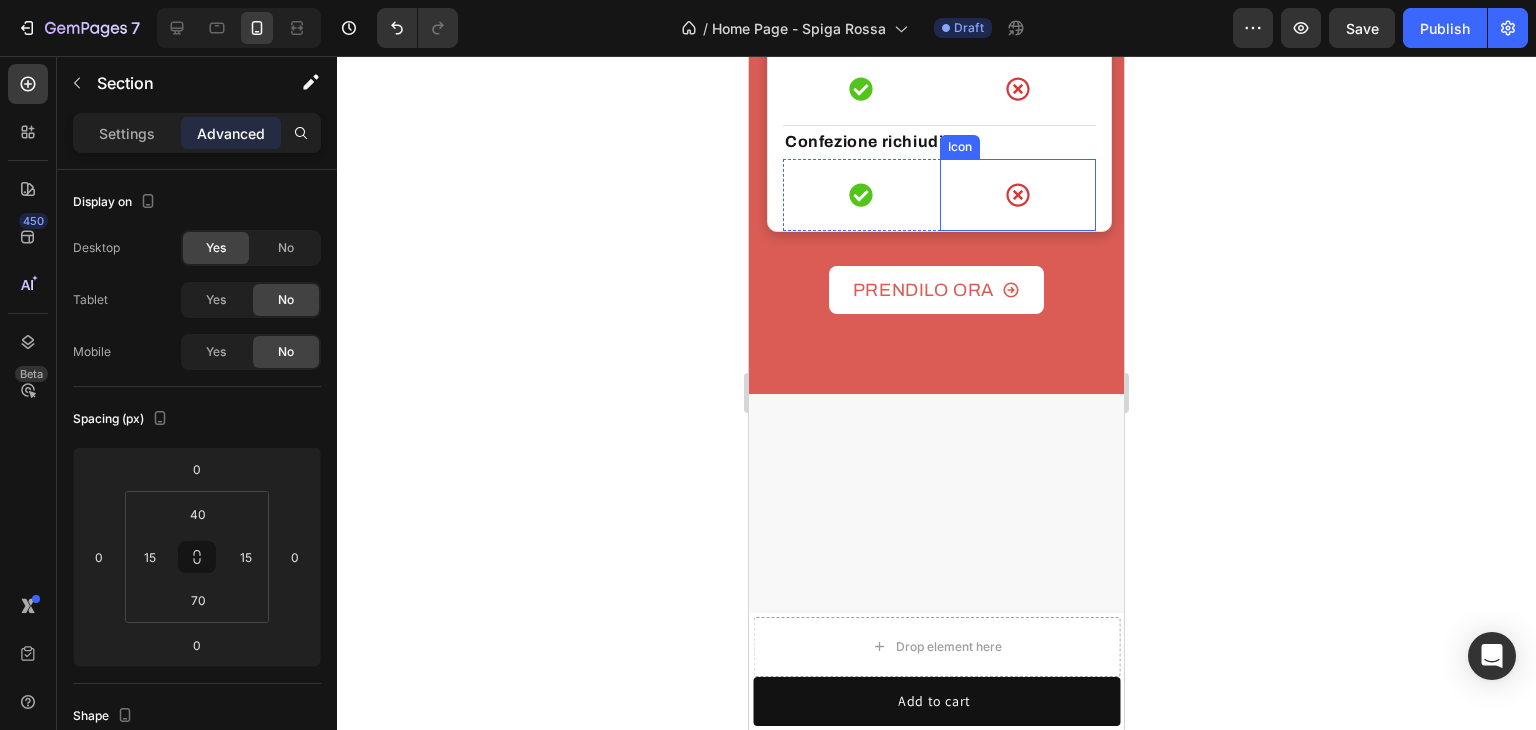 scroll, scrollTop: 6258, scrollLeft: 0, axis: vertical 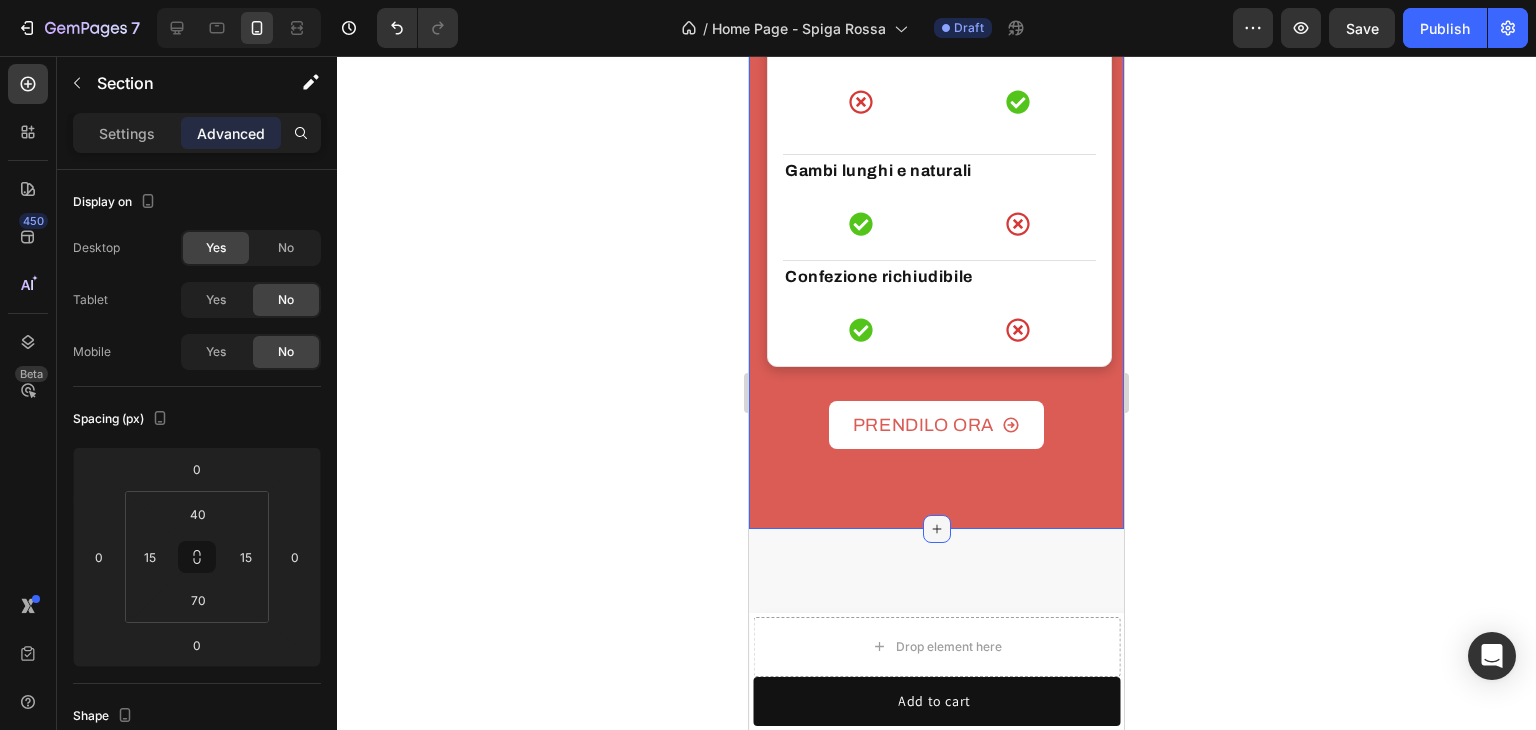 click 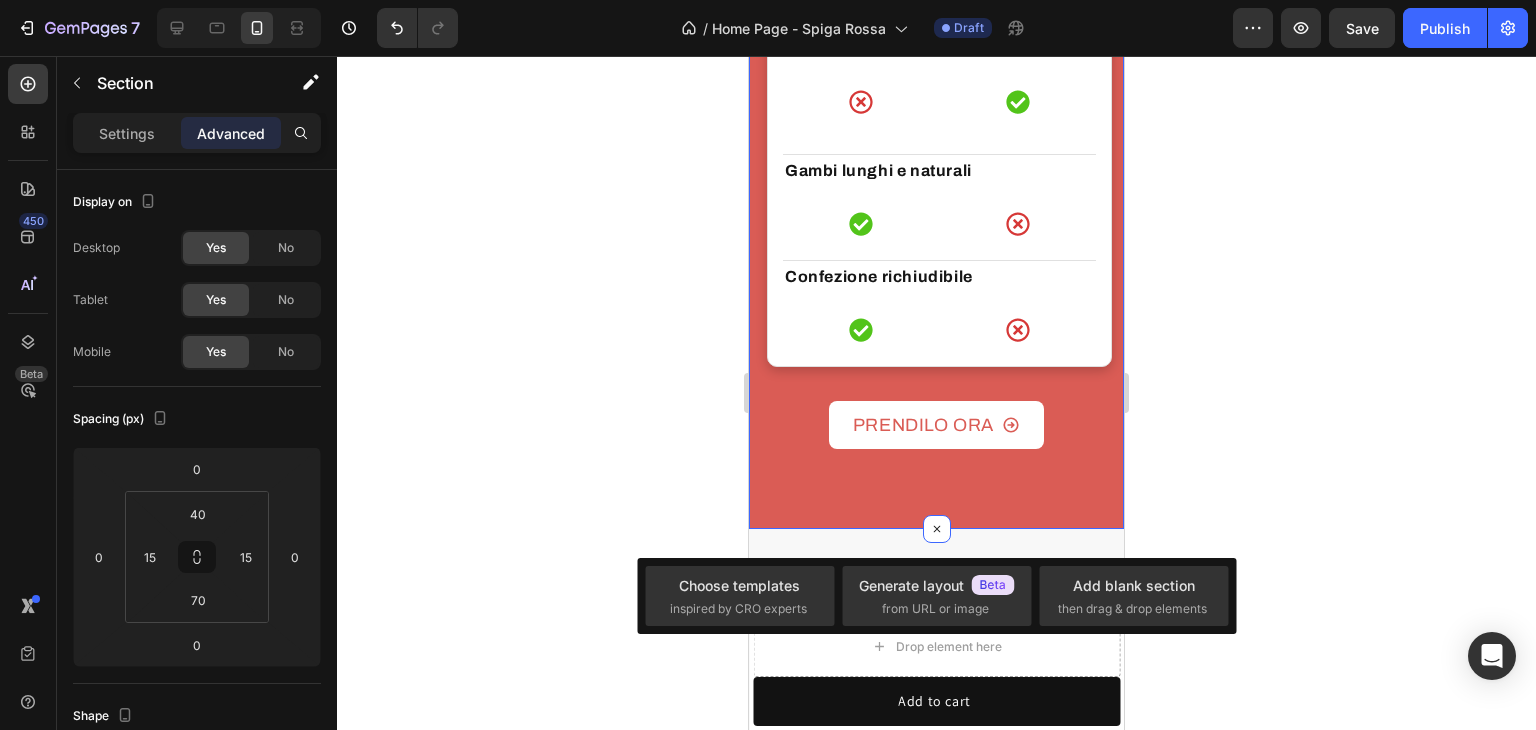 click on "Il confronto che nessun fieno vuole farti vedere Heading I fieni industriali sono trattati, meccanizzati e pieni di scorciatoie. Scopri il nostro fieno: naturale, raccolto a mano e sicuro per il tuo coniglio. Text Block Drop element here Image Image Spiga Rossa Text block Image Altri Fieni Text block Energy drink Text block Row Row Raccolto a mano Text block Icon Icon Row Row Senza pesticidi e chimica Text block Icon Icon Row Row Essiccazione naturale al sole Text block Icon Icon Row Row Processo industriale Text block Icon Icon Row Row Gambi lunghi e naturali Text block Icon Icon Row Row Confezione richiudibile Text block Icon Icon Row Row Row PRENDILO ORA Button Row Section 11 You can create reusable sections Create Theme Section AI Content Write with GemAI Tone and Voice" at bounding box center (936, -220) 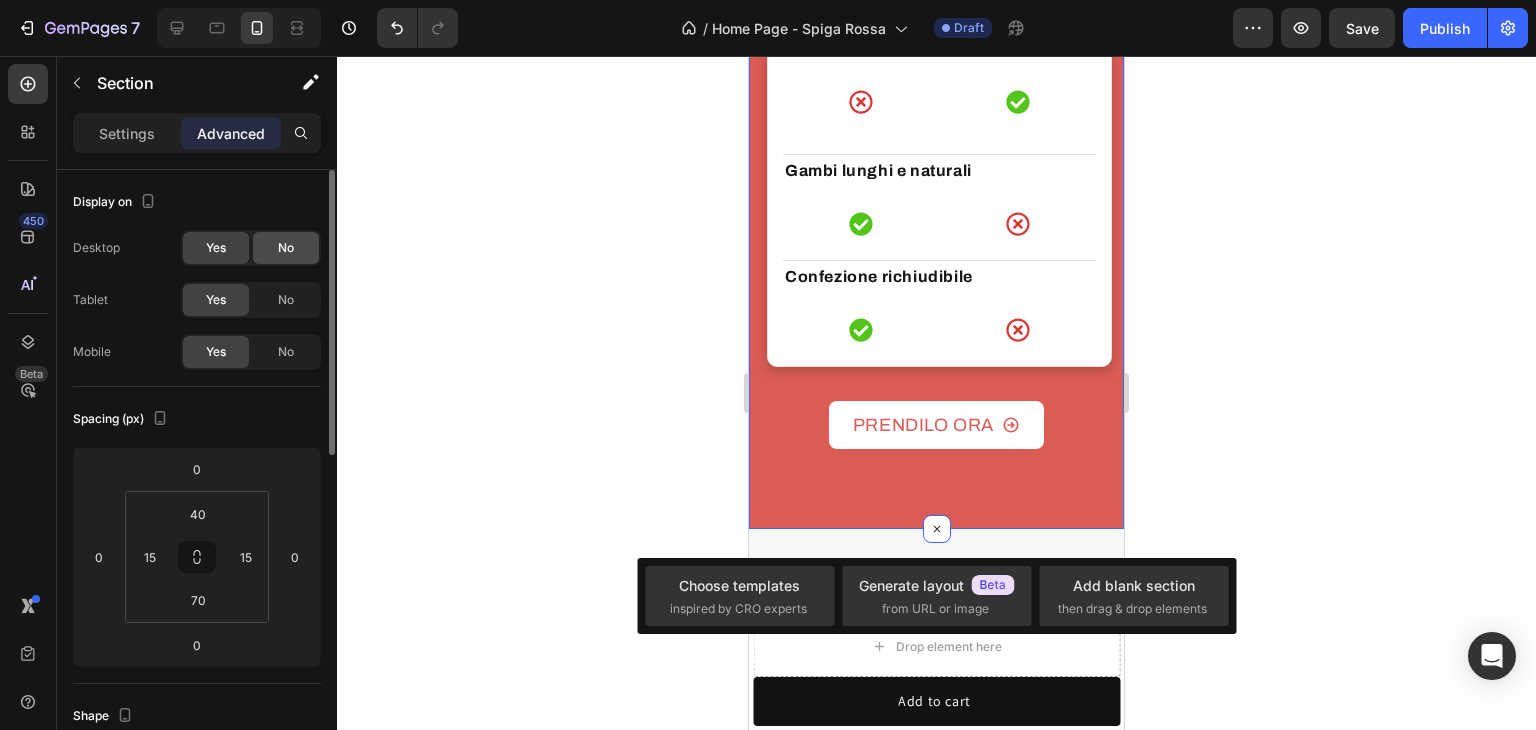 click on "No" 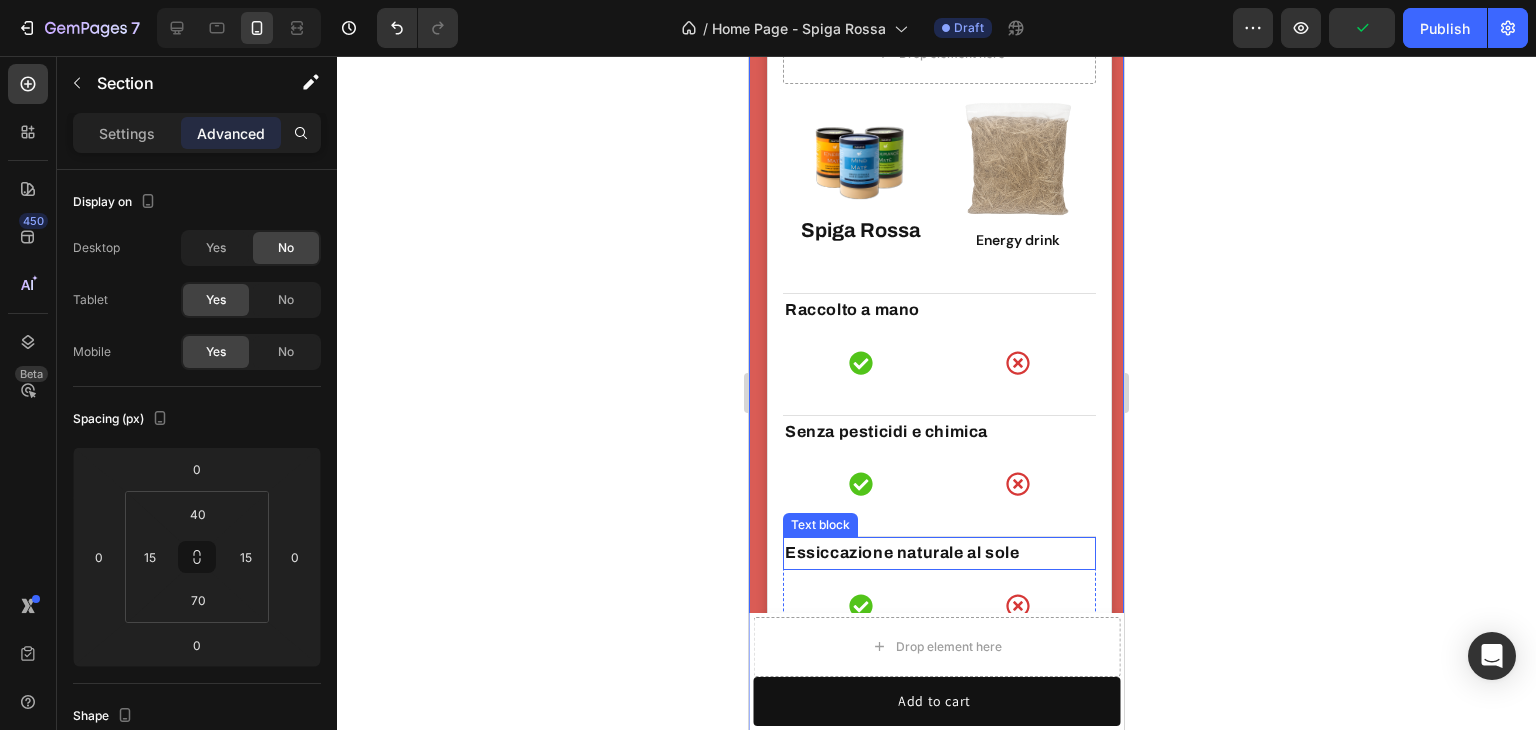scroll, scrollTop: 5458, scrollLeft: 0, axis: vertical 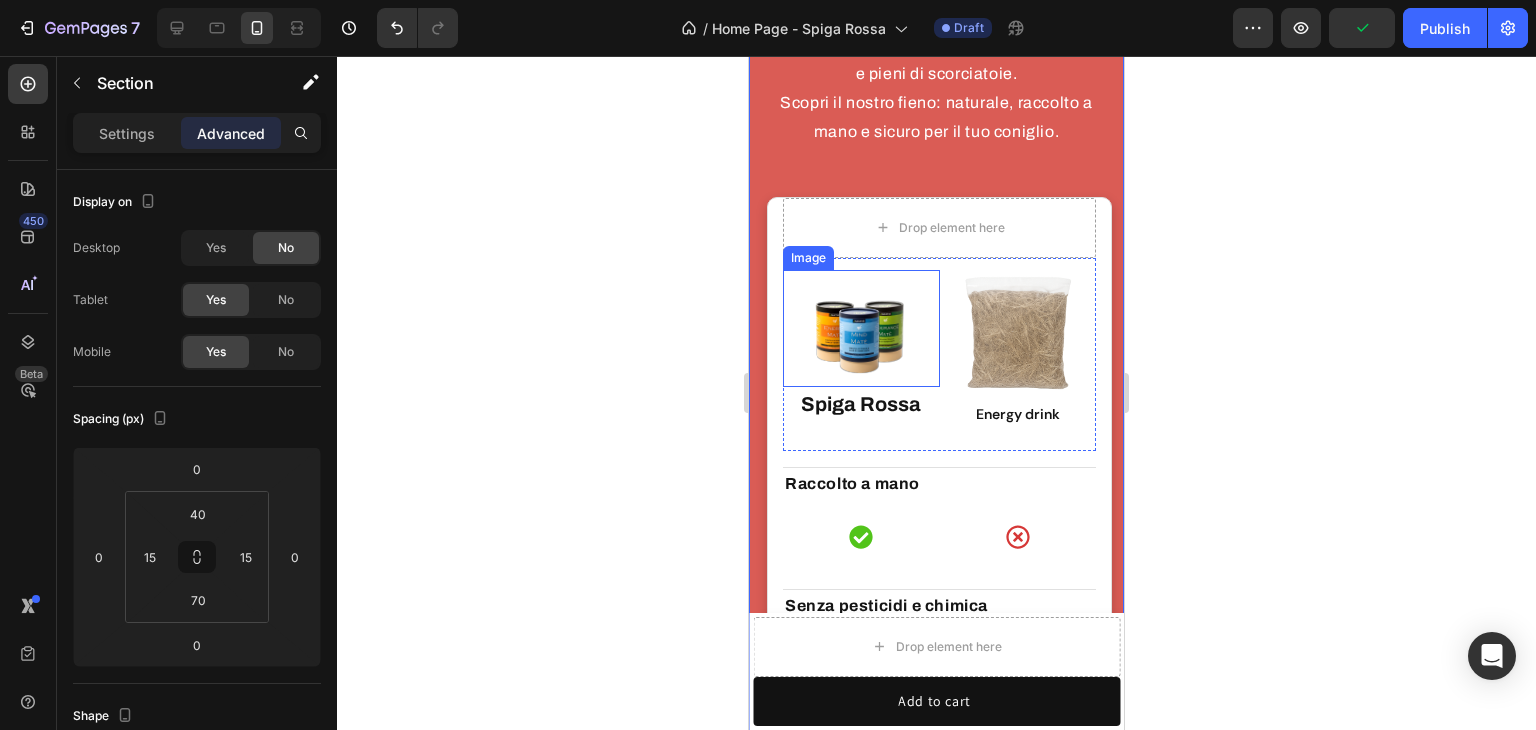 click at bounding box center [861, 328] 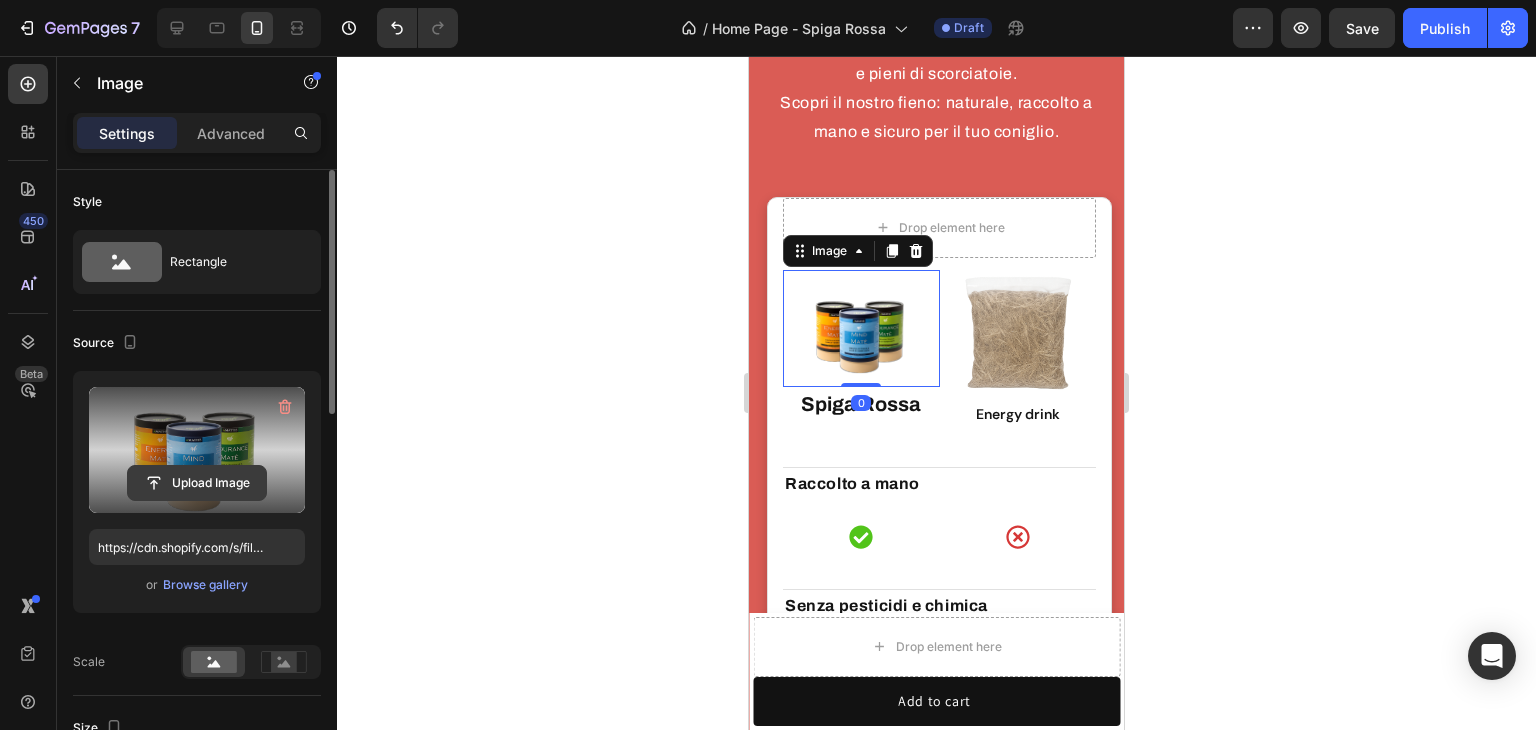 click 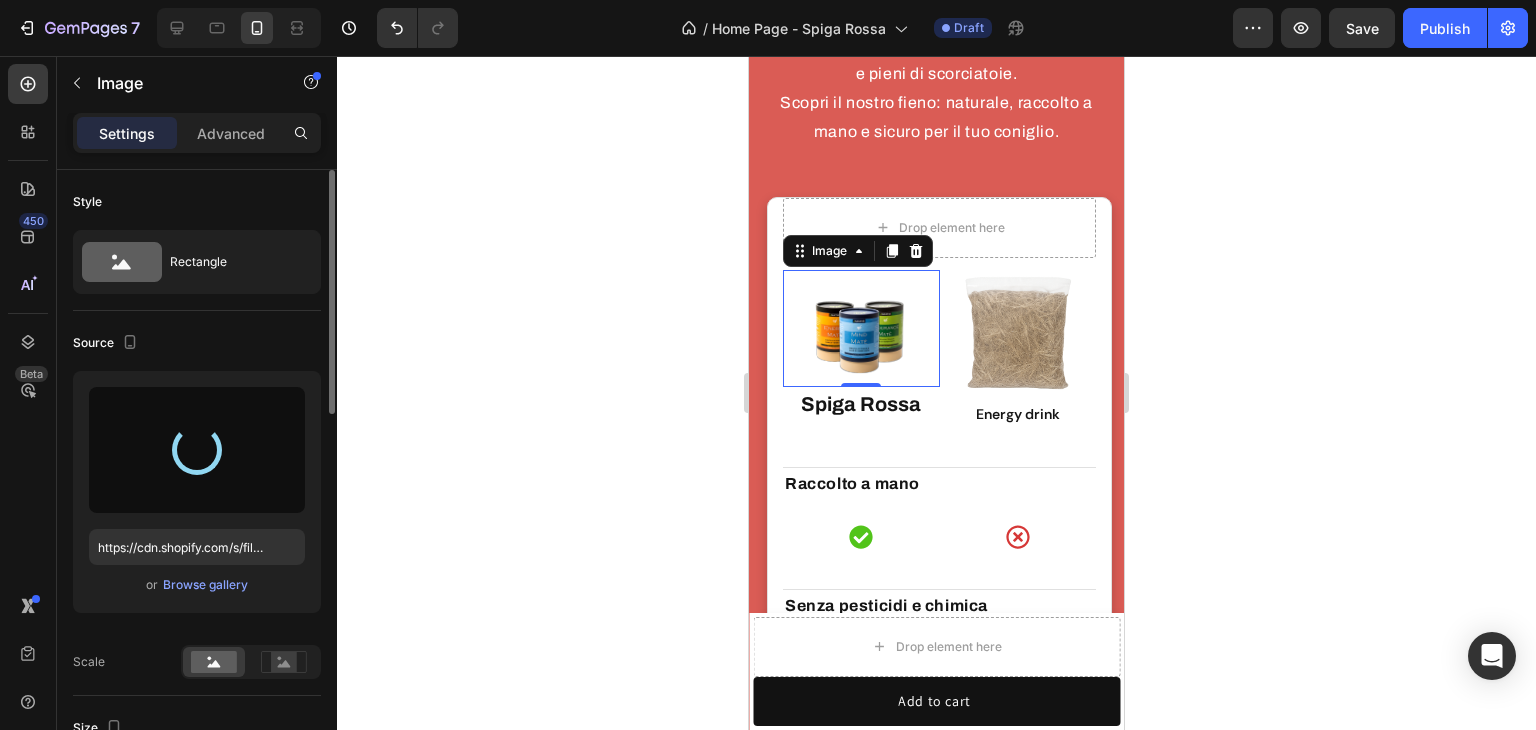 click on "Style Rectangle" 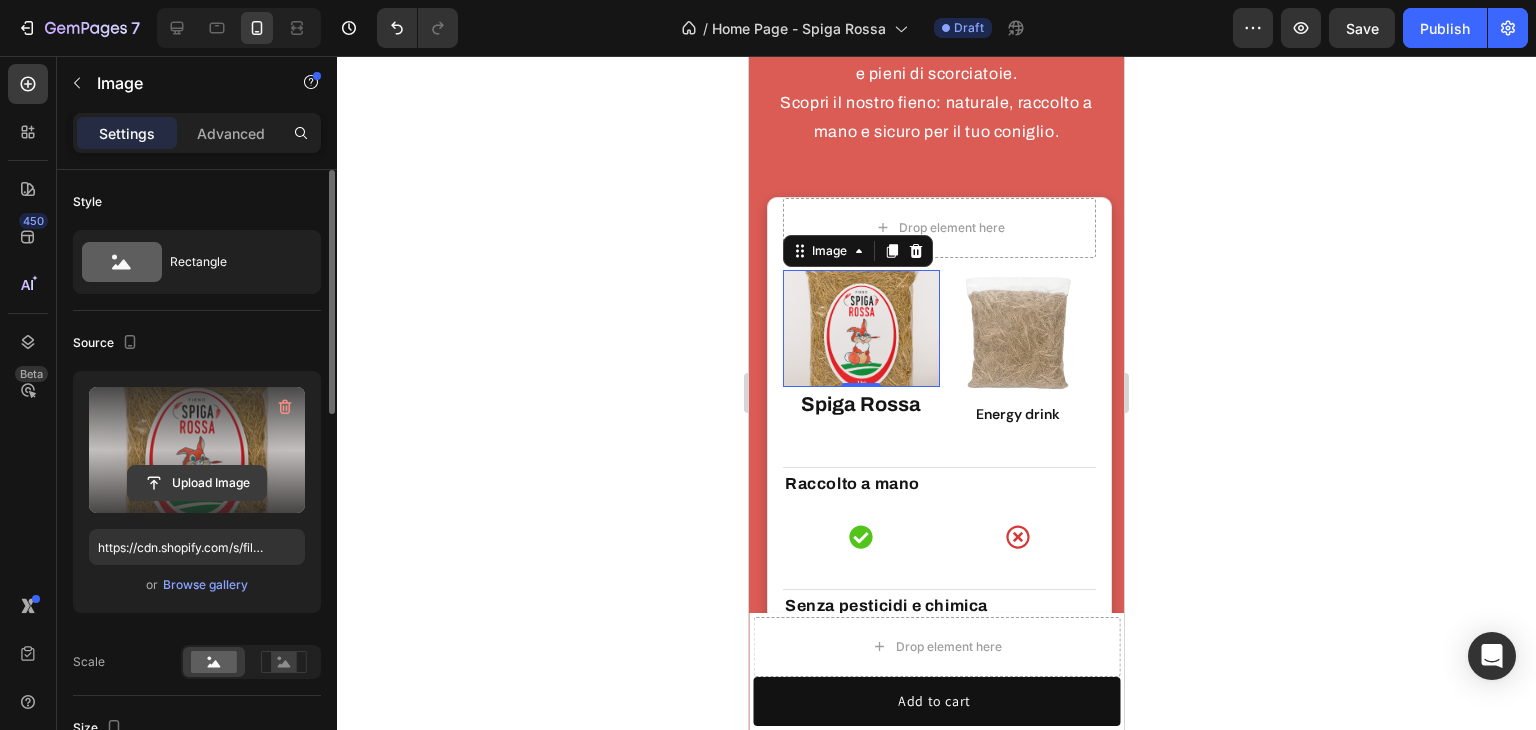 click 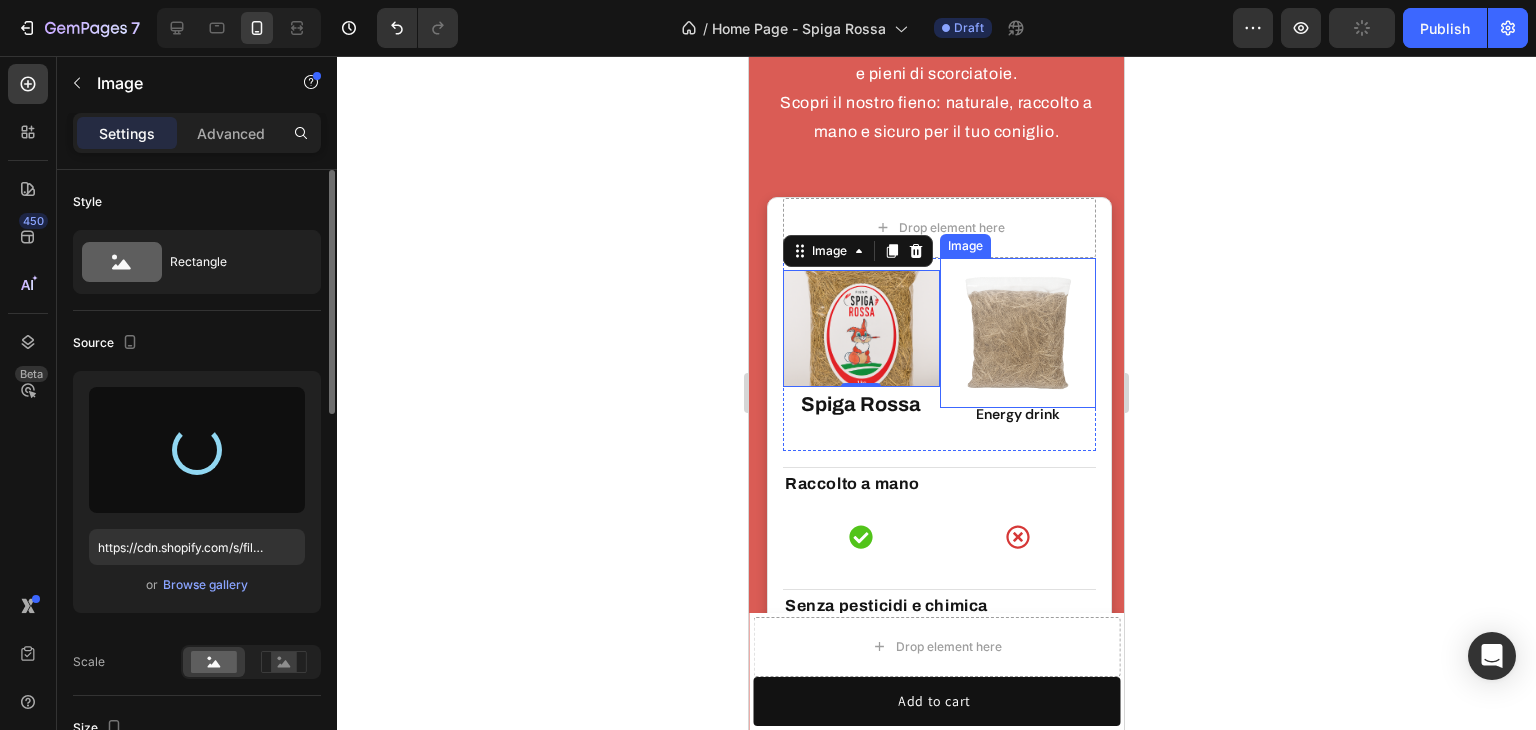 type on "https://cdn.shopify.com/s/files/1/0954/6111/4191/files/gempages_577160842039002003-eb9d4696-d6d3-419f-b23c-8dea9bb68a65.png" 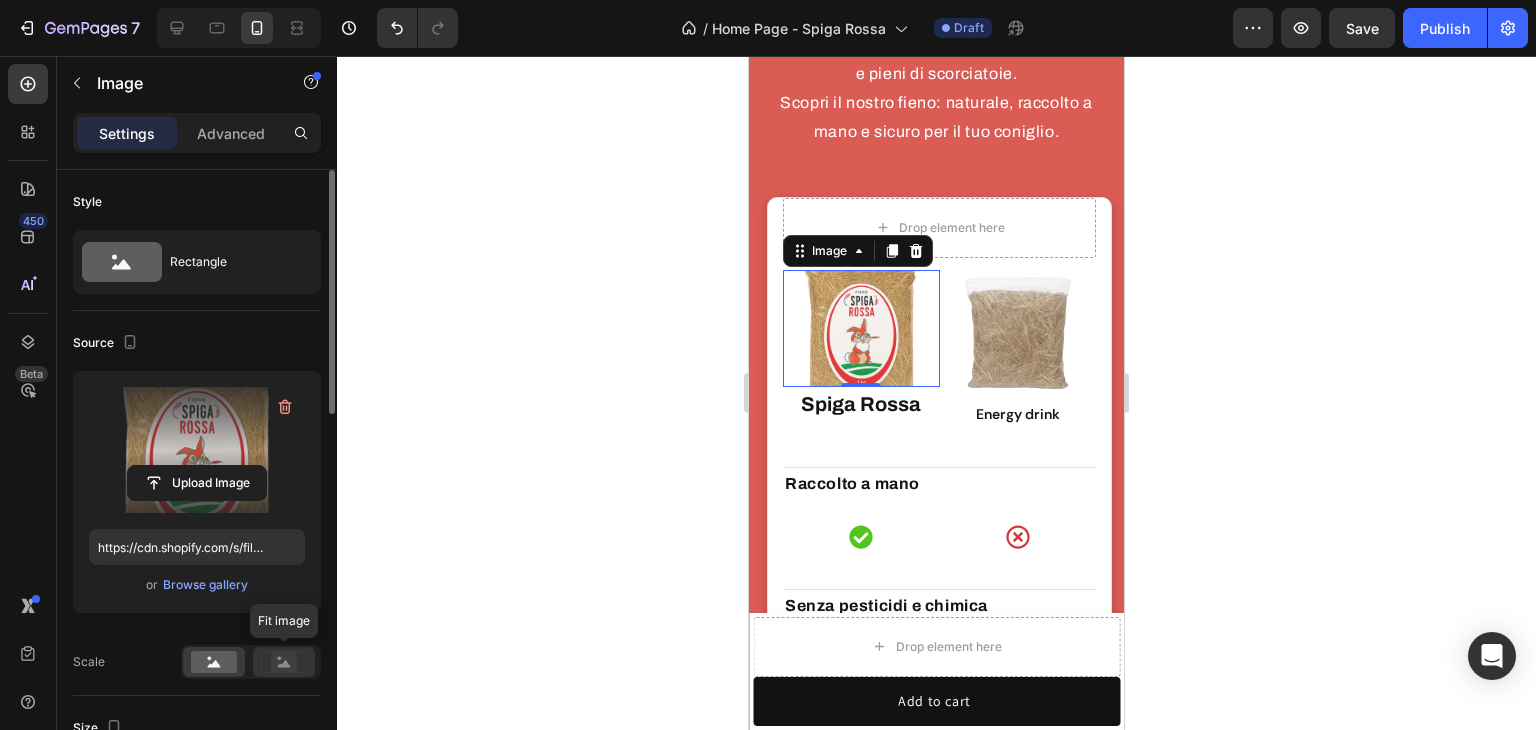 click 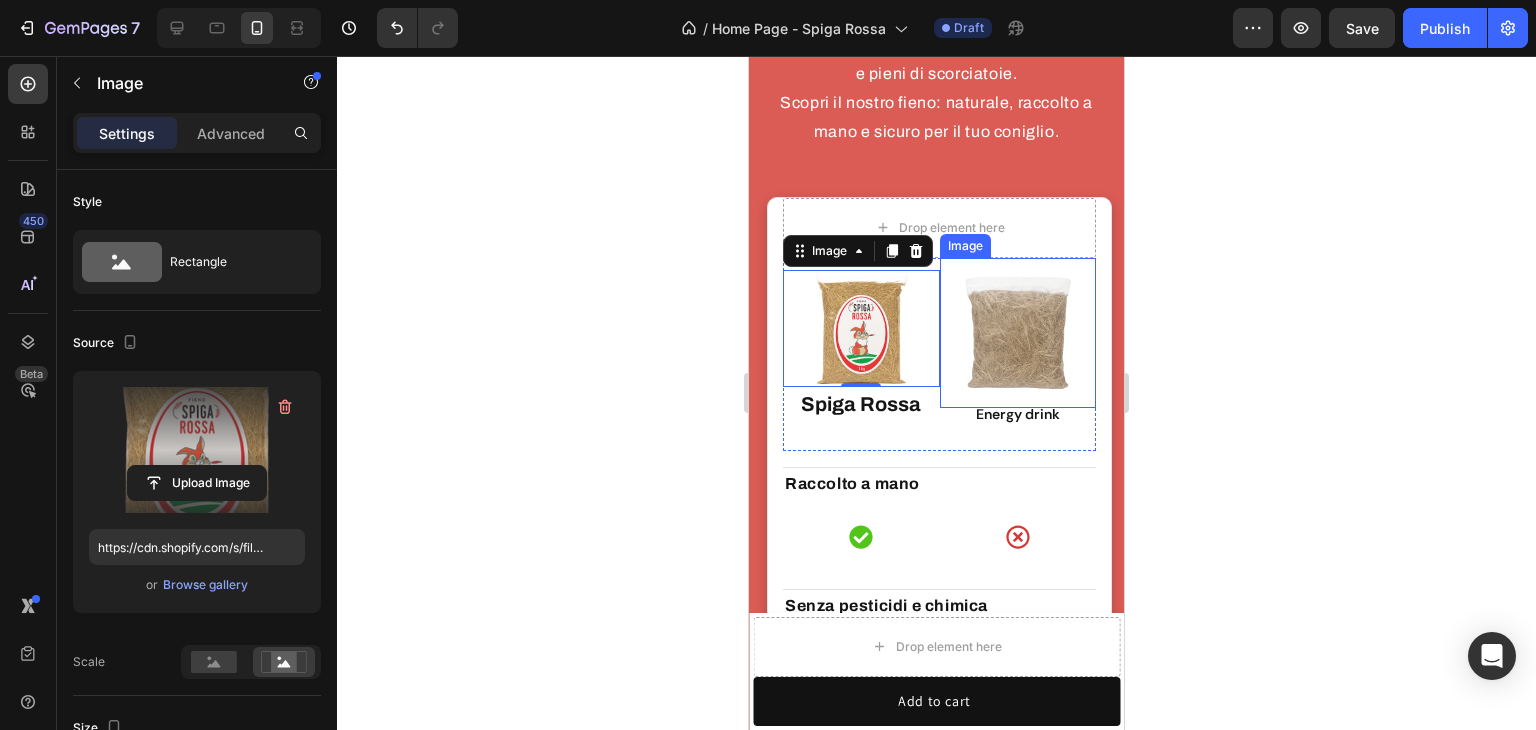 click at bounding box center (1018, 333) 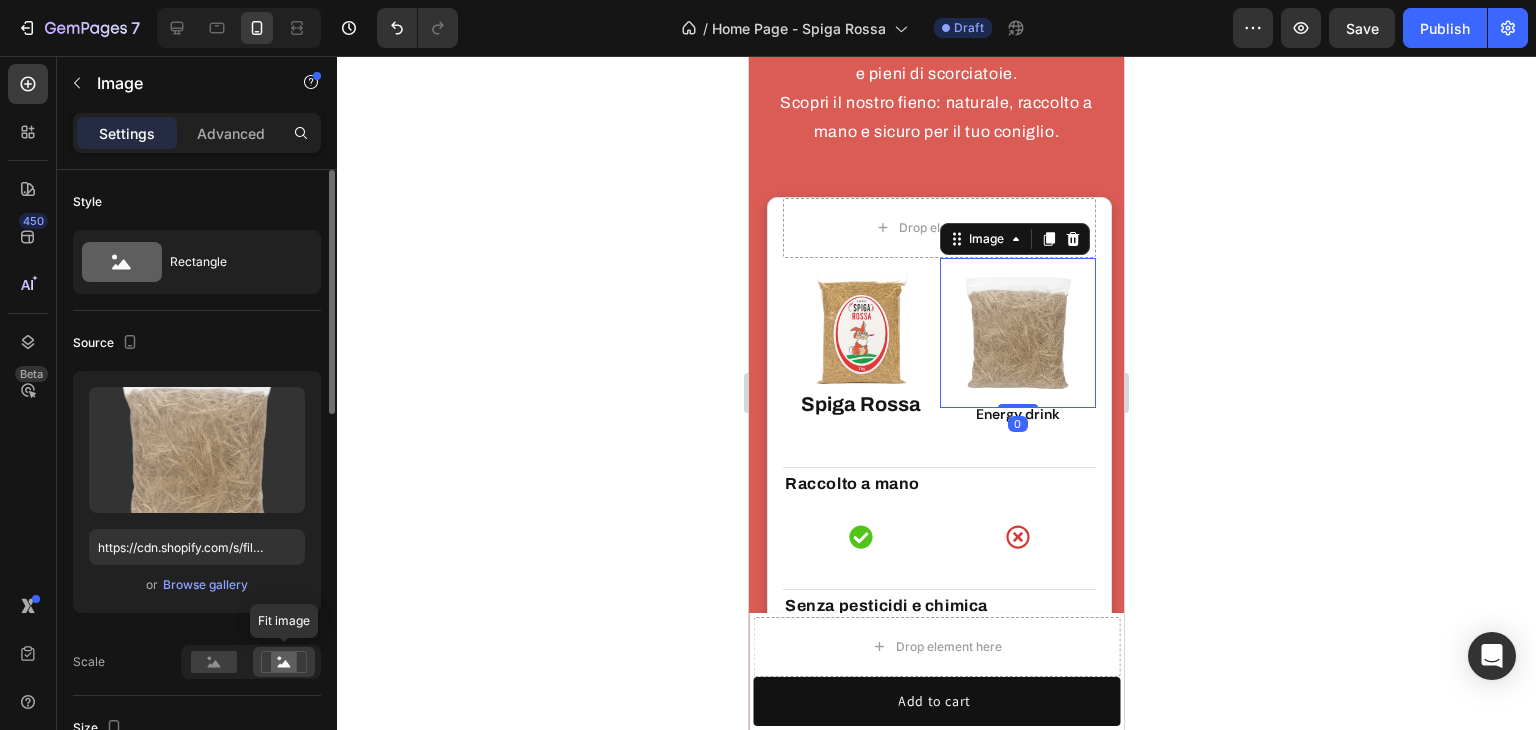 click 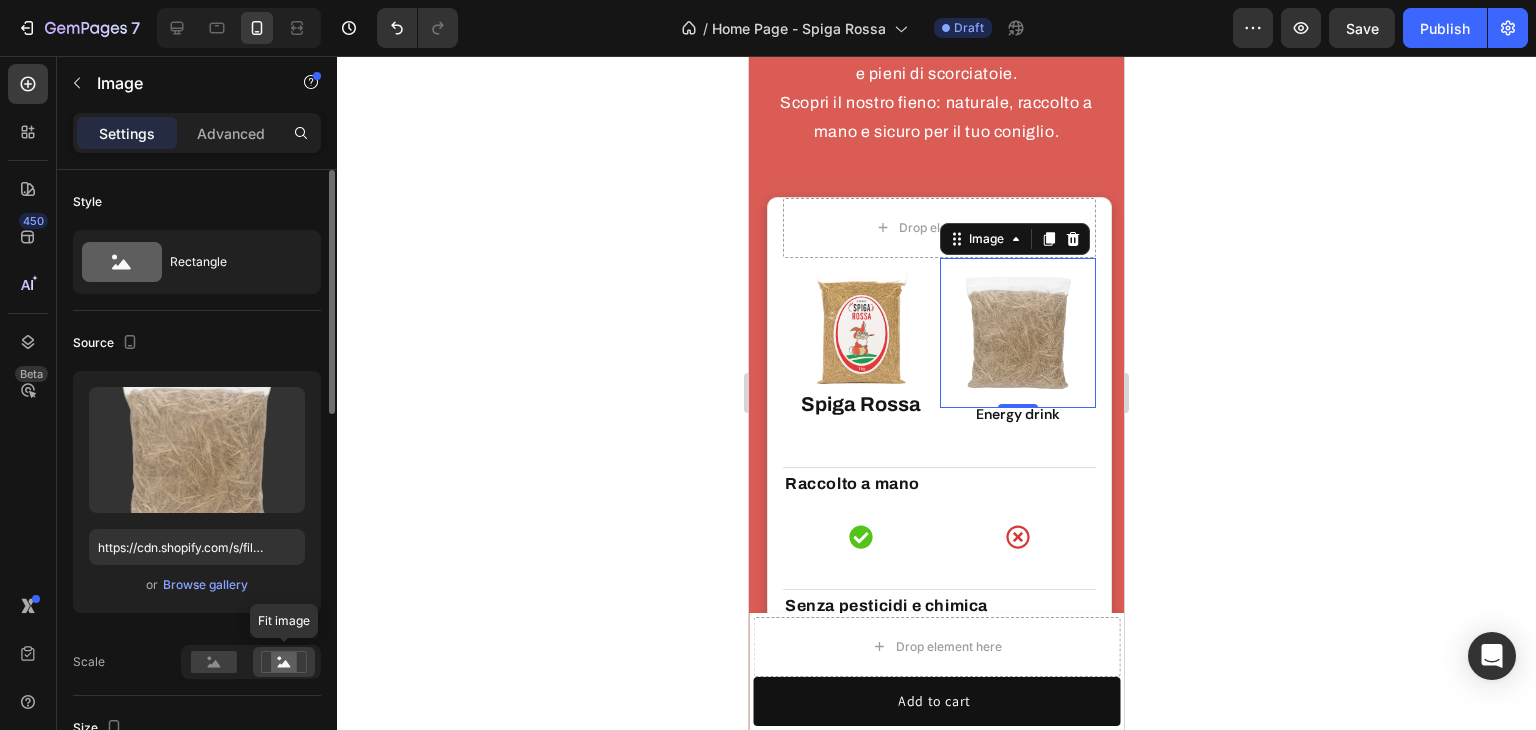 click 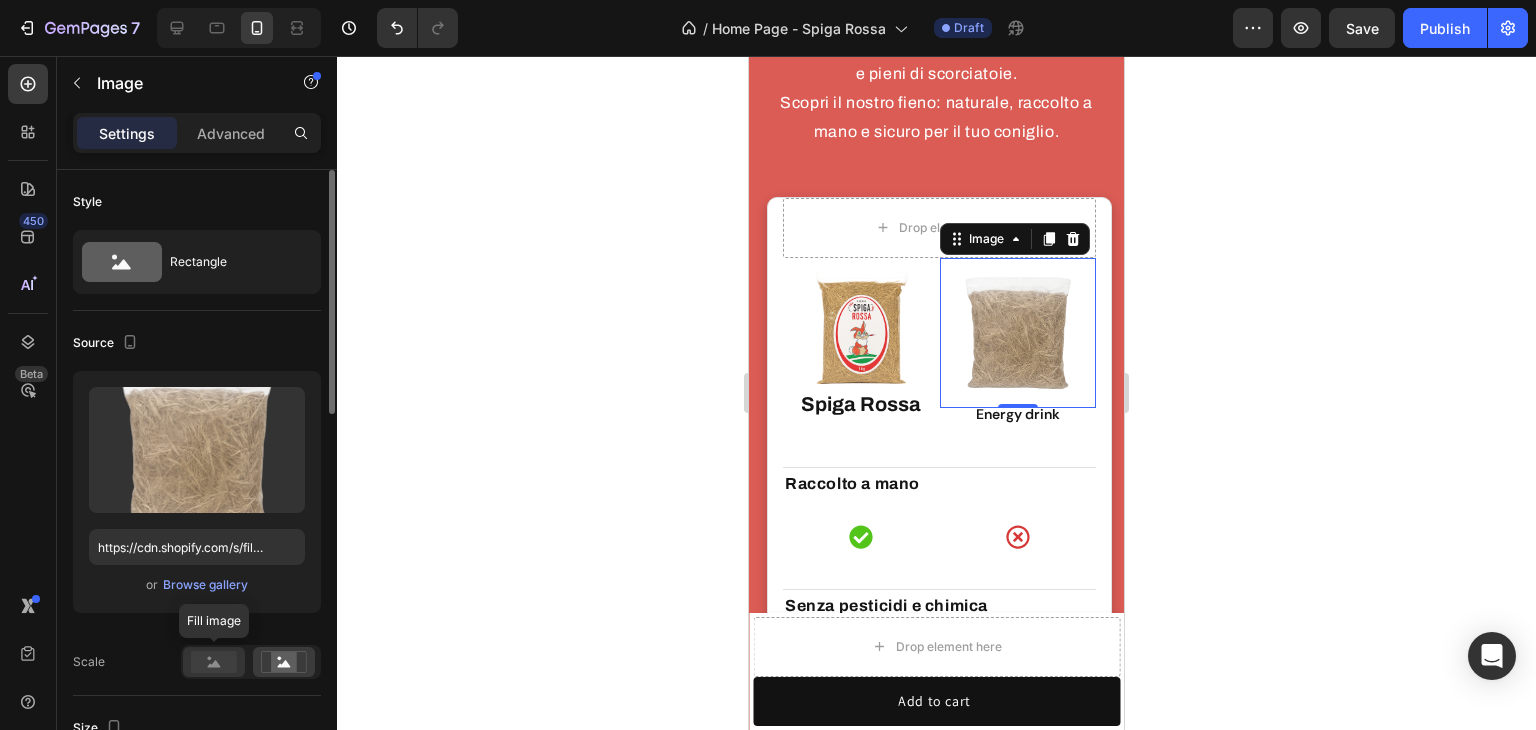 click 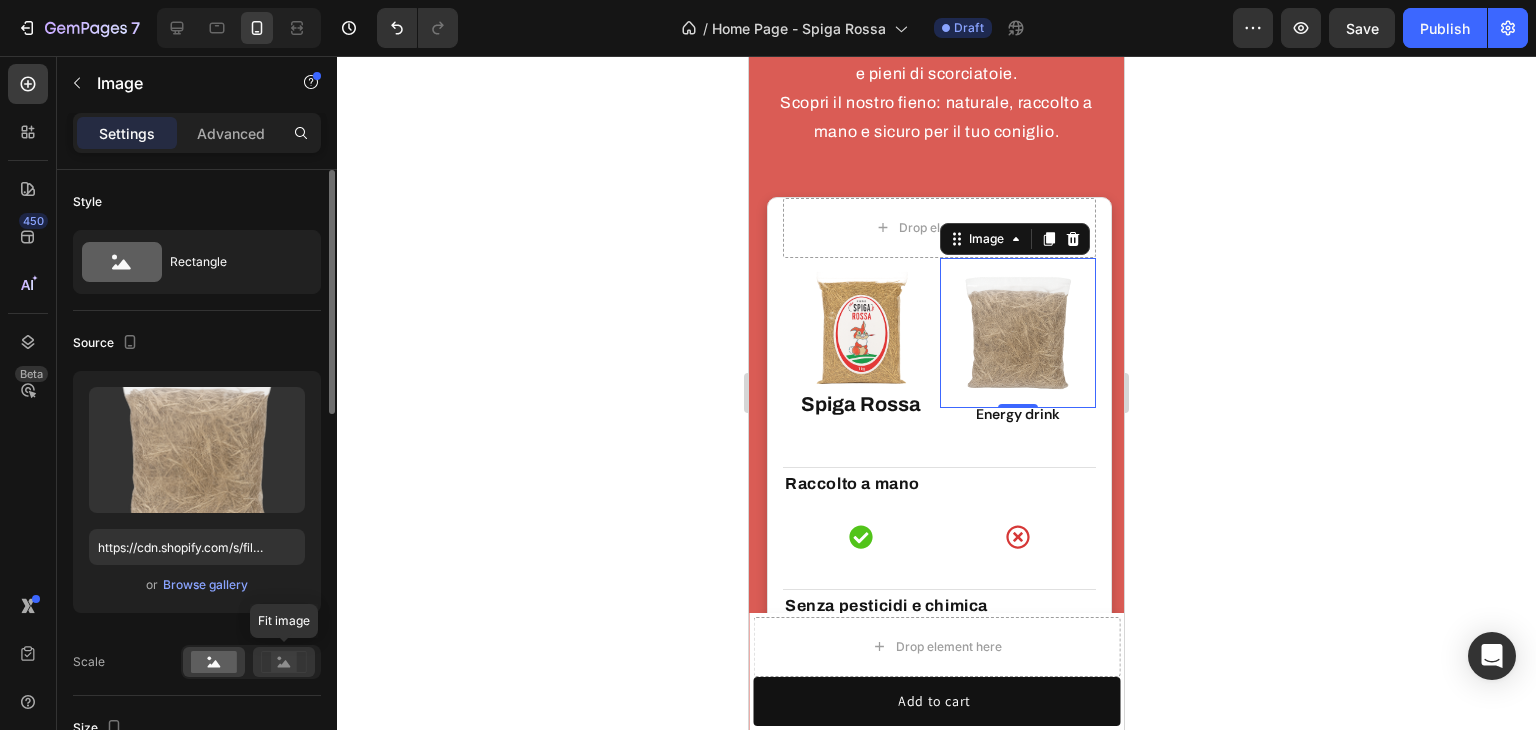 click 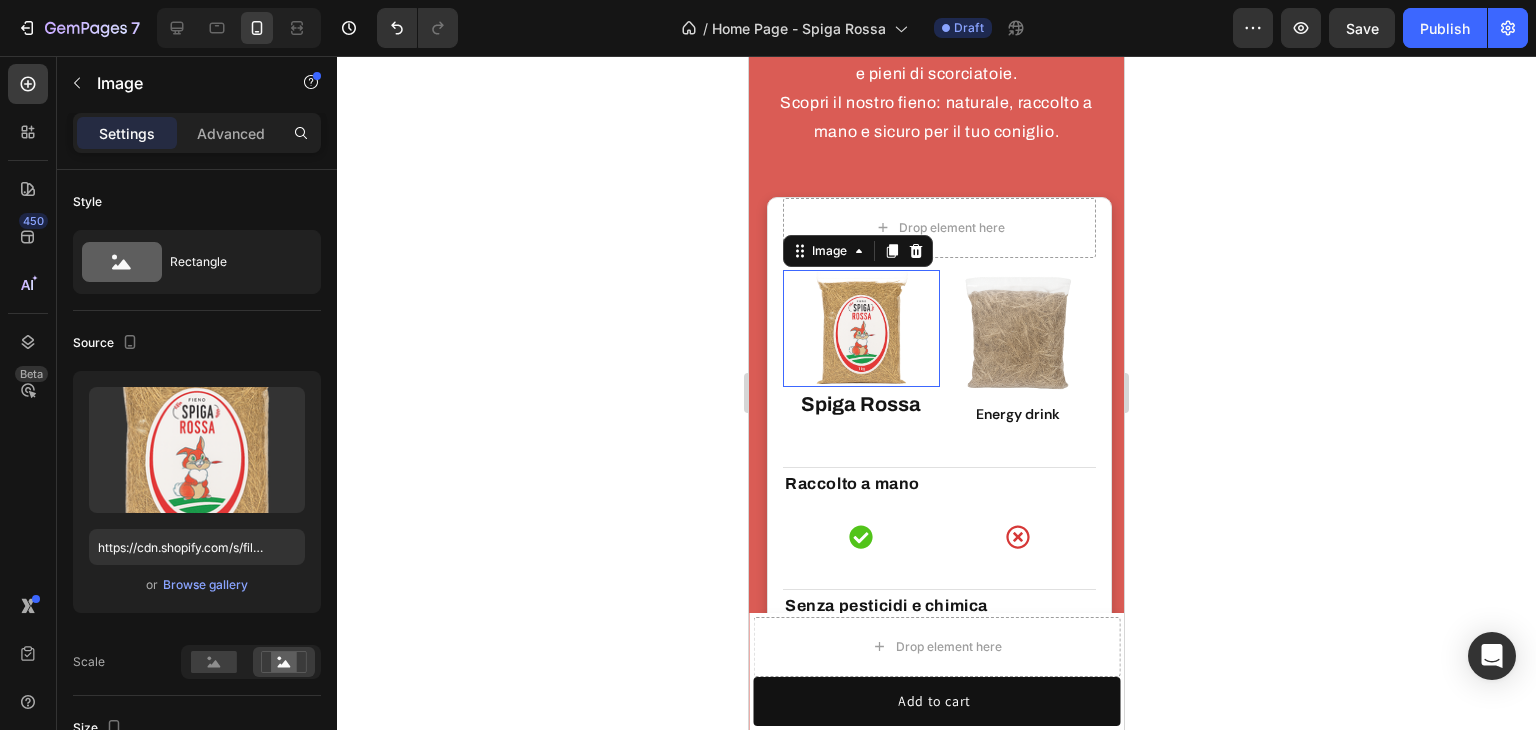 click at bounding box center (861, 328) 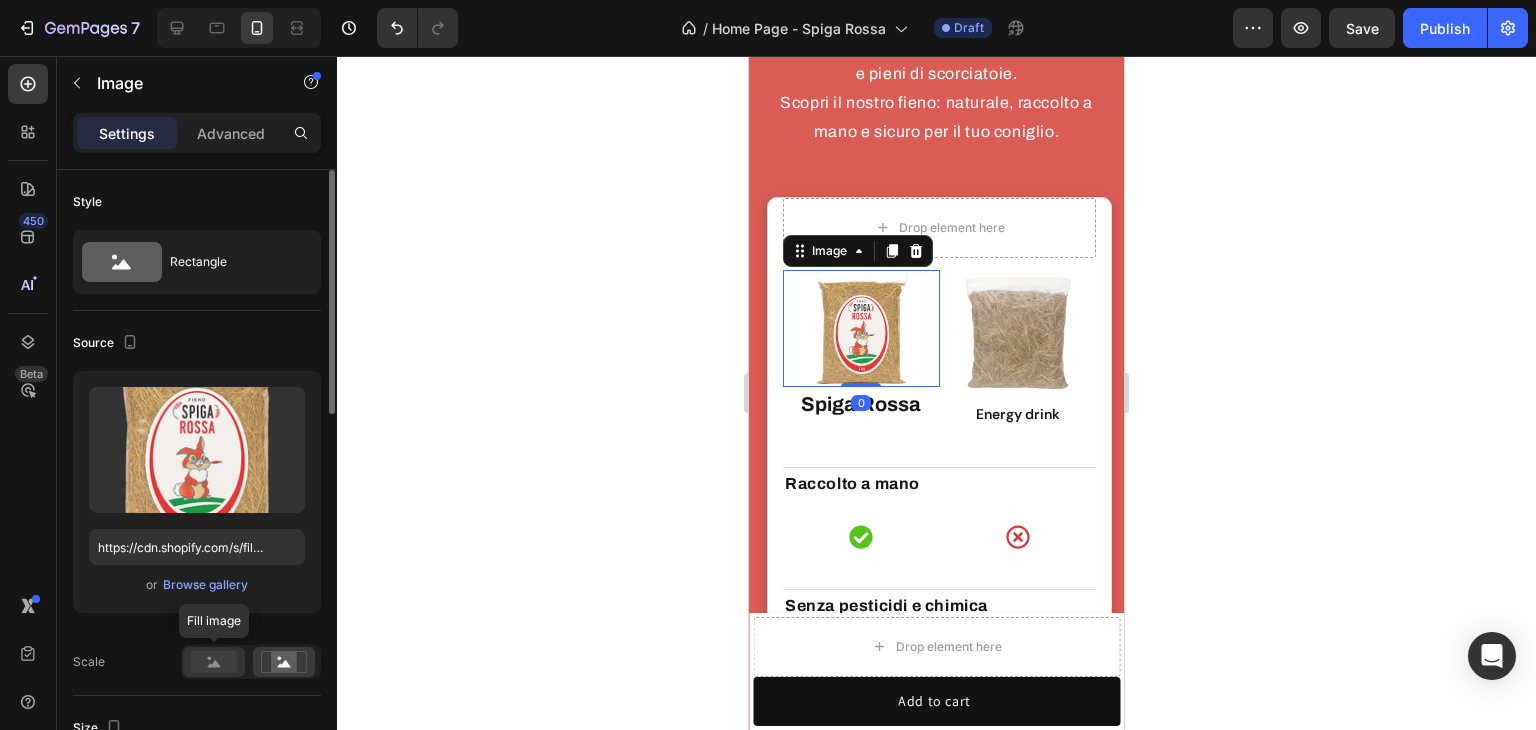 click 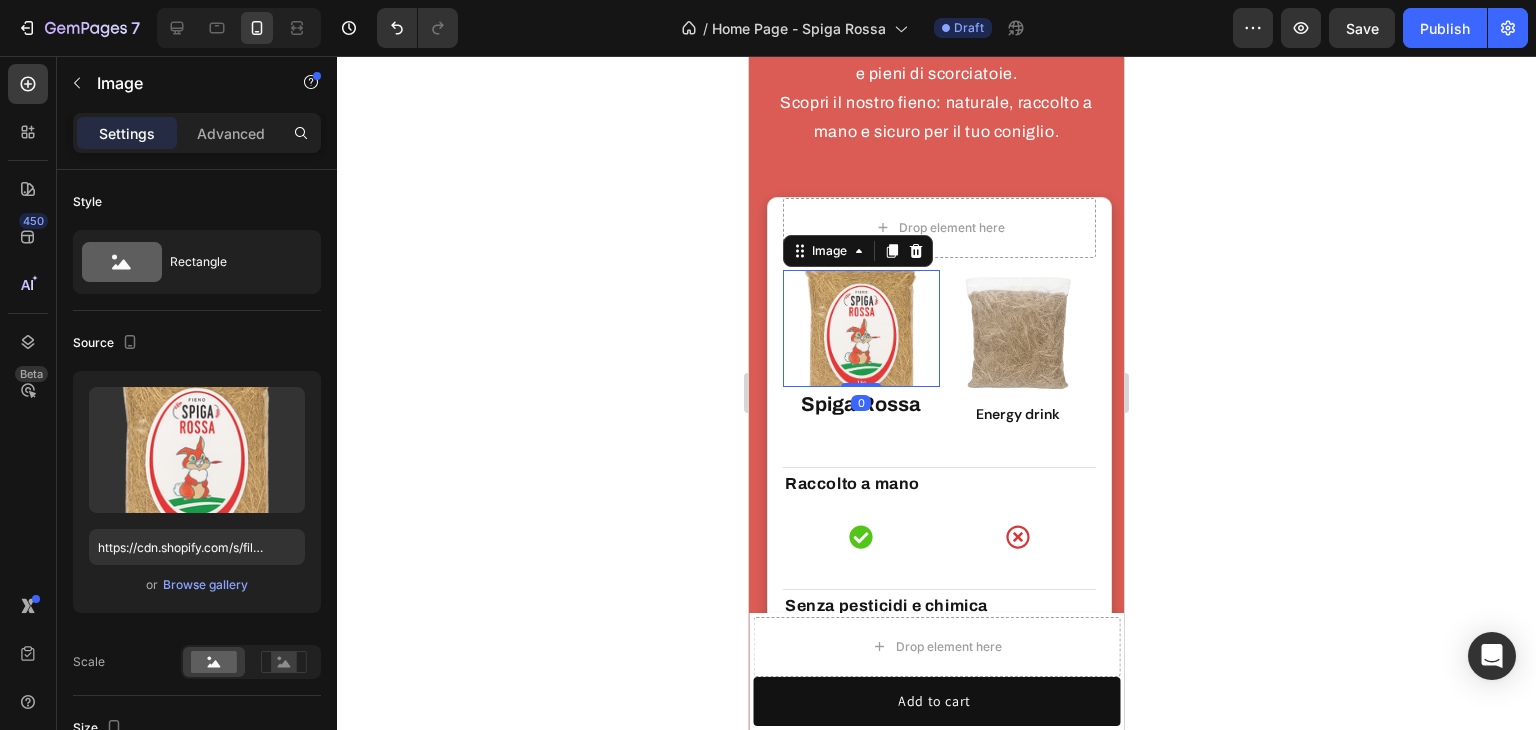 click 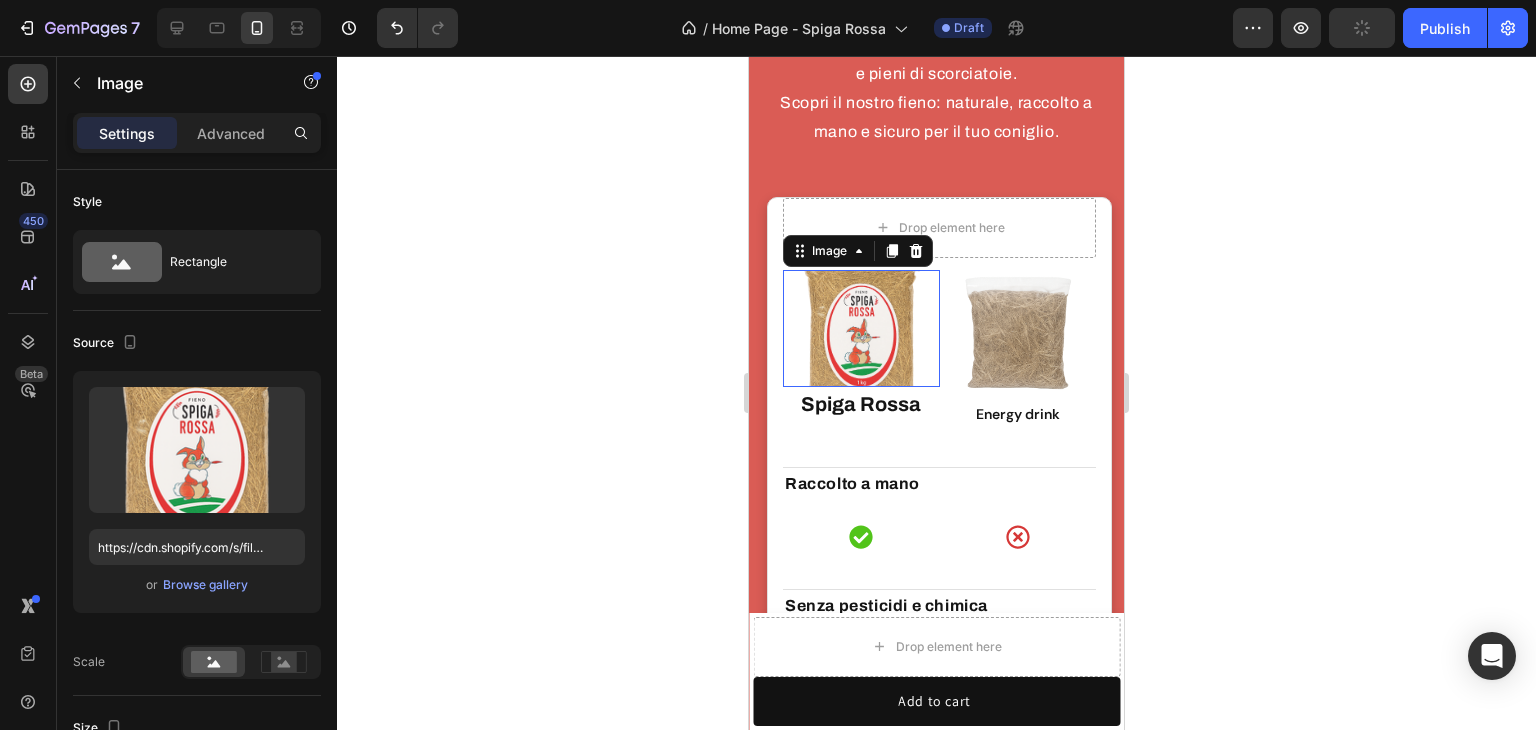 click at bounding box center (861, 328) 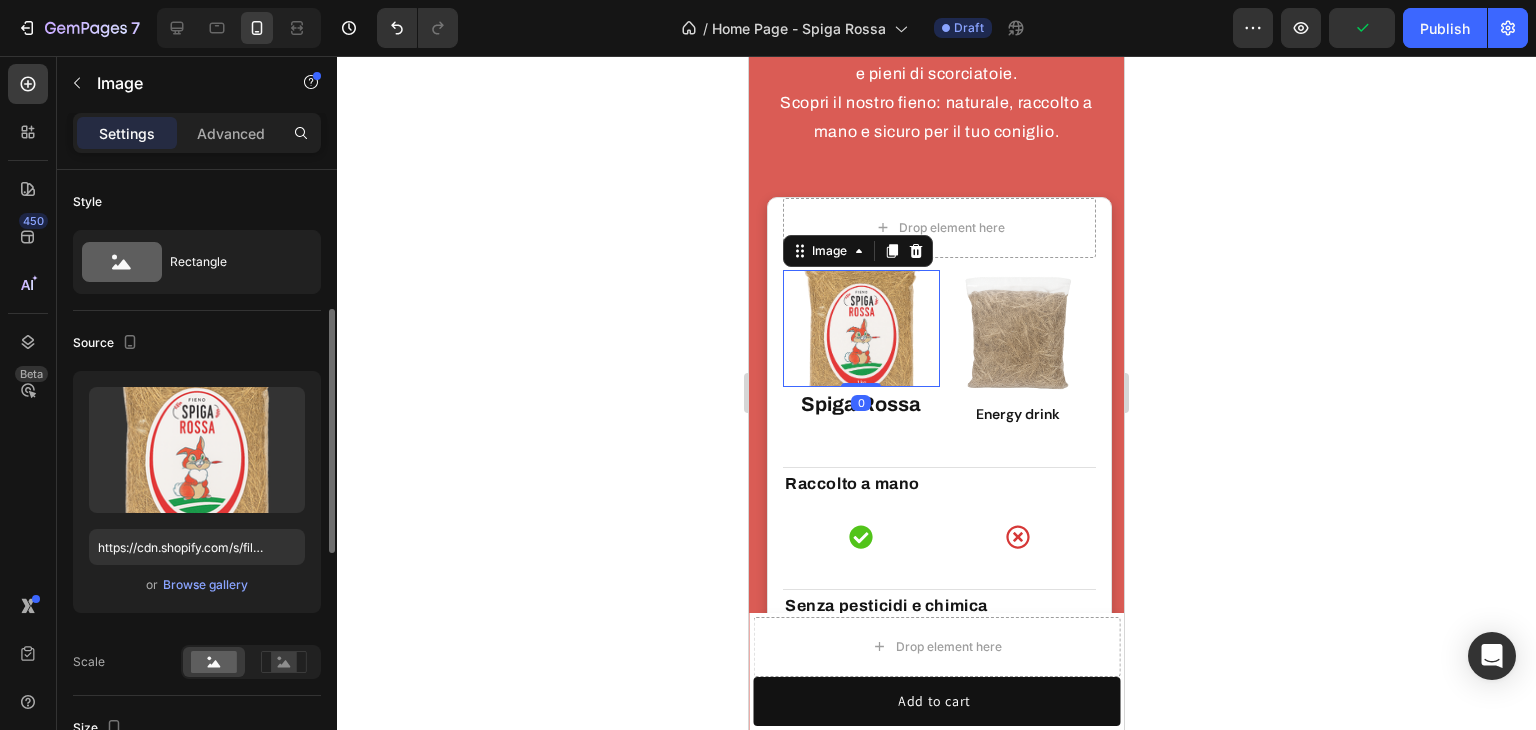 scroll, scrollTop: 300, scrollLeft: 0, axis: vertical 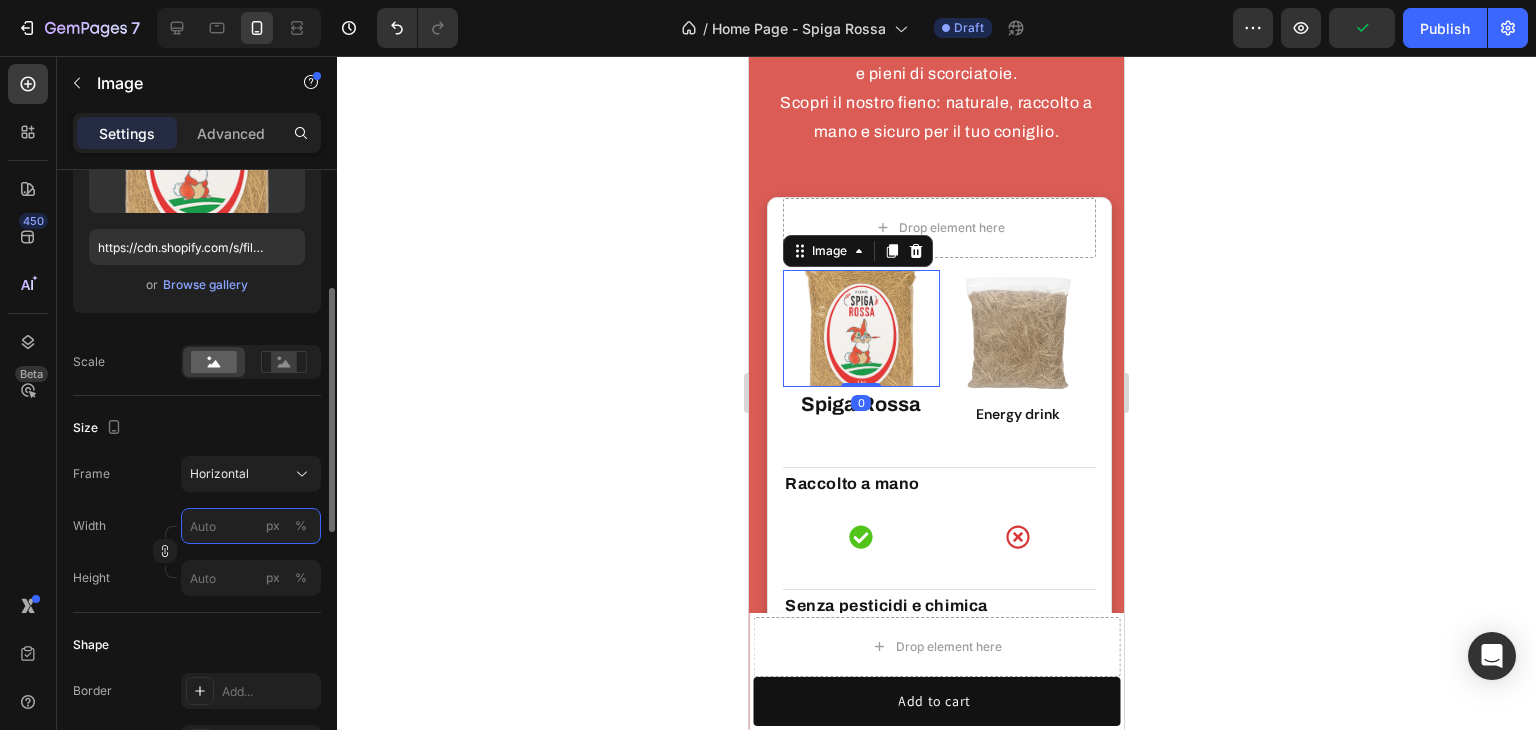 drag, startPoint x: 247, startPoint y: 507, endPoint x: 255, endPoint y: 493, distance: 16.124516 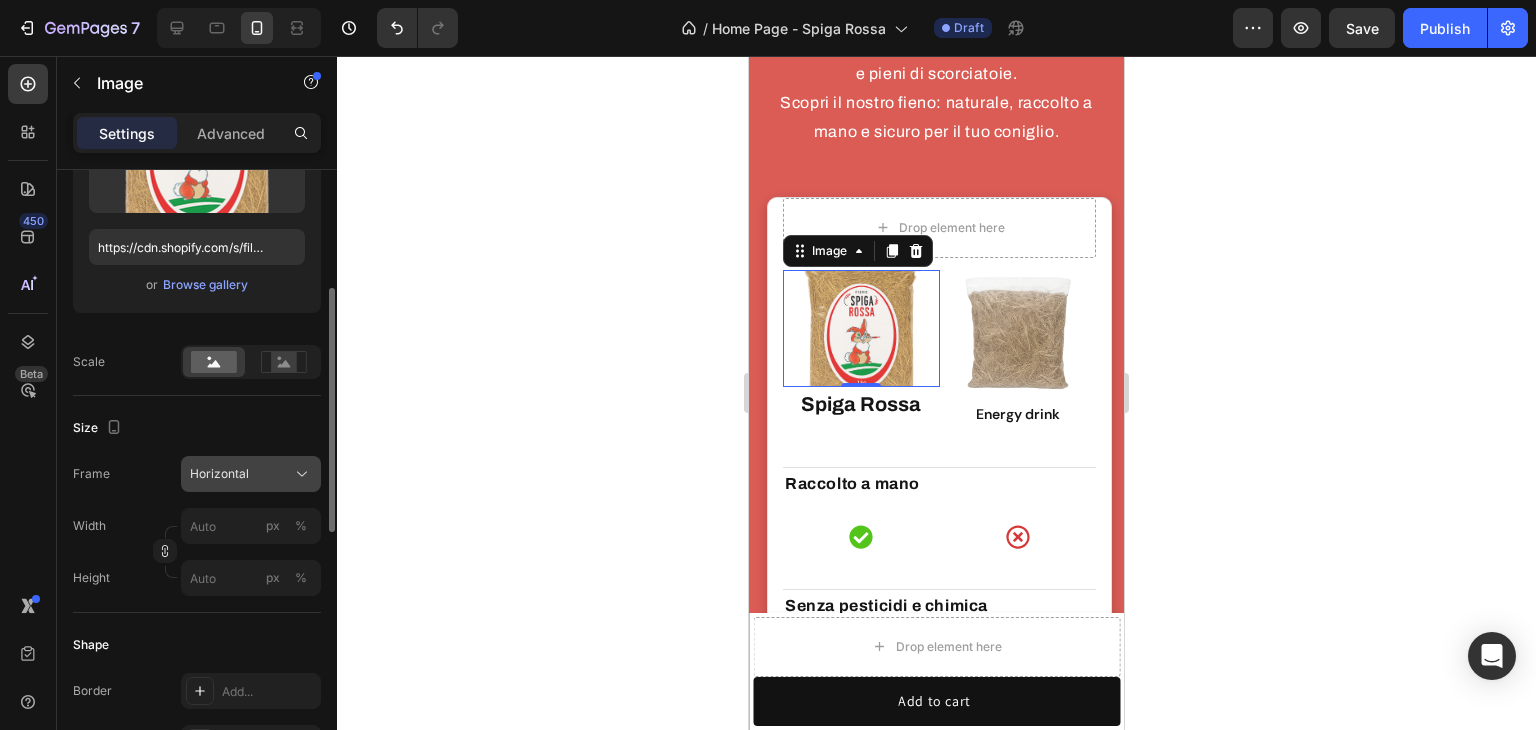 click on "Horizontal" 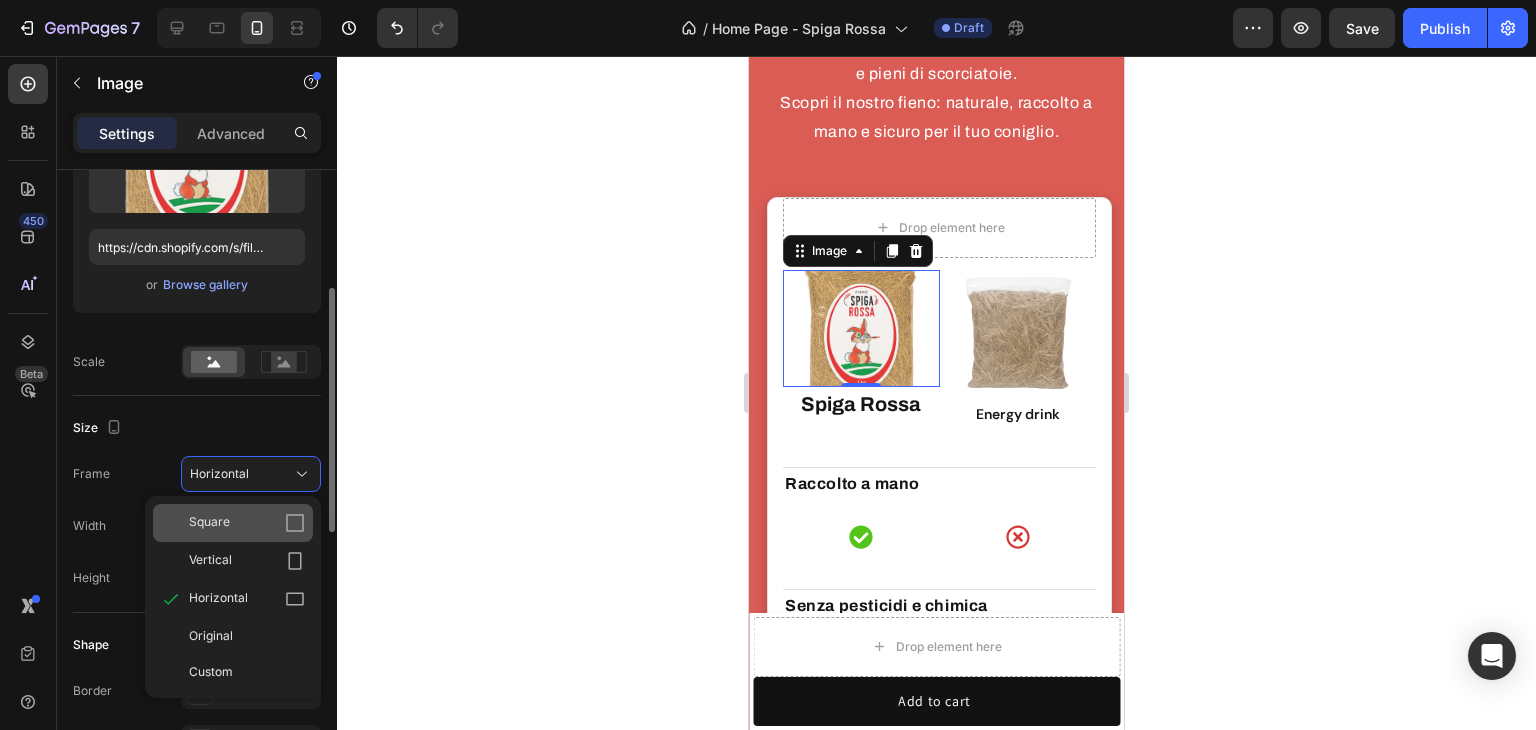 click on "Square" at bounding box center (247, 523) 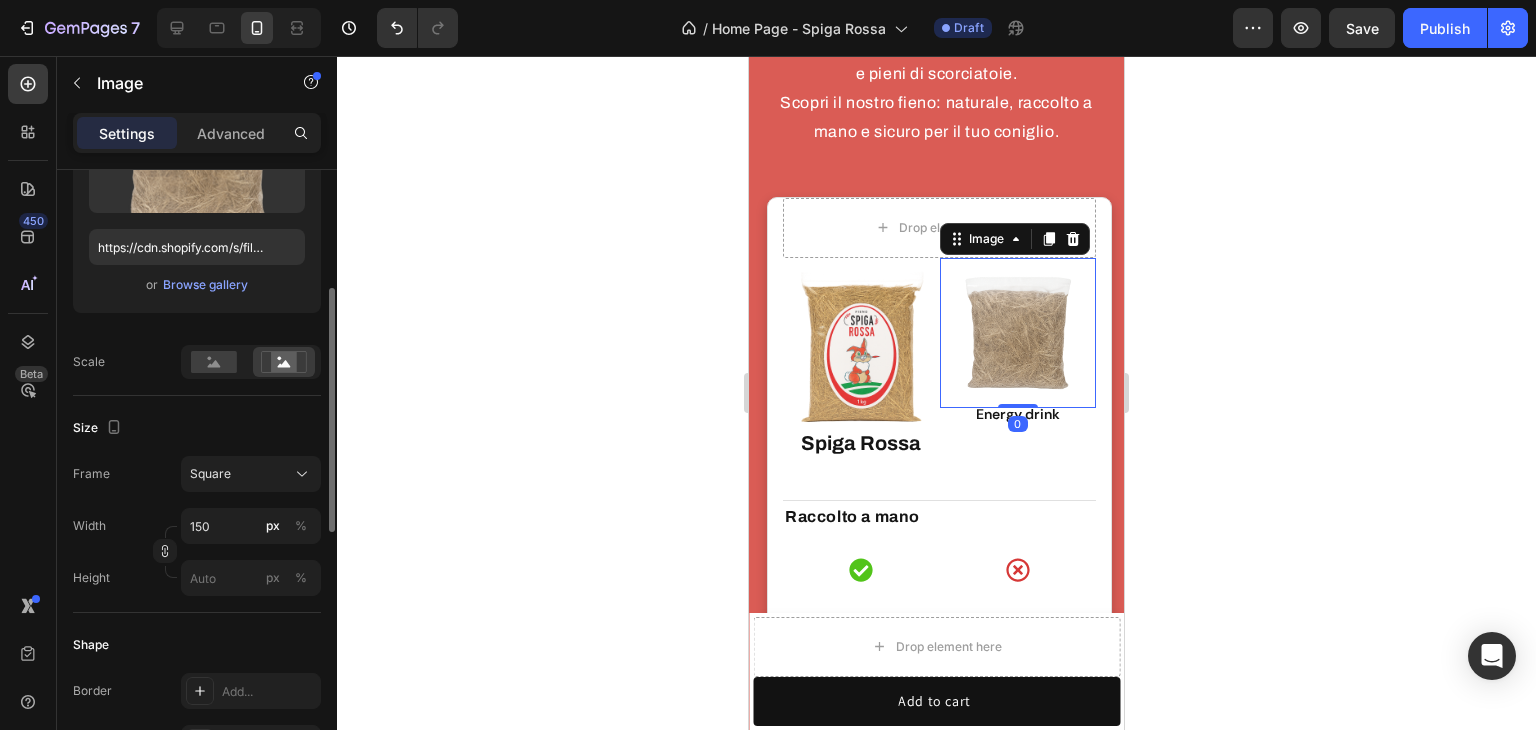 click at bounding box center [1018, 333] 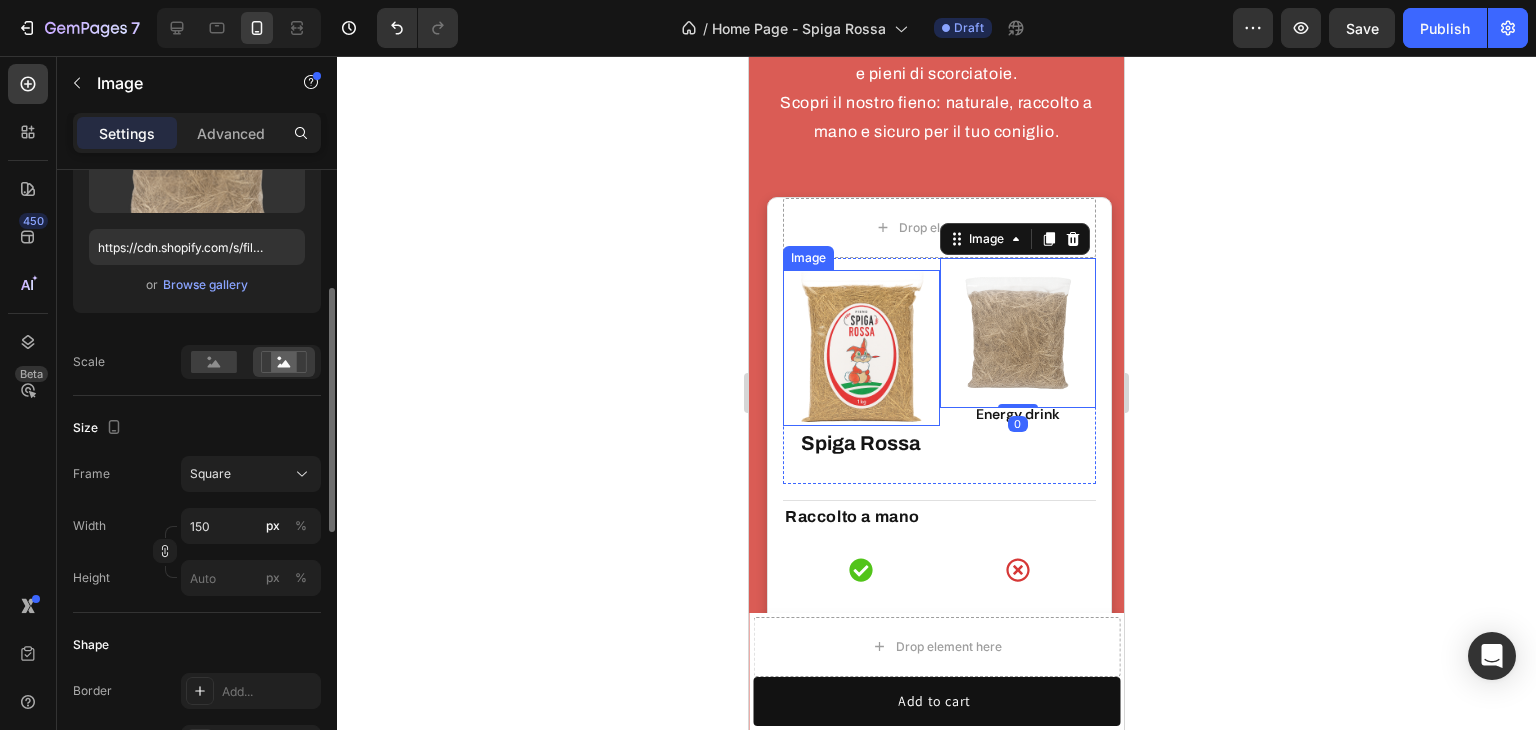 click at bounding box center (861, 348) 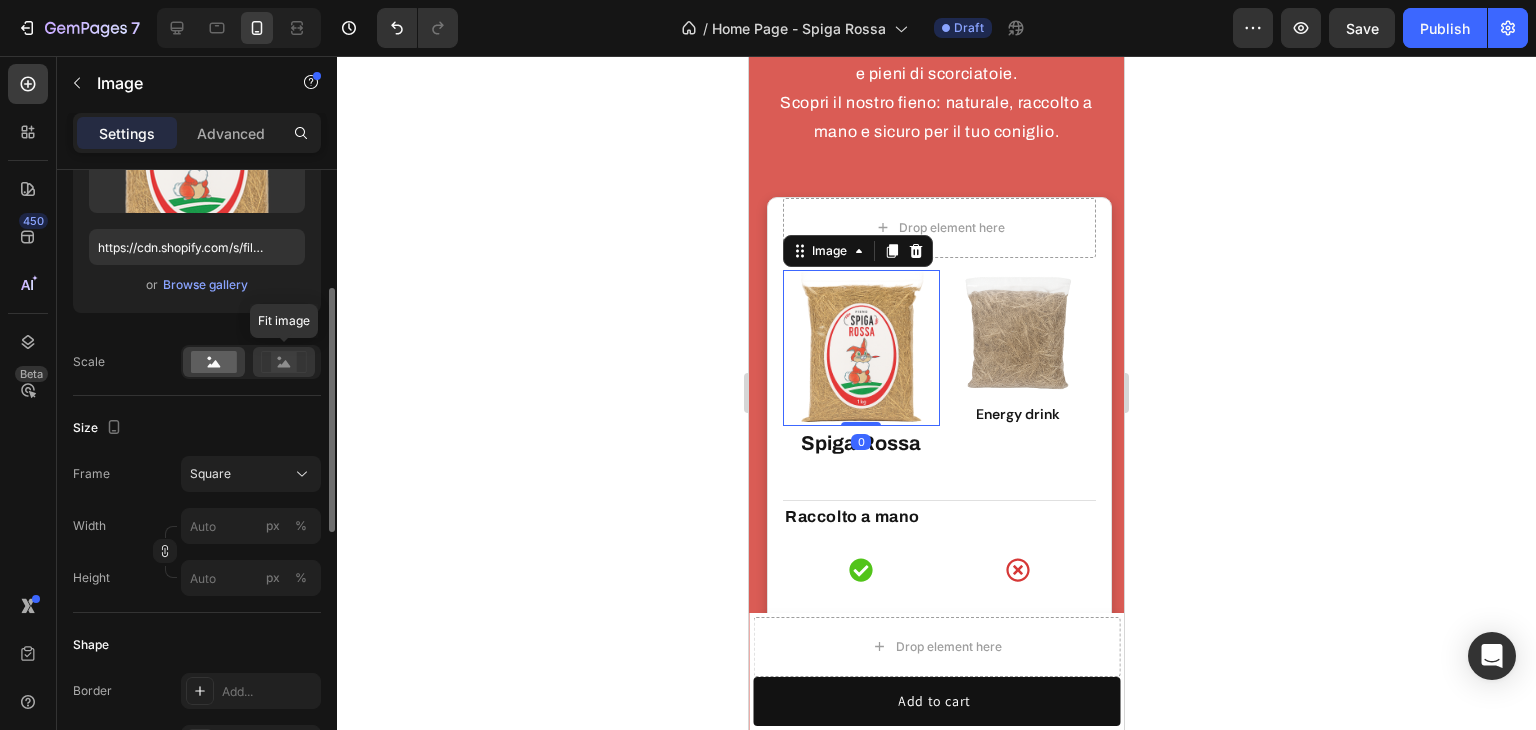 click 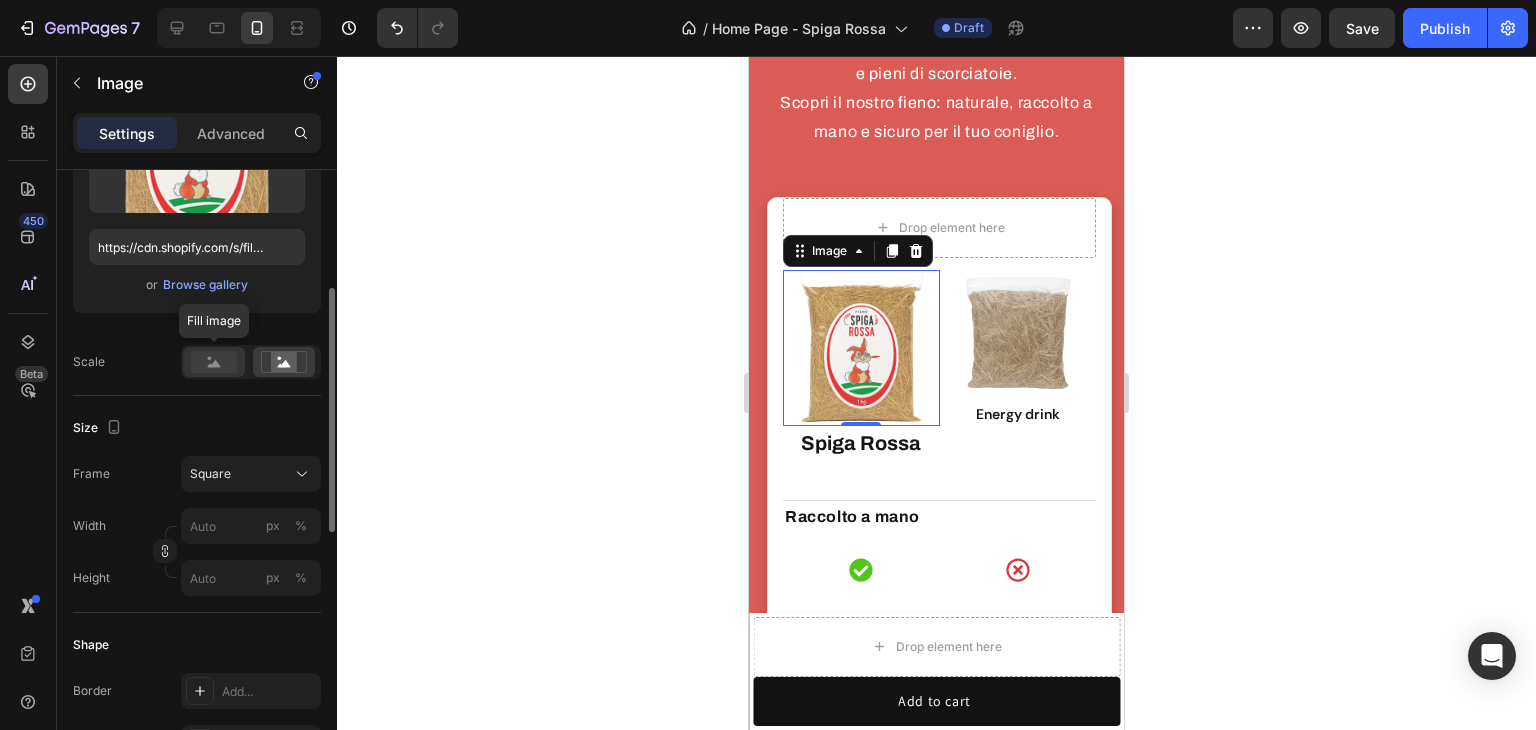 click 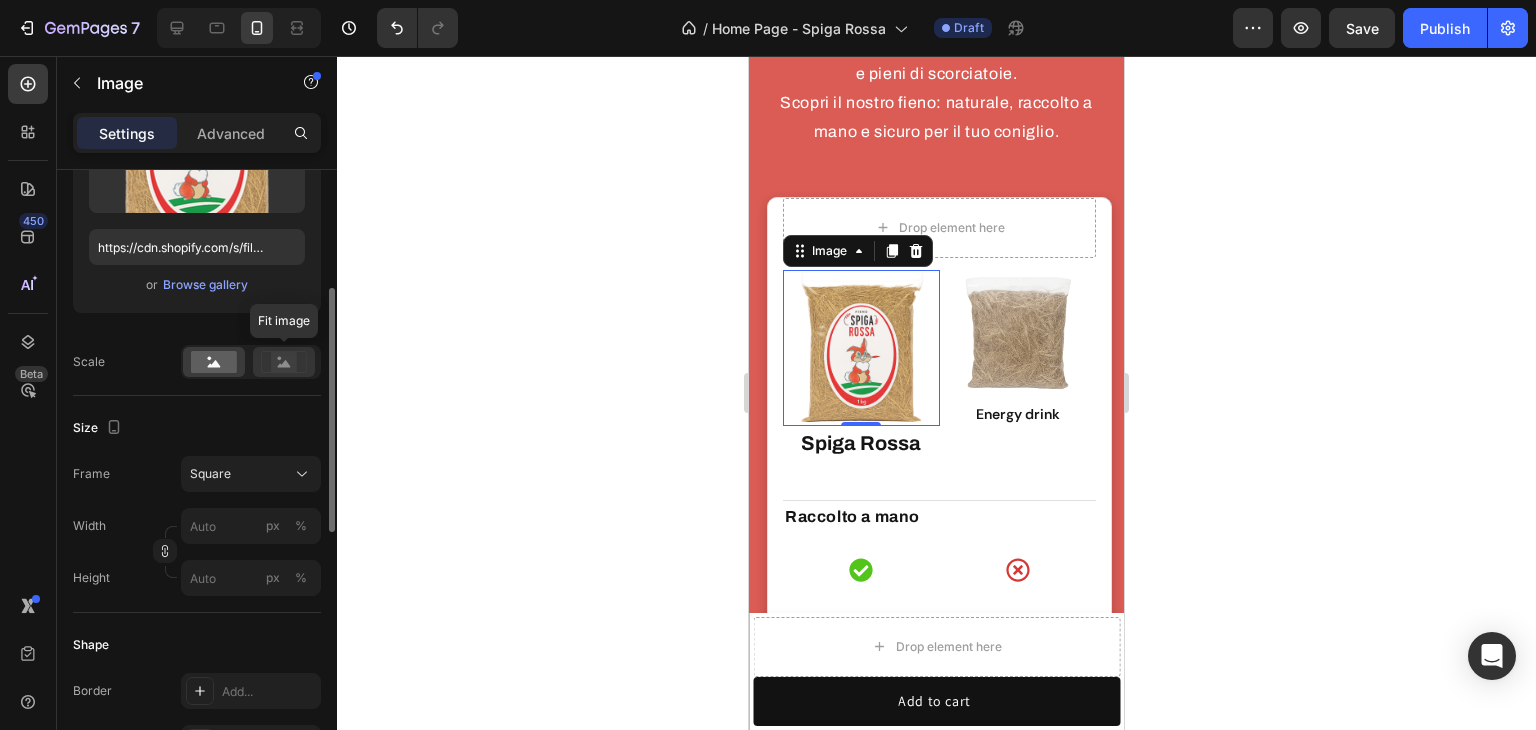 click 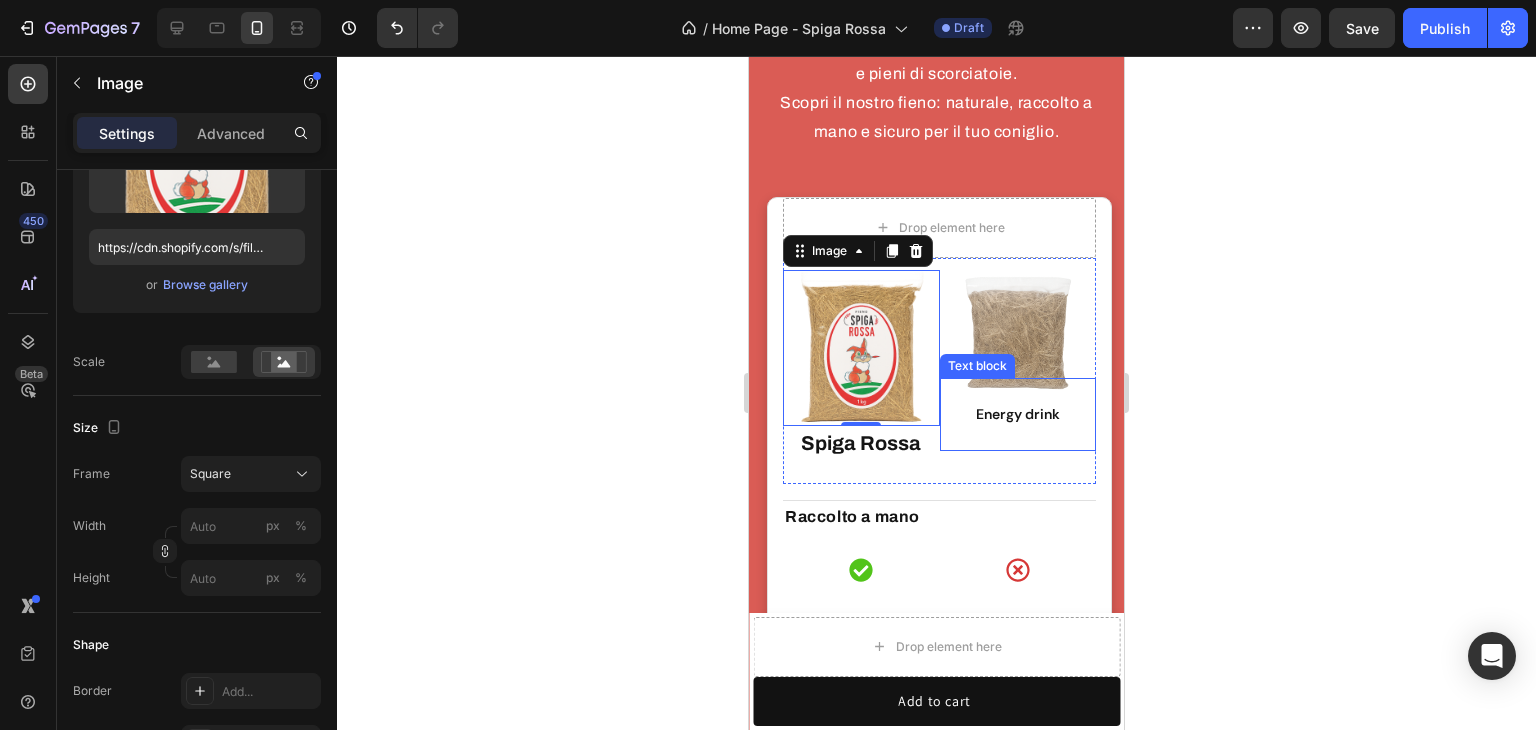 click on "Energy drink" at bounding box center [1018, 414] 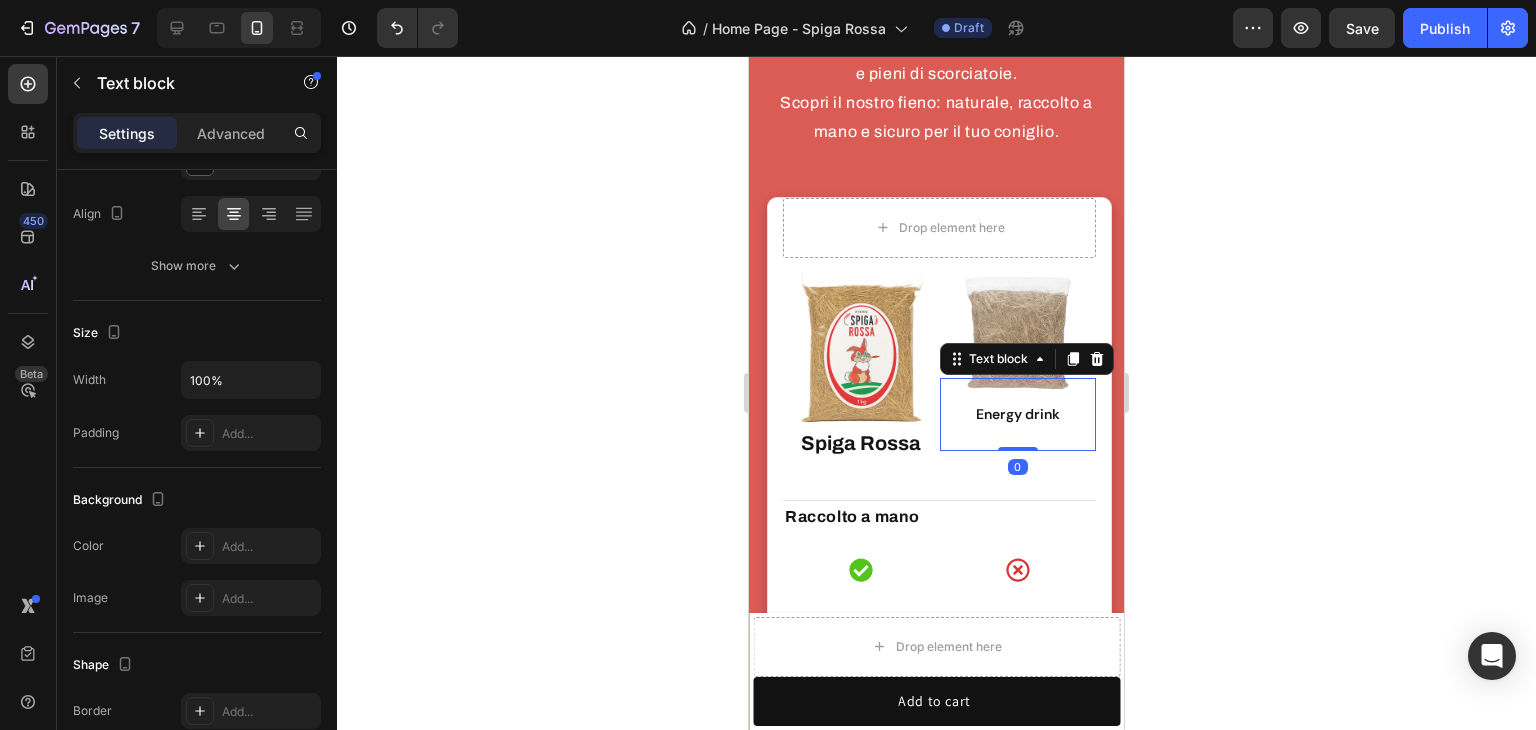 click on "Energy drink" at bounding box center [1018, 414] 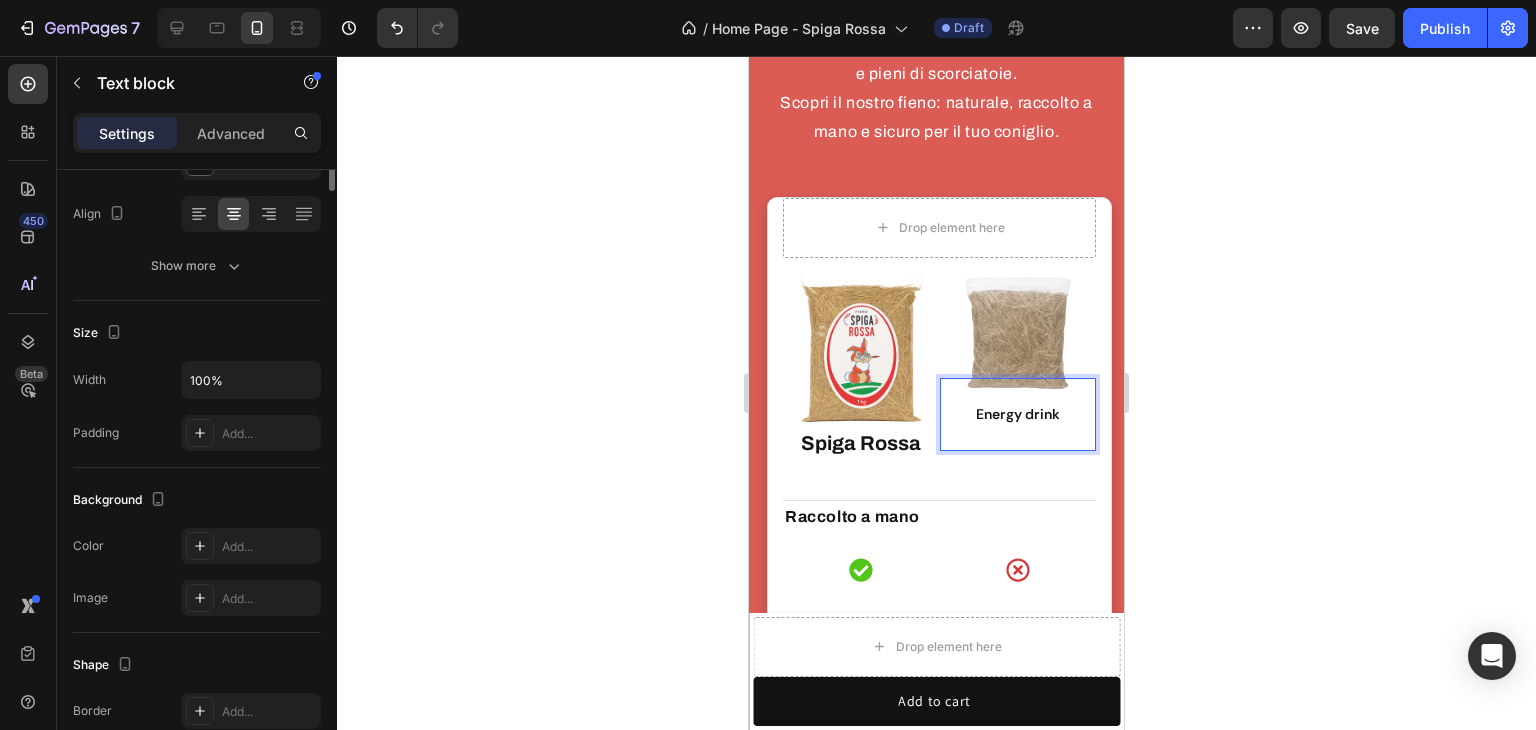 scroll, scrollTop: 0, scrollLeft: 0, axis: both 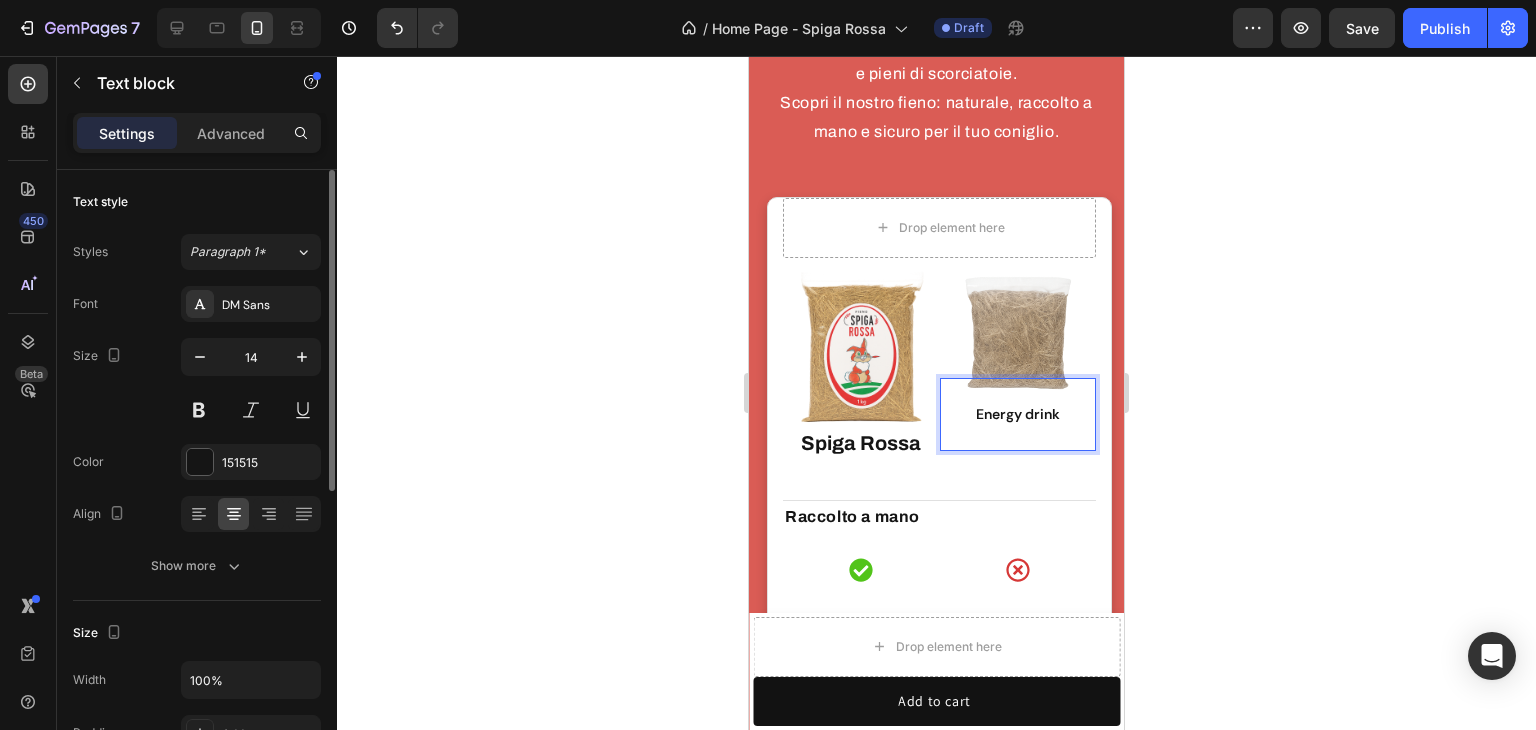 click on "Energy drink" at bounding box center [1018, 414] 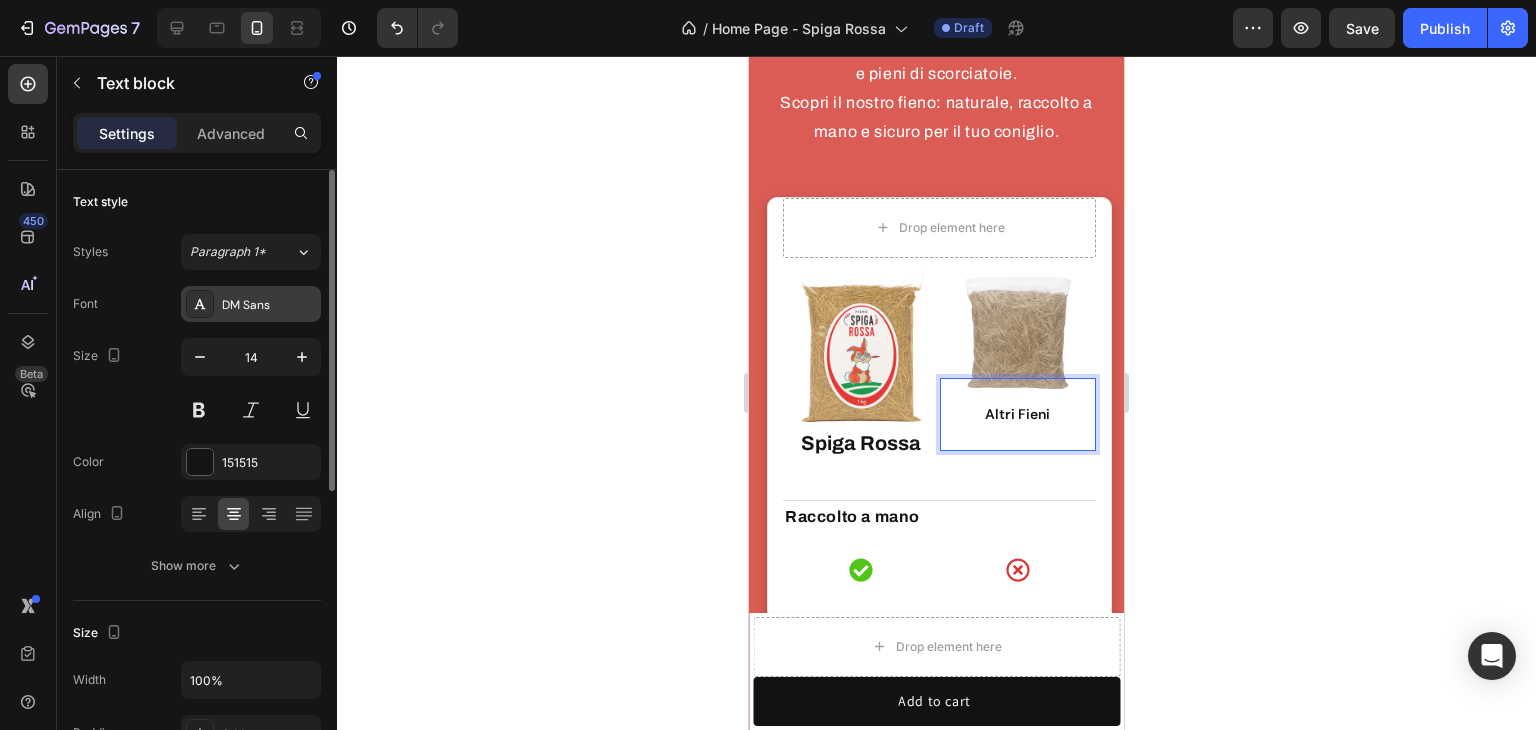 click on "DM Sans" at bounding box center [251, 304] 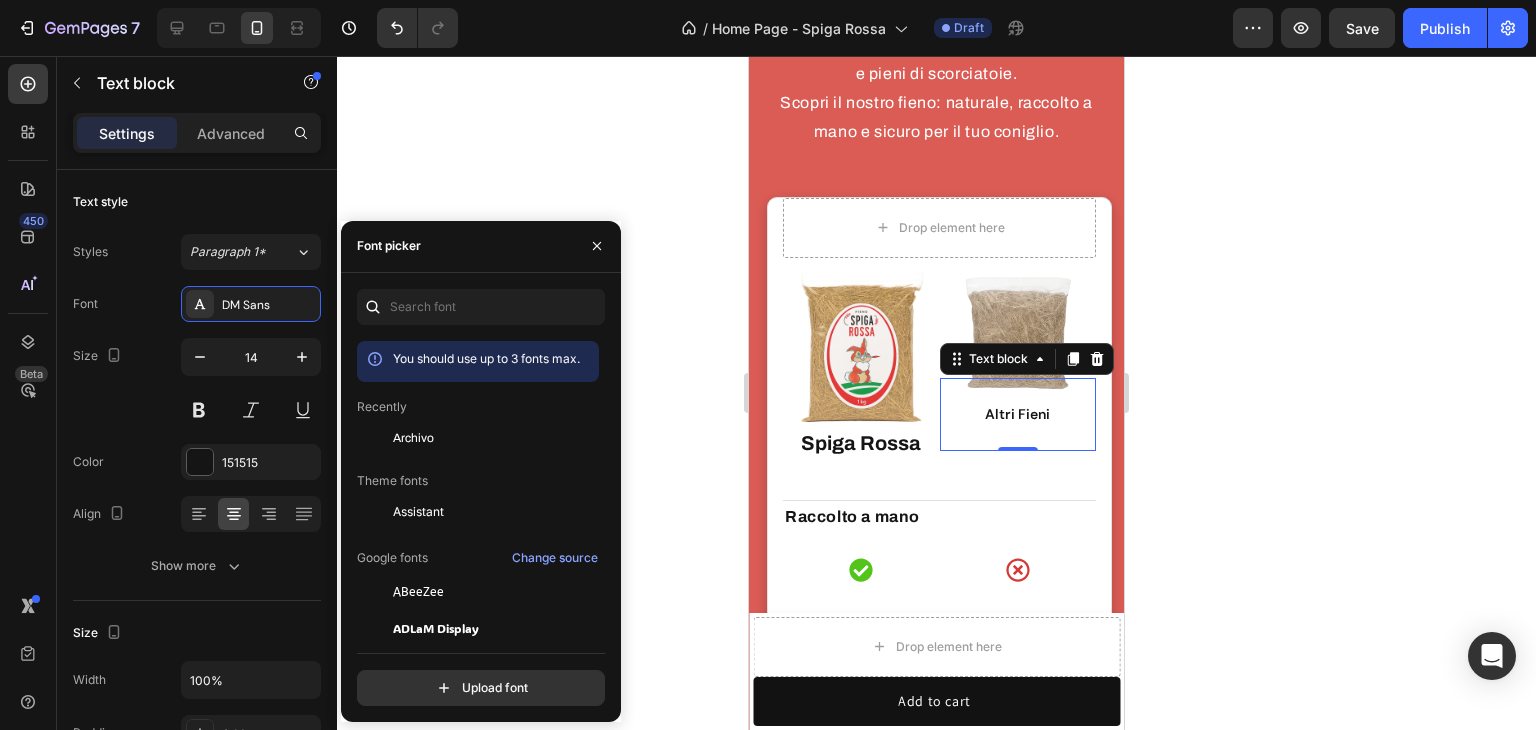 click on "Archivo" at bounding box center [413, 438] 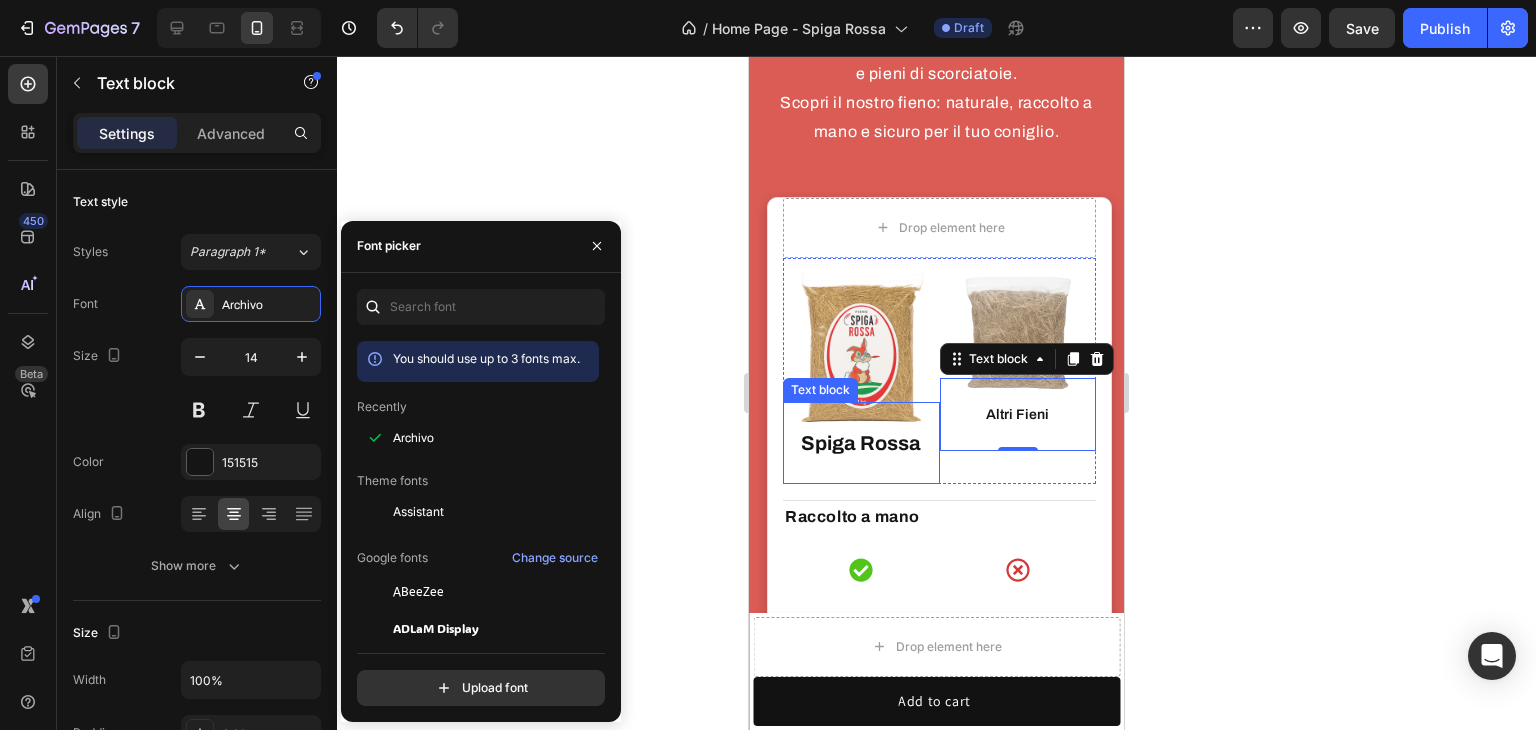 click on "Spiga Rossa" at bounding box center (861, 443) 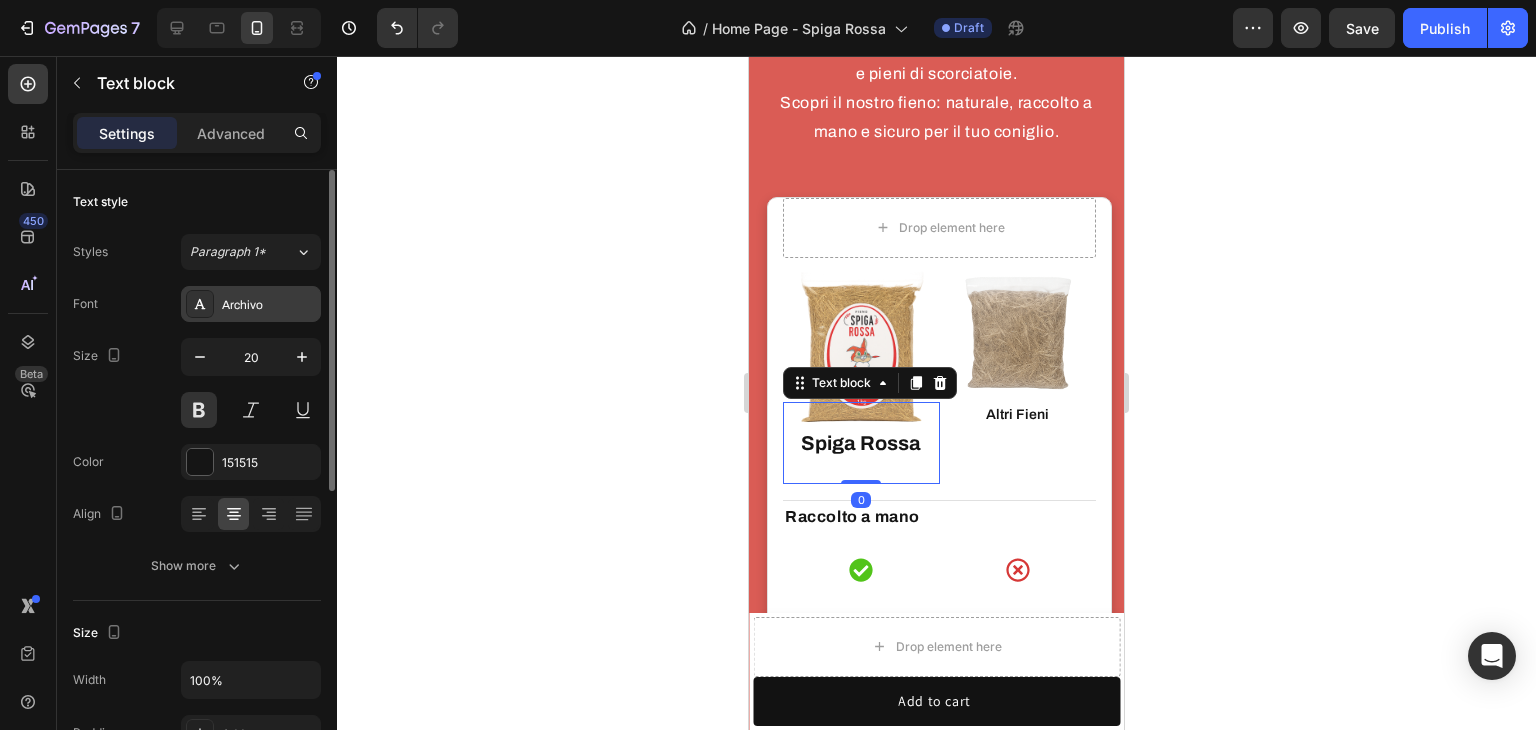 click on "Archivo" at bounding box center [251, 304] 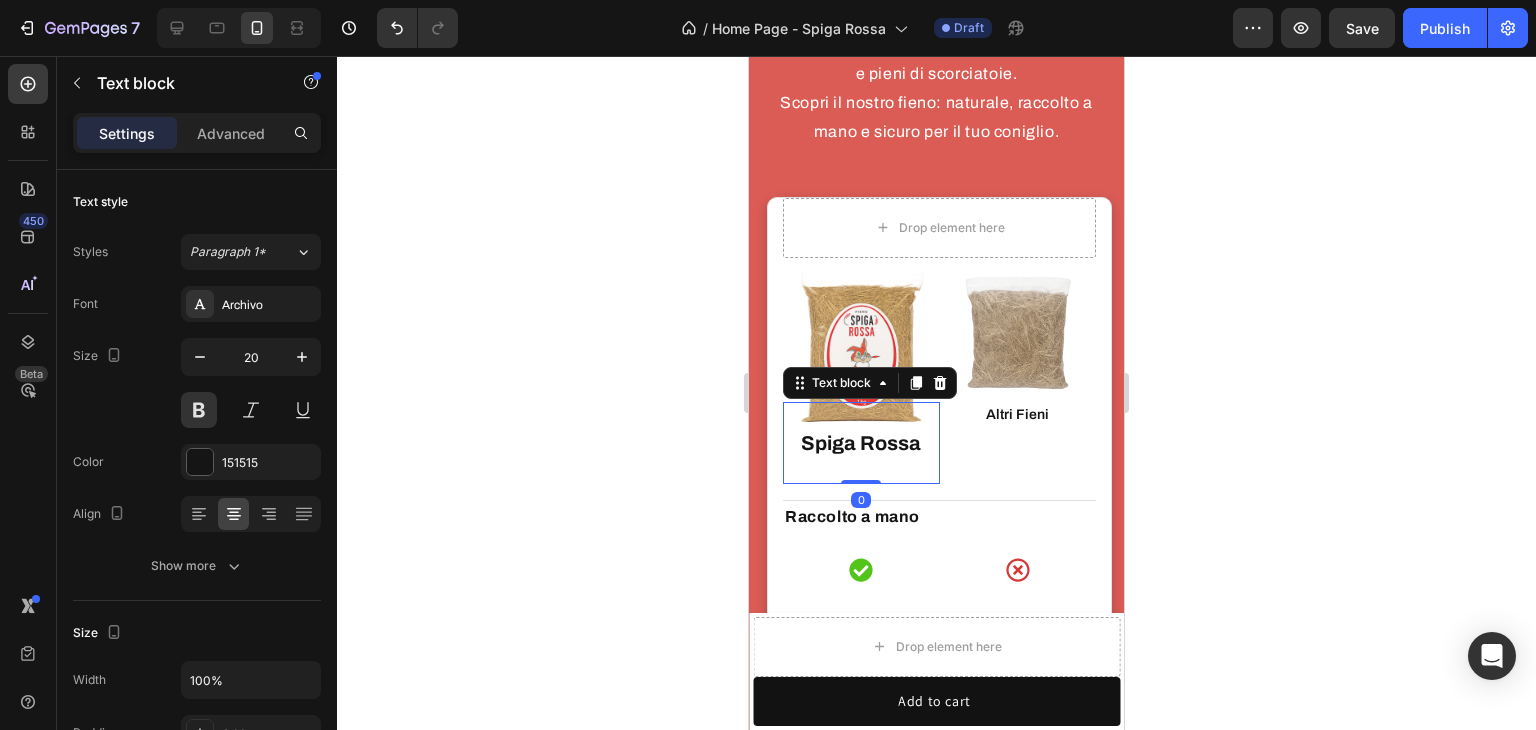 click 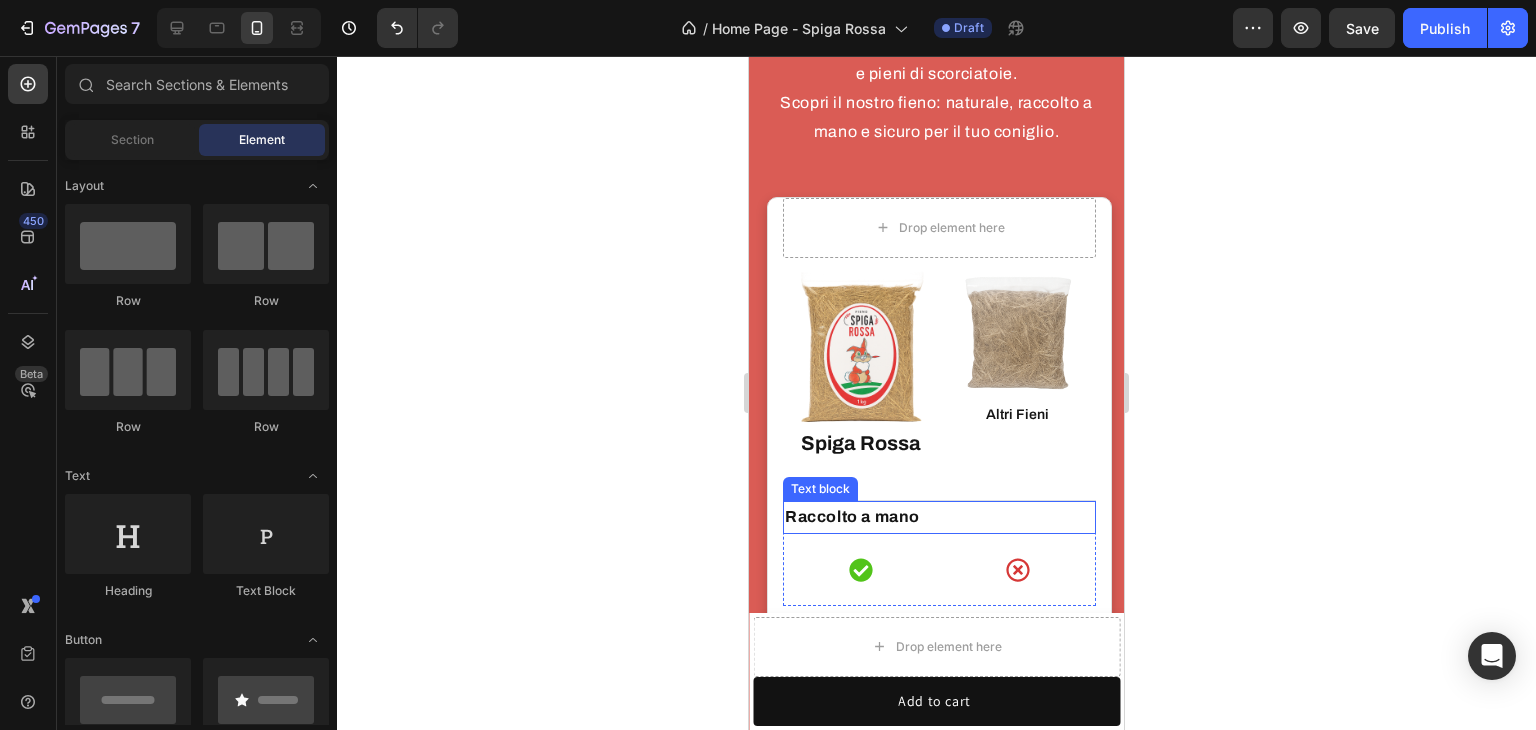 click on "Raccolto a mano" at bounding box center [939, 517] 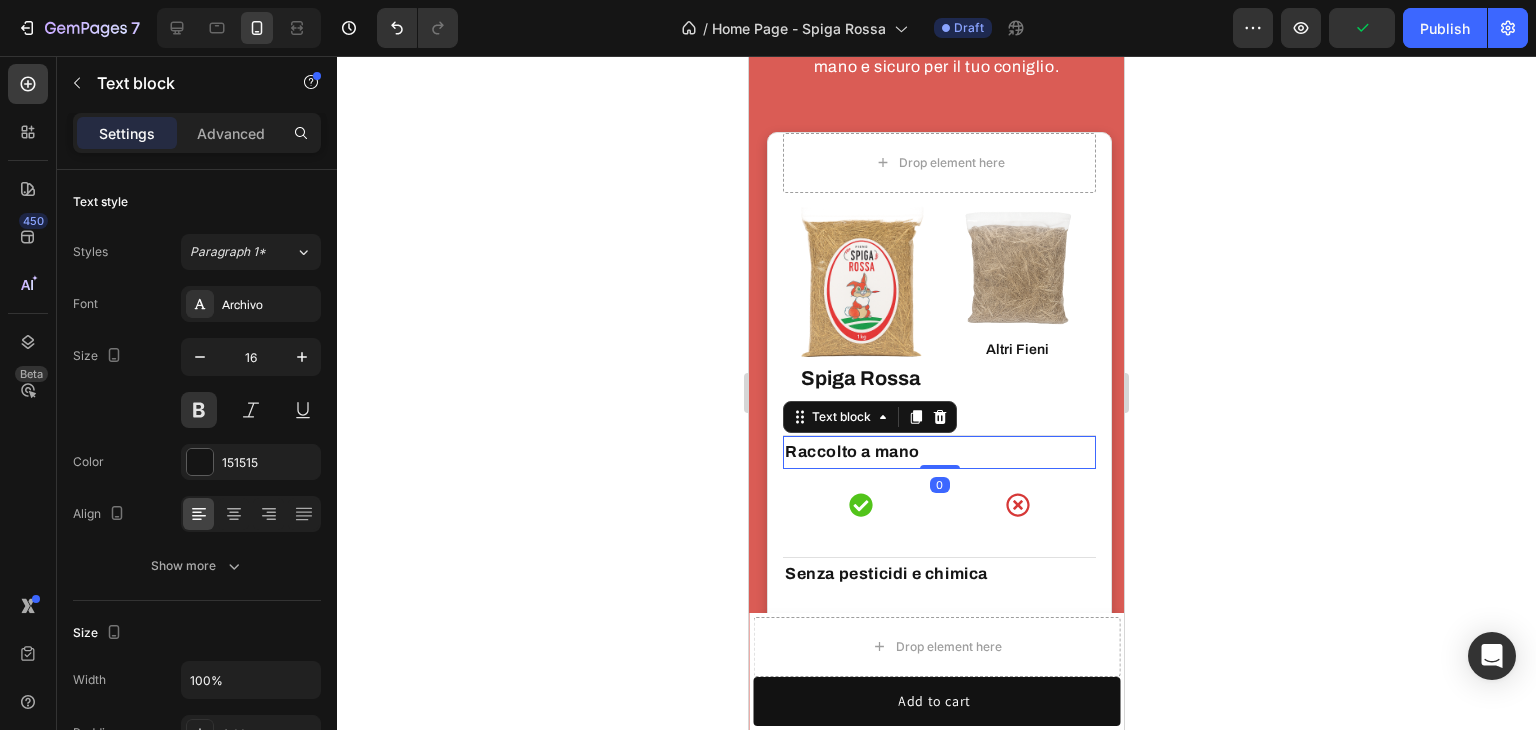 scroll, scrollTop: 5558, scrollLeft: 0, axis: vertical 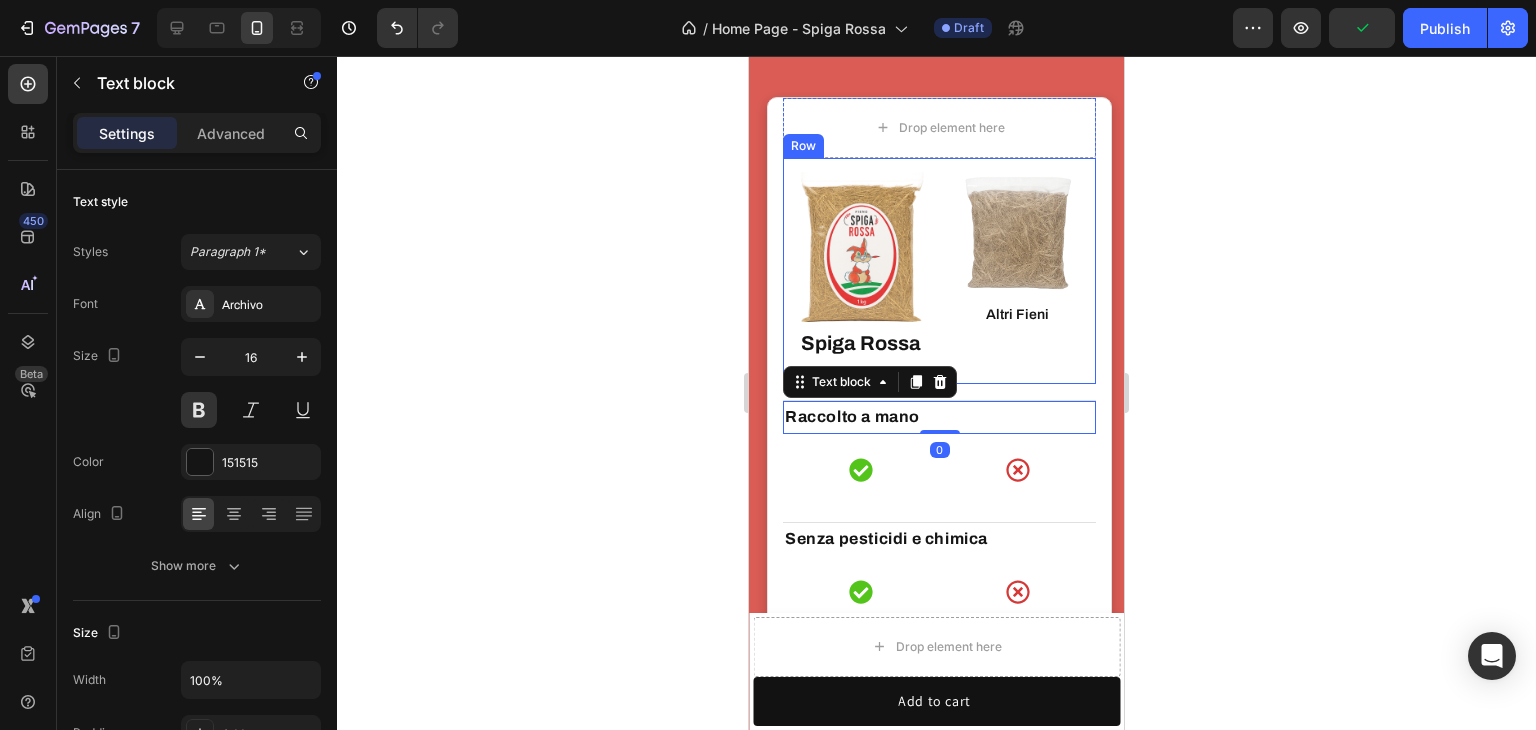 click on "Image Altri Fieni Text block Altri Fieni Text block" at bounding box center [1018, 271] 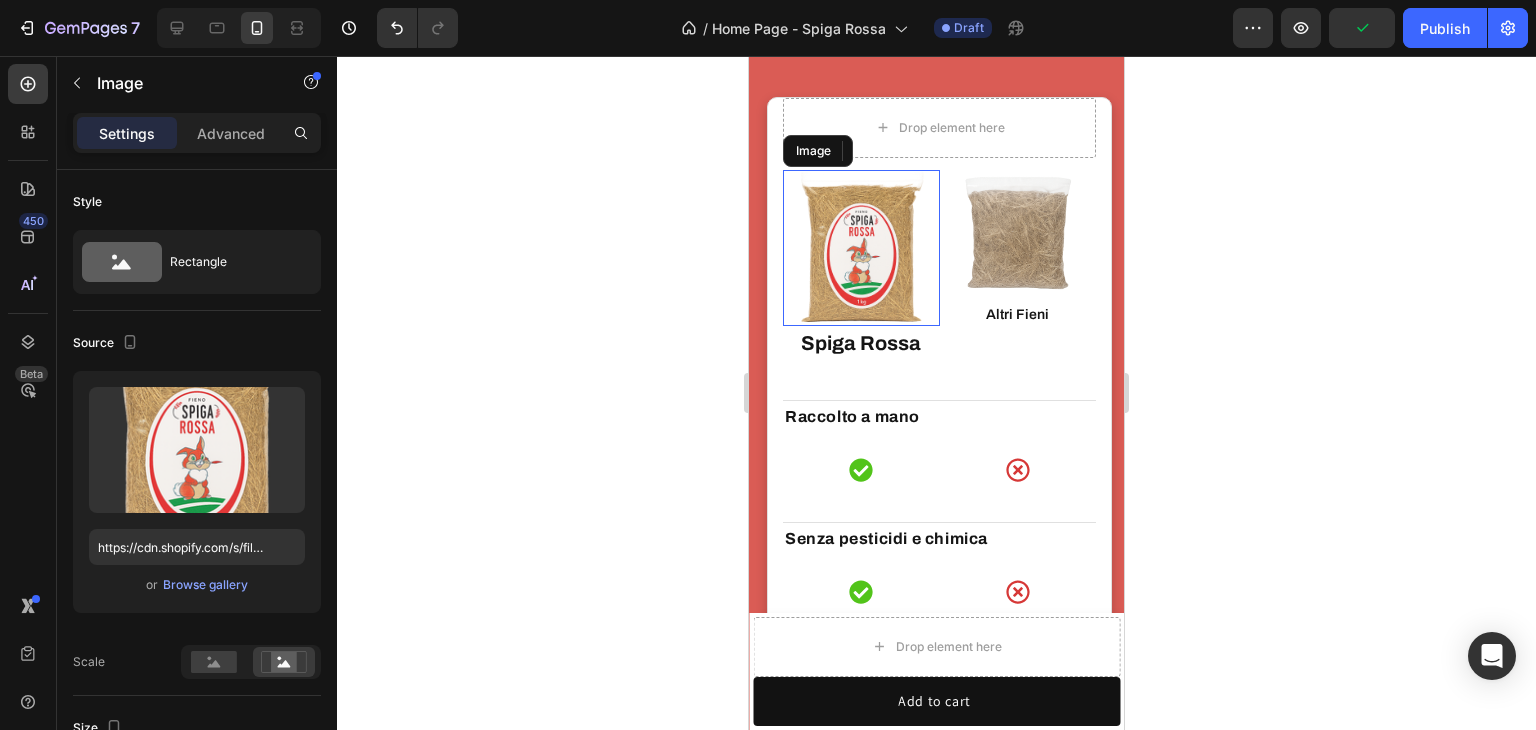 click at bounding box center (861, 248) 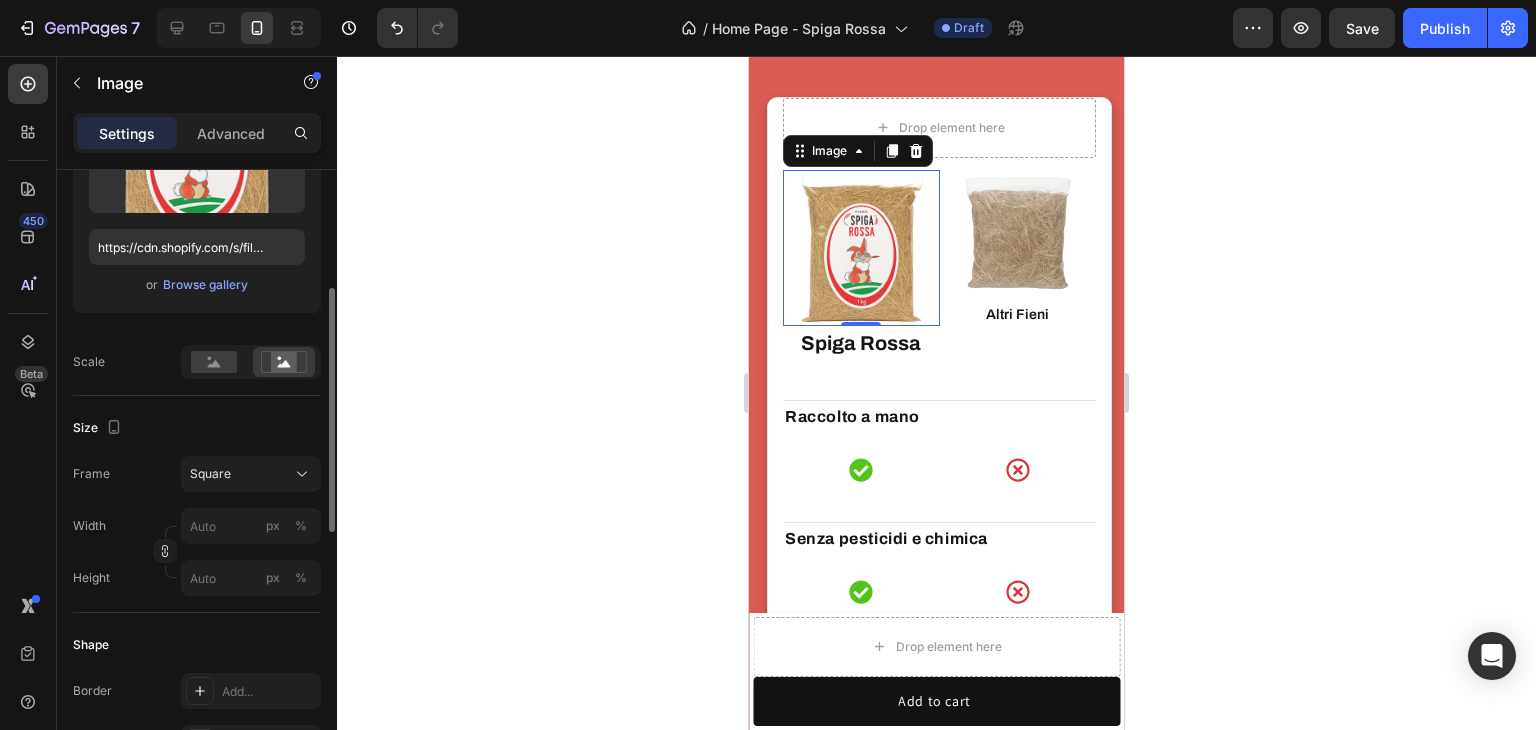 scroll, scrollTop: 700, scrollLeft: 0, axis: vertical 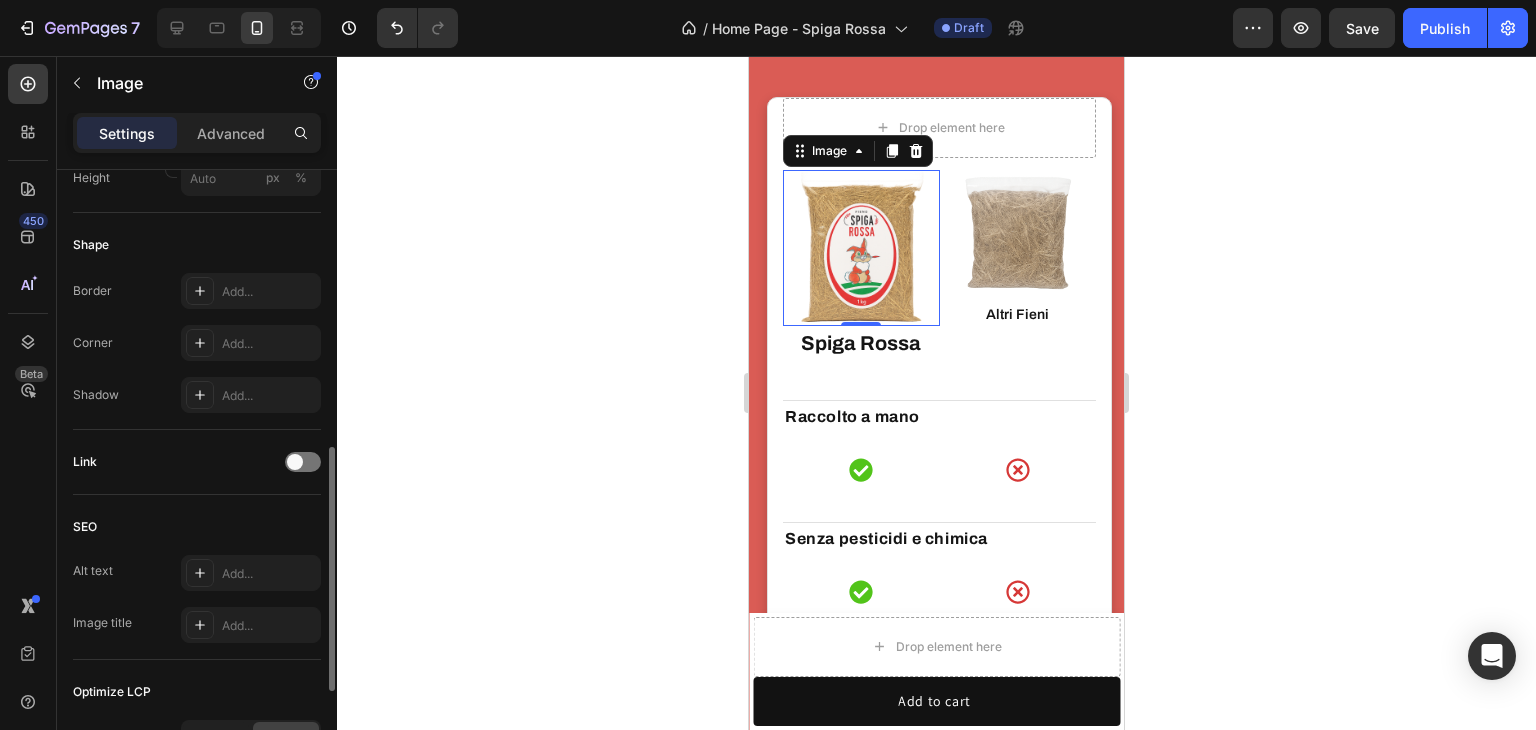 click 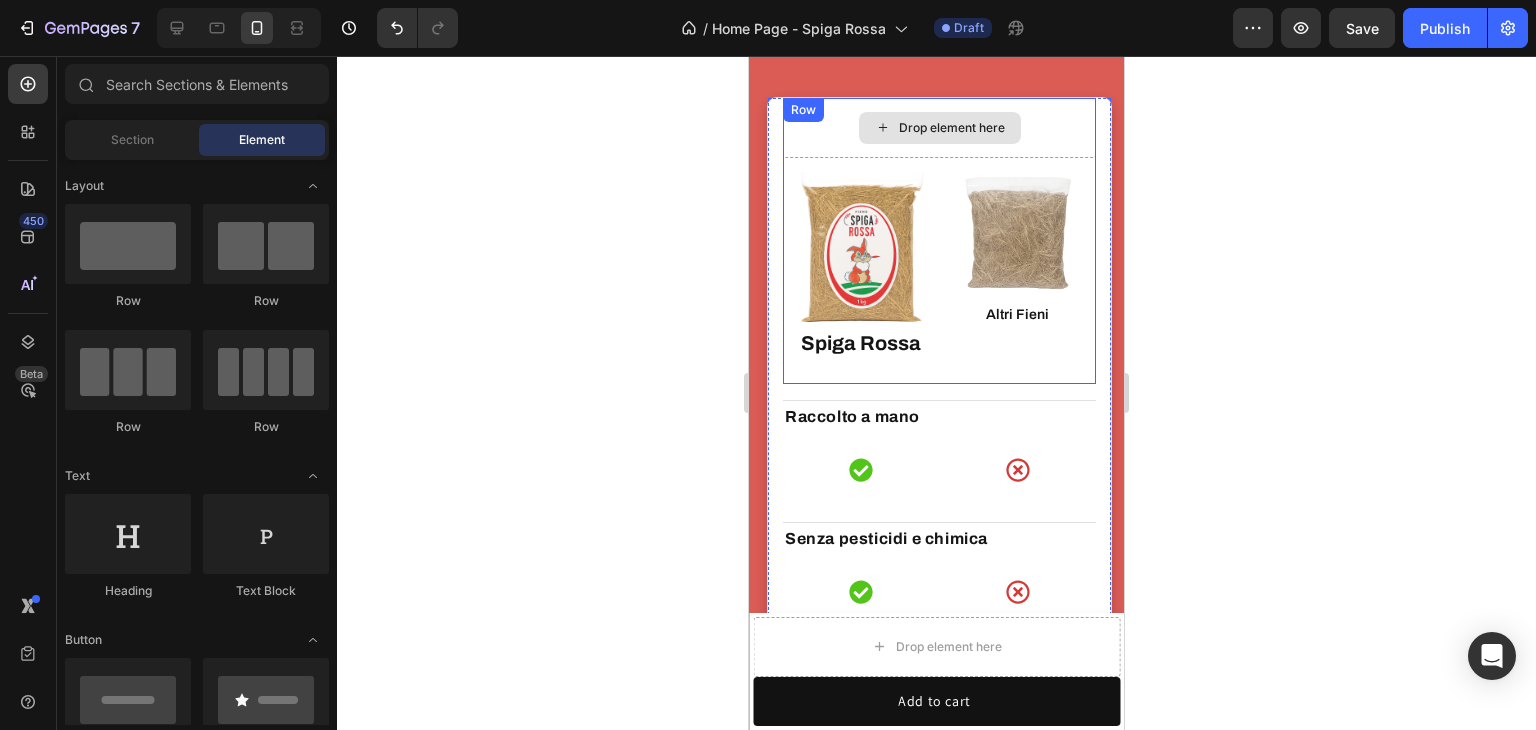 click on "Drop element here" at bounding box center (939, 128) 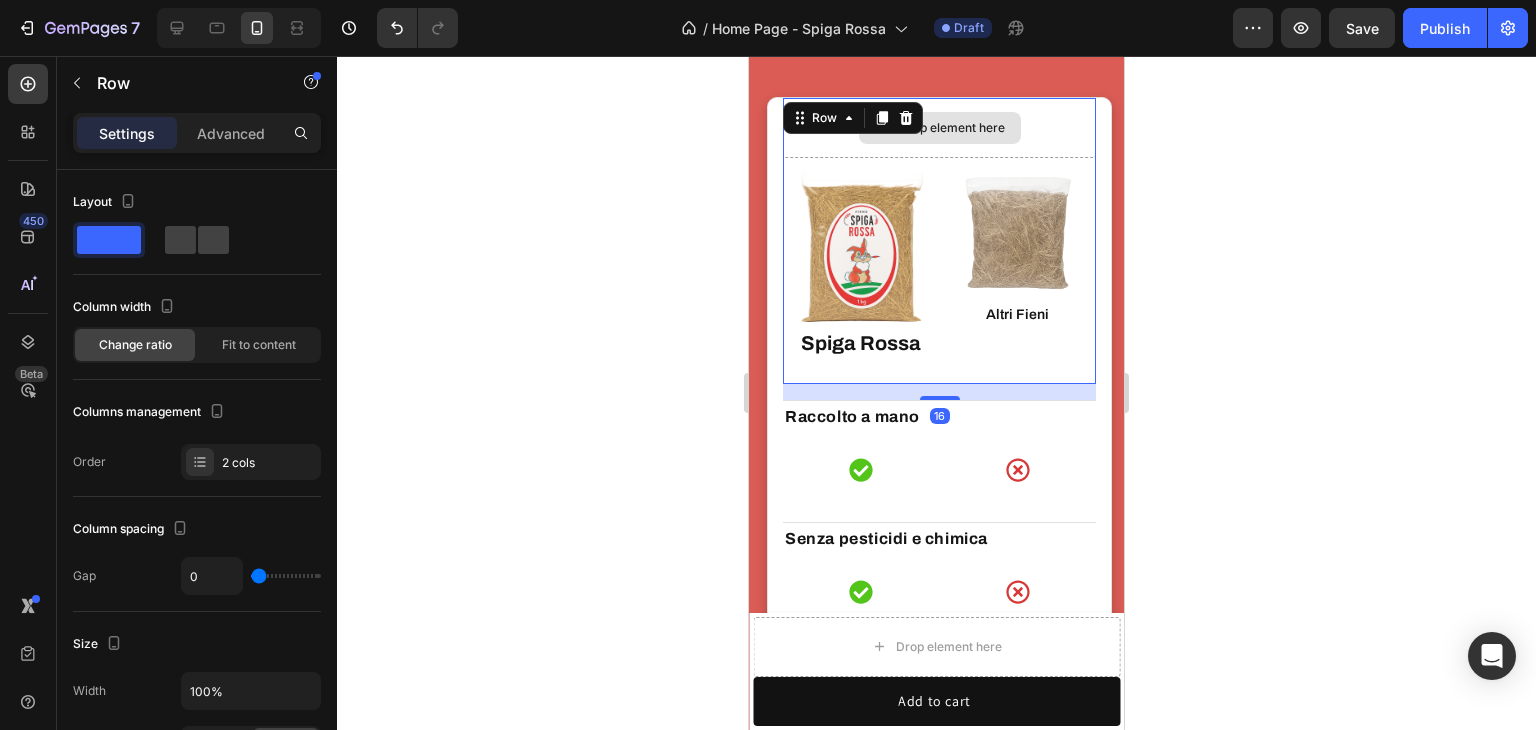 click on "Drop element here" at bounding box center [939, 128] 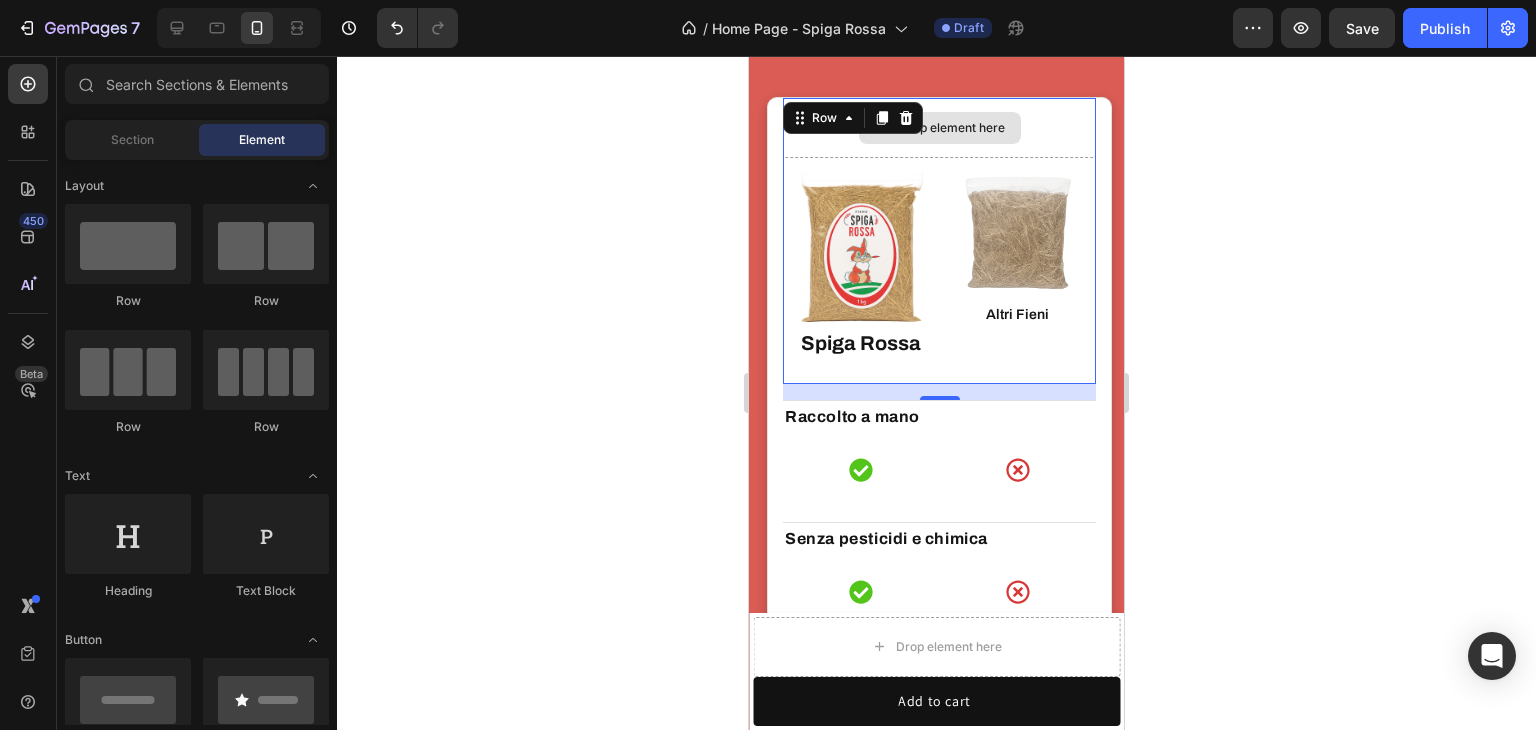 click on "Drop element here" at bounding box center (952, 128) 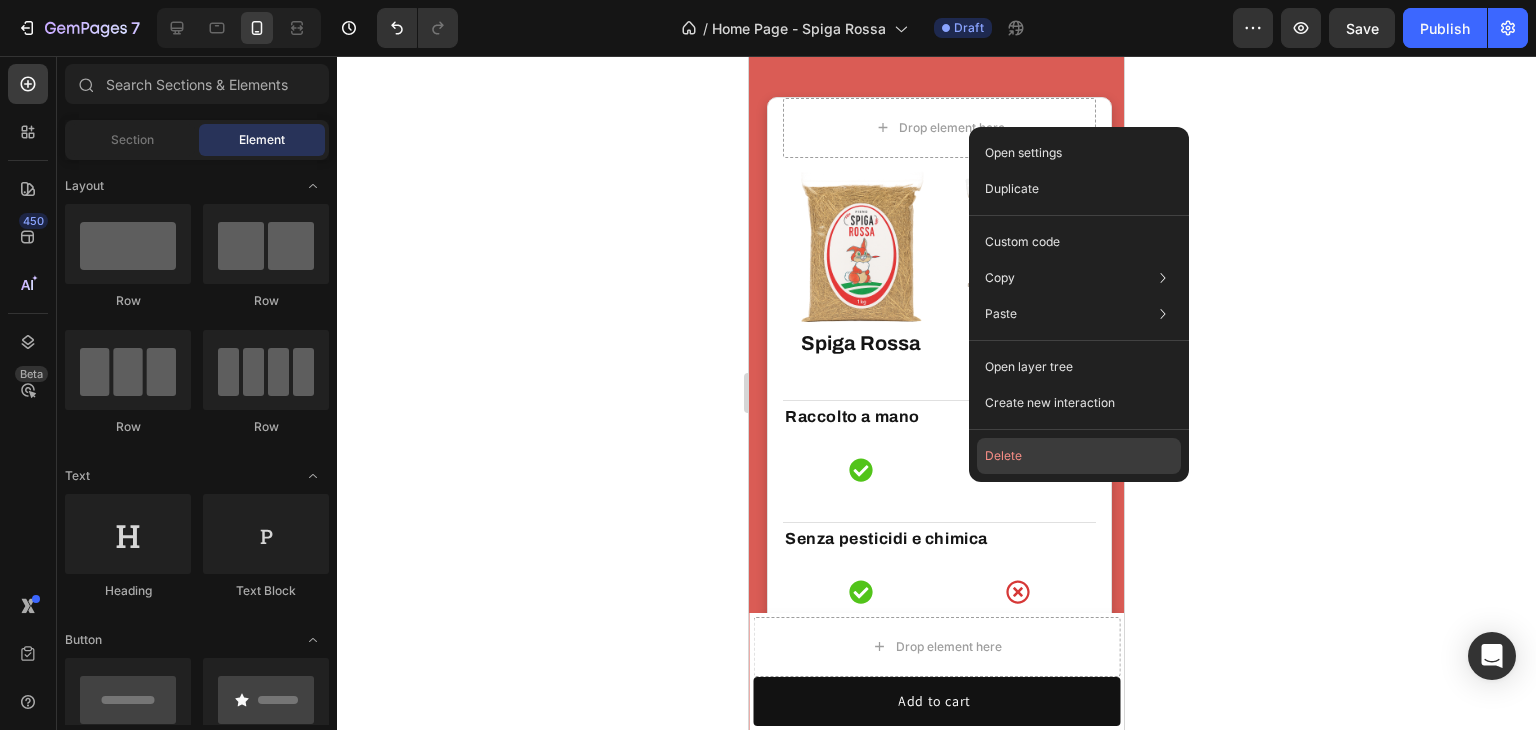 click on "Delete" 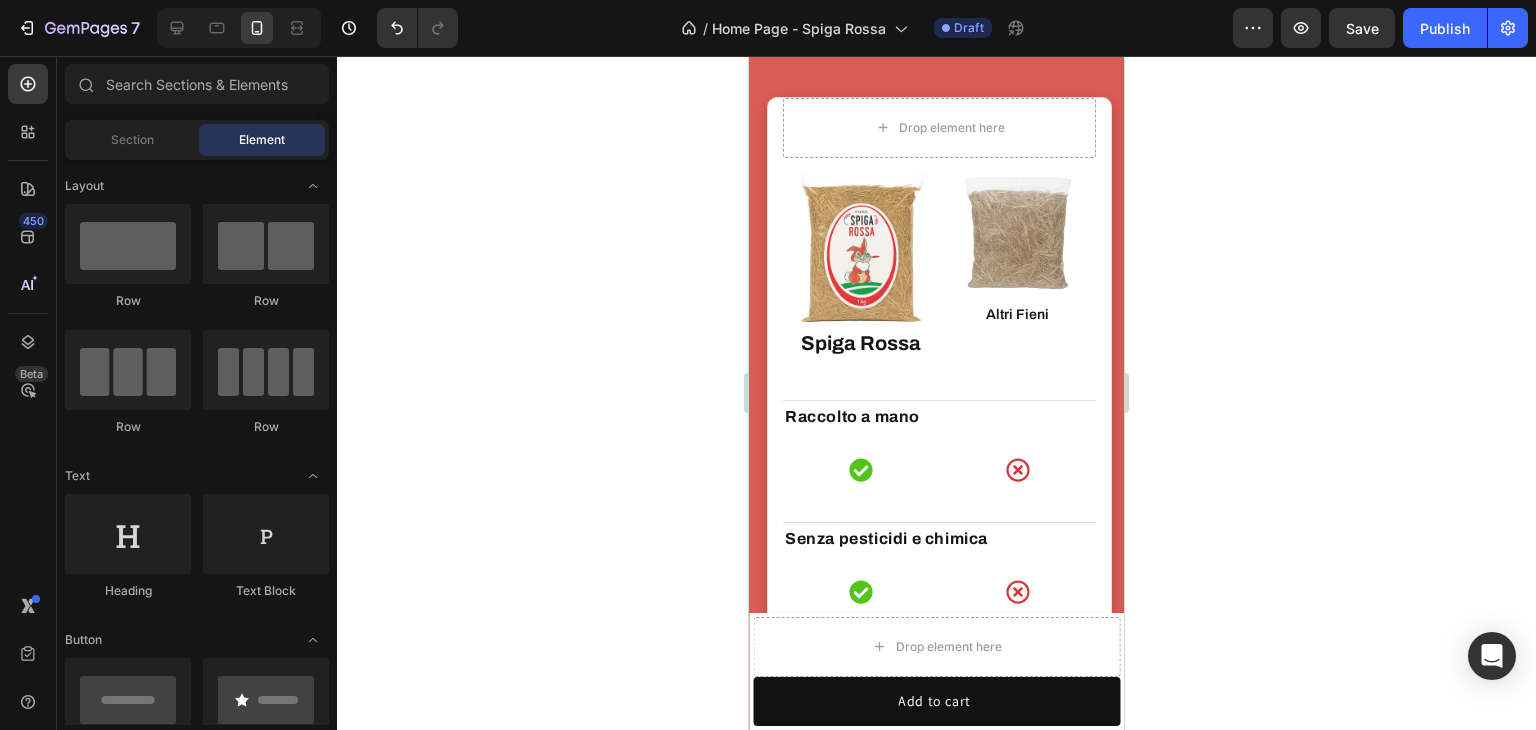 scroll, scrollTop: 5263, scrollLeft: 0, axis: vertical 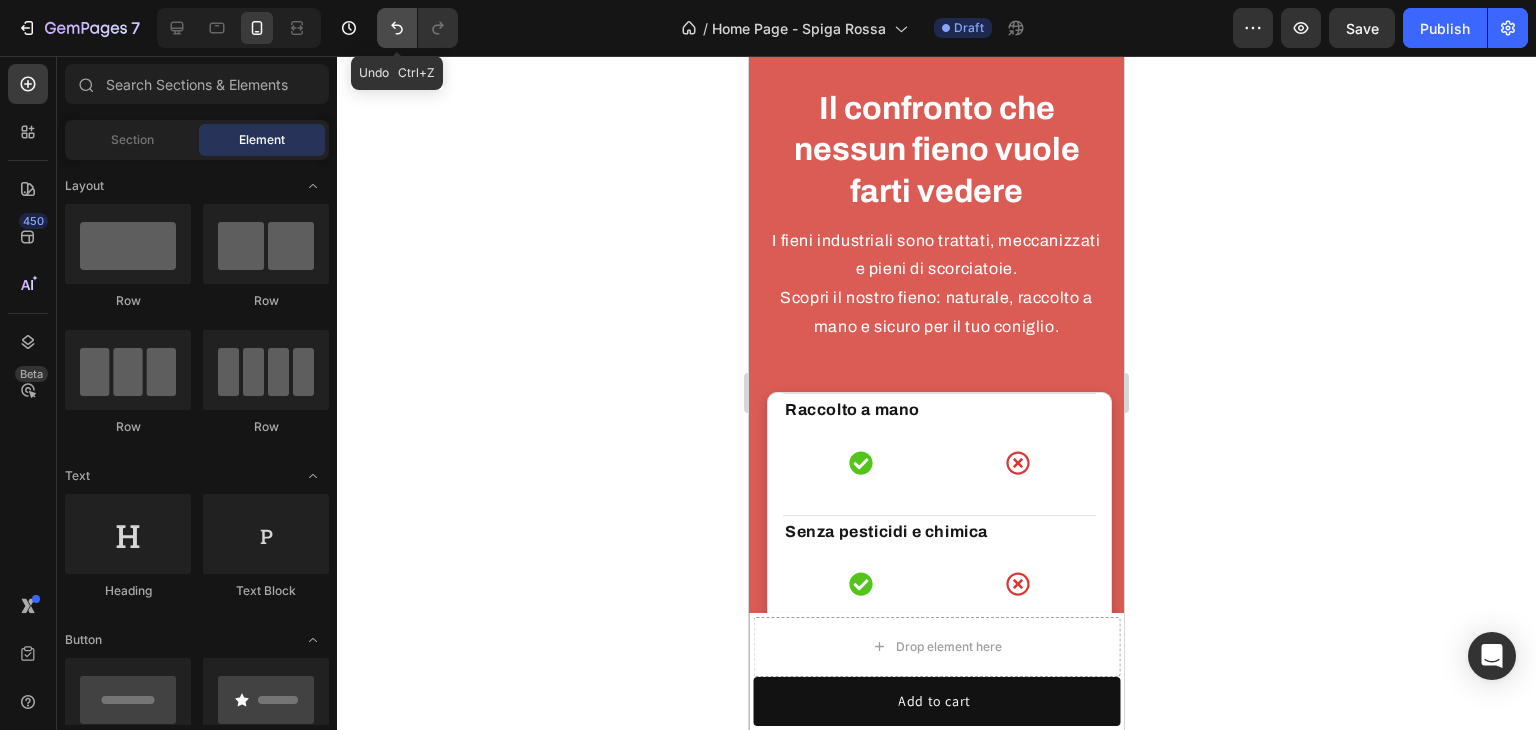 click 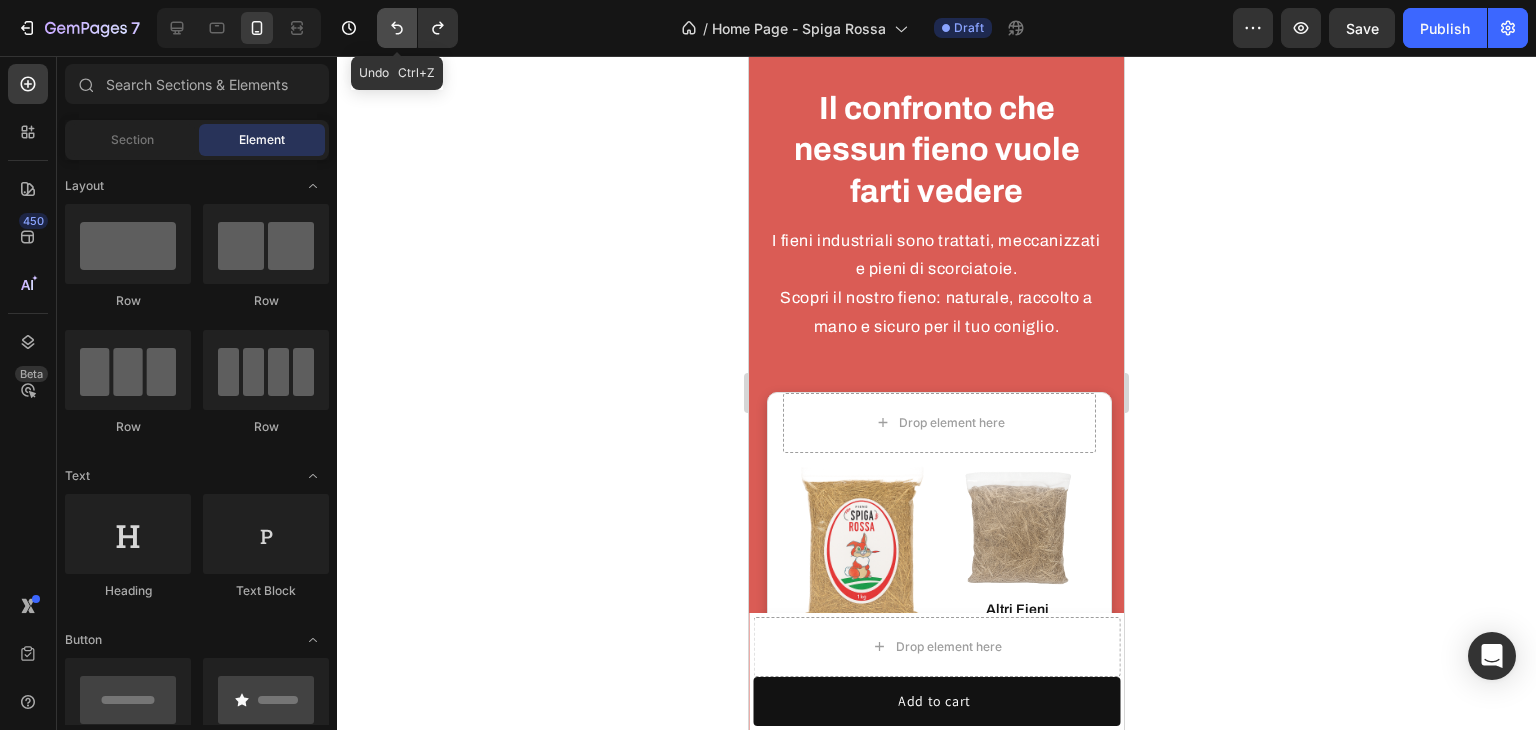 scroll, scrollTop: 5558, scrollLeft: 0, axis: vertical 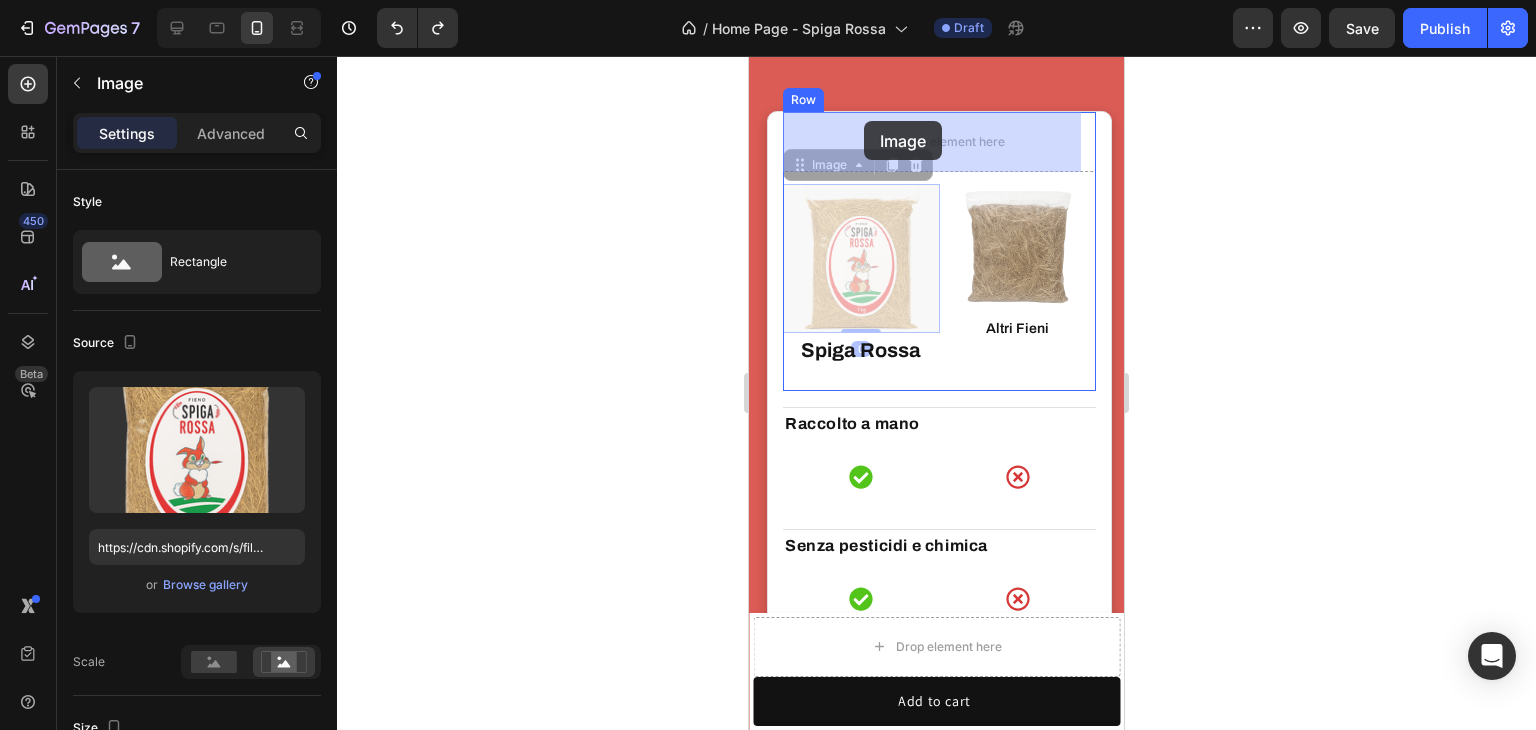 drag, startPoint x: 883, startPoint y: 192, endPoint x: 864, endPoint y: 121, distance: 73.4983 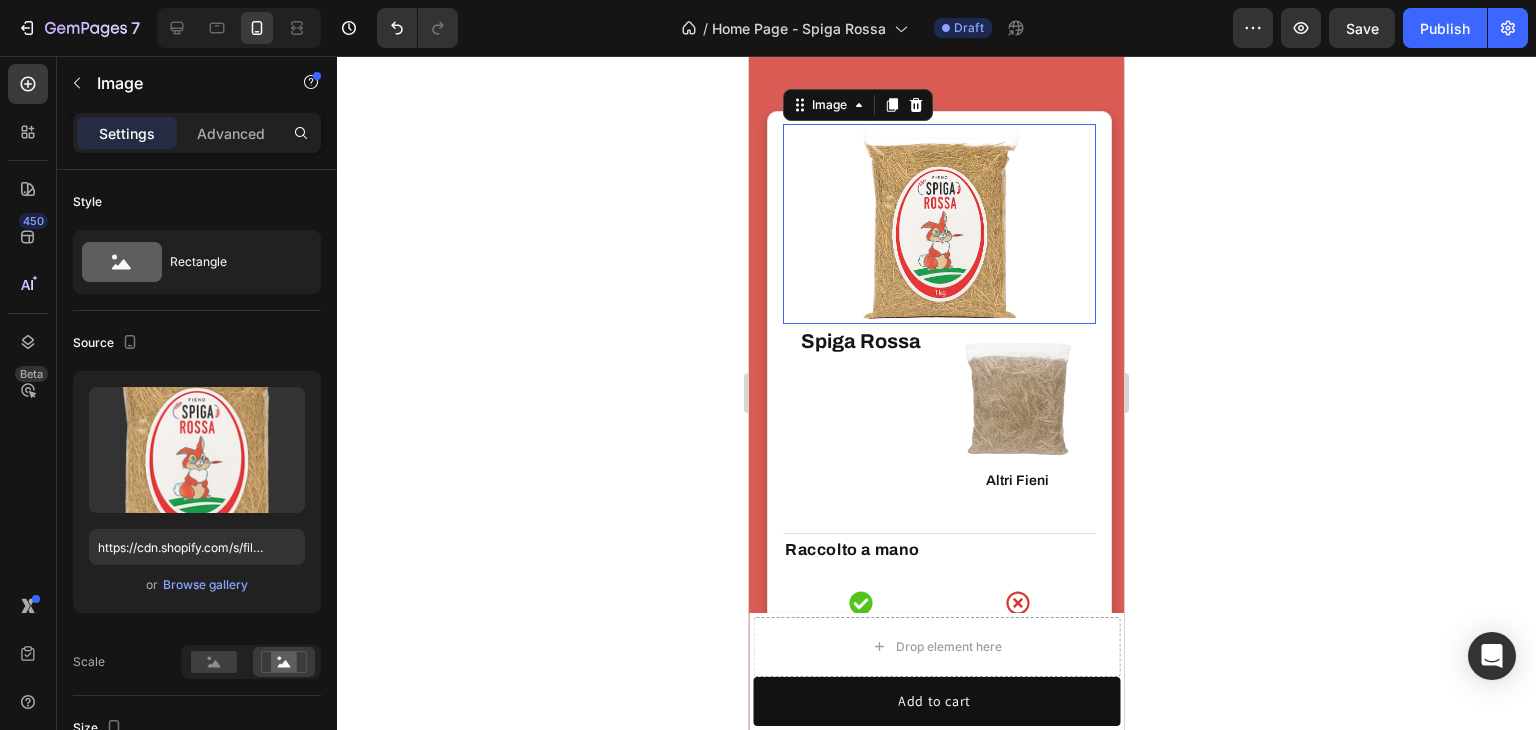scroll, scrollTop: 5529, scrollLeft: 0, axis: vertical 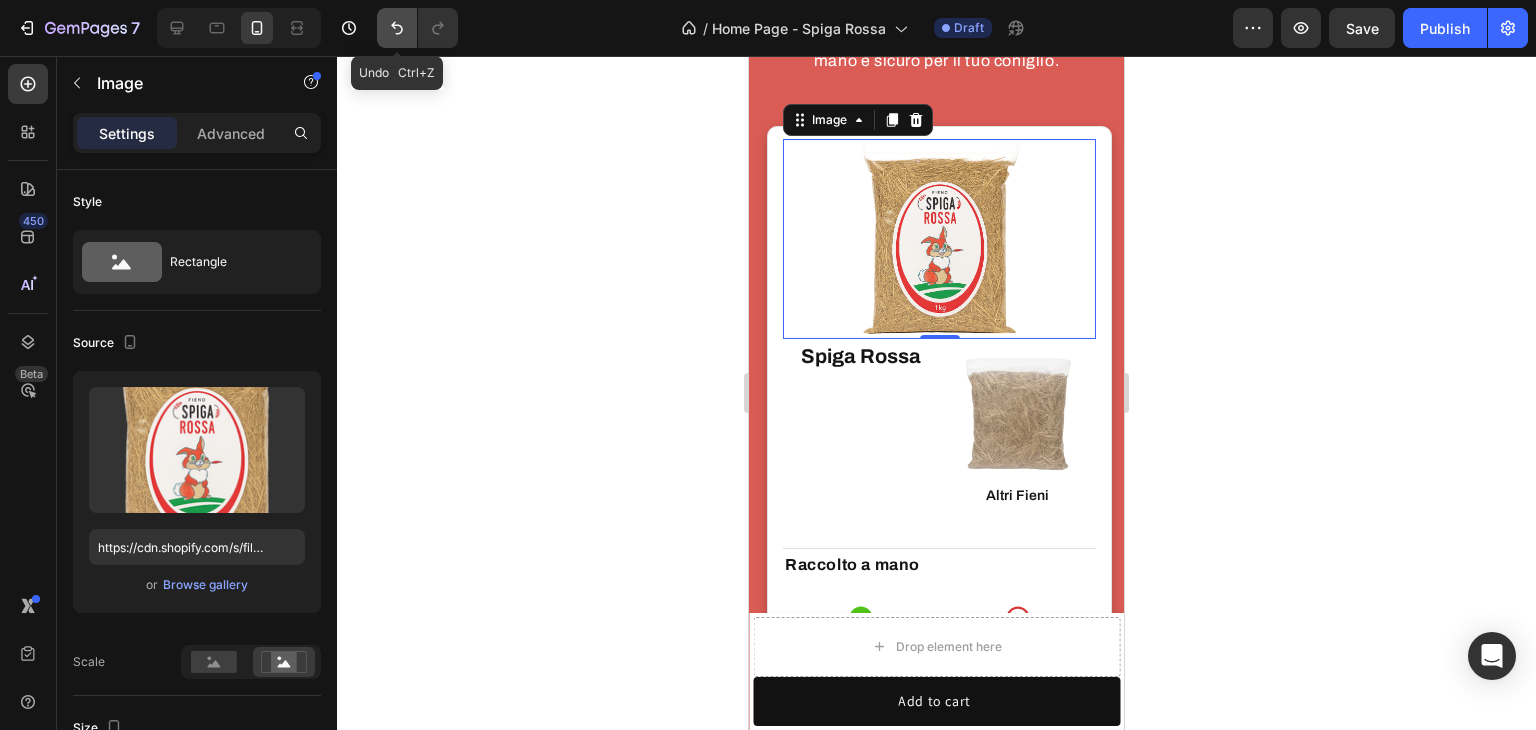 click 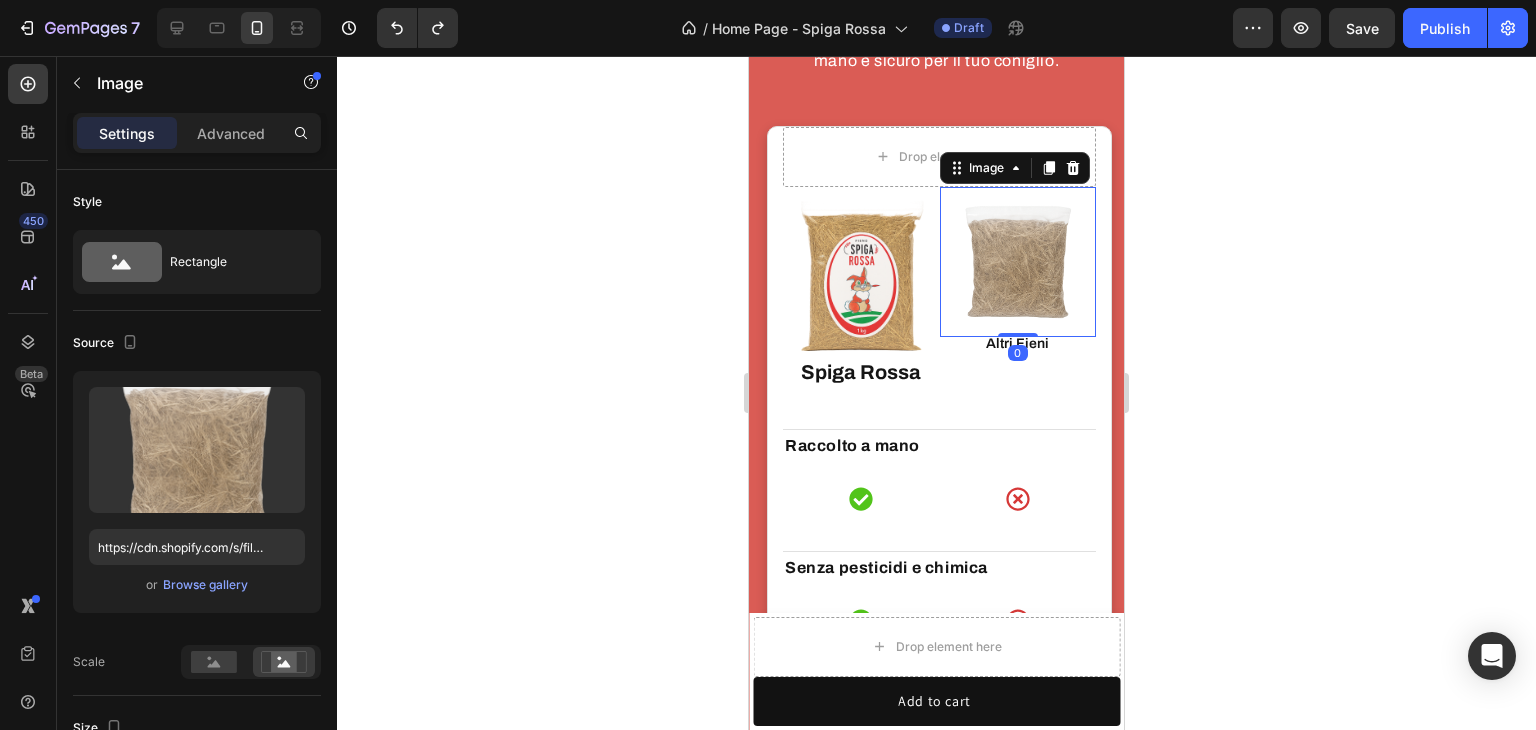 scroll, scrollTop: 700, scrollLeft: 0, axis: vertical 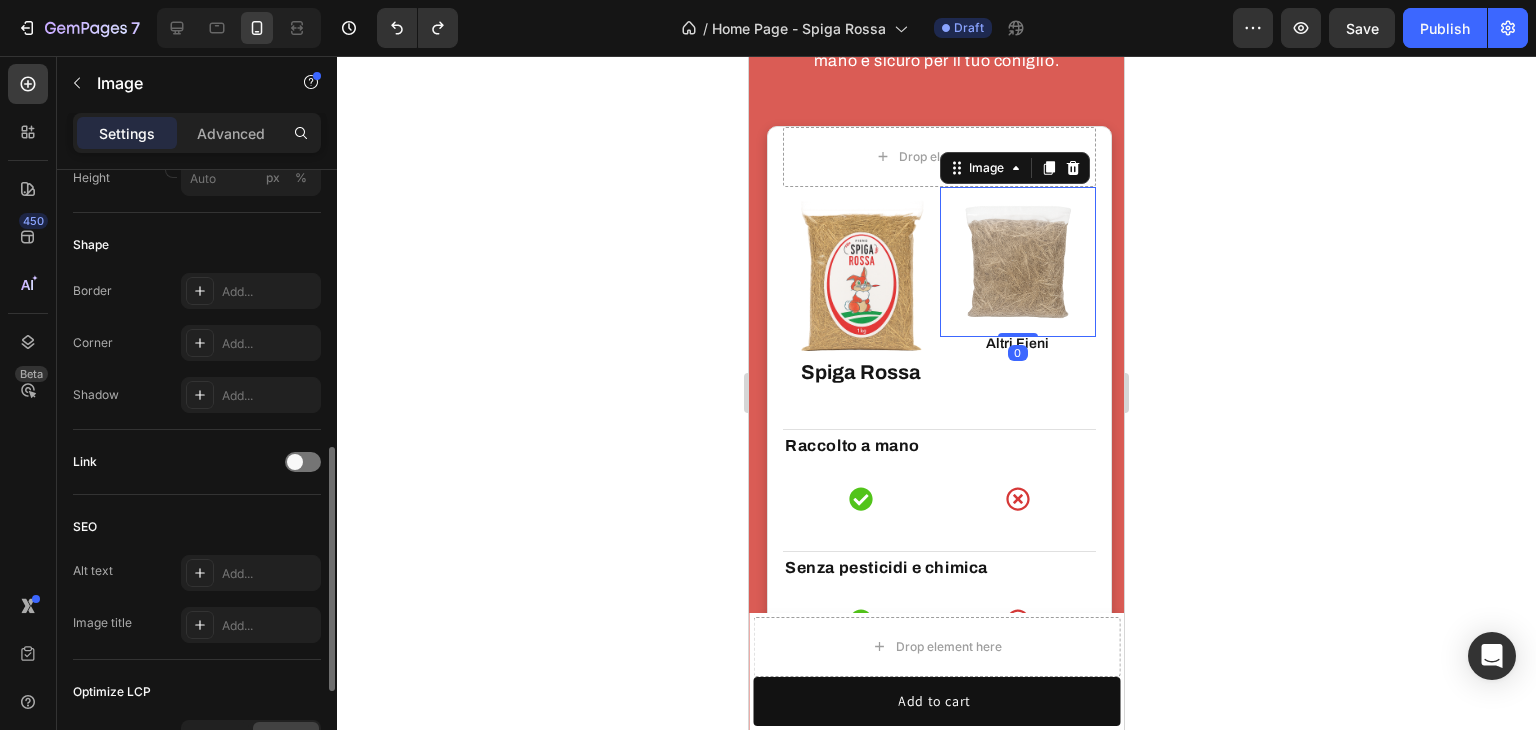 click at bounding box center (1018, 262) 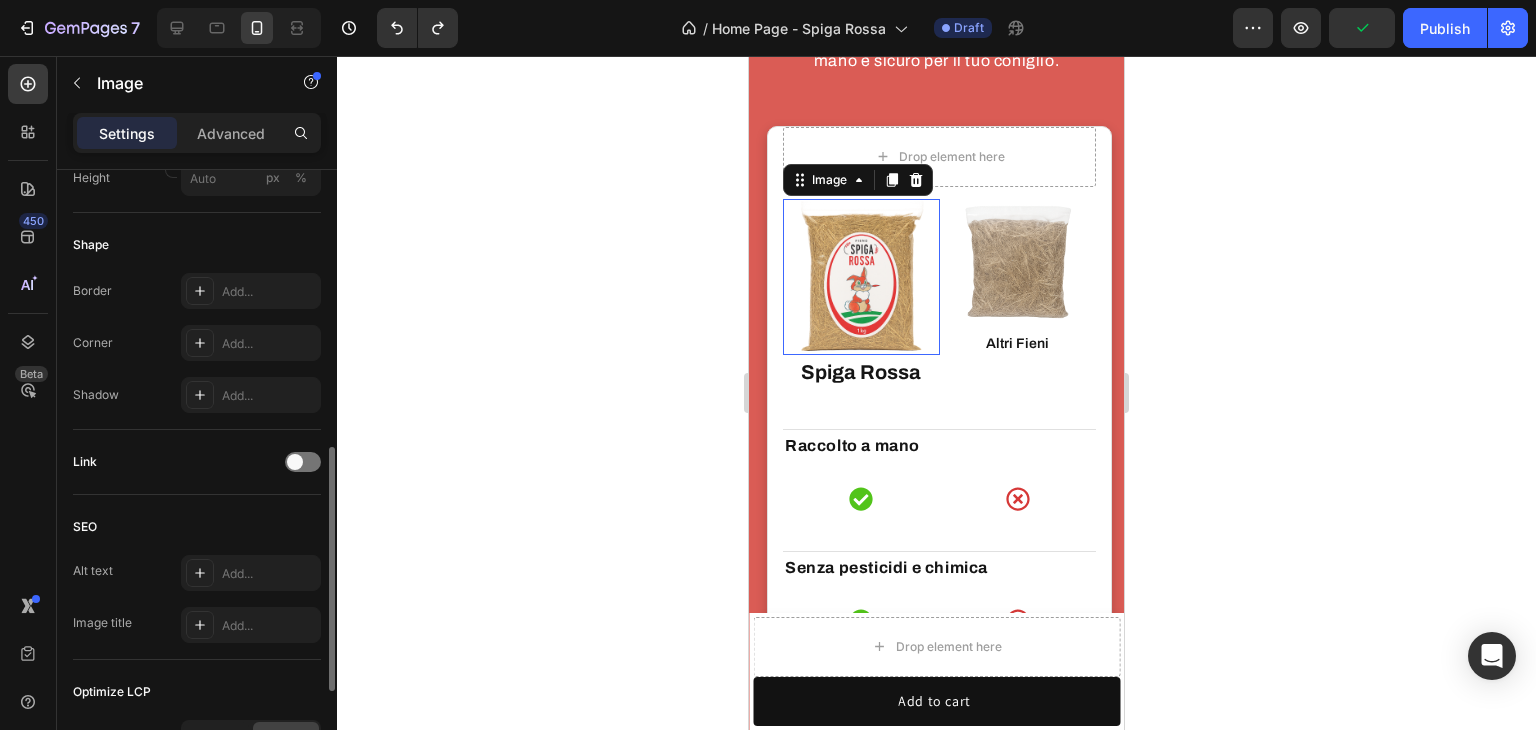 click at bounding box center [861, 277] 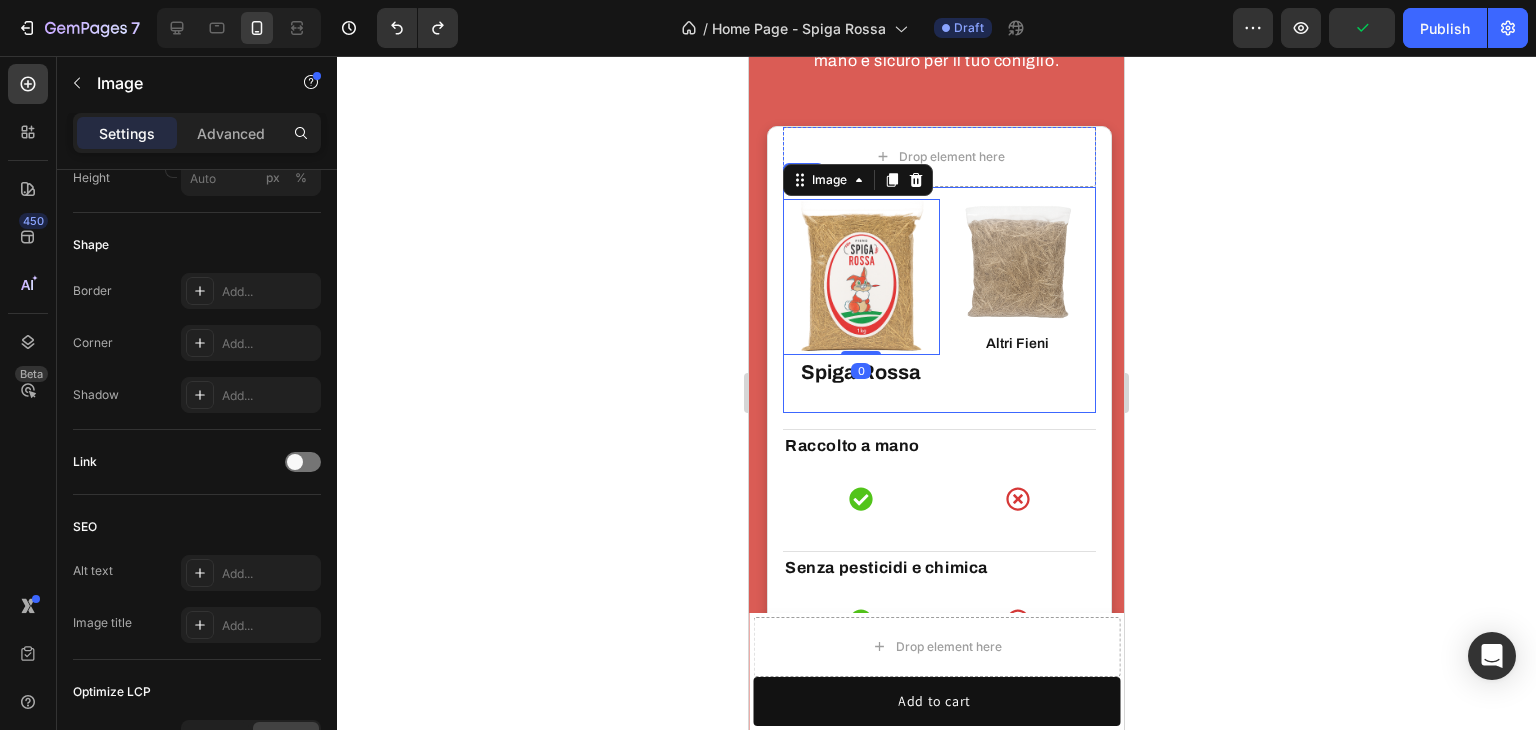 click on "Image Image 0 Spiga Rossa Text block Image Altri Fieni Text block Altri Fieni Text block Row" at bounding box center (939, 300) 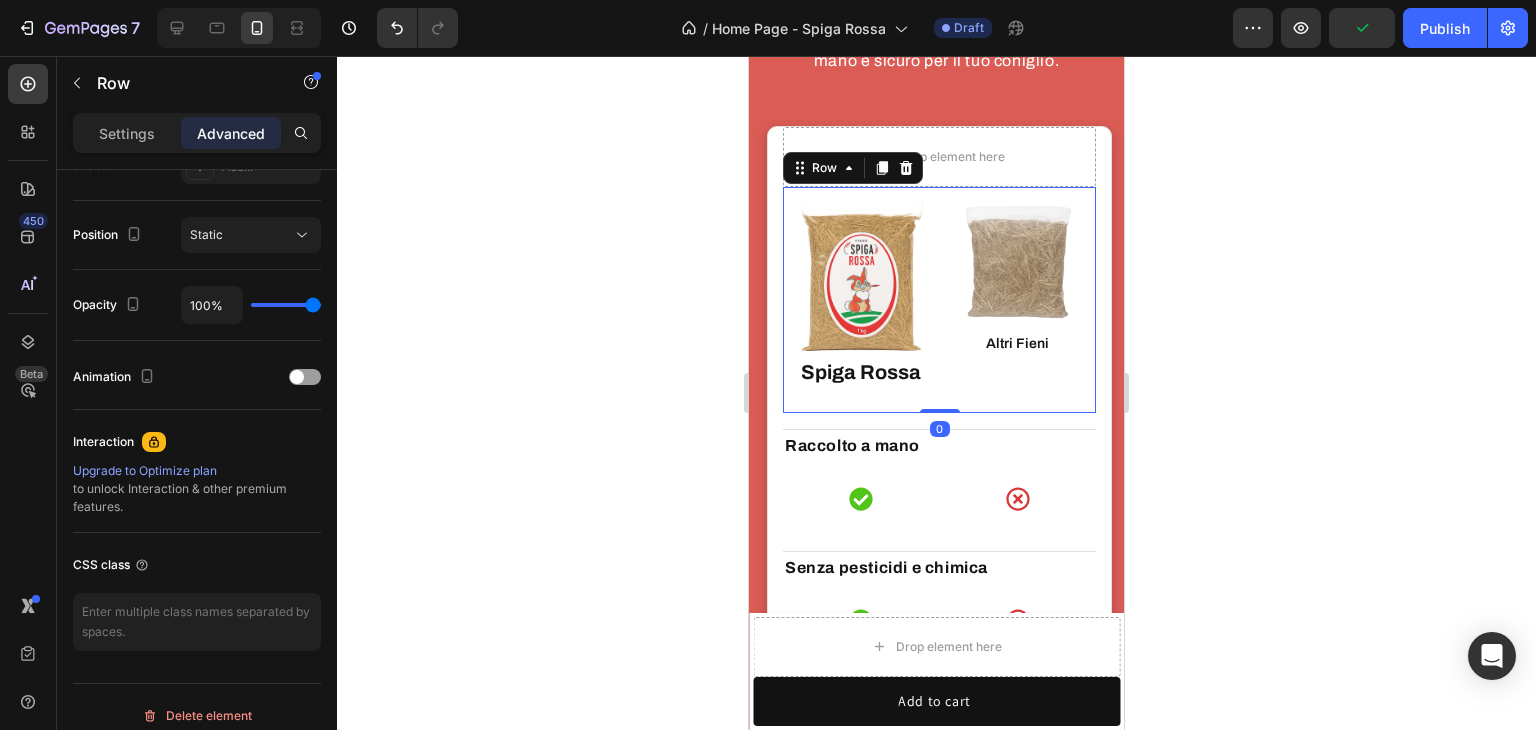 scroll, scrollTop: 0, scrollLeft: 0, axis: both 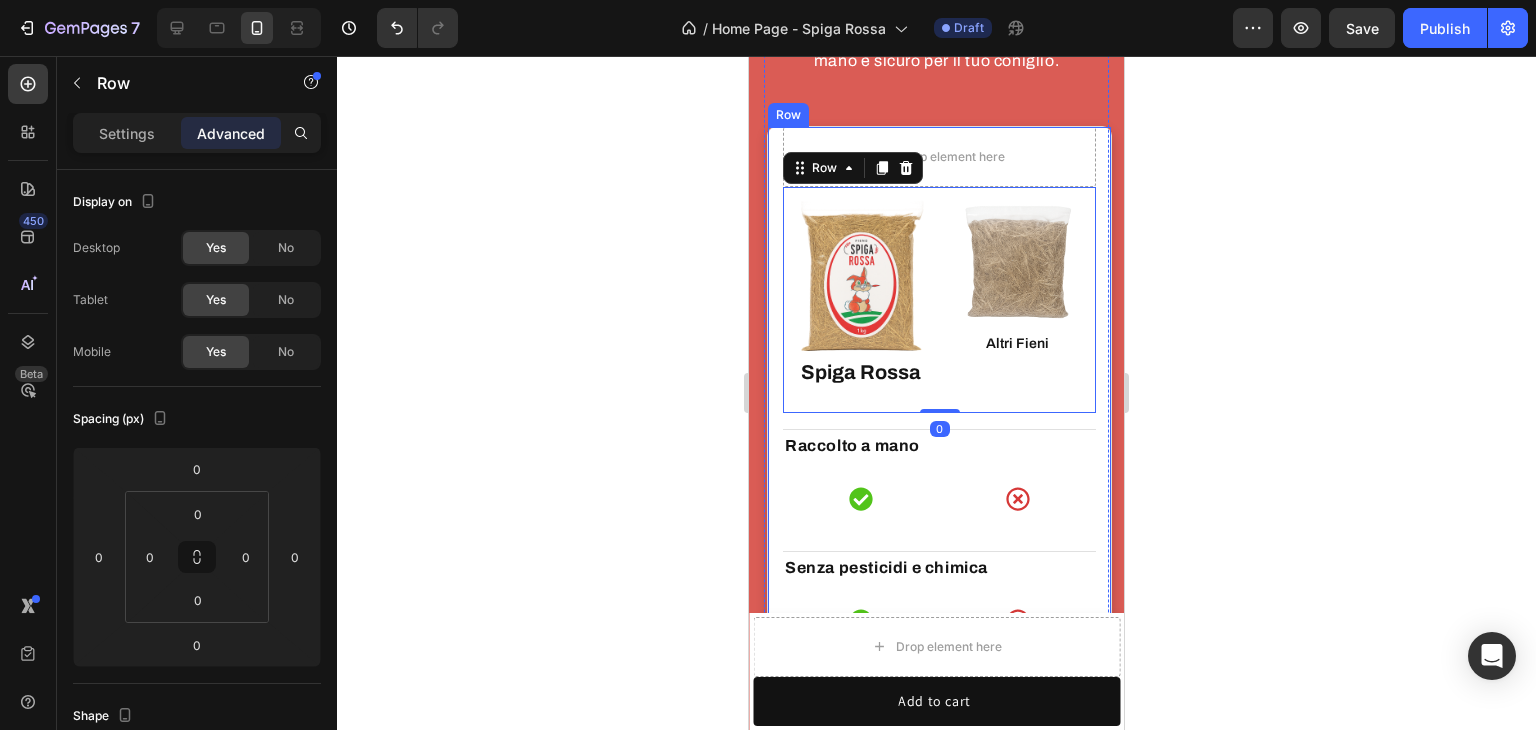 click on "Drop element here Image Image Spiga Rossa Text block Image Altri Fieni Text block Altri Fieni Text block Row 0 Row Raccolto a mano Text block Icon Icon Row Row Senza pesticidi e chimica Text block Icon Icon Row Row Essiccazione naturale al sole Text block Icon Icon Row Row Processo industriale Text block Icon Icon Row Row Gambi lunghi e naturali Text block Icon Icon Row Row Confezione richiudibile Text block Icon Icon Row Row" at bounding box center (939, 627) 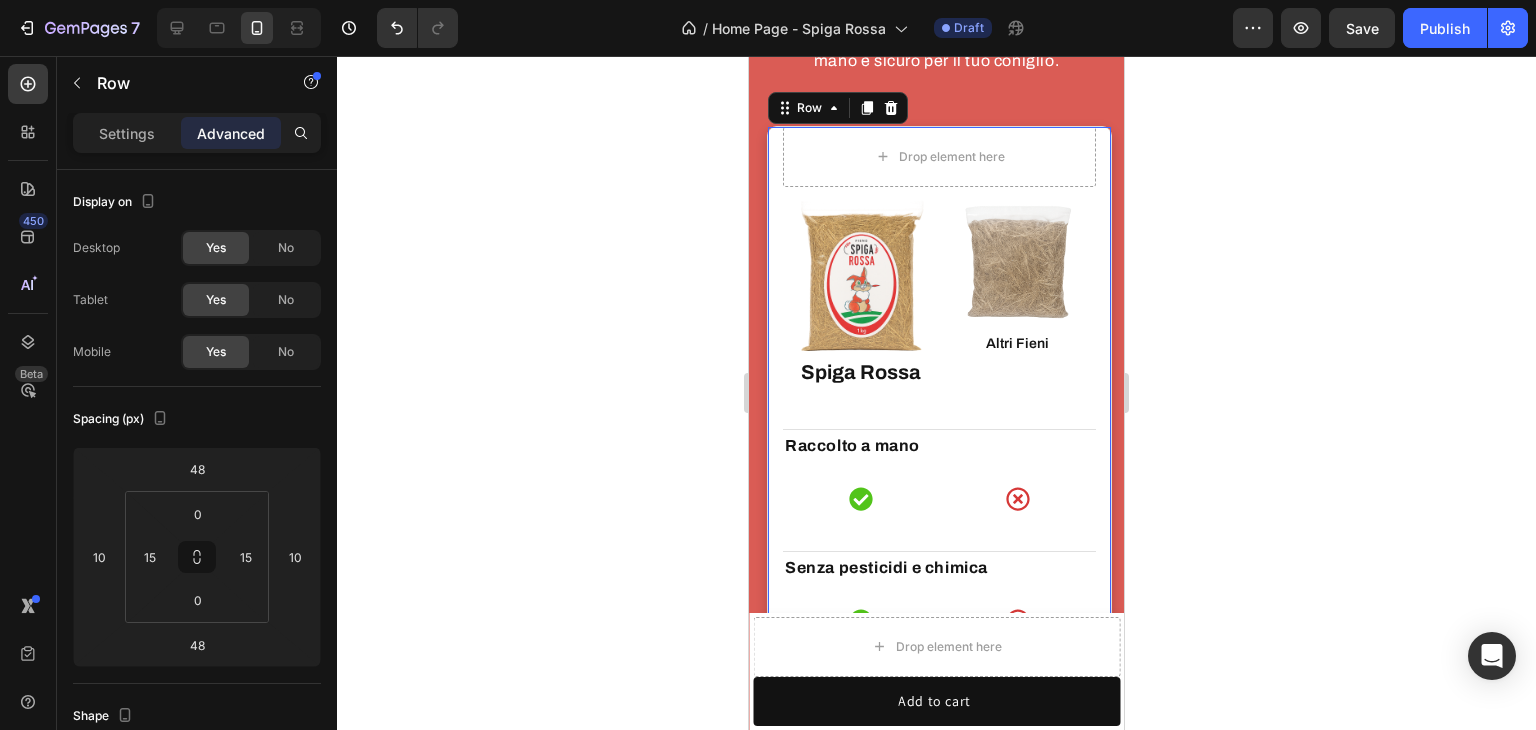 click on "Drop element here Image Image Spiga Rossa Text block Image Altri Fieni Text block Altri Fieni Text block Row Row Raccolto a mano Text block Icon Icon Row Row Senza pesticidi e chimica Text block Icon Icon Row Row Essiccazione naturale al sole Text block Icon Icon Row Row Processo industriale Text block Icon Icon Row Row Gambi lunghi e naturali Text block Icon Icon Row Row Confezione richiudibile Text block Icon Icon Row Row" at bounding box center (939, 627) 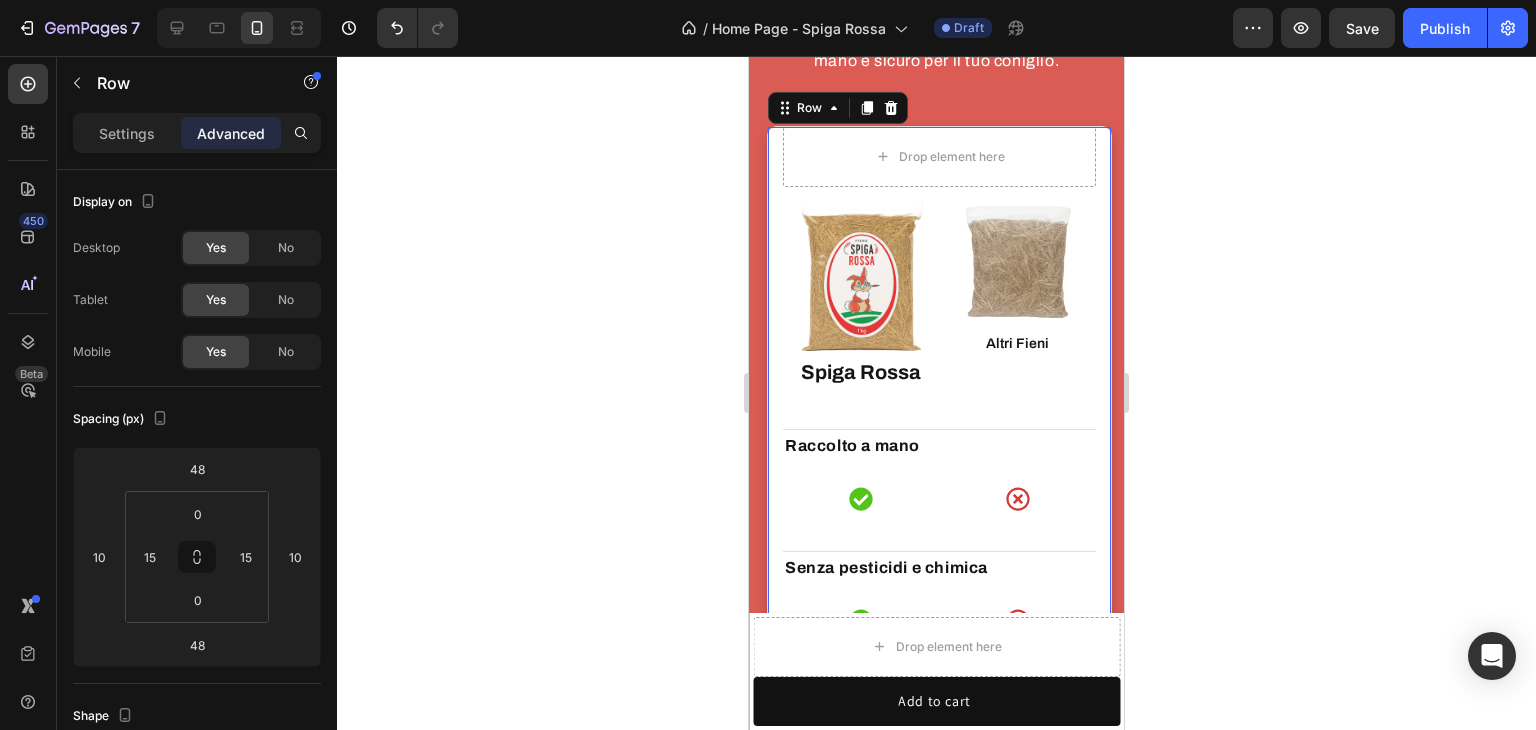 click on "Drop element here Image Image Spiga Rossa Text block Image Altri Fieni Text block Altri Fieni Text block Row Row Raccolto a mano Text block Icon Icon Row Row Senza pesticidi e chimica Text block Icon Icon Row Row Essiccazione naturale al sole Text block Icon Icon Row Row Processo industriale Text block Icon Icon Row Row Gambi lunghi e naturali Text block Icon Icon Row Row Confezione richiudibile Text block Icon Icon Row Row" at bounding box center (939, 627) 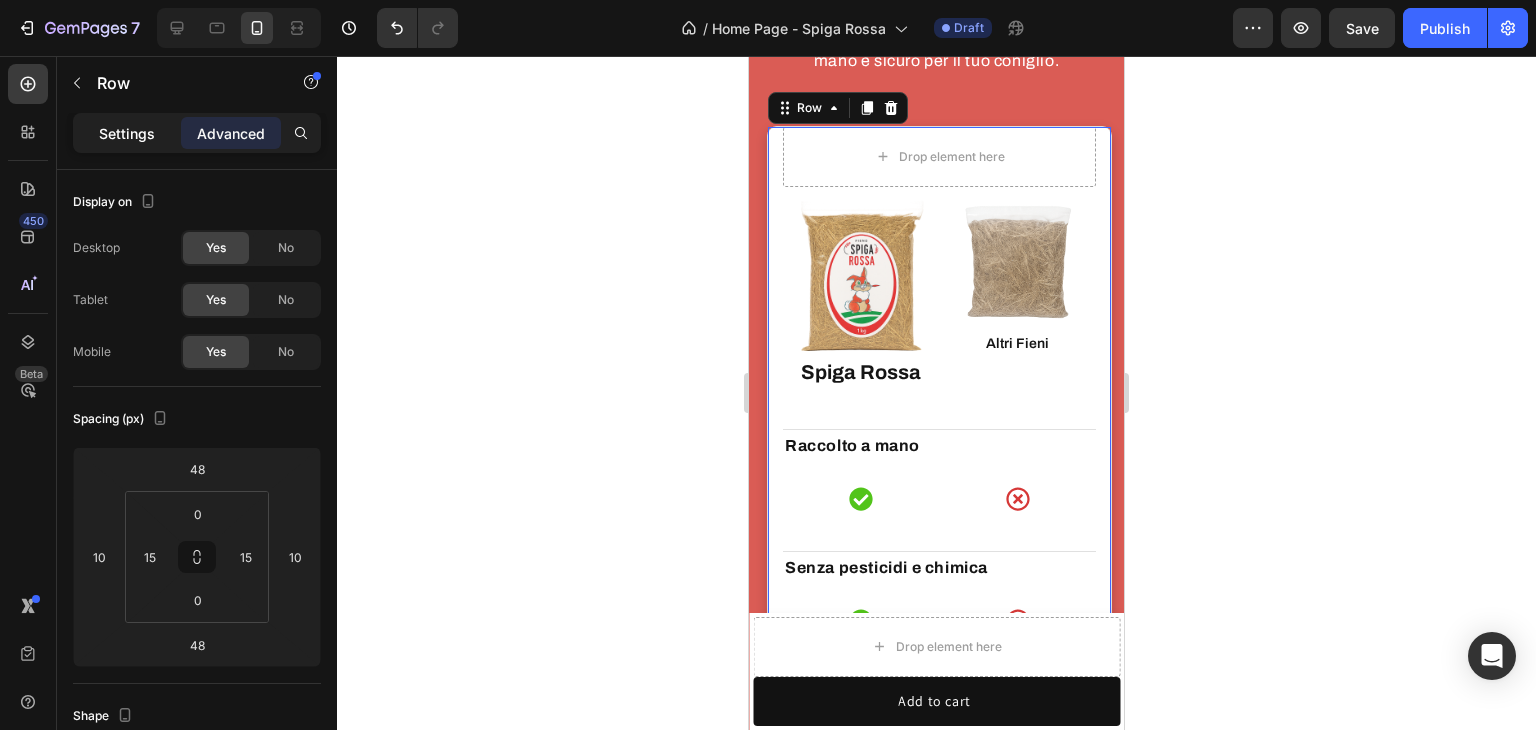 click on "Settings" at bounding box center (127, 133) 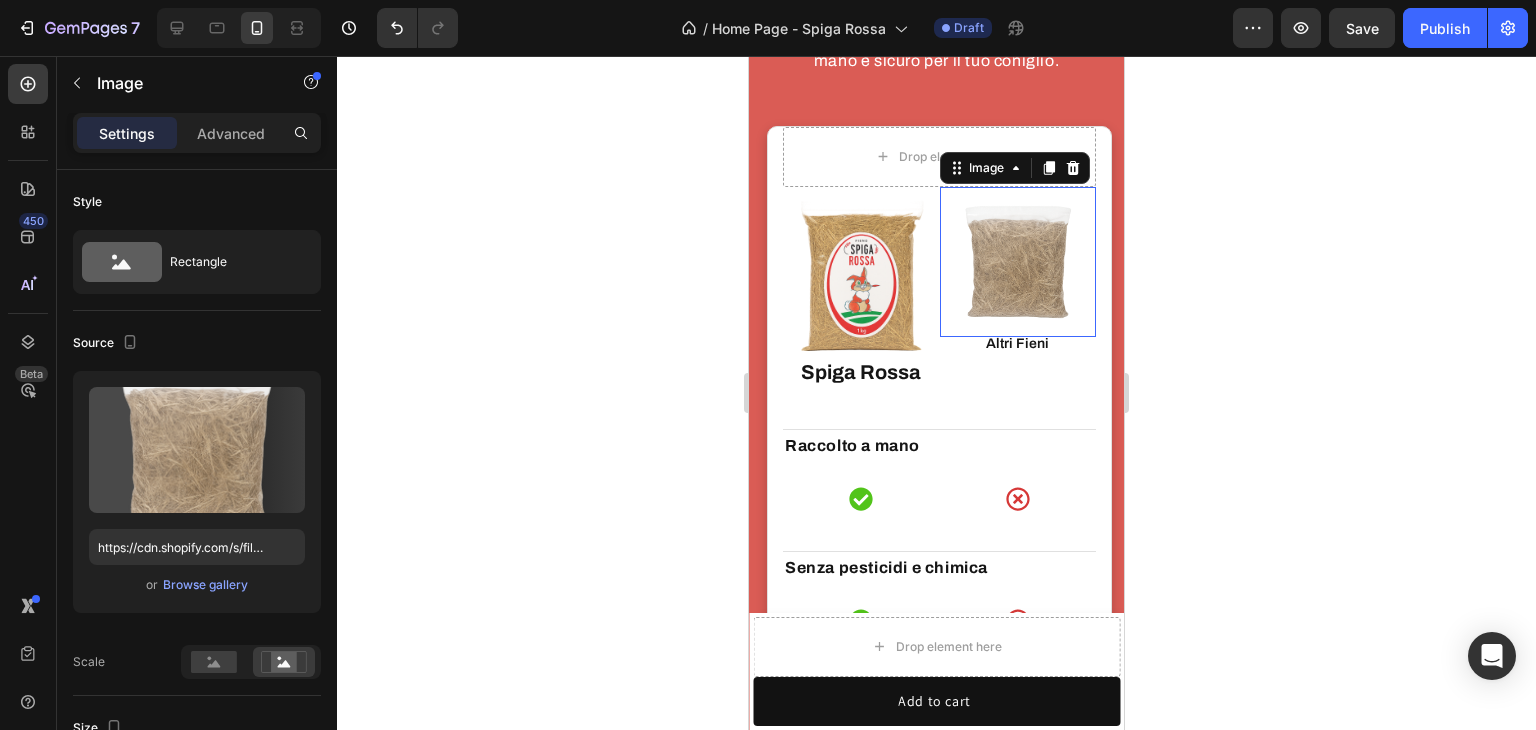 click at bounding box center (1018, 262) 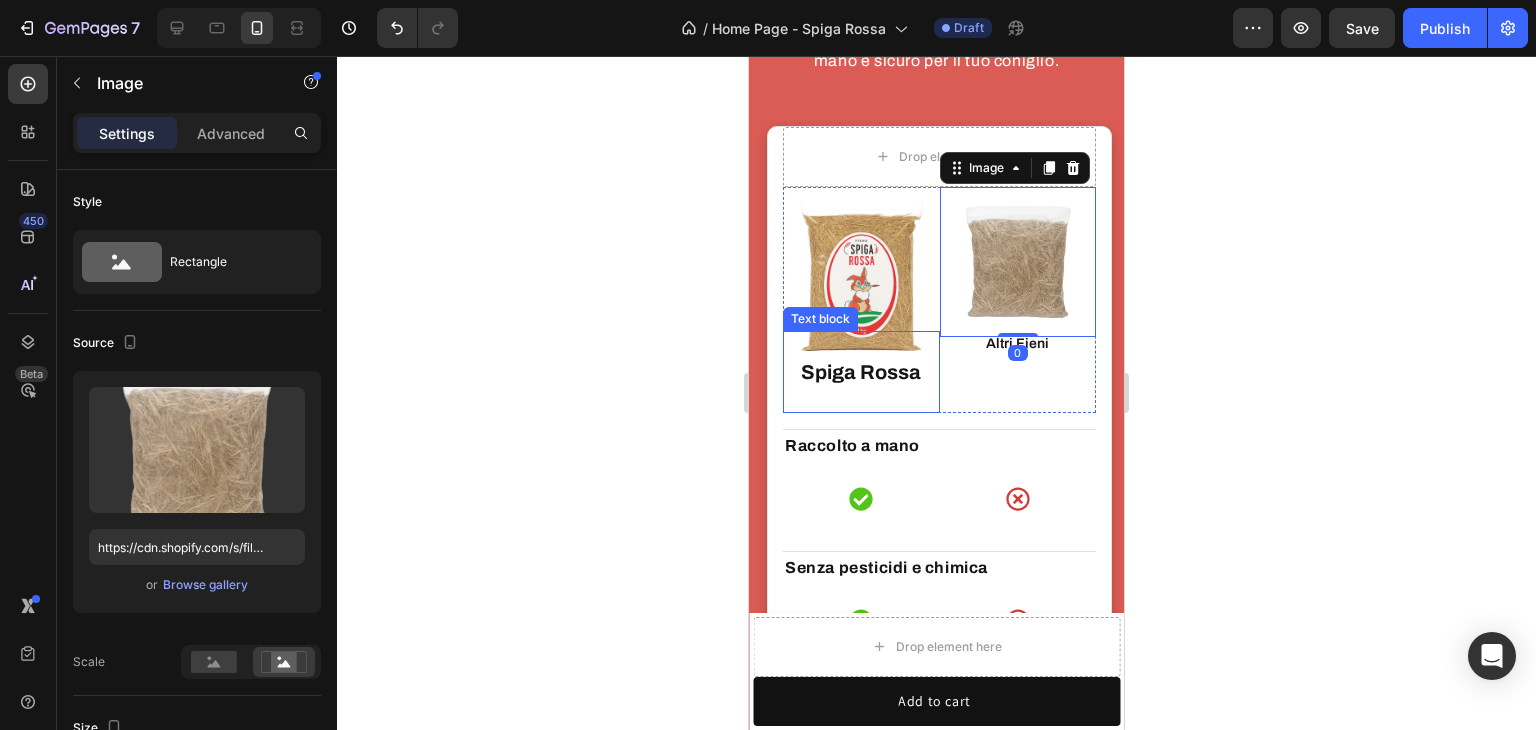 click on "Image 0 Altri Fieni Text block Altri Fieni Text block" at bounding box center [1018, 300] 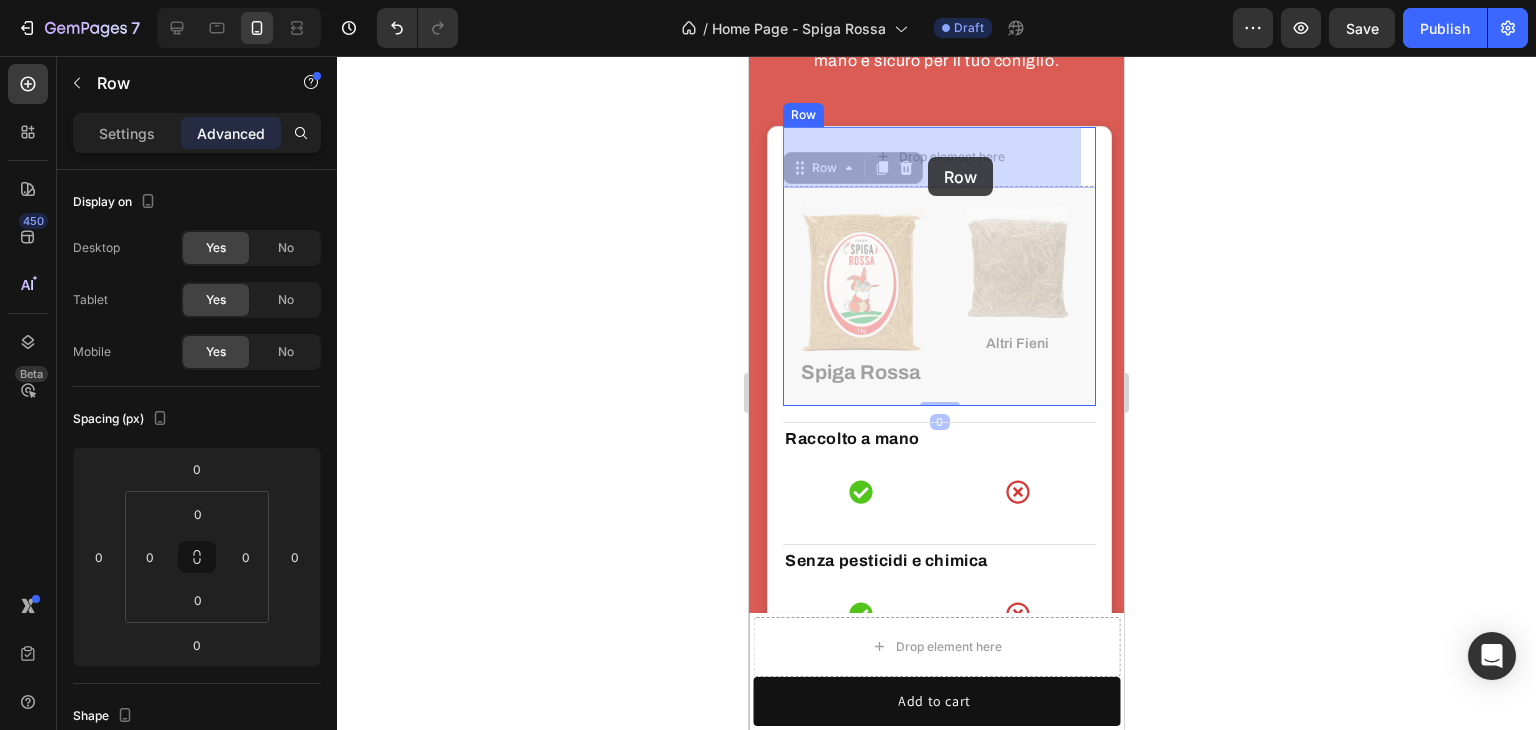 drag, startPoint x: 953, startPoint y: 385, endPoint x: 928, endPoint y: 157, distance: 229.36652 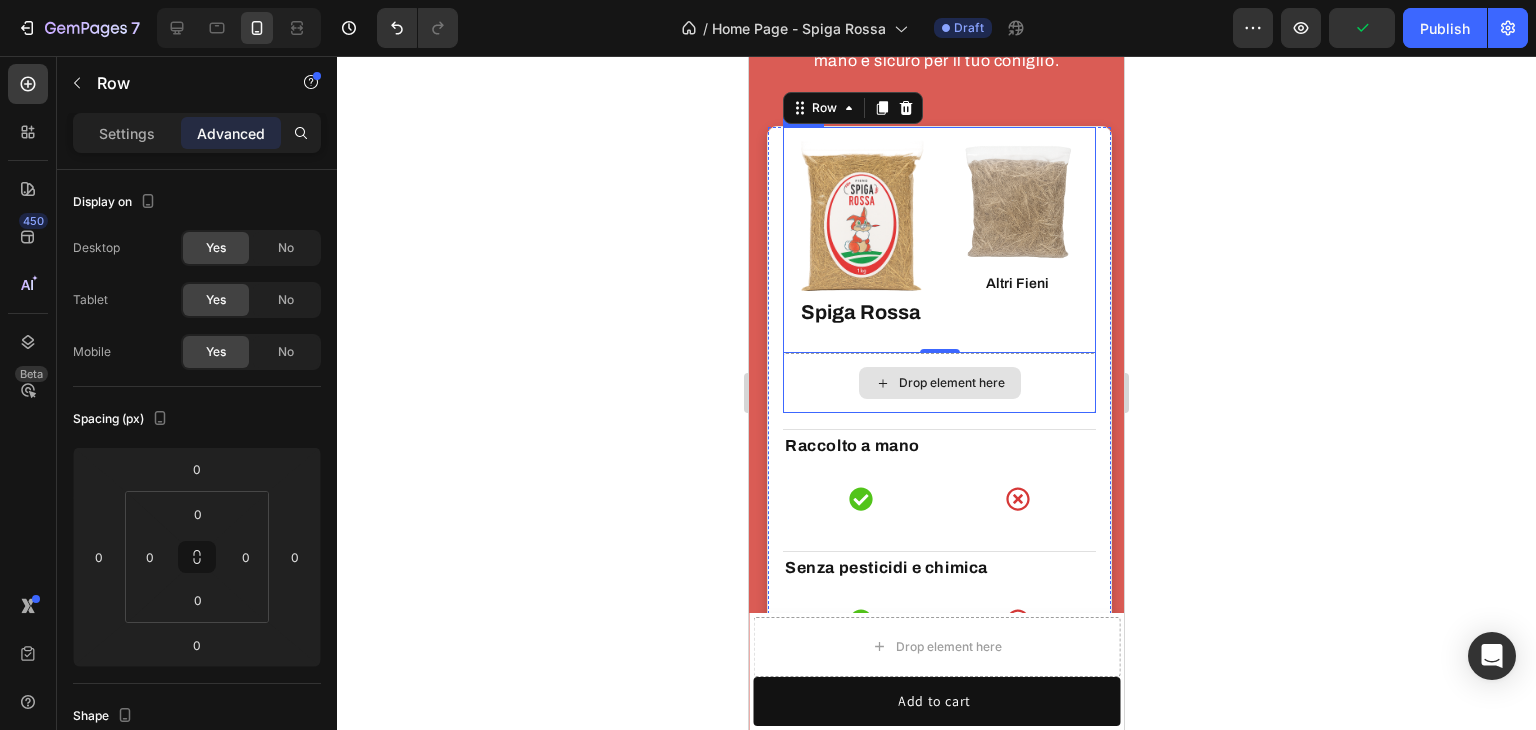 click on "Drop element here" at bounding box center [939, 383] 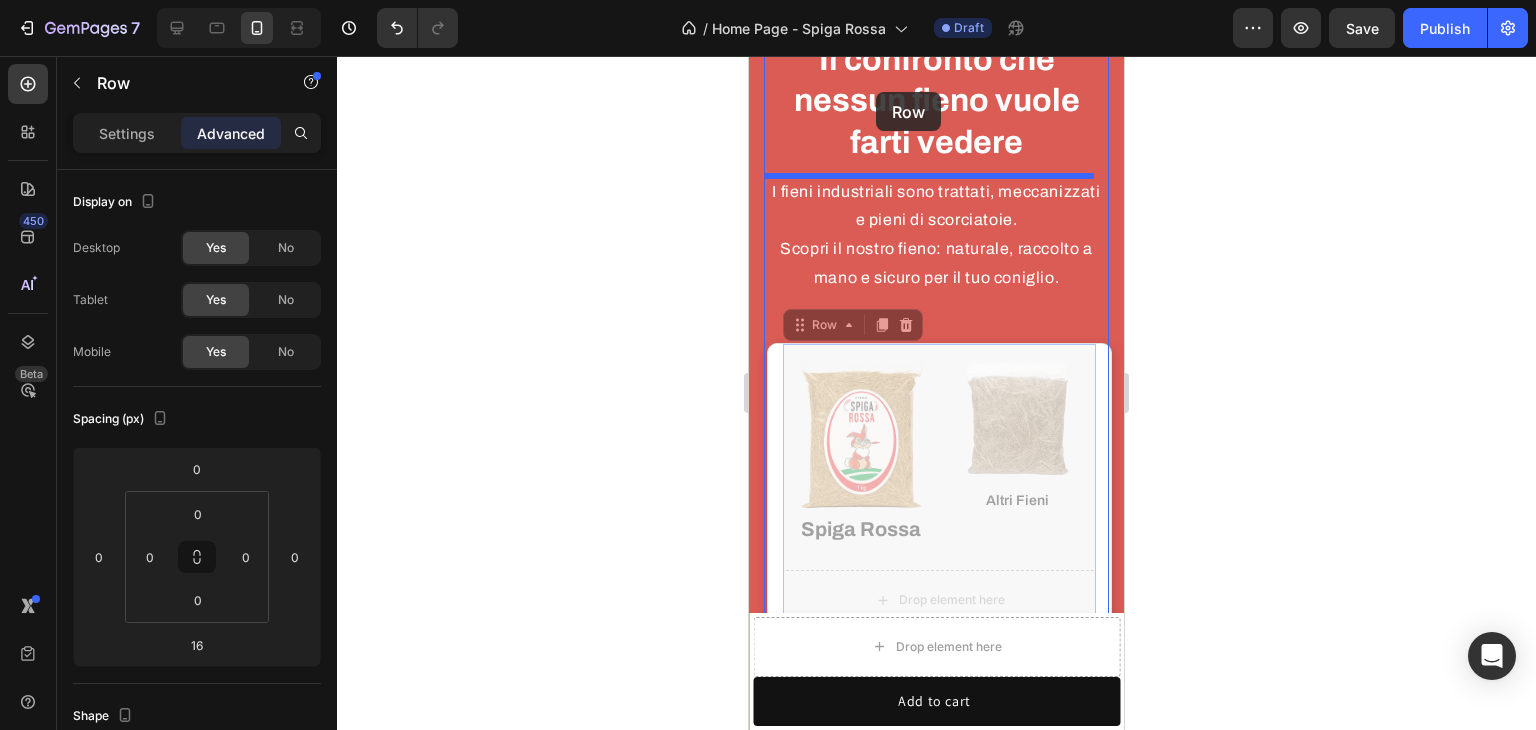 scroll, scrollTop: 5296, scrollLeft: 0, axis: vertical 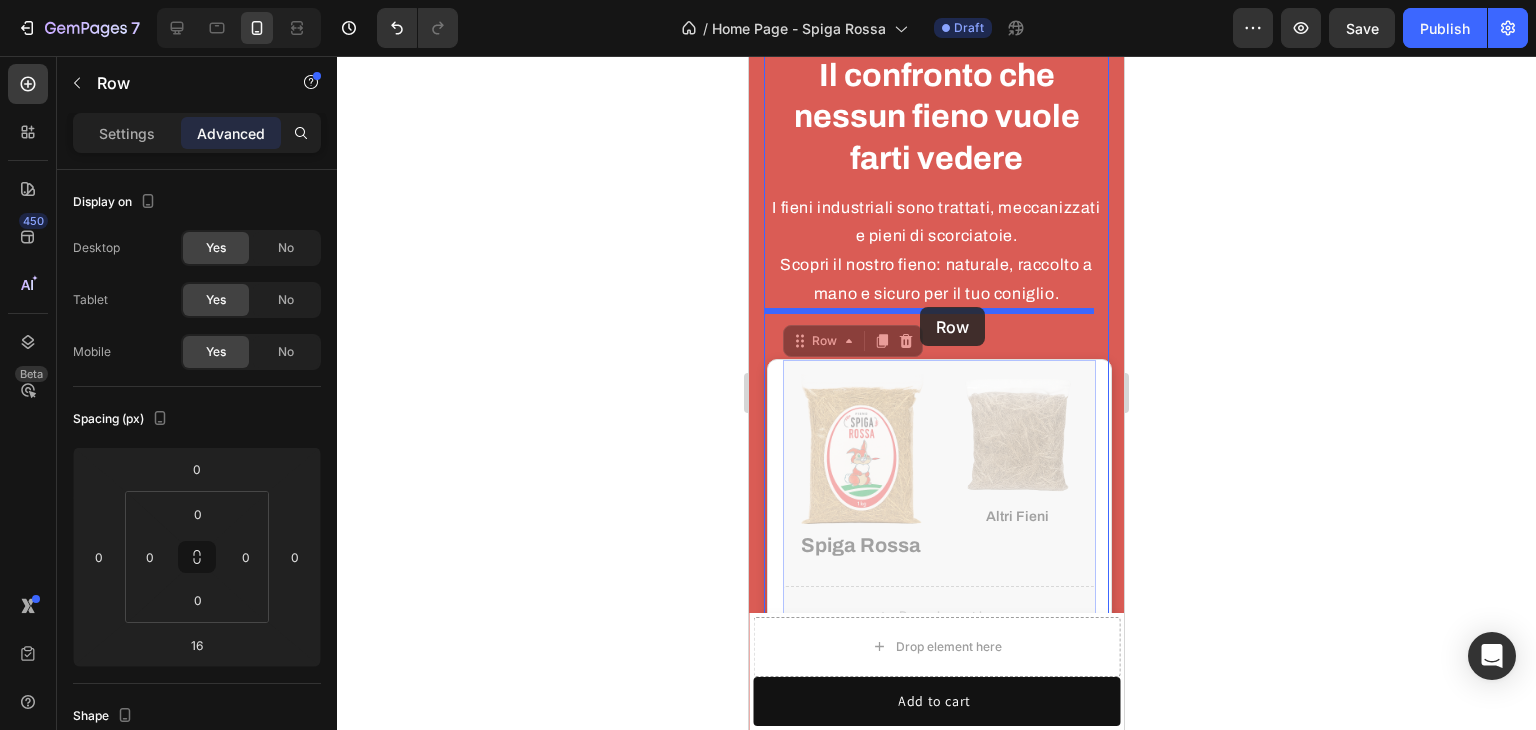 drag, startPoint x: 1032, startPoint y: 377, endPoint x: 920, endPoint y: 307, distance: 132.07573 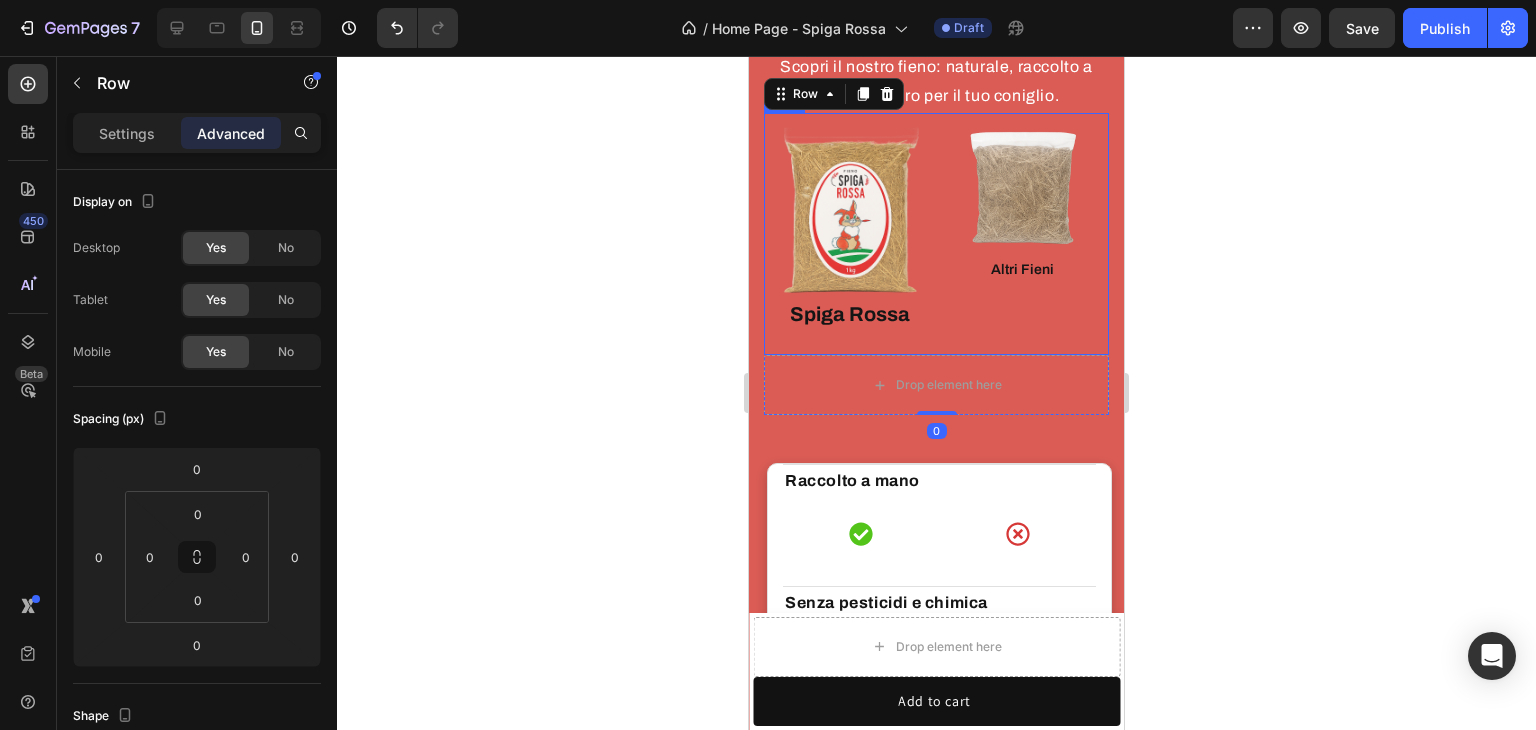 scroll, scrollTop: 5496, scrollLeft: 0, axis: vertical 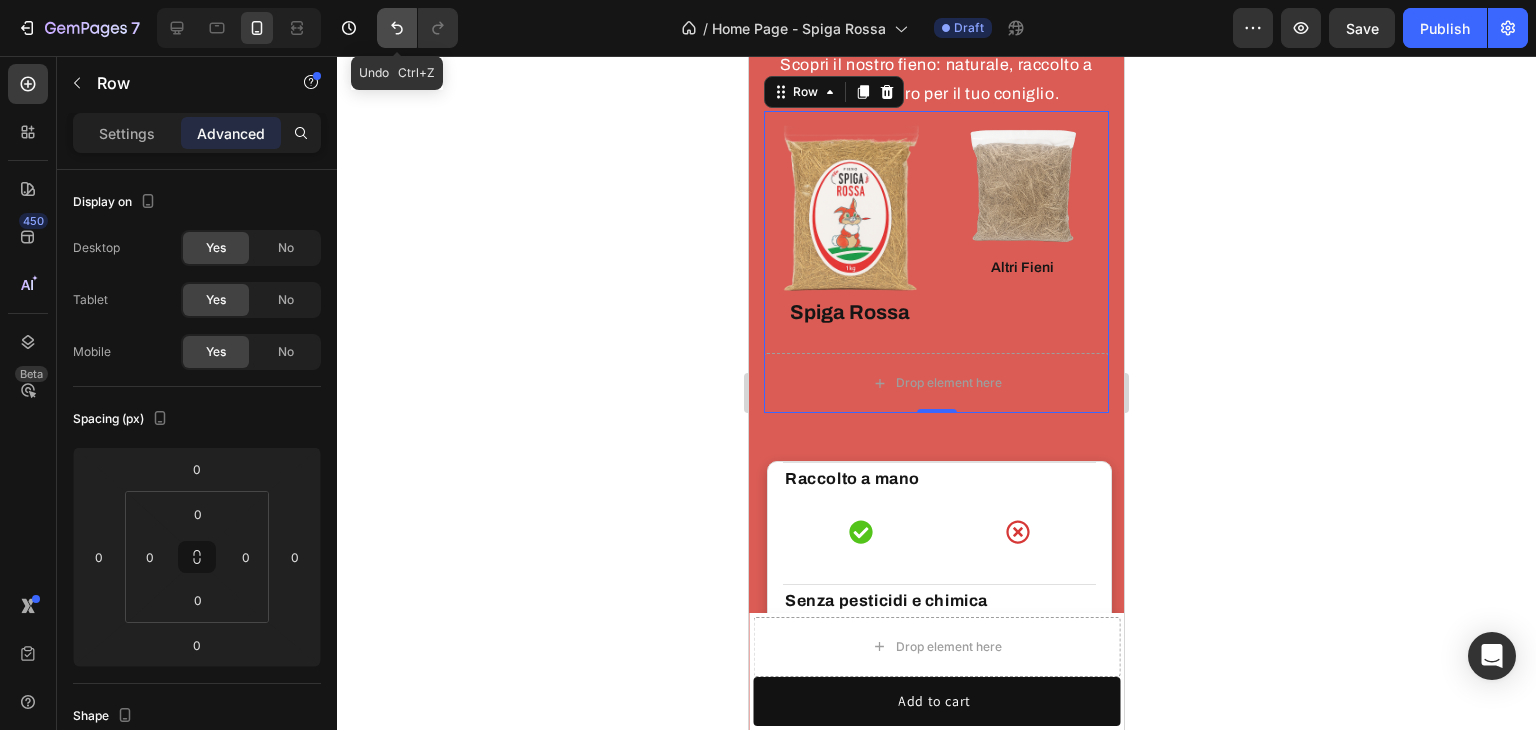 click 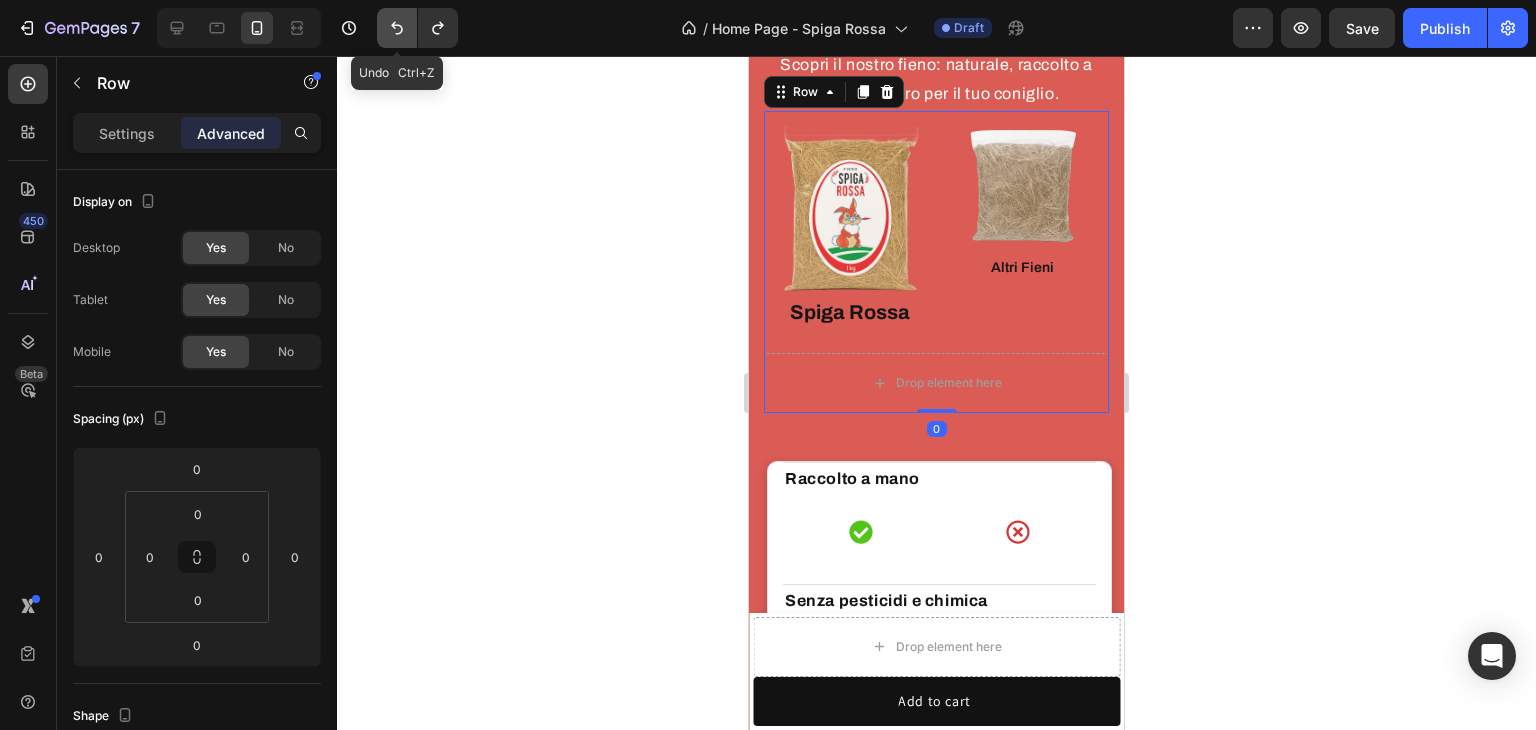 click 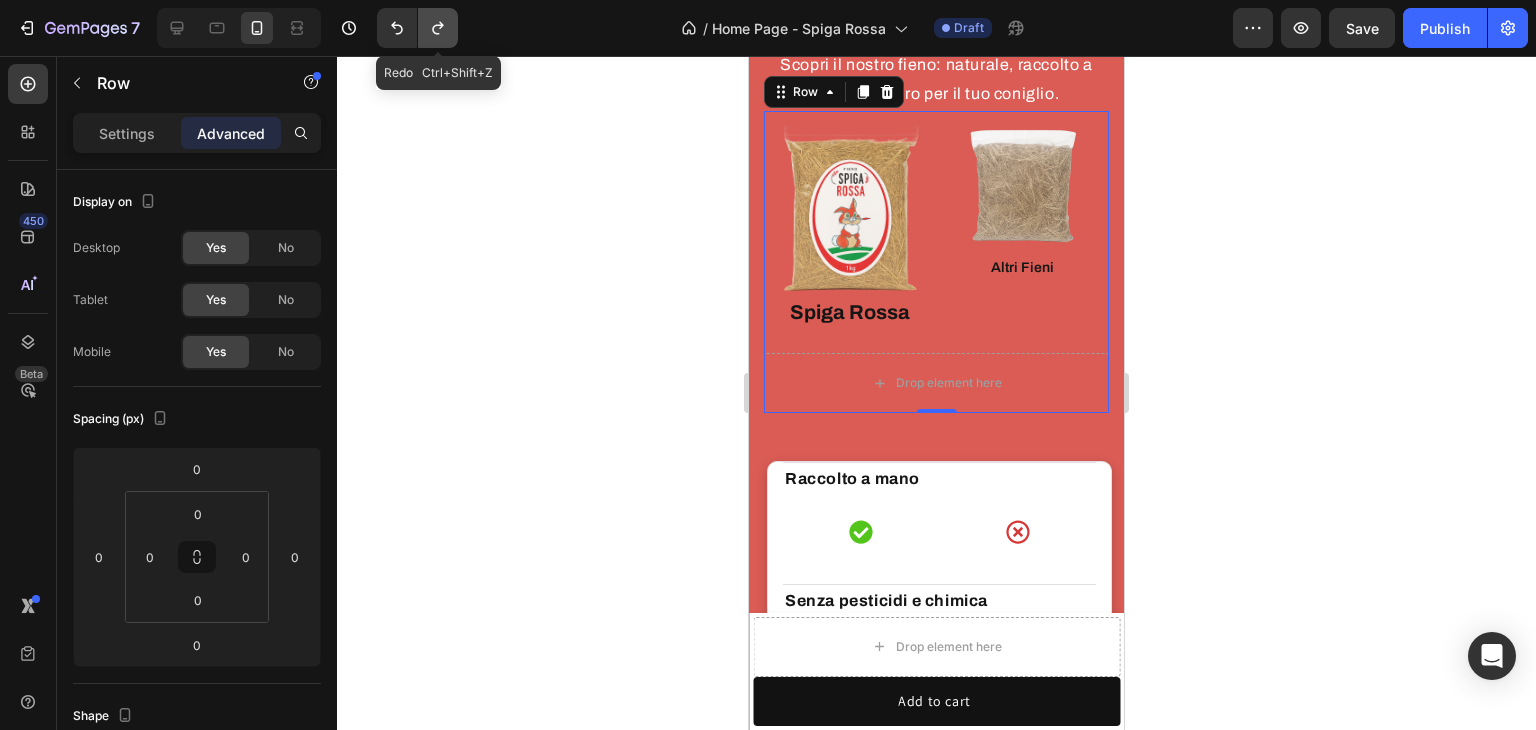 click 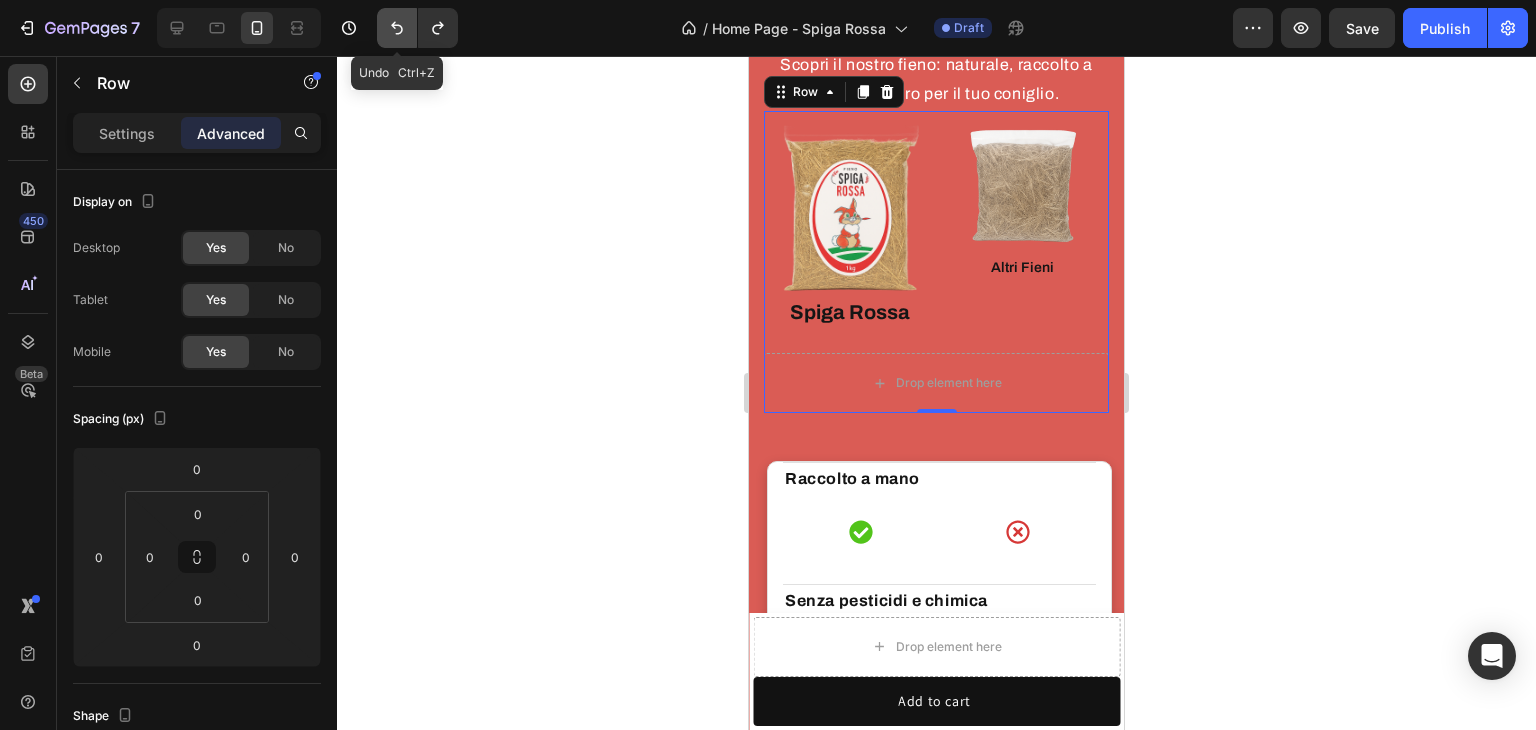 click 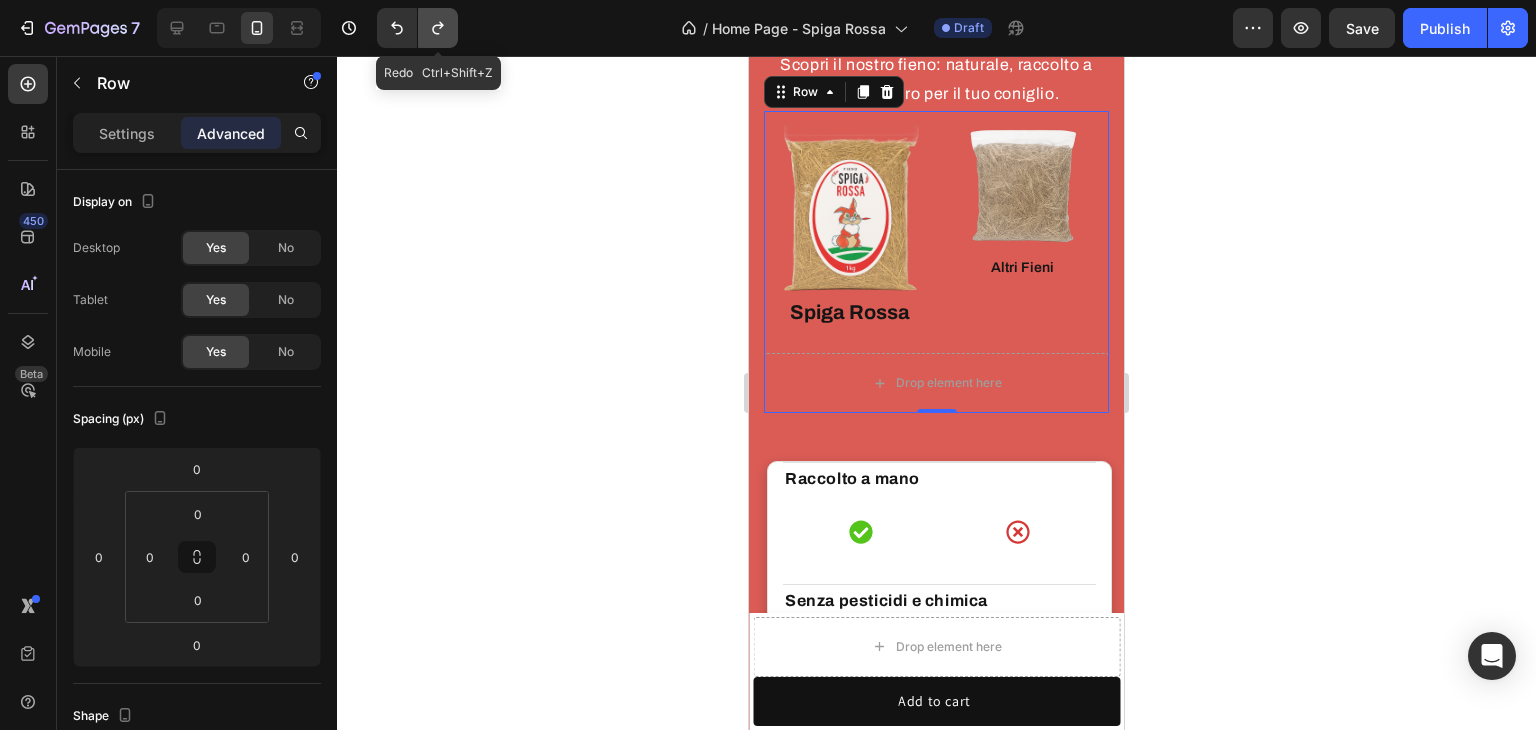 click 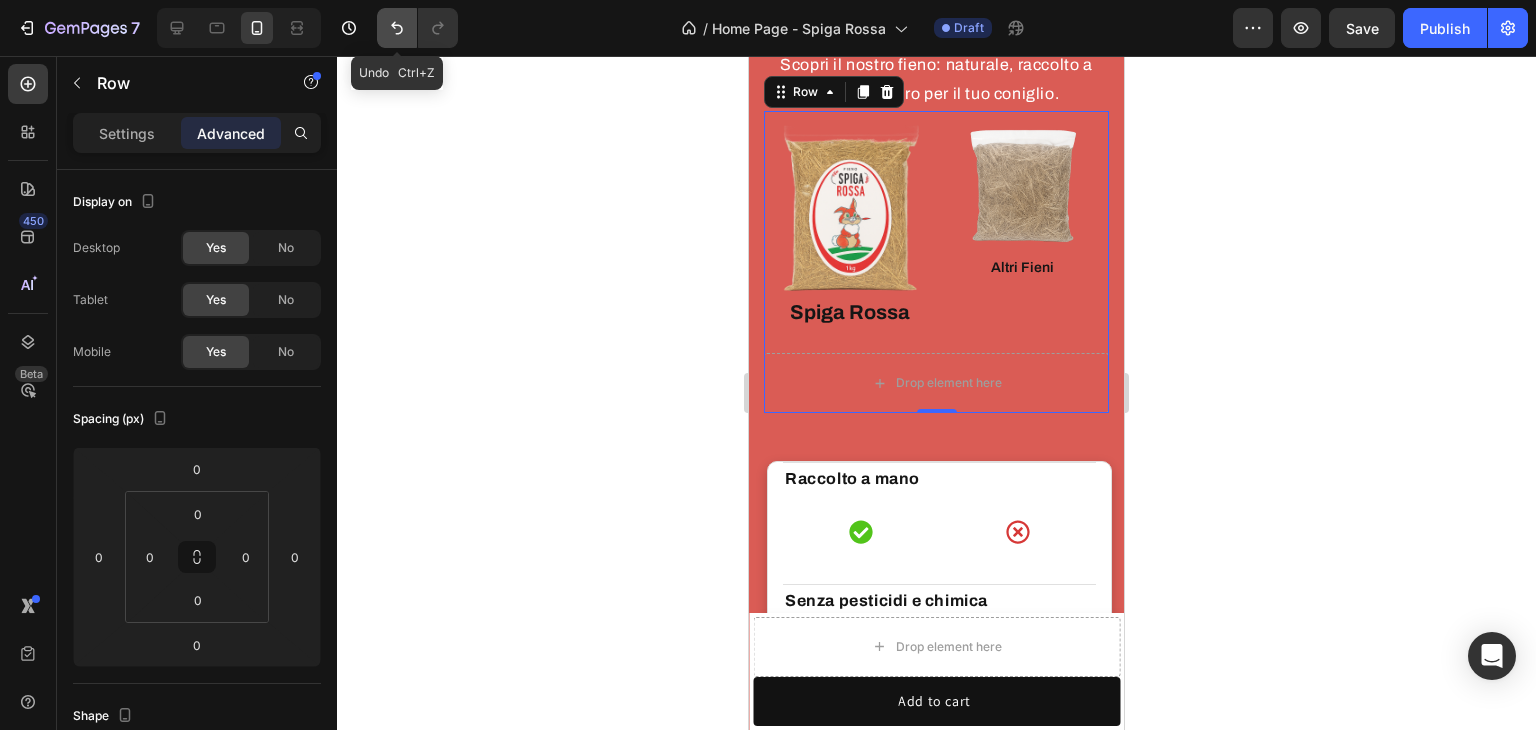 click 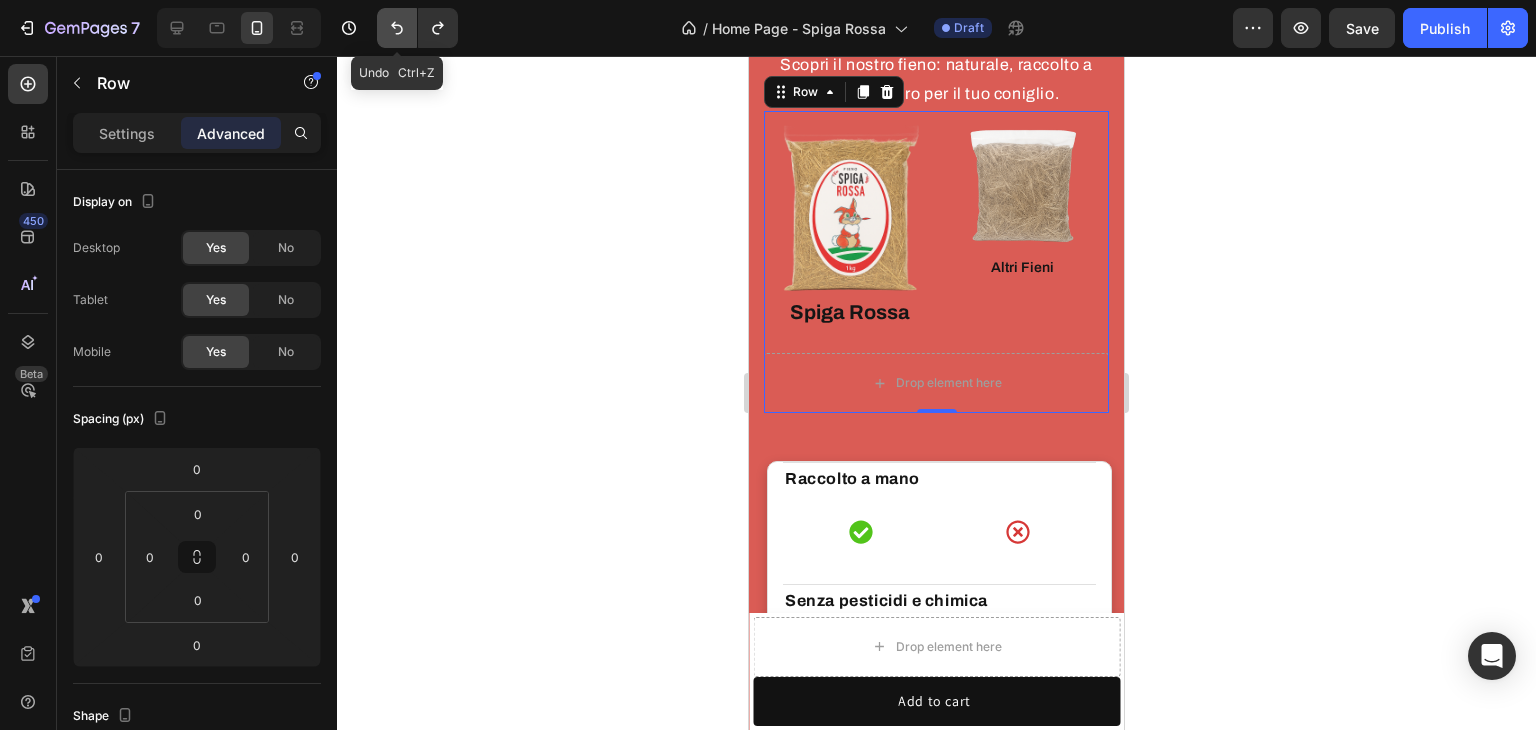 click 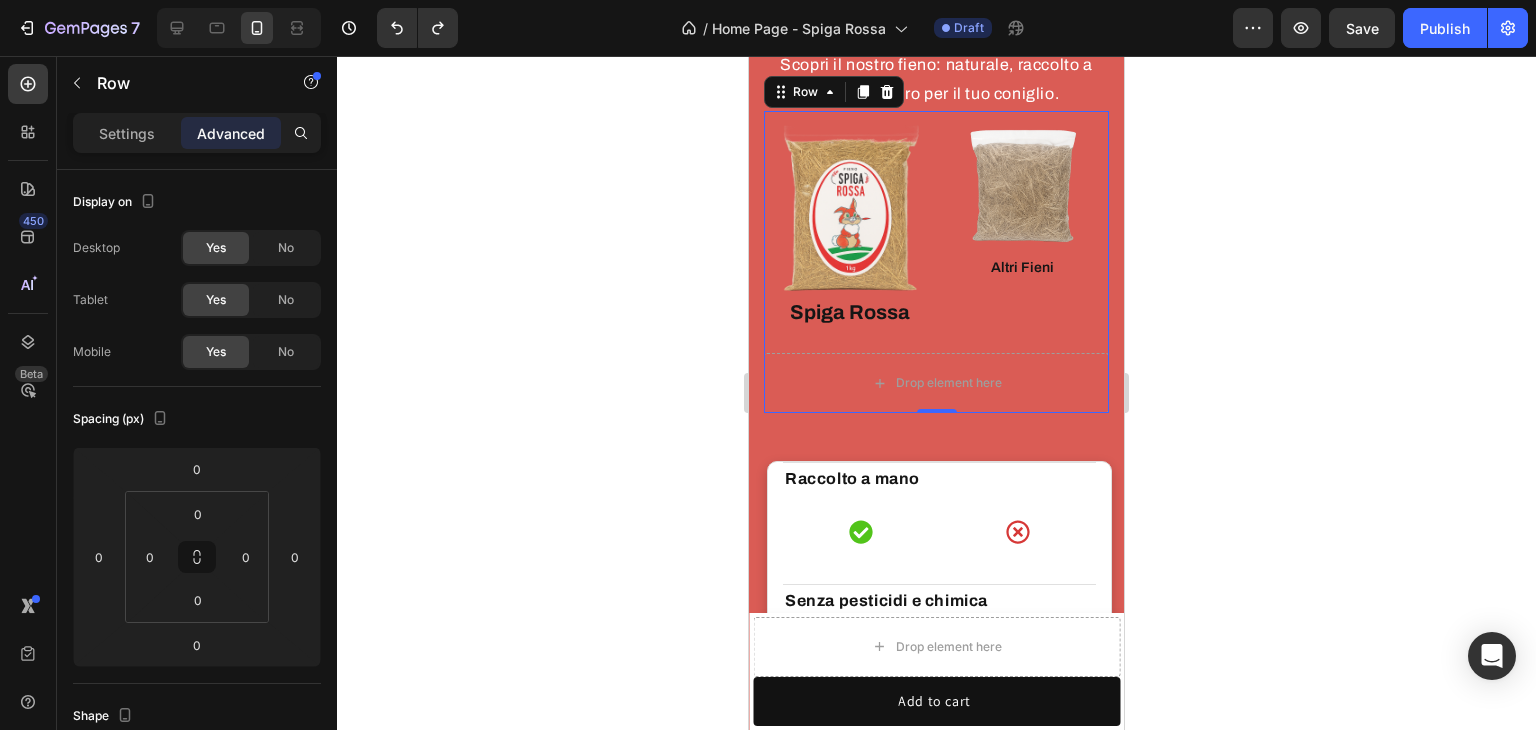 drag, startPoint x: 527, startPoint y: 333, endPoint x: 536, endPoint y: 314, distance: 21.023796 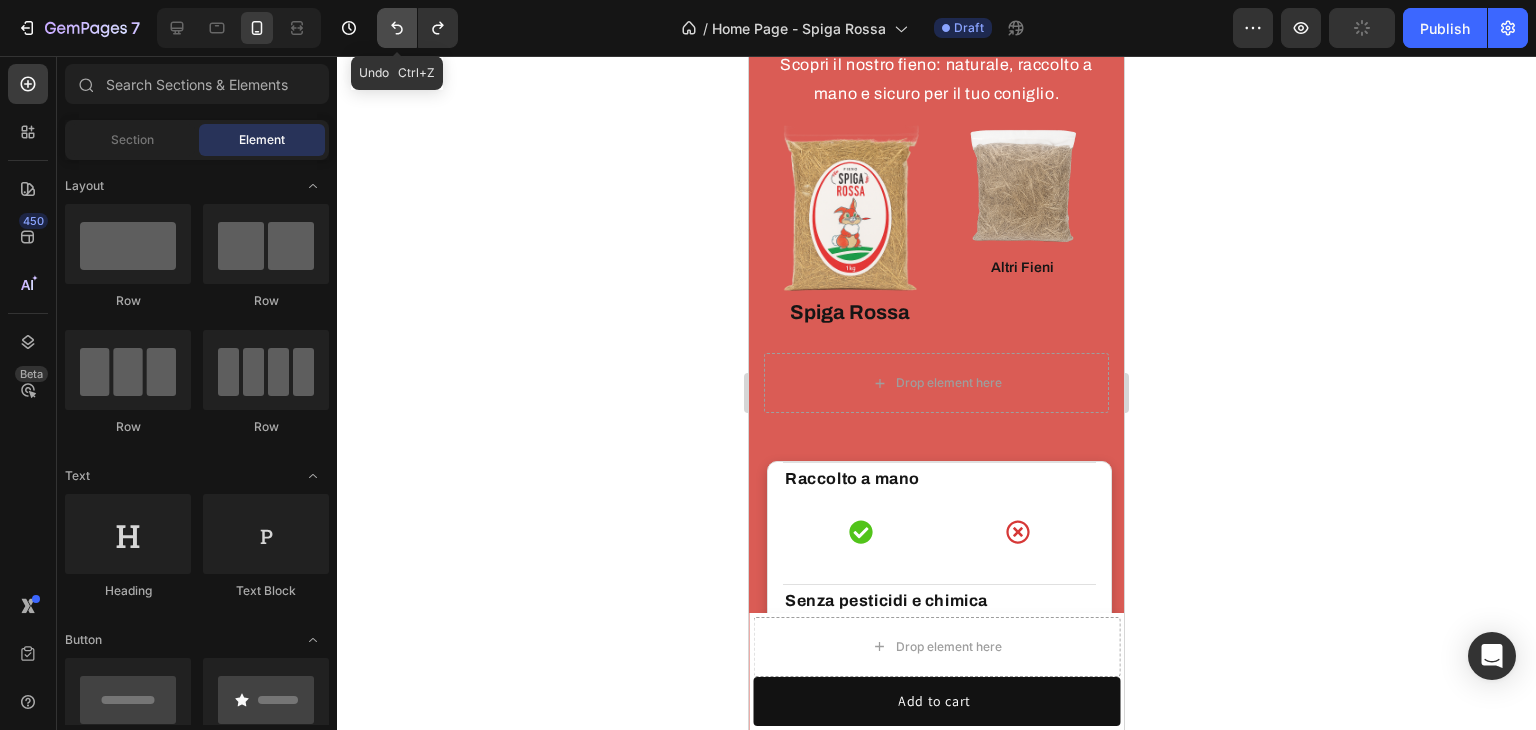 click 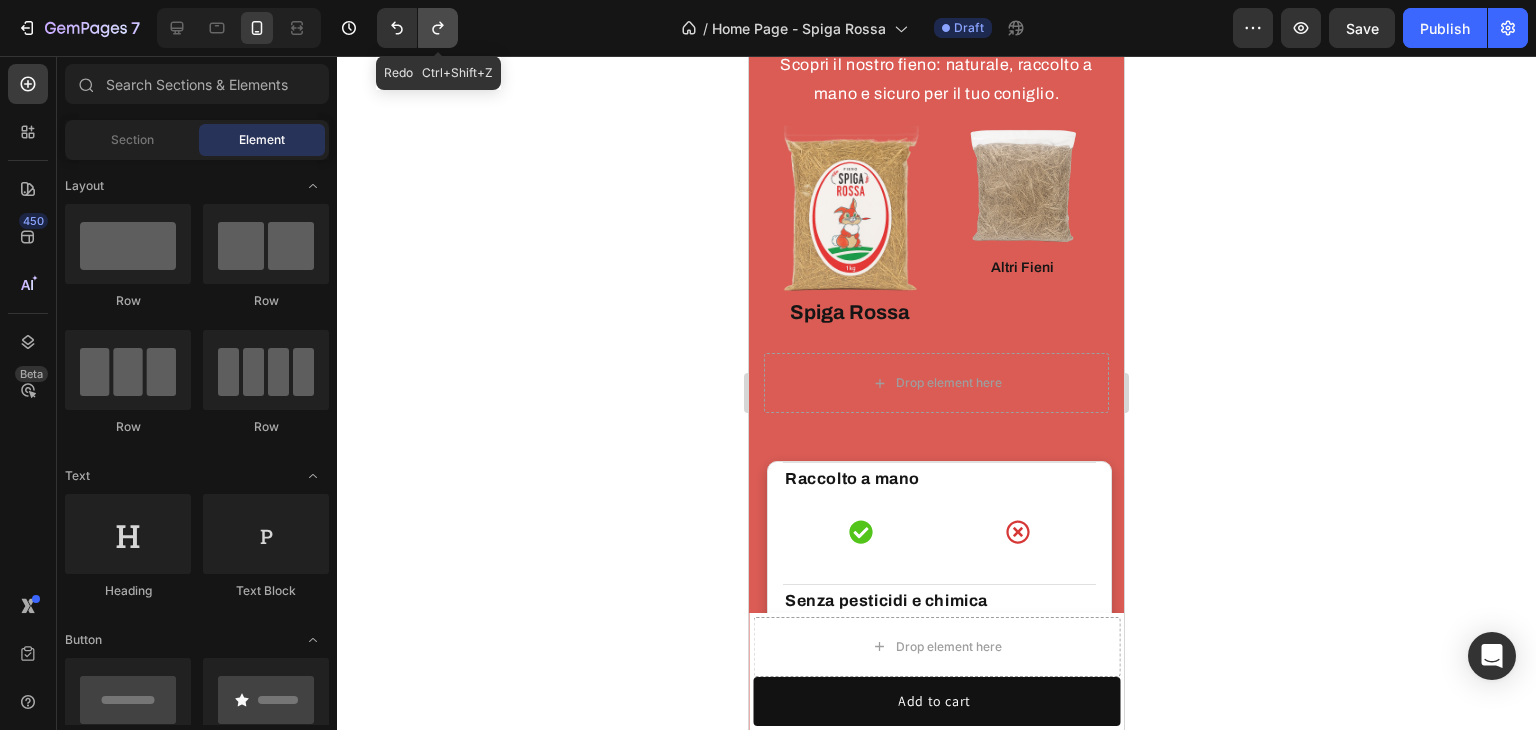 click 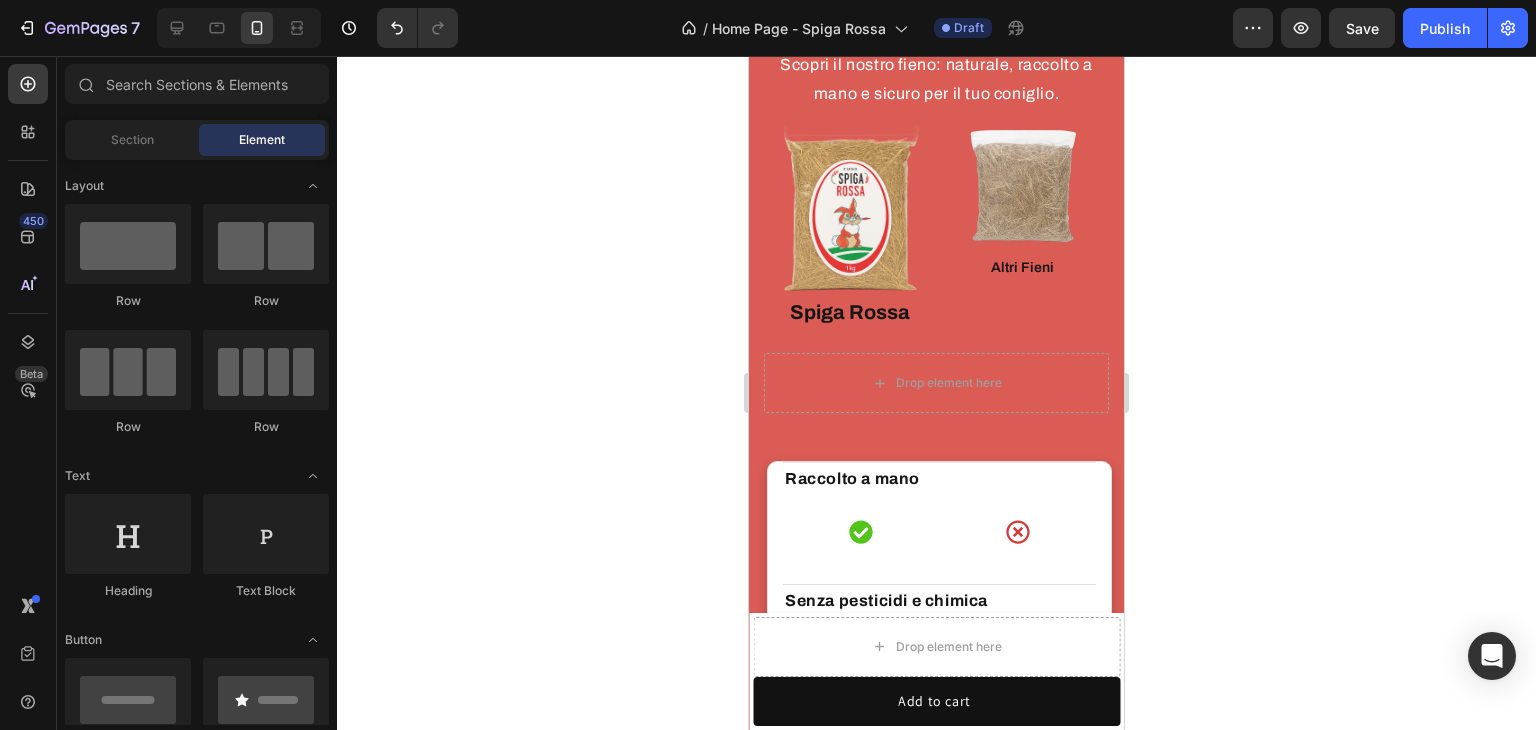 drag, startPoint x: 655, startPoint y: 286, endPoint x: 81, endPoint y: 269, distance: 574.2517 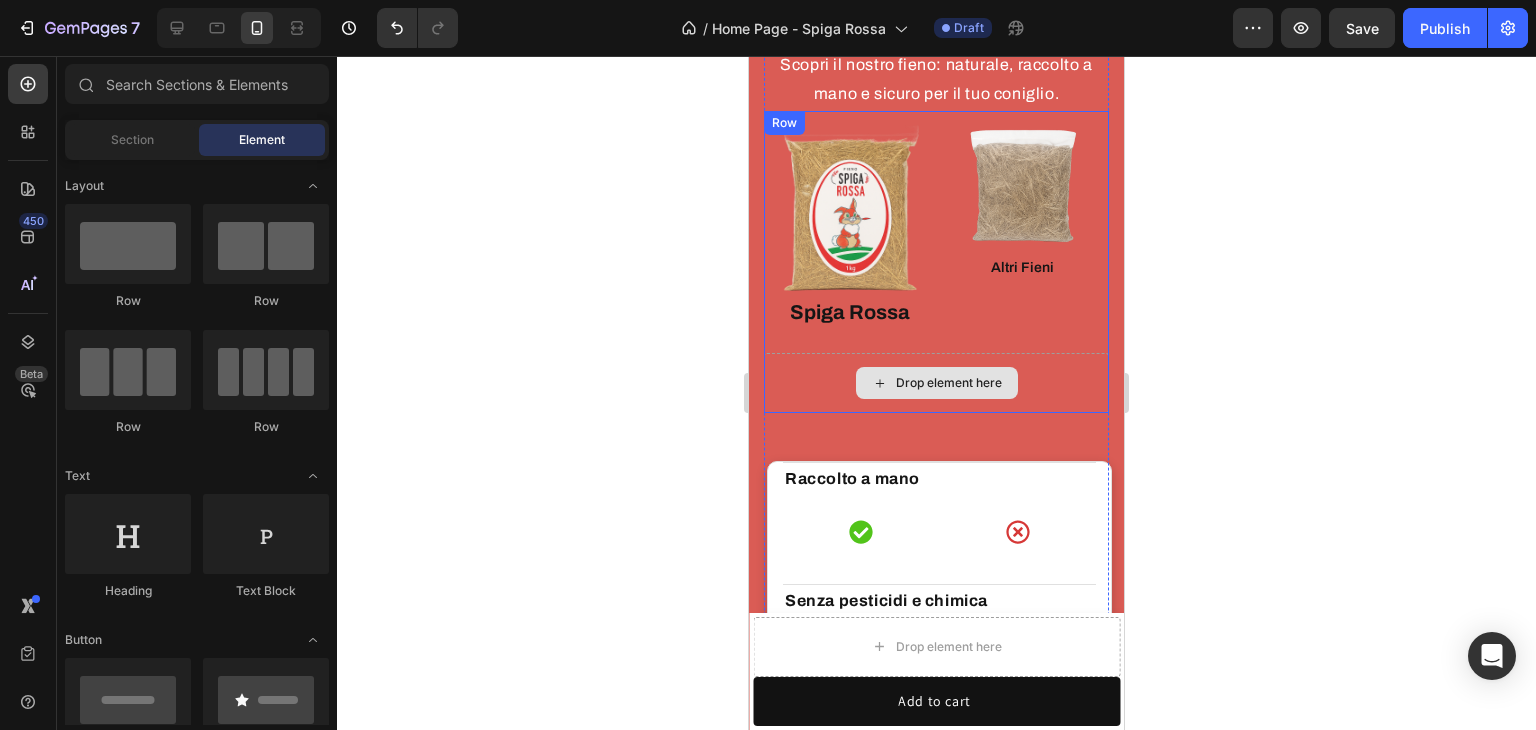 click on "Drop element here" at bounding box center [936, 383] 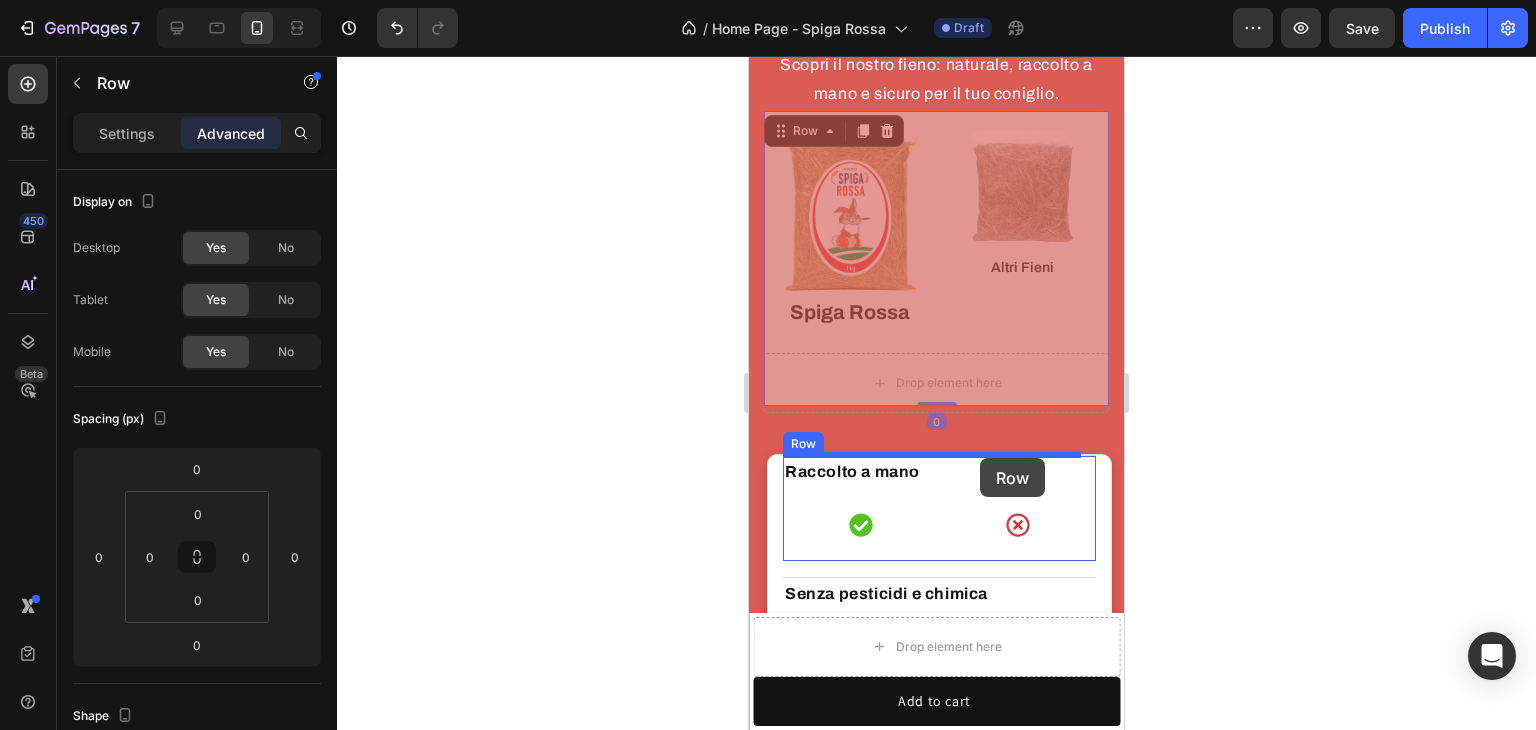 drag, startPoint x: 1052, startPoint y: 376, endPoint x: 980, endPoint y: 458, distance: 109.12378 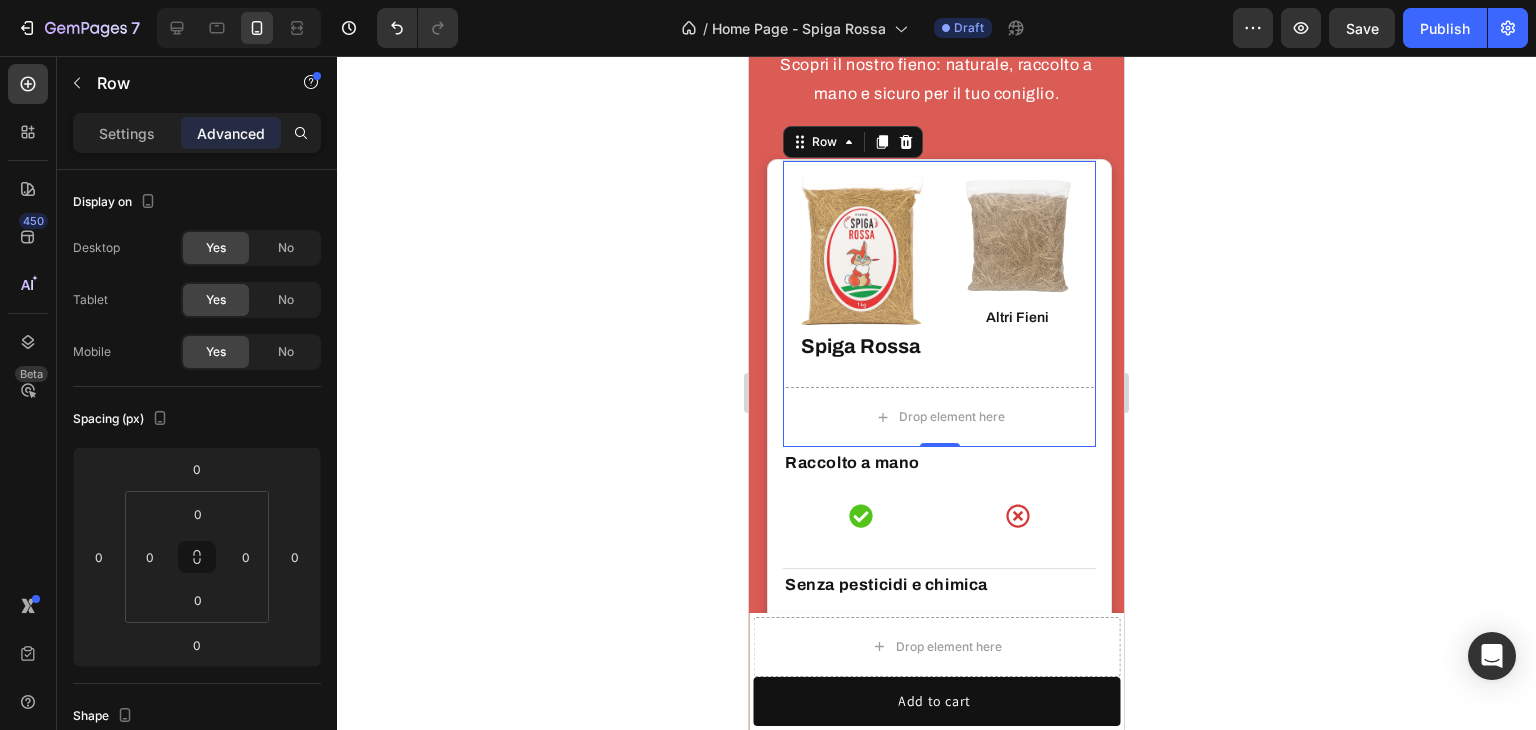 click 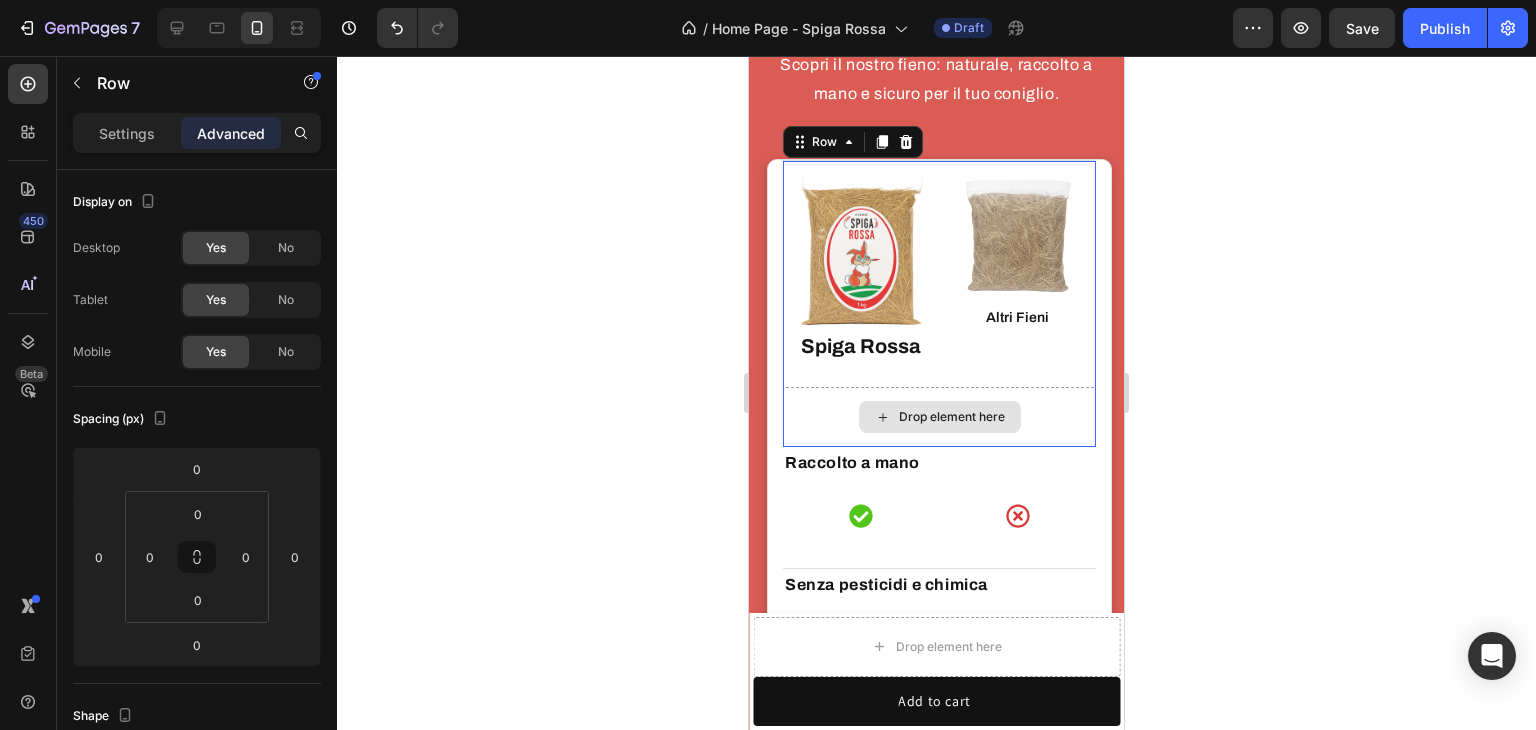 click on "Drop element here" at bounding box center [939, 417] 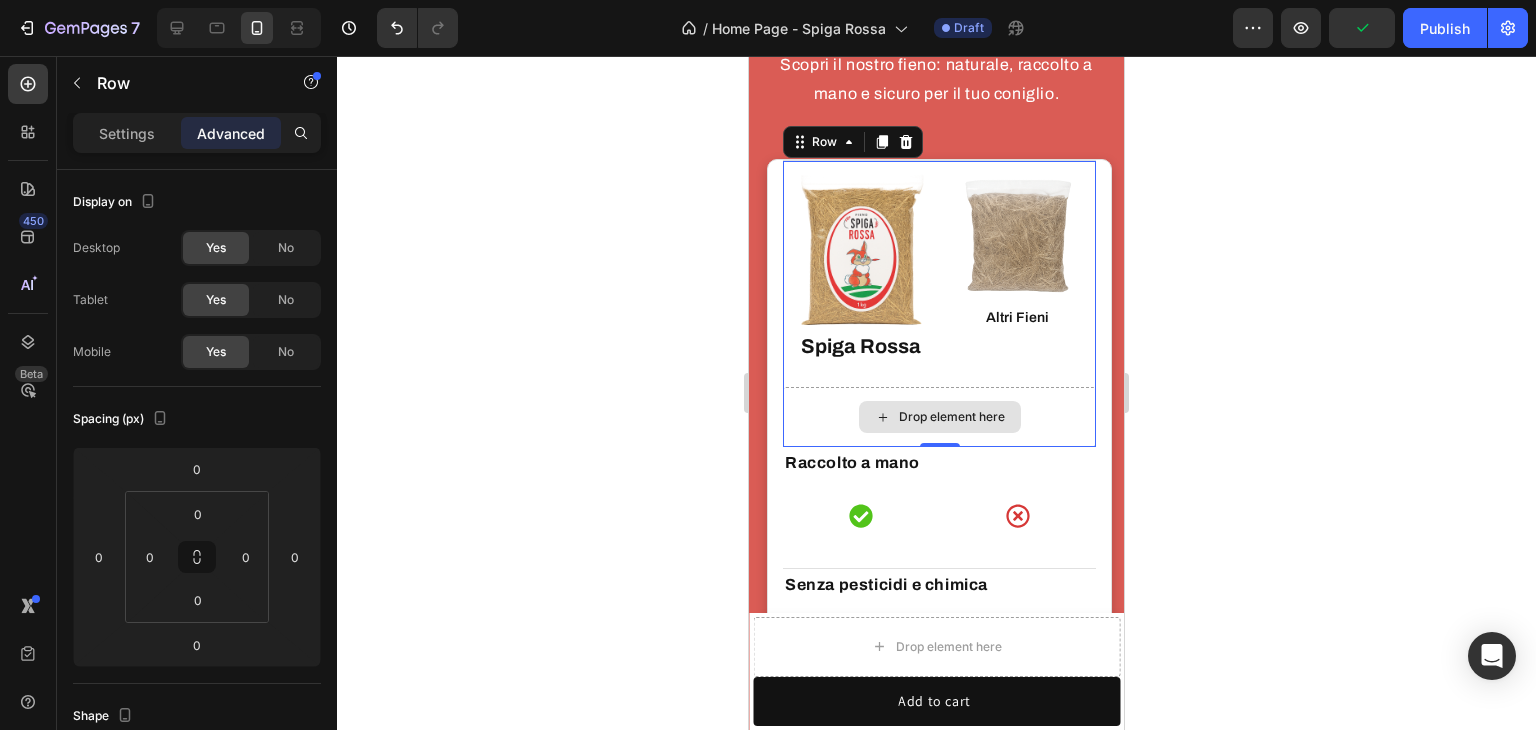 click on "Drop element here" at bounding box center (939, 417) 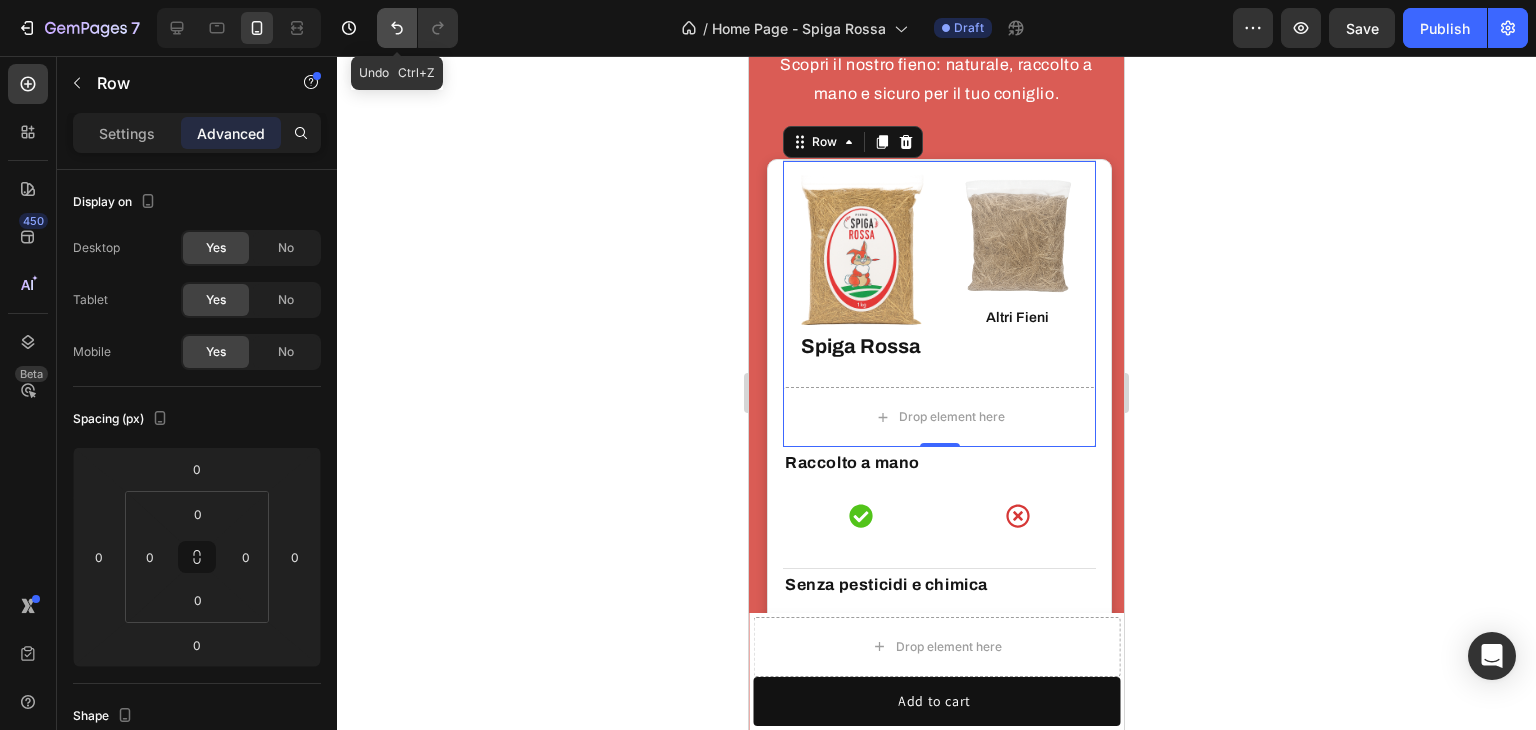 click 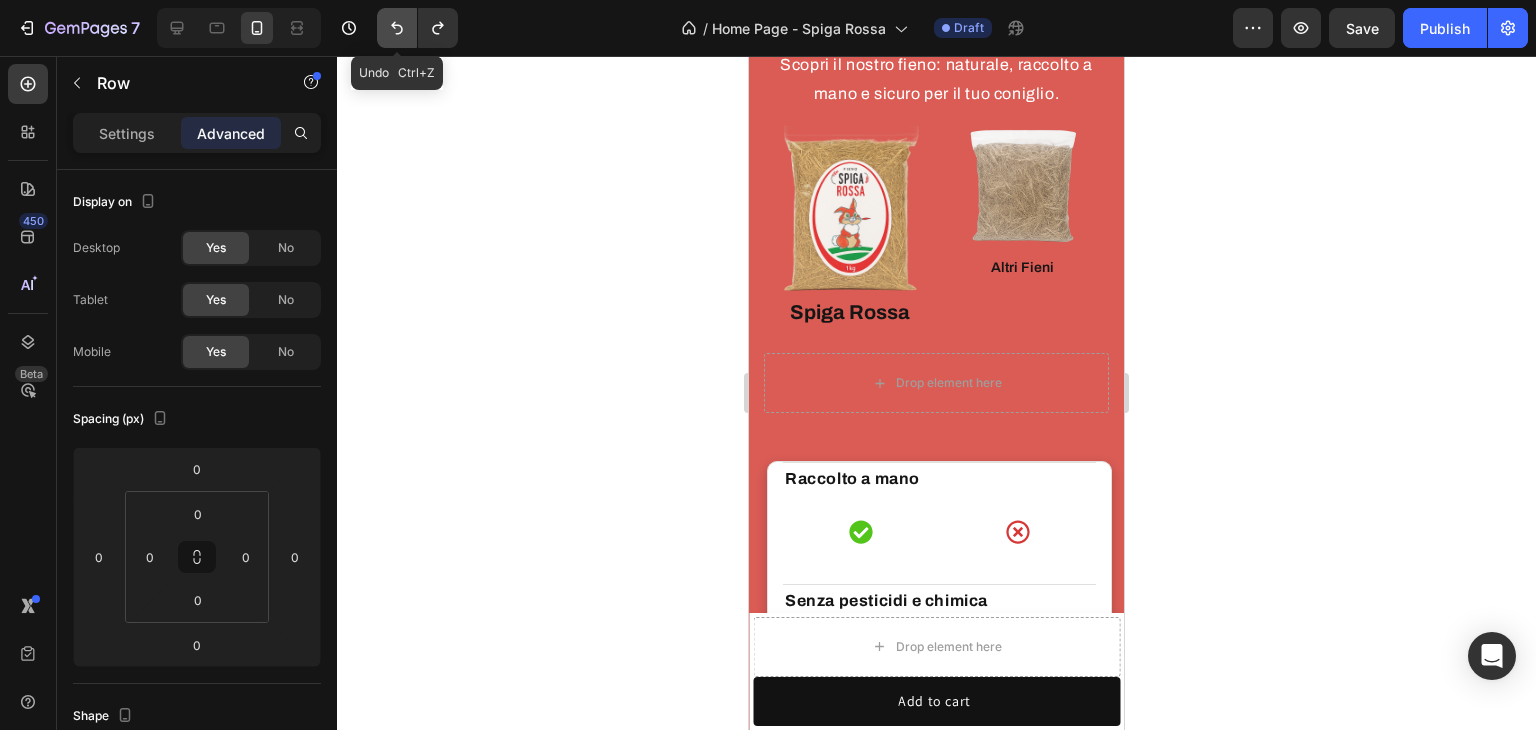 click 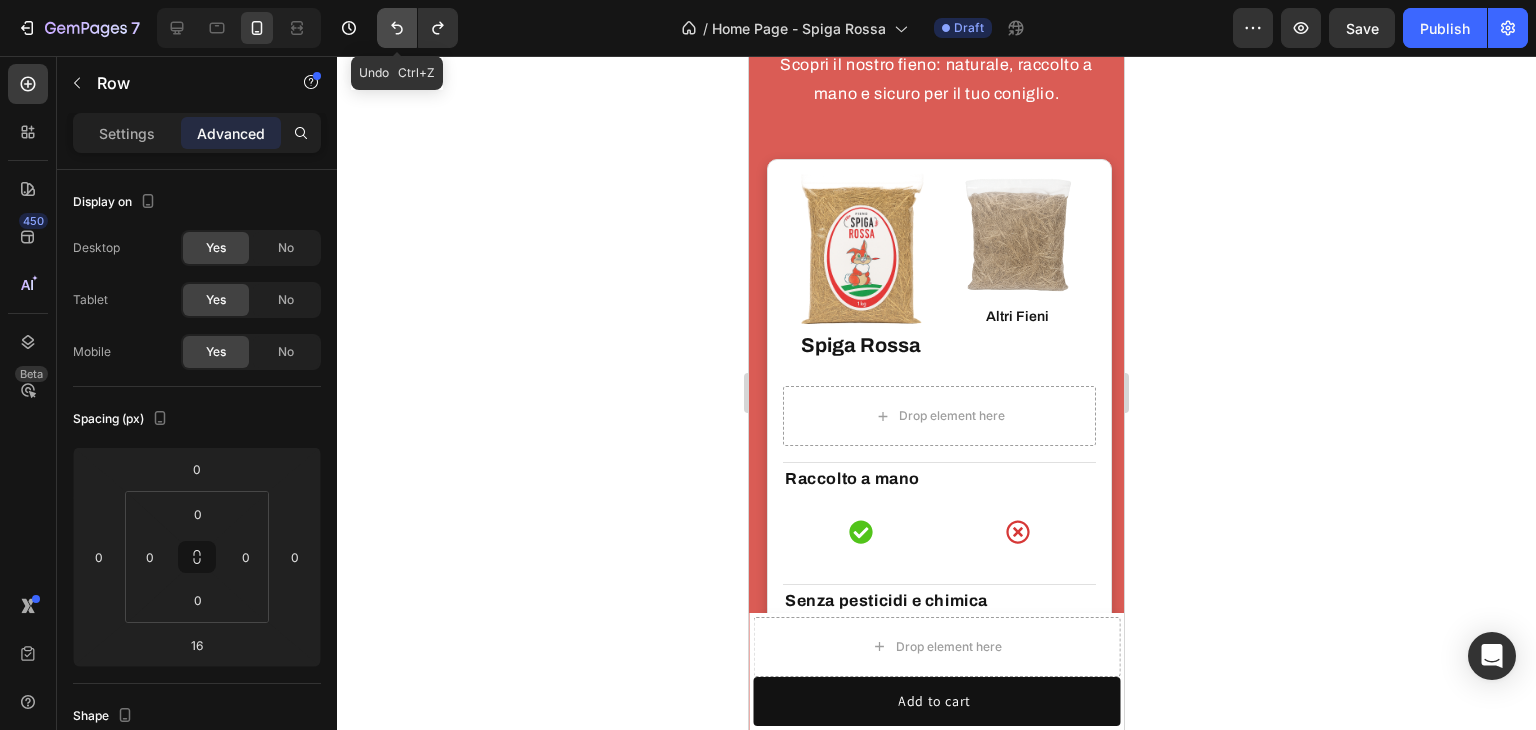 click 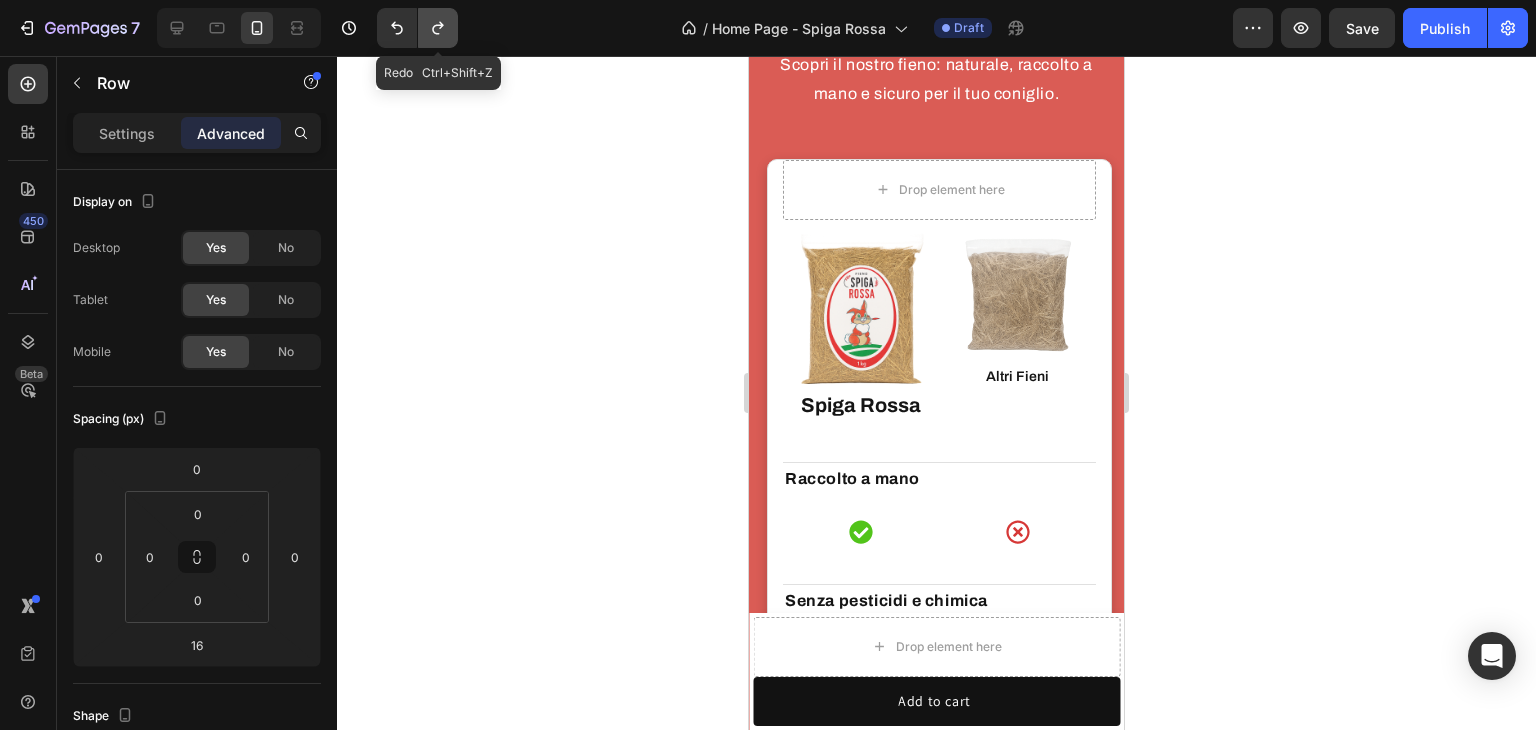click 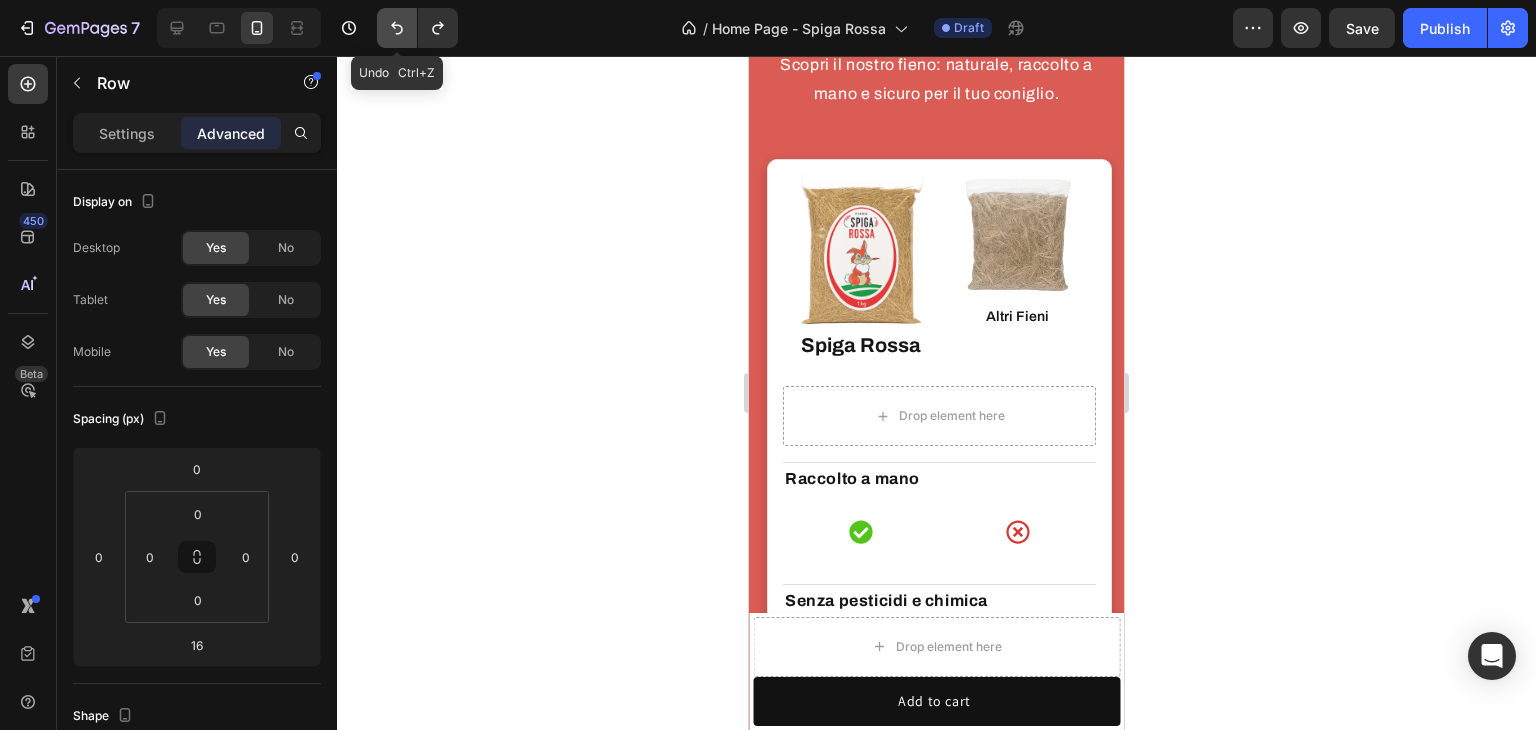 click 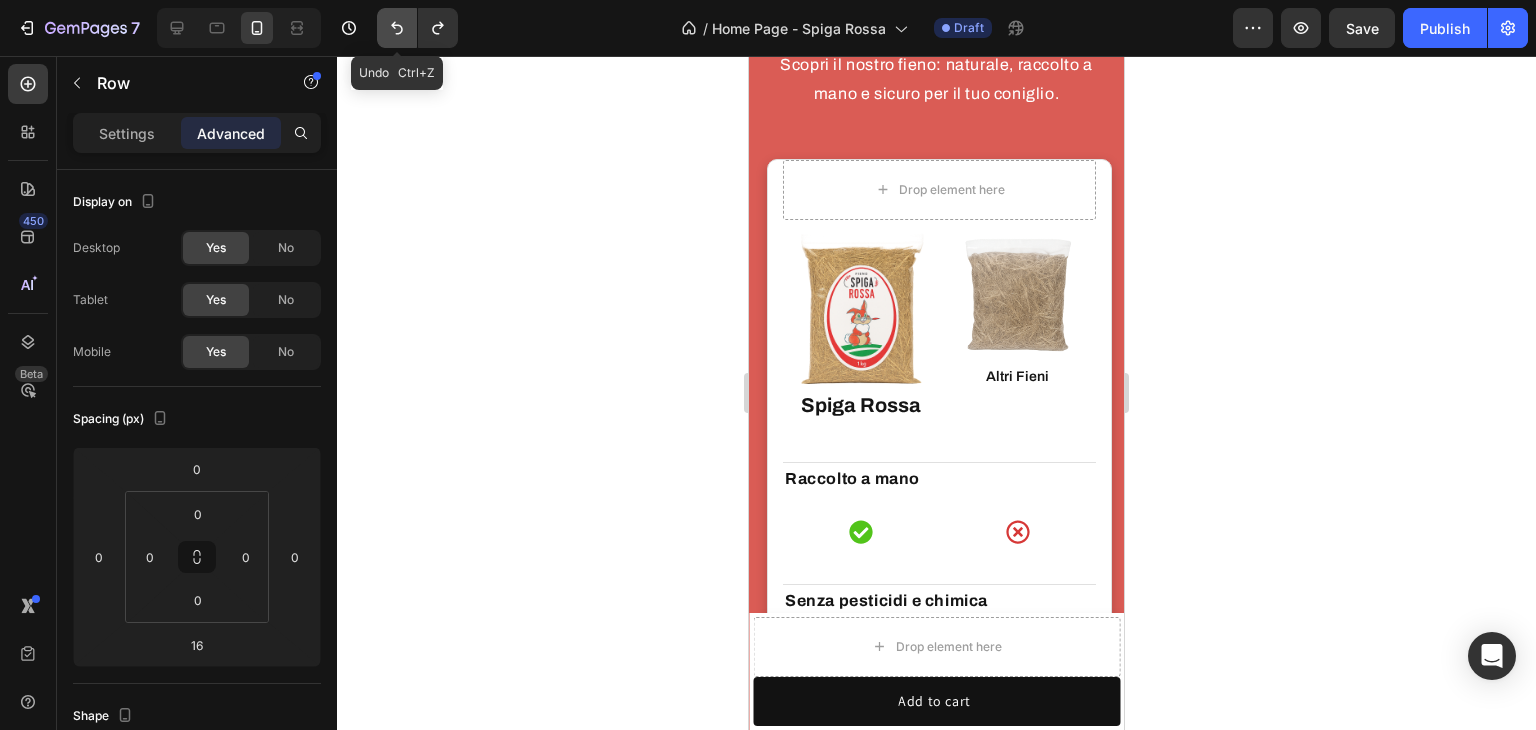 click 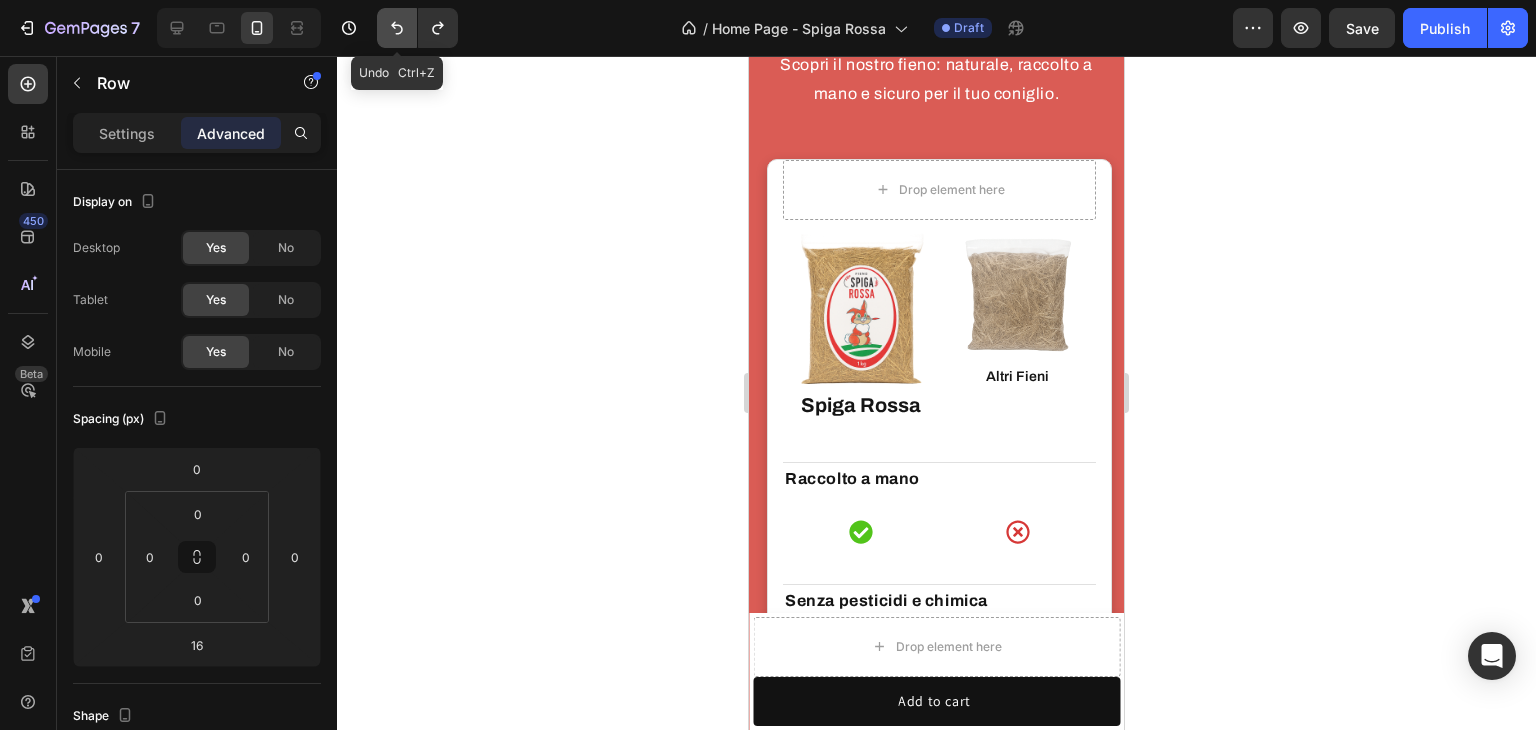 click 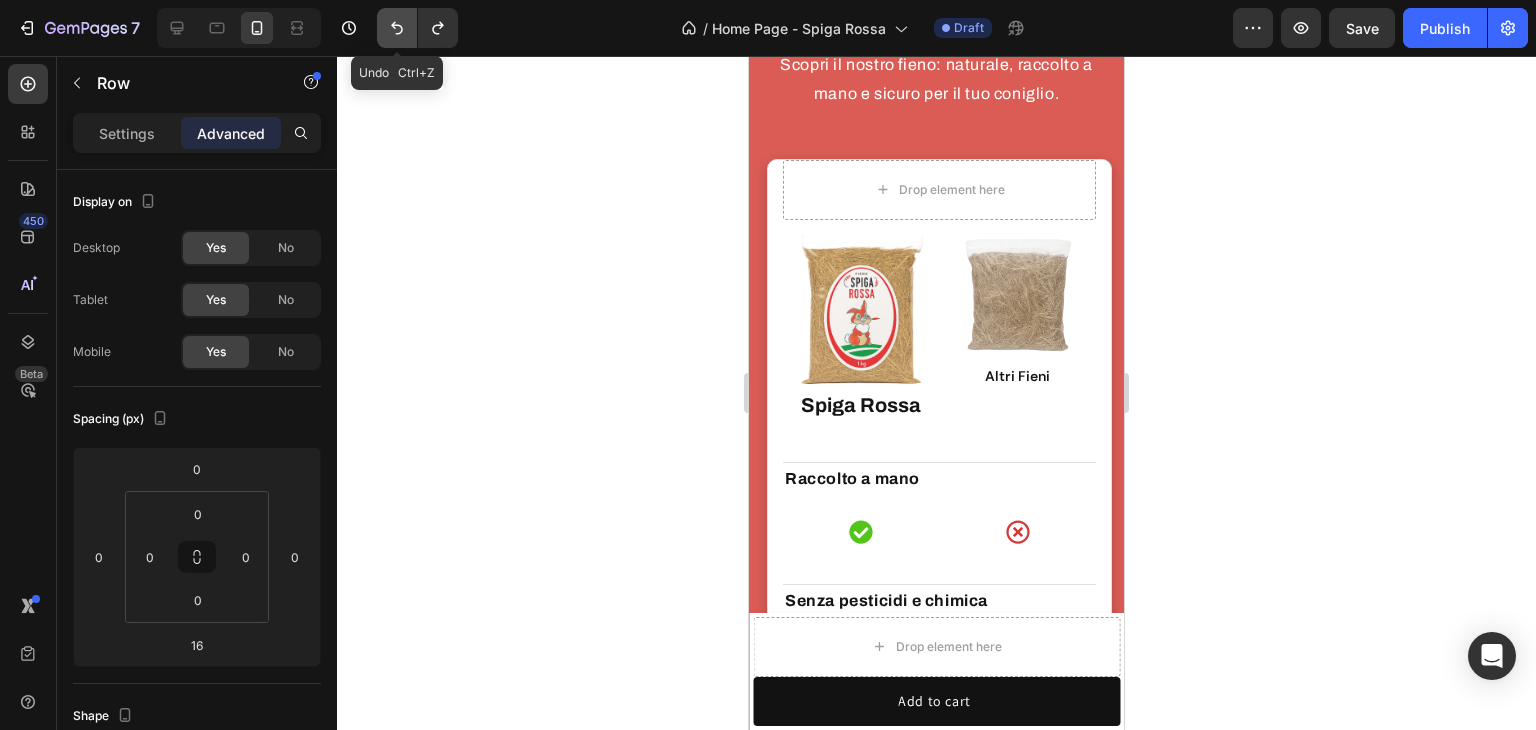 click 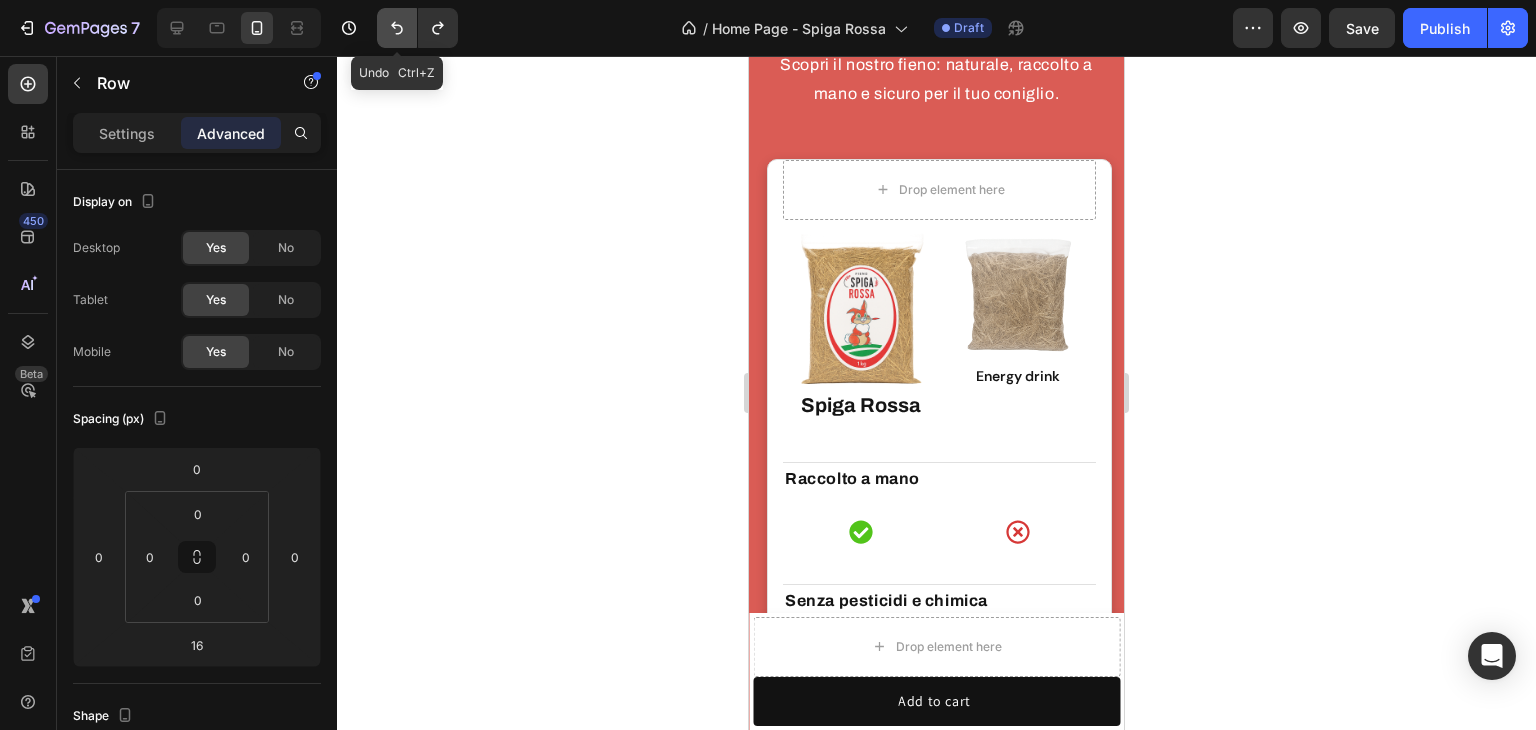 click 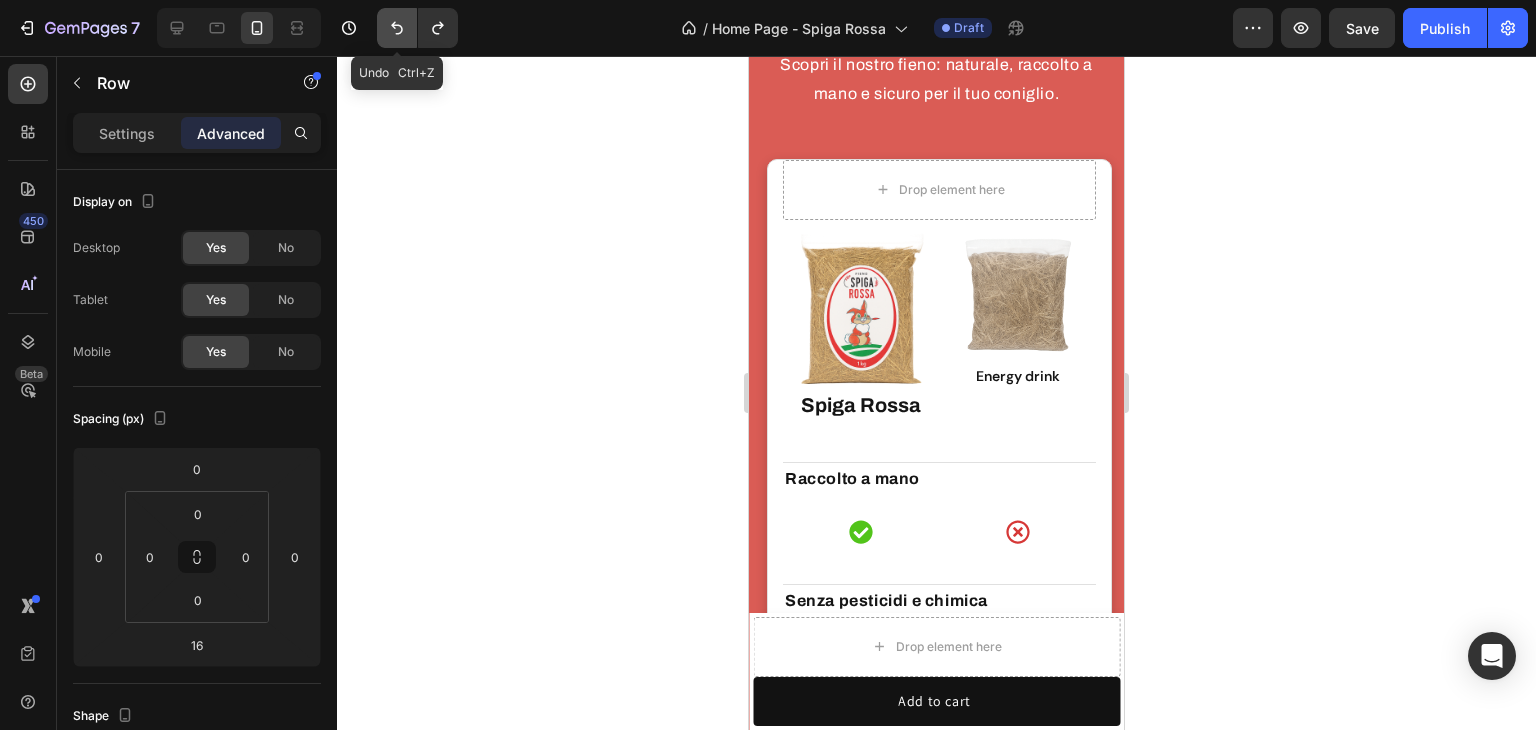 click 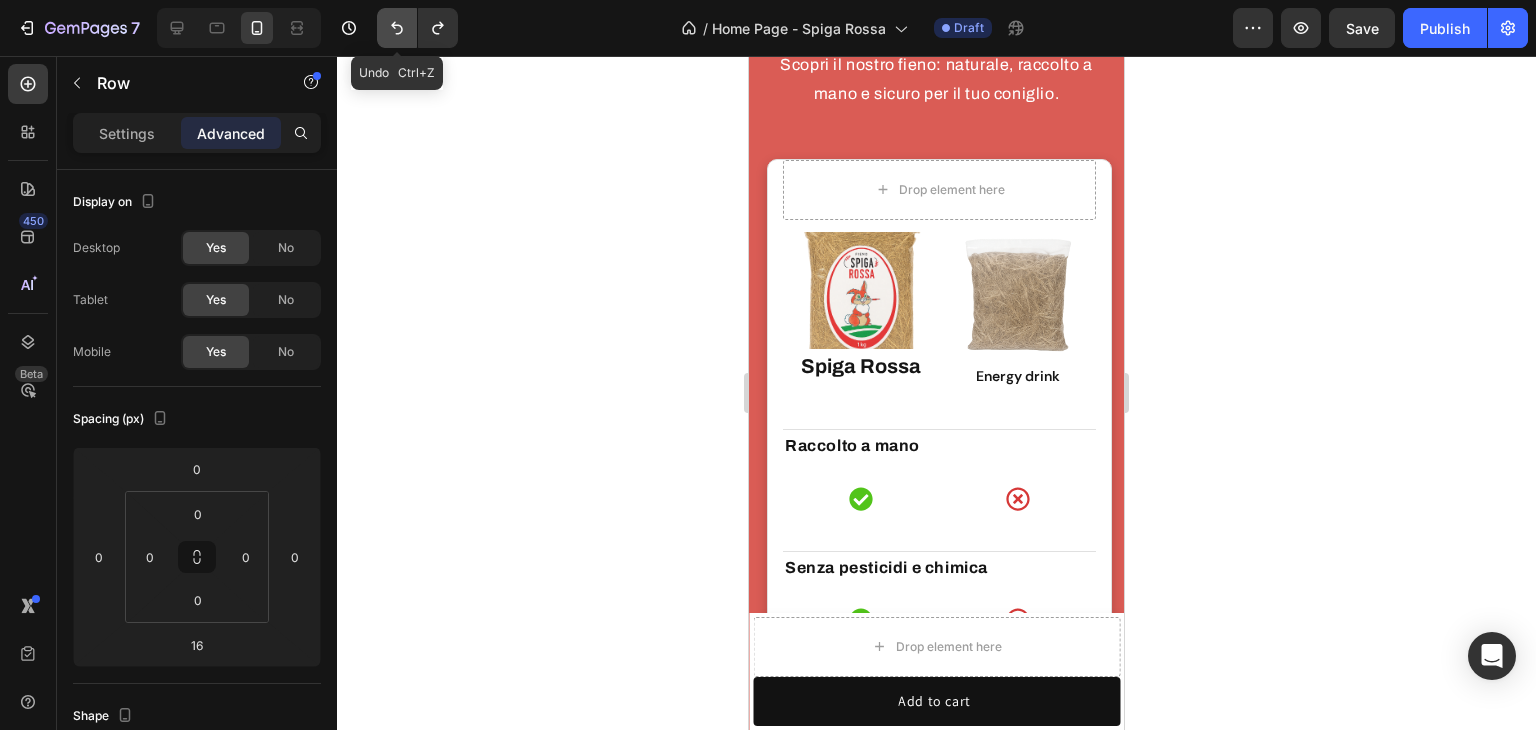 click 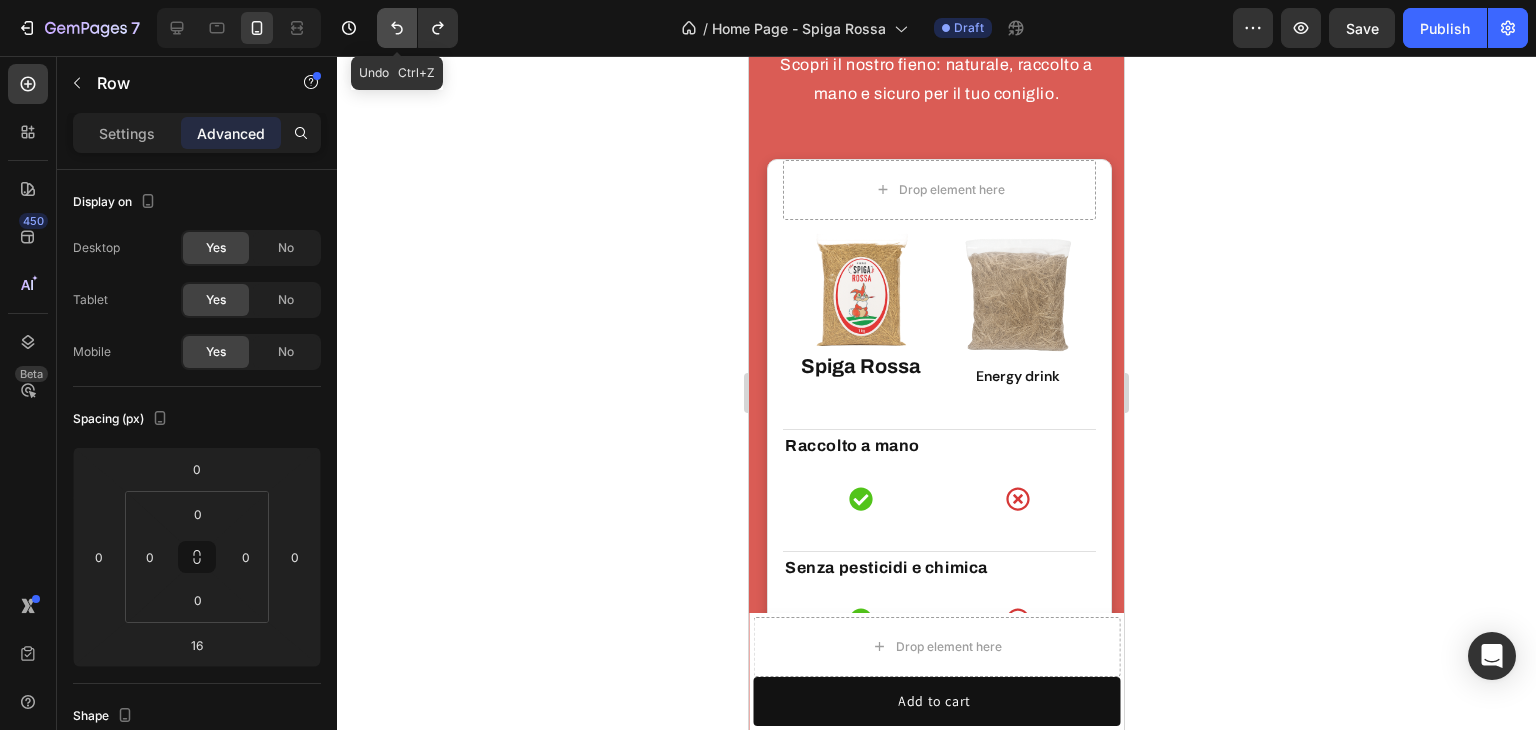 click 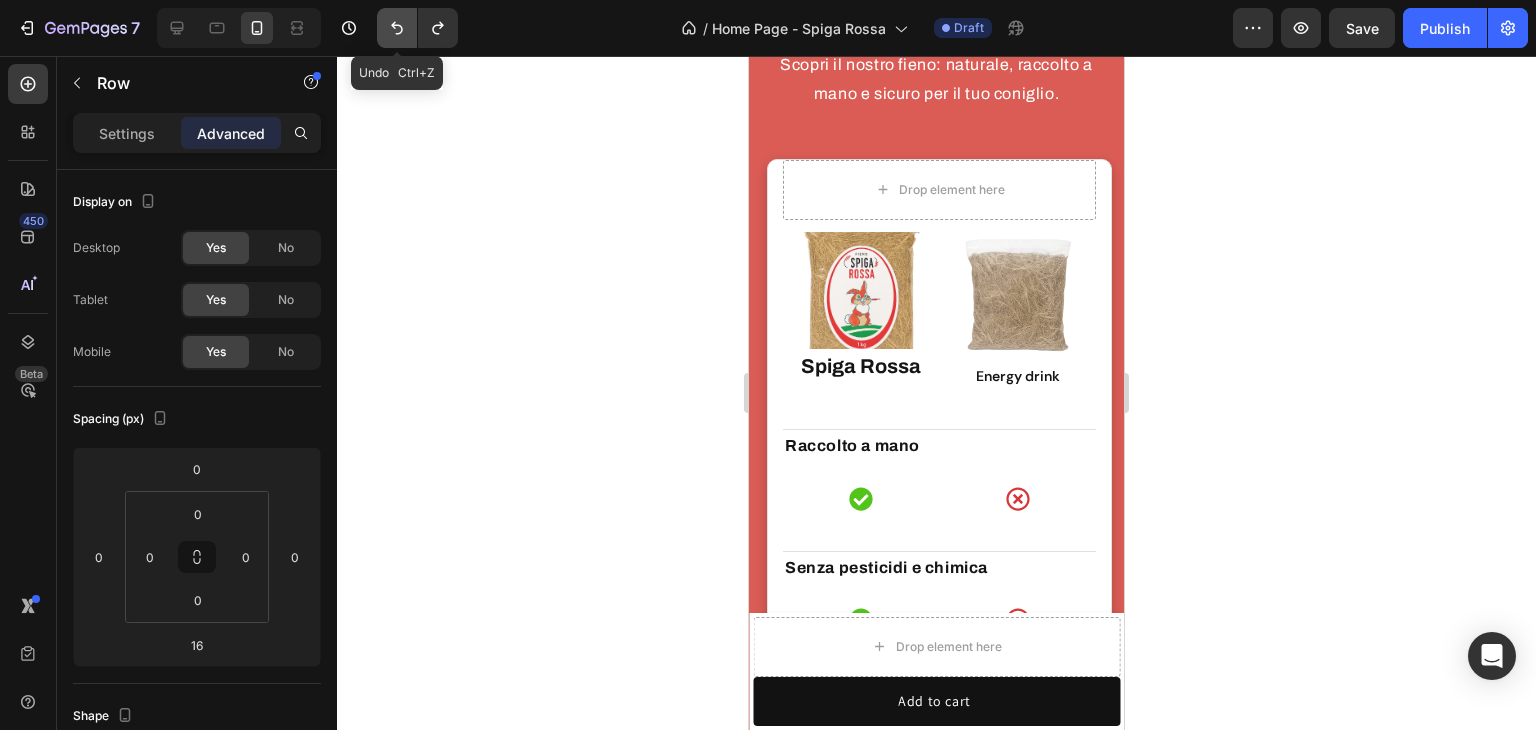 click 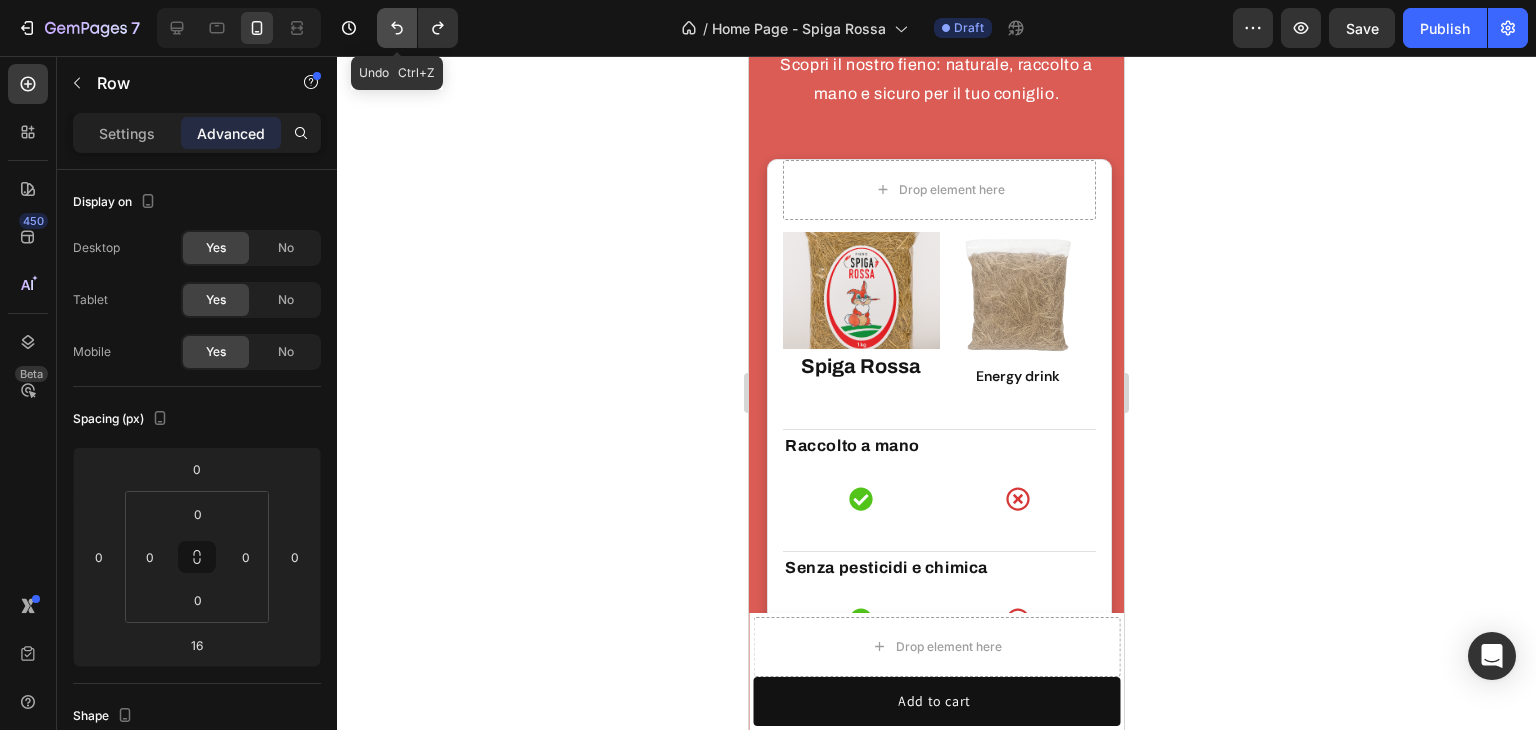 click 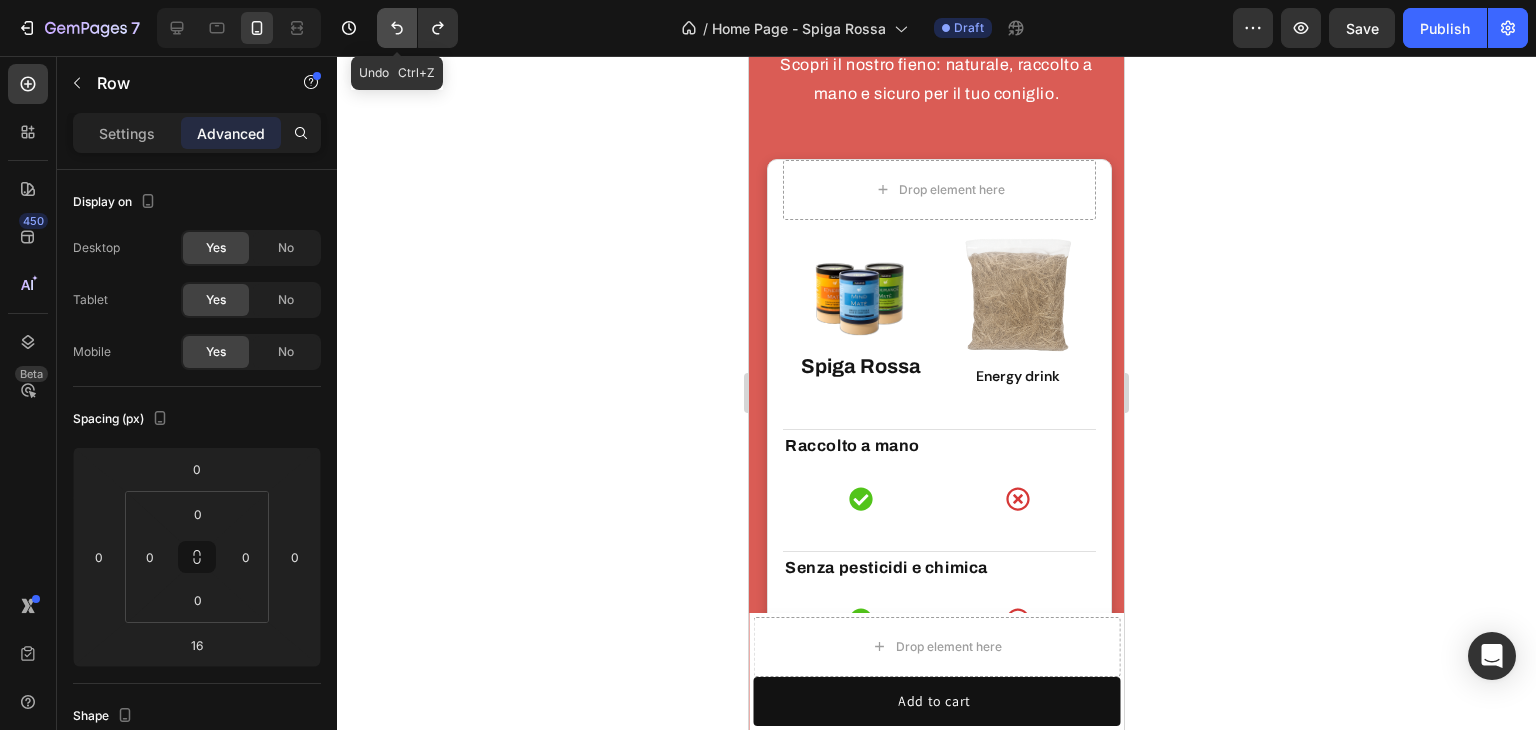 click 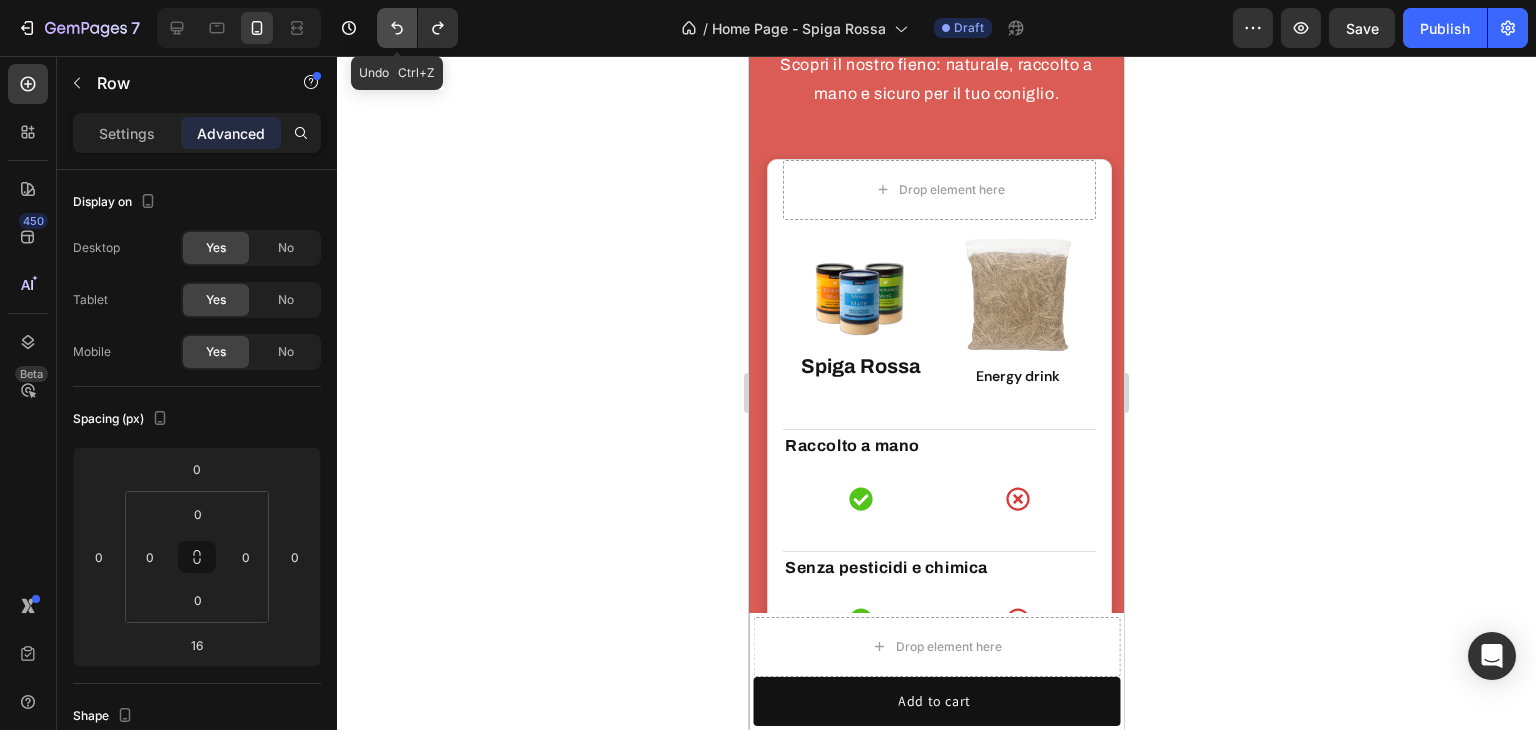 click 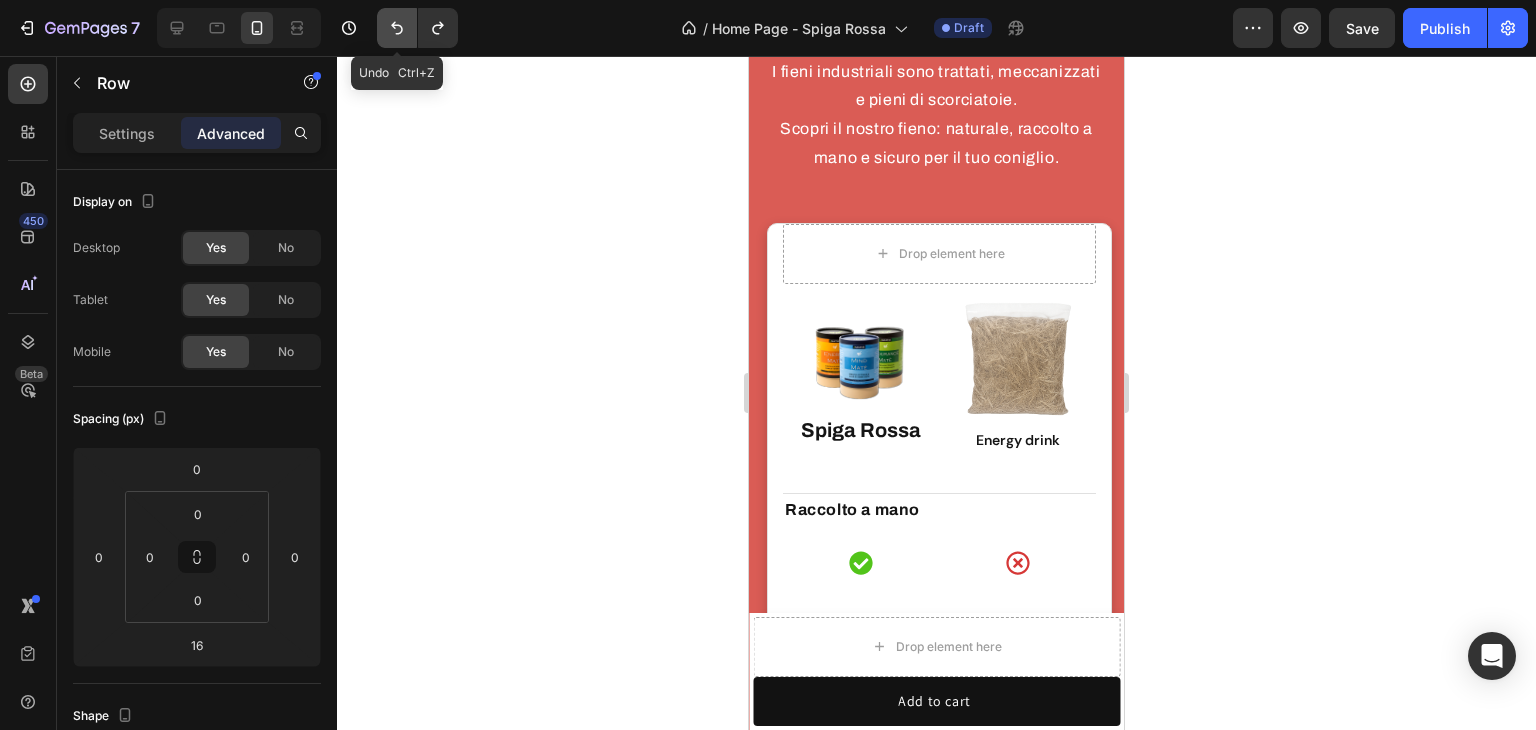 scroll, scrollTop: 5560, scrollLeft: 0, axis: vertical 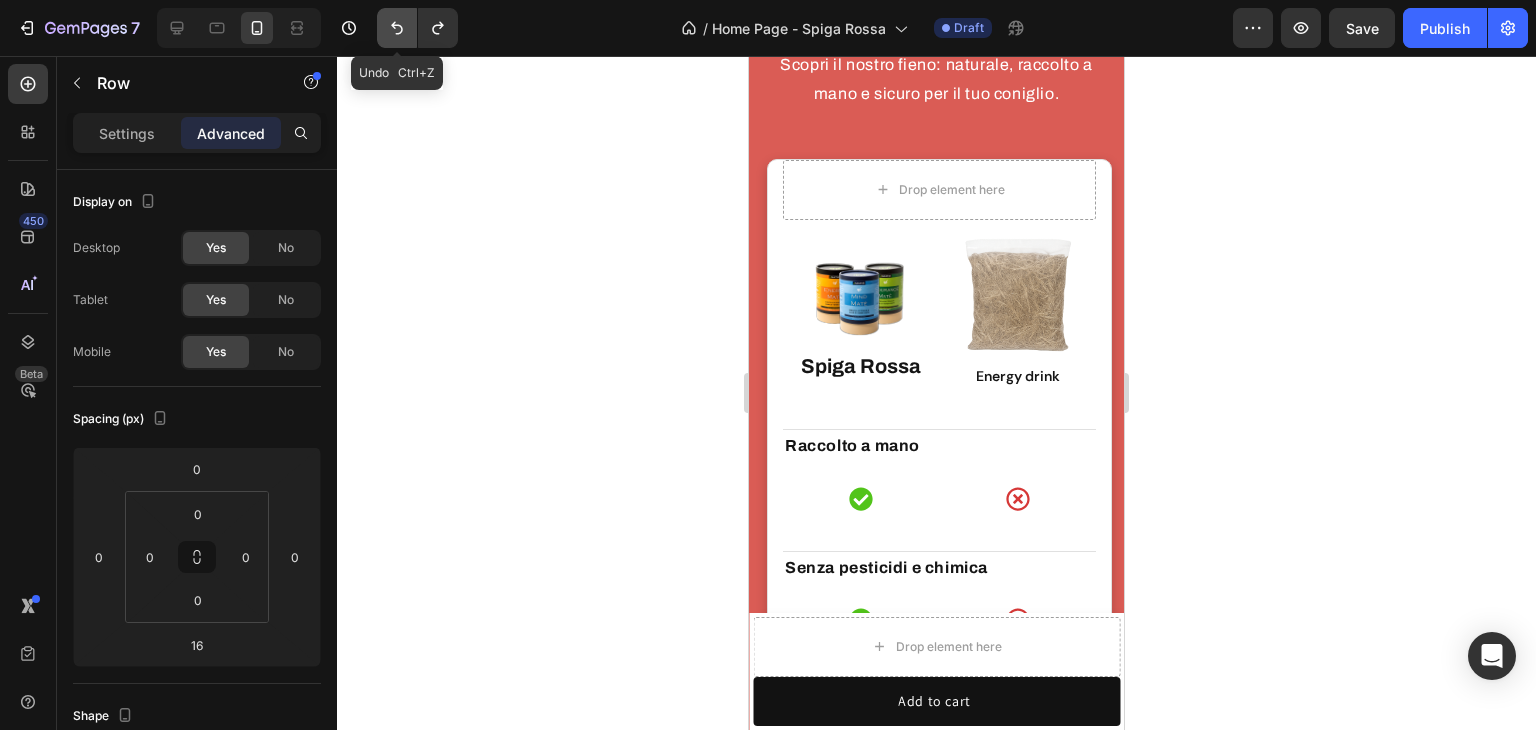 click 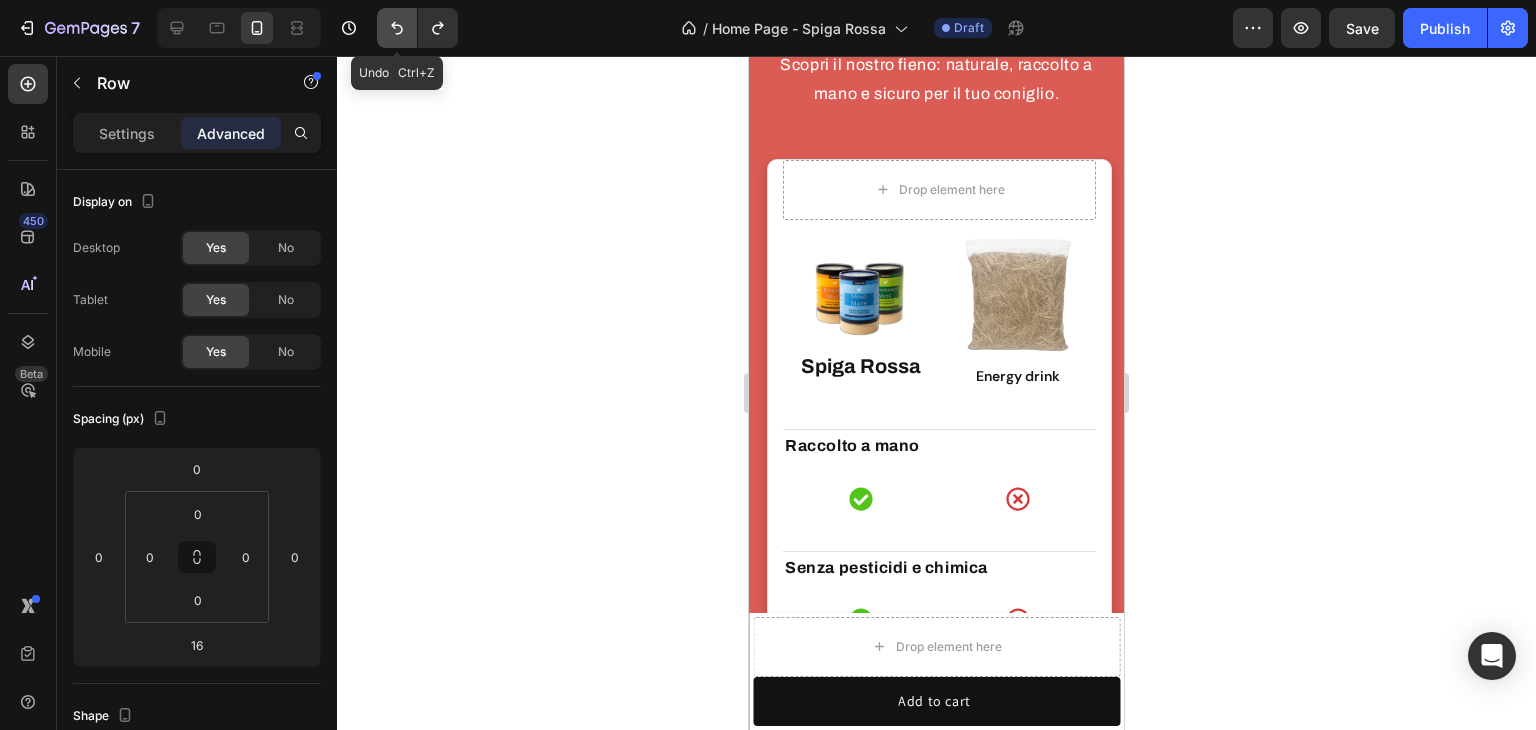 click 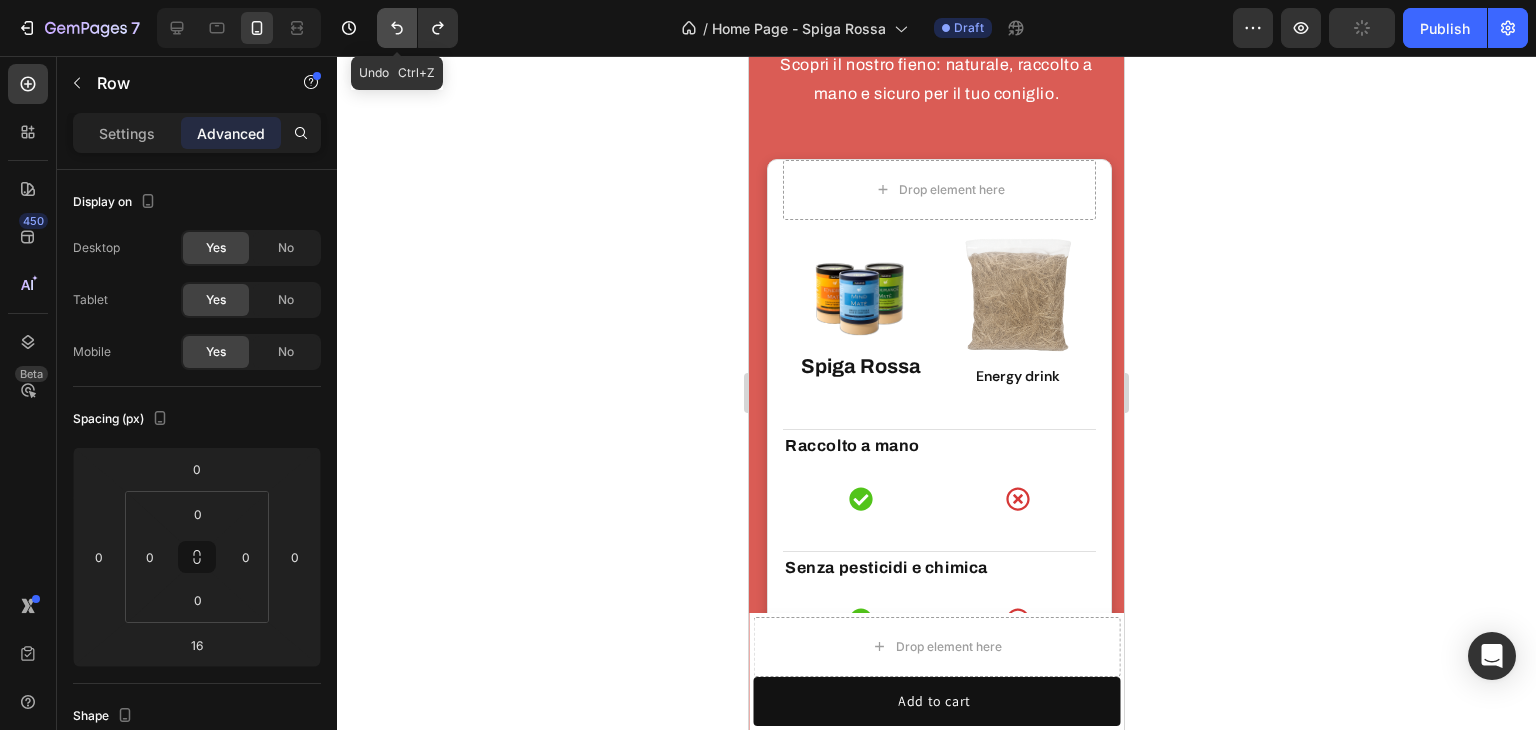 click 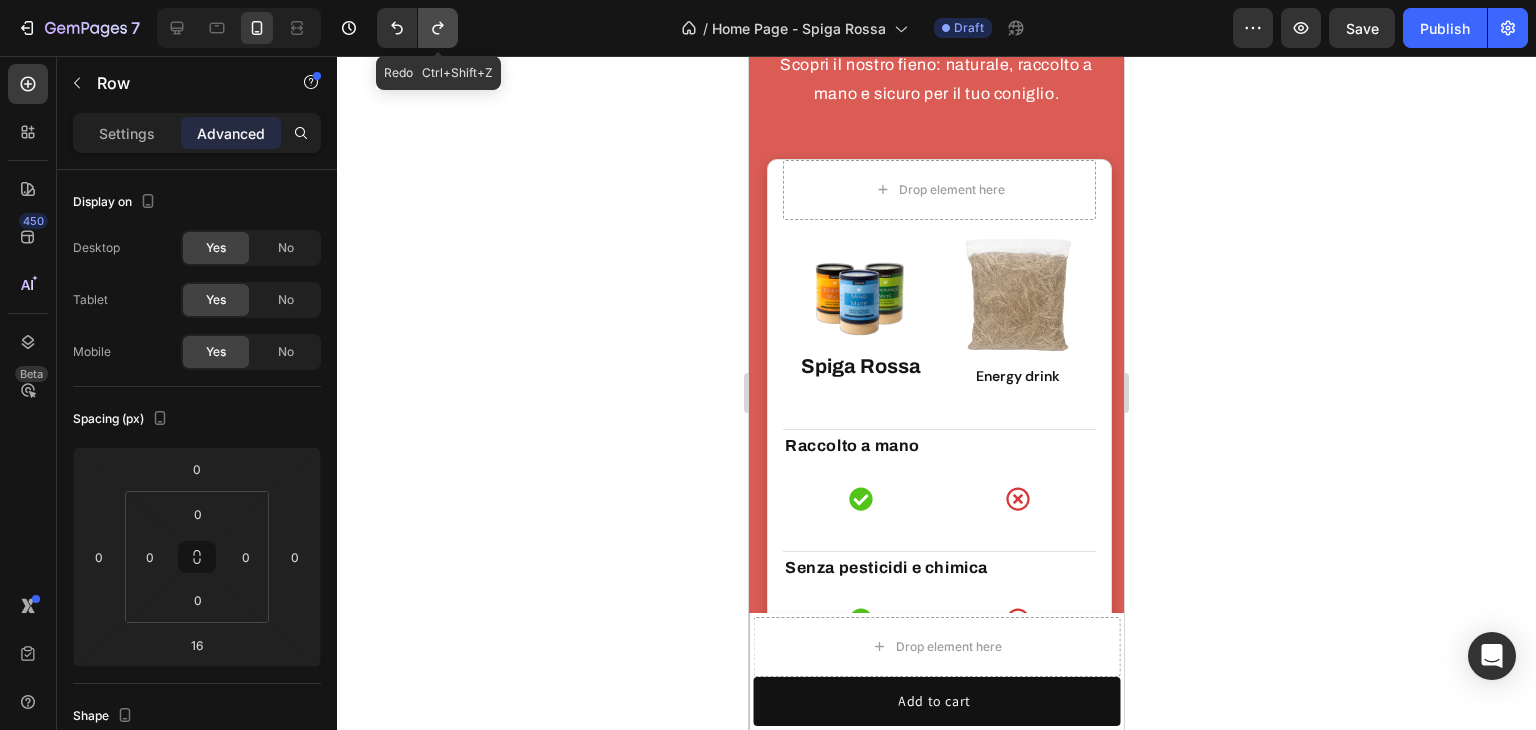 click 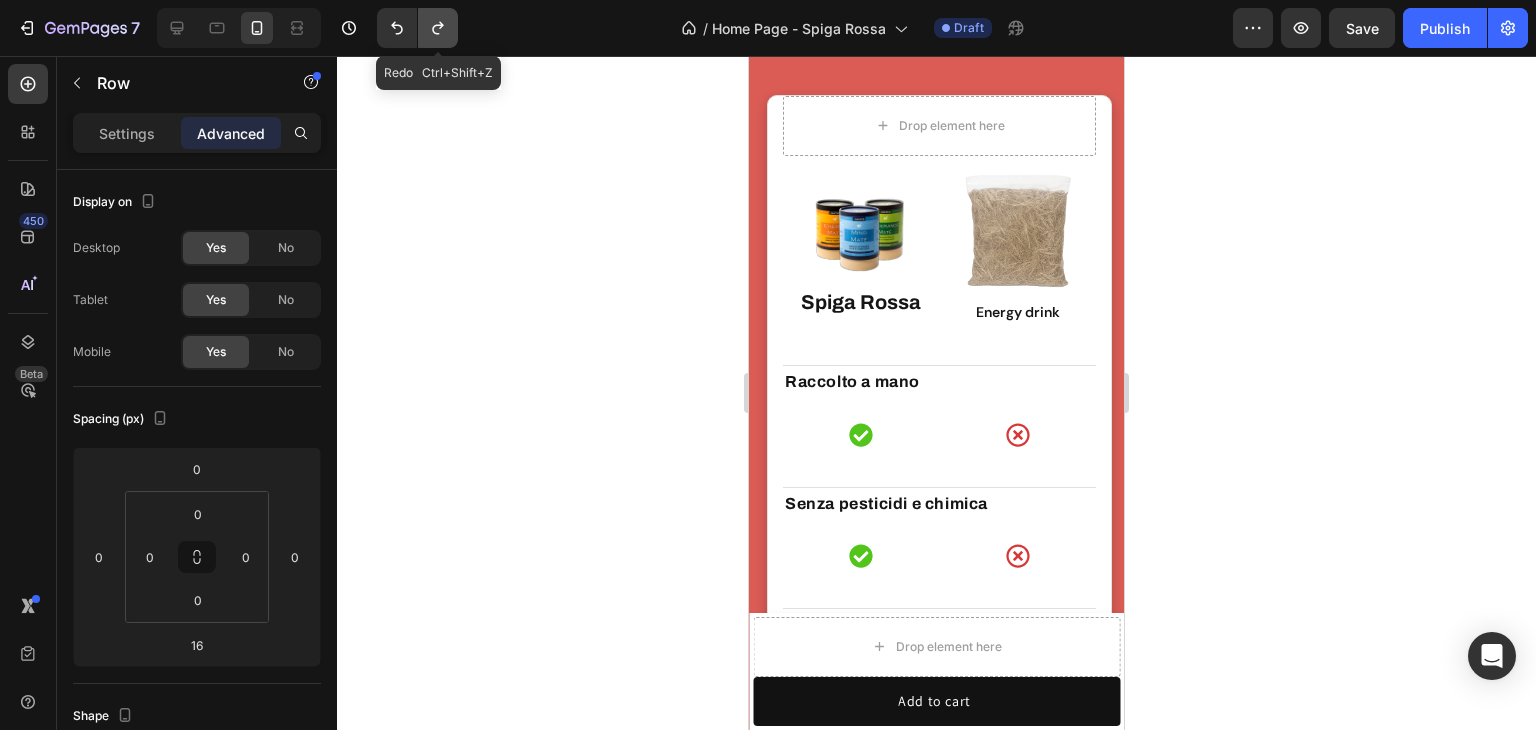 scroll, scrollTop: 5496, scrollLeft: 0, axis: vertical 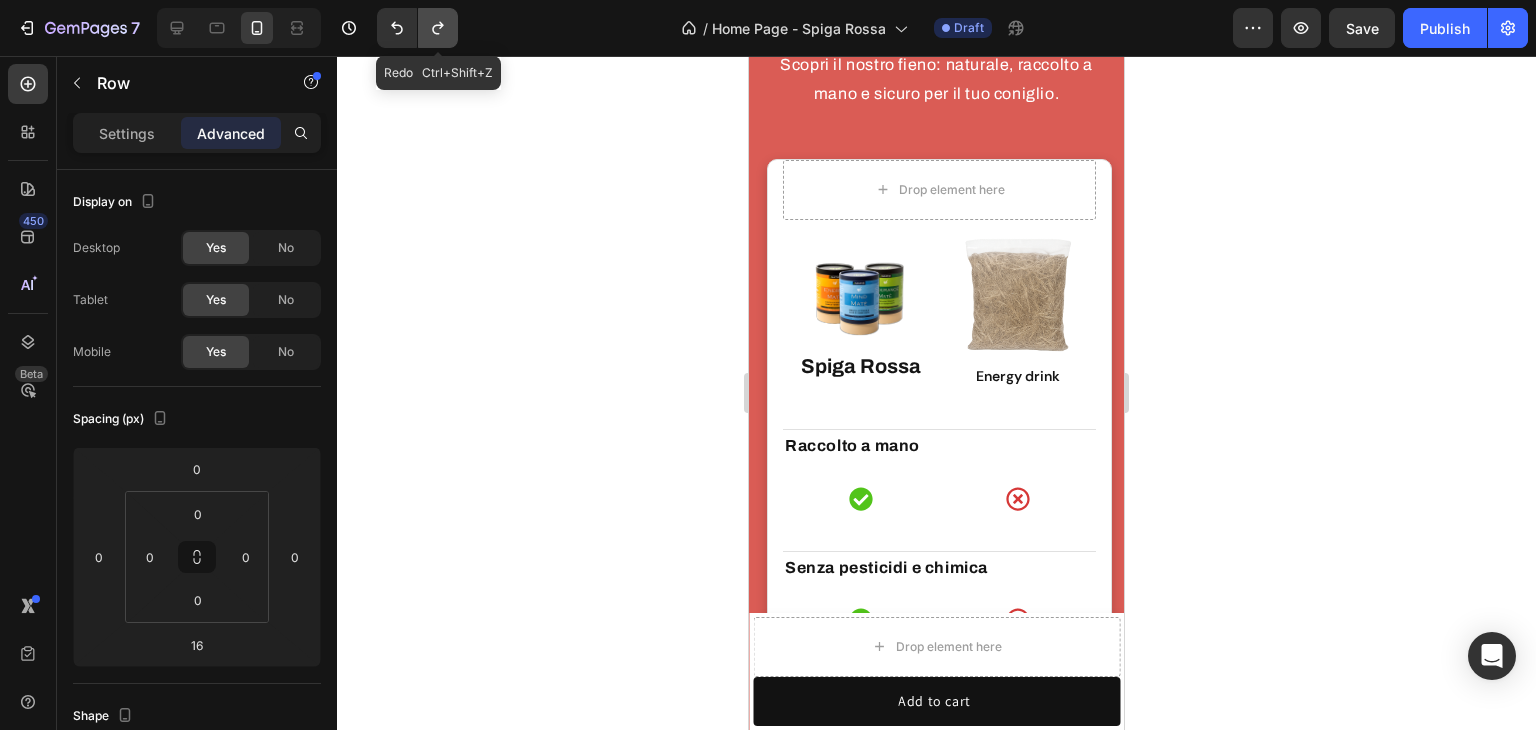 click 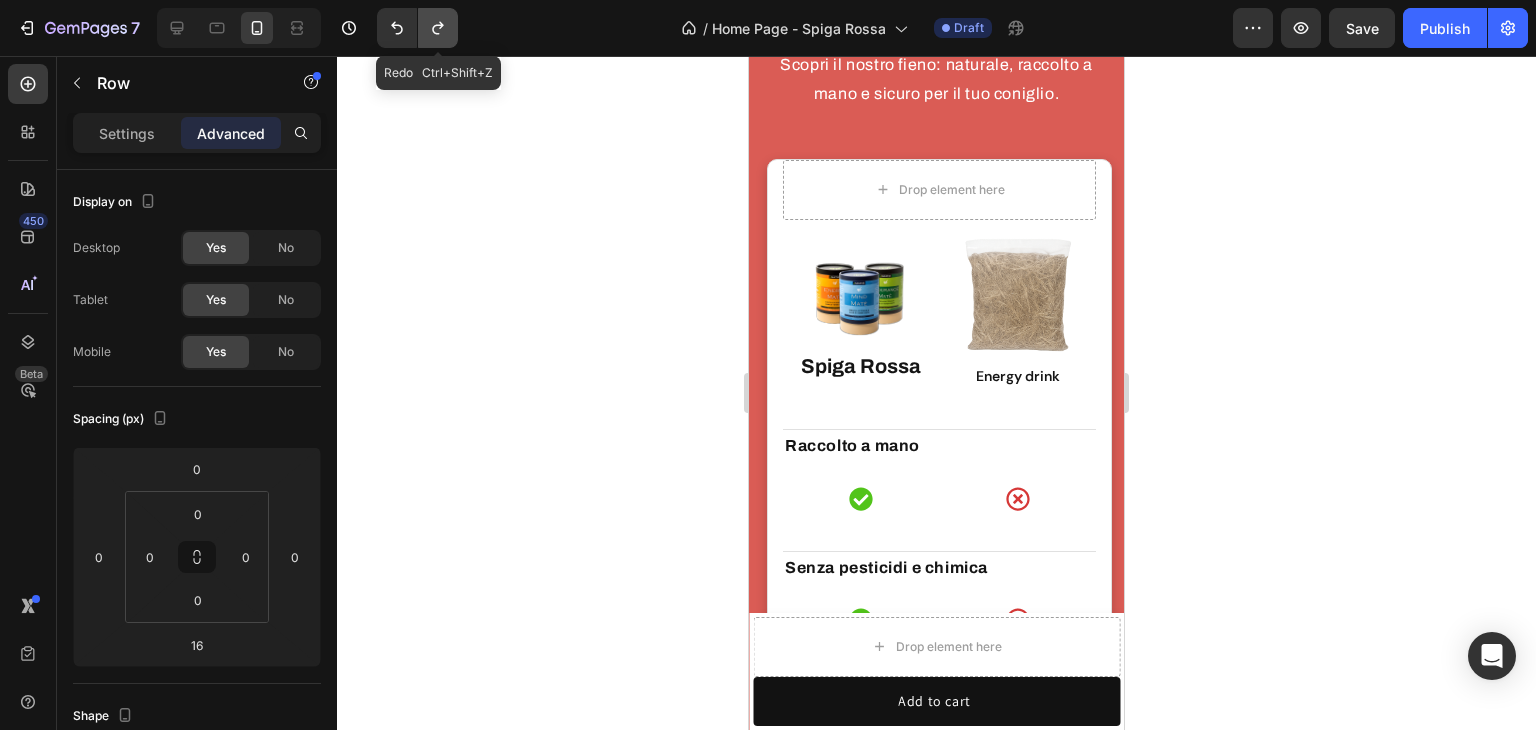 click 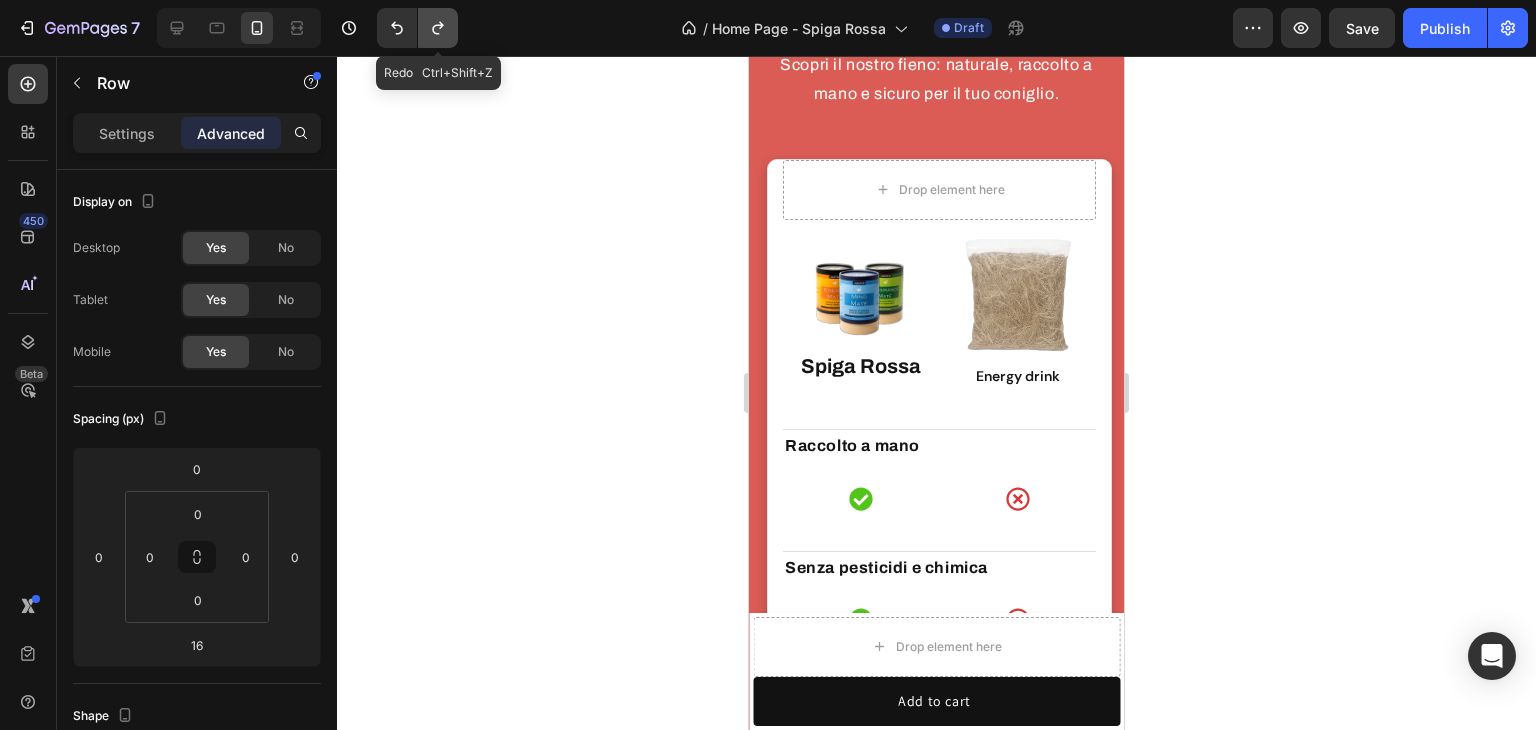 click 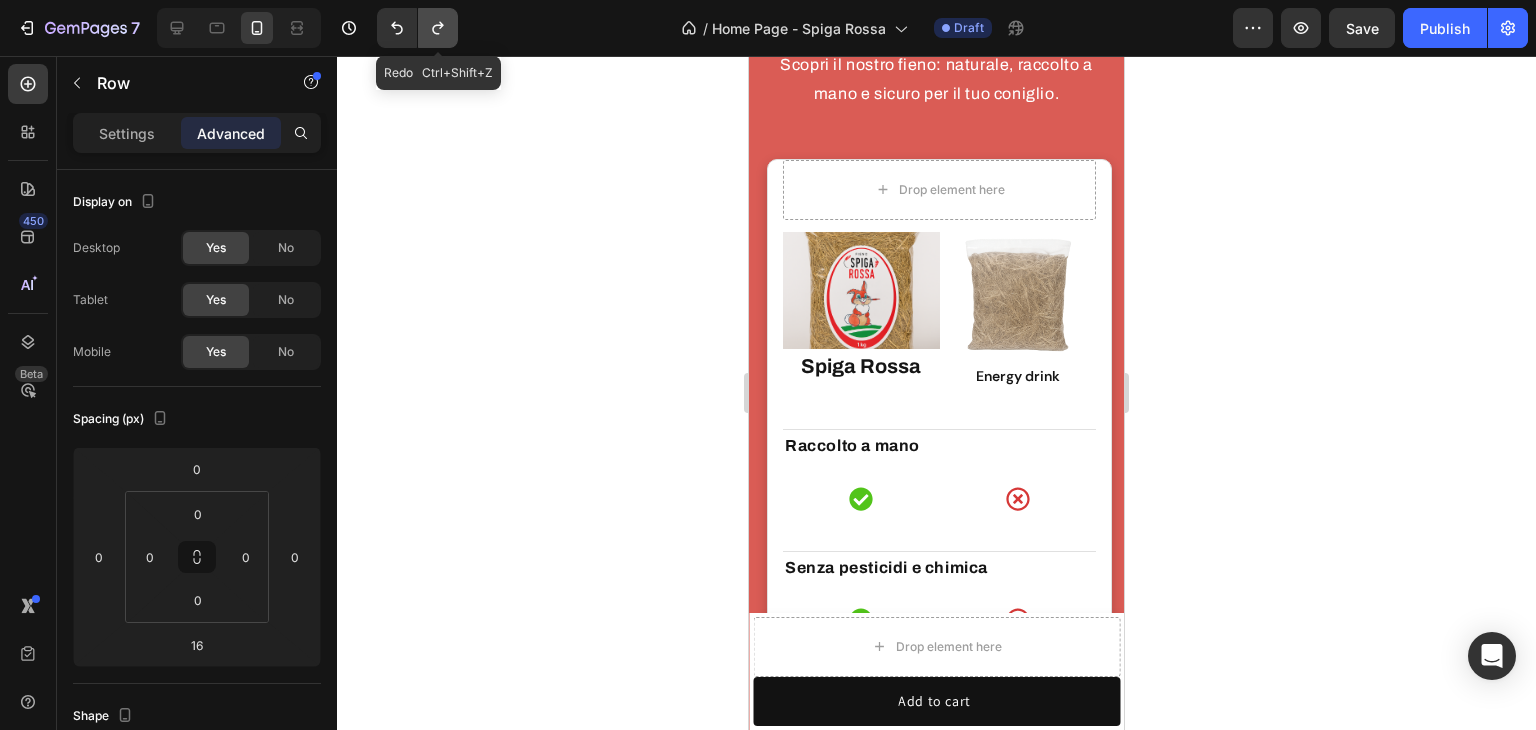 click 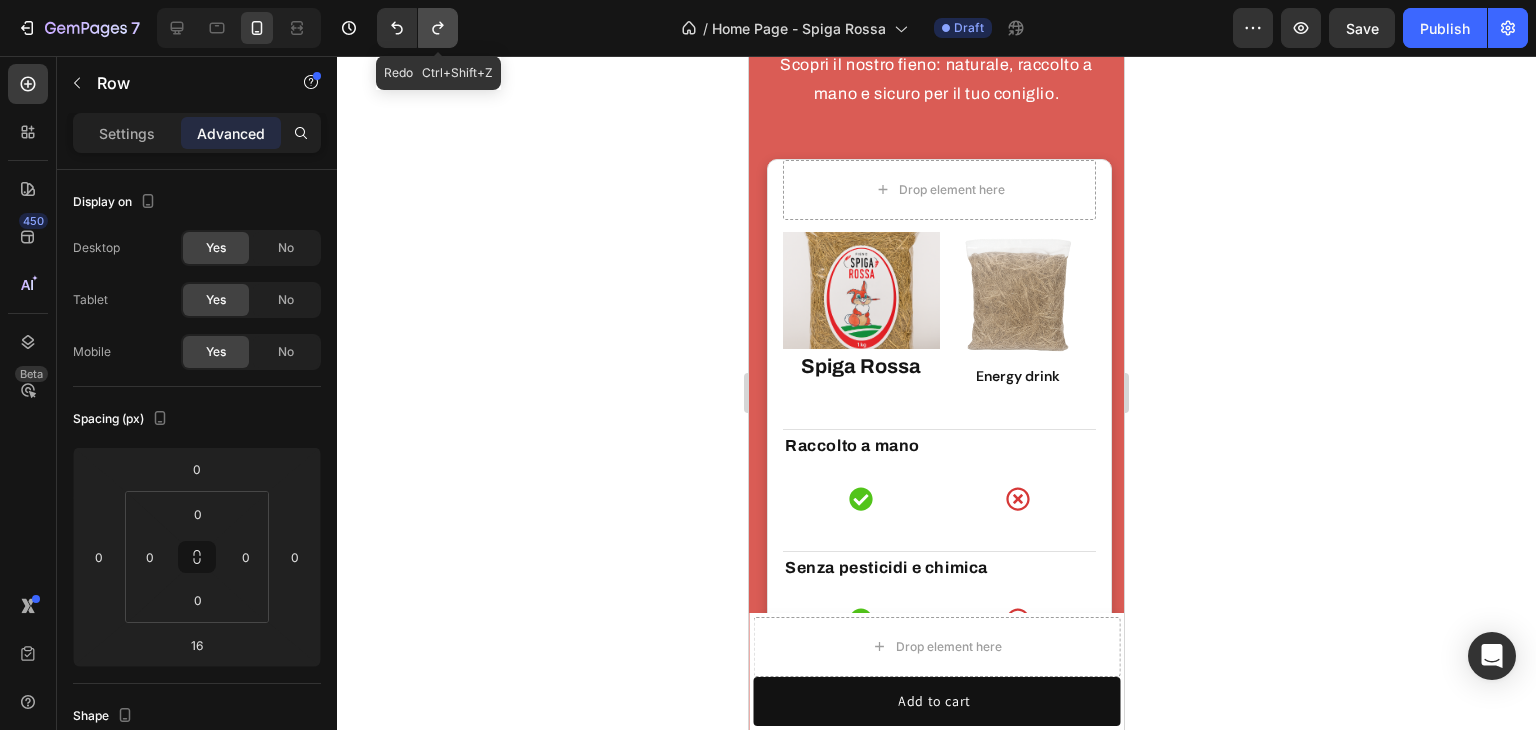 click 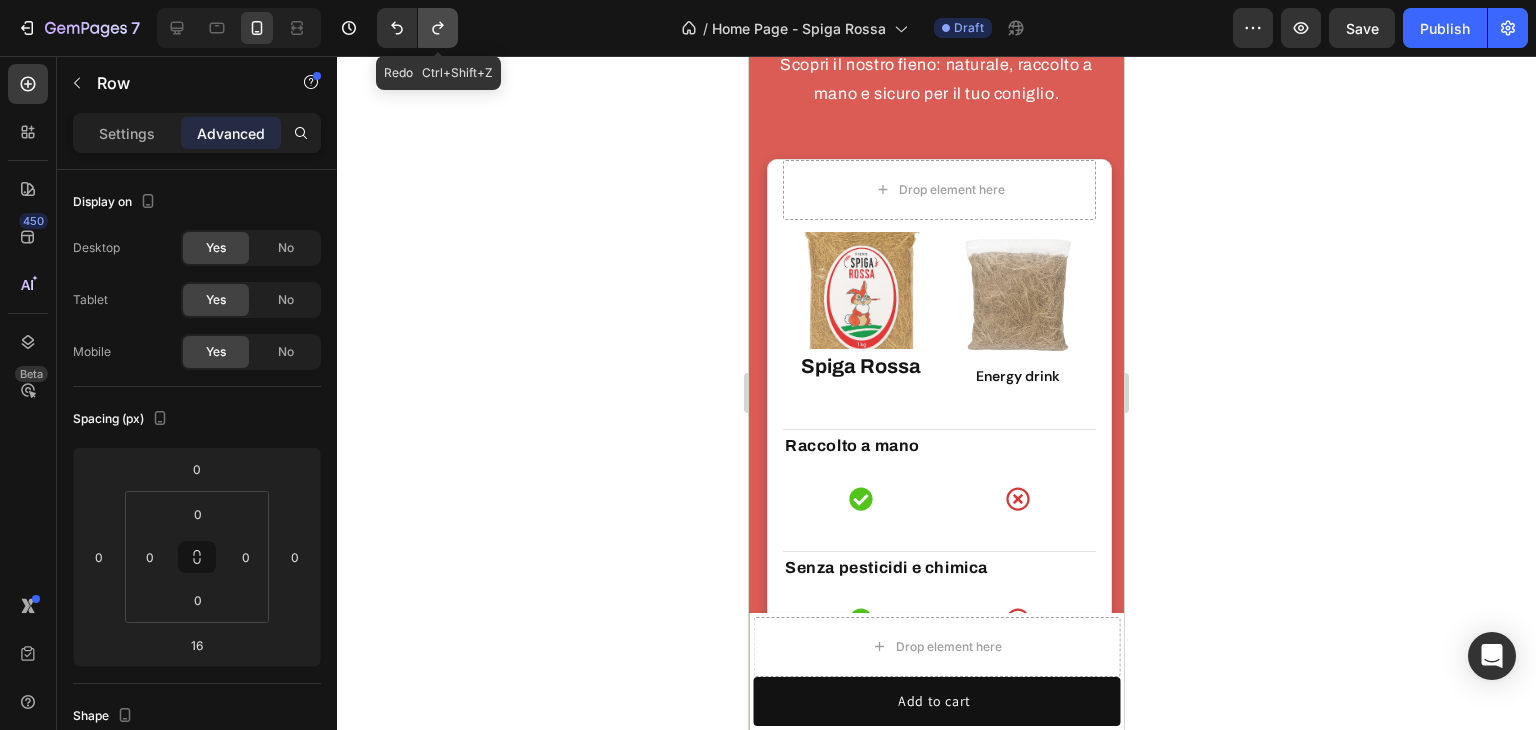 click 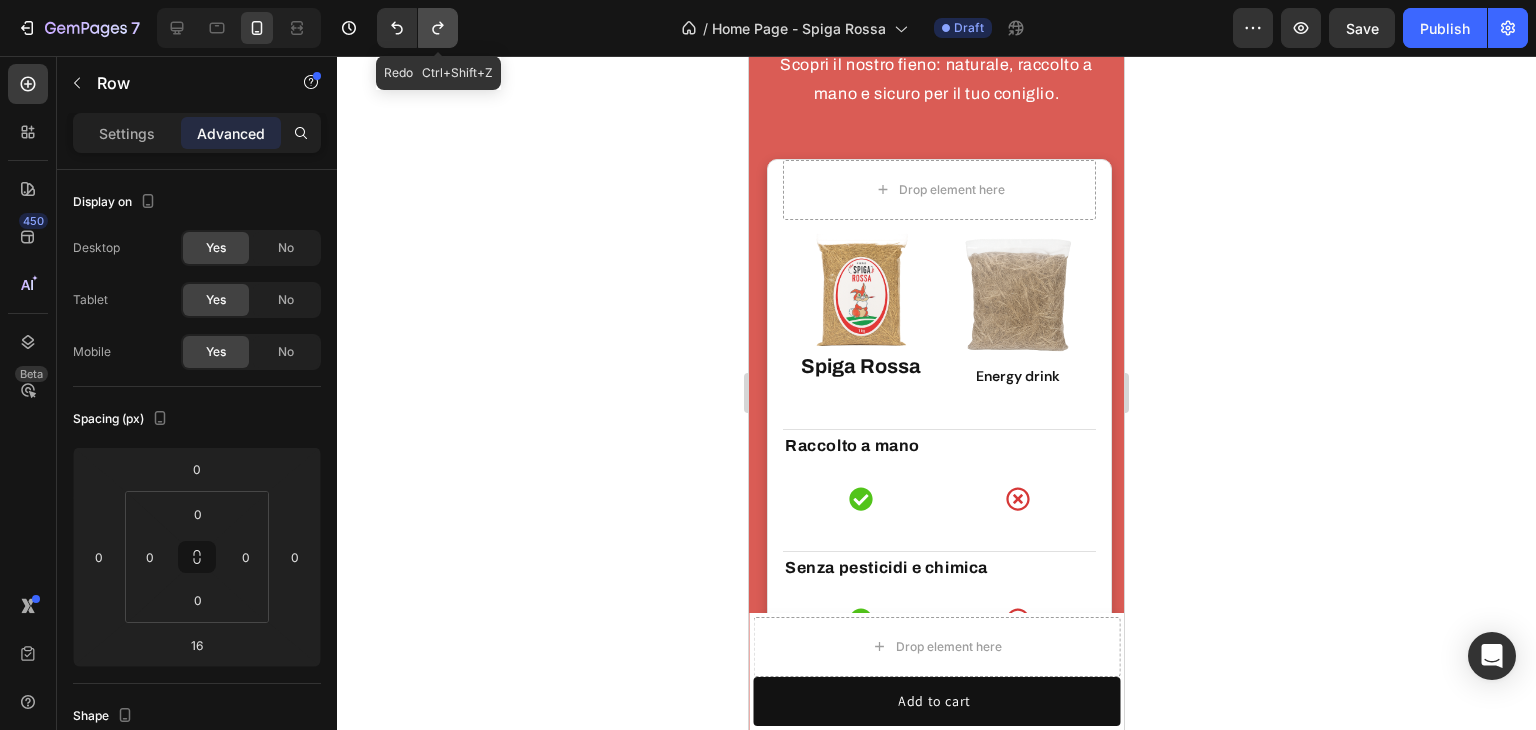 click 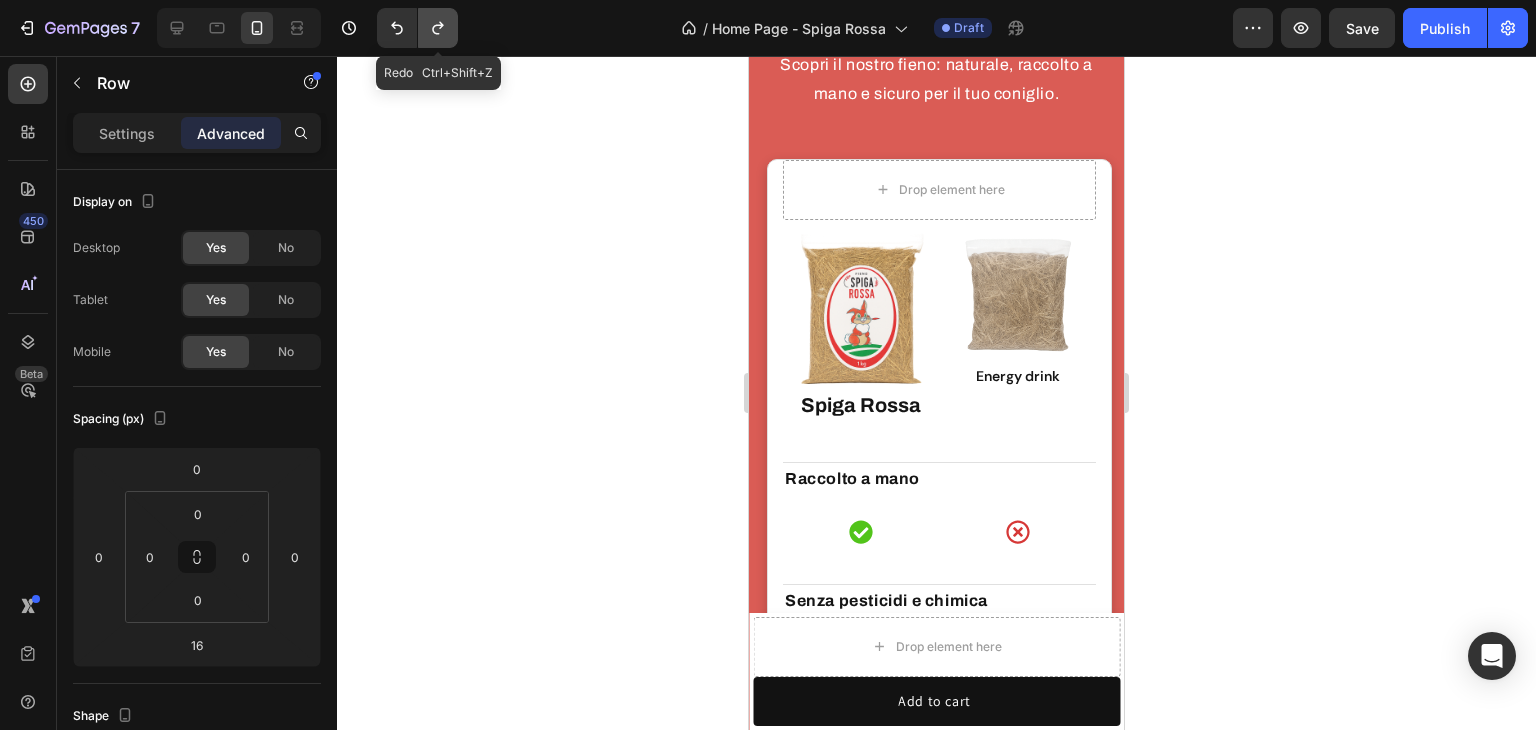 click 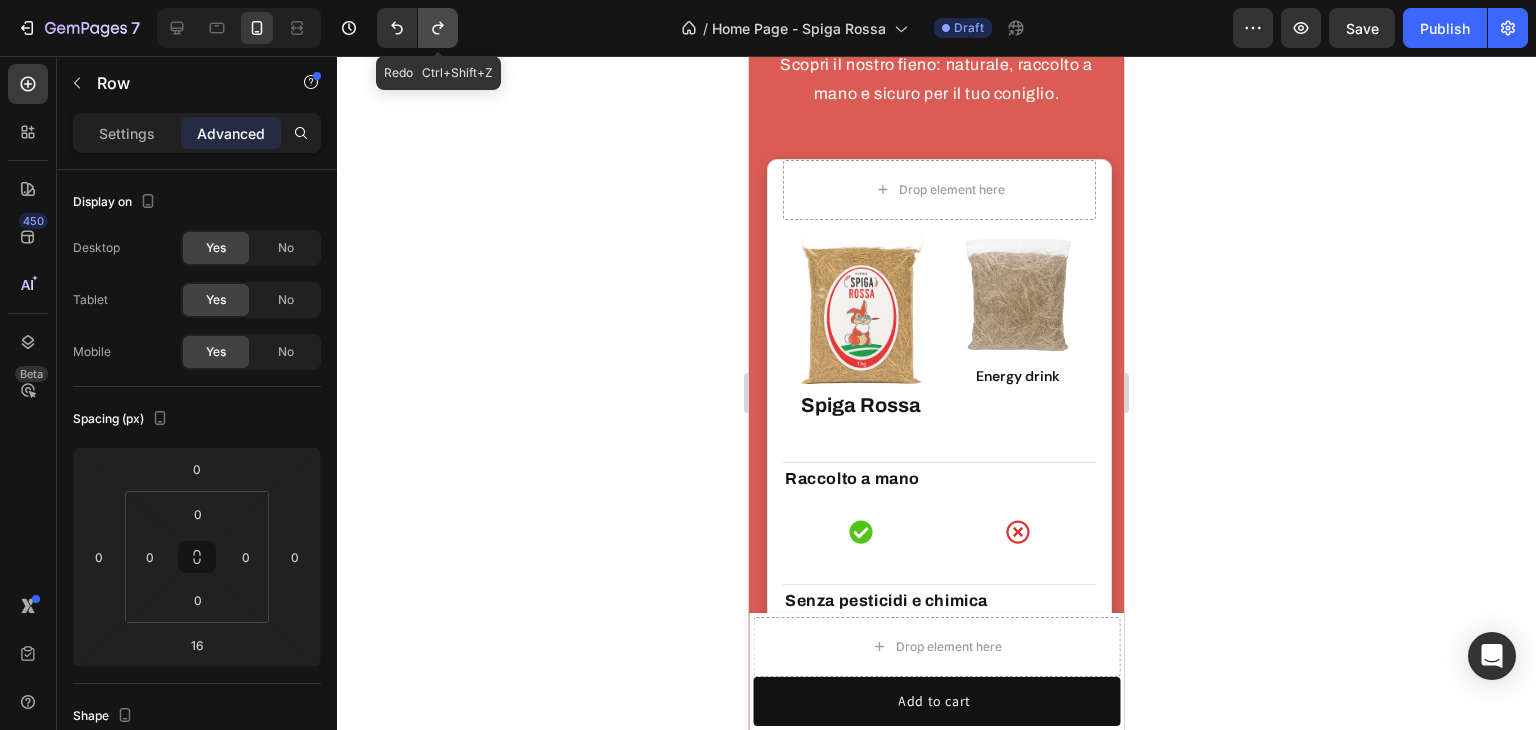 click 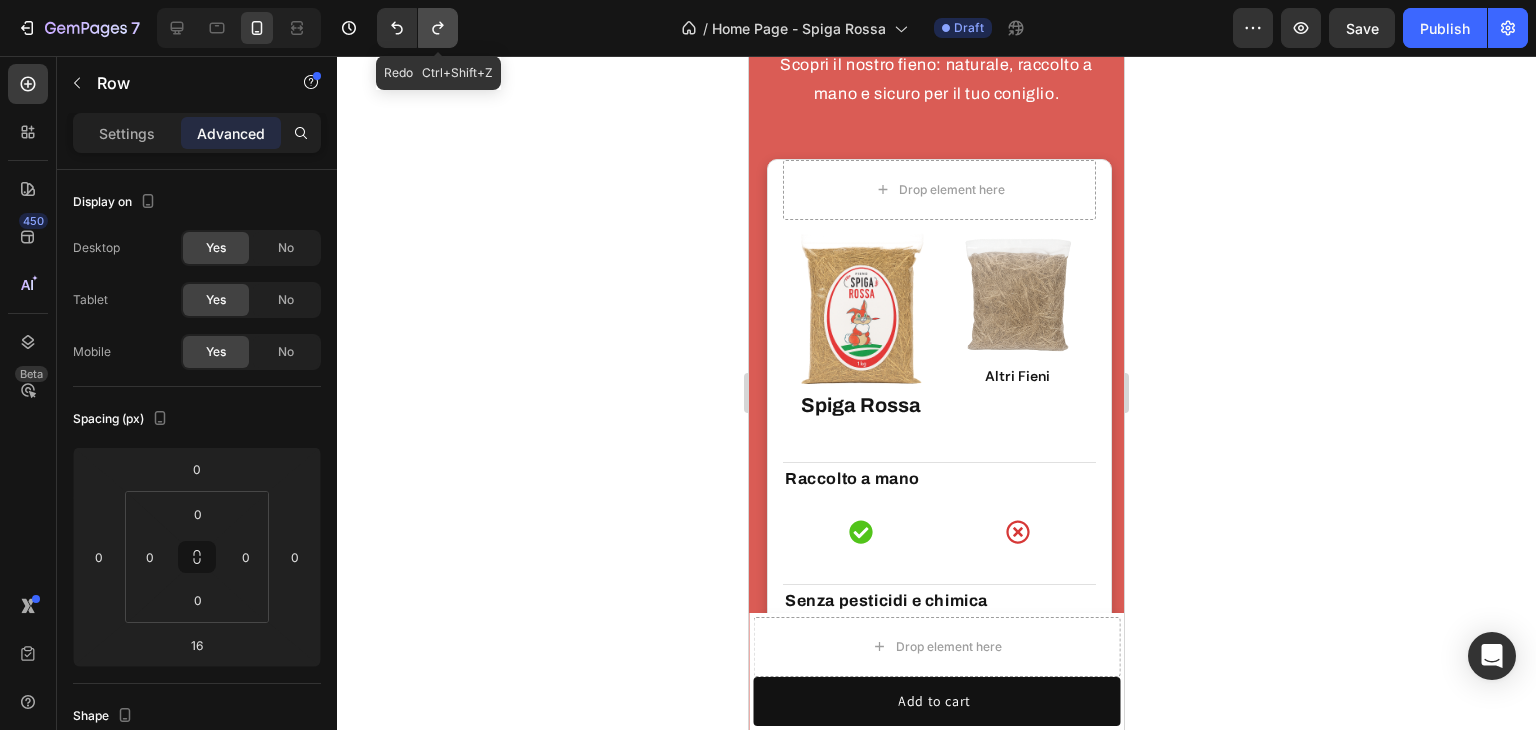 click 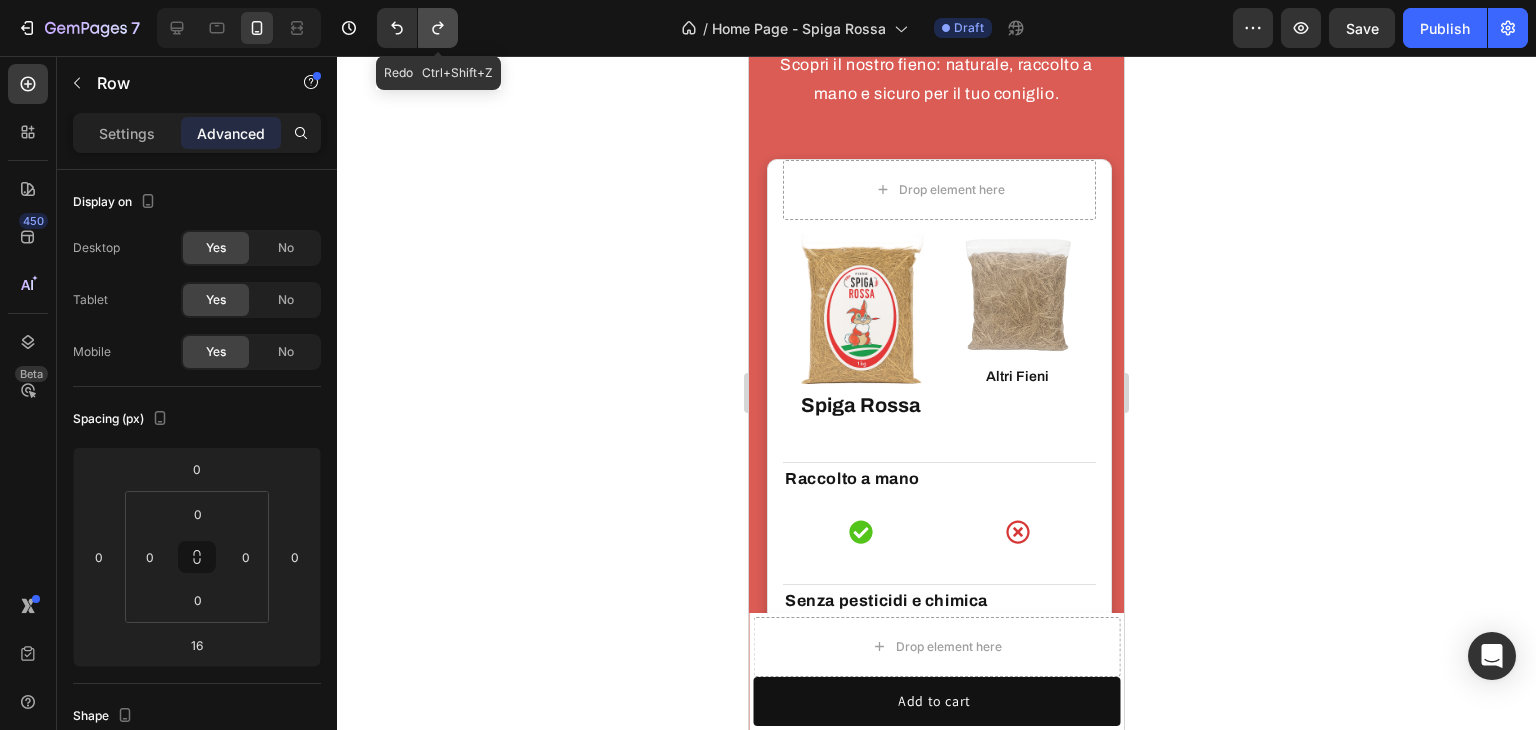 click 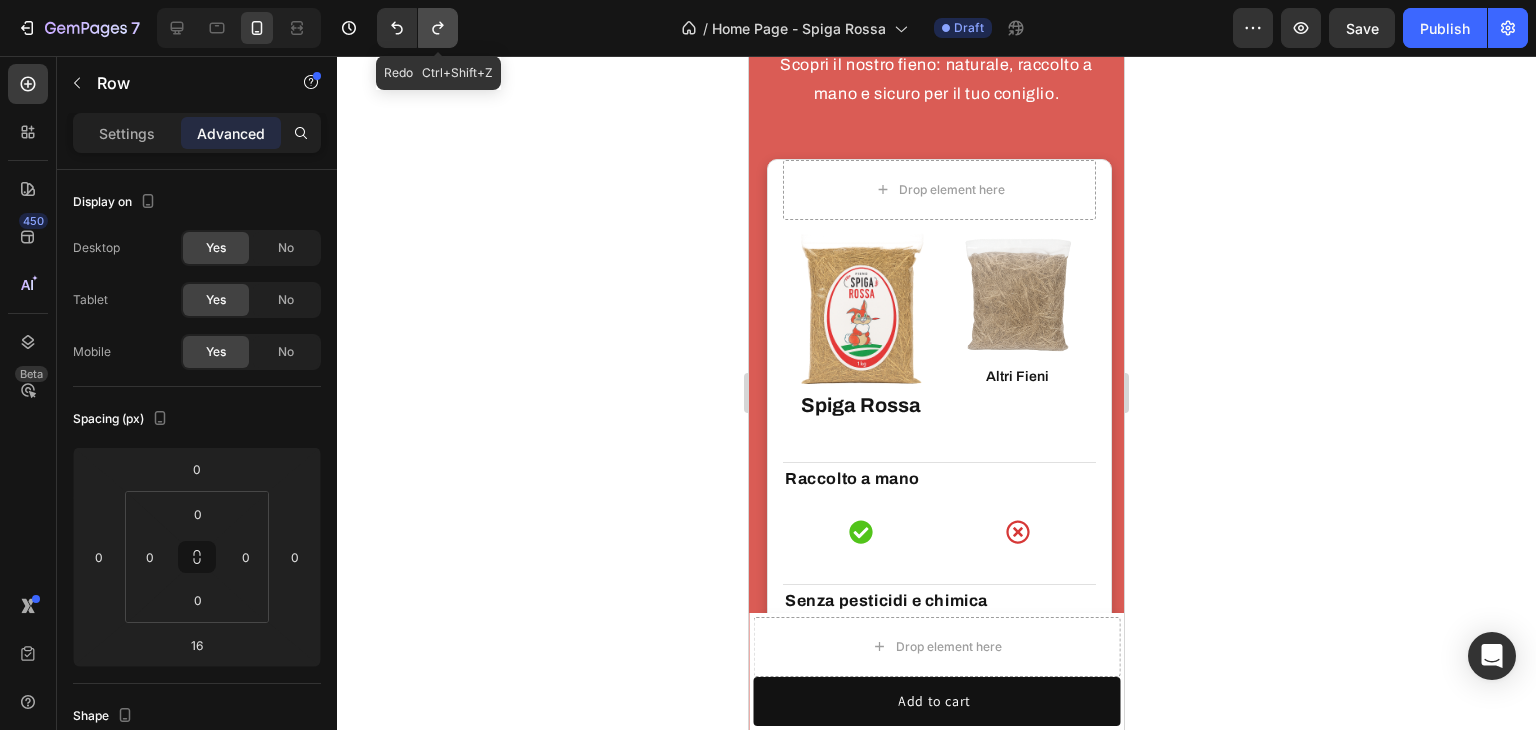 click 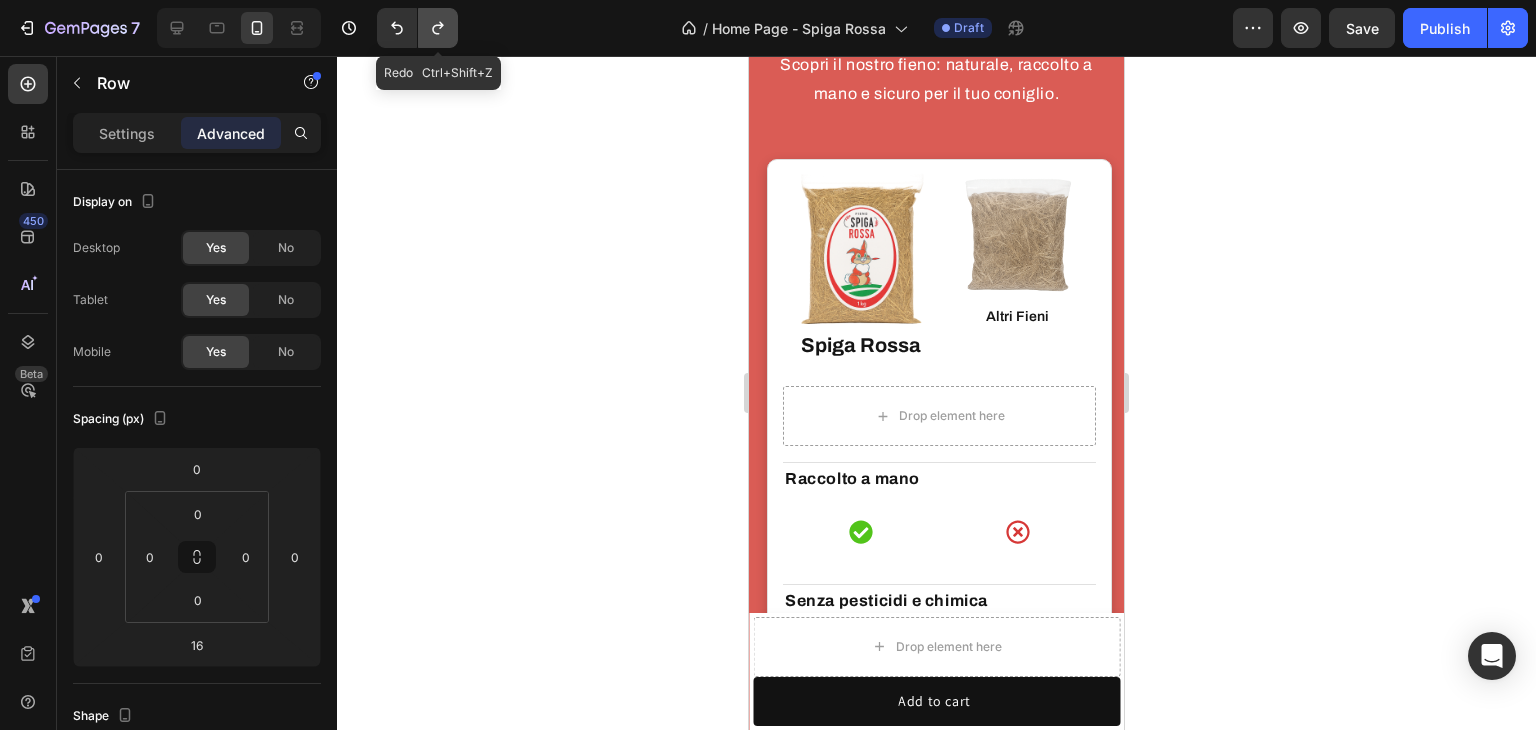 click 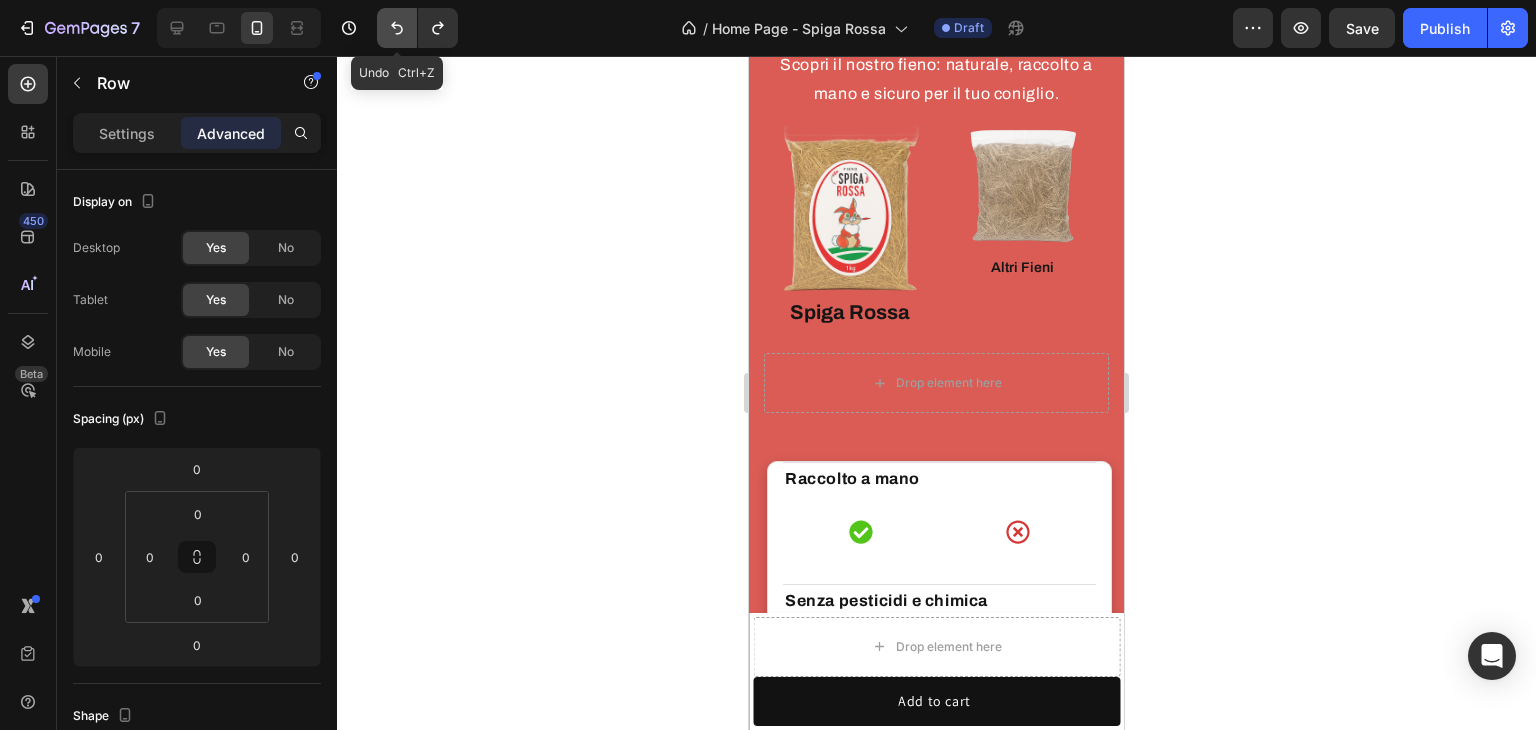 click 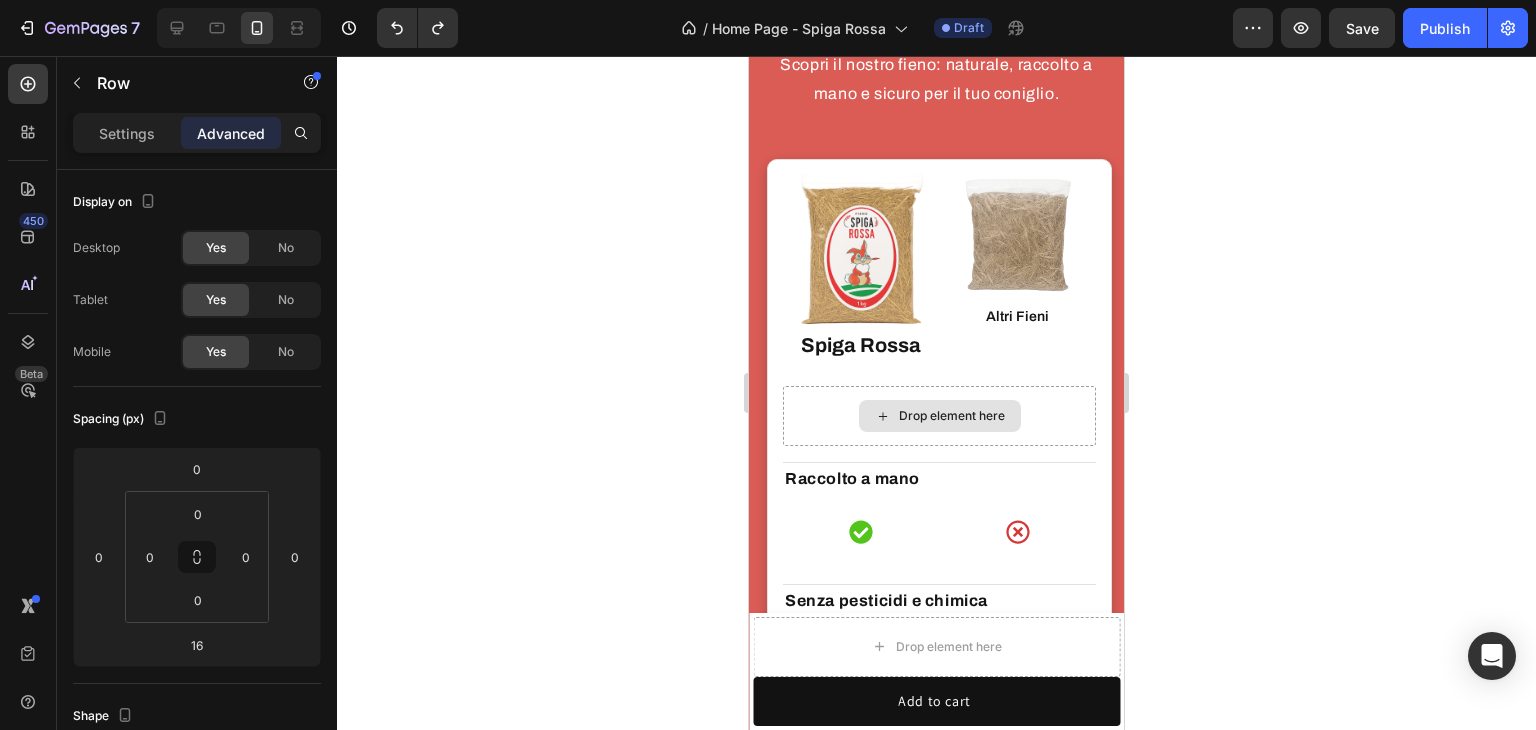 click on "Drop element here" at bounding box center (939, 416) 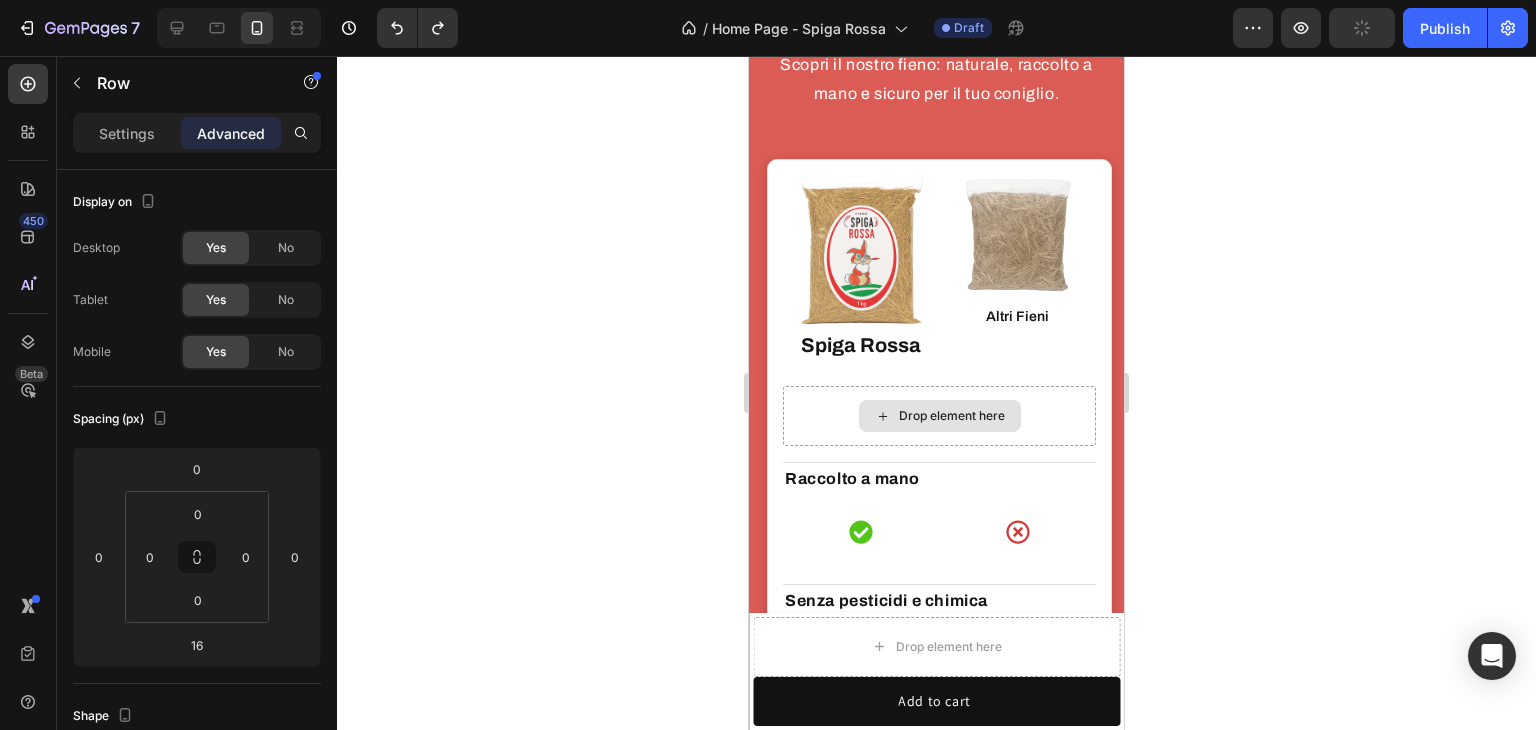 click on "Drop element here" at bounding box center [952, 416] 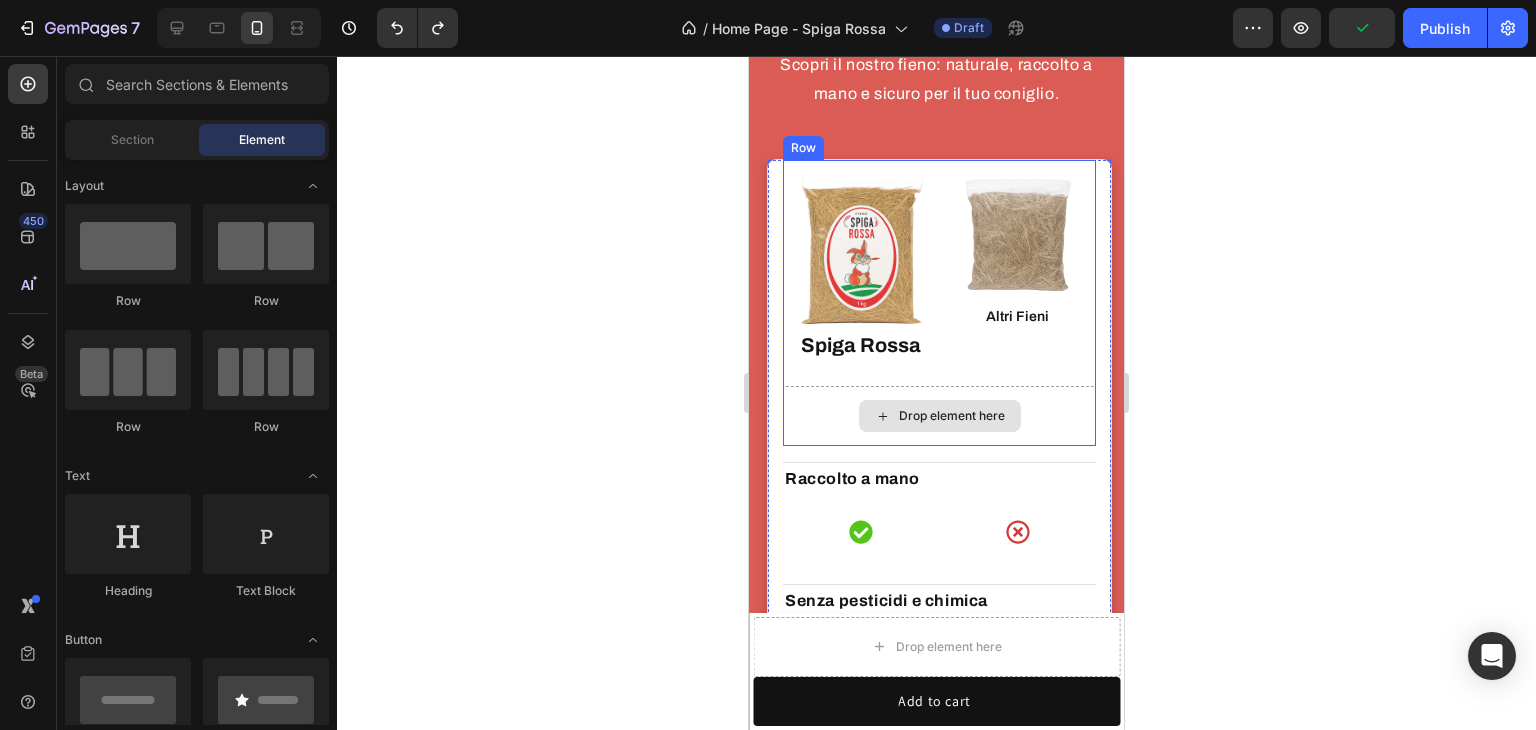 click on "Drop element here" at bounding box center (952, 416) 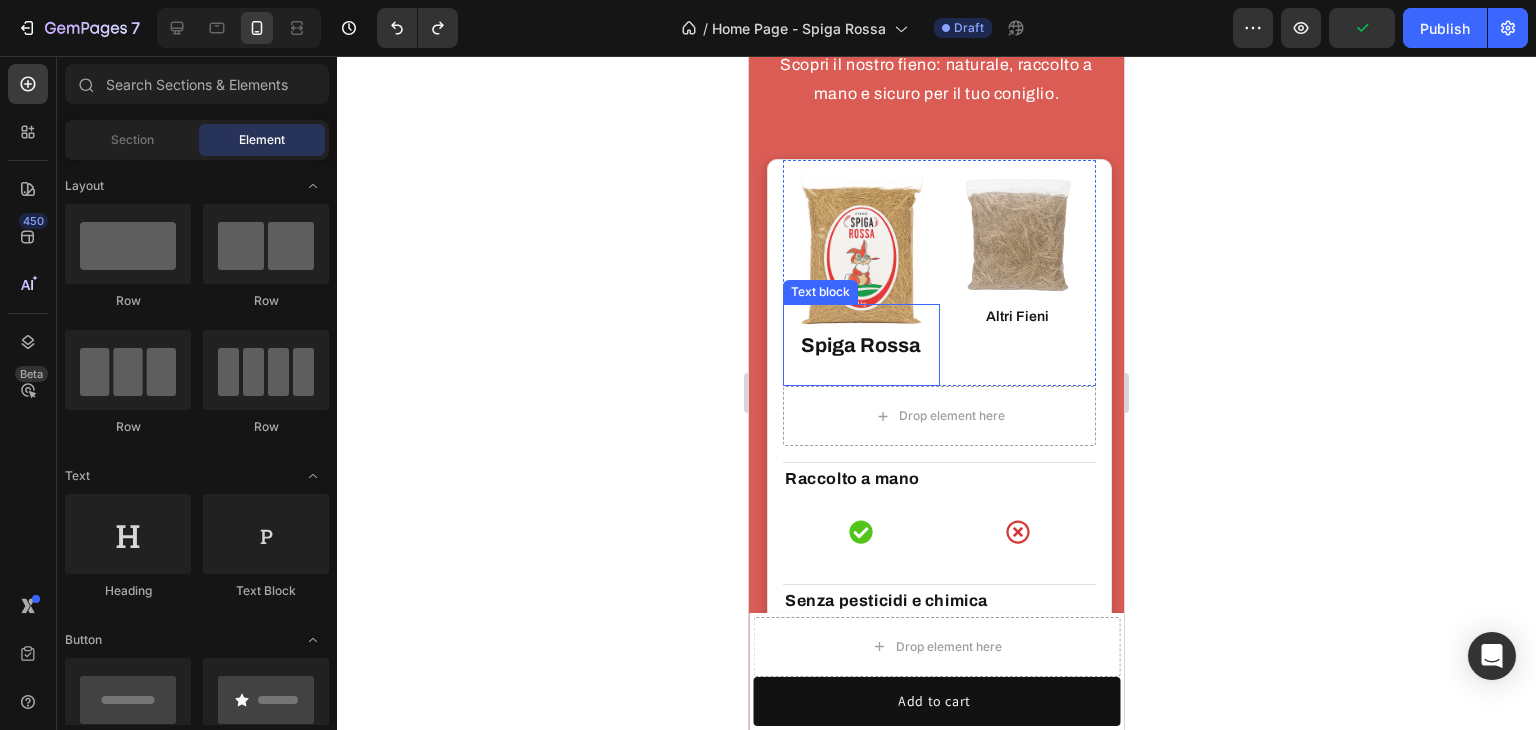 click on "Spiga Rossa Text block" at bounding box center (861, 345) 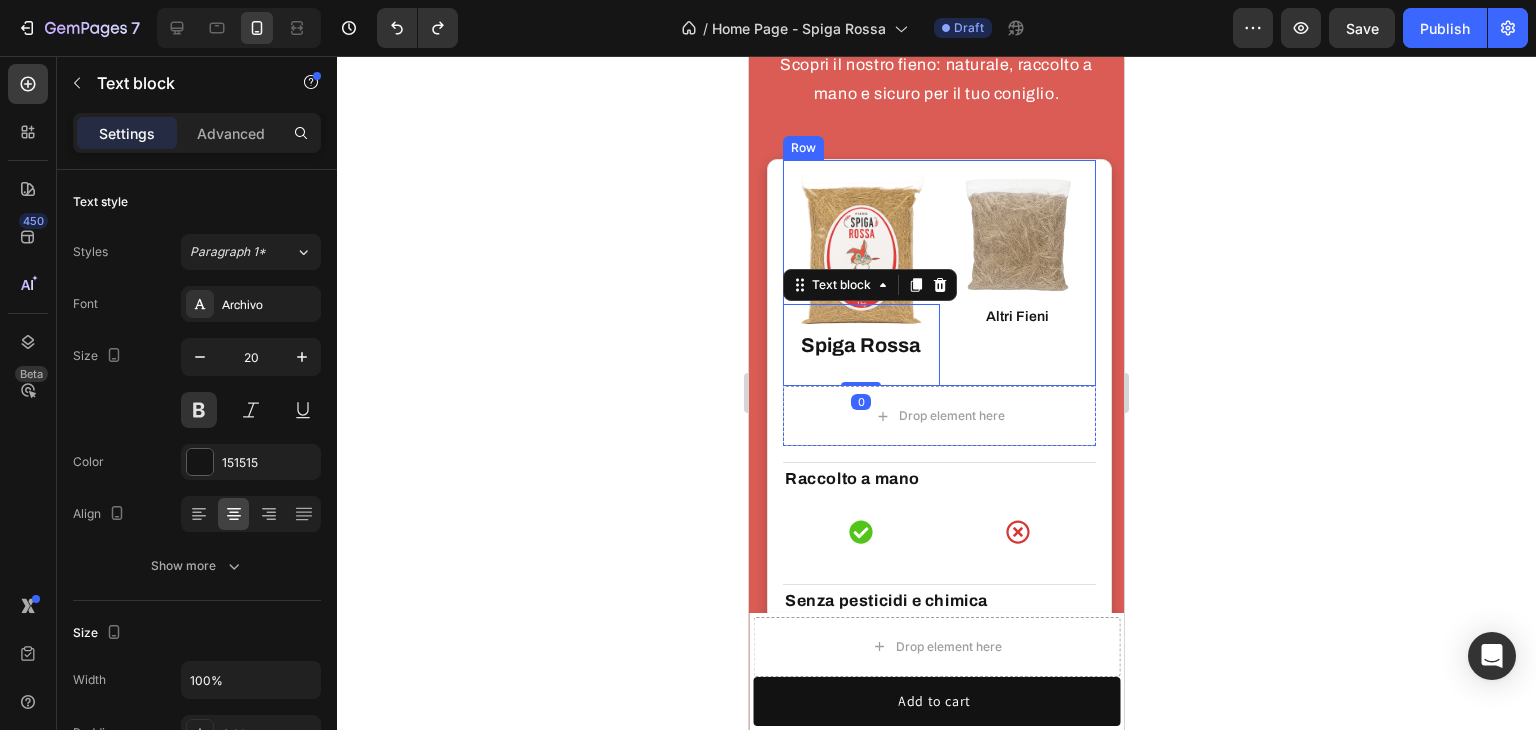 click on "Image Altri Fieni Text block Altri Fieni Text block" at bounding box center (1018, 273) 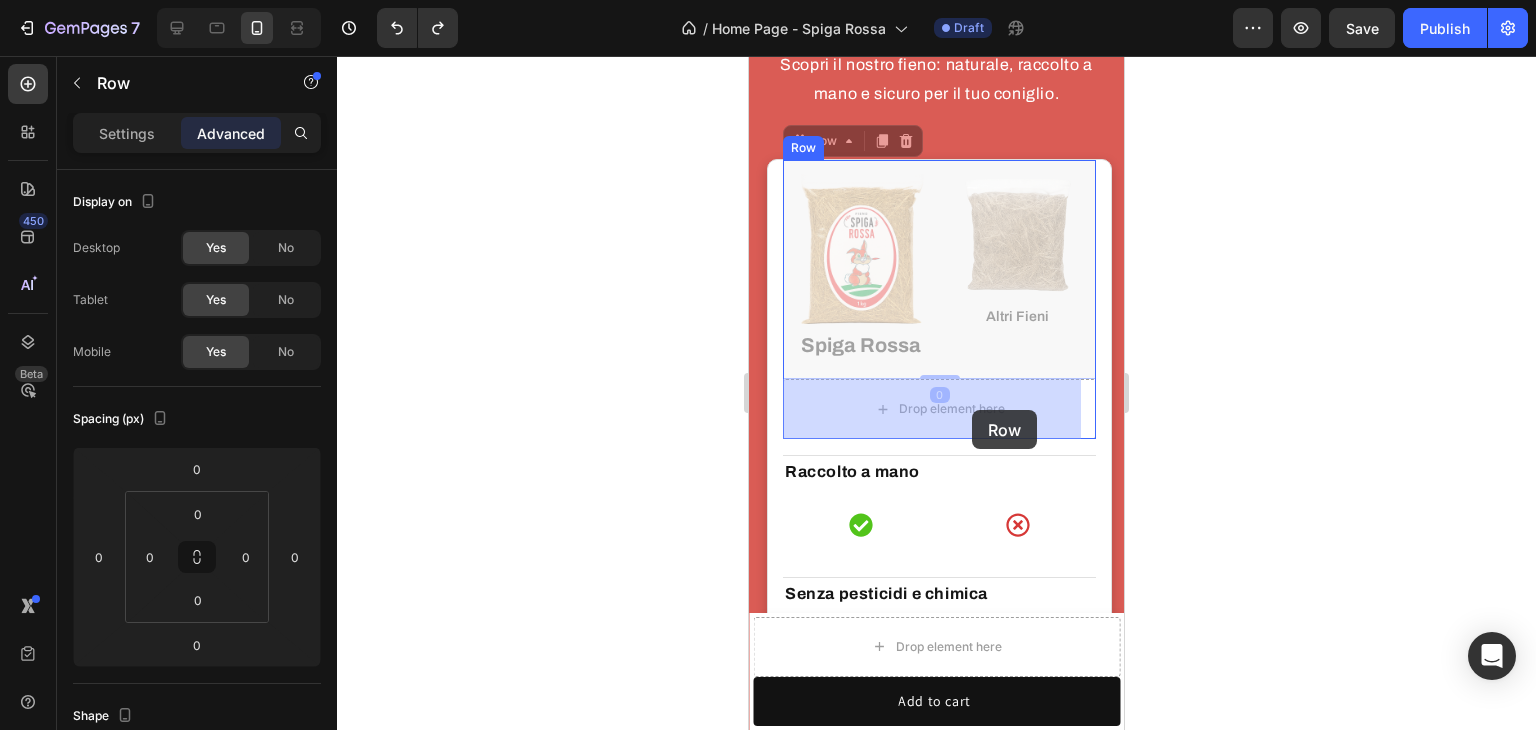 drag, startPoint x: 996, startPoint y: 359, endPoint x: 972, endPoint y: 410, distance: 56.364883 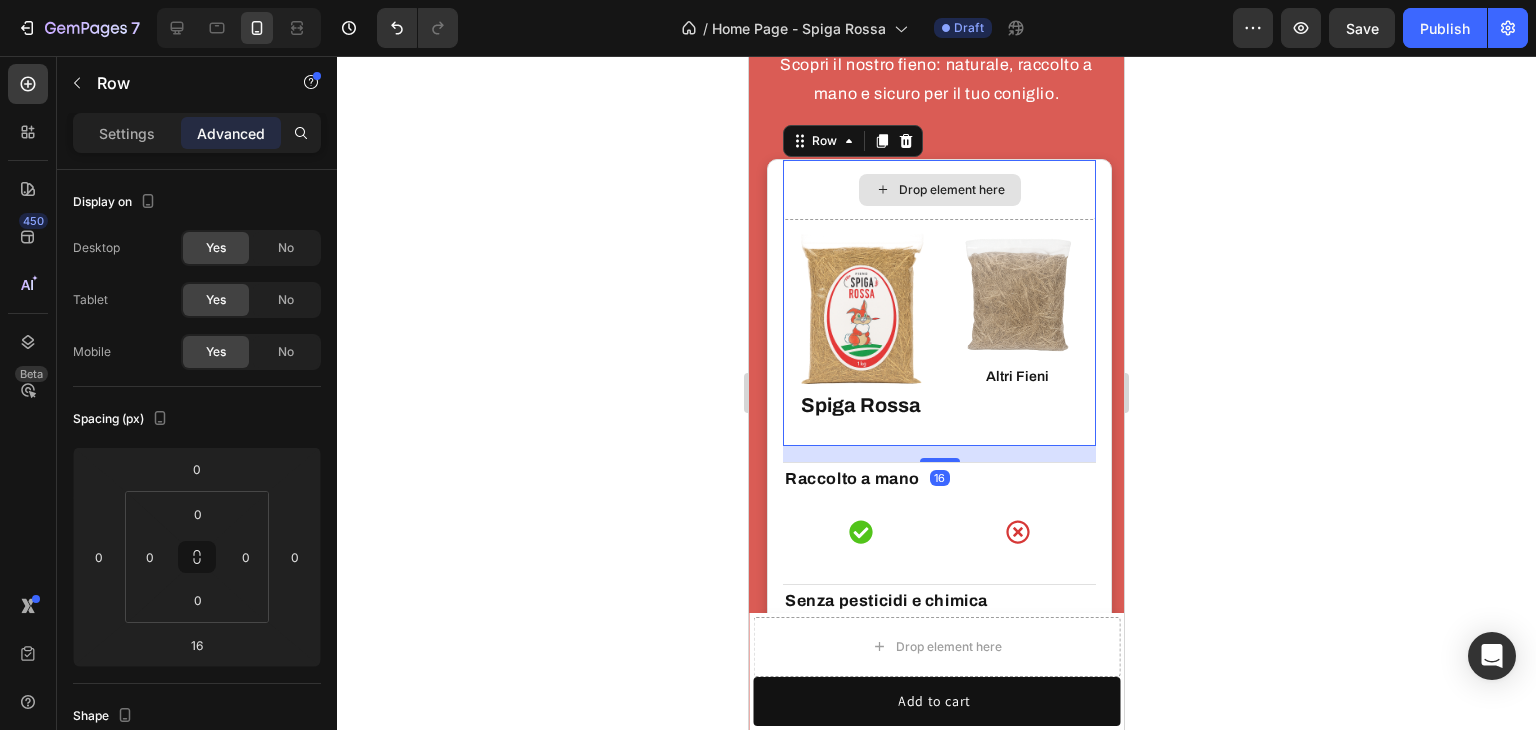 click on "Drop element here" at bounding box center (939, 190) 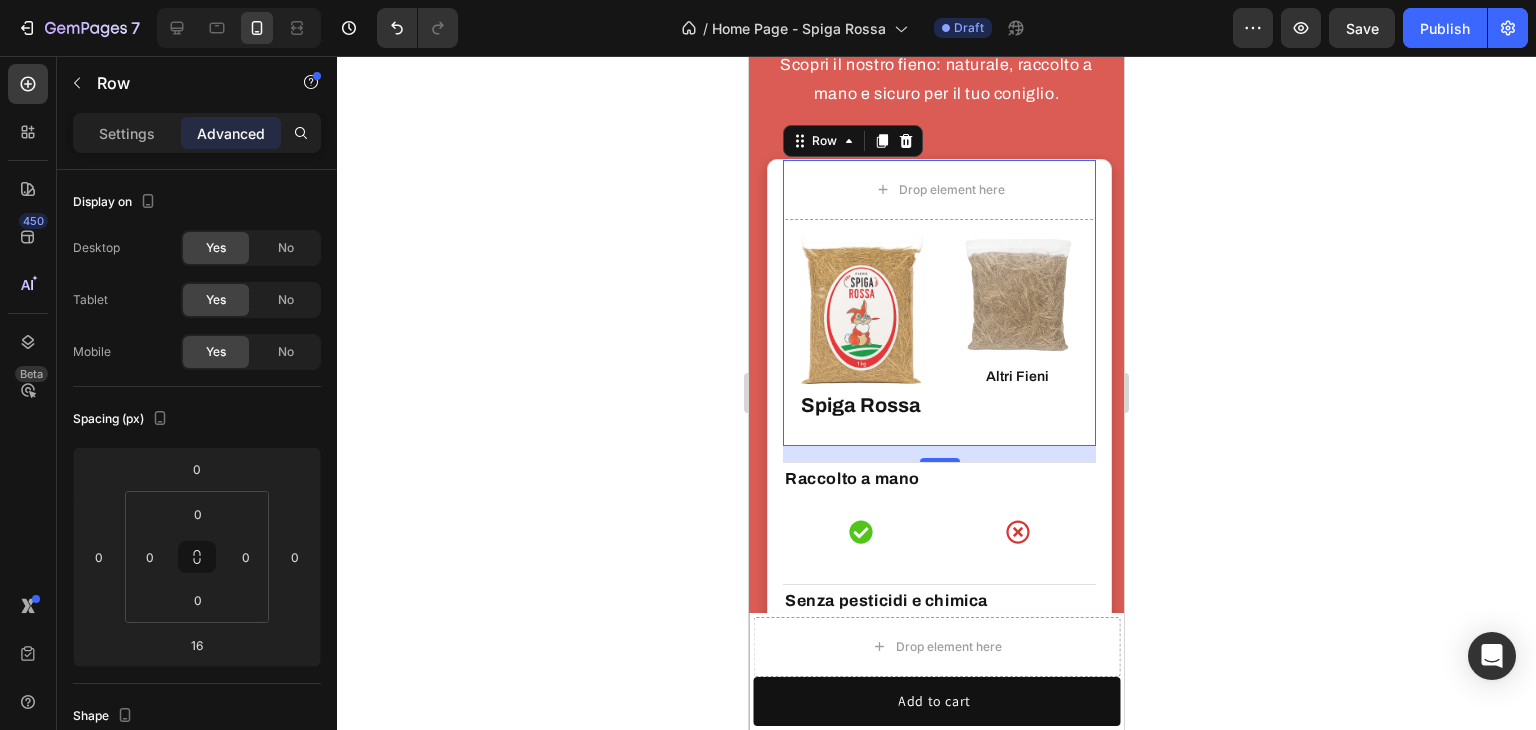 click 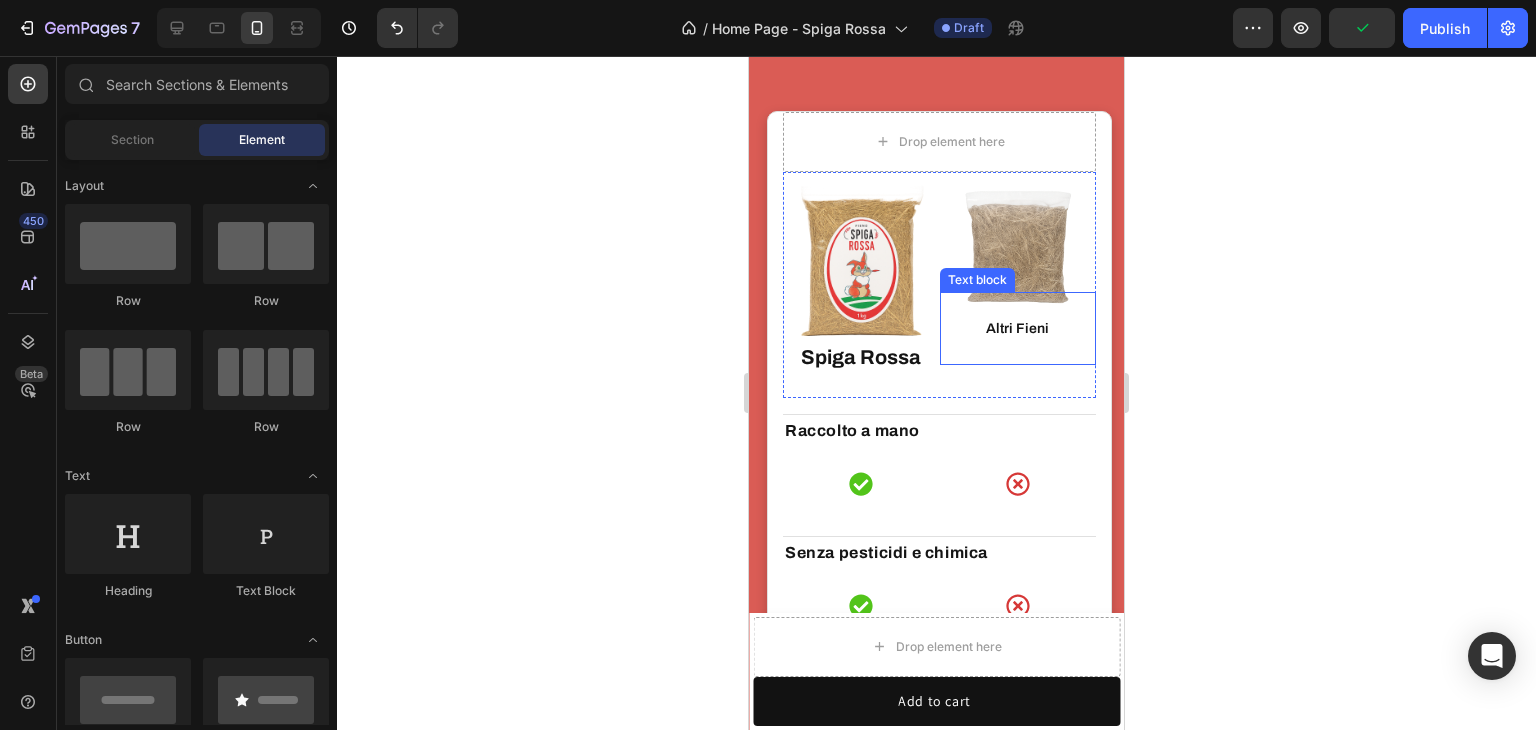 scroll, scrollTop: 5496, scrollLeft: 0, axis: vertical 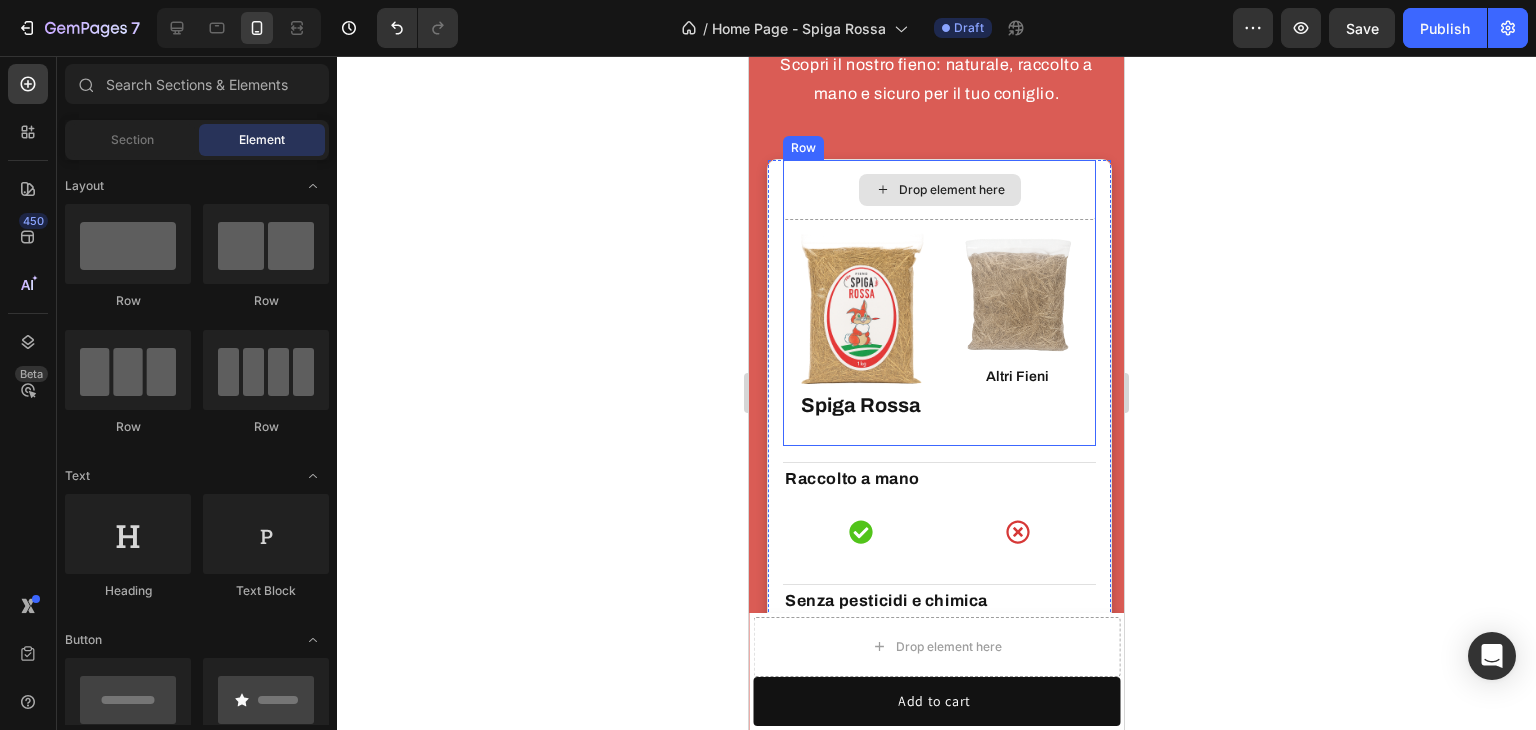 click on "Drop element here" at bounding box center (952, 190) 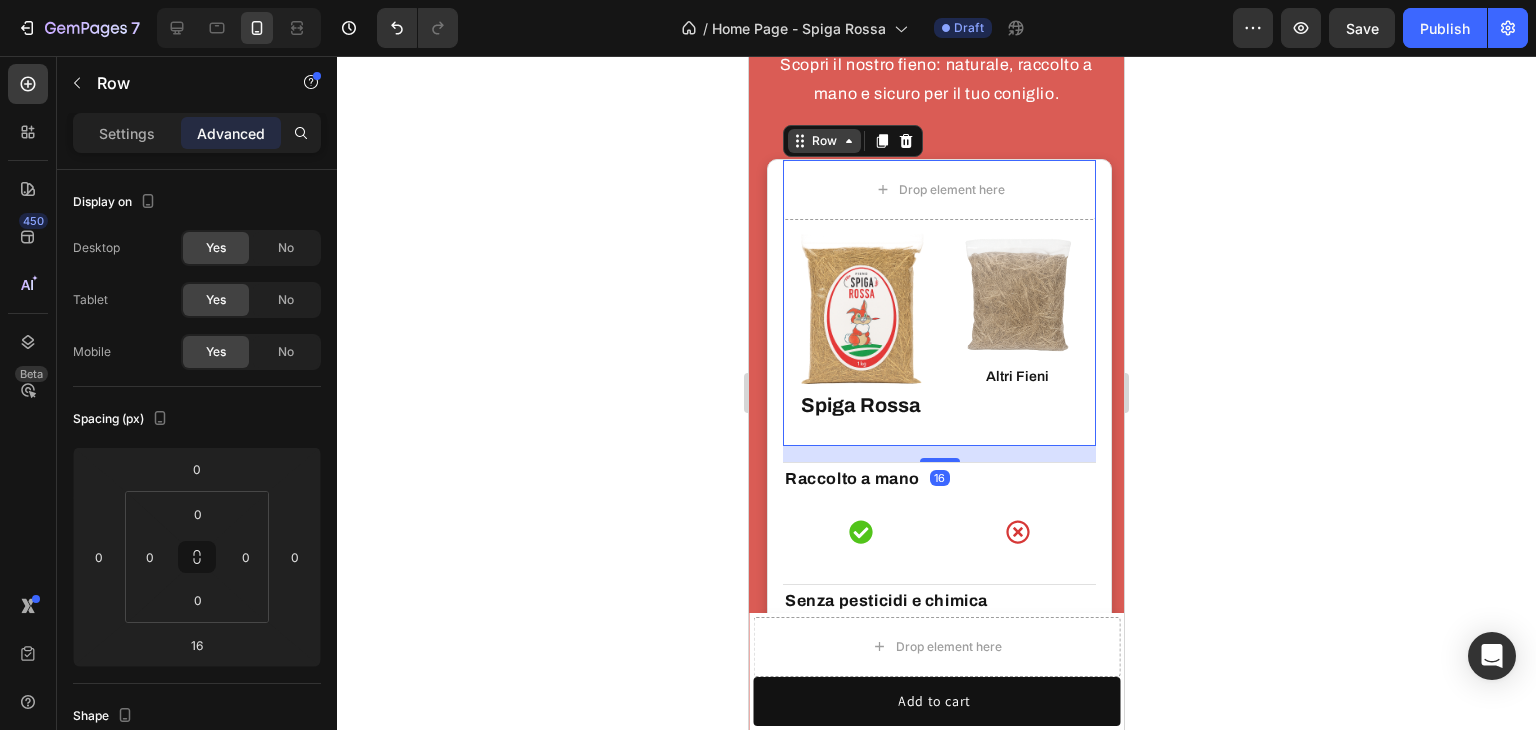 click on "Row" at bounding box center (824, 141) 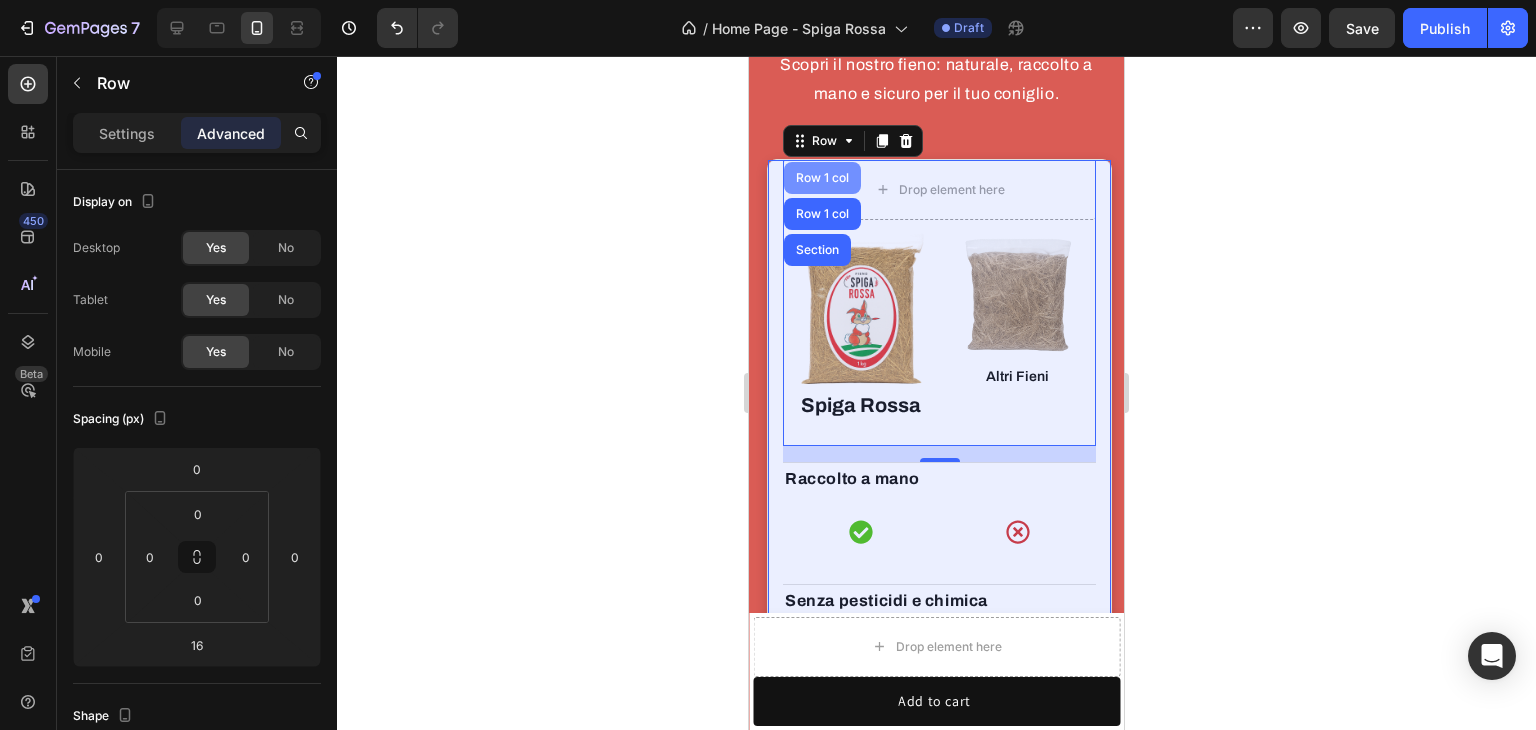 click on "Row 1 col" at bounding box center (822, 178) 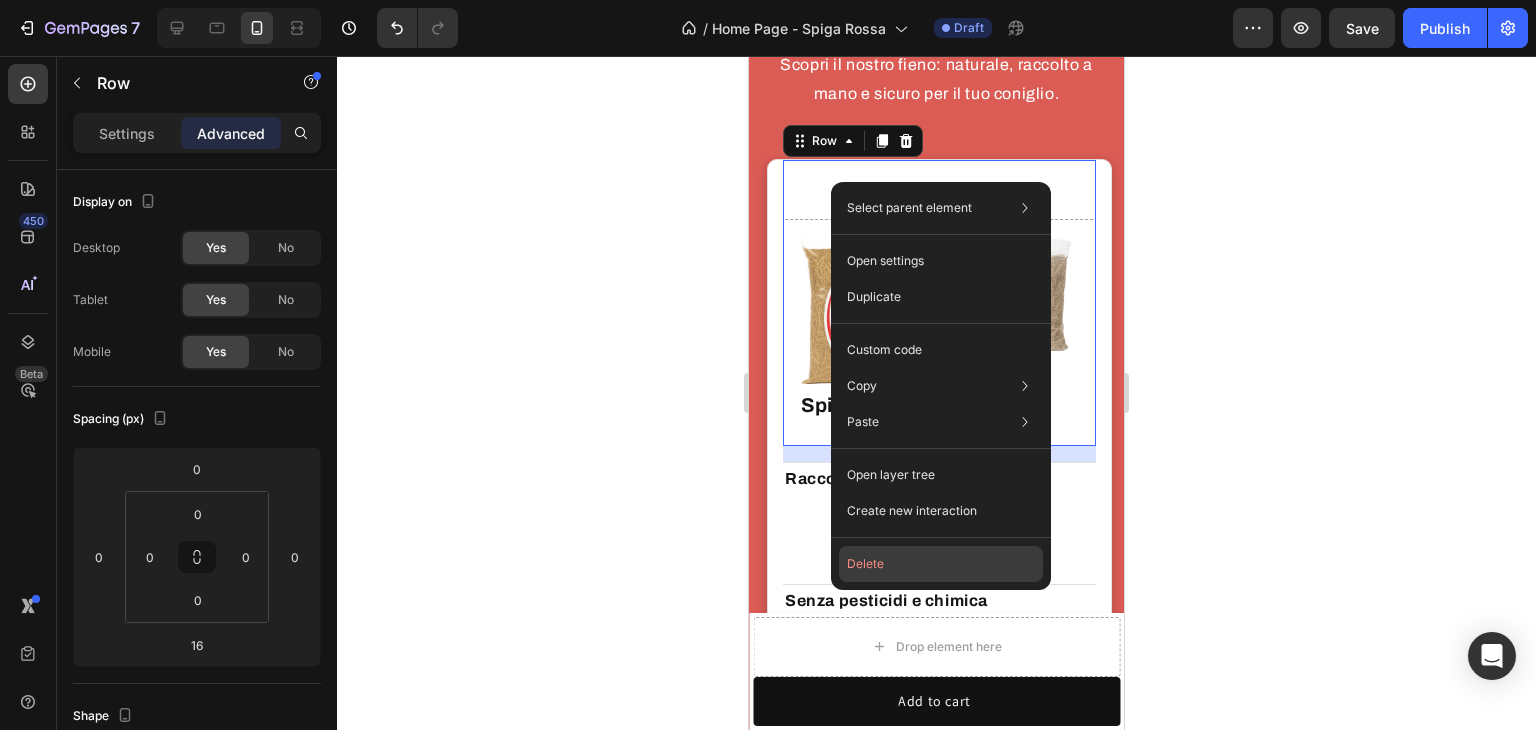 click on "Delete" 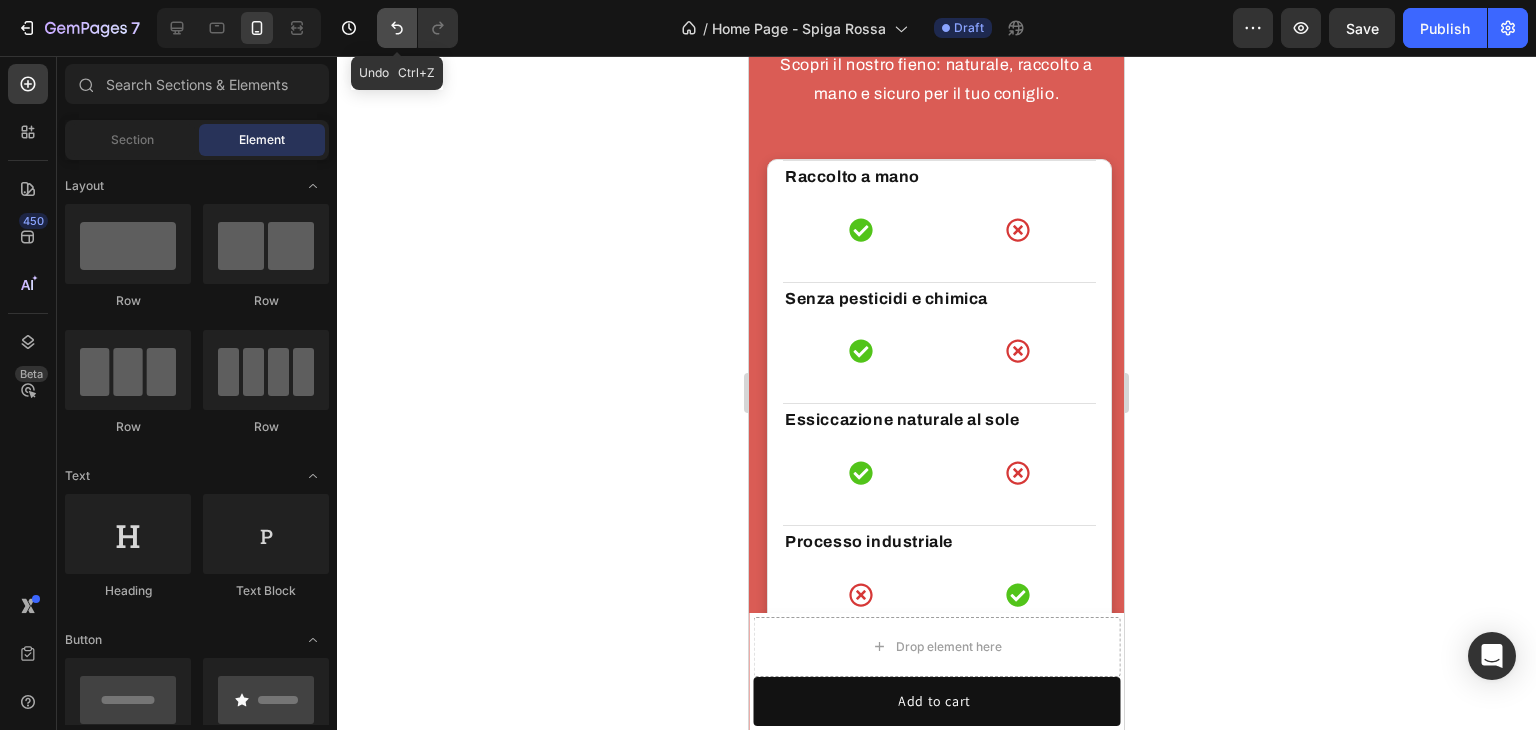 click 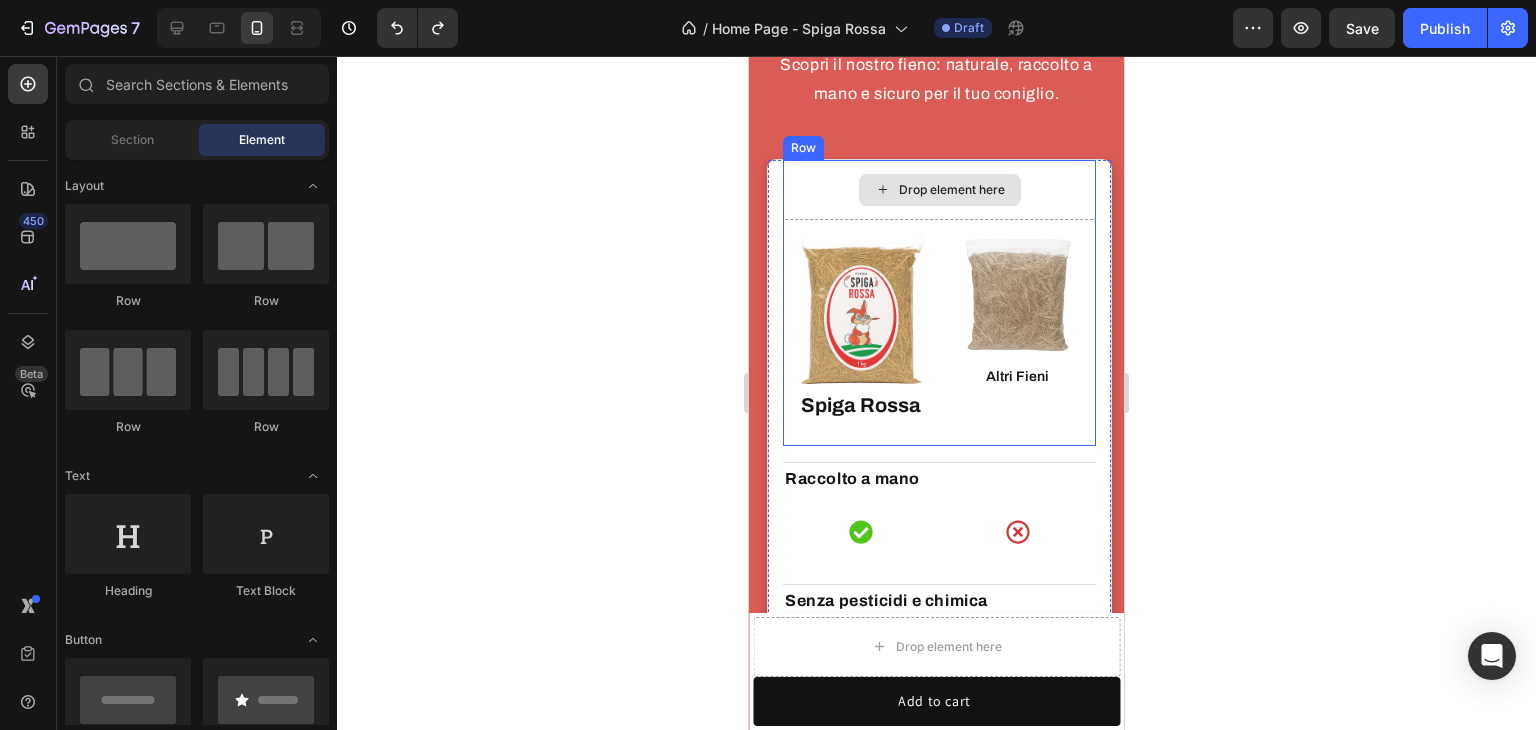 click on "Drop element here" at bounding box center (940, 190) 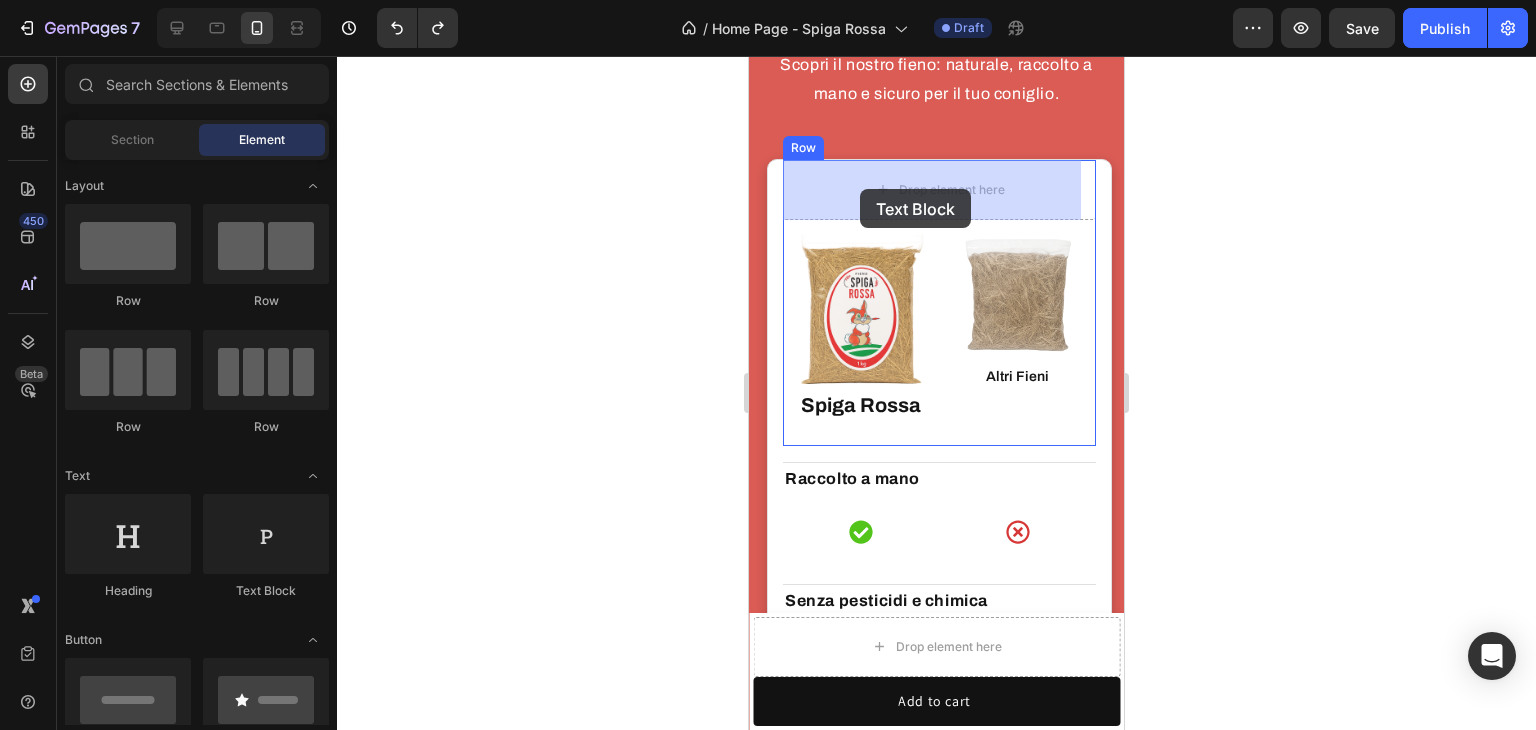 drag, startPoint x: 1065, startPoint y: 573, endPoint x: 860, endPoint y: 189, distance: 435.29416 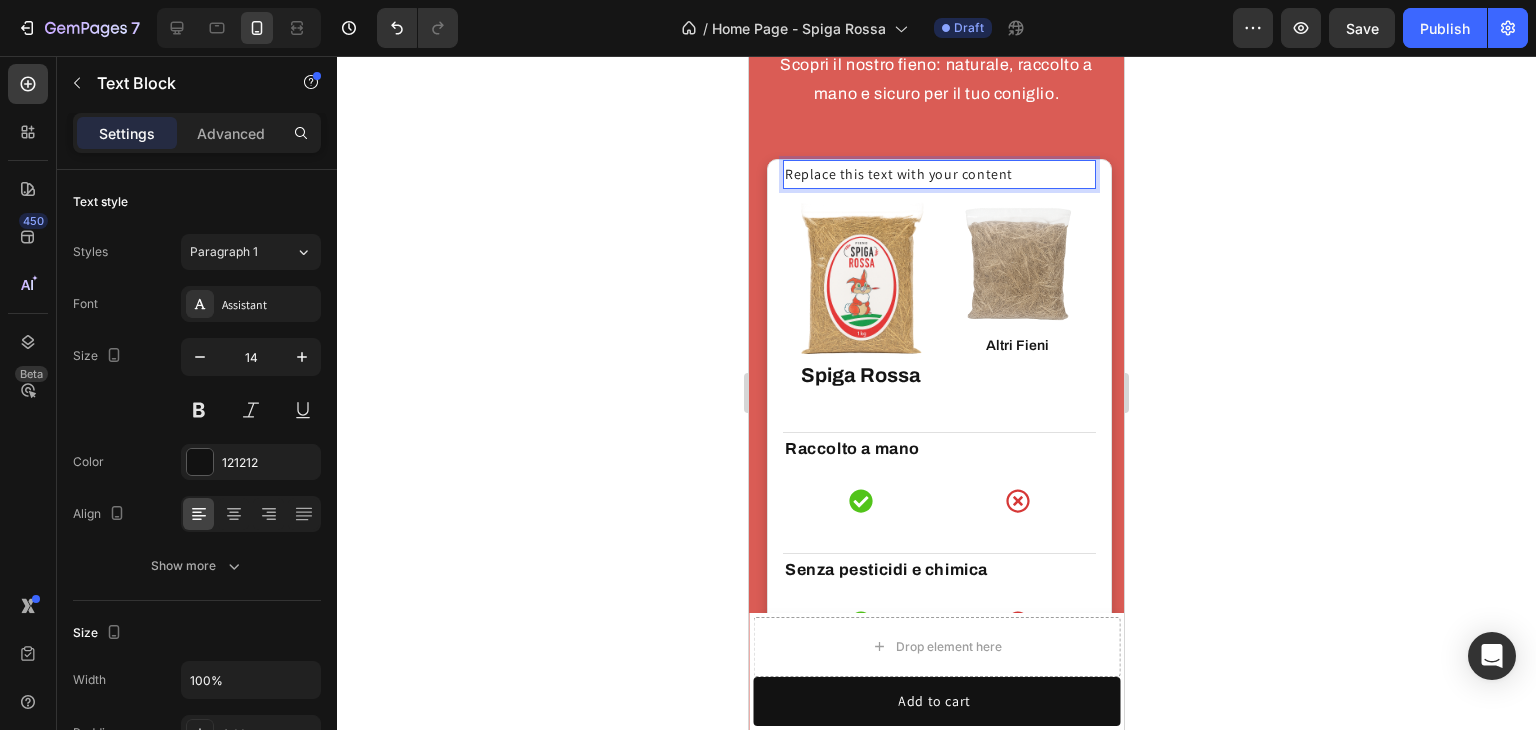click on "Replace this text with your content" at bounding box center (939, 174) 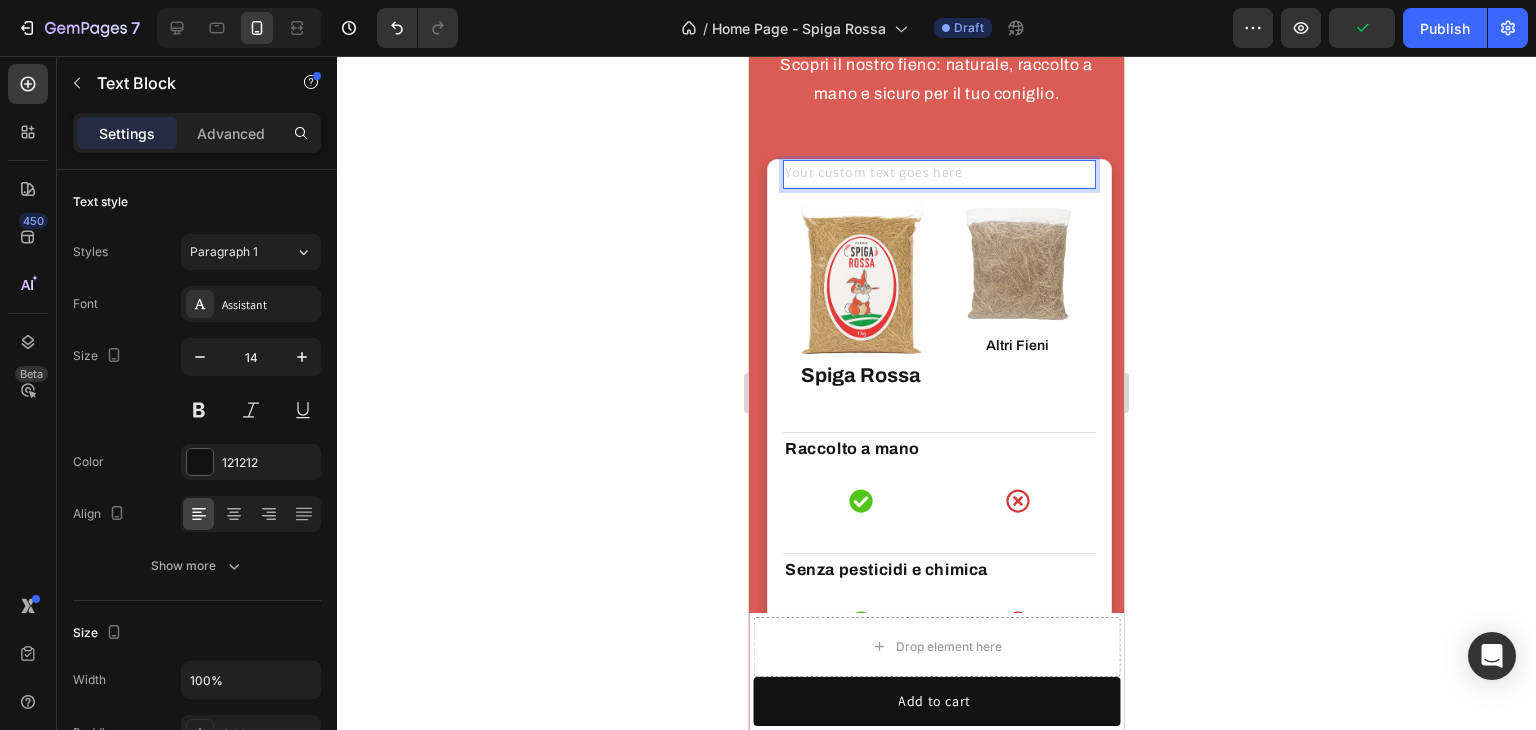 click 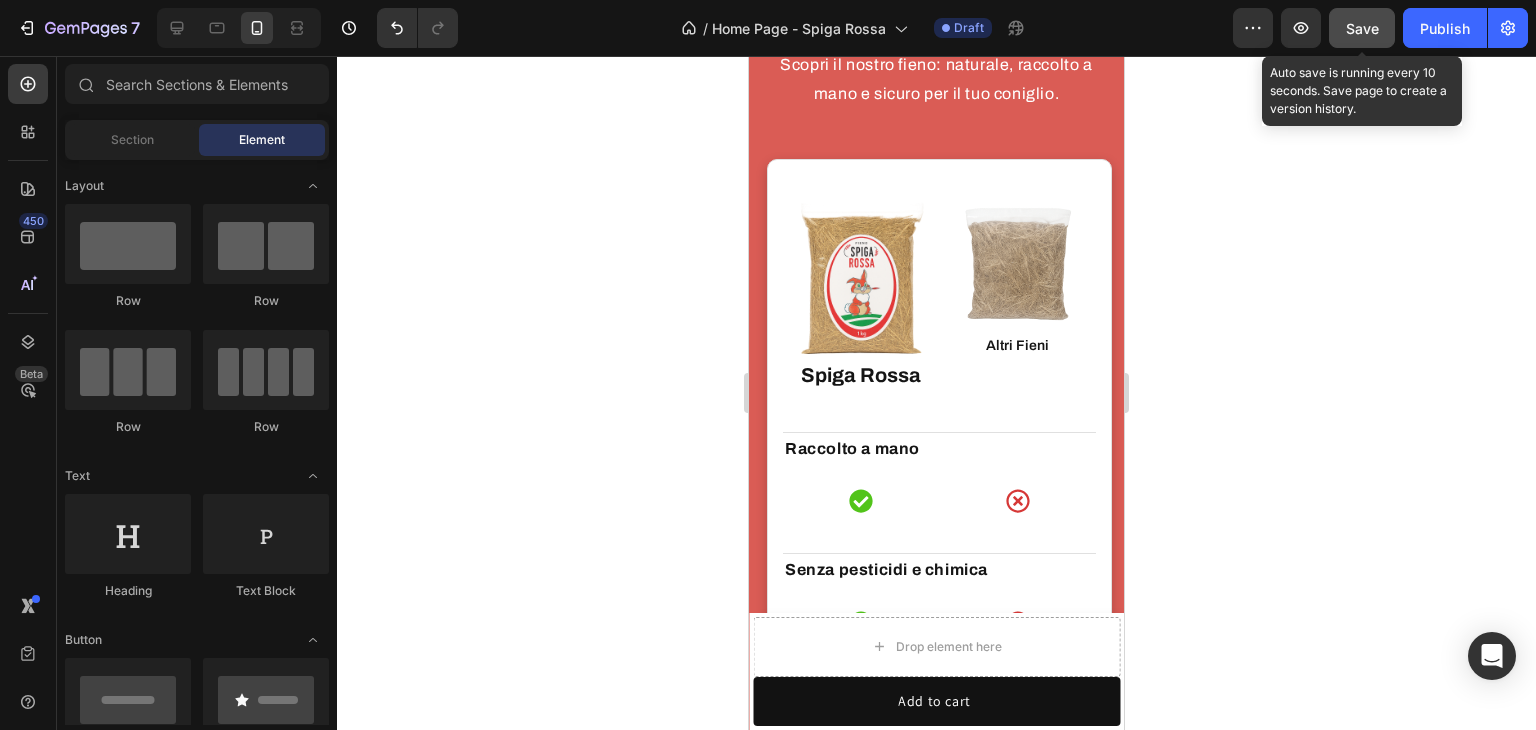 click on "Save" 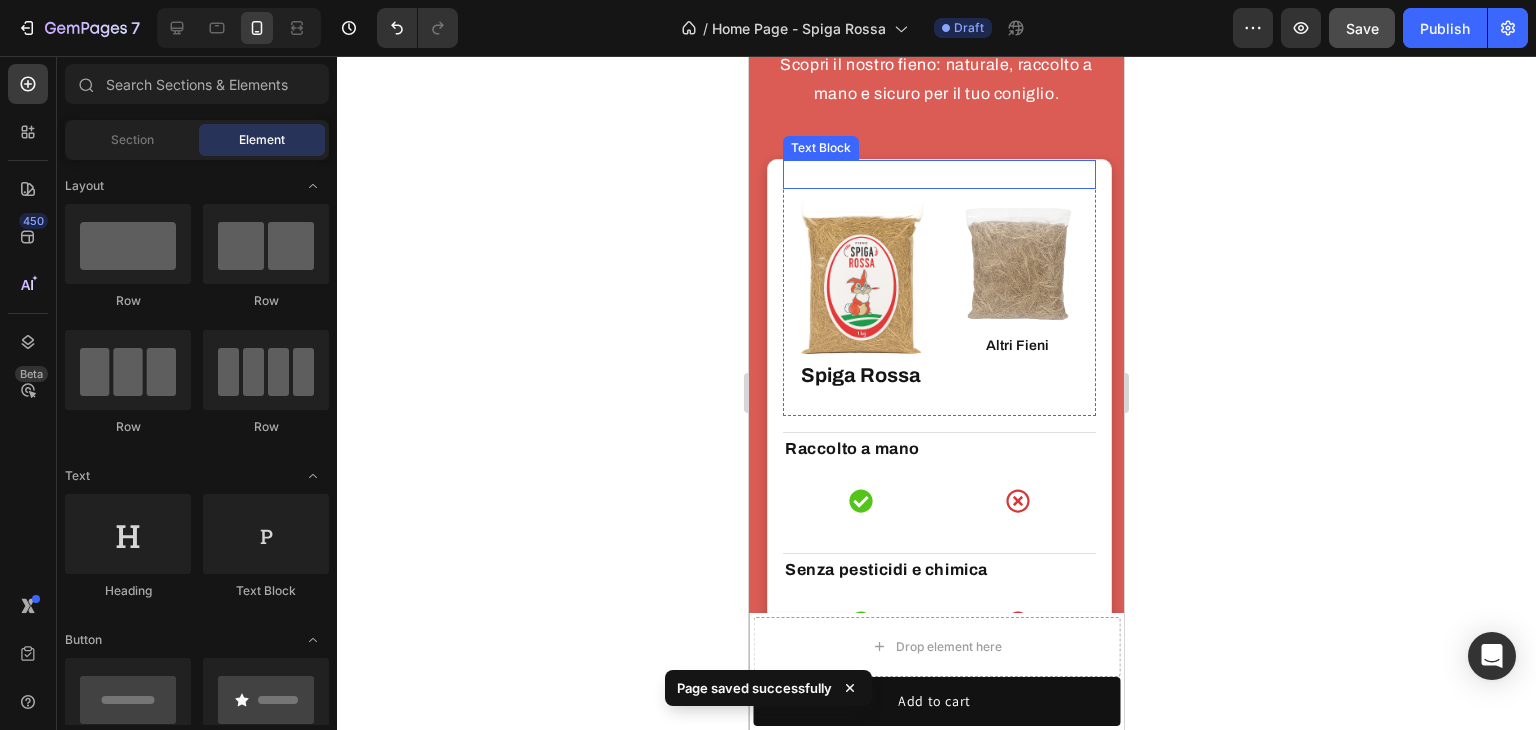 click at bounding box center [939, 174] 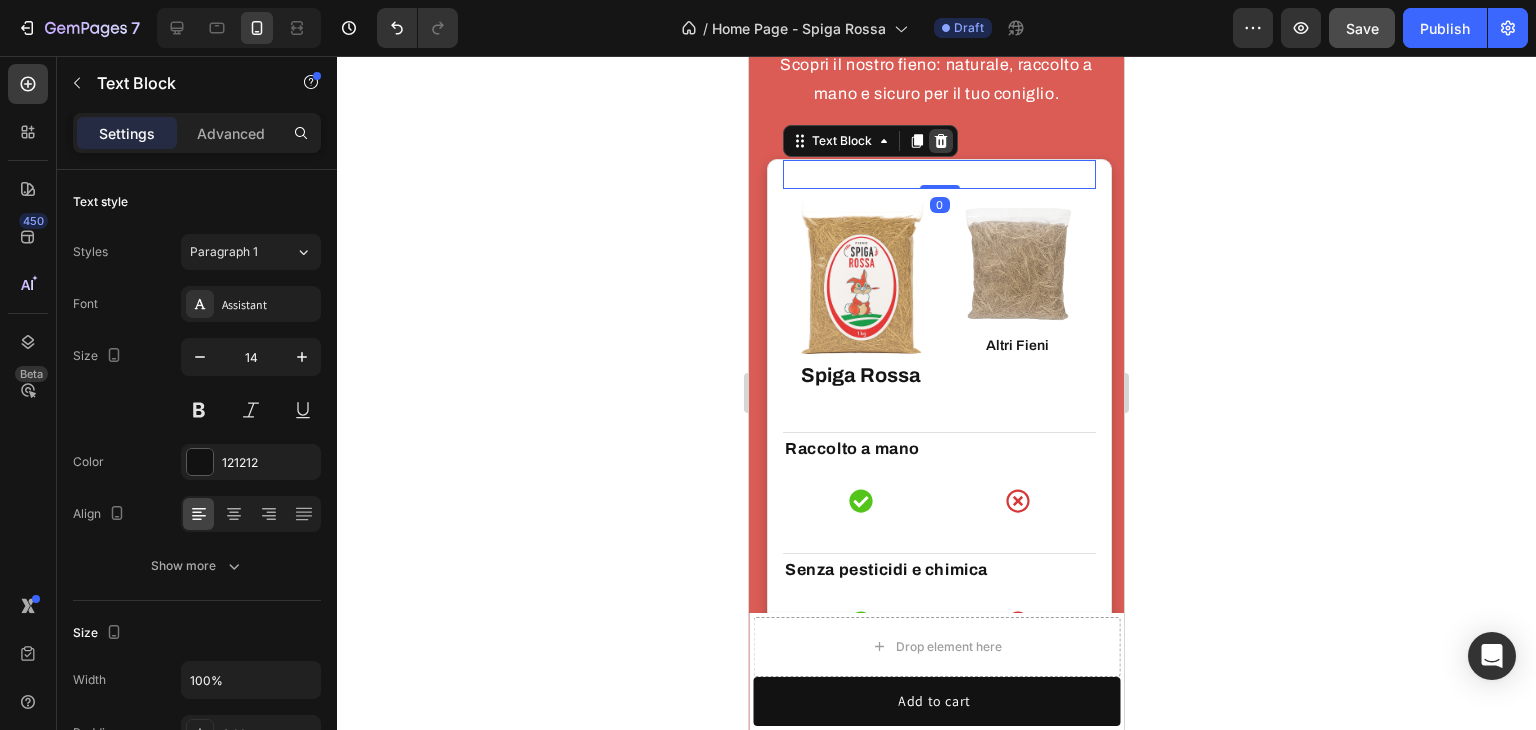 click 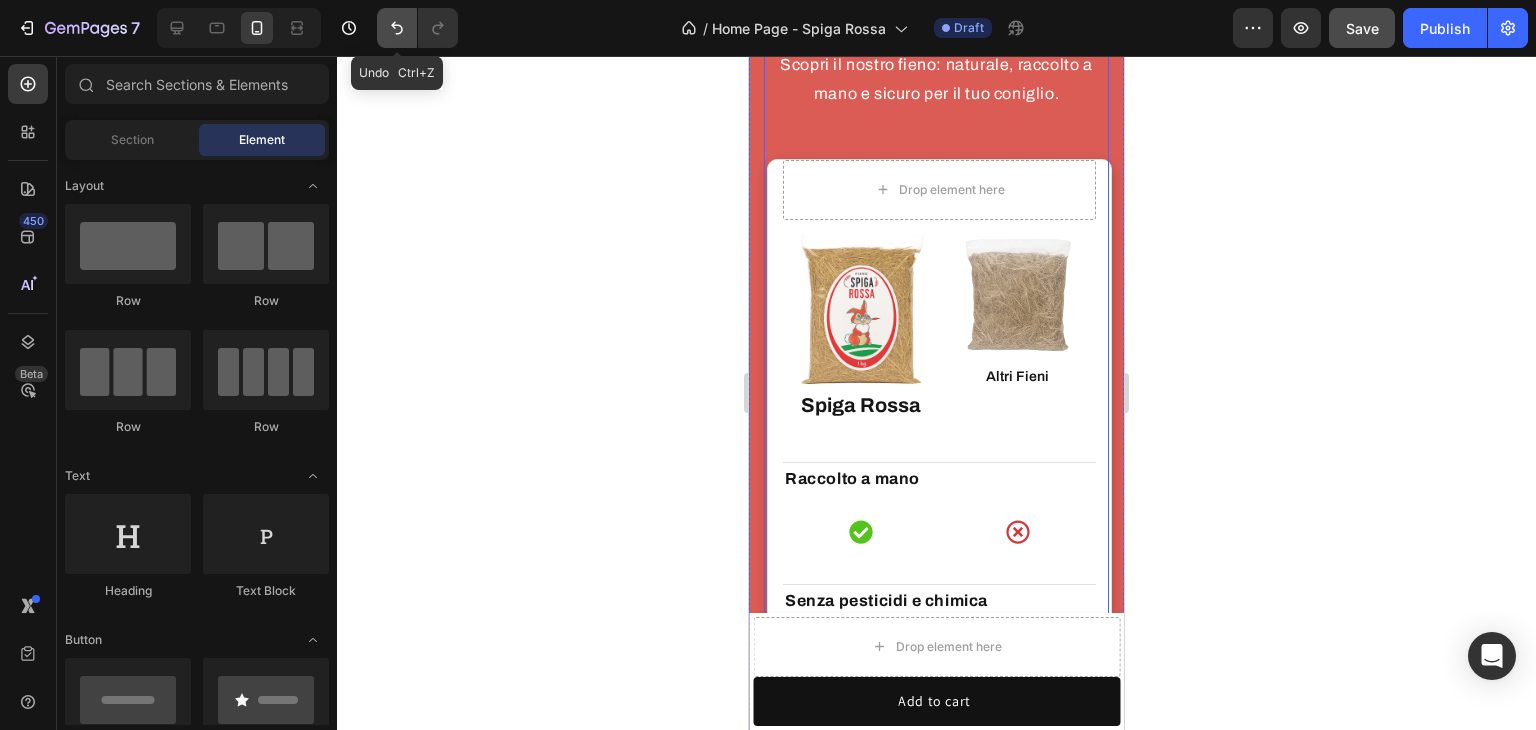 click 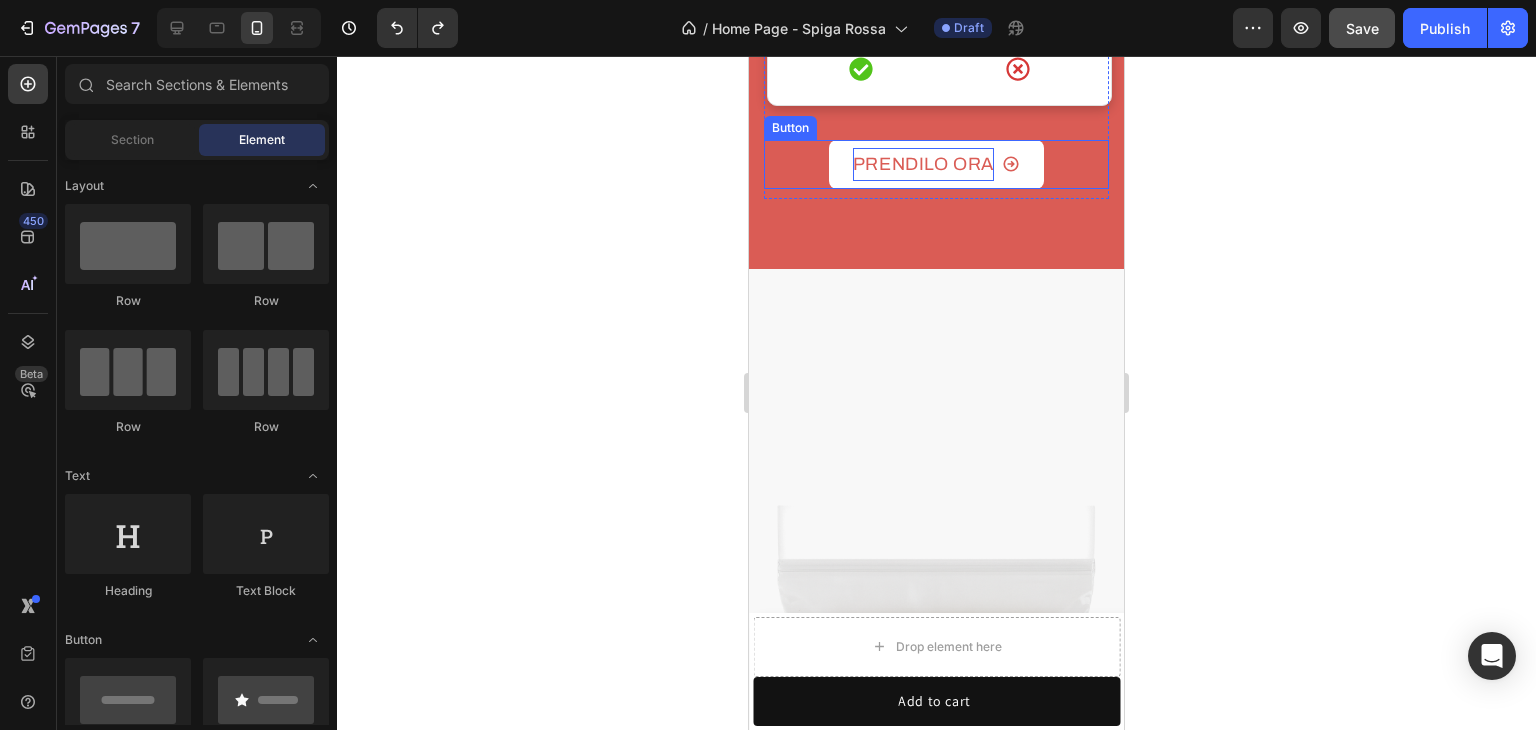 scroll, scrollTop: 6396, scrollLeft: 0, axis: vertical 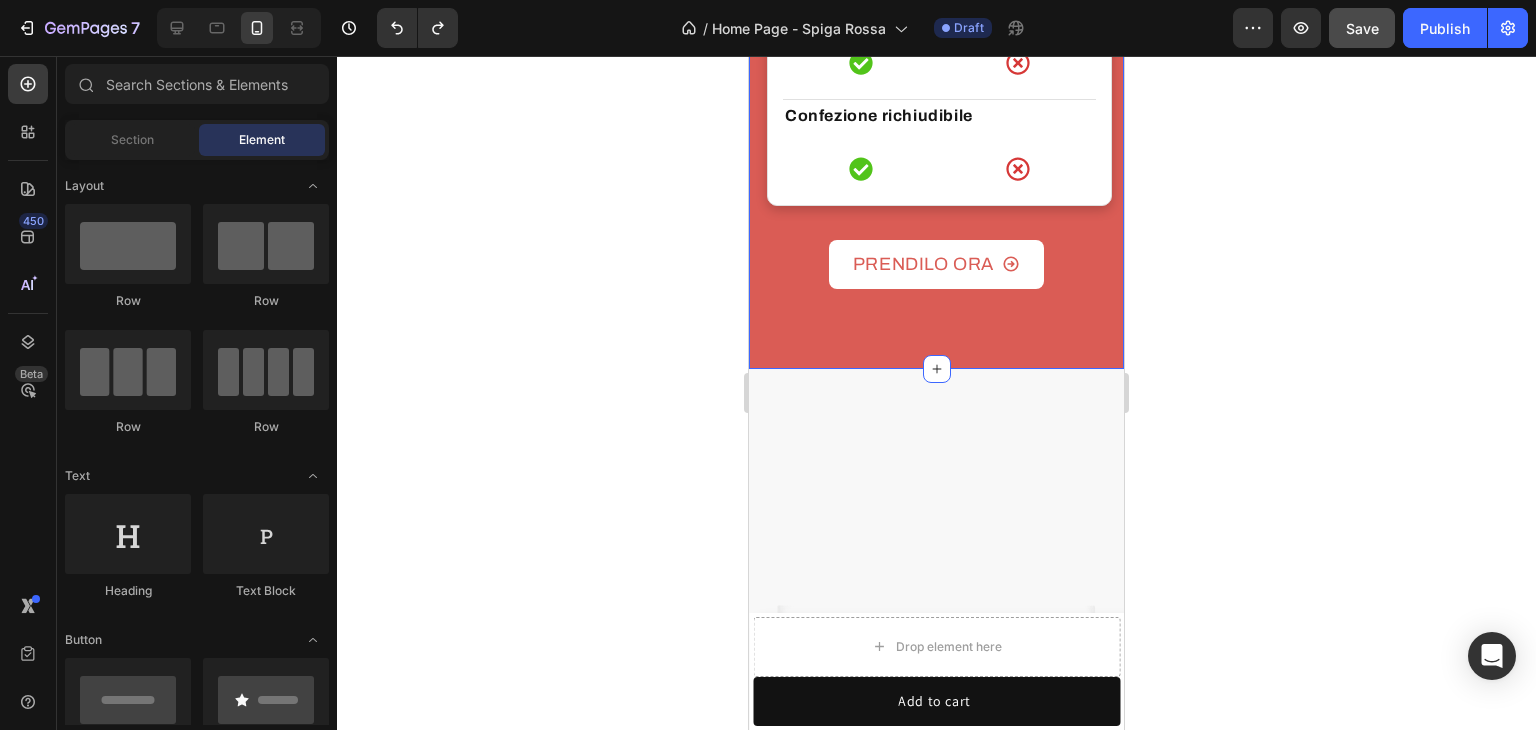 click on "Il confronto che nessun fieno vuole farti vedere Heading I fieni industriali sono trattati, meccanizzati e pieni di scorciatoie. Scopri il nostro fieno: naturale, raccolto a mano e sicuro per il tuo coniglio. Text Block Text Block Image Image Spiga Rossa Text block Image Altri Fieni Text block Altri Fieni Text block Row Row Raccolto a mano Text block
Icon
Icon Row Row Senza pesticidi e chimica Text block
Icon
Icon Row Row Essiccazione naturale al sole Text block
Icon
Icon Row Row Processo industriale Text block
Icon
Icon Row Row Gambi lunghi e naturali Text block
Icon
Icon Row Row Confezione richiudibile Text block
Icon
Icon Row Row Row
PRENDILO ORA    Button Row Section 11" at bounding box center (936, -369) 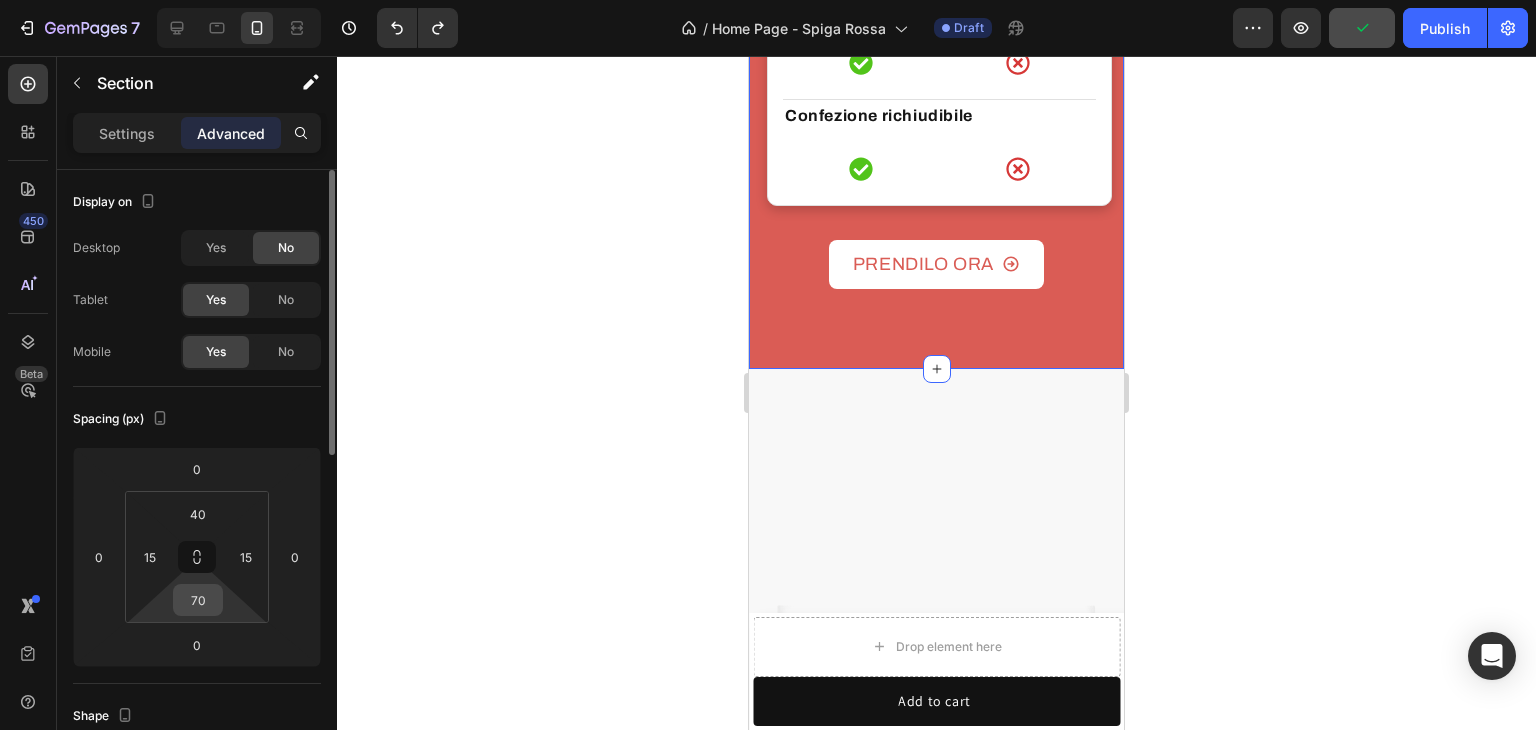 click on "70" at bounding box center [198, 600] 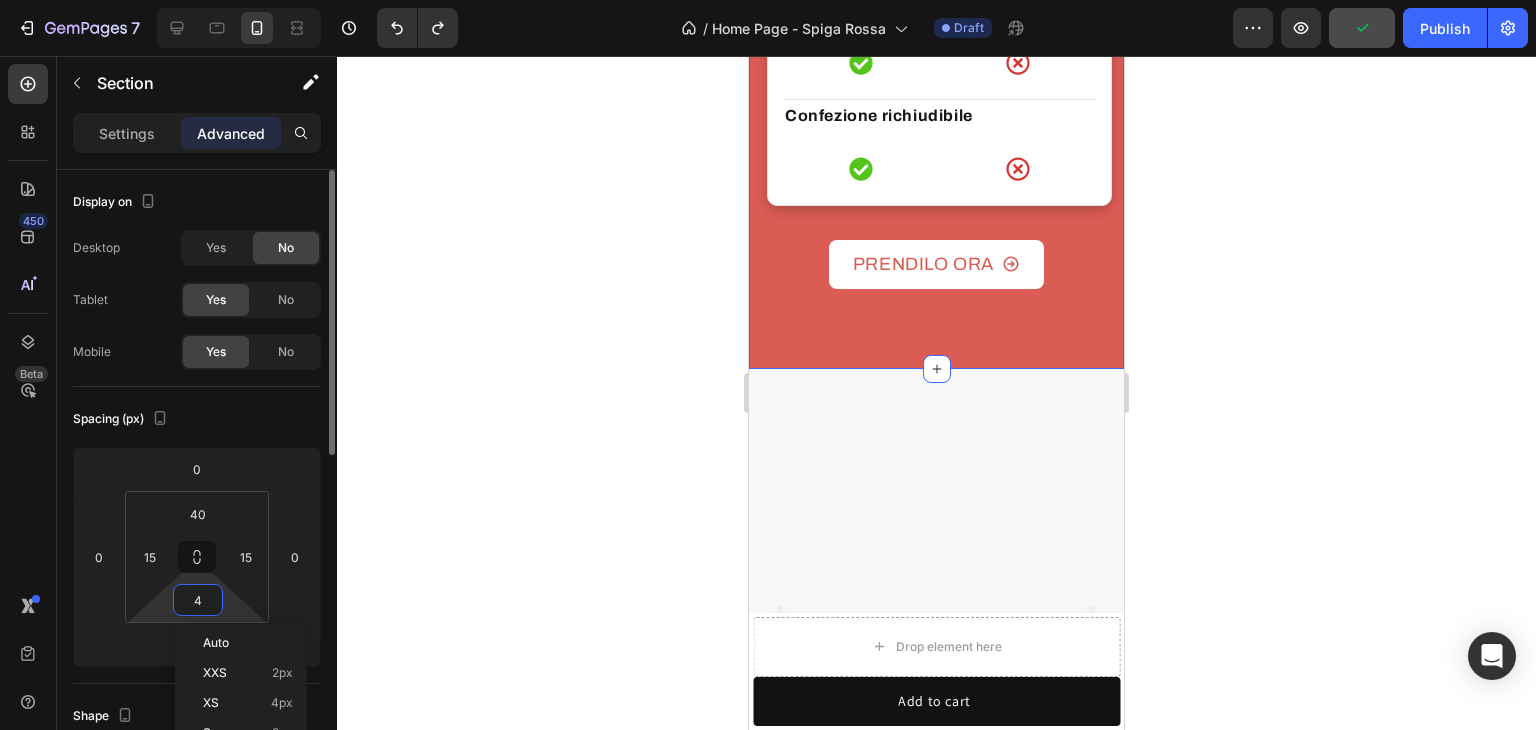 type on "40" 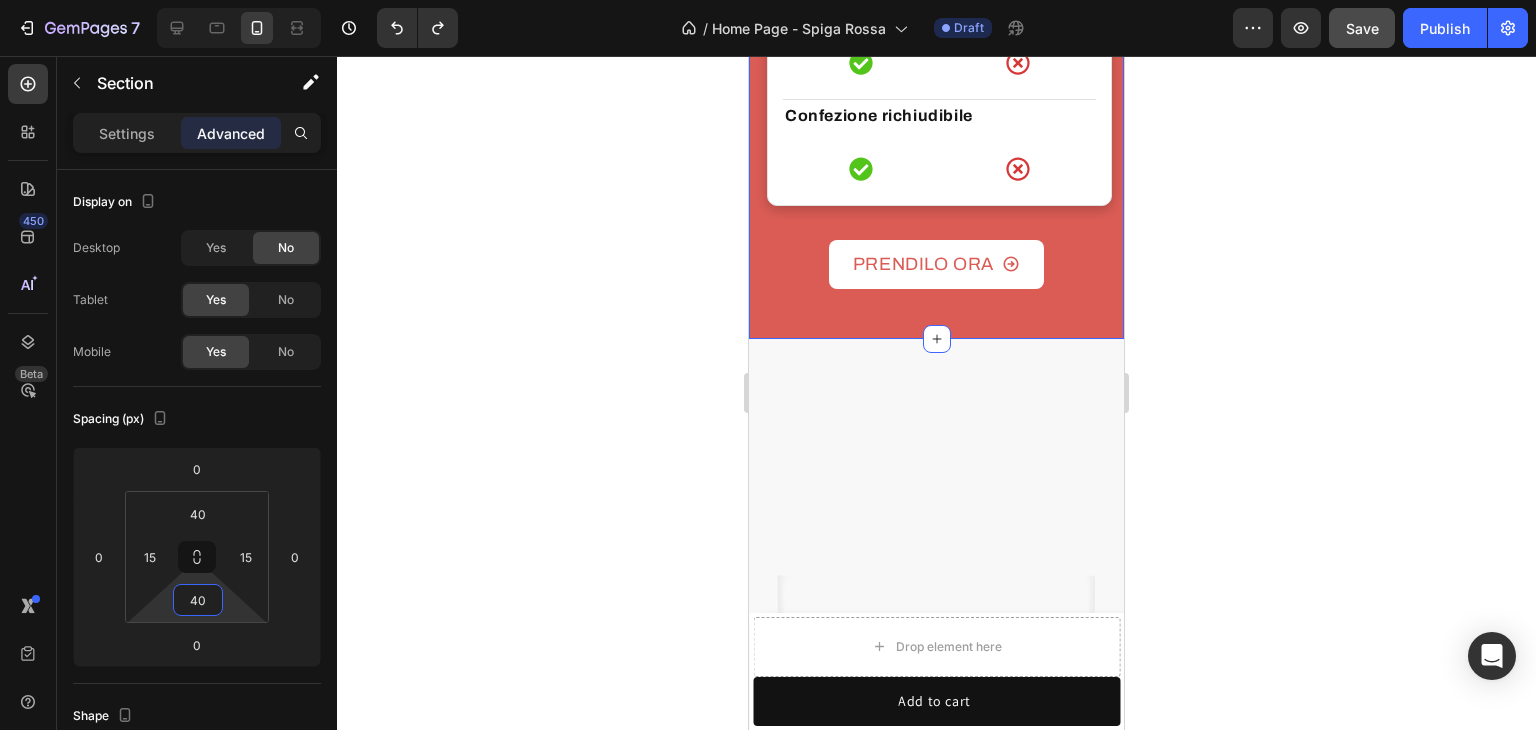 click 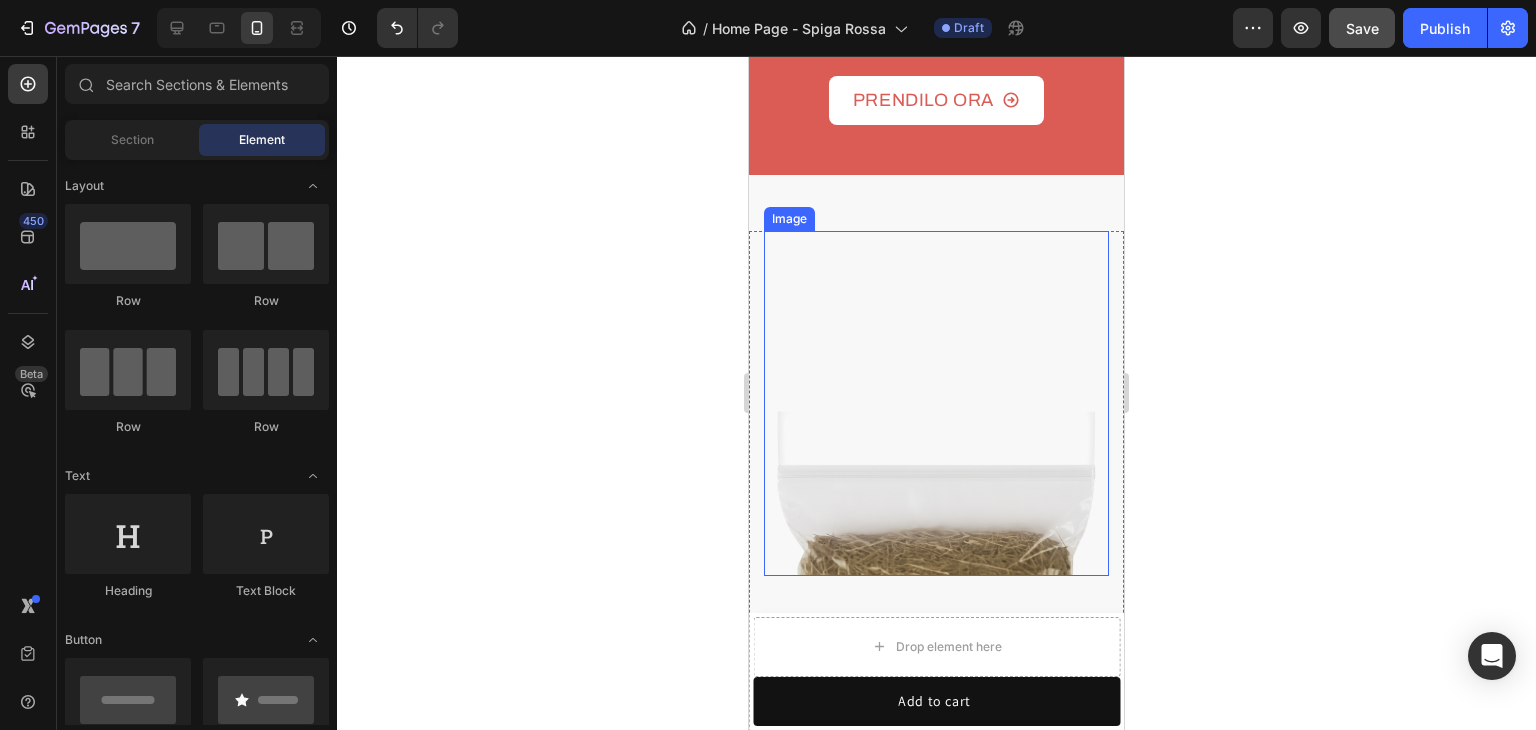scroll, scrollTop: 6596, scrollLeft: 0, axis: vertical 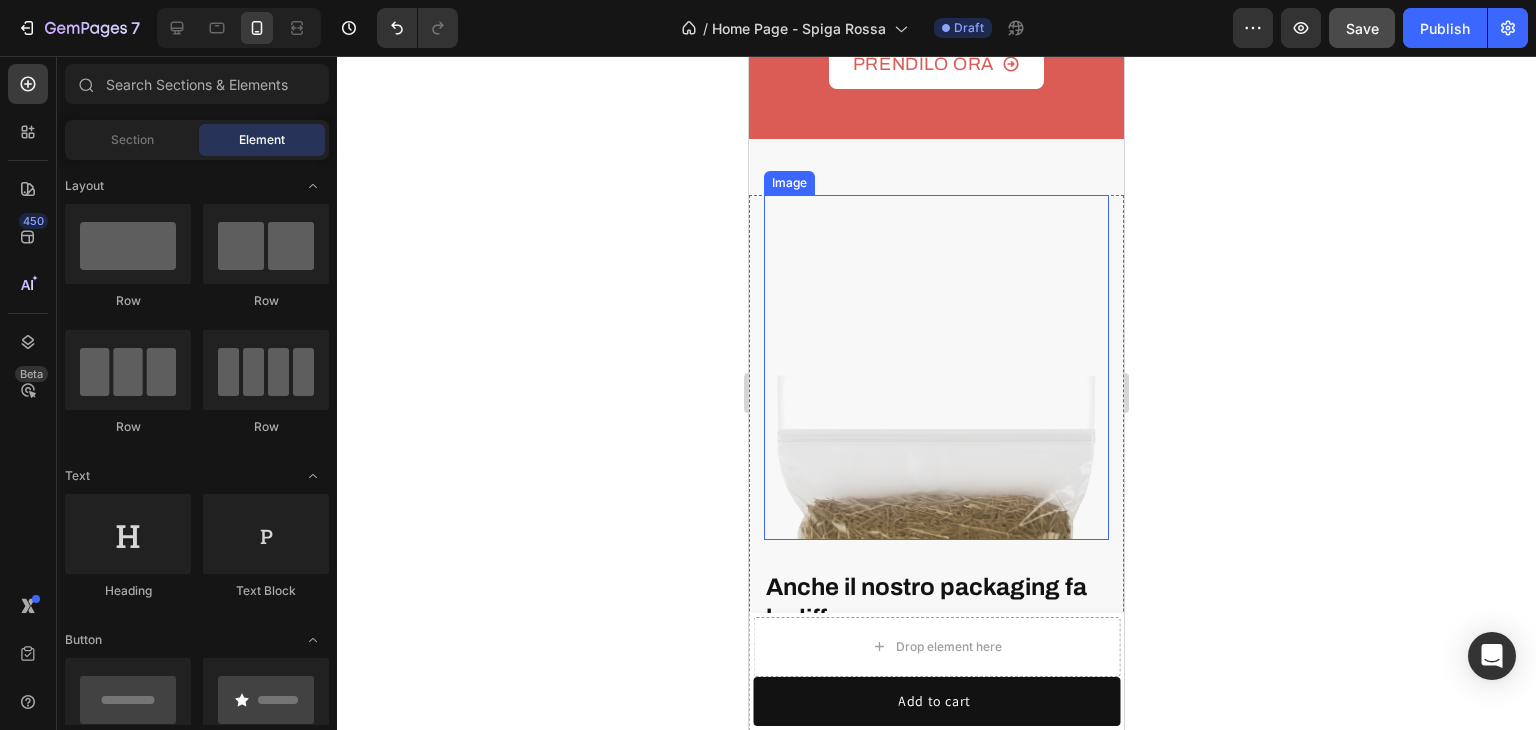 click at bounding box center [936, 367] 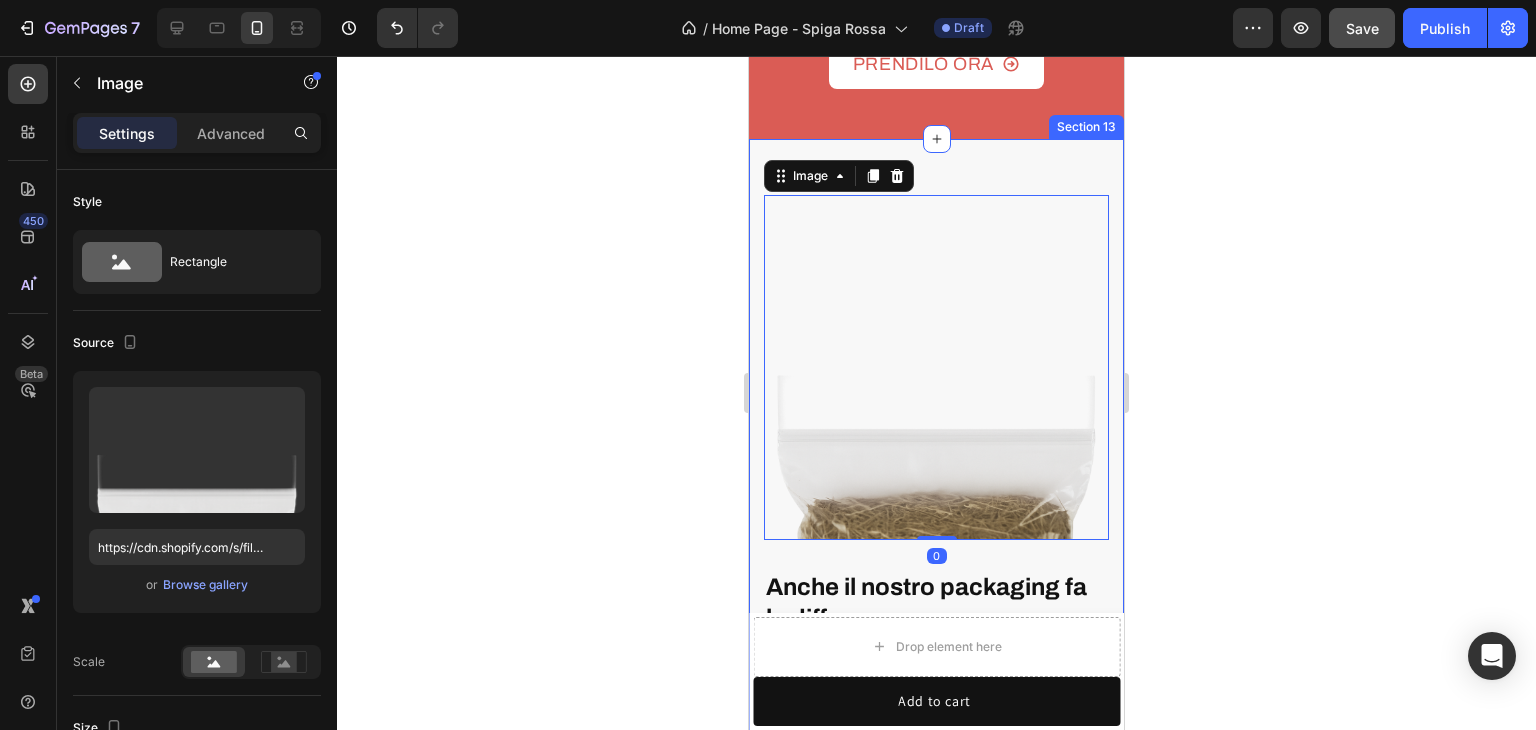 click on "Anche il nostro packaging fa la differenza Heading Il fieno Spiga Rossa è confezionato in buste sigillate e richiudibili. In questo modo rimane protetto dall’aria e dall’umidità, conservando freschezza, profumo e bontà fino all’ultimo filo. Text block Row Image 0 Row Section 13" at bounding box center (936, 485) 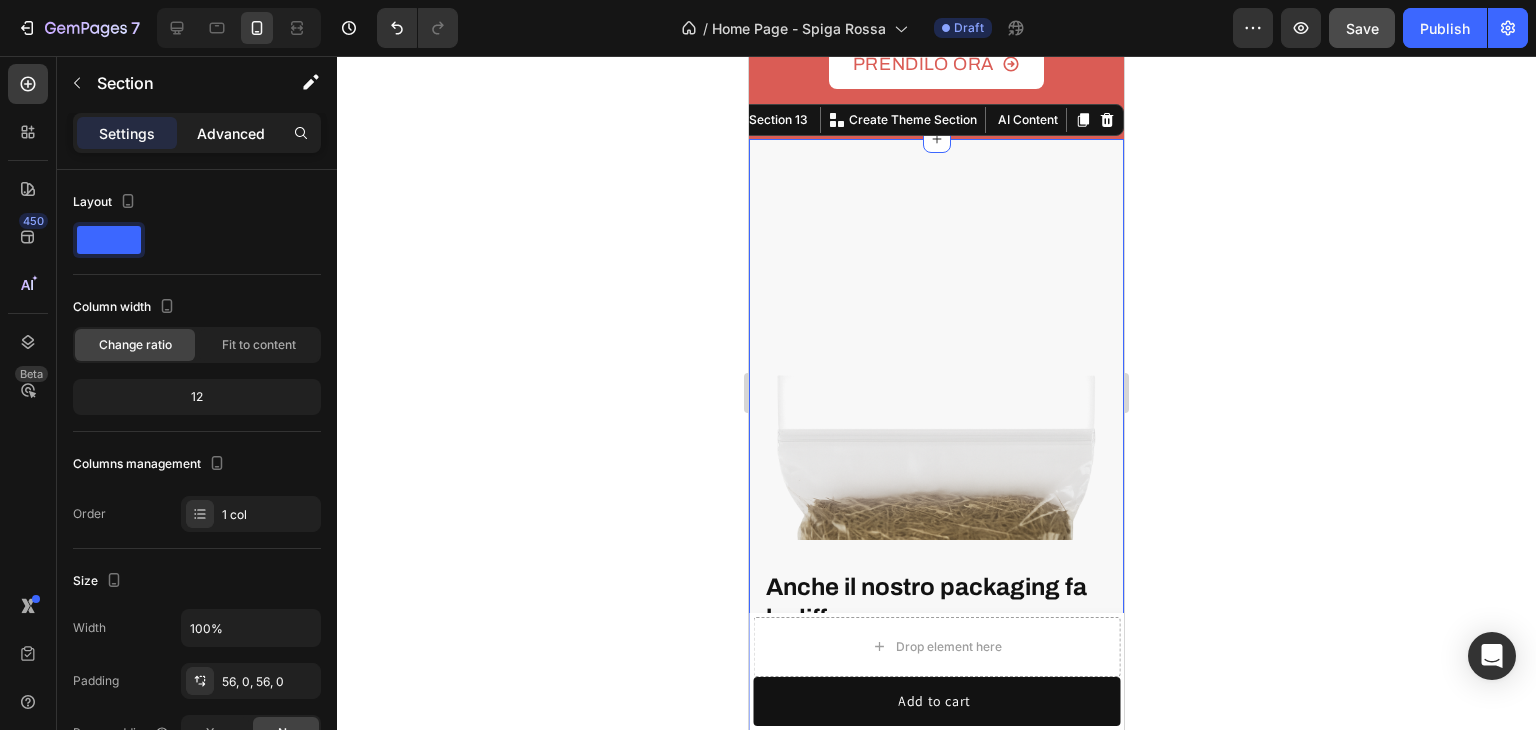 click on "Advanced" at bounding box center [231, 133] 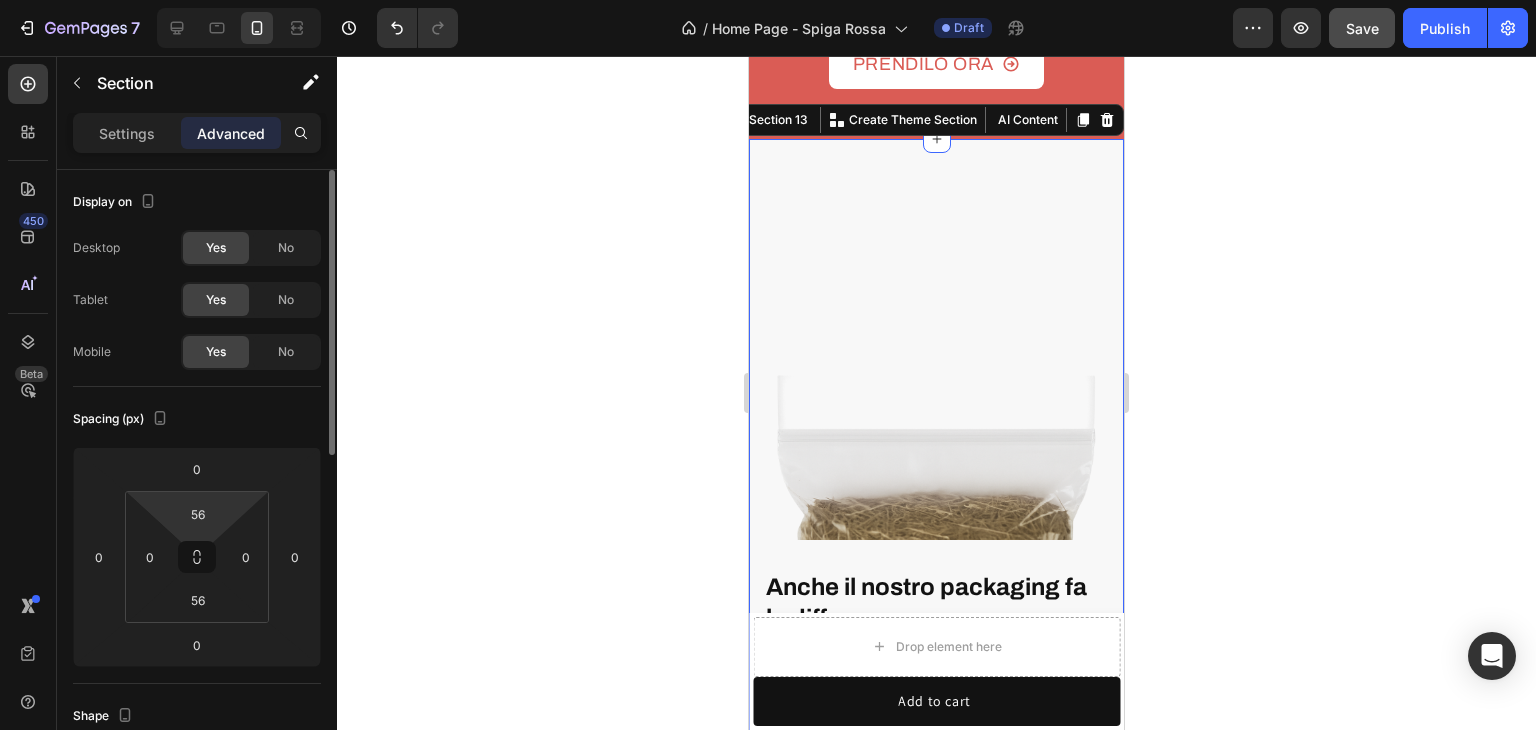 click on "7  Version history  /  Home Page - Spiga Rossa Draft Preview  Save   Publish  450 Beta Sections(18) Elements(83) Section Element Hero Section Product Detail Brands Trusted Badges Guarantee Product Breakdown How to use Testimonials Compare Bundle FAQs Social Proof Brand Story Product List Collection Blog List Contact Sticky Add to Cart Custom Footer Browse Library 450 Layout
Row
Row
Row
Row Text
Heading
Text Block Button
Button
Button Media
Image
Image
Video" at bounding box center [768, 0] 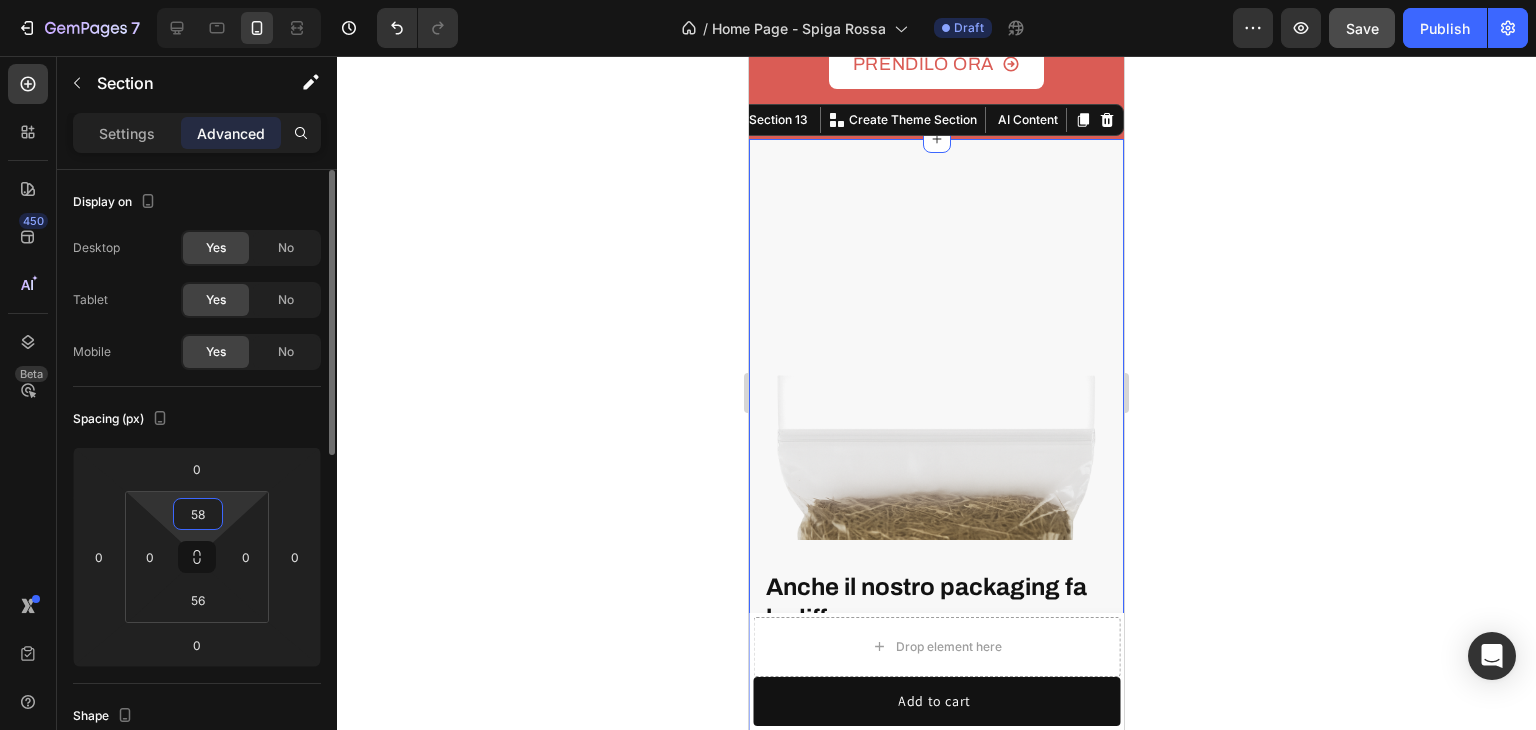 click on "7  Version history  /  Home Page - Spiga Rossa Draft Preview  Save   Publish  450 Beta Sections(18) Elements(83) Section Element Hero Section Product Detail Brands Trusted Badges Guarantee Product Breakdown How to use Testimonials Compare Bundle FAQs Social Proof Brand Story Product List Collection Blog List Contact Sticky Add to Cart Custom Footer Browse Library 450 Layout
Row
Row
Row
Row Text
Heading
Text Block Button
Button
Button Media
Image
Image
Video" at bounding box center (768, 0) 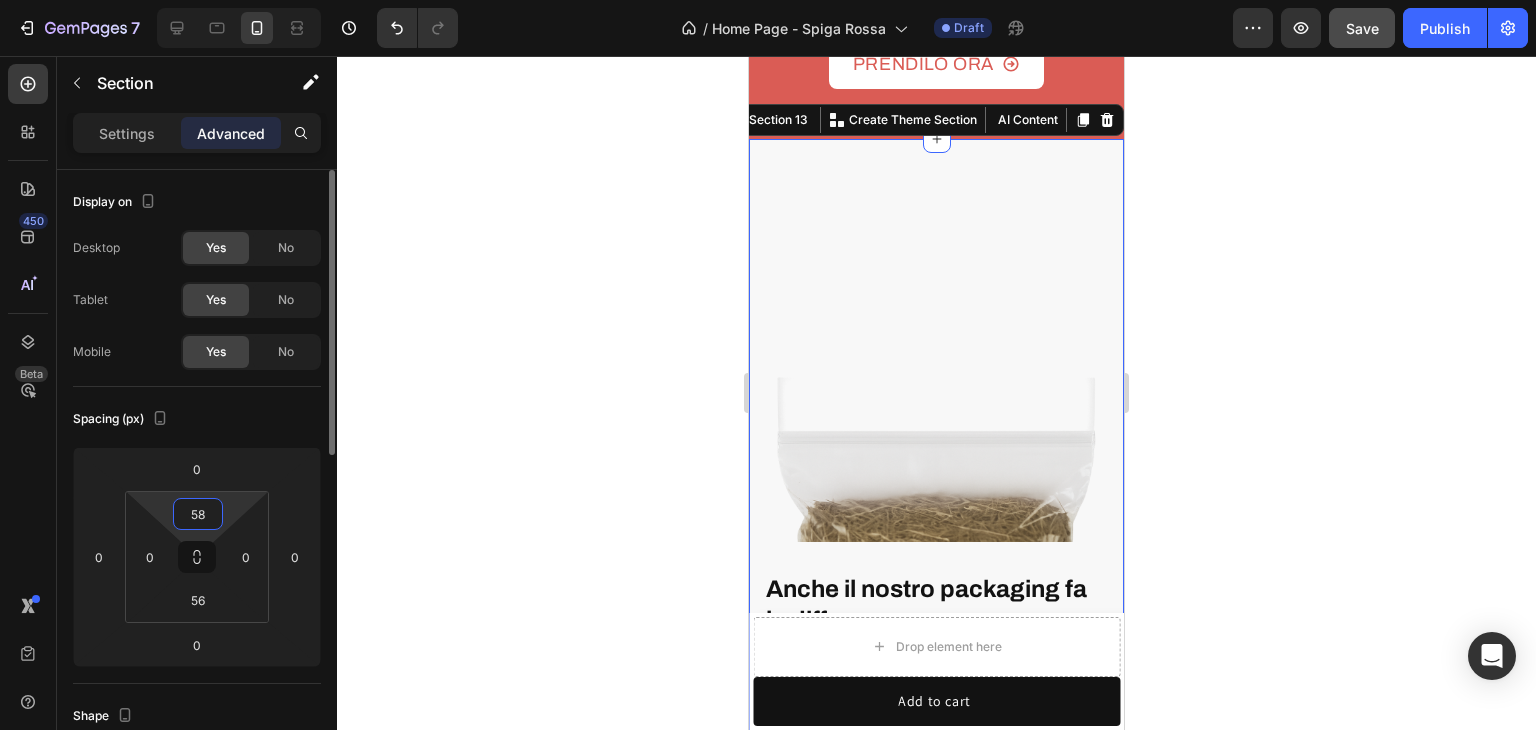 click on "58" at bounding box center [198, 514] 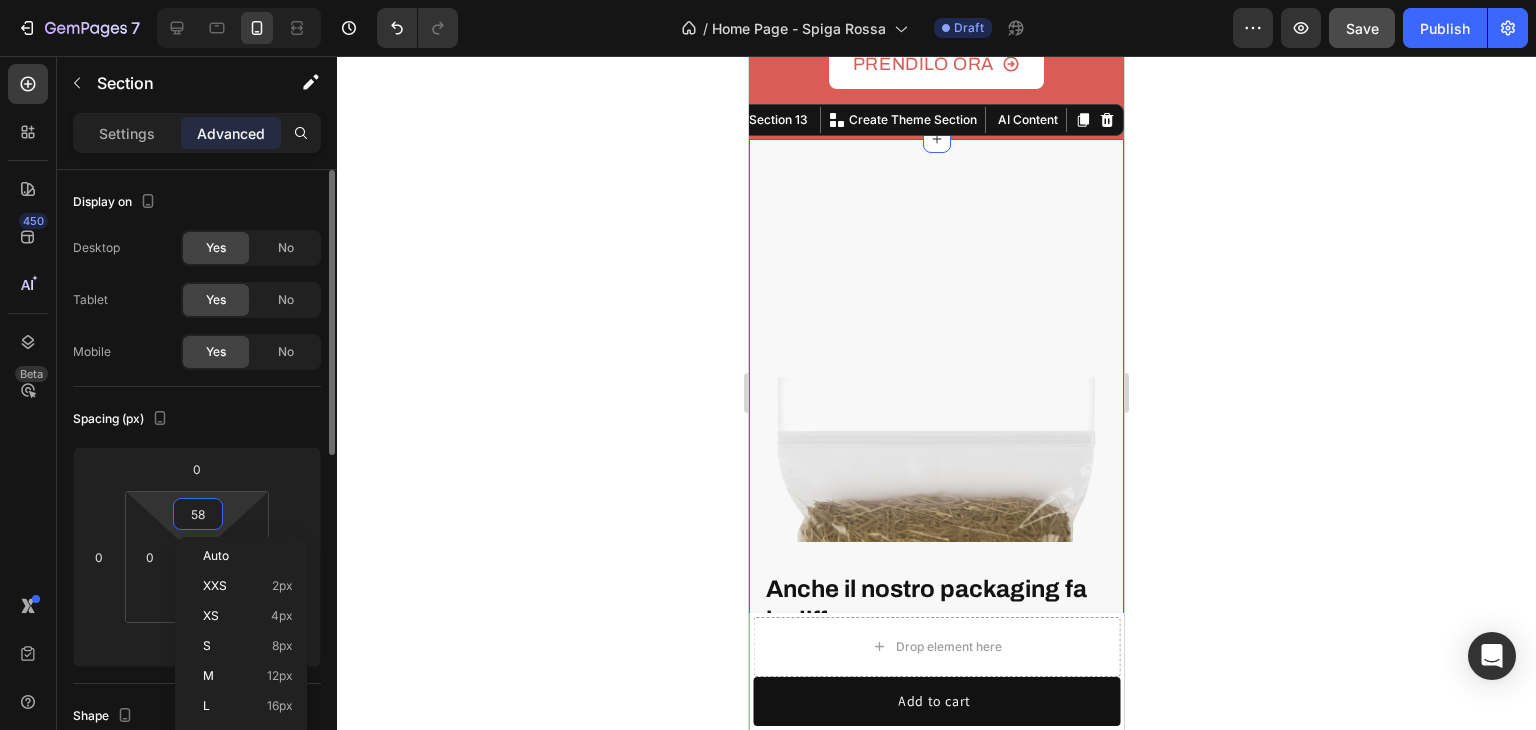 type on "5" 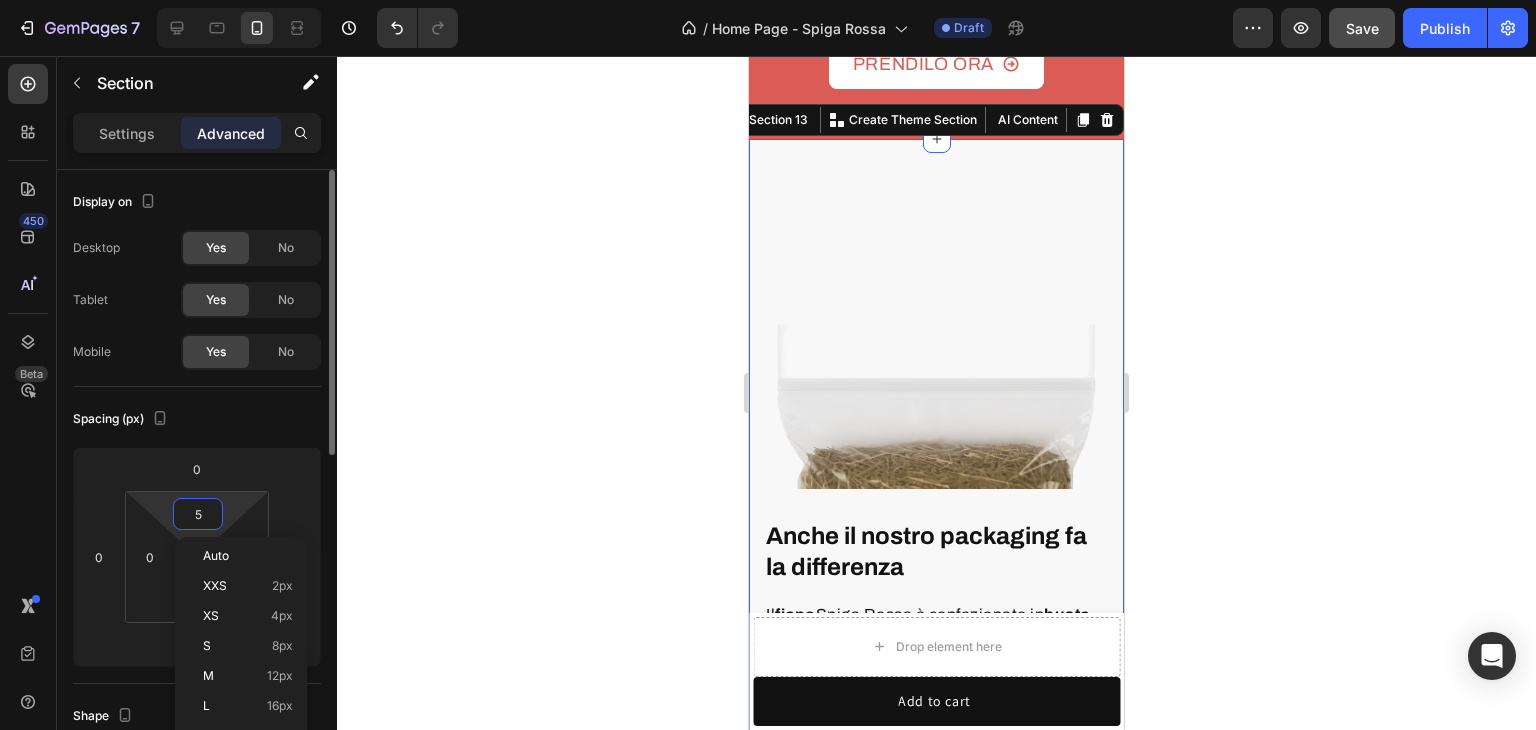 type 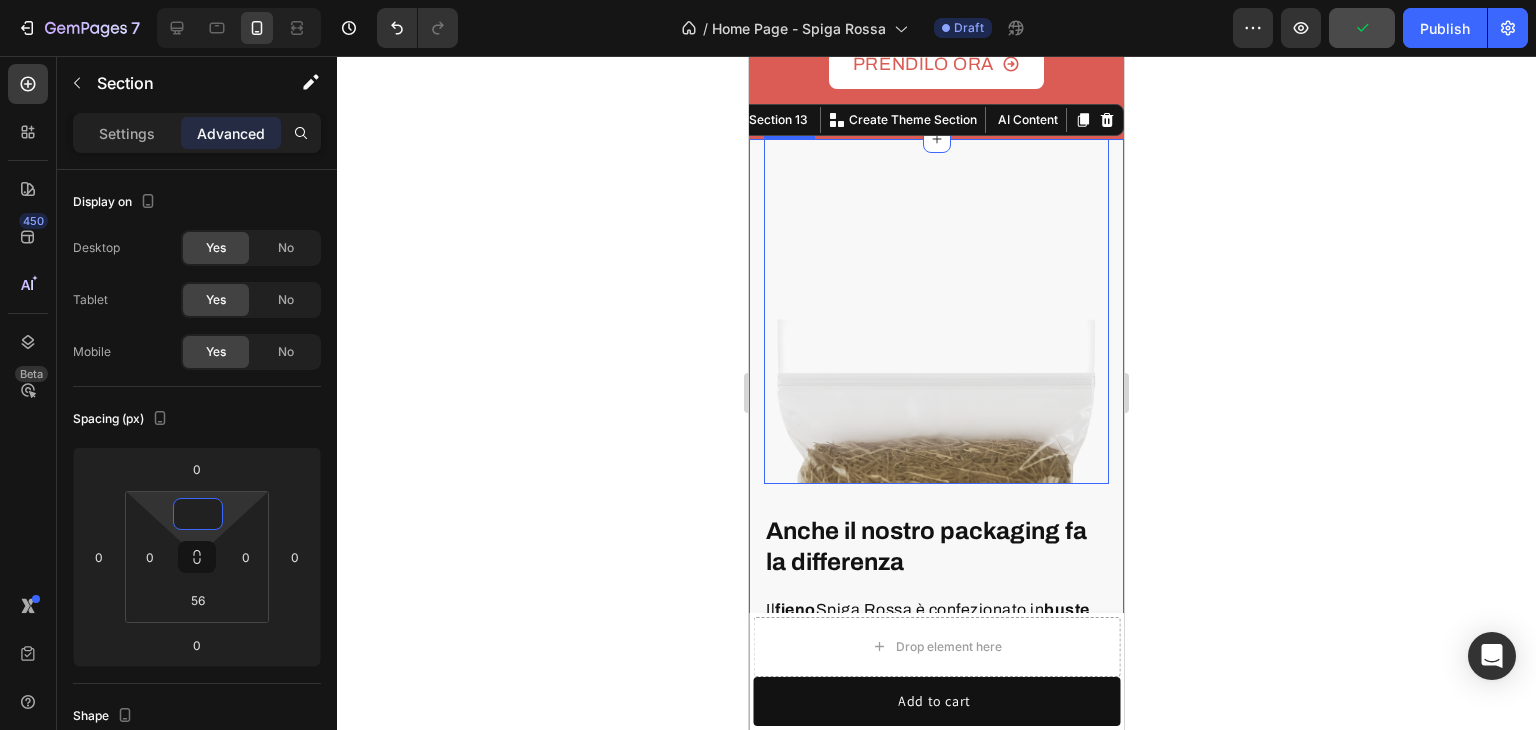 click at bounding box center [936, 311] 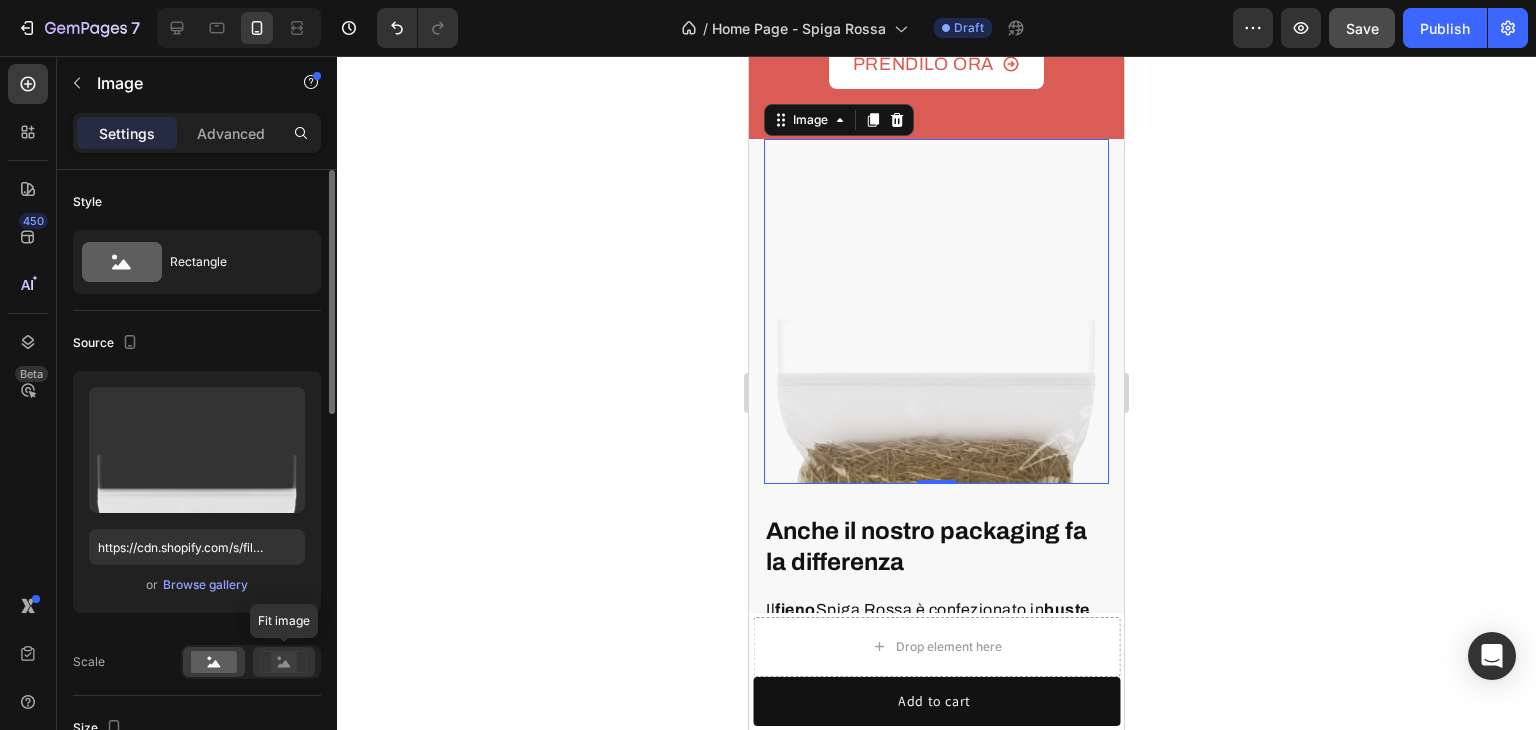 click 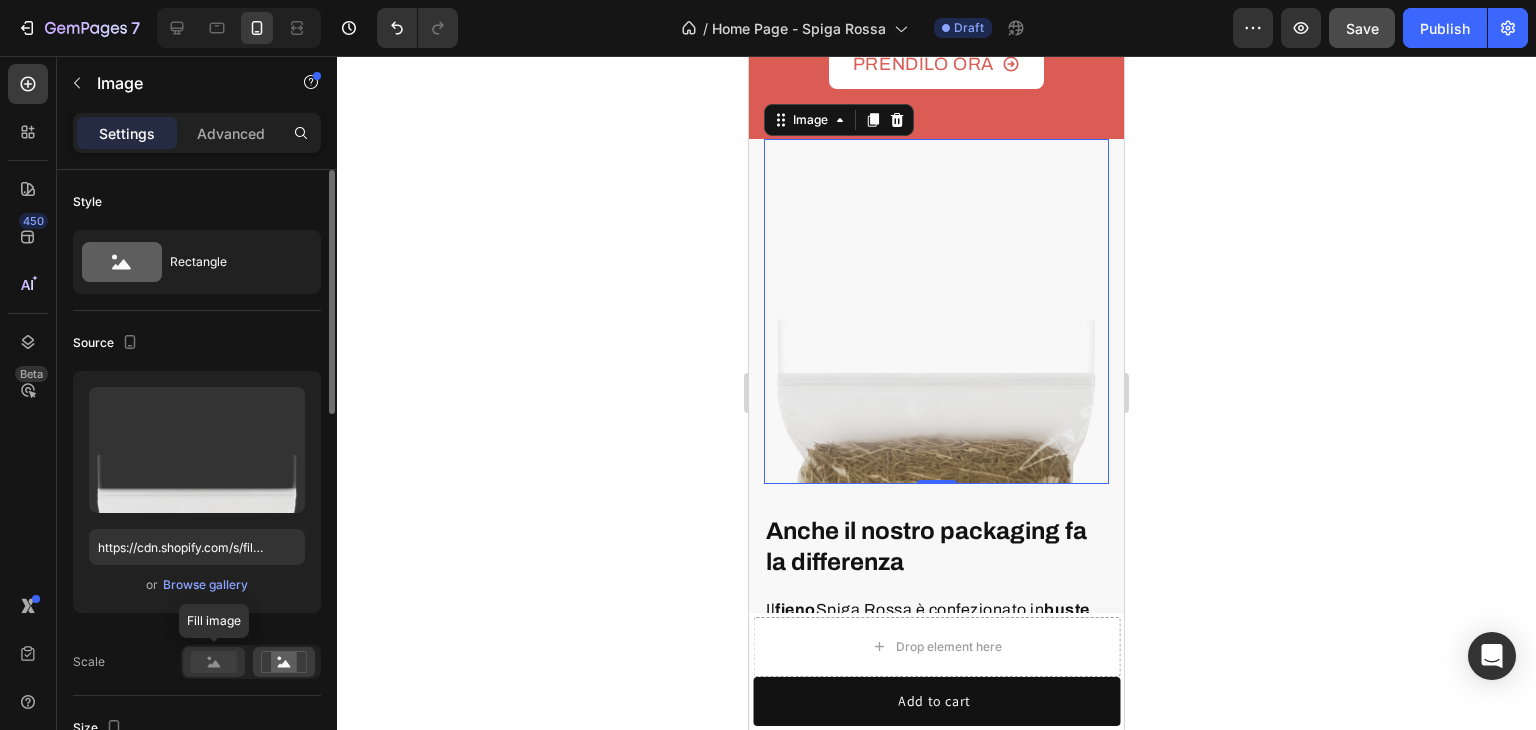 click 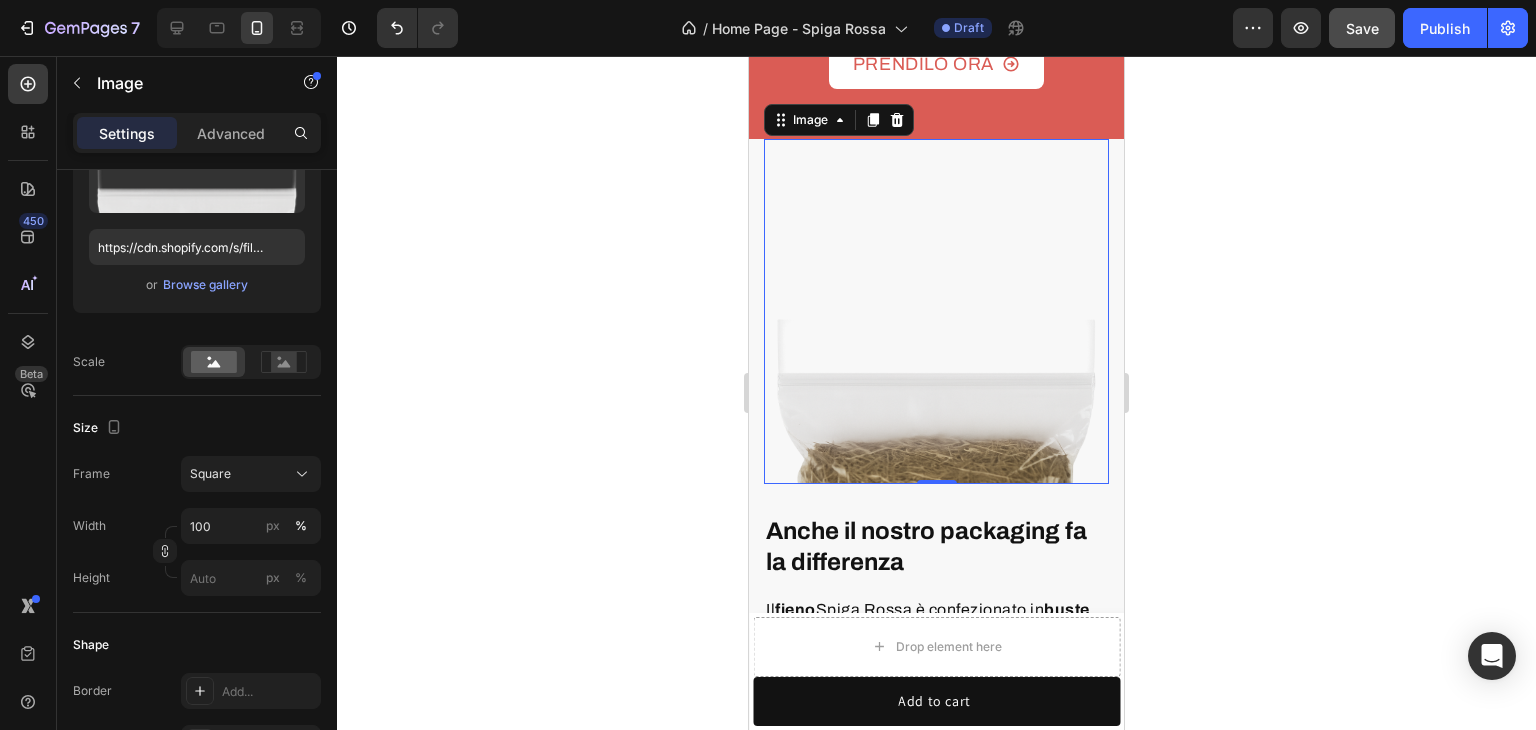 scroll, scrollTop: 400, scrollLeft: 0, axis: vertical 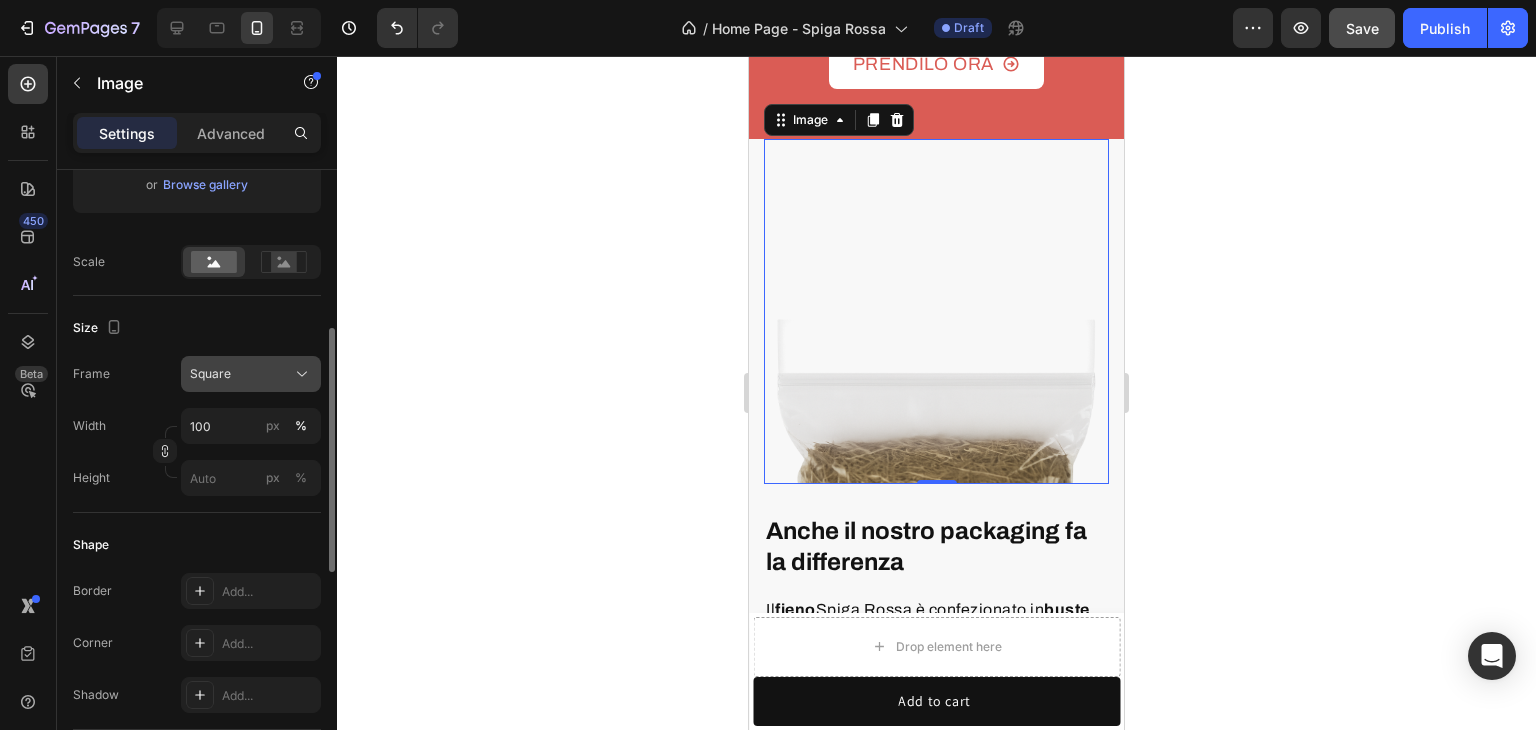 click on "Square" at bounding box center [210, 374] 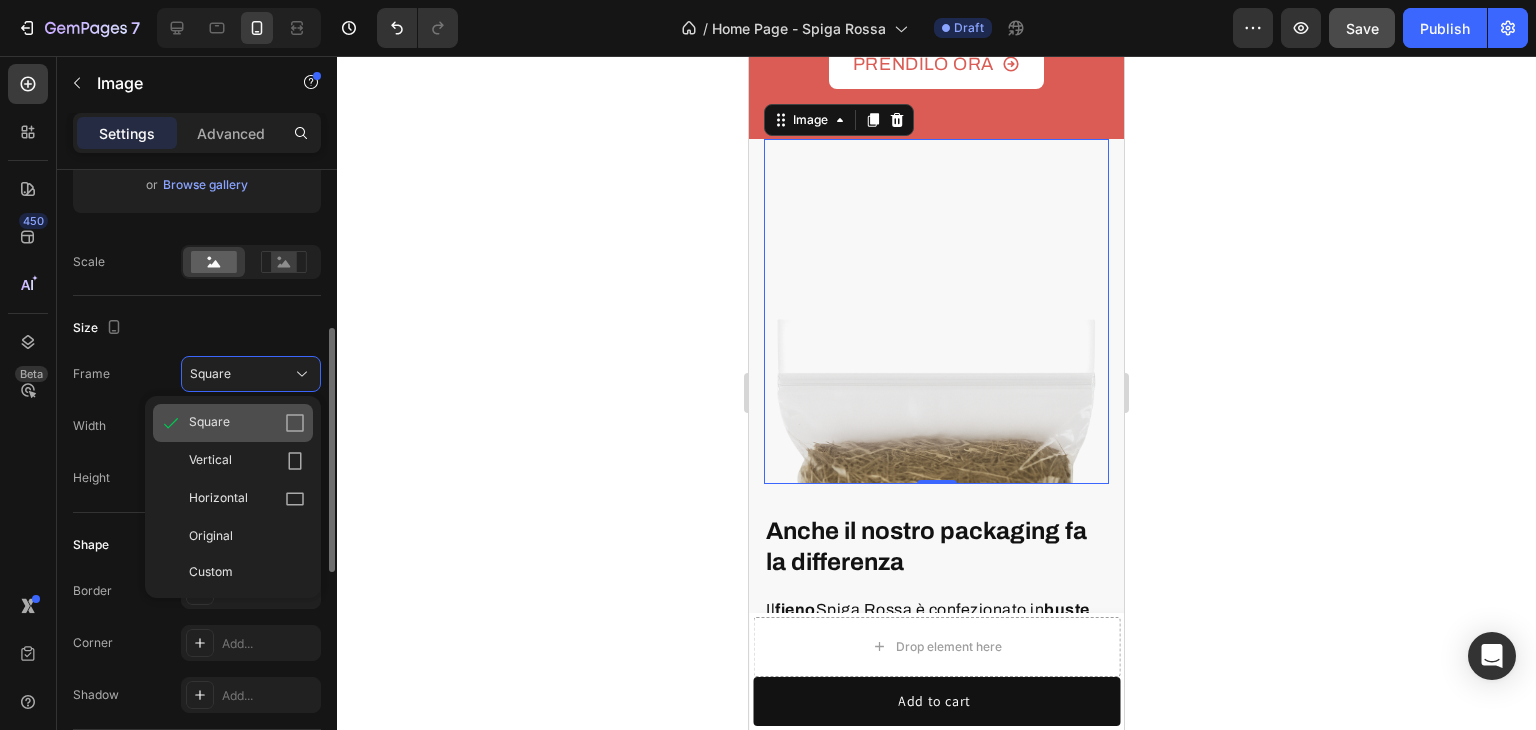 click on "Square" at bounding box center [209, 423] 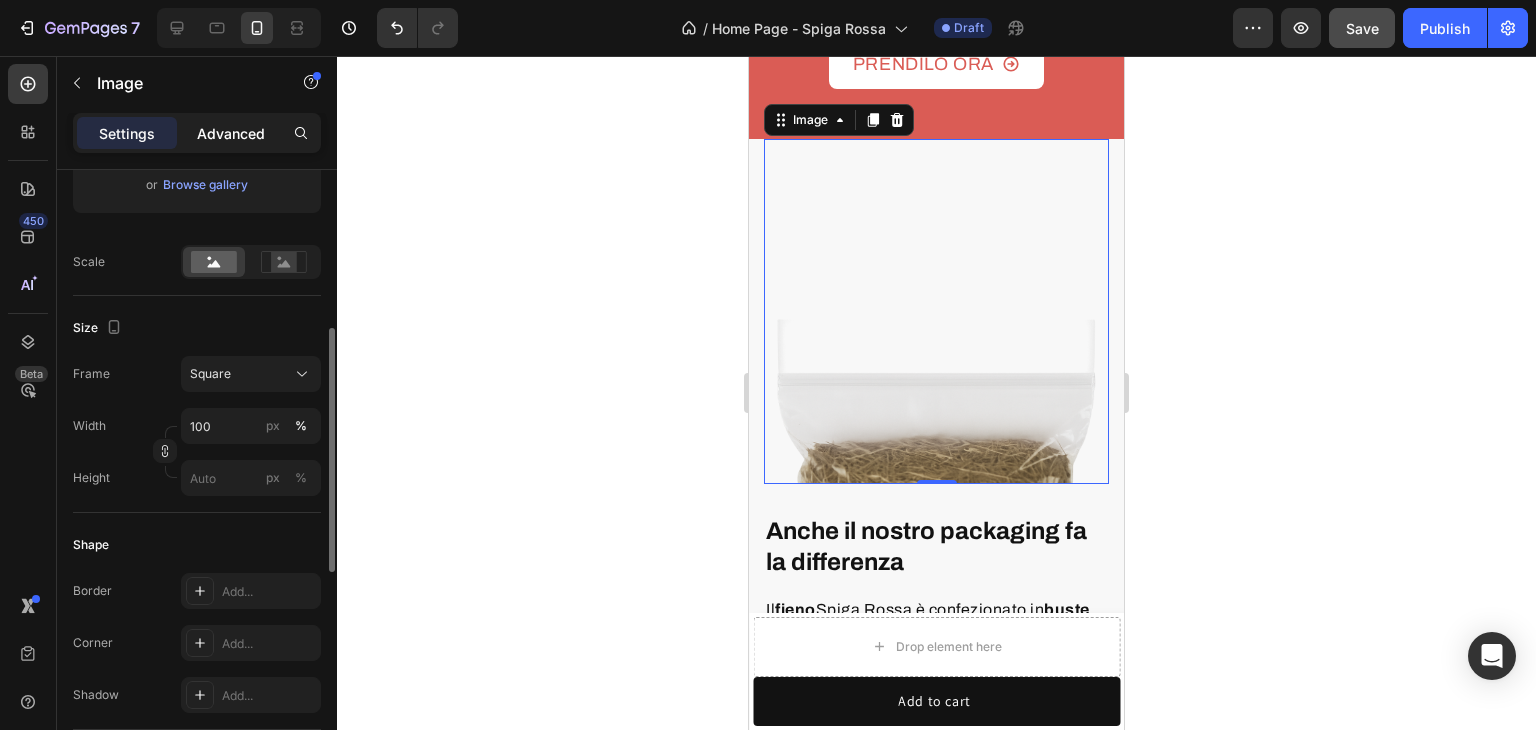 click on "Advanced" at bounding box center (231, 133) 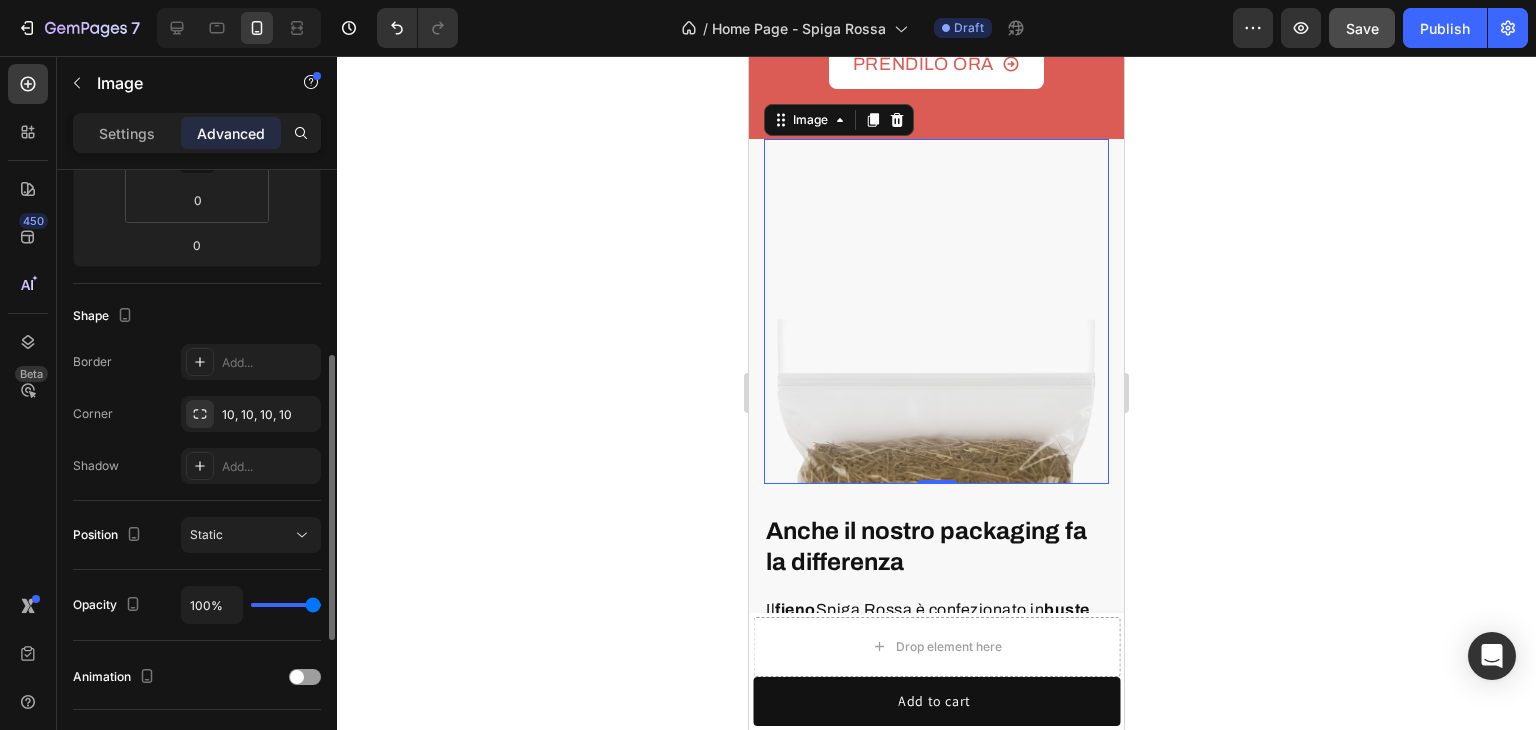 scroll, scrollTop: 0, scrollLeft: 0, axis: both 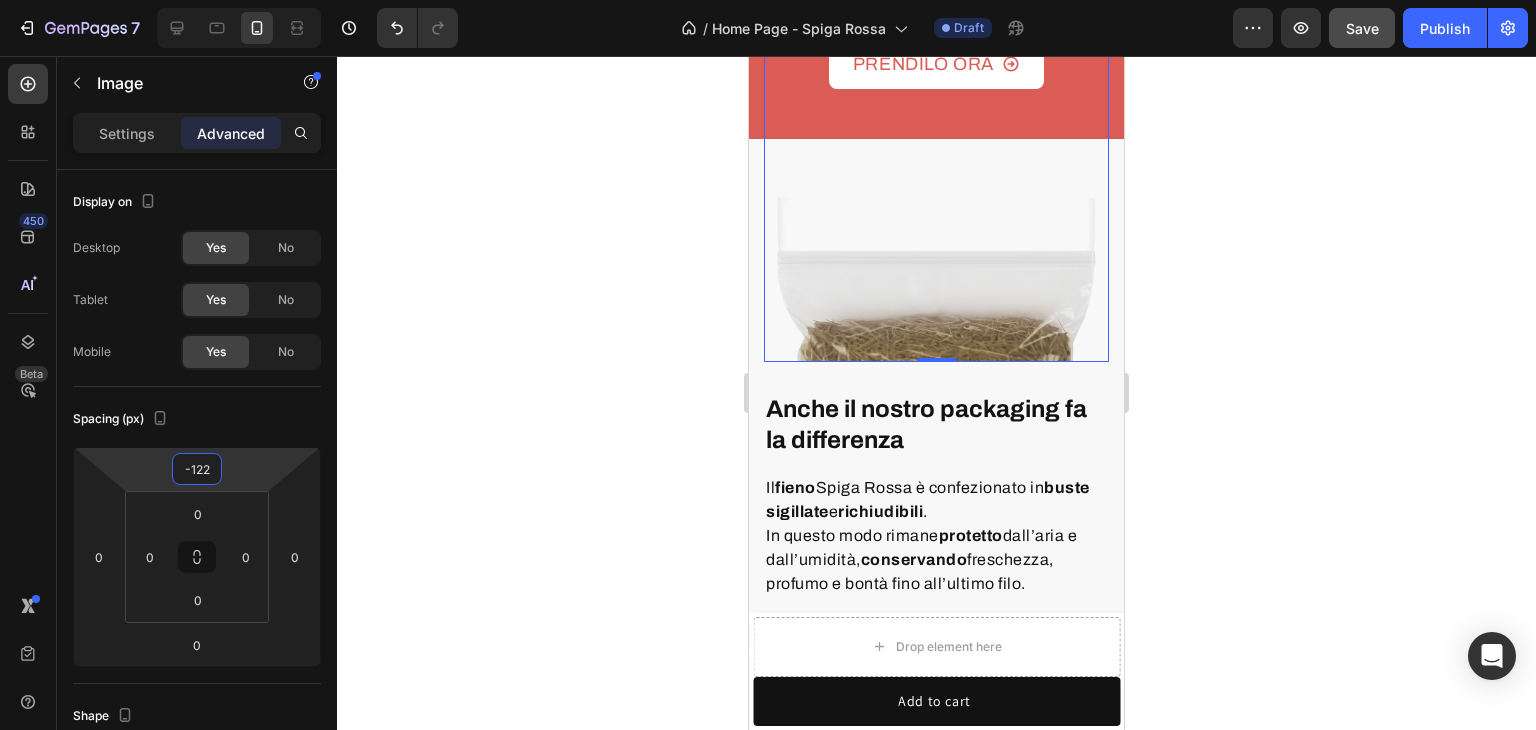 drag, startPoint x: 235, startPoint y: 449, endPoint x: 217, endPoint y: 537, distance: 89.822044 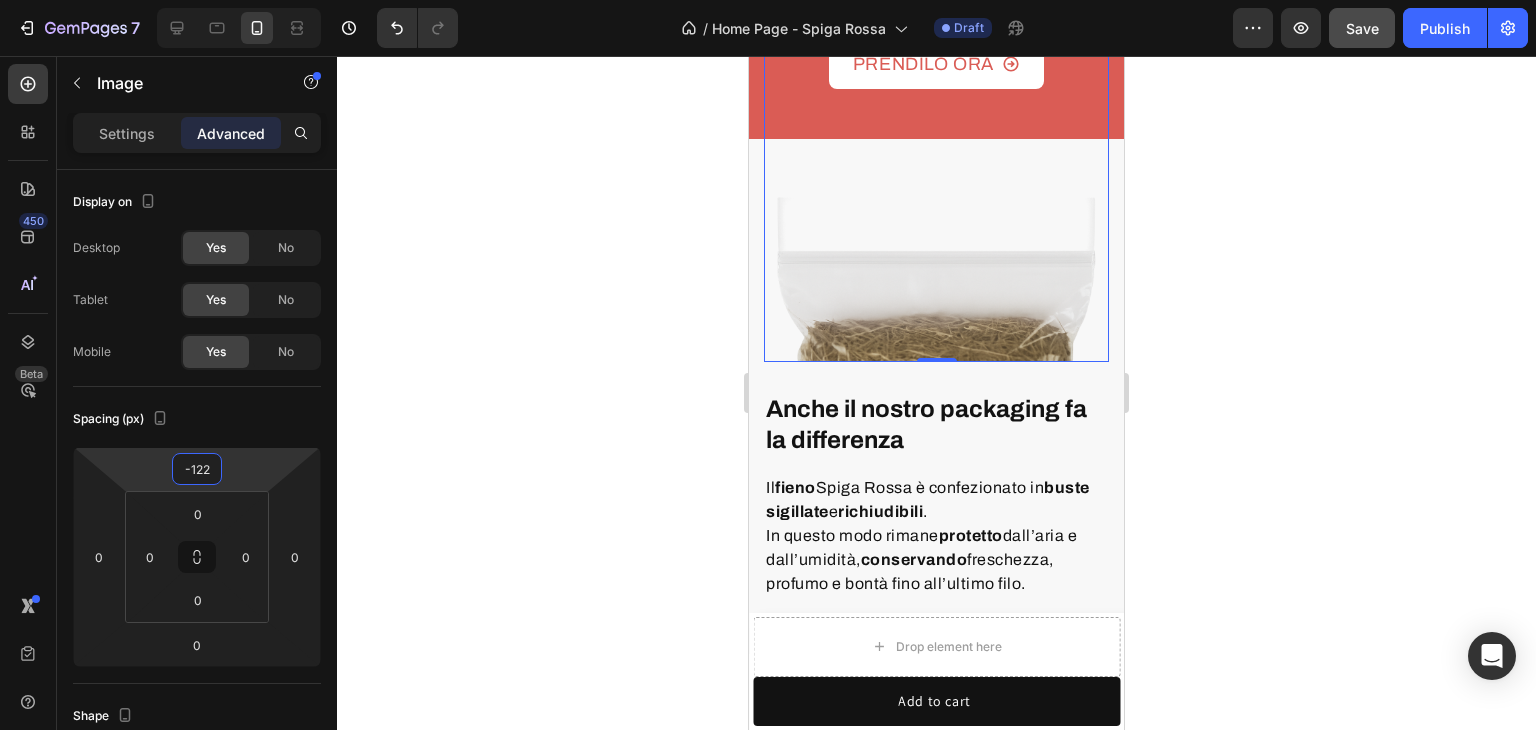click on "7  Version history  /  Home Page - Spiga Rossa Draft Preview  Save   Publish  450 Beta Sections(18) Elements(83) Section Element Hero Section Product Detail Brands Trusted Badges Guarantee Product Breakdown How to use Testimonials Compare Bundle FAQs Social Proof Brand Story Product List Collection Blog List Contact Sticky Add to Cart Custom Footer Browse Library 450 Layout
Row
Row
Row
Row Text
Heading
Text Block Button
Button
Button Media
Image
Image
Video" at bounding box center [768, 0] 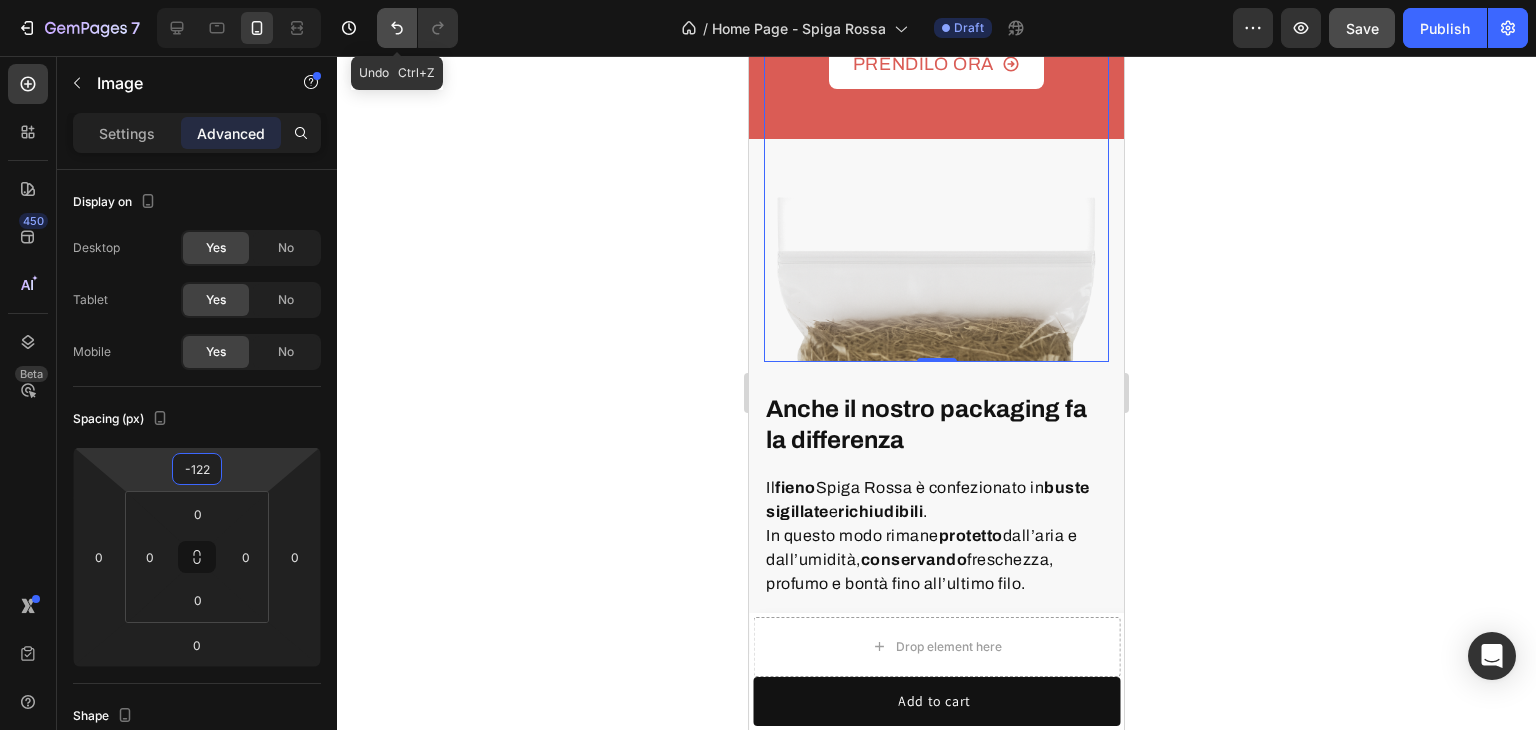 click 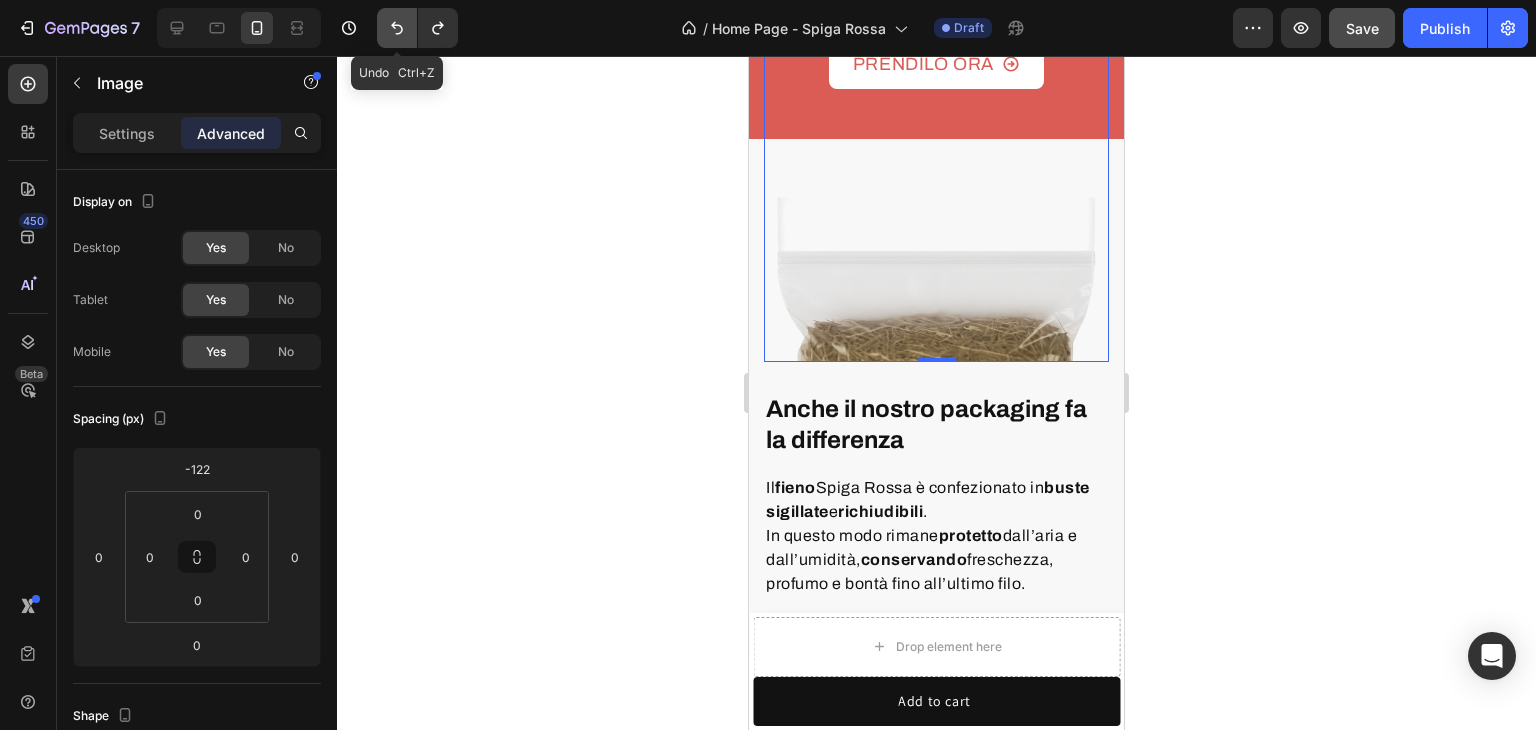 click 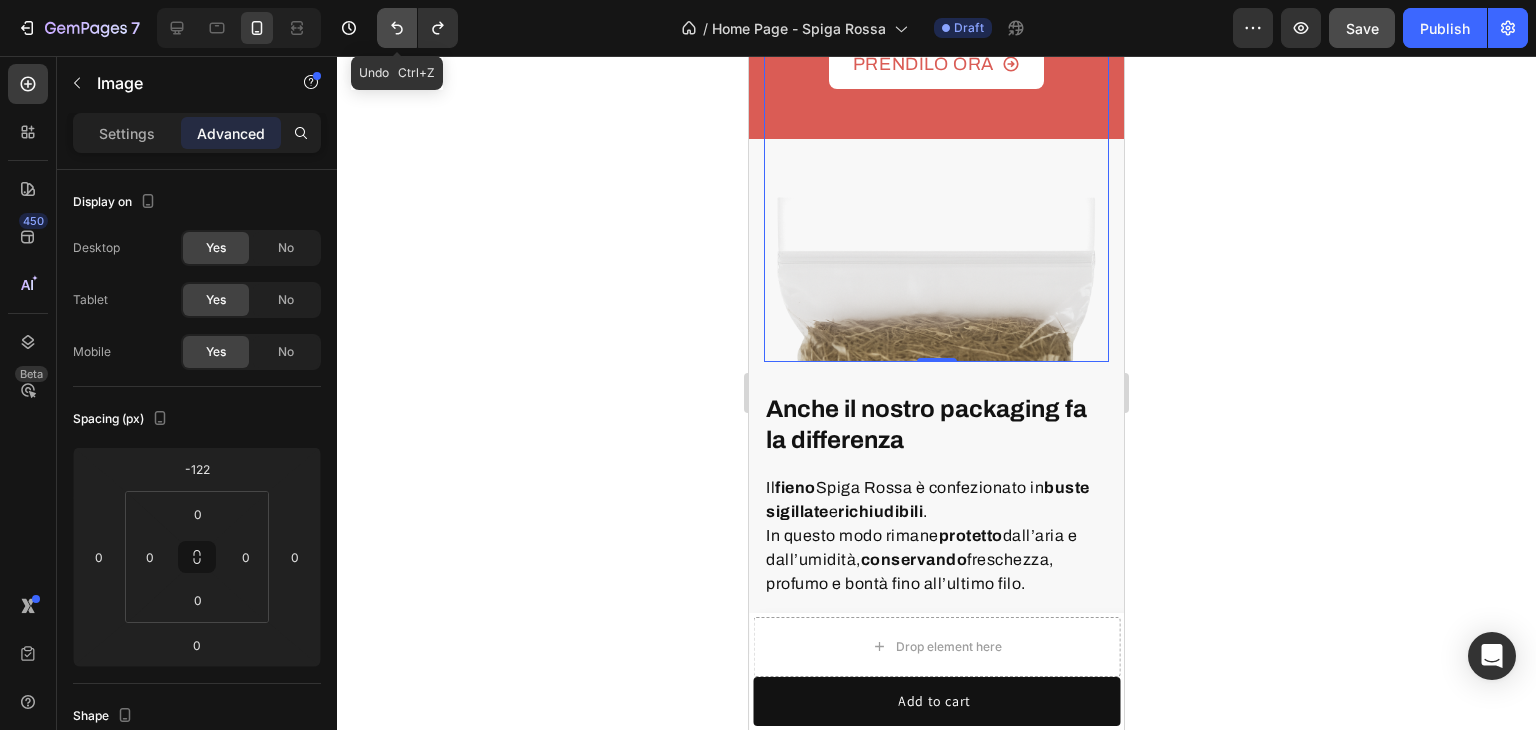 type on "0" 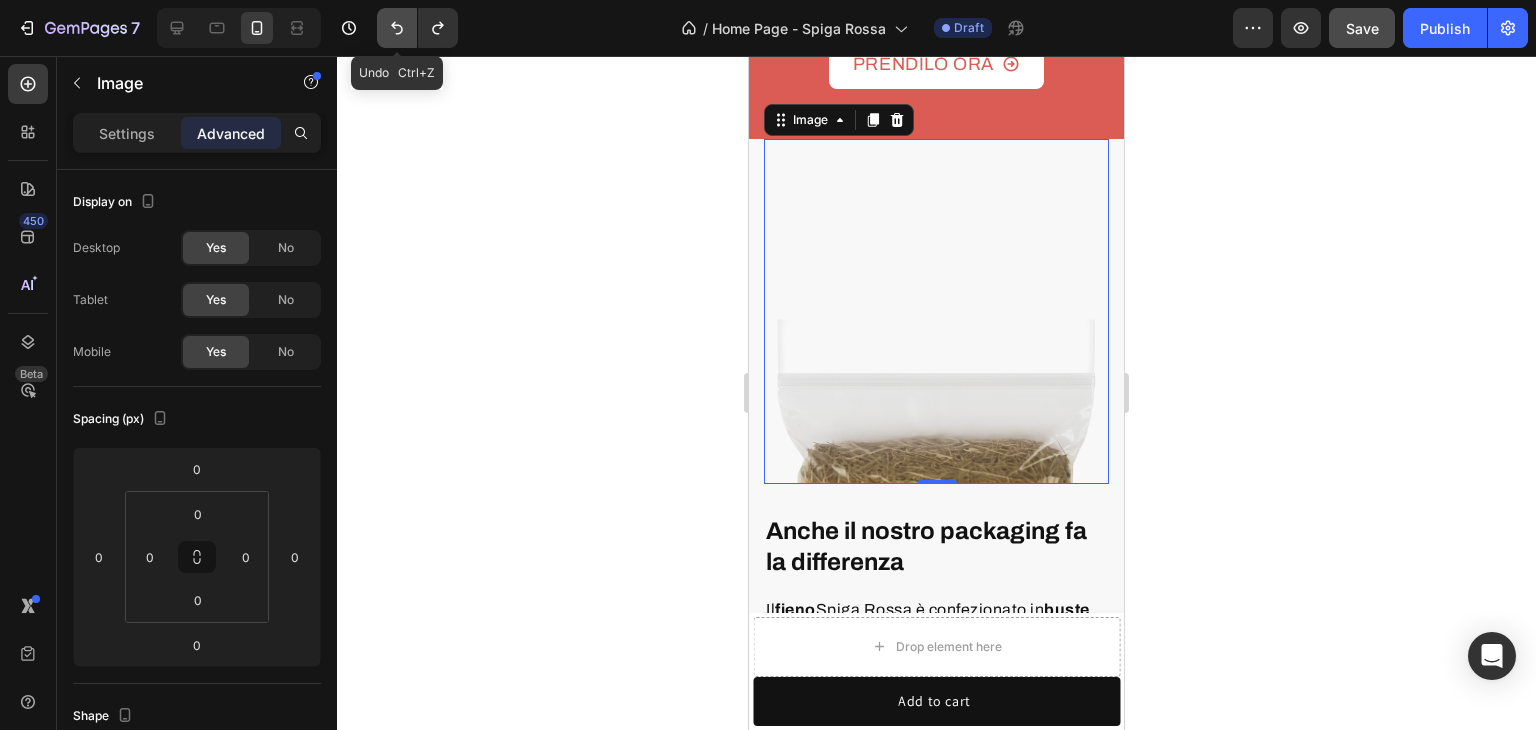 click 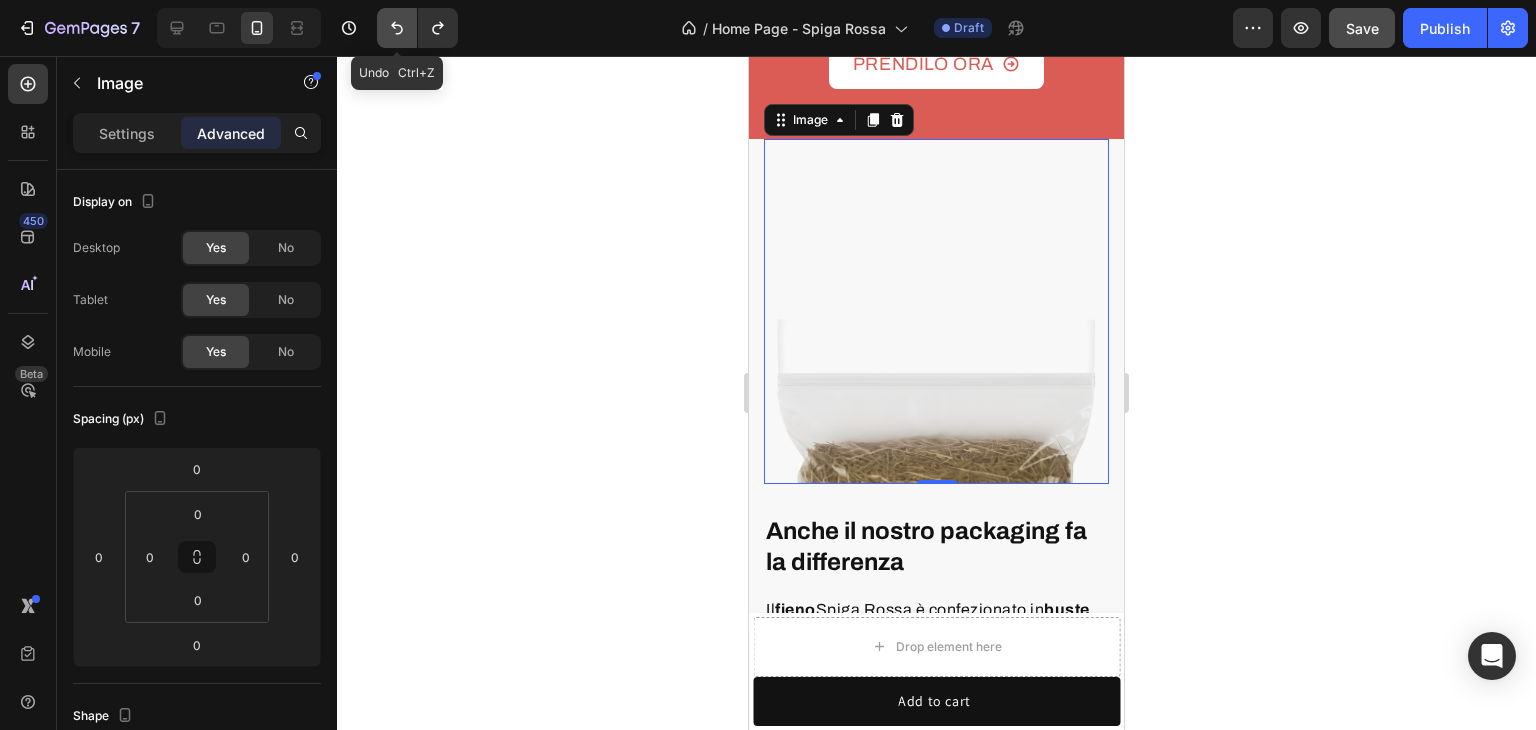 click 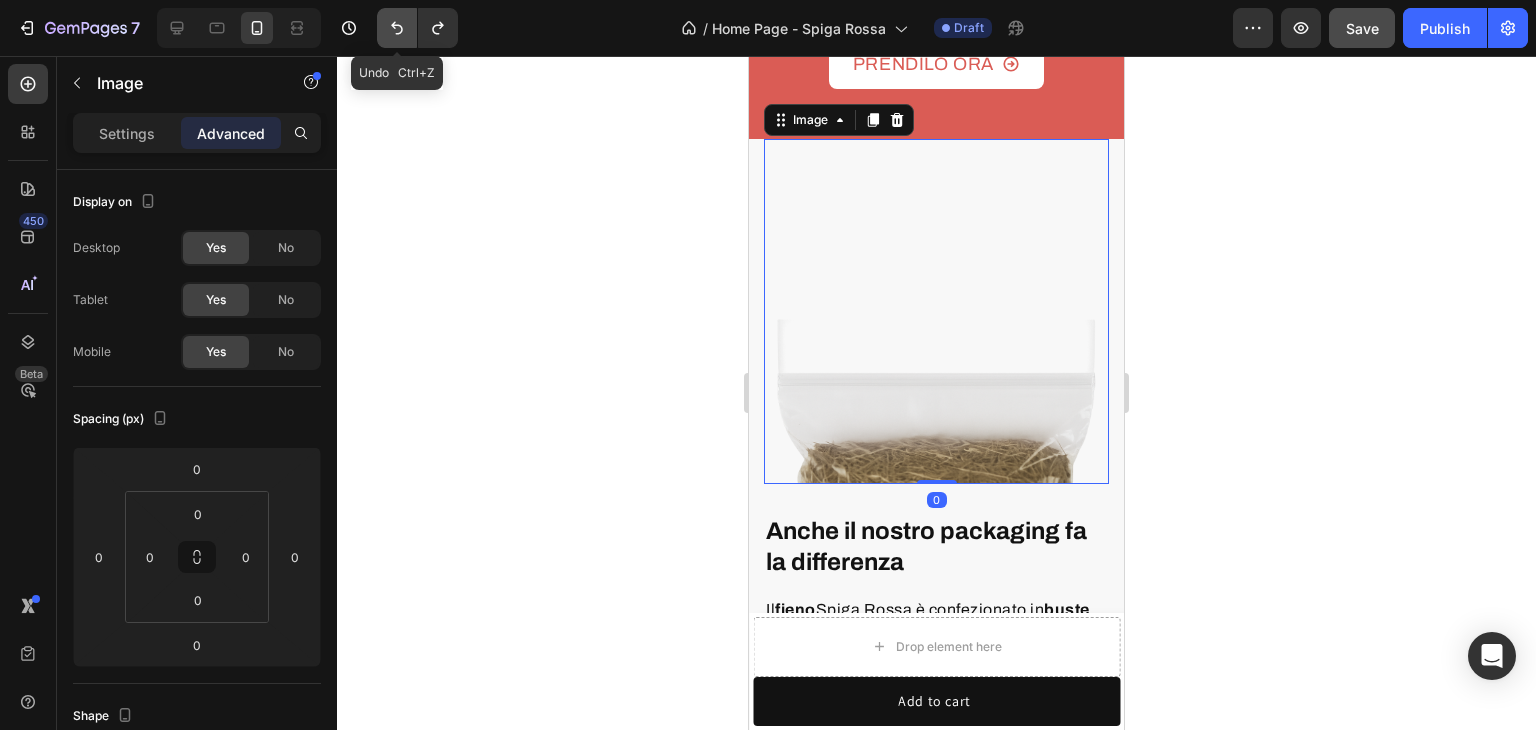 click 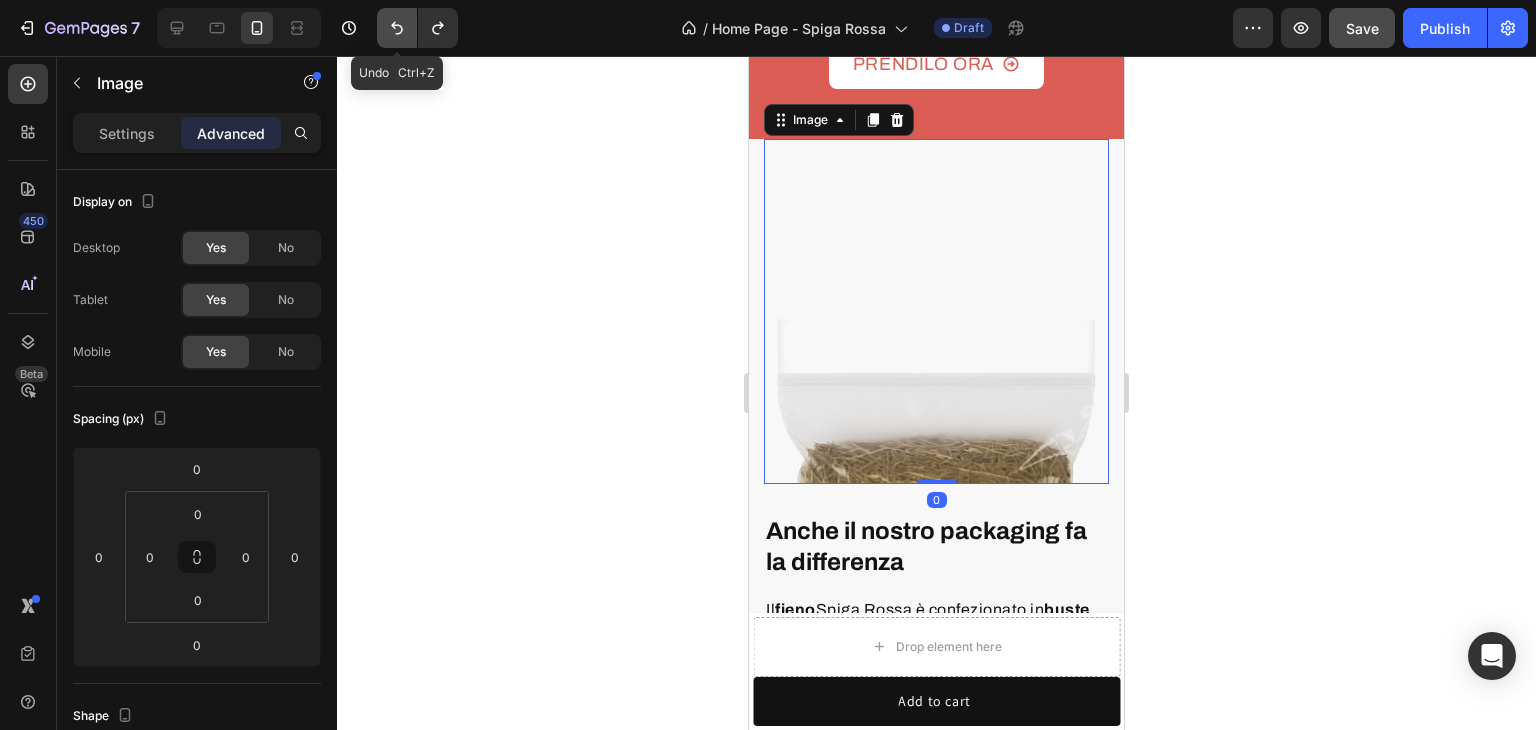 click 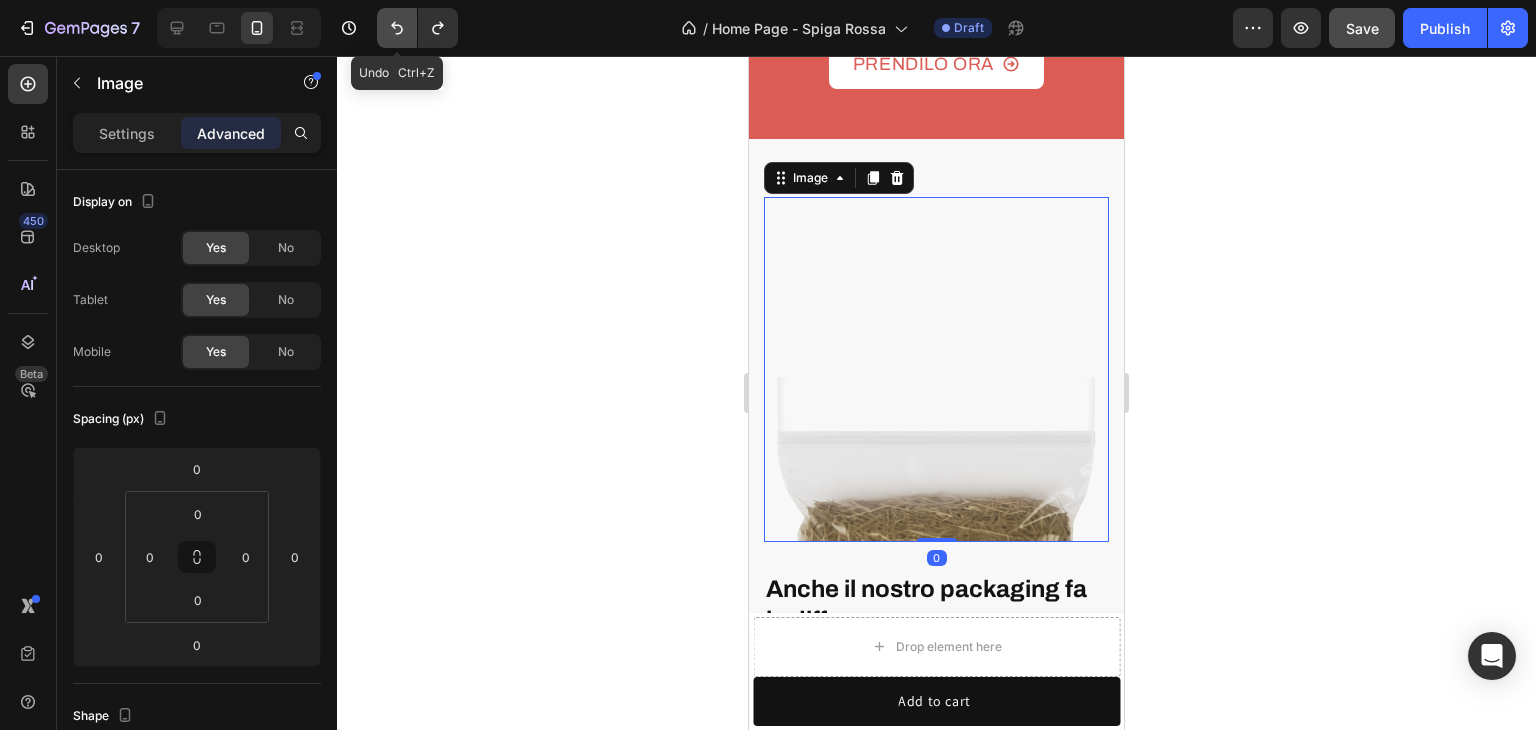 click 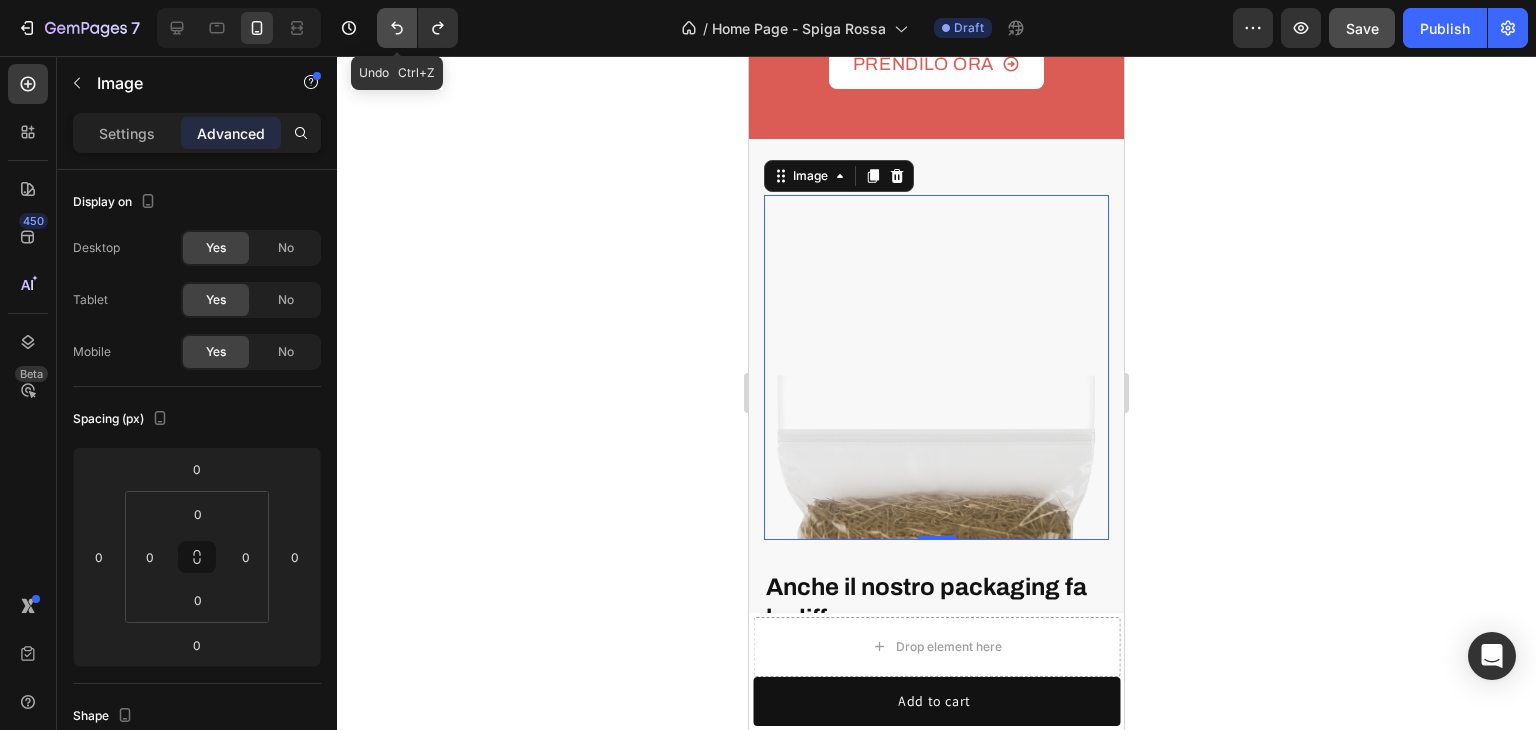 click 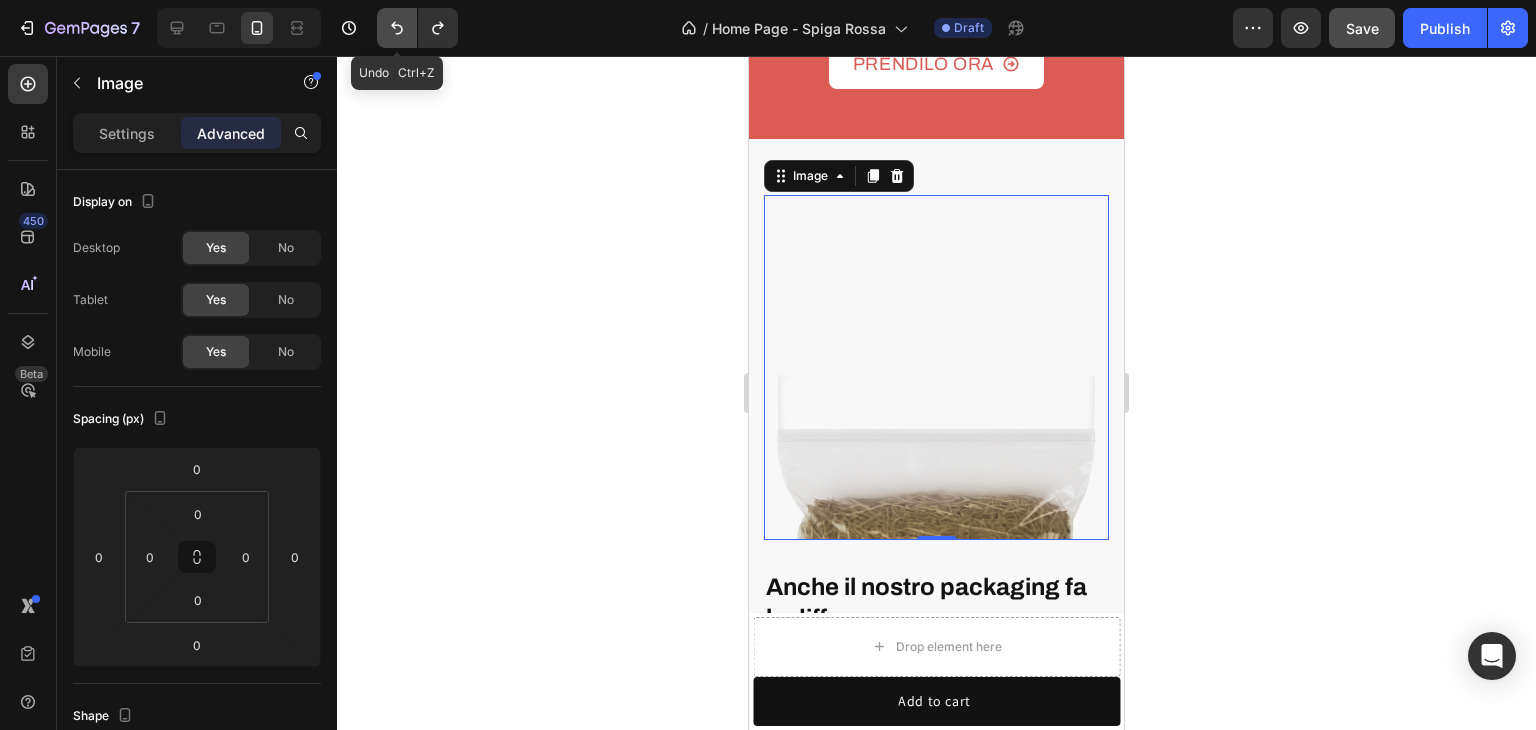 click 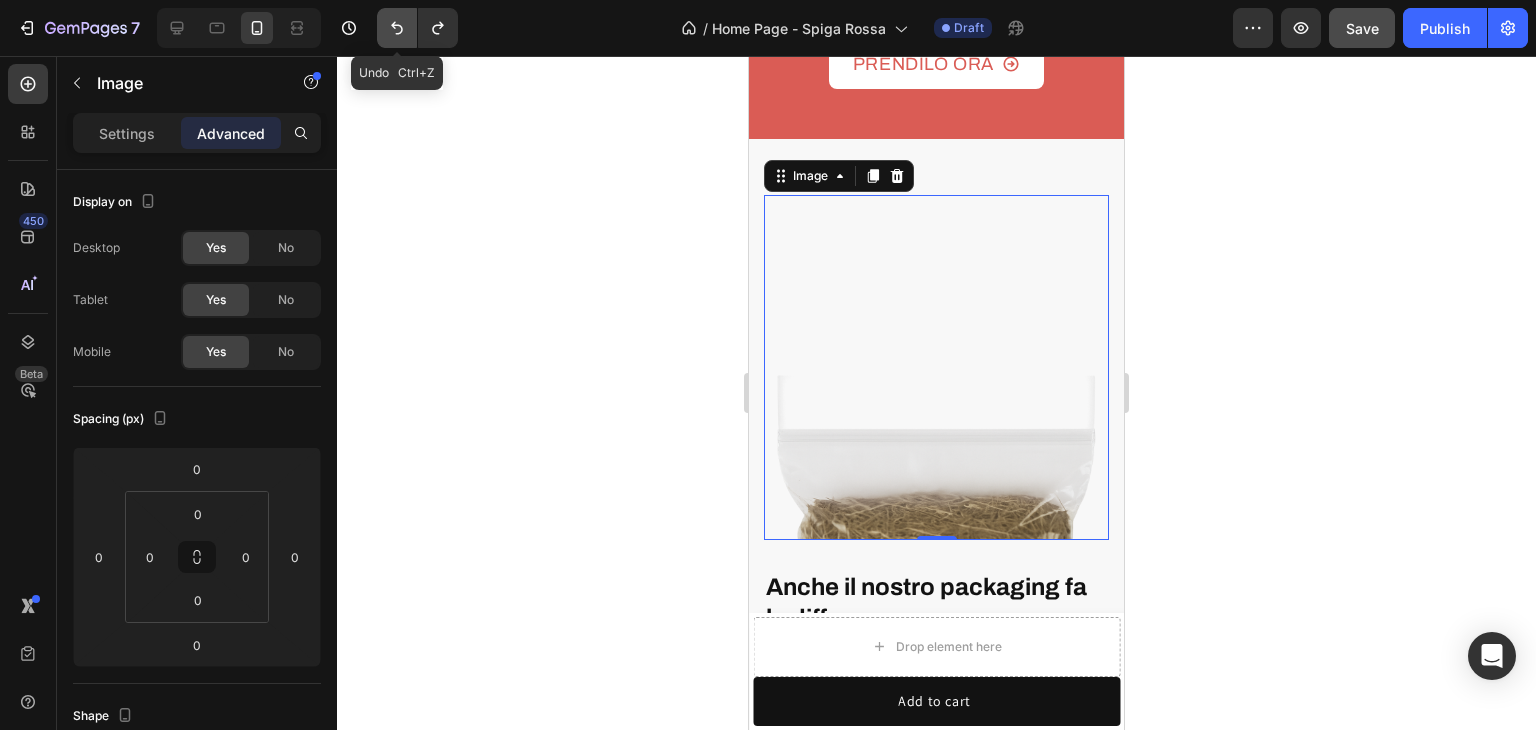 click 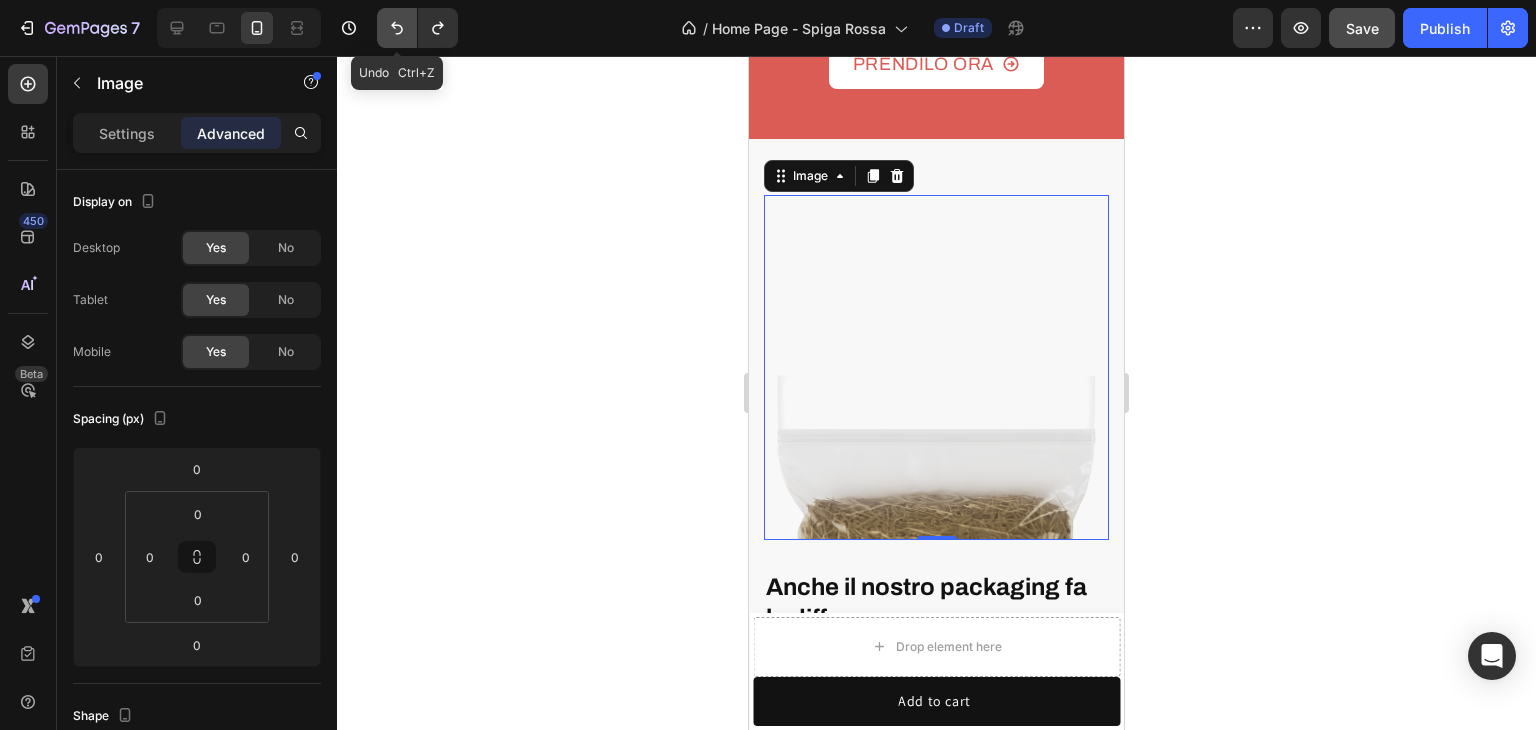 click 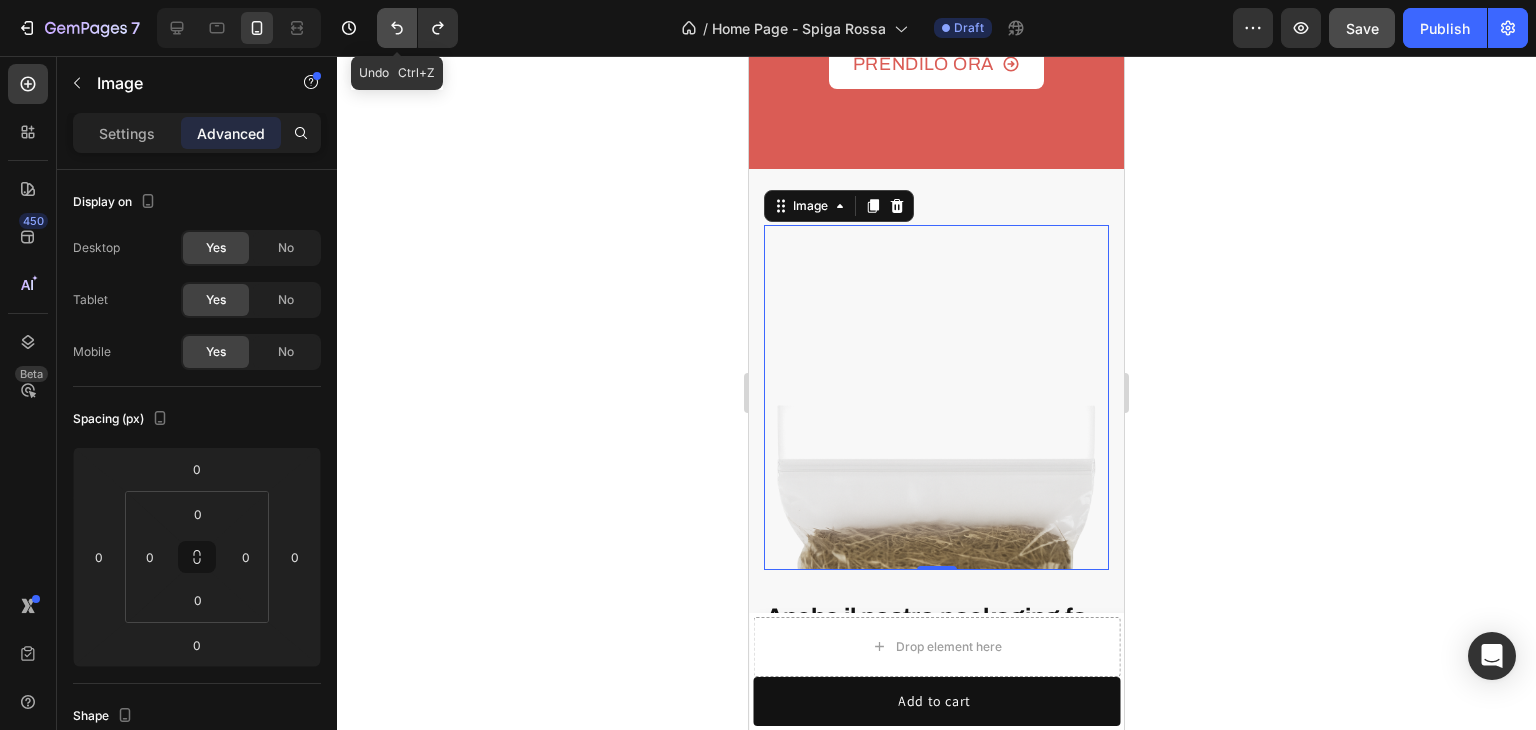 click 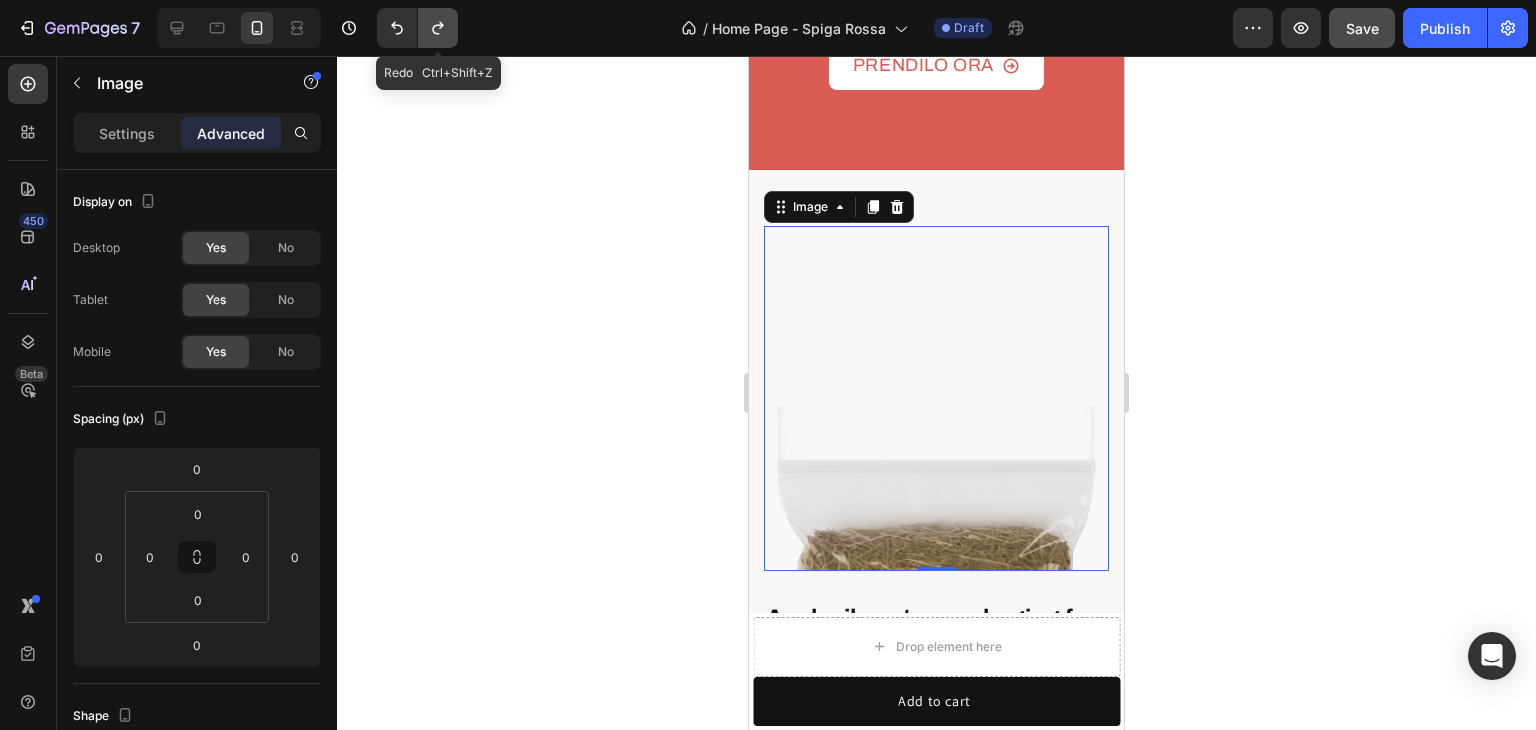 click 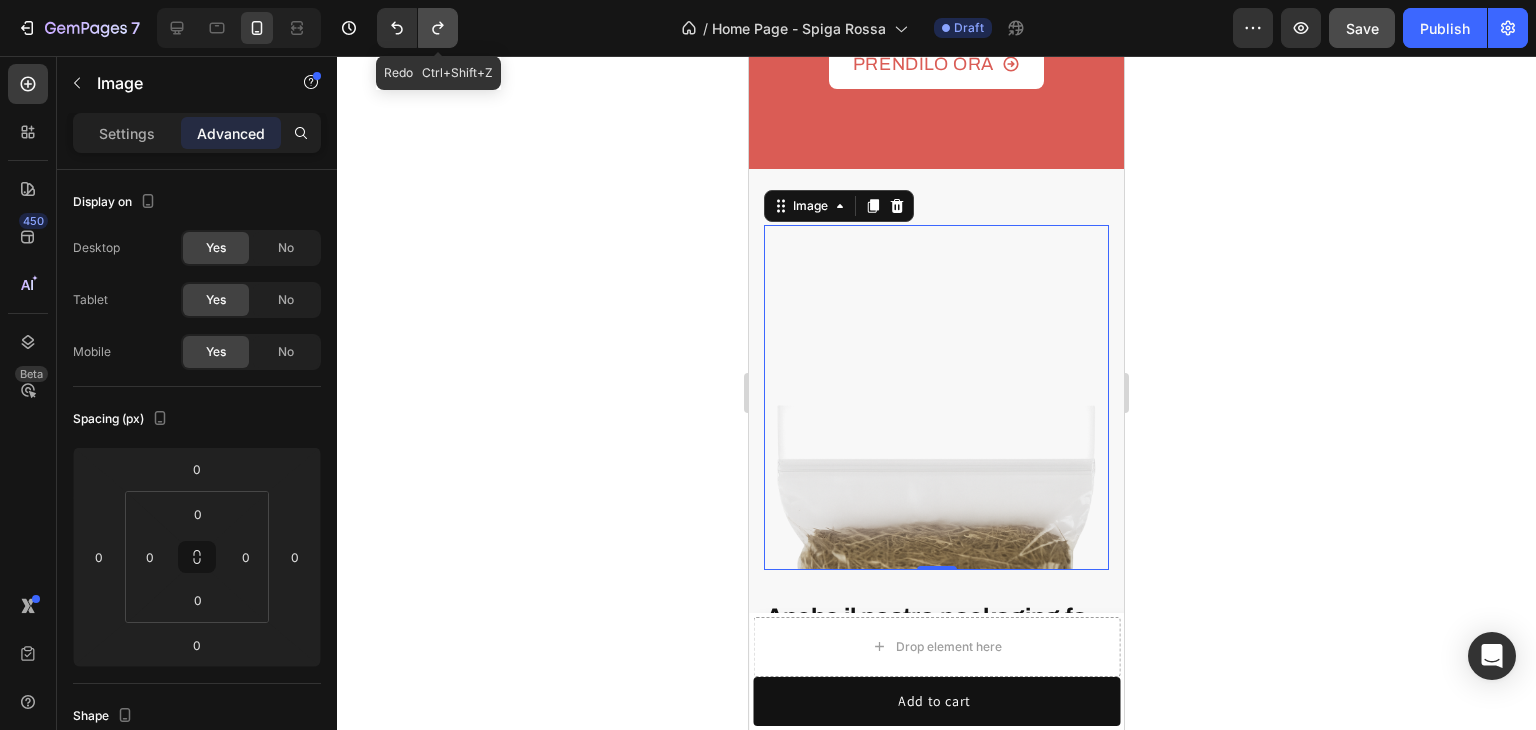click 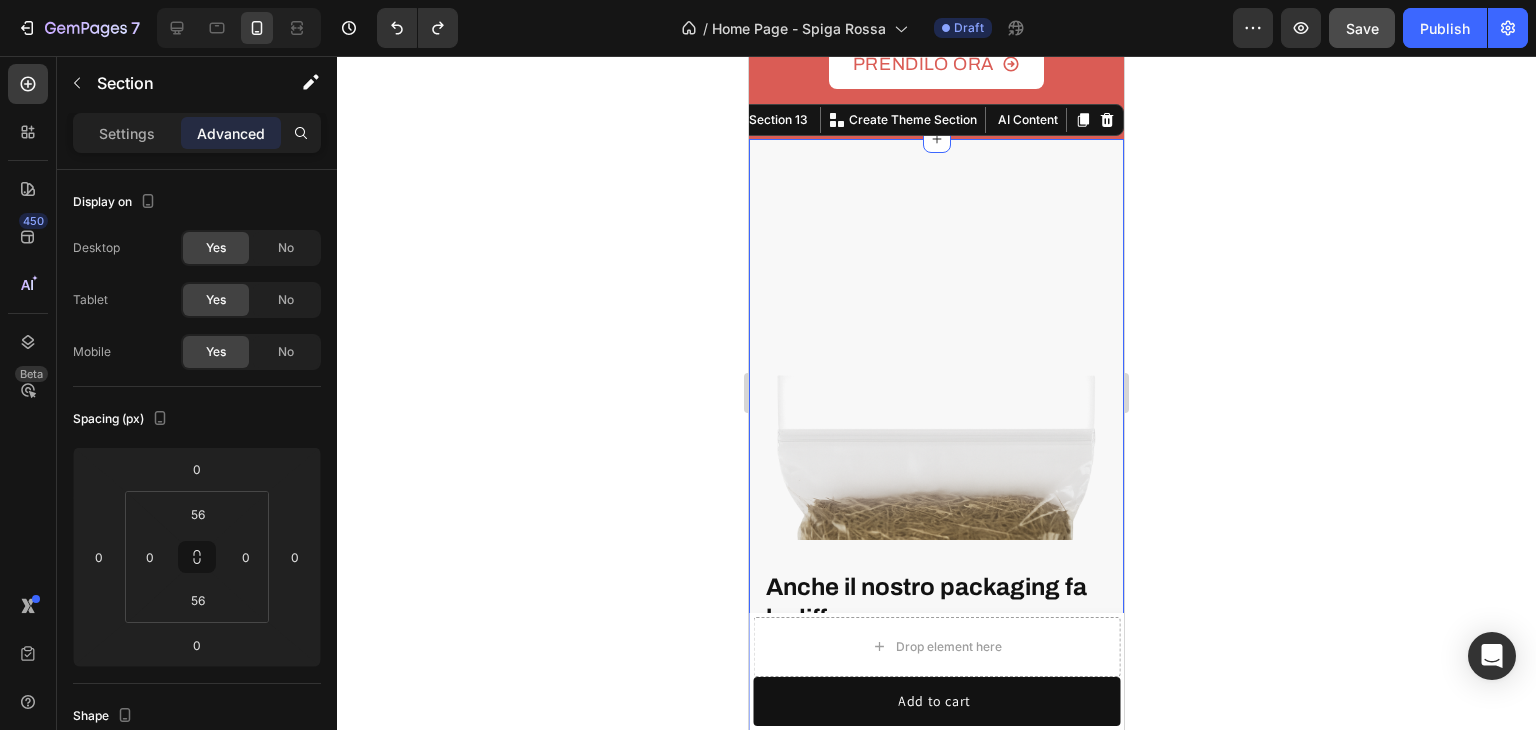click on "Anche il nostro packaging fa la differenza Heading Il fieno Spiga Rossa è confezionato in buste sigillate e richiudibili. In questo modo rimane protetto dall’aria e dall’umidità, conservando freschezza, profumo e bontà fino all’ultimo filo. Text block Row Image Row Section 13 You can create reusable sections Create Theme Section AI Content Write with GemAI What would you like to describe here? Tone and Voice Persuasive Product Show more Generate" at bounding box center [936, 485] 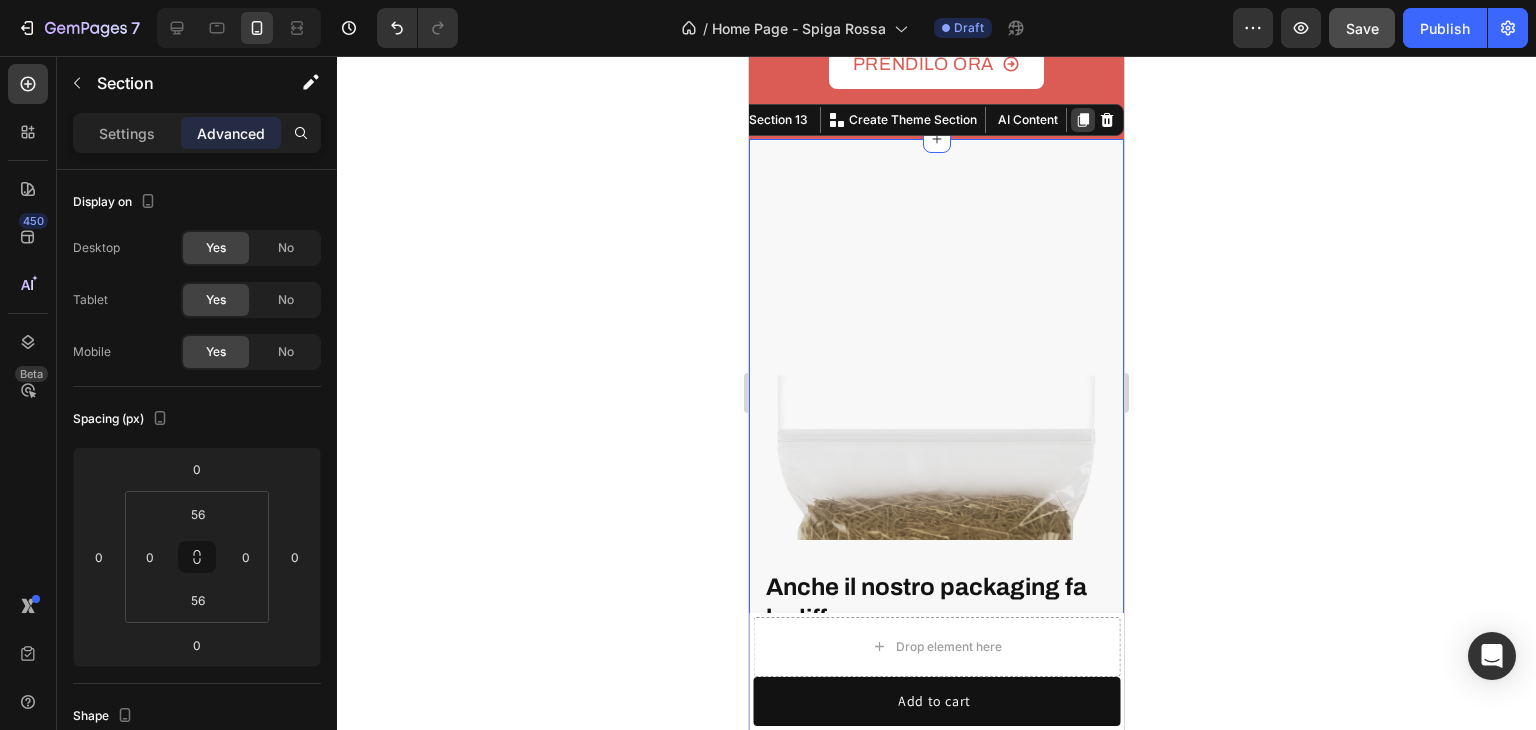 click 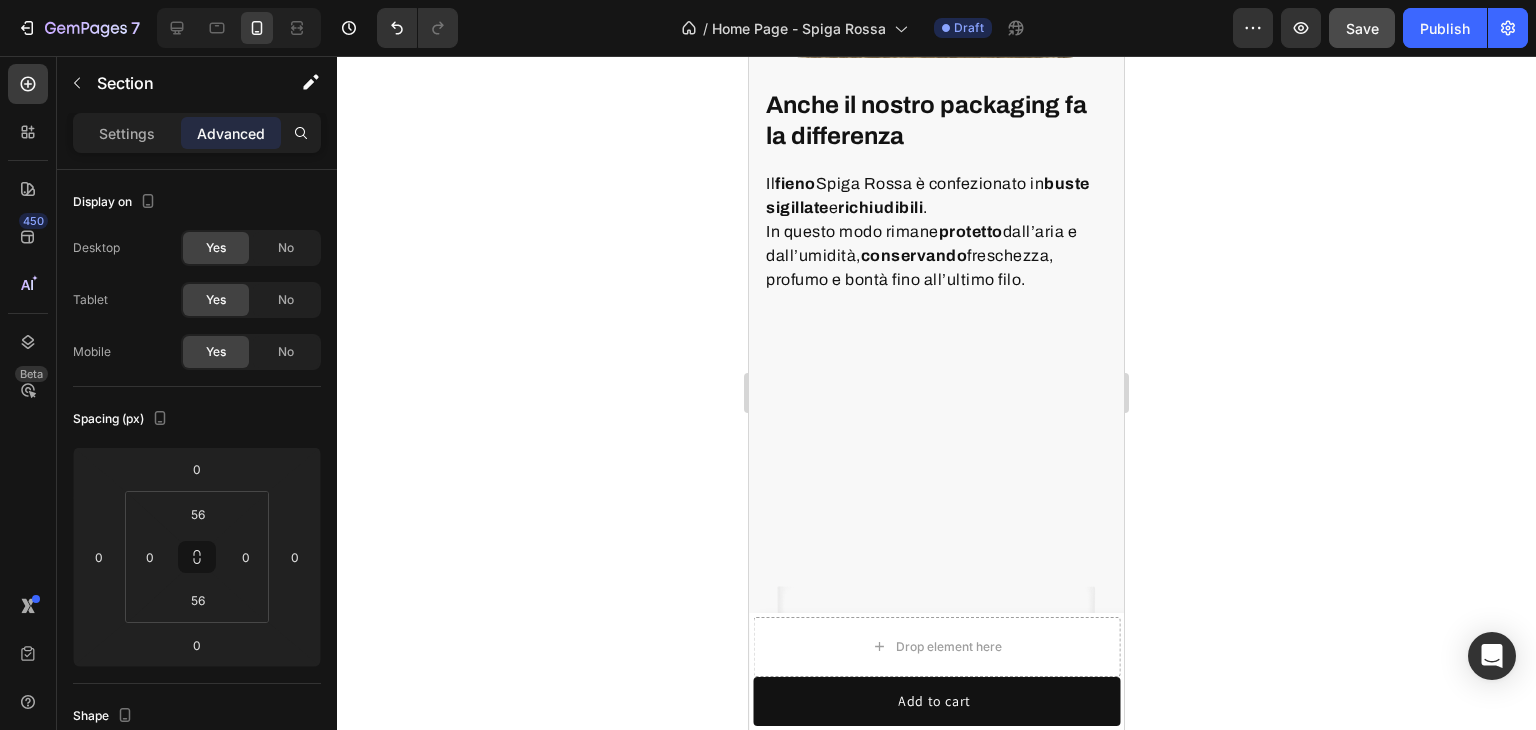 scroll, scrollTop: 7277, scrollLeft: 0, axis: vertical 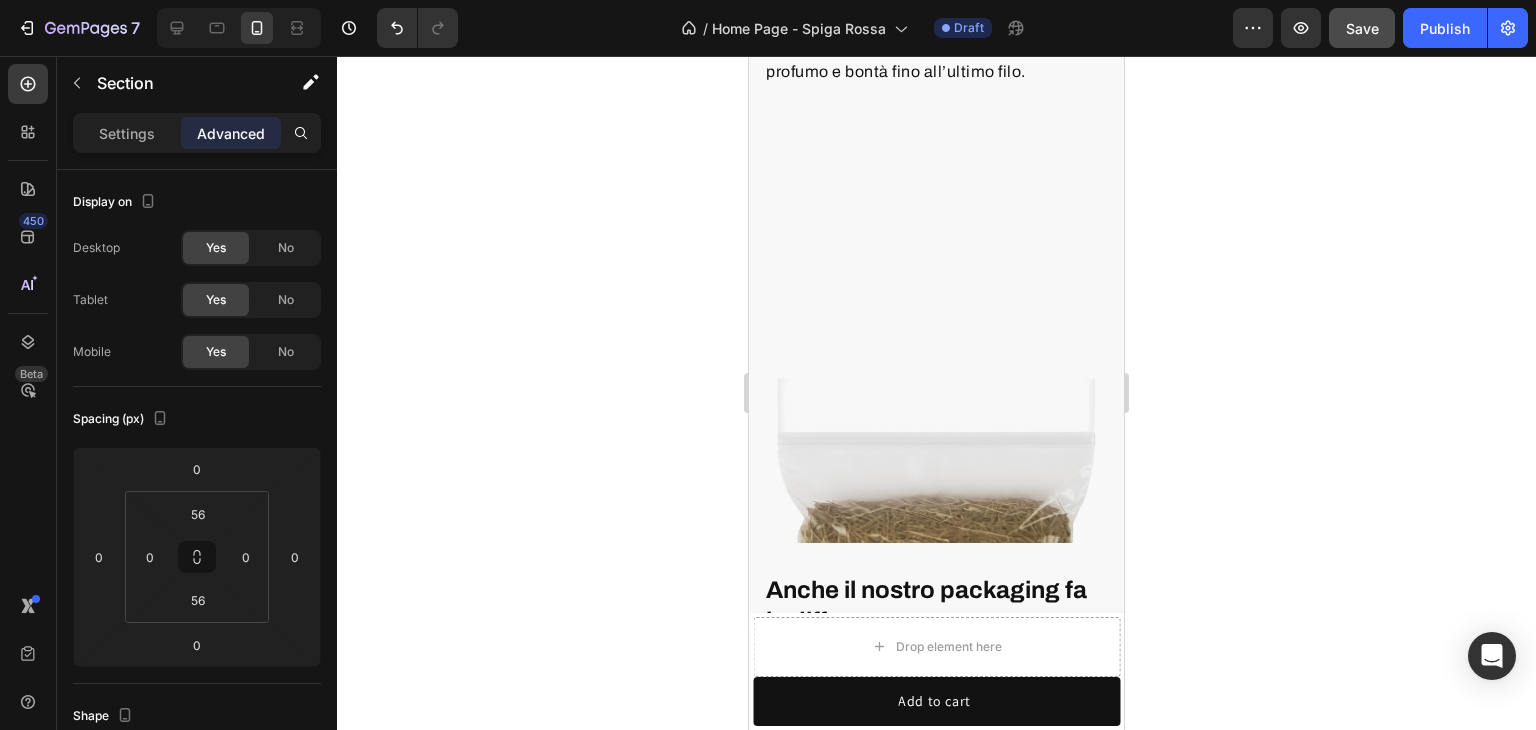 click on "Anche il nostro packaging fa la differenza Heading Il fieno Spiga Rossa è confezionato in buste sigillate e richiudibili. In questo modo rimane protetto dall’aria e dall’umidità, conservando freschezza, profumo e bontà fino all’ultimo filo. Text block Row Image Row Section 14" at bounding box center [936, 488] 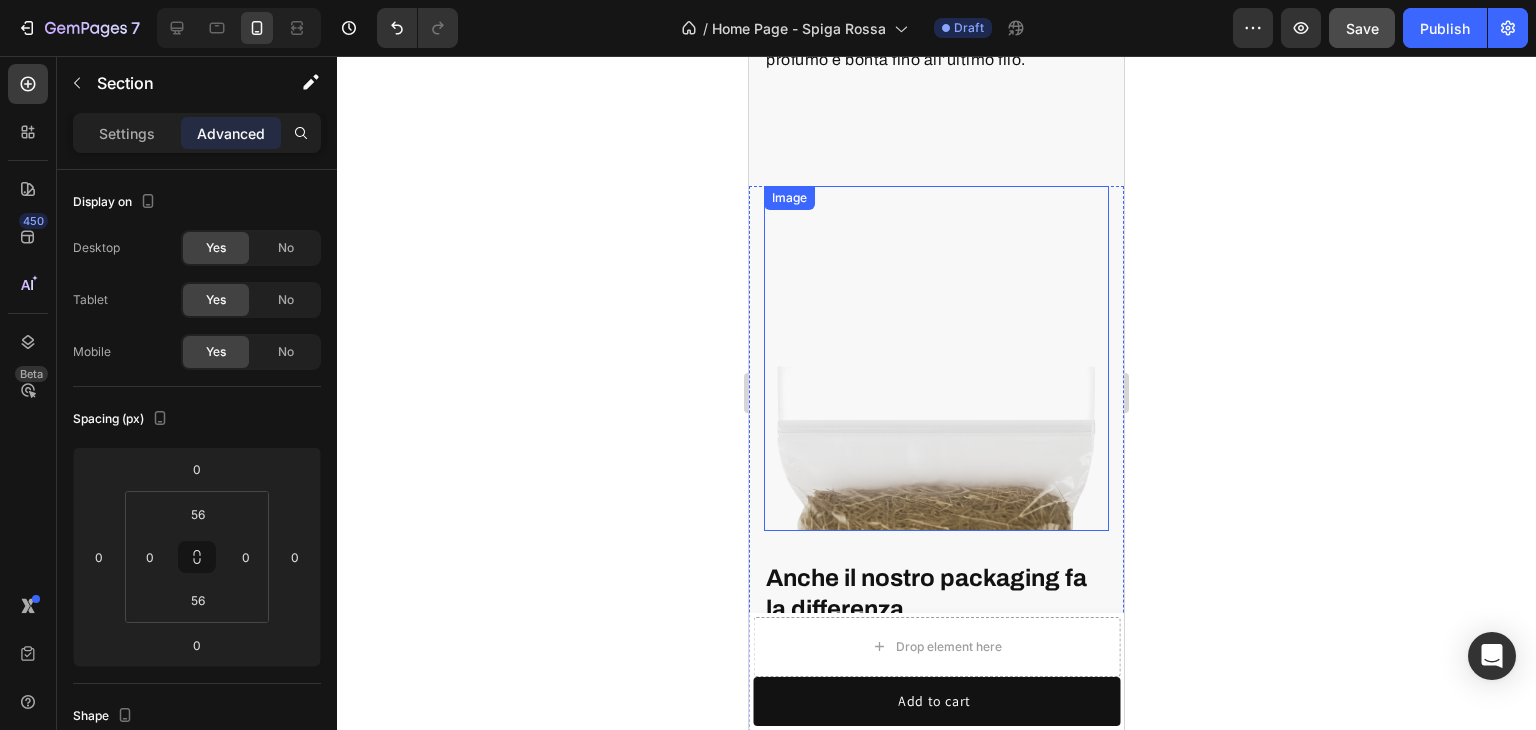 scroll, scrollTop: 7277, scrollLeft: 0, axis: vertical 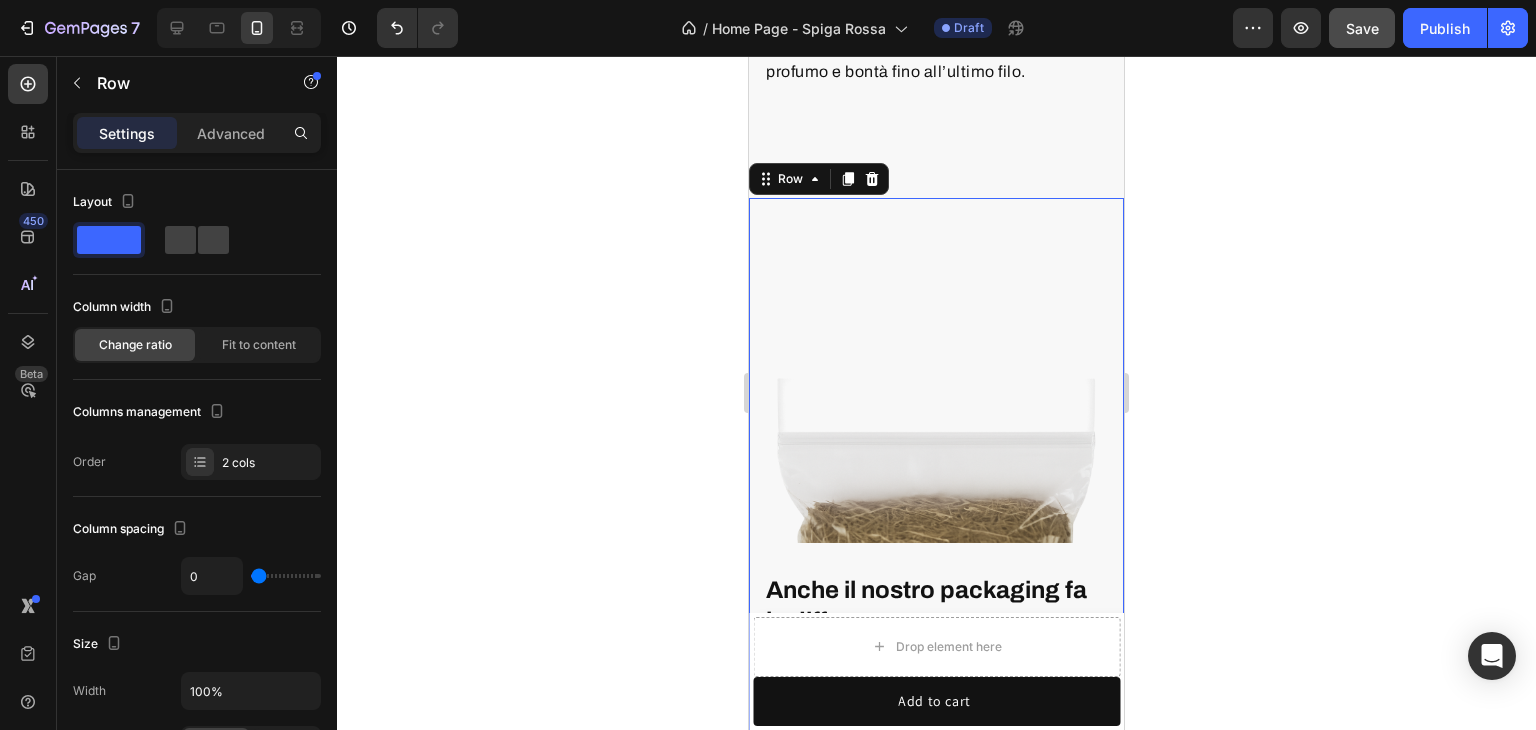 click on "Anche il nostro packaging fa la differenza Heading Il  fieno  Spiga Rossa è confezionato in  buste sigillate  e  richiudibili . In questo modo rimane  protetto  dall’aria e dall’umidità,  conservando  freschezza, profumo e bontà fino all’ultimo filo. Text block Row Image Row   0" at bounding box center [936, 488] 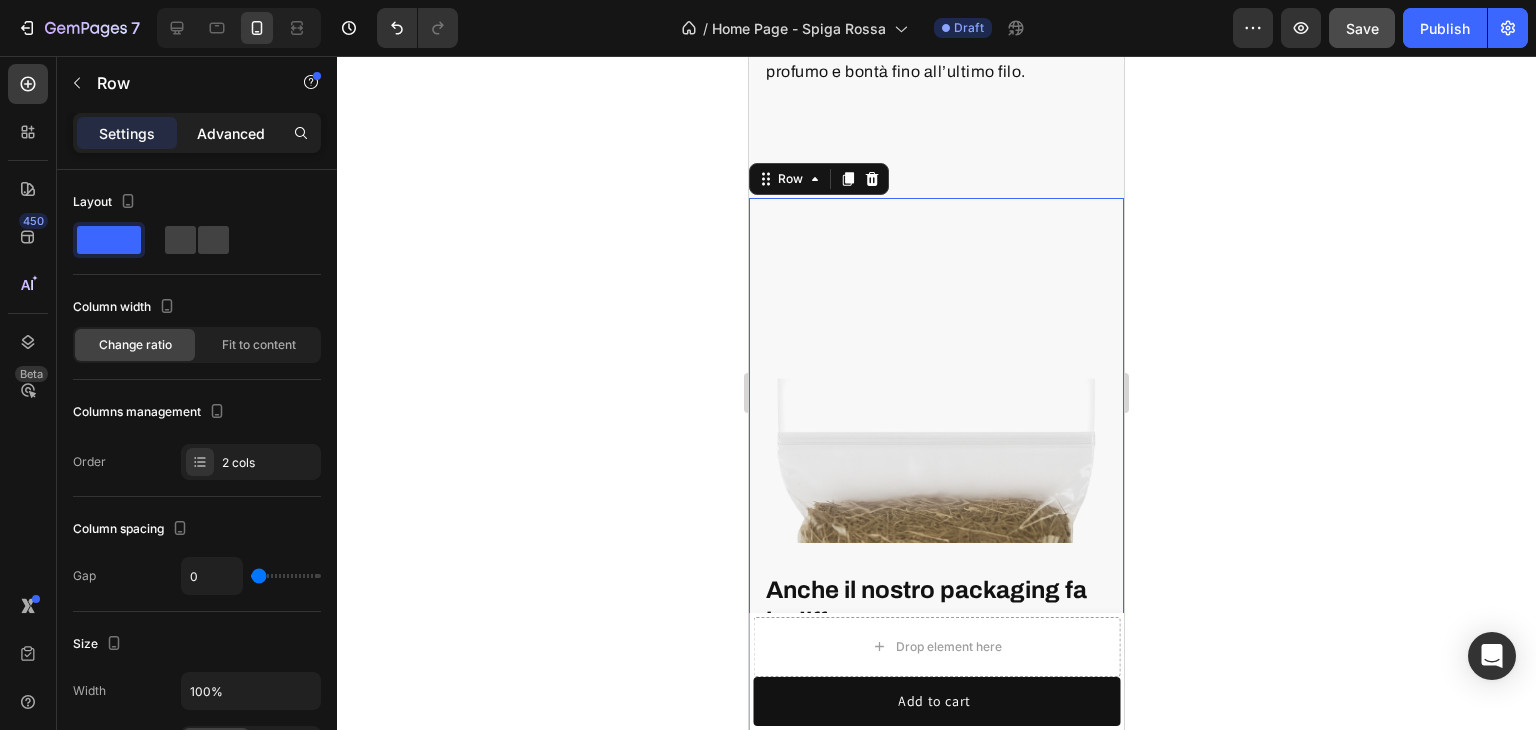 click on "Advanced" at bounding box center [231, 133] 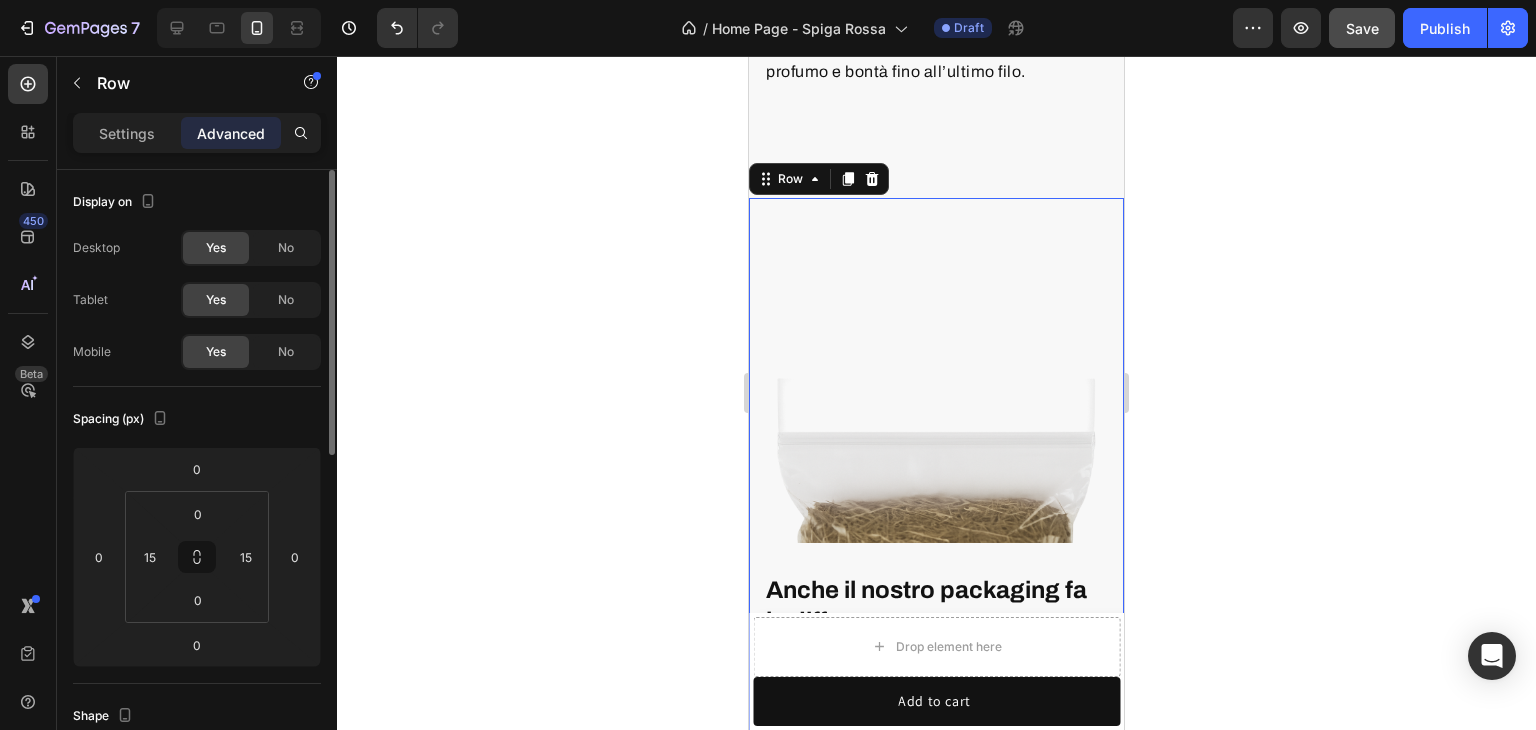 click on "No" 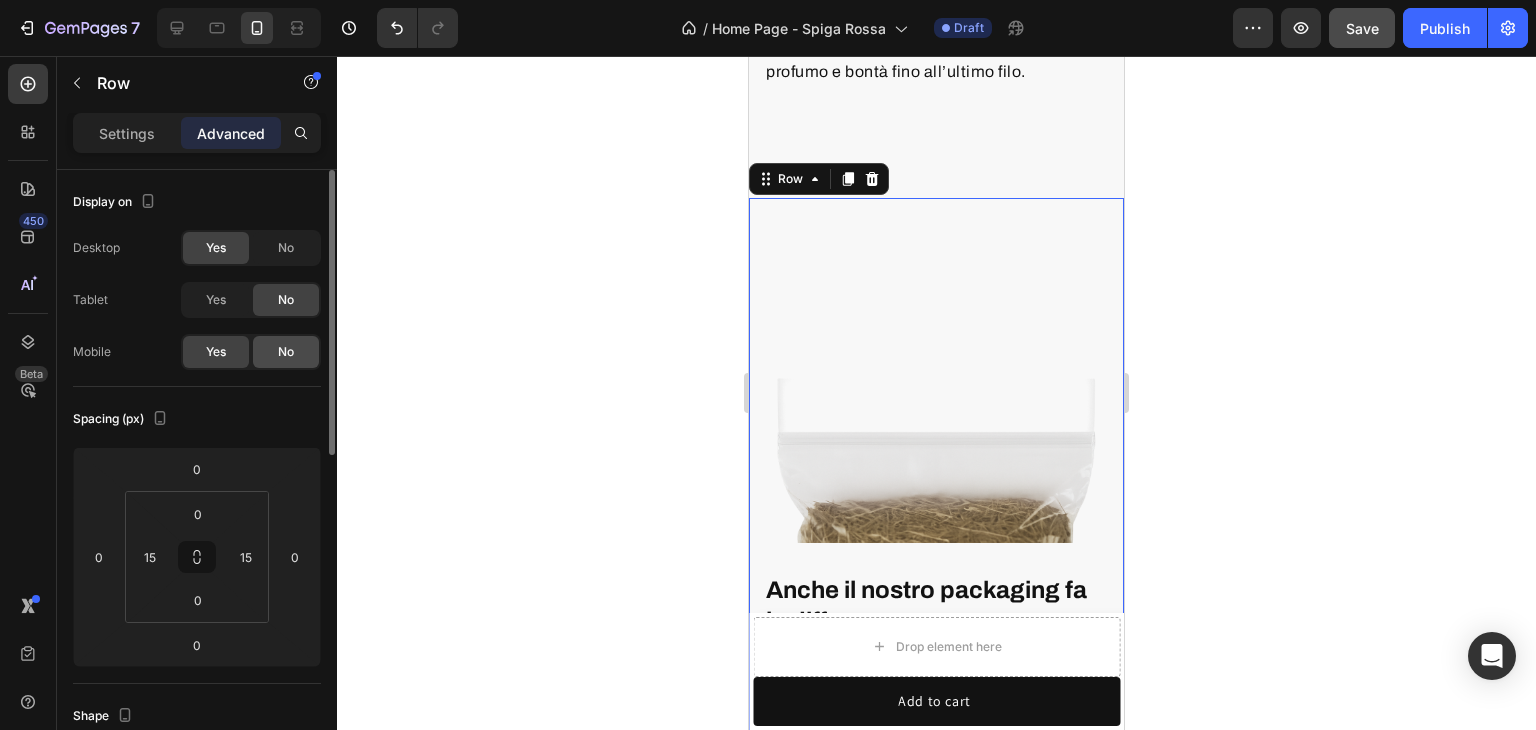 click on "No" 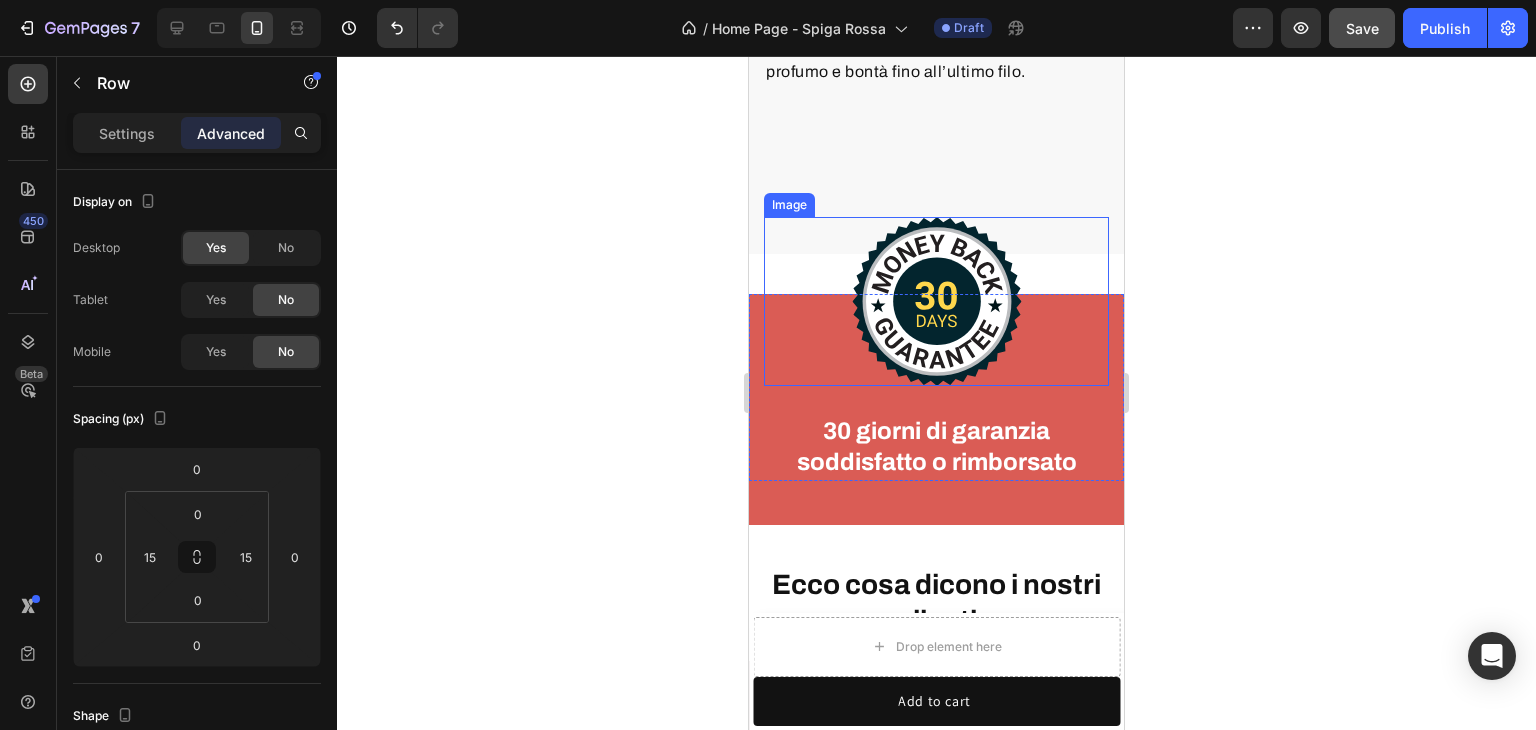 scroll, scrollTop: 7177, scrollLeft: 0, axis: vertical 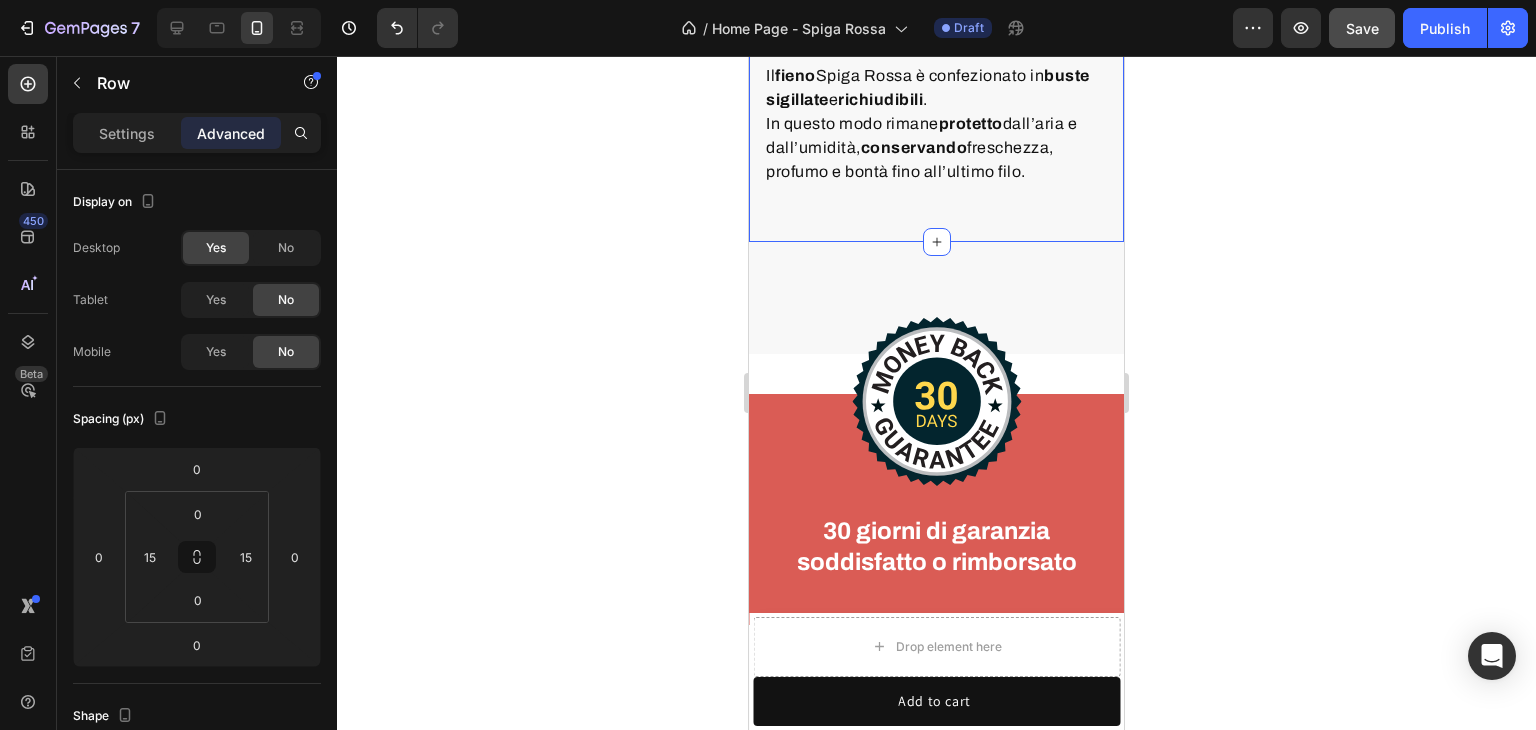 click on "Anche il nostro packaging fa la differenza Heading Il  fieno  Spiga Rossa è confezionato in  buste sigillate  e  richiudibili . In questo modo rimane  protetto  dall’aria e dall’umidità,  conservando  freschezza, profumo e bontà fino all’ultimo filo. Text block Row Image Row Section 13" at bounding box center [936, -105] 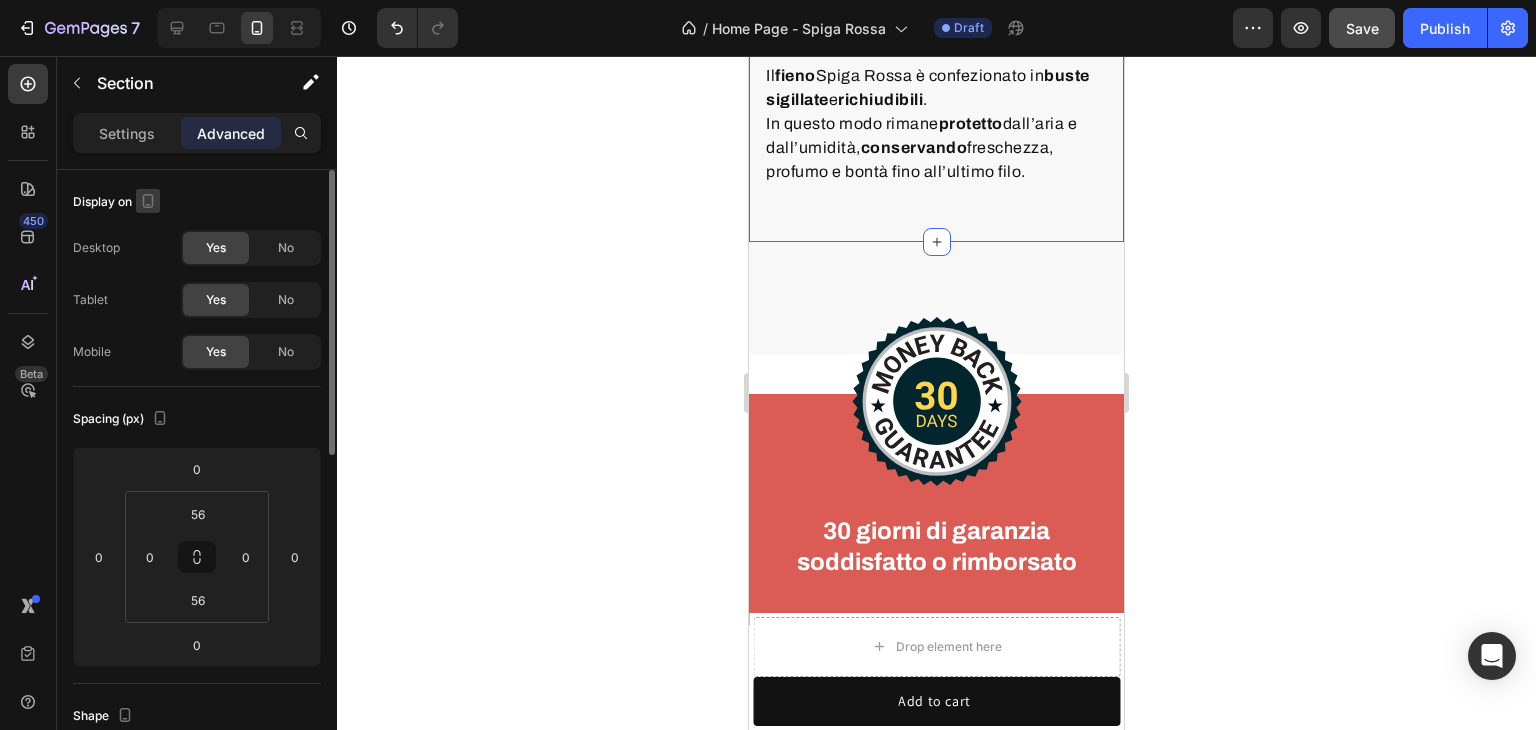 drag, startPoint x: 286, startPoint y: 246, endPoint x: 150, endPoint y: 190, distance: 147.07822 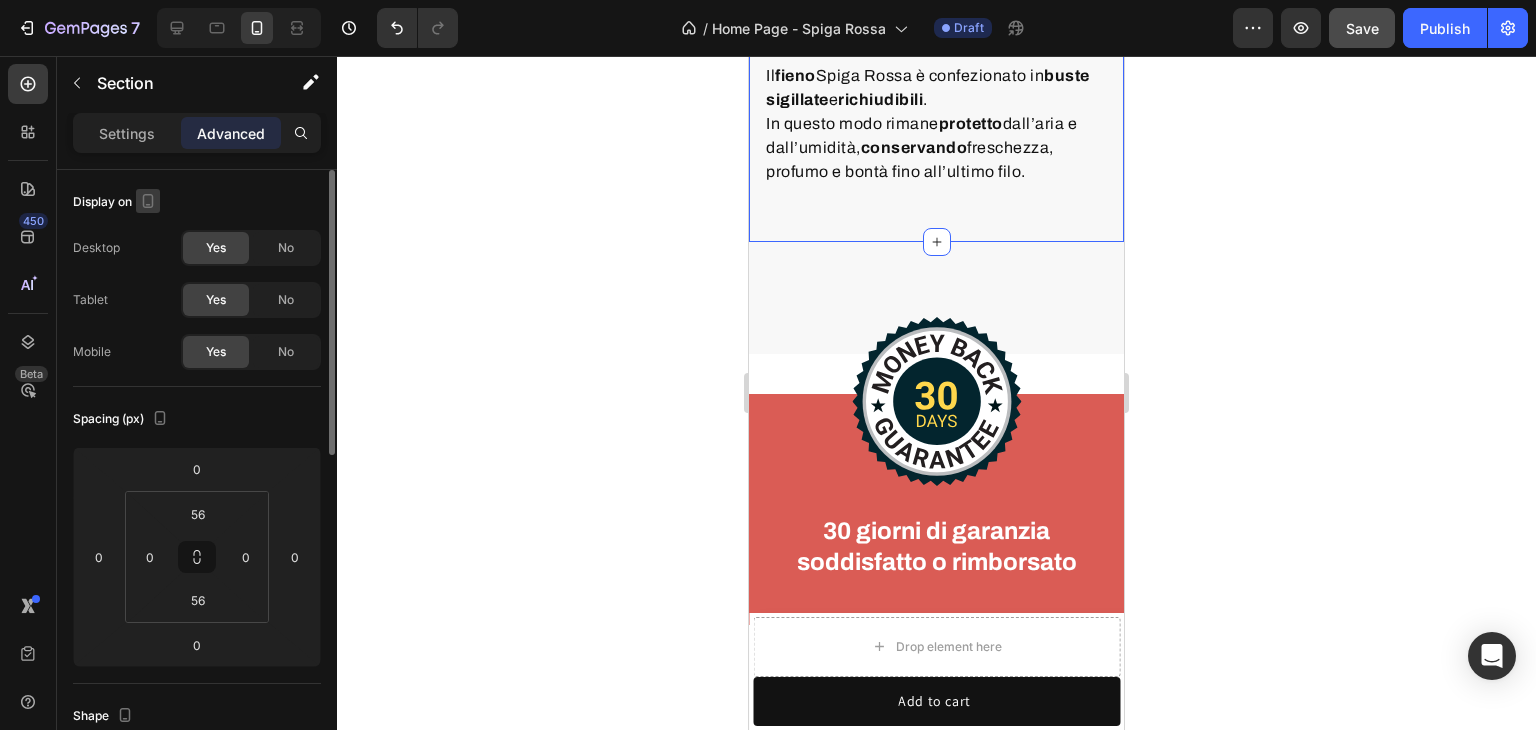 click on "Display on Desktop Yes No Tablet Yes No Mobile Yes No" 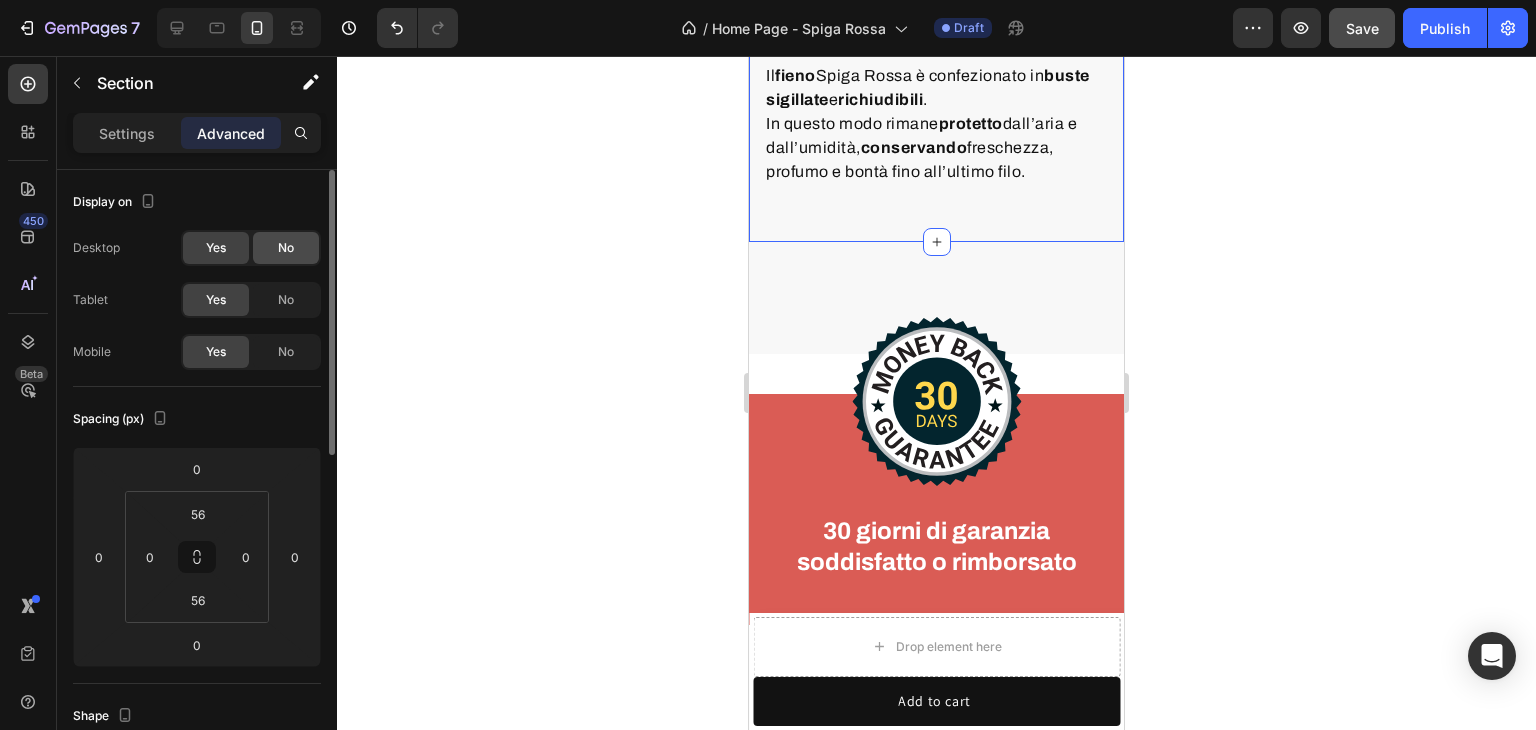 click on "No" 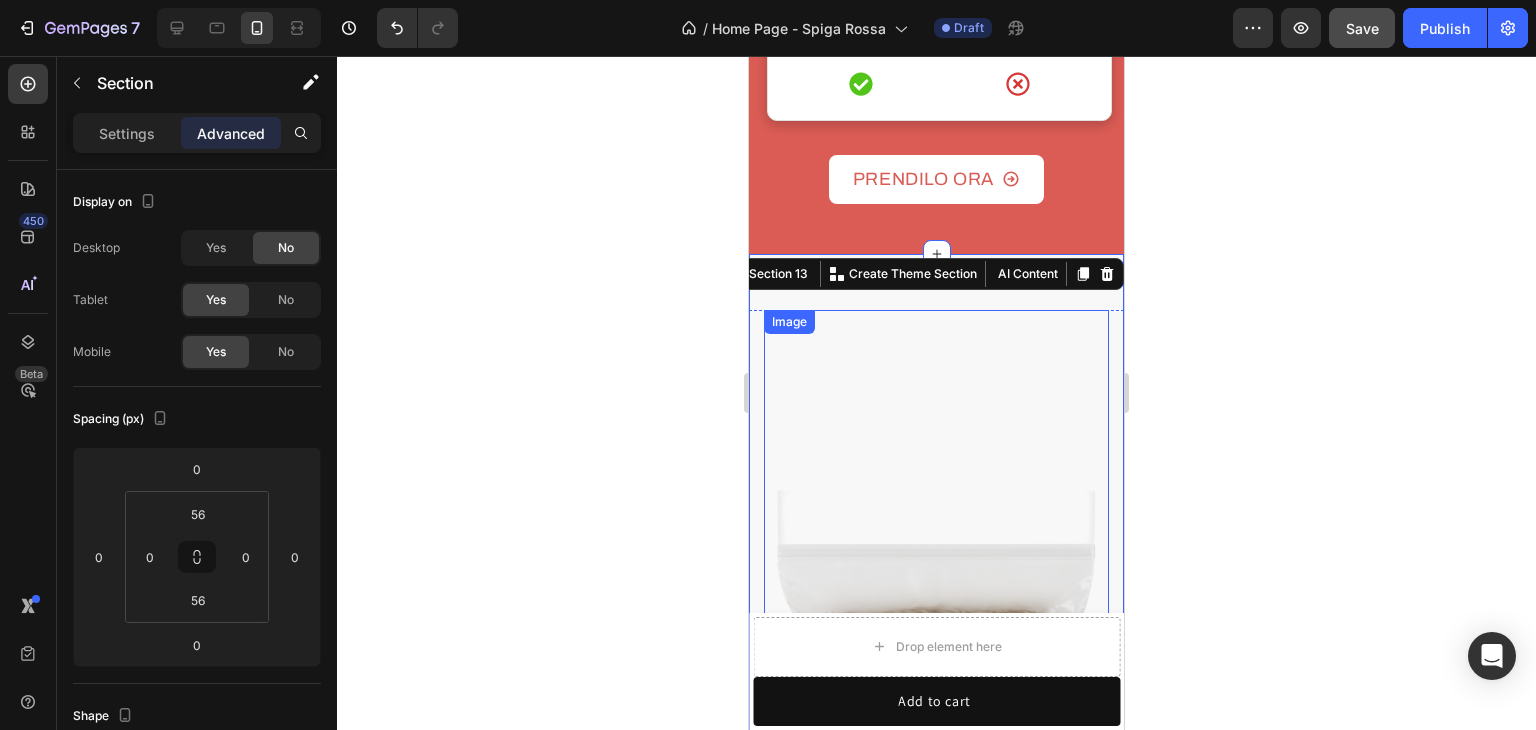 scroll, scrollTop: 6477, scrollLeft: 0, axis: vertical 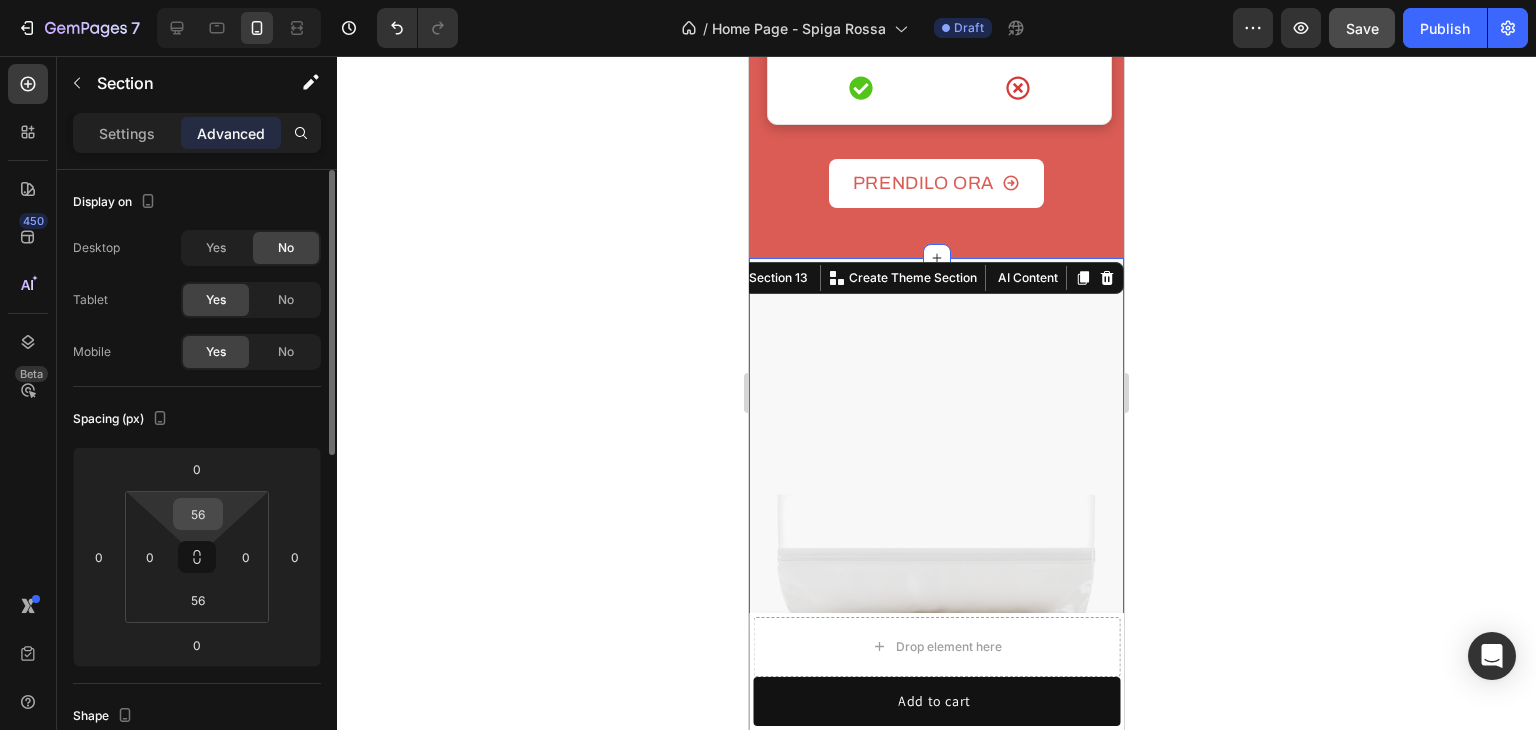 click on "56" at bounding box center [198, 514] 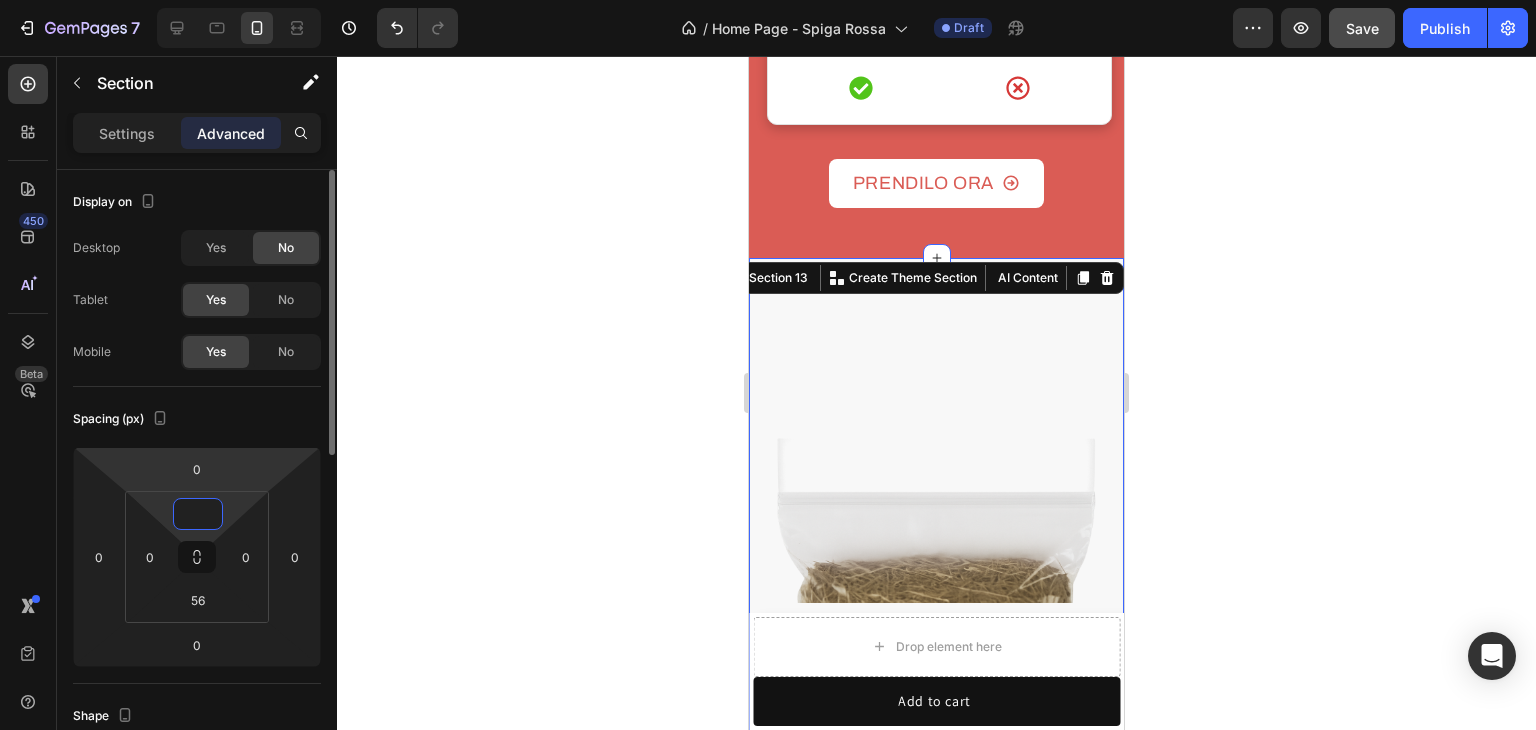 type 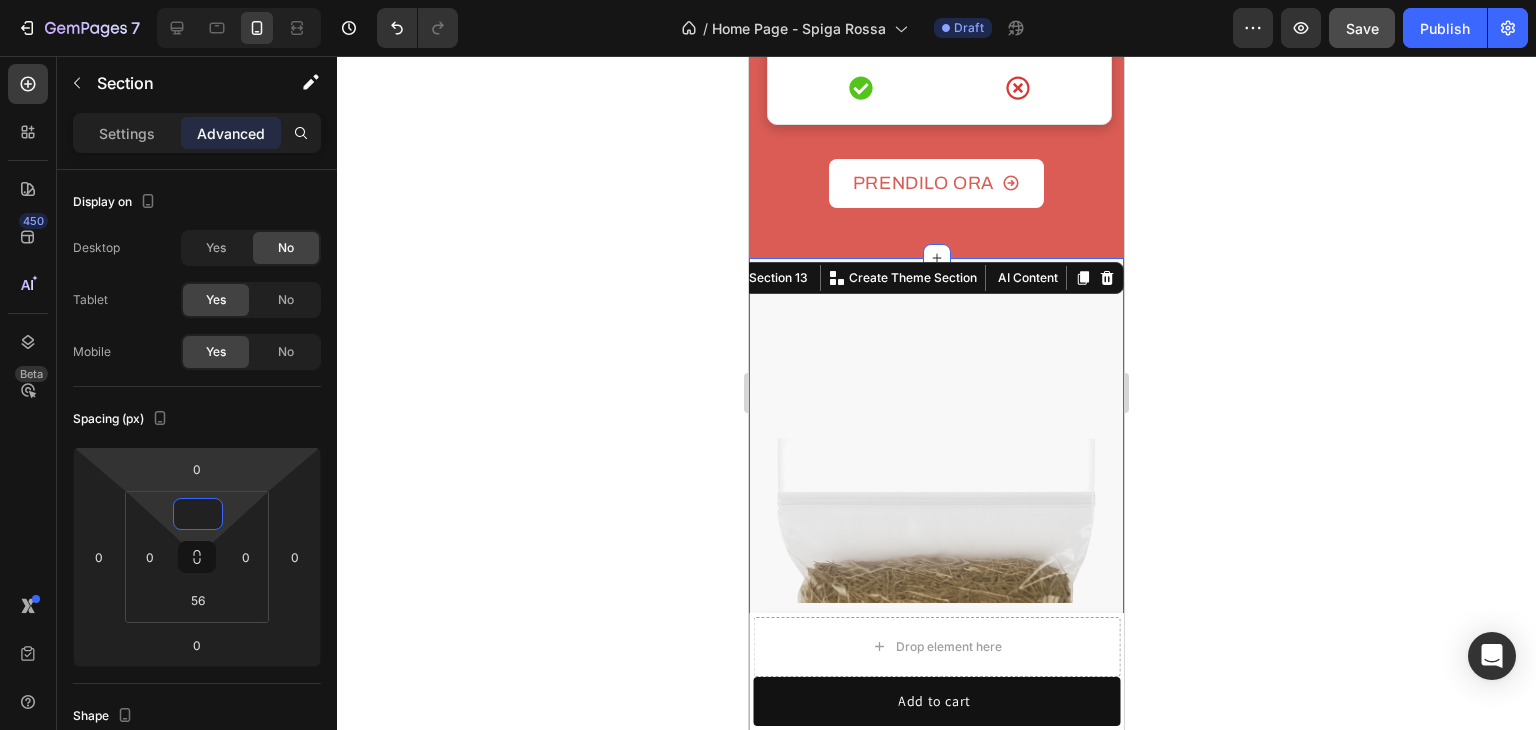 type on "-4" 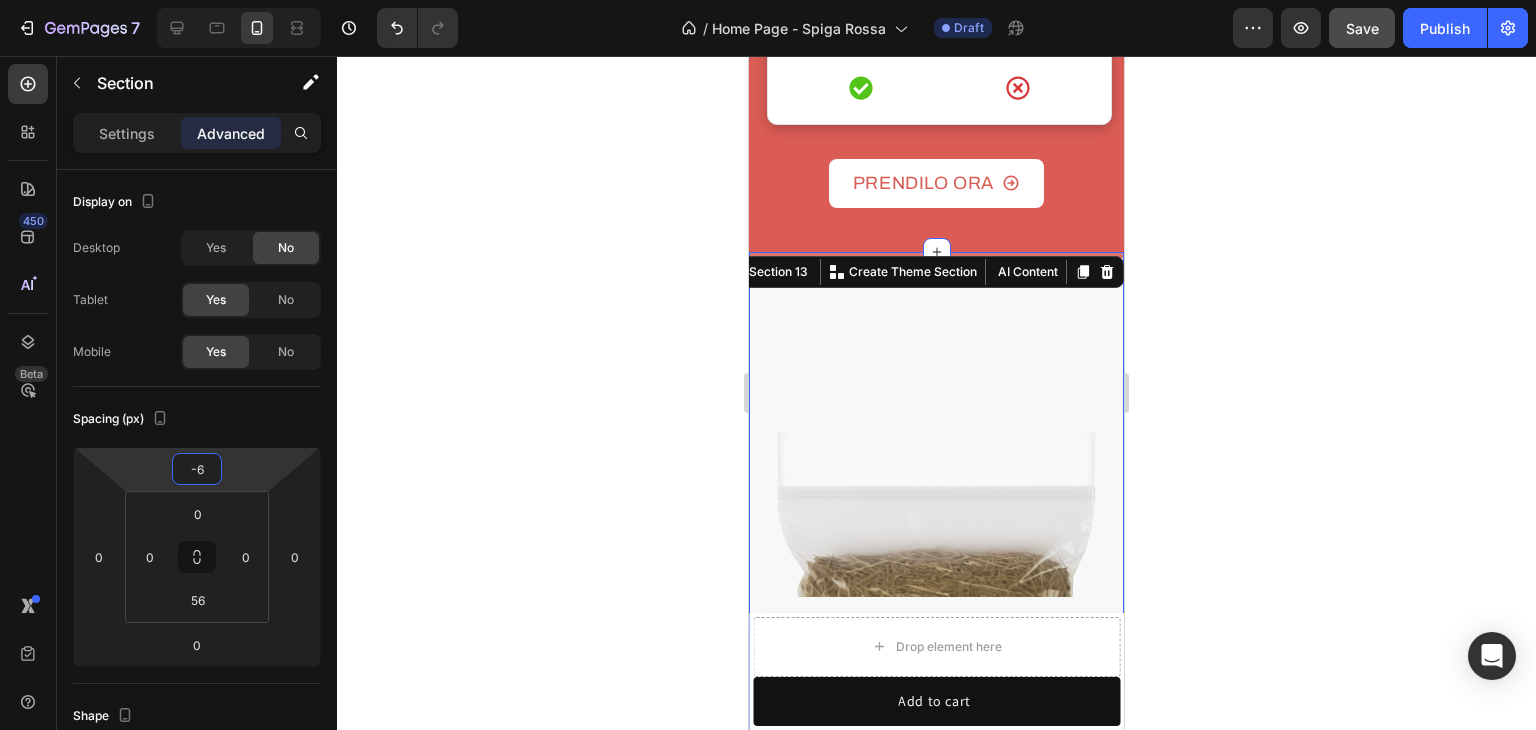 type on "-10" 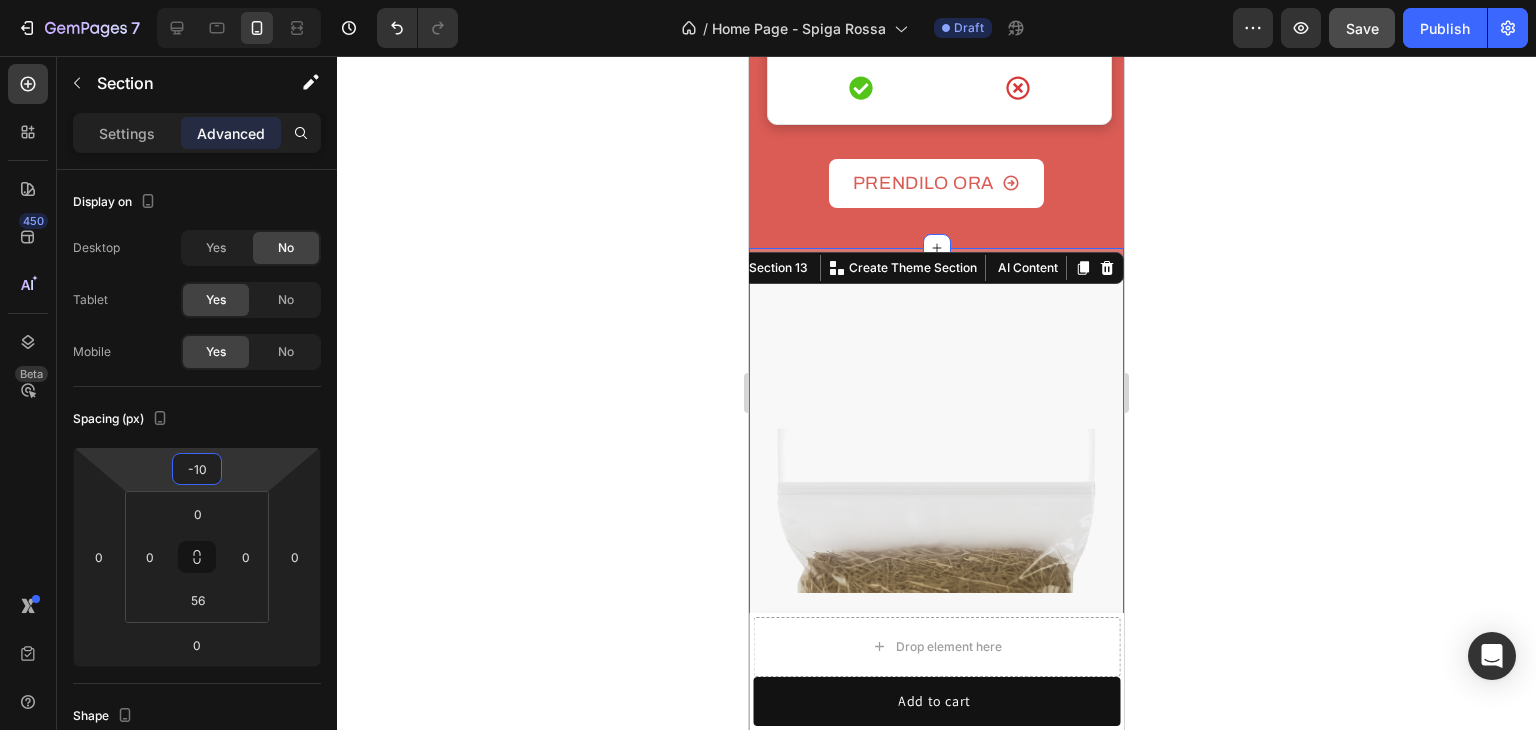 click on "7  Version history  /  Home Page - Spiga Rossa Draft Preview  Save   Publish  450 Beta Sections(18) Elements(83) Section Element Hero Section Product Detail Brands Trusted Badges Guarantee Product Breakdown How to use Testimonials Compare Bundle FAQs Social Proof Brand Story Product List Collection Blog List Contact Sticky Add to Cart Custom Footer Browse Library 450 Layout
Row
Row
Row
Row Text
Heading
Text Block Button
Button
Button Media
Image
Image
Video" at bounding box center (768, 0) 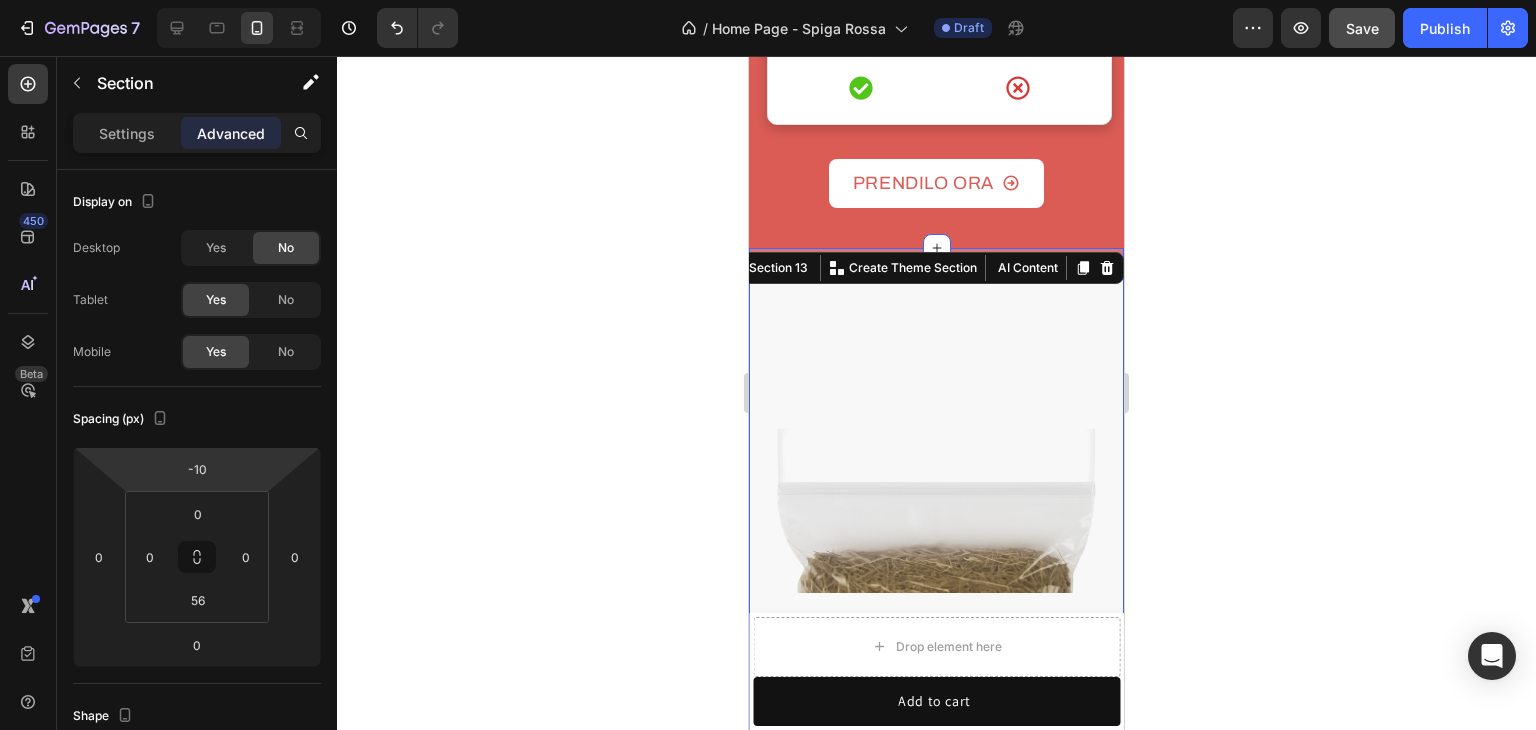 click 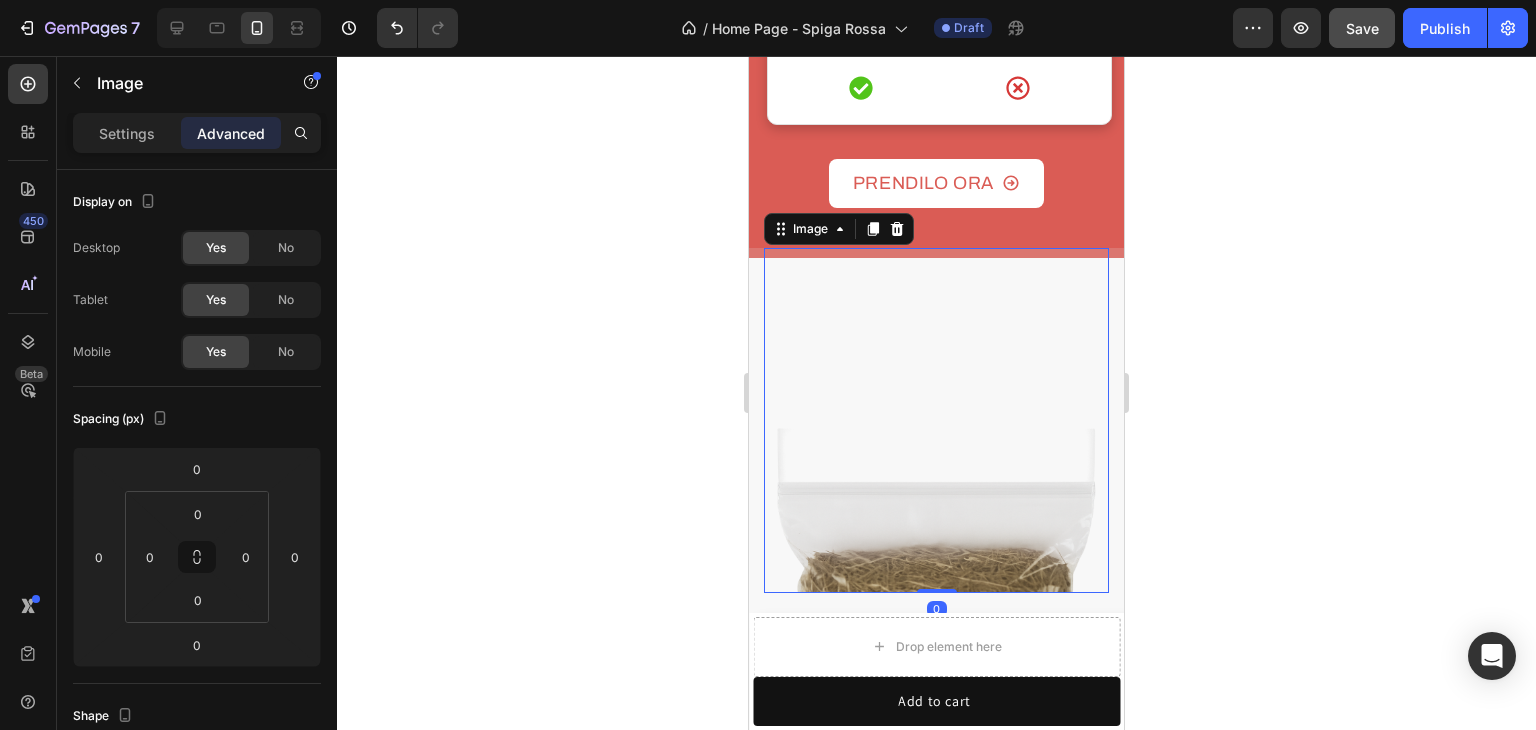 click at bounding box center [936, 420] 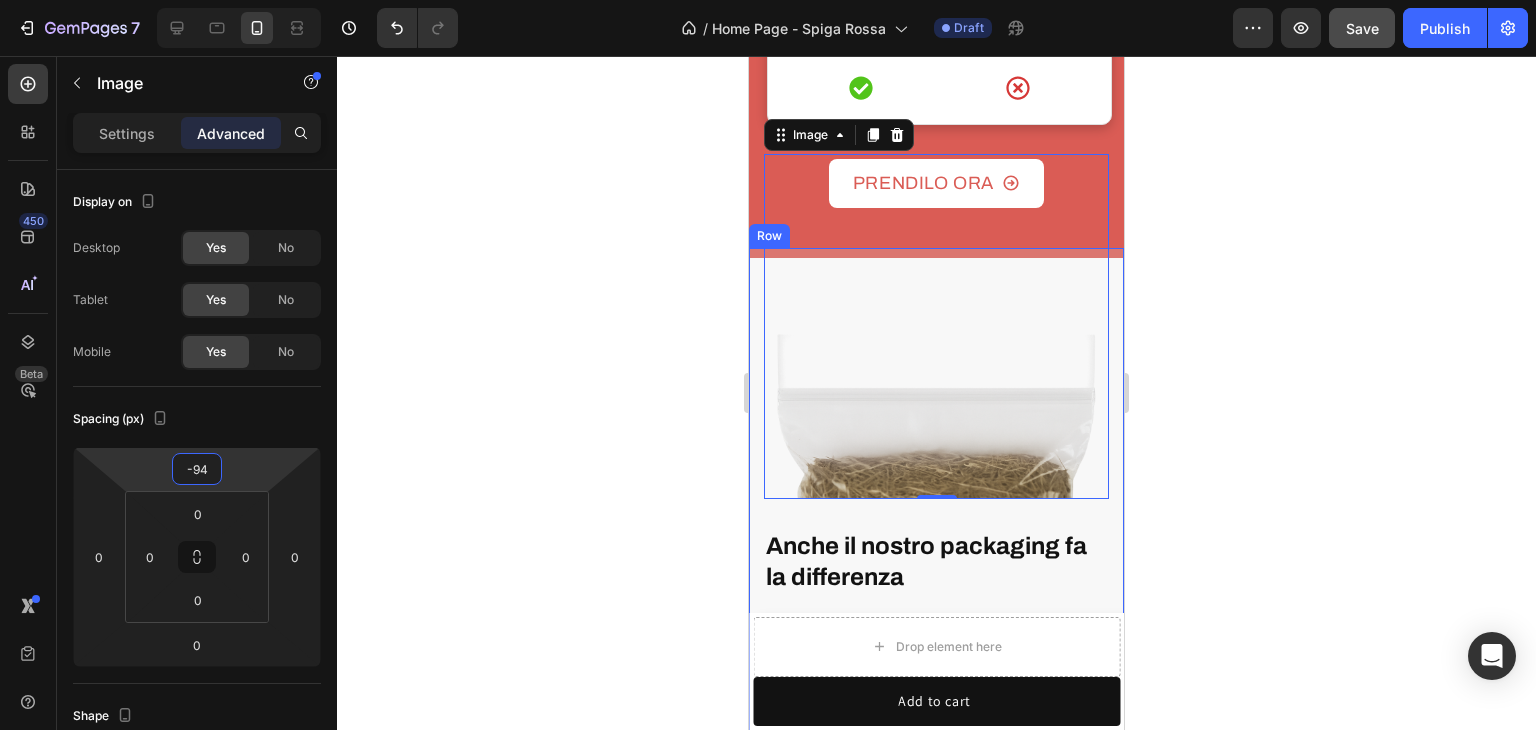 type on "-92" 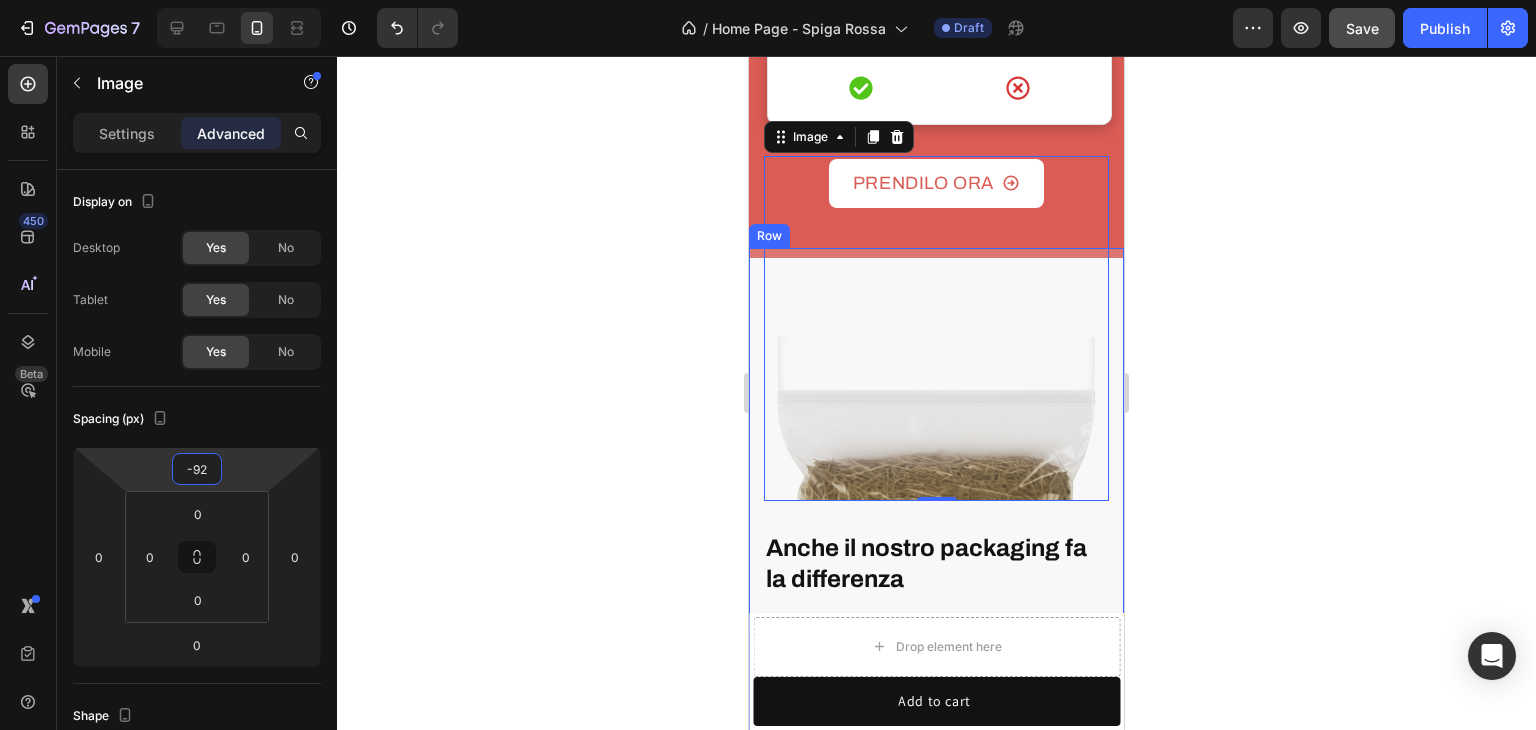 drag, startPoint x: 252, startPoint y: 472, endPoint x: 232, endPoint y: 518, distance: 50.159744 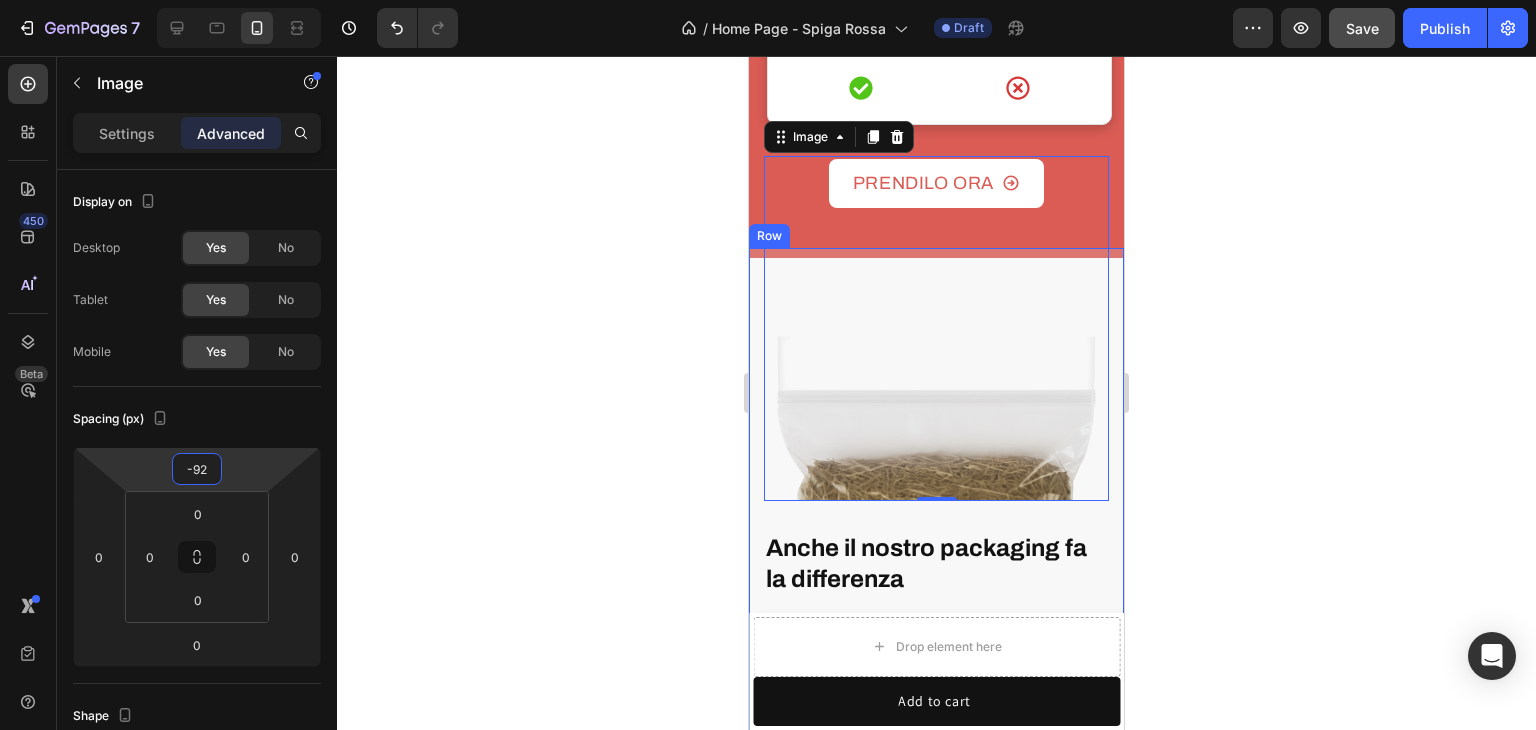click 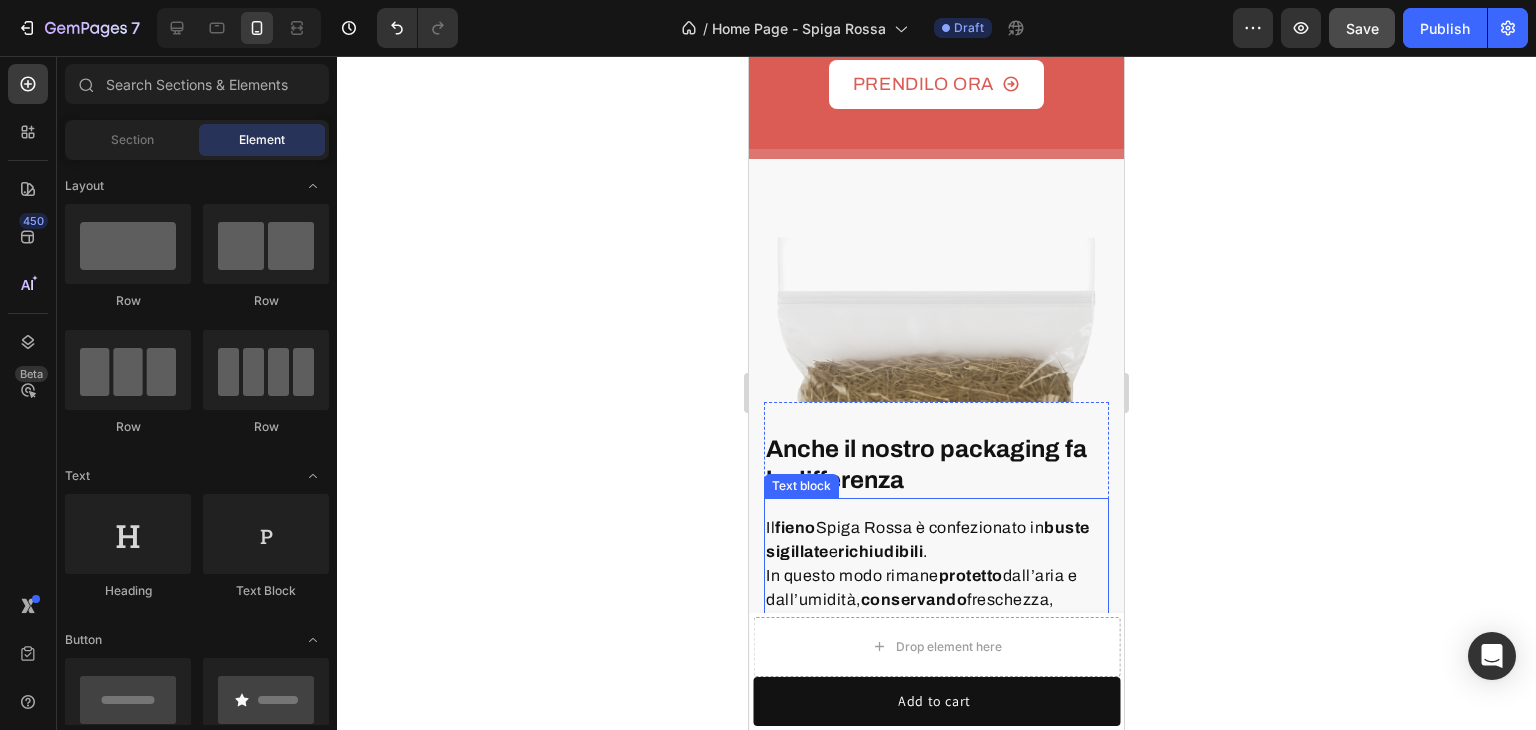 scroll, scrollTop: 6677, scrollLeft: 0, axis: vertical 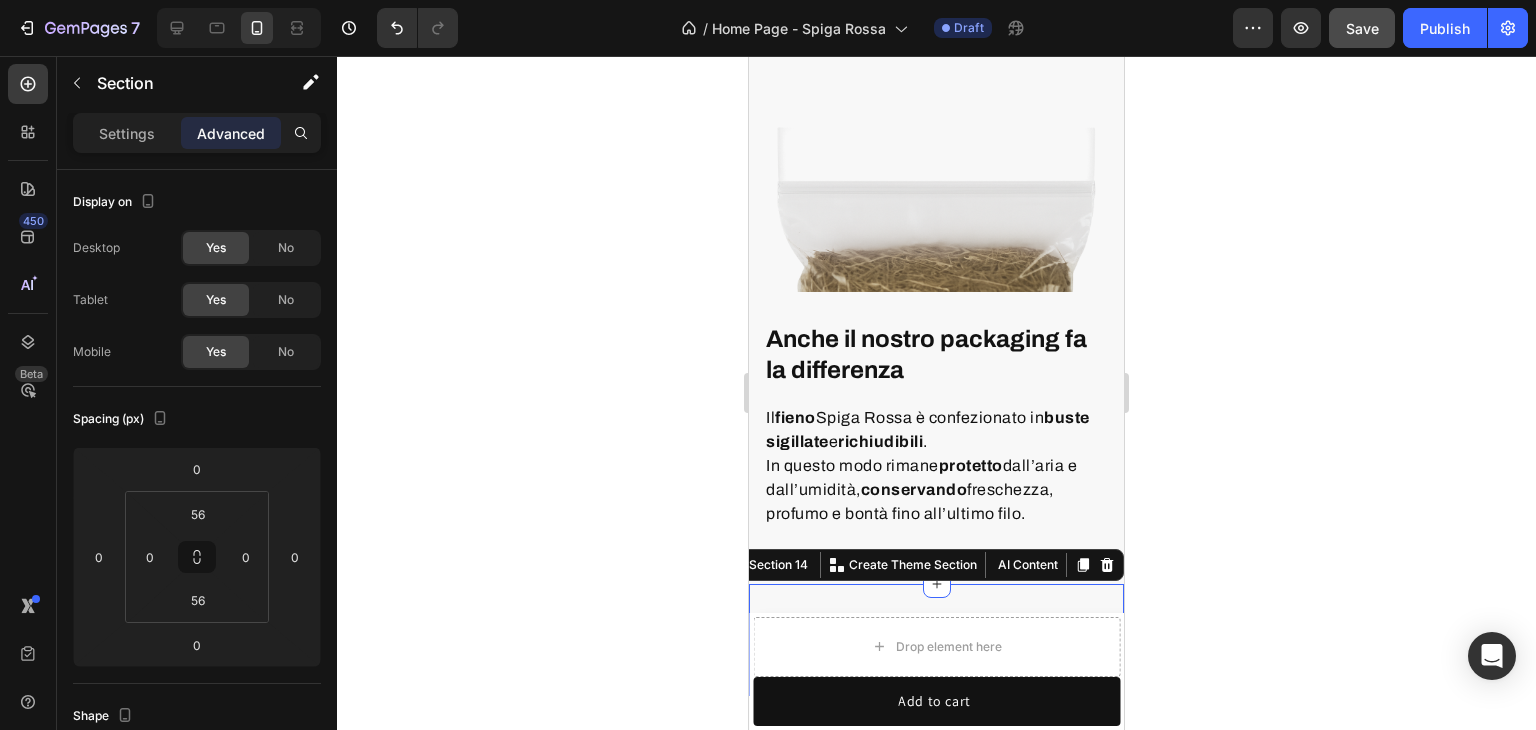 click on "Anche il nostro packaging fa la differenza Heading Il  fieno  Spiga Rossa è confezionato in  buste sigillate  e  richiudibili . In questo modo rimane  protetto  dall’aria e dall’umidità,  conservando  freschezza, profumo e bontà fino all’ultimo filo. Text block Row Image Row Section 14   You can create reusable sections Create Theme Section AI Content Write with GemAI What would you like to describe here? Tone and Voice Persuasive Product Show more Generate" at bounding box center [936, 640] 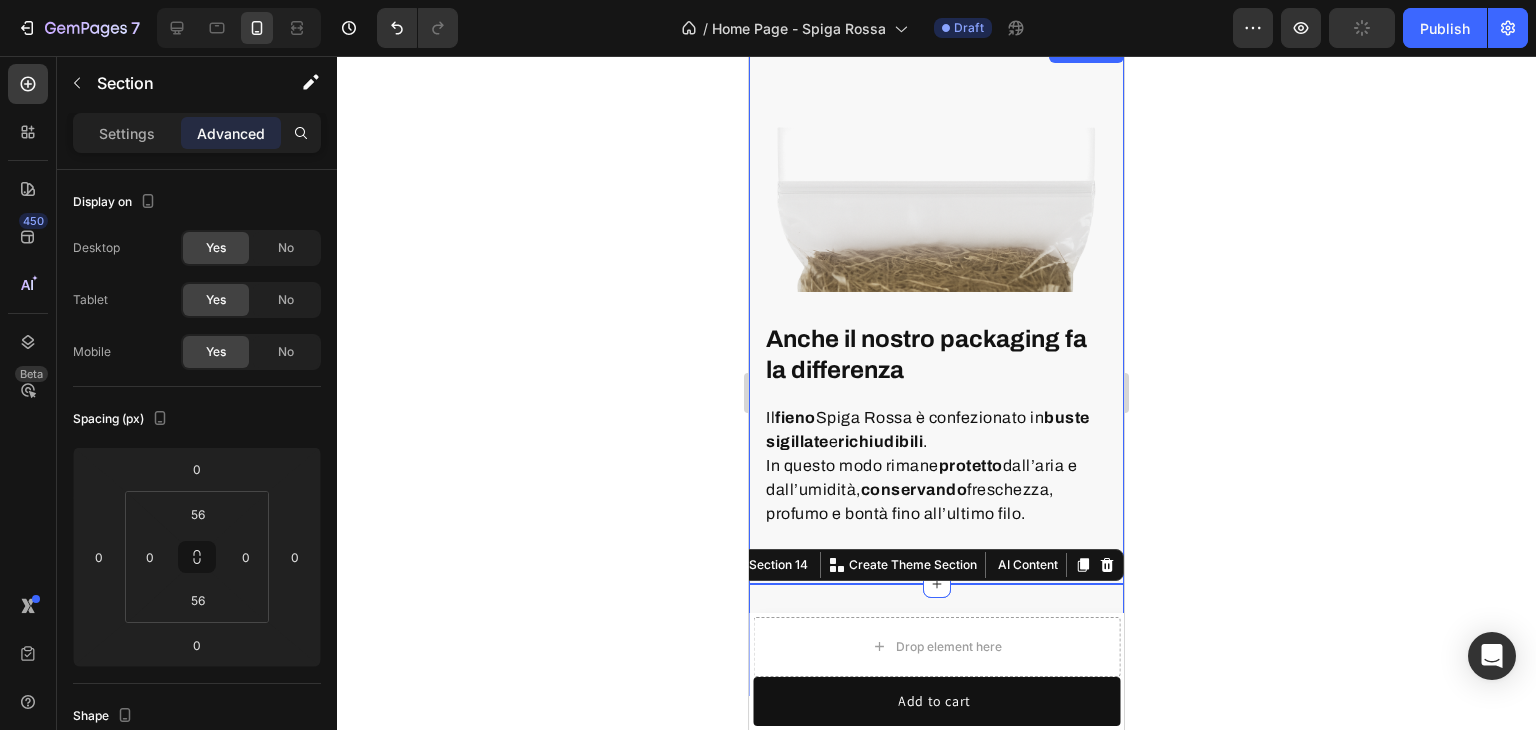 click on "Anche il nostro packaging fa la differenza Heading Il  fieno  Spiga Rossa è confezionato in  buste sigillate  e  richiudibili . In questo modo rimane  protetto  dall’aria e dall’umidità,  conservando  freschezza, profumo e bontà fino all’ultimo filo. Text block Row Image Row Section 13" at bounding box center (936, 311) 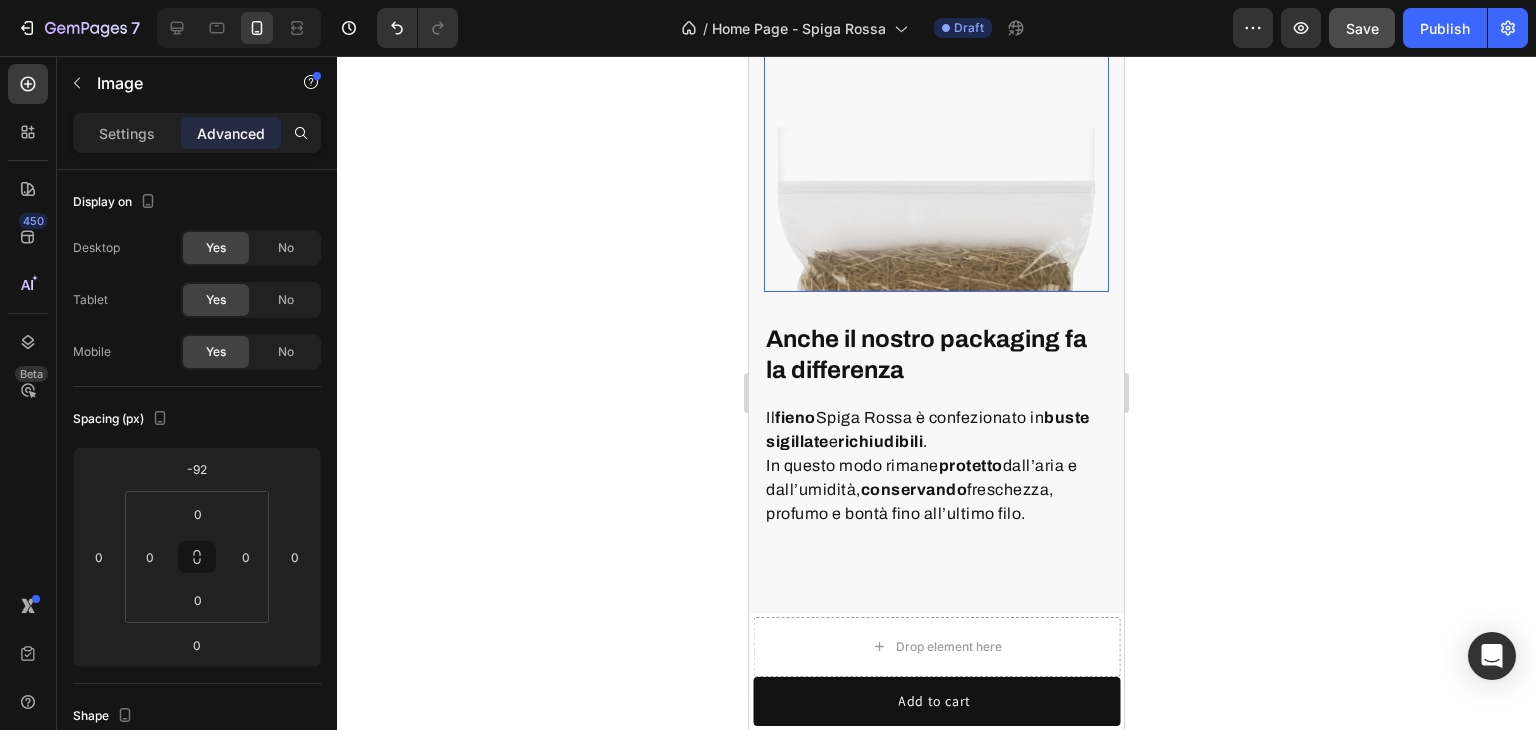 click at bounding box center [936, 119] 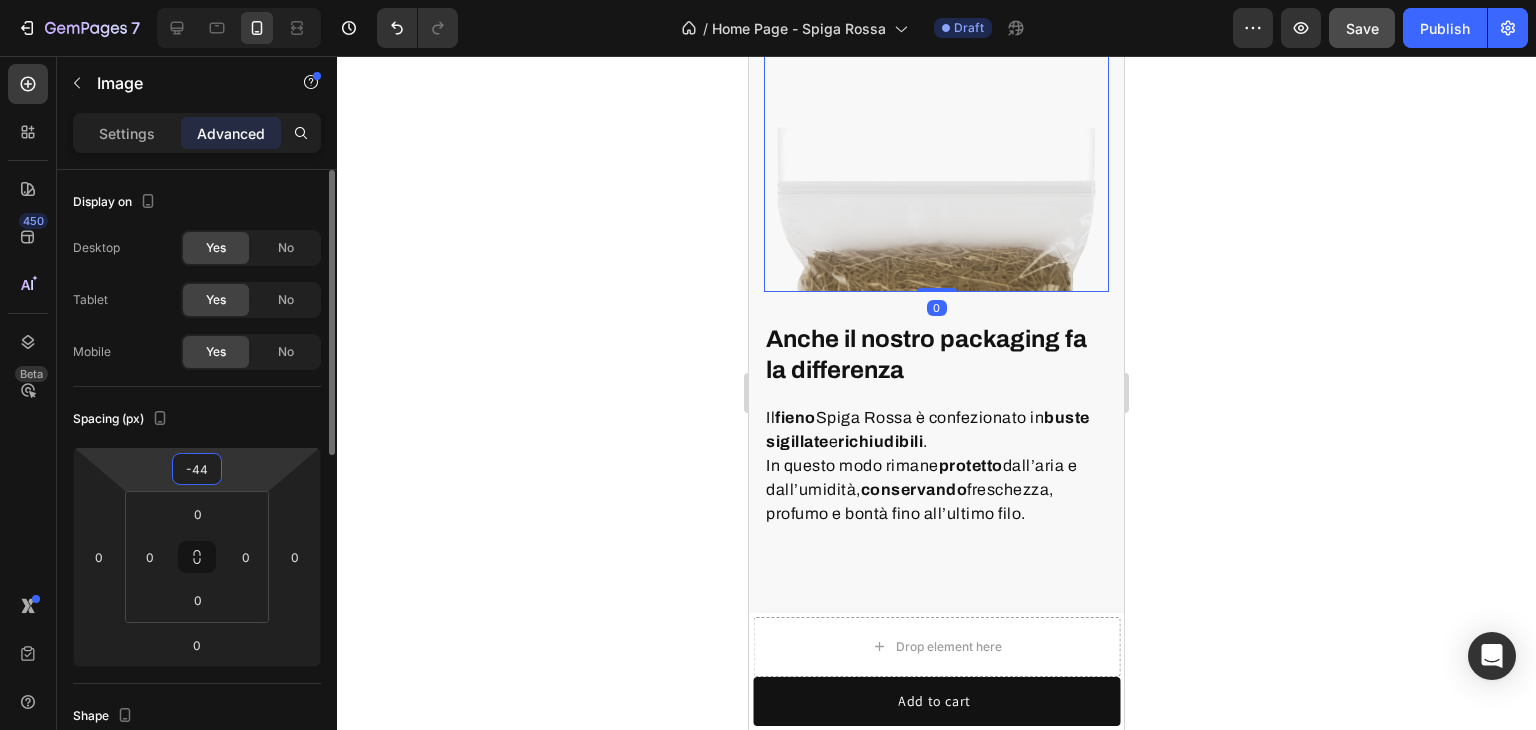 click on "7  Version history  /  Home Page - Spiga Rossa Draft Preview  Save   Publish  450 Beta Sections(18) Elements(83) Section Element Hero Section Product Detail Brands Trusted Badges Guarantee Product Breakdown How to use Testimonials Compare Bundle FAQs Social Proof Brand Story Product List Collection Blog List Contact Sticky Add to Cart Custom Footer Browse Library 450 Layout
Row
Row
Row
Row Text
Heading
Text Block Button
Button
Button Media
Image
Image
Video" at bounding box center (768, 0) 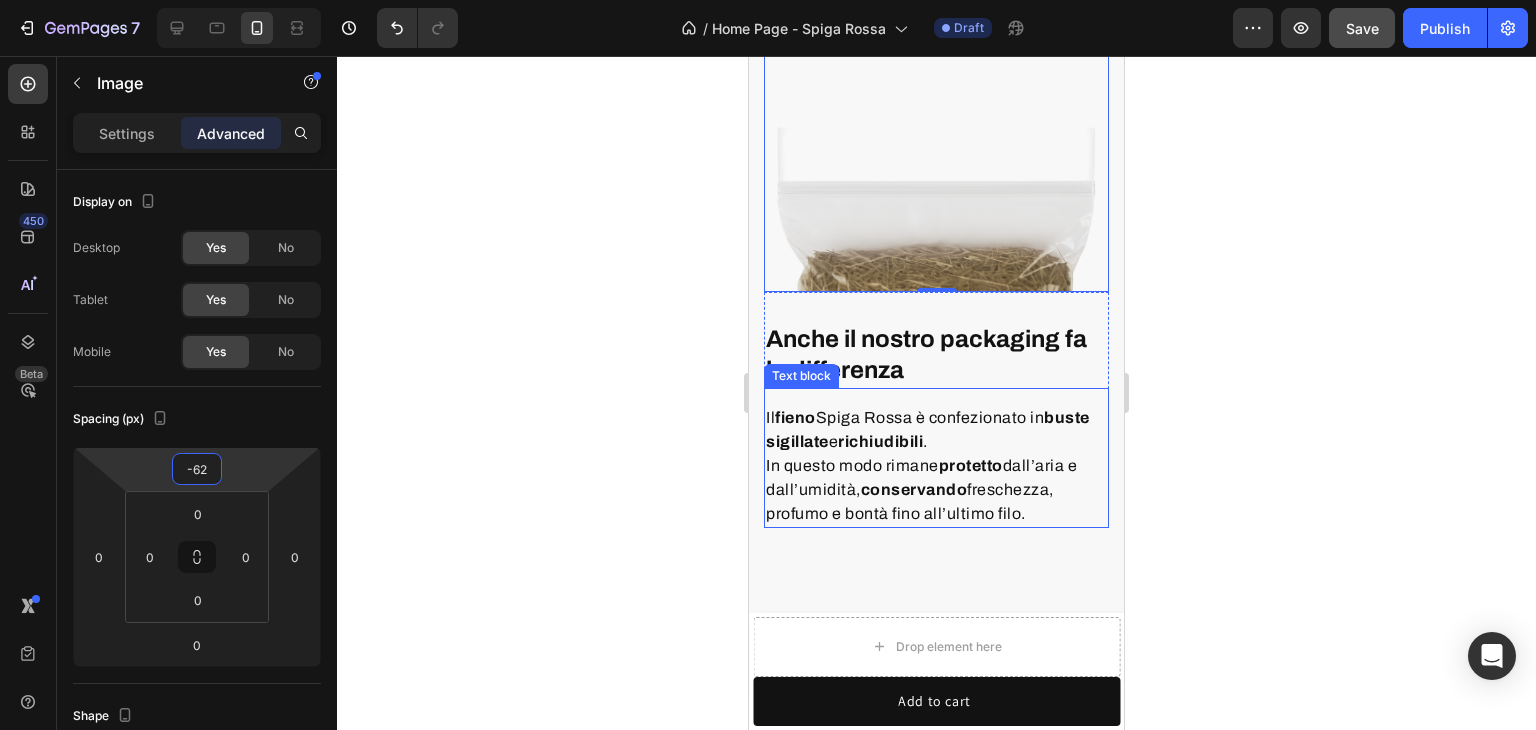 scroll, scrollTop: 6607, scrollLeft: 0, axis: vertical 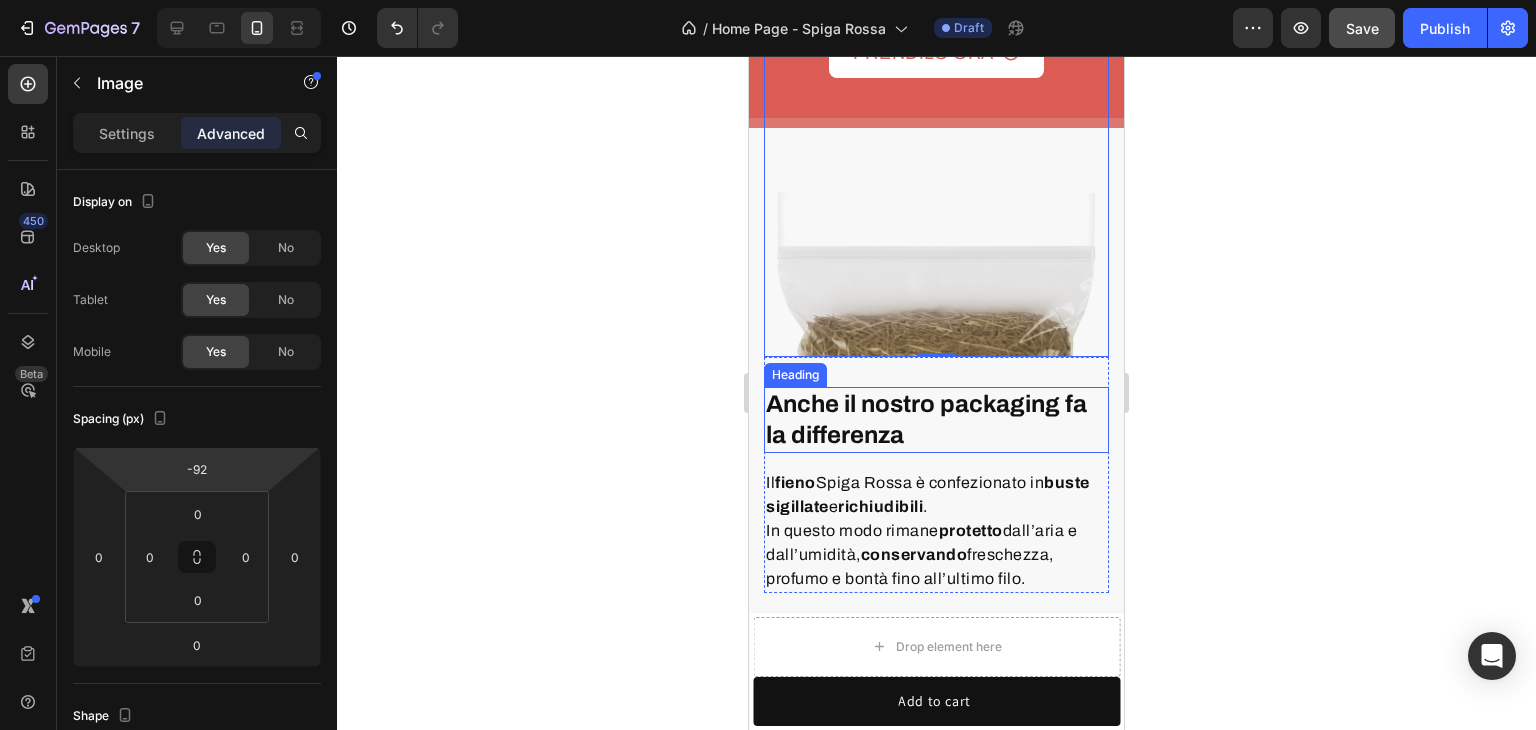 type on "-90" 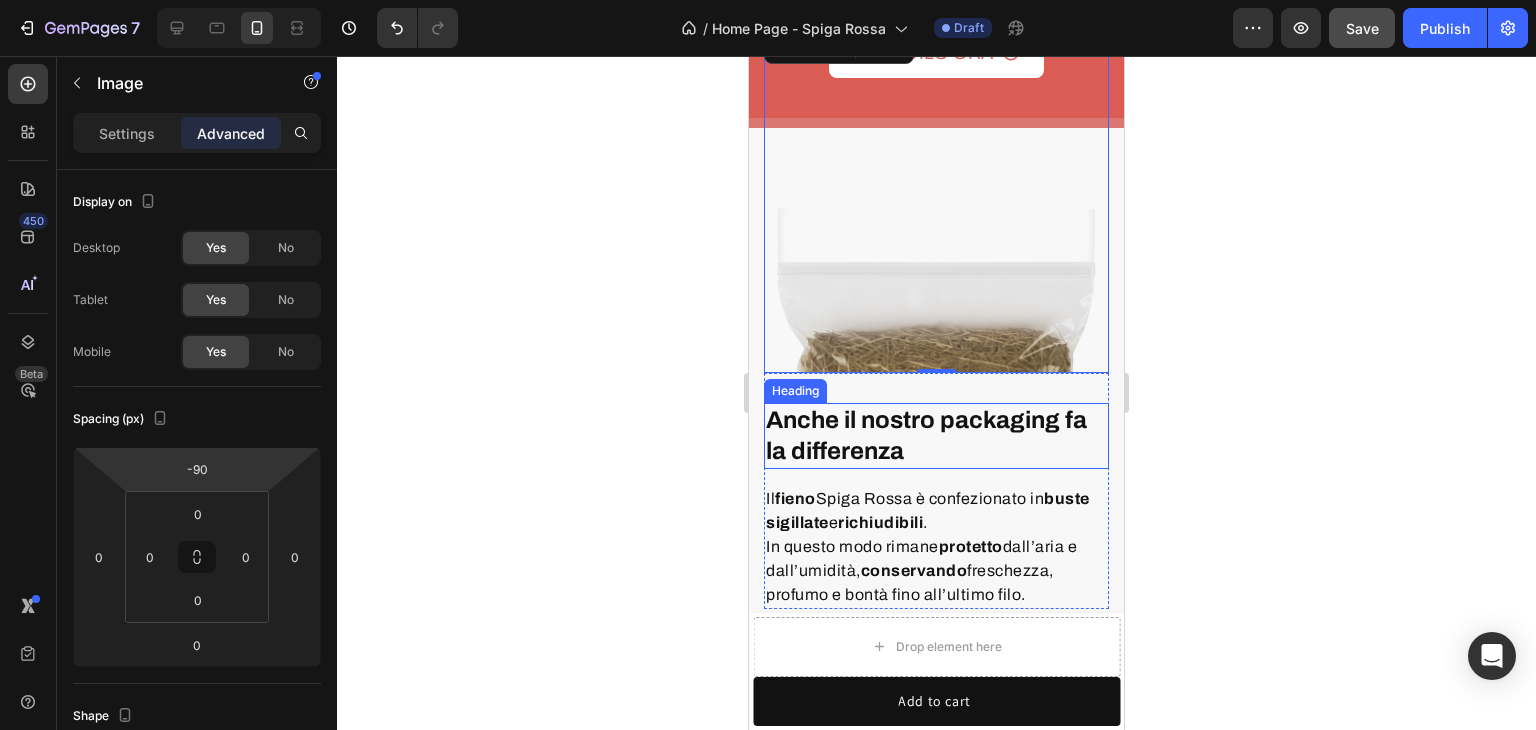 drag, startPoint x: 271, startPoint y: 454, endPoint x: 268, endPoint y: 468, distance: 14.3178215 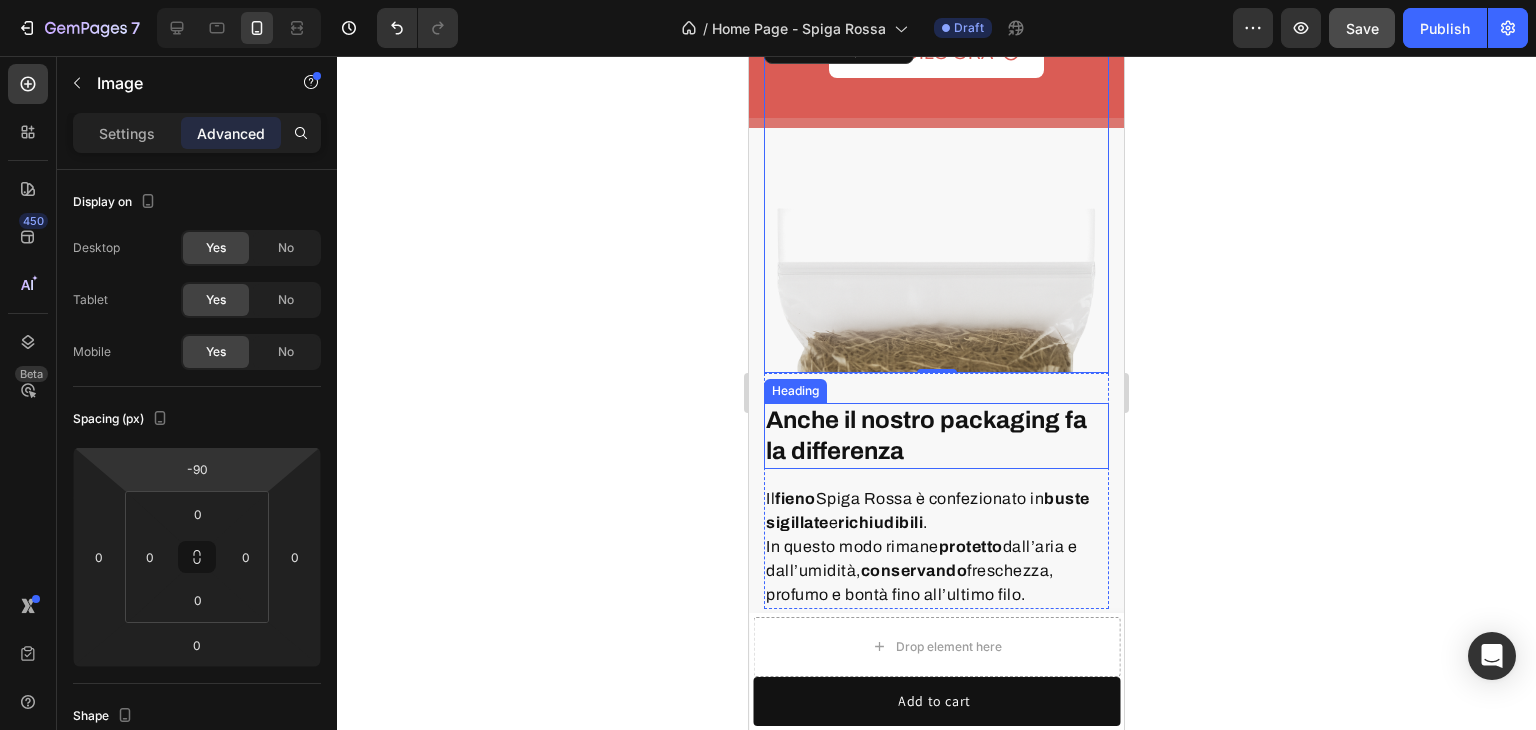 click on "7  Version history  /  Home Page - Spiga Rossa Draft Preview  Save   Publish  450 Beta Sections(18) Elements(83) Section Element Hero Section Product Detail Brands Trusted Badges Guarantee Product Breakdown How to use Testimonials Compare Bundle FAQs Social Proof Brand Story Product List Collection Blog List Contact Sticky Add to Cart Custom Footer Browse Library 450 Layout
Row
Row
Row
Row Text
Heading
Text Block Button
Button
Button Media
Image
Image
Video" at bounding box center [768, 0] 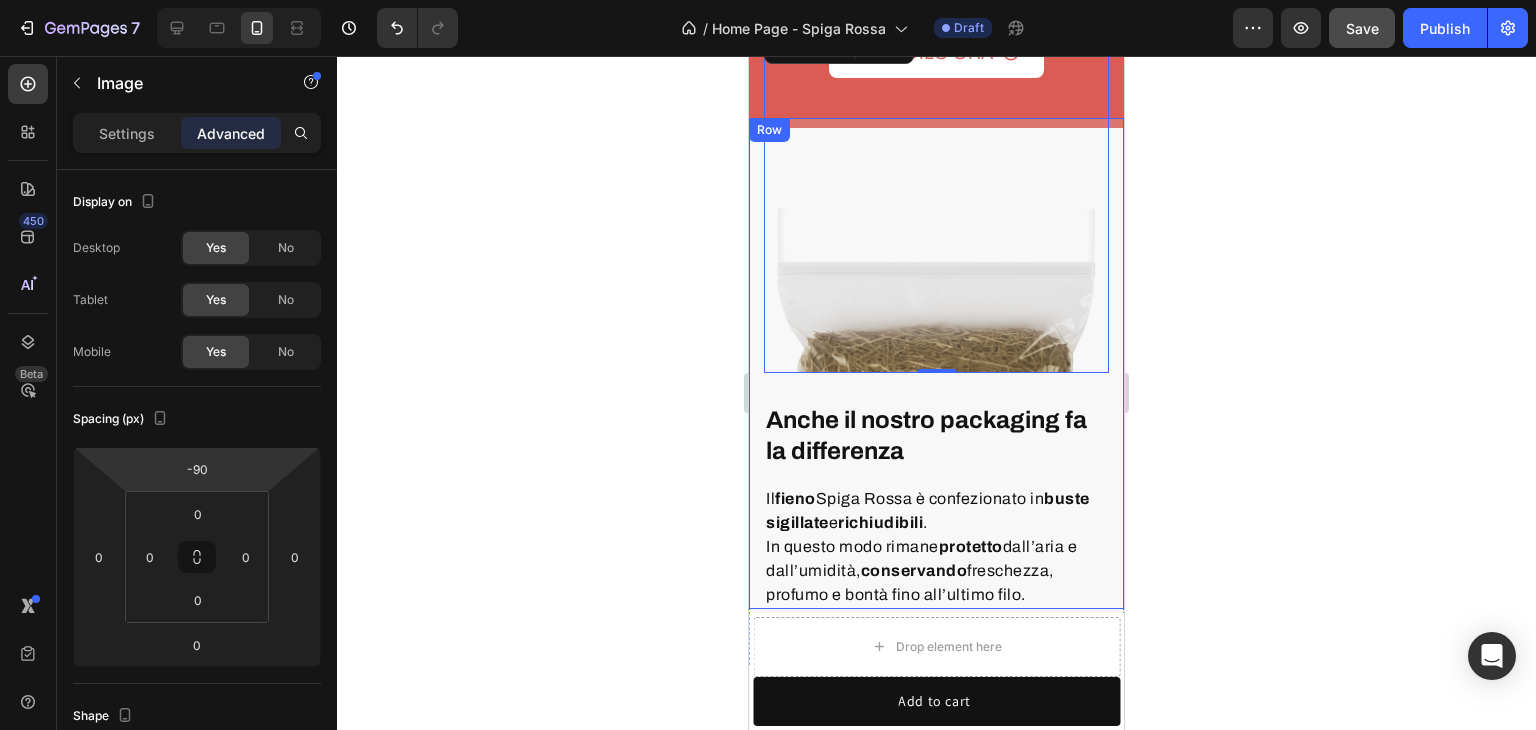 click 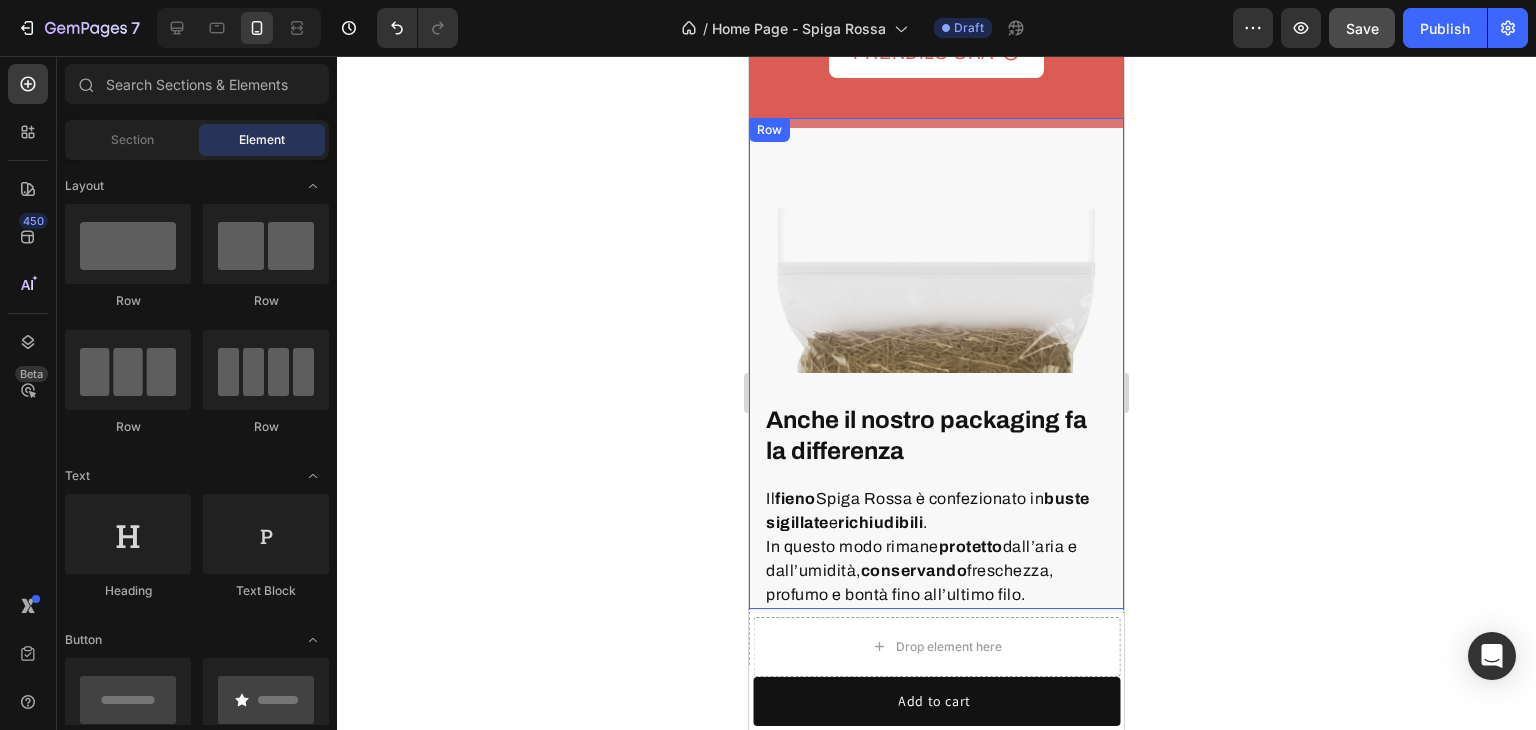 click on "Anche il nostro packaging fa la differenza Heading Il  fieno  Spiga Rossa è confezionato in  buste sigillate  e  richiudibili . In questo modo rimane  protetto  dall’aria e dall’umidità,  conservando  freschezza, profumo e bontà fino all’ultimo filo. Text block Row Image Row" at bounding box center [936, 363] 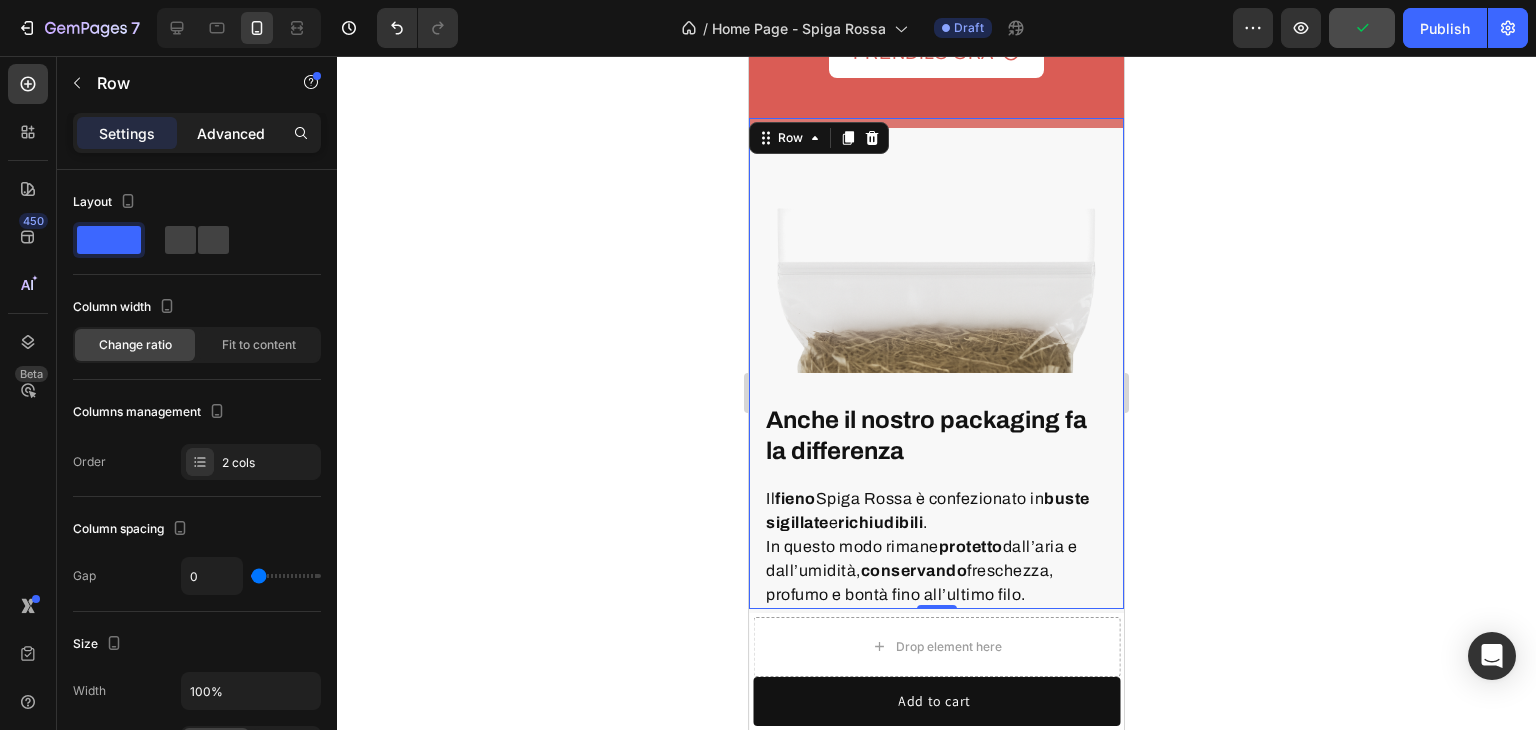 click on "Advanced" 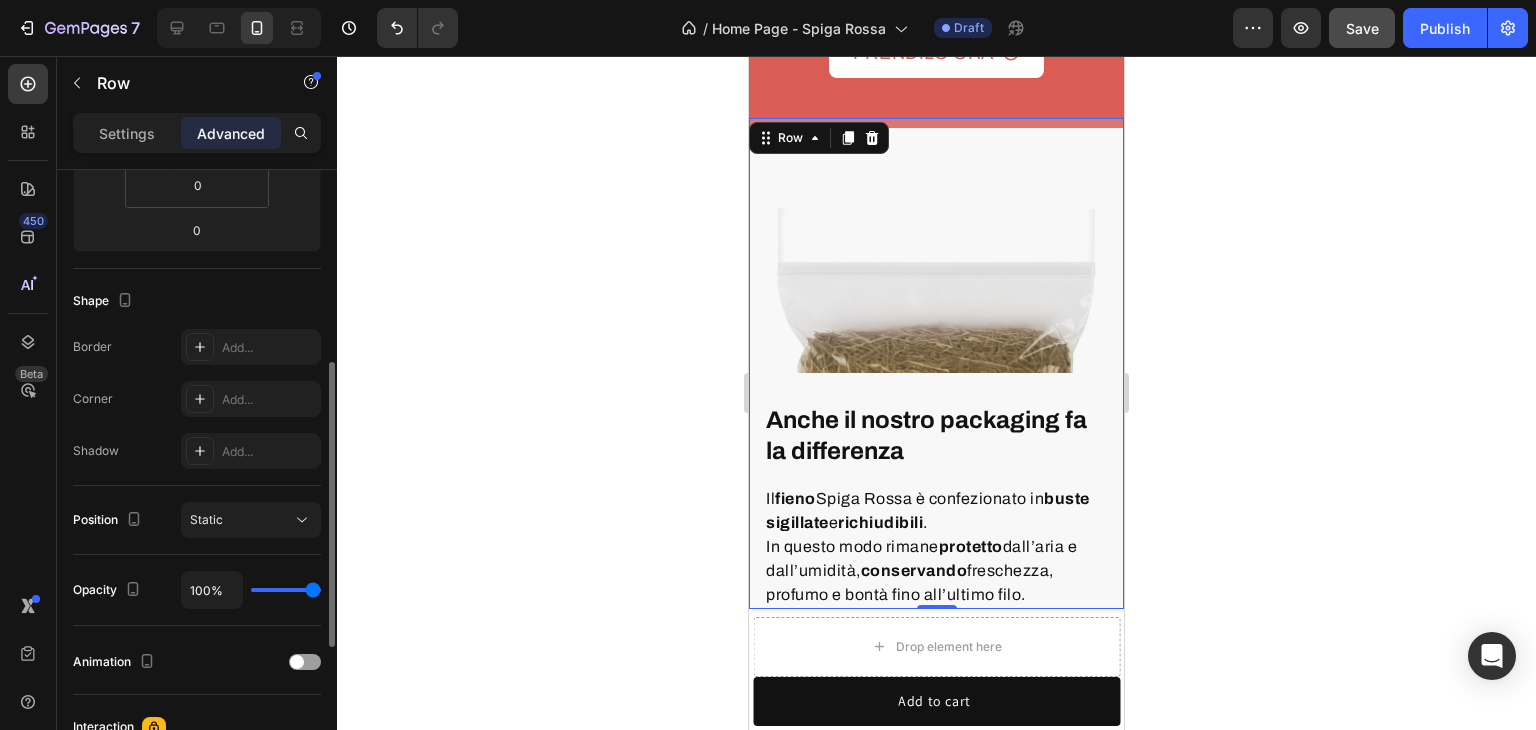 scroll, scrollTop: 715, scrollLeft: 0, axis: vertical 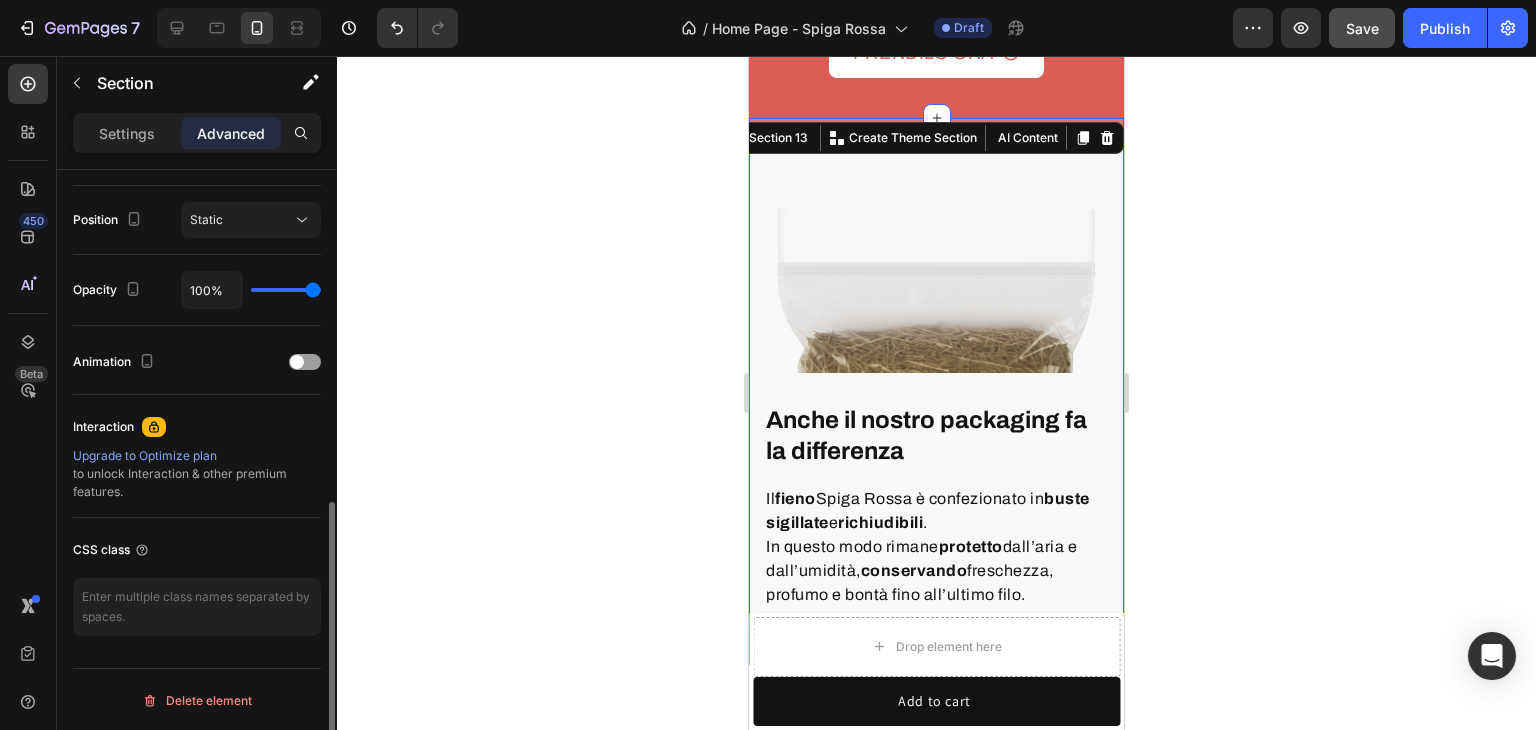 click on "Anche il nostro packaging fa la differenza Heading Il fieno Spiga Rossa è confezionato in buste sigillate e richiudibili. In questo modo rimane protetto dall’aria e dall’umidità, conservando freschezza, profumo e bontà fino all’ultimo filo. Text block Row Image Row Section 13 You can create reusable sections Create Theme Section AI Content Write with GemAI What would you like to describe here? Tone and Voice Persuasive Product Fieno per conigli - Spiga Rossa Show more Generate" at bounding box center (936, 391) 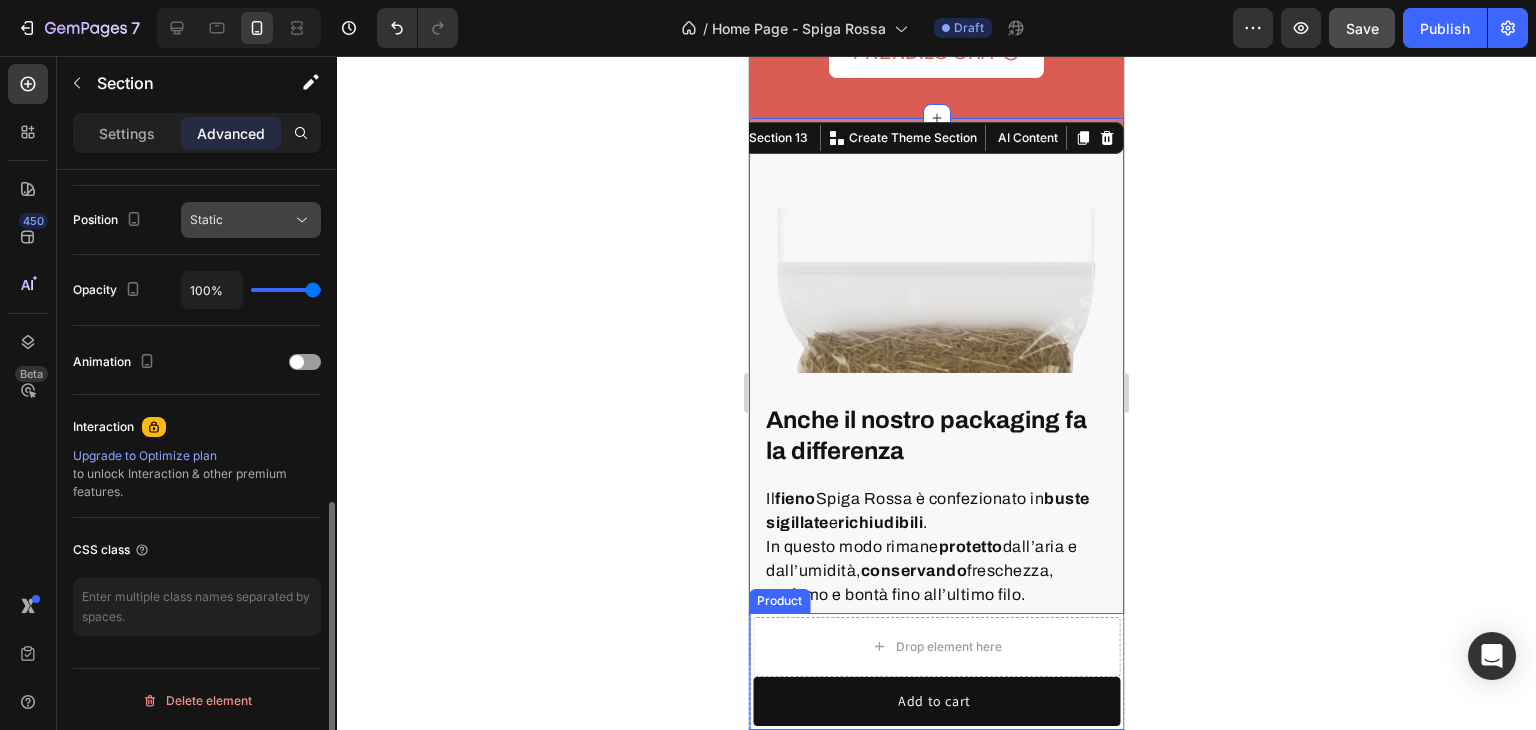 scroll, scrollTop: 515, scrollLeft: 0, axis: vertical 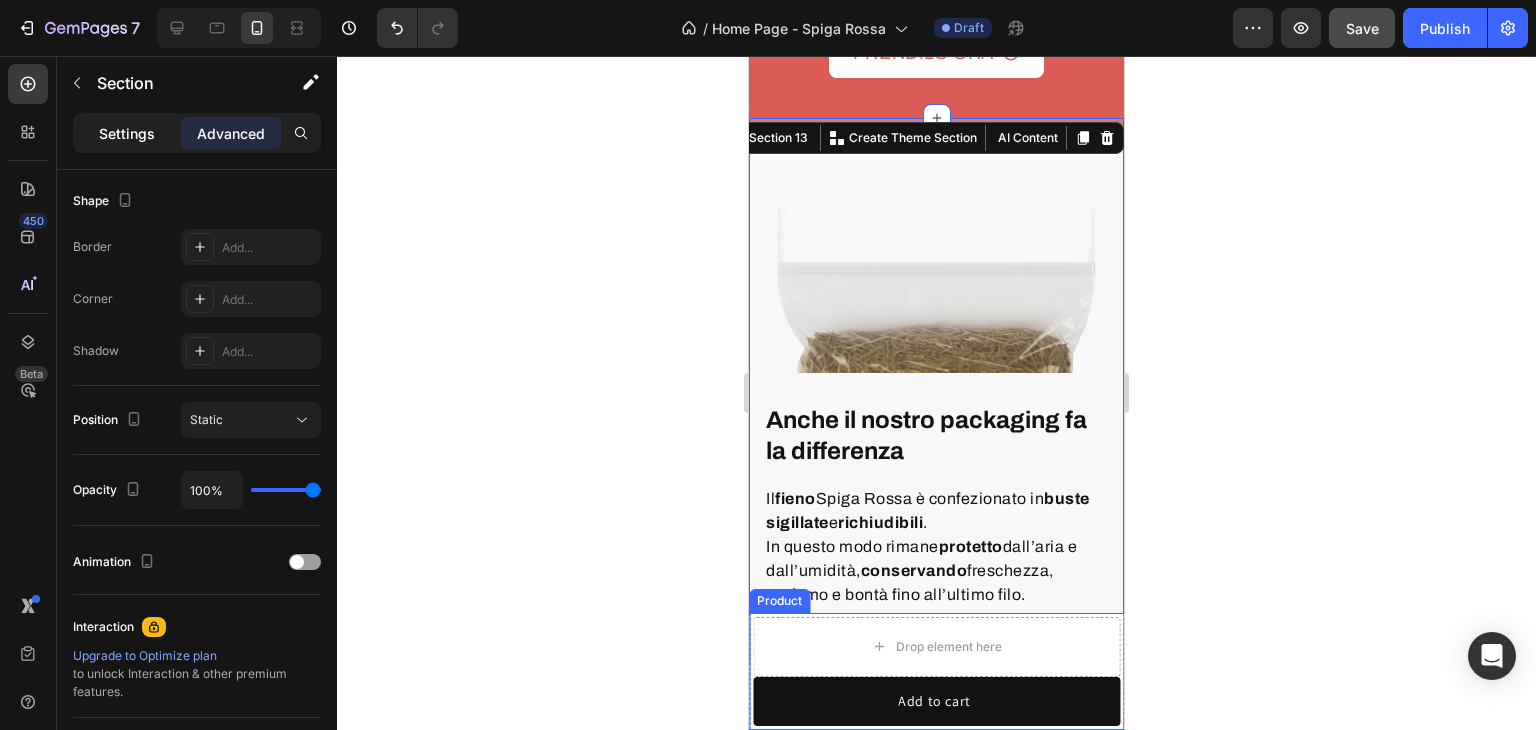 click on "Settings" at bounding box center (127, 133) 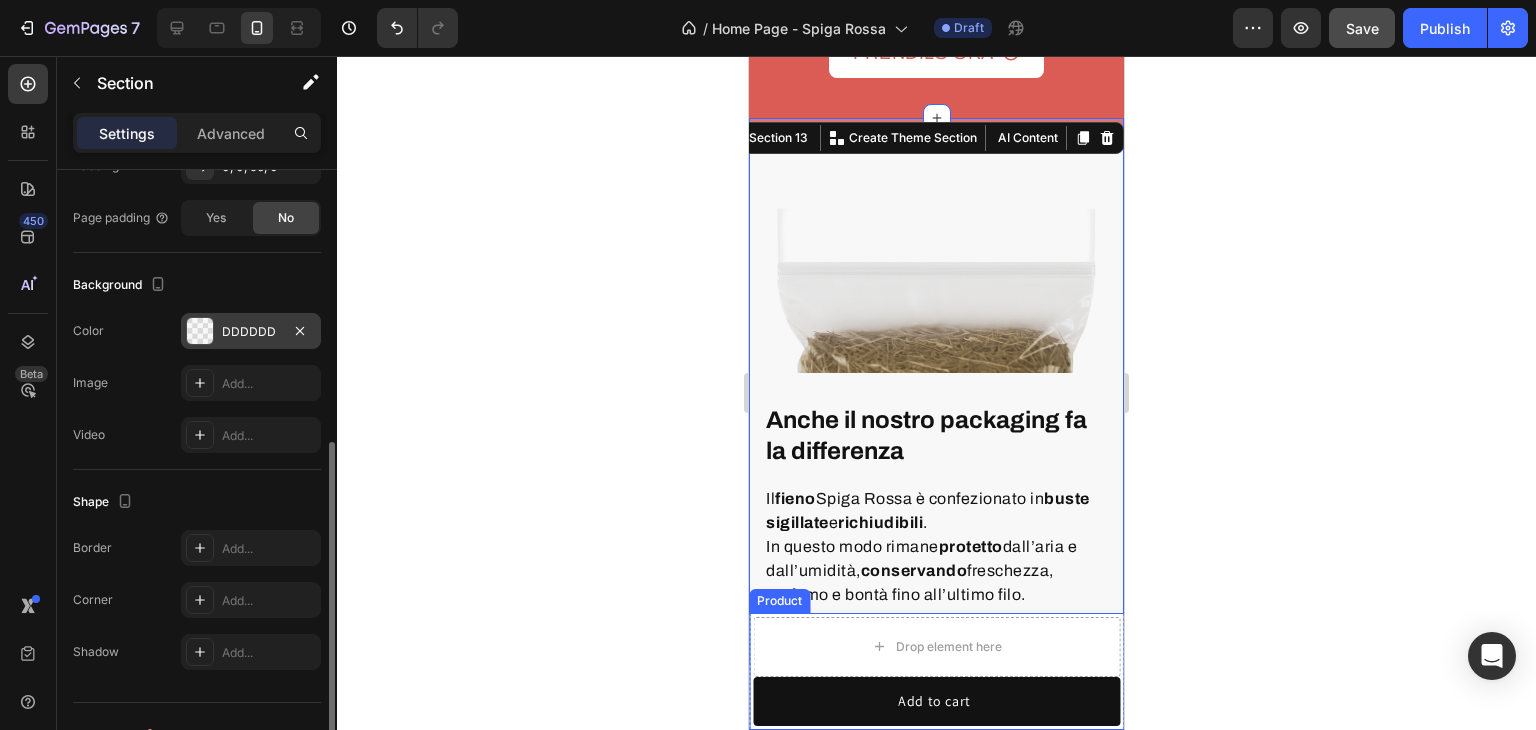 click on "DDDDDD" at bounding box center [251, 331] 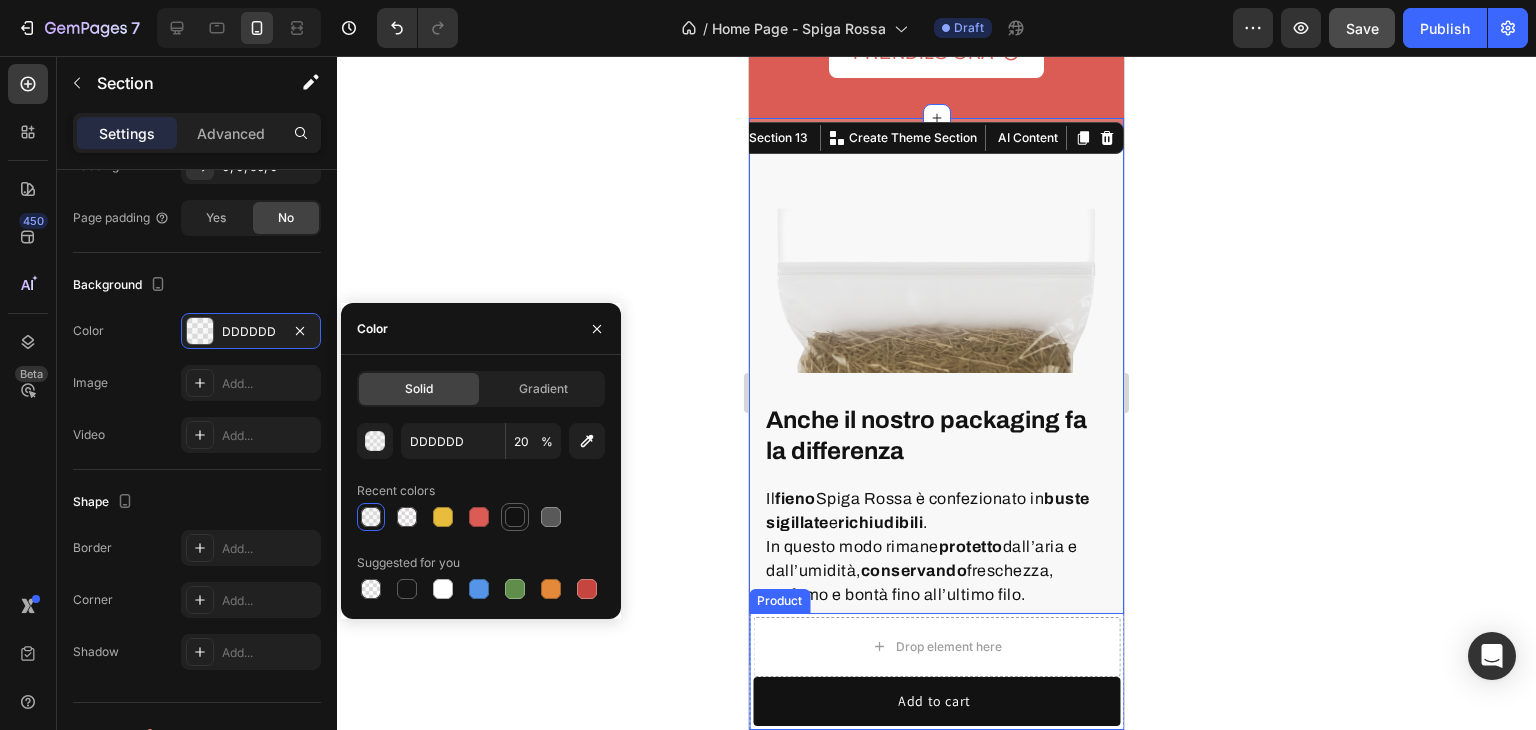 click at bounding box center [515, 517] 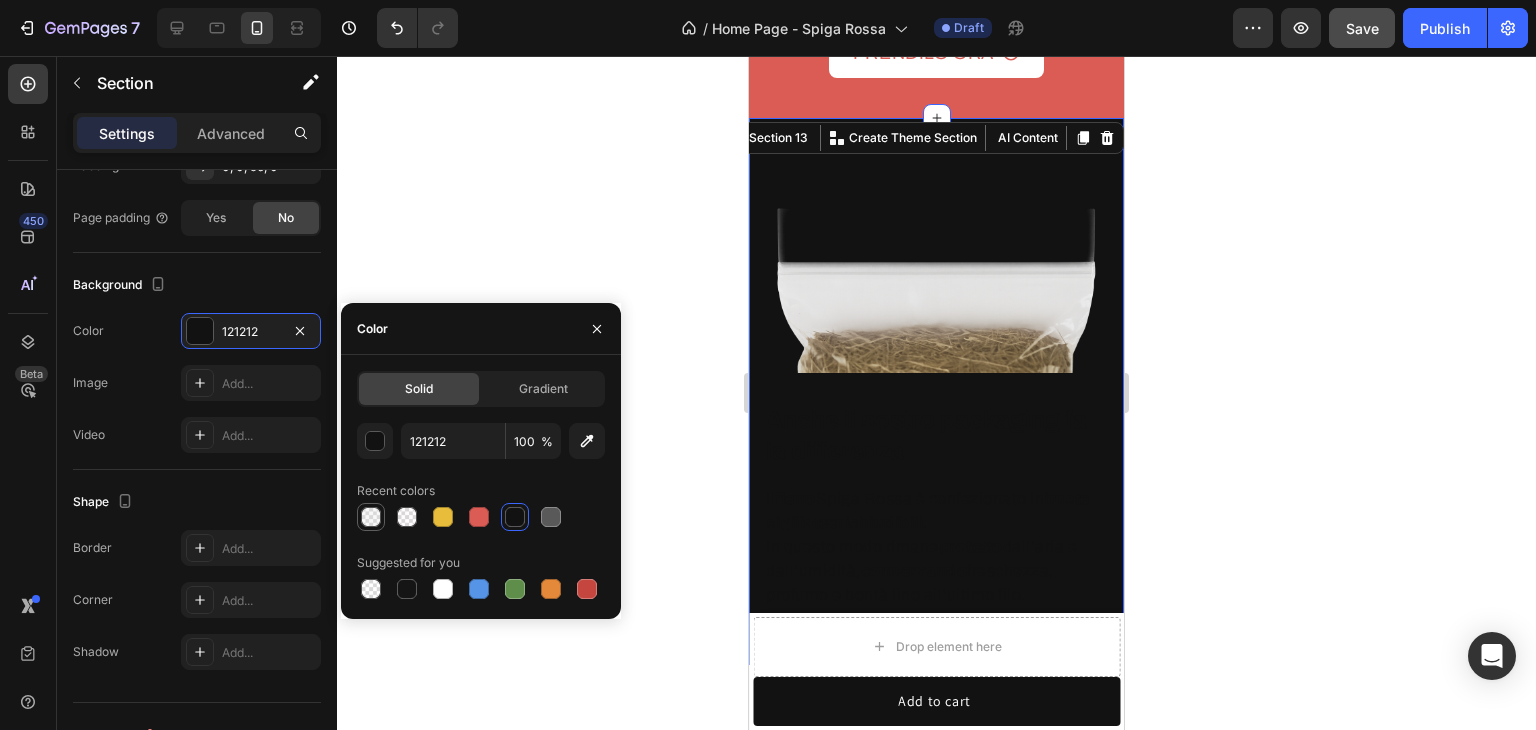 click at bounding box center [371, 517] 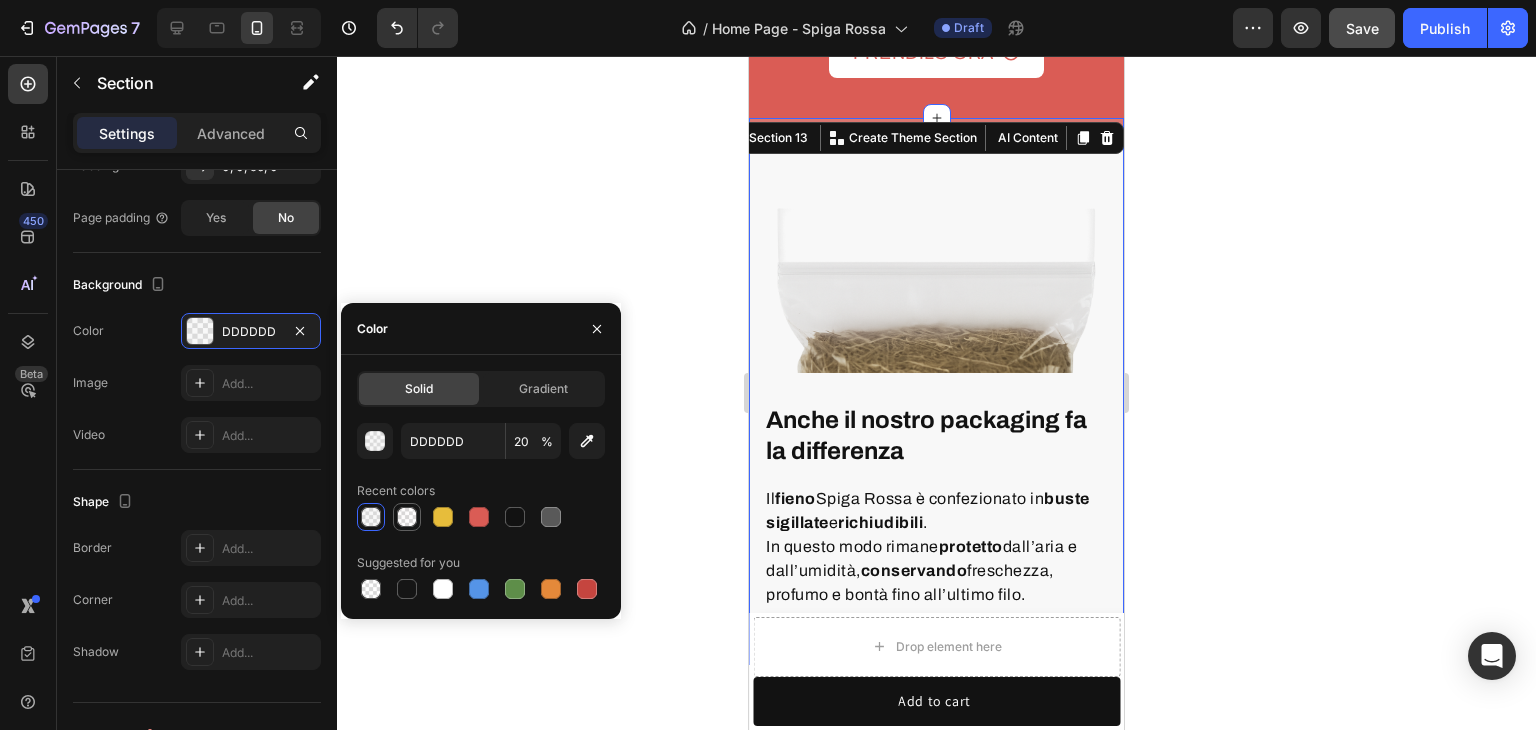 click at bounding box center (407, 517) 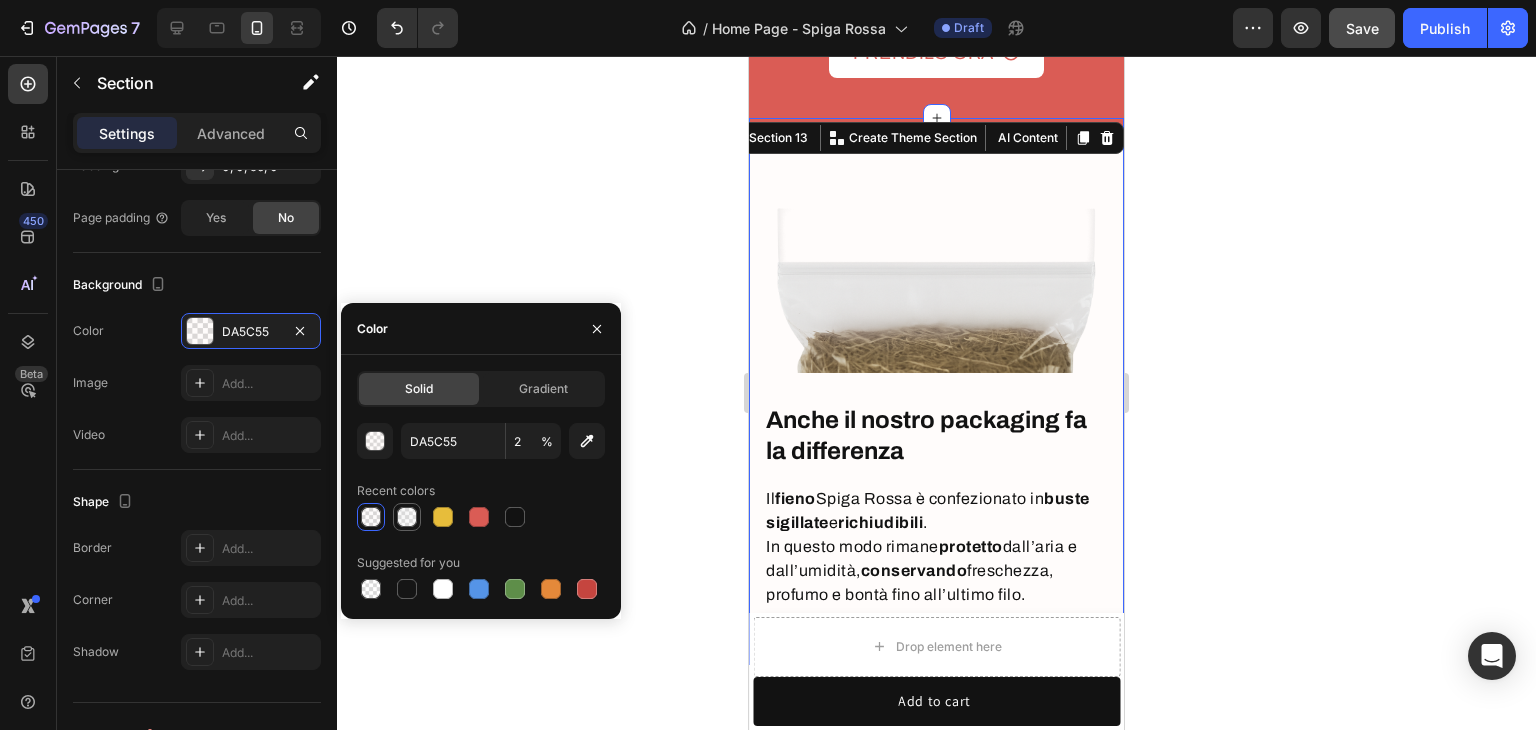 click at bounding box center [407, 517] 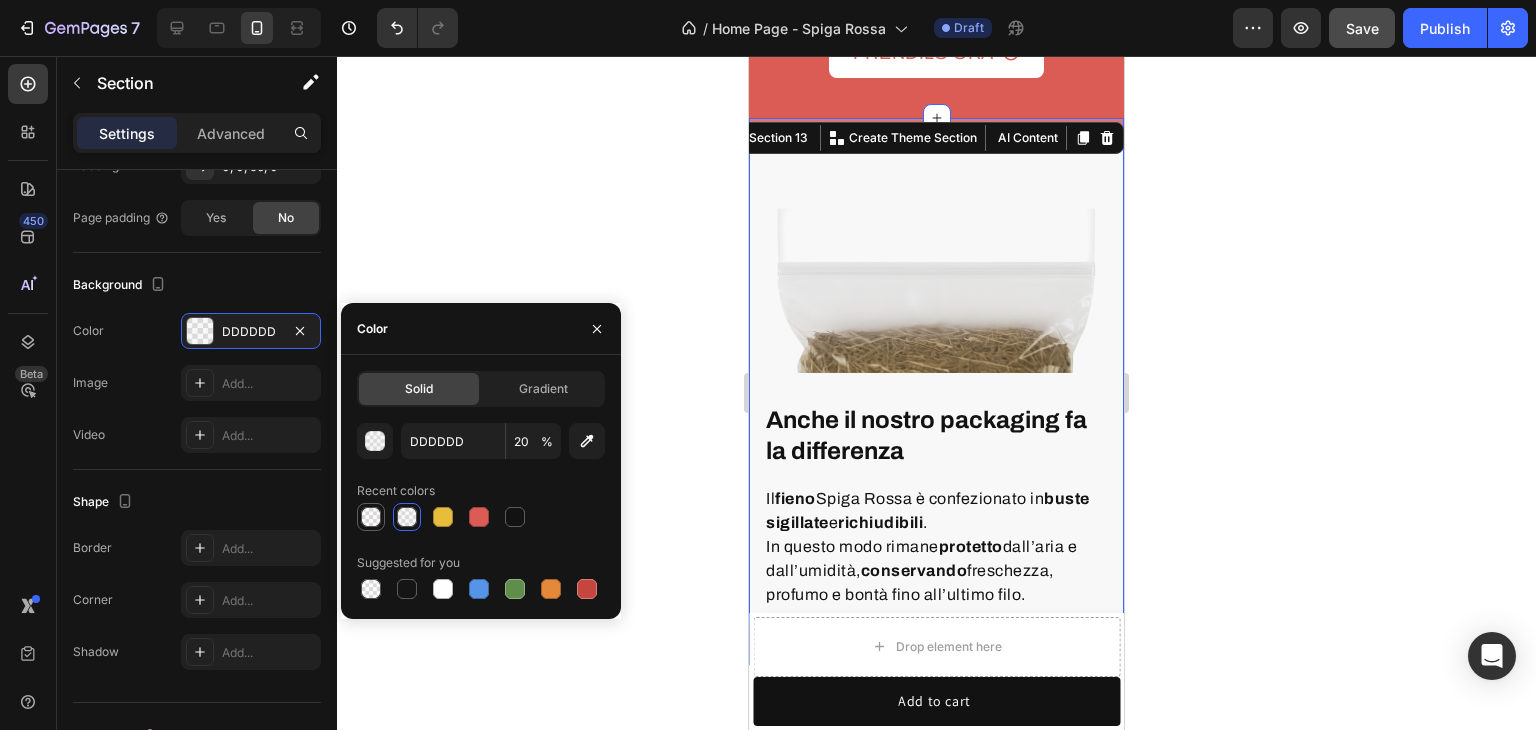 click at bounding box center [371, 517] 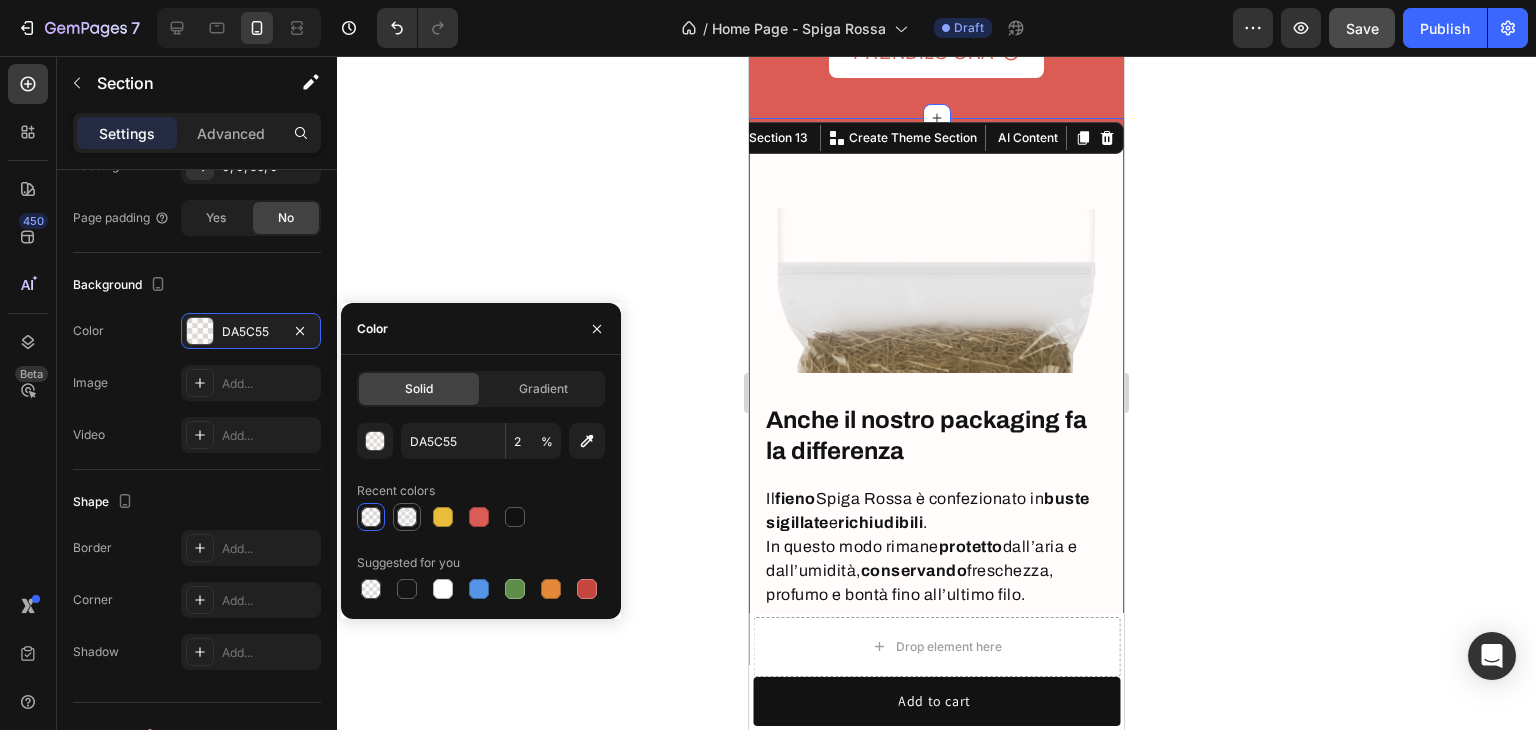 click at bounding box center (407, 517) 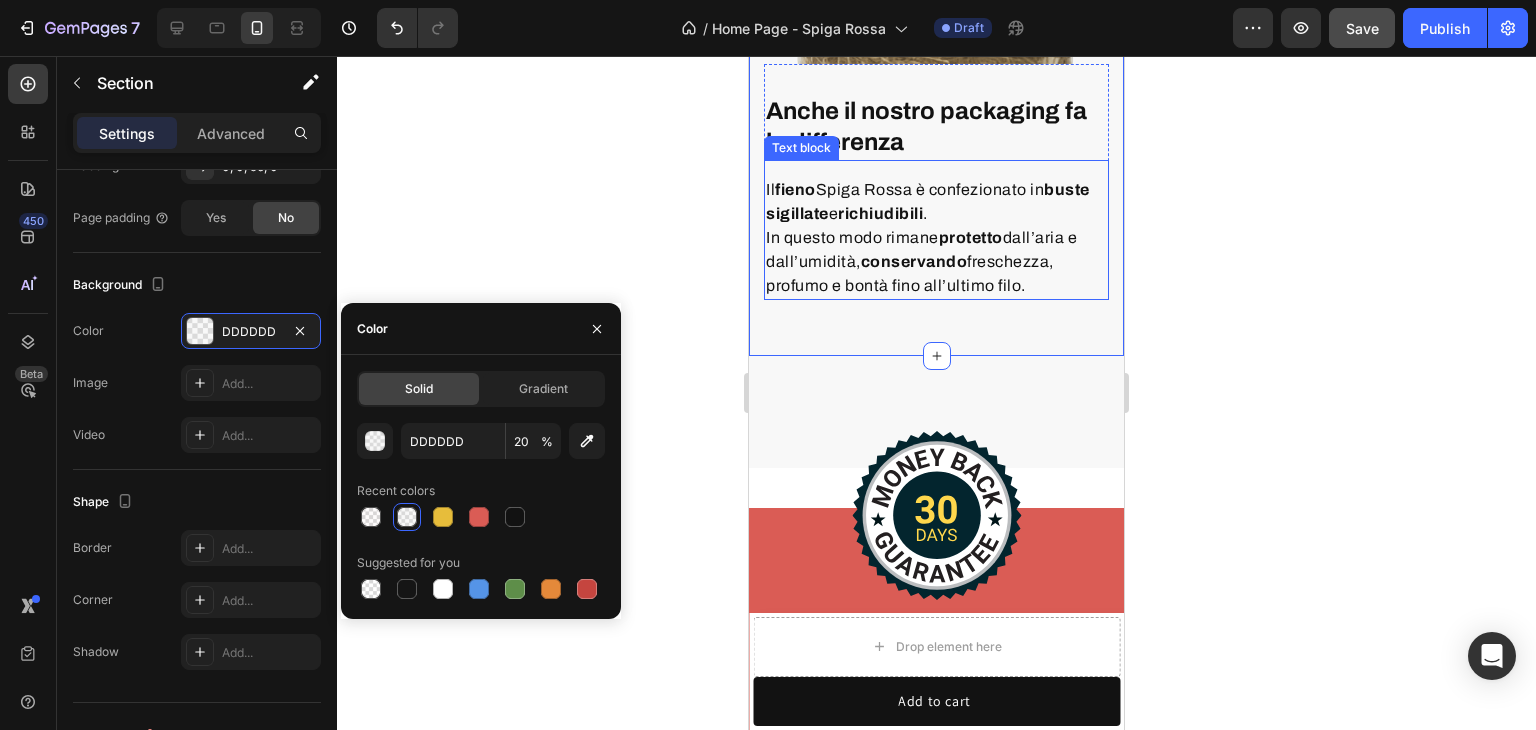 scroll, scrollTop: 6807, scrollLeft: 0, axis: vertical 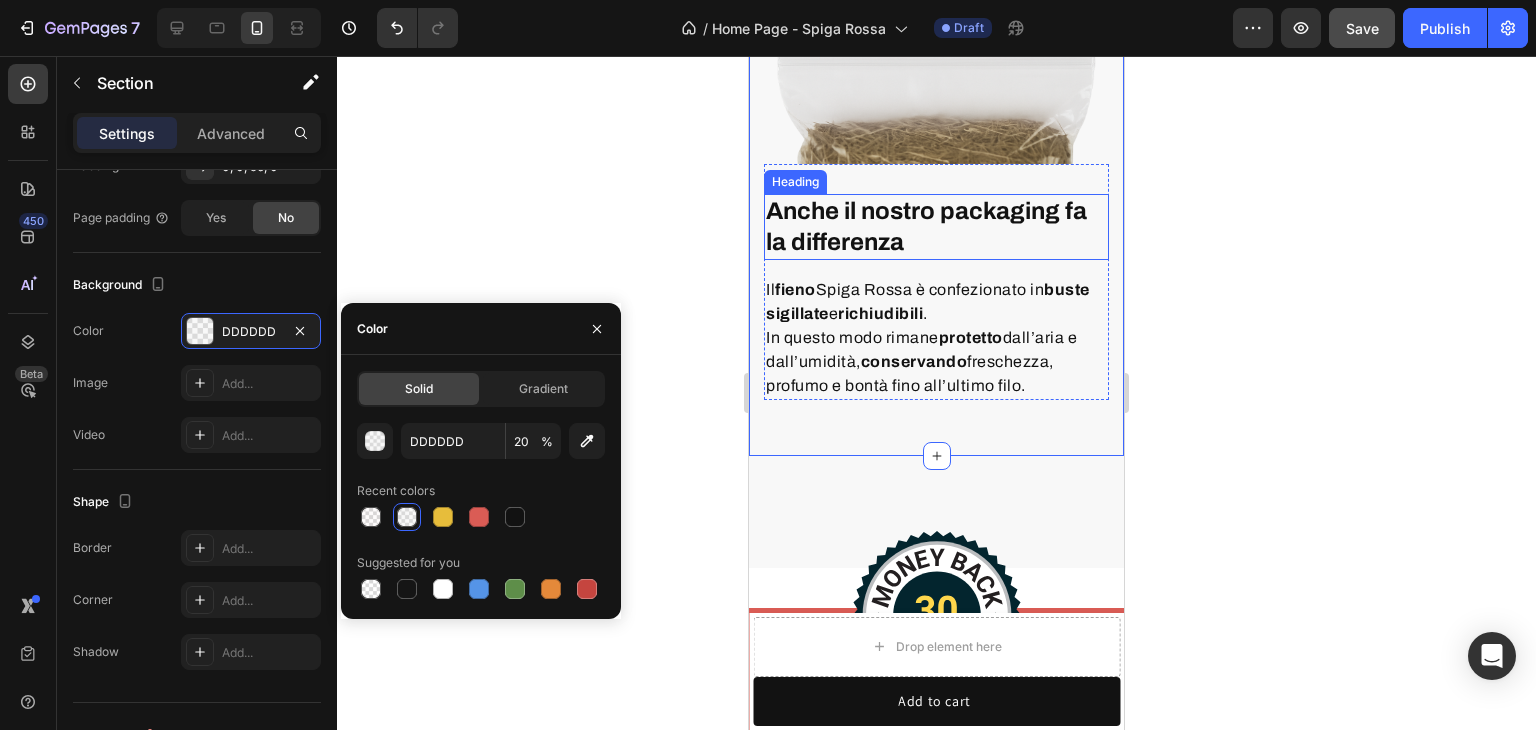 click on "Anche il nostro packaging fa la differenza" at bounding box center (926, 226) 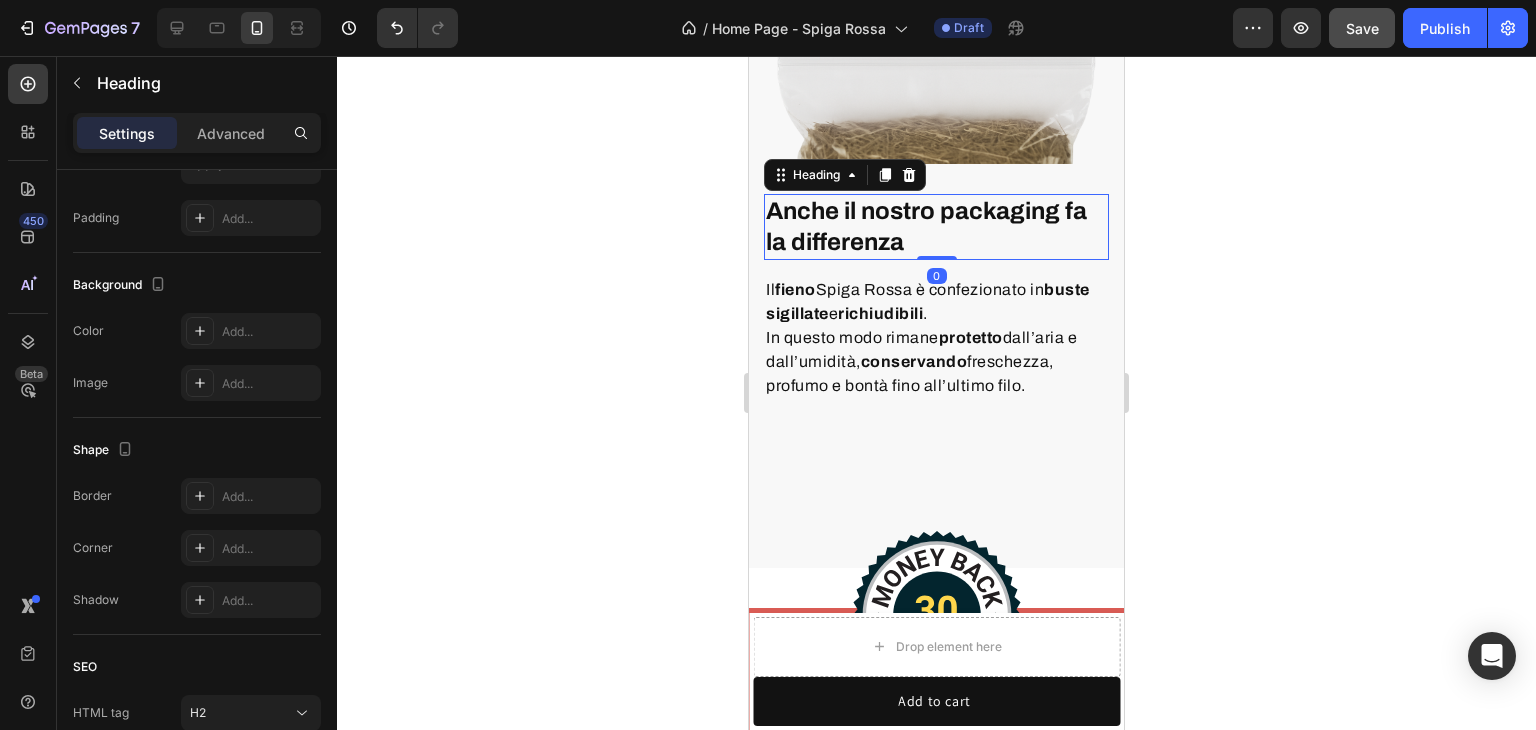 scroll, scrollTop: 0, scrollLeft: 0, axis: both 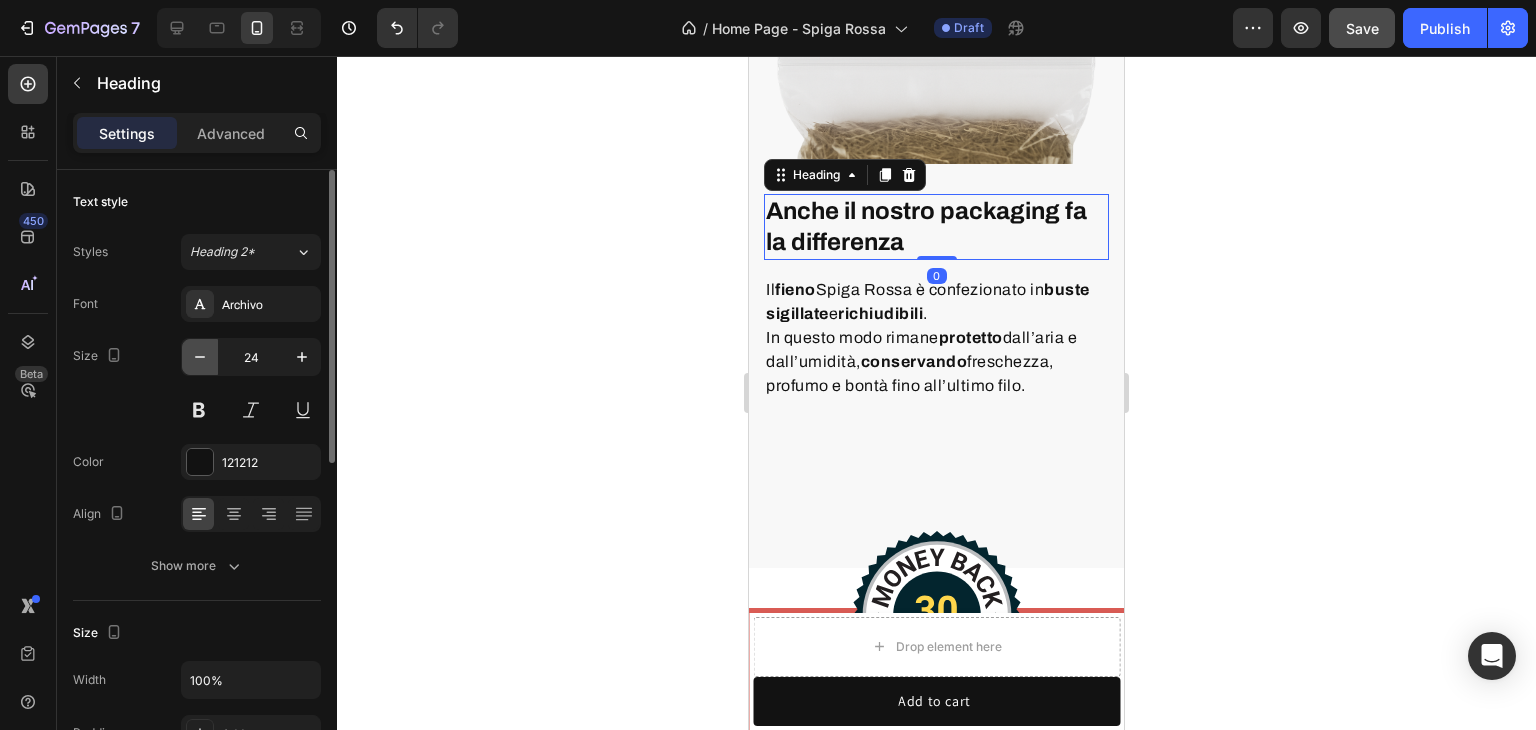 click 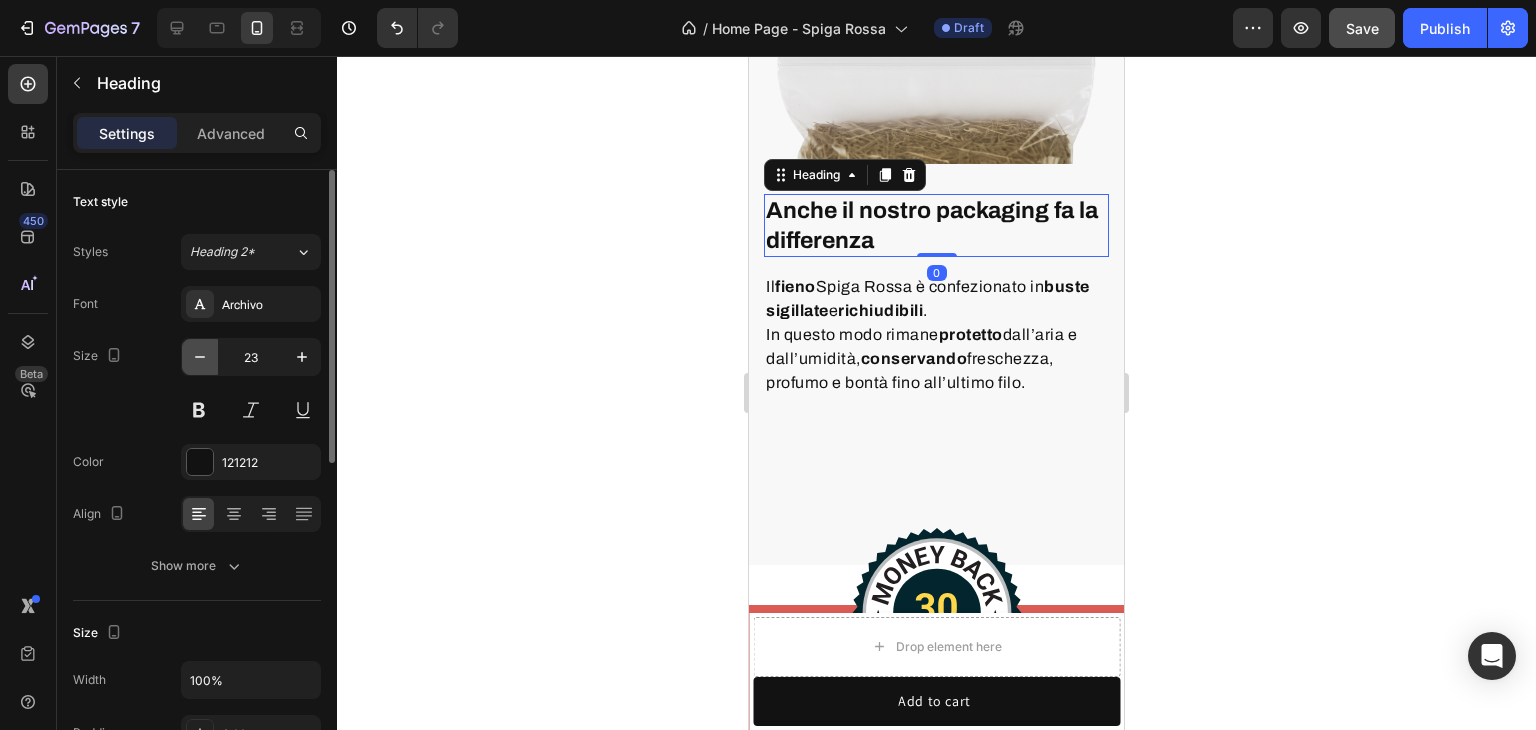 click 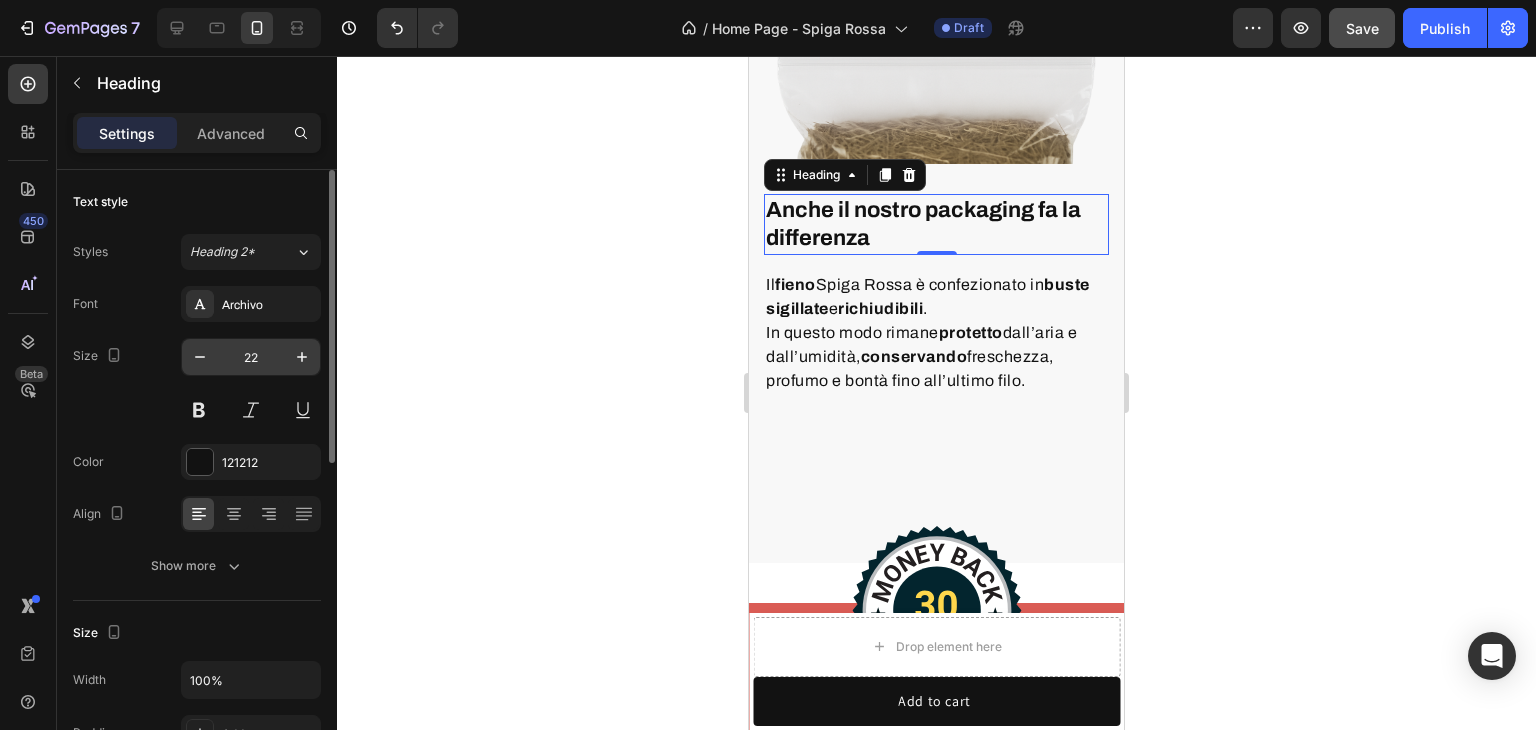 click on "22" at bounding box center [251, 357] 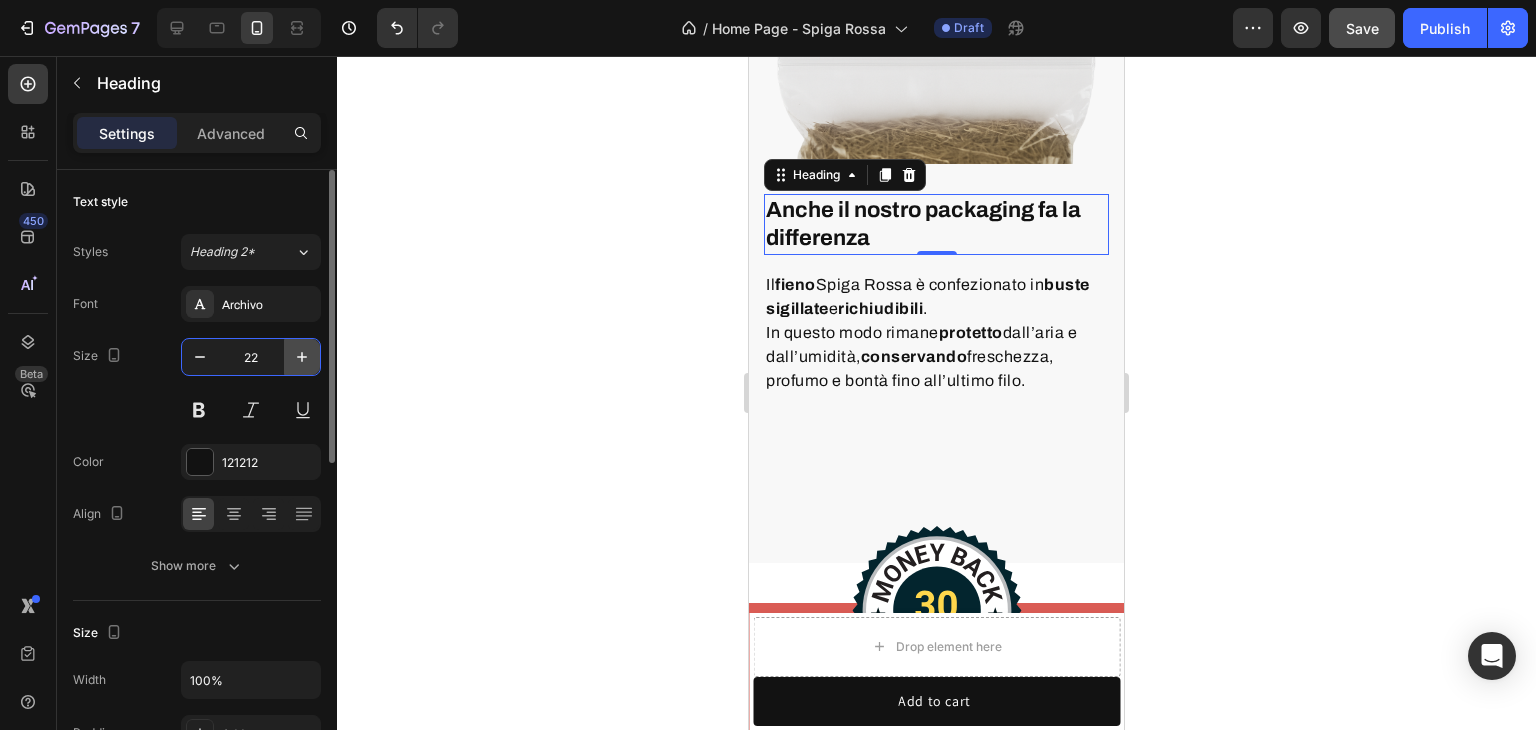 click at bounding box center (302, 357) 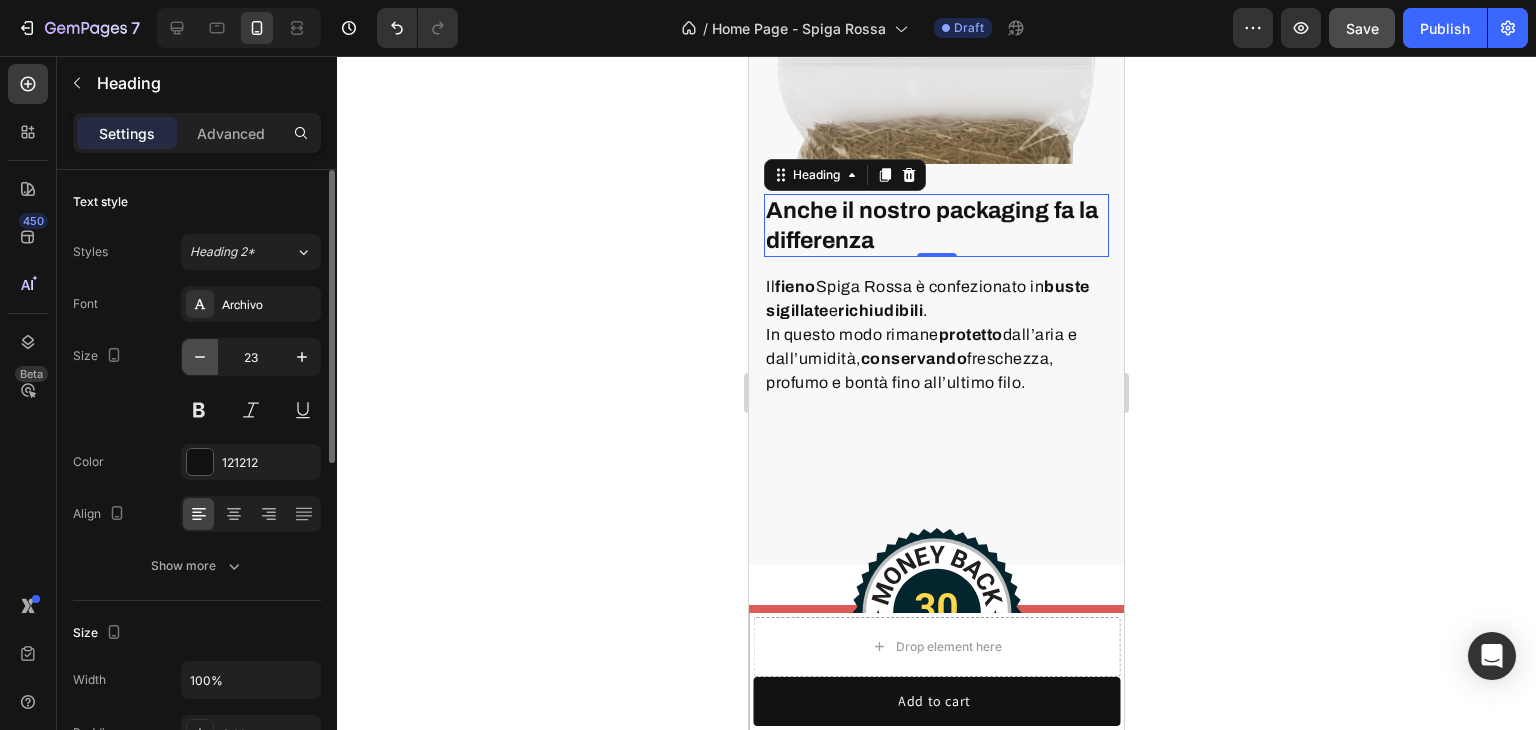 click 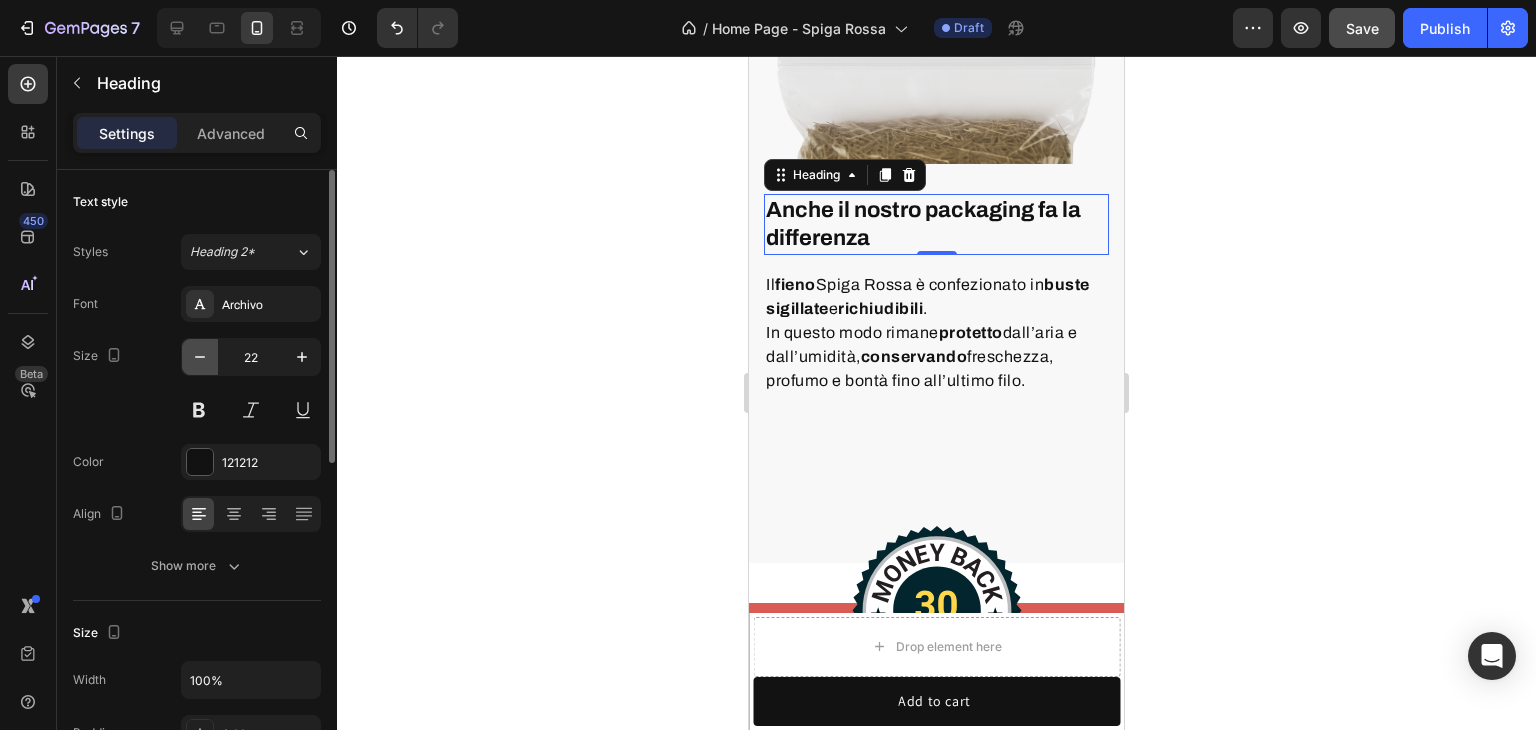 click 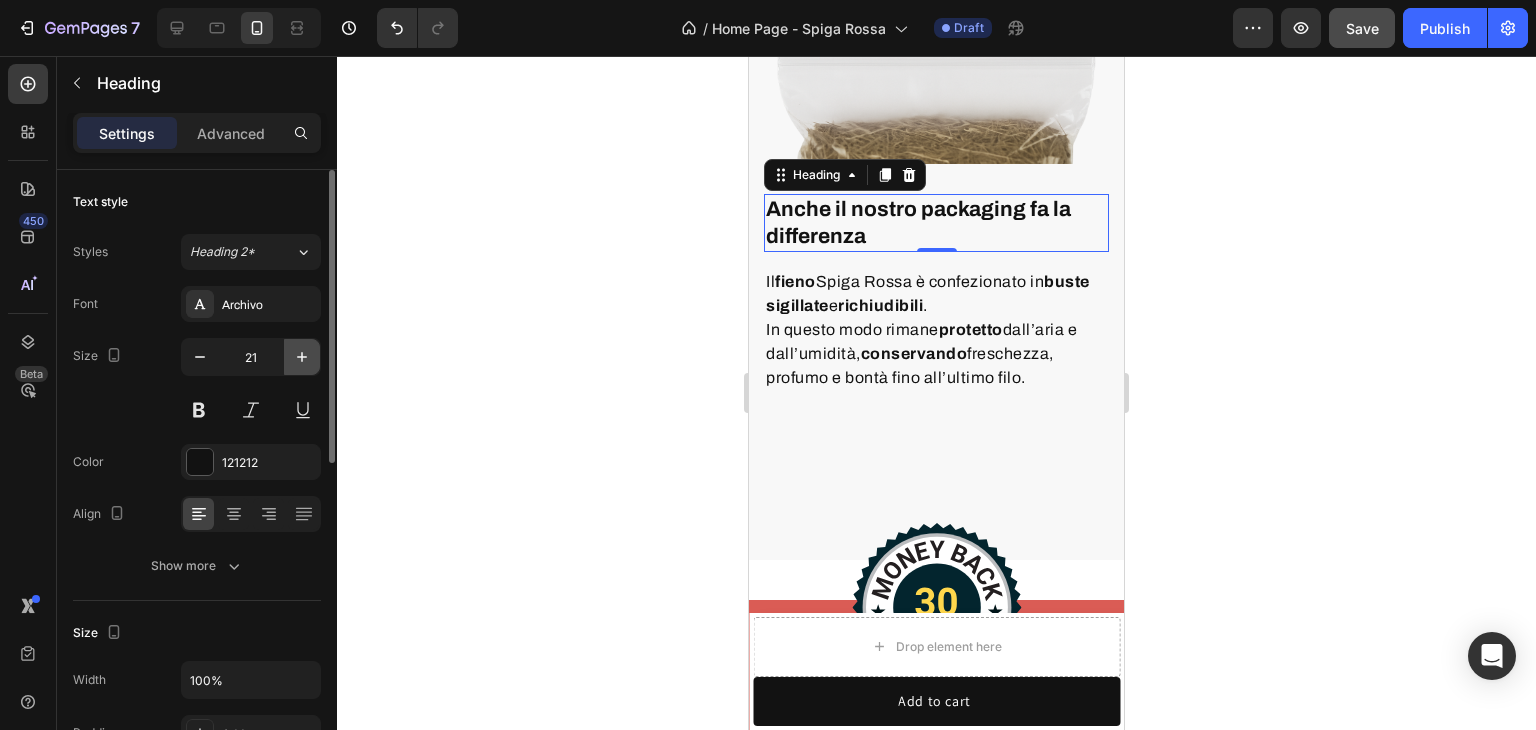 click 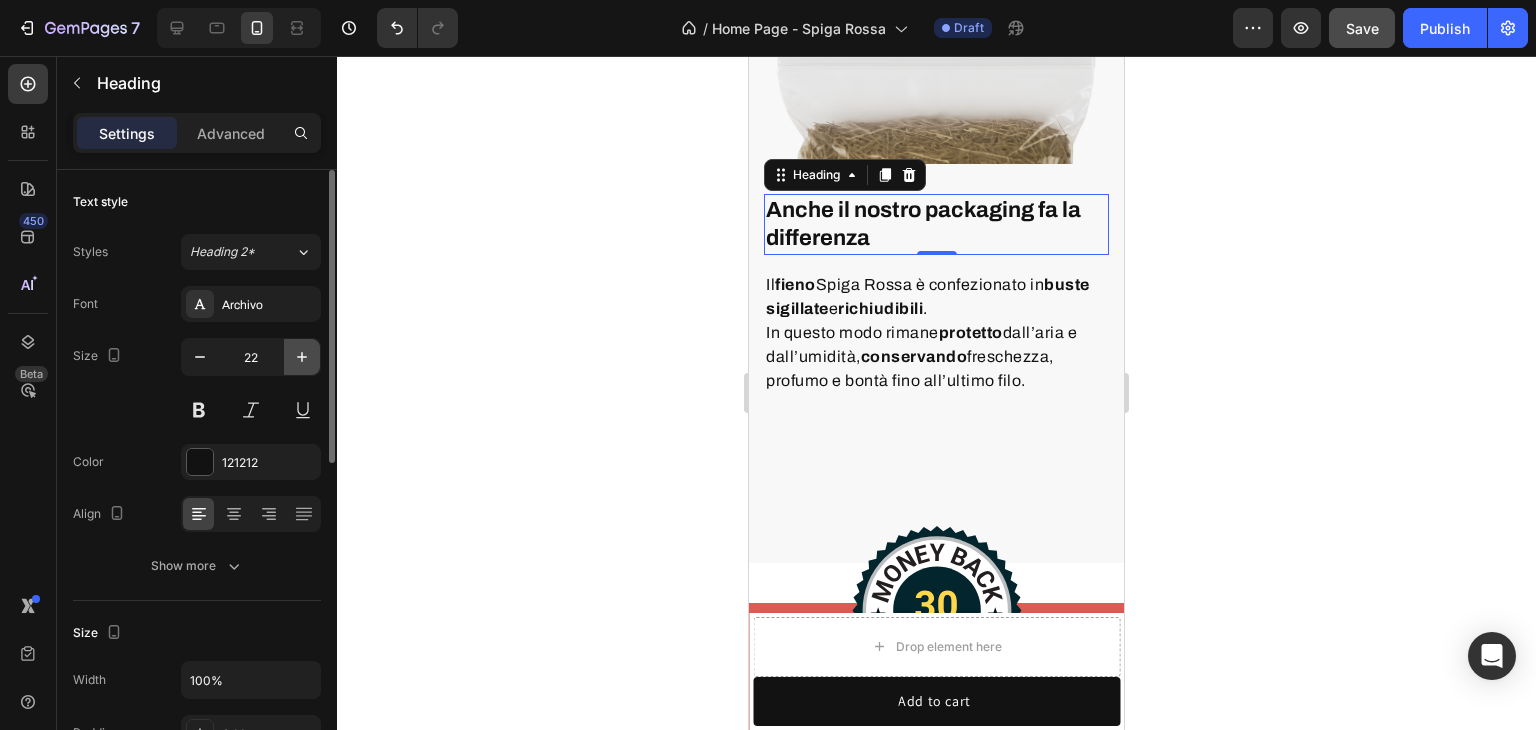click 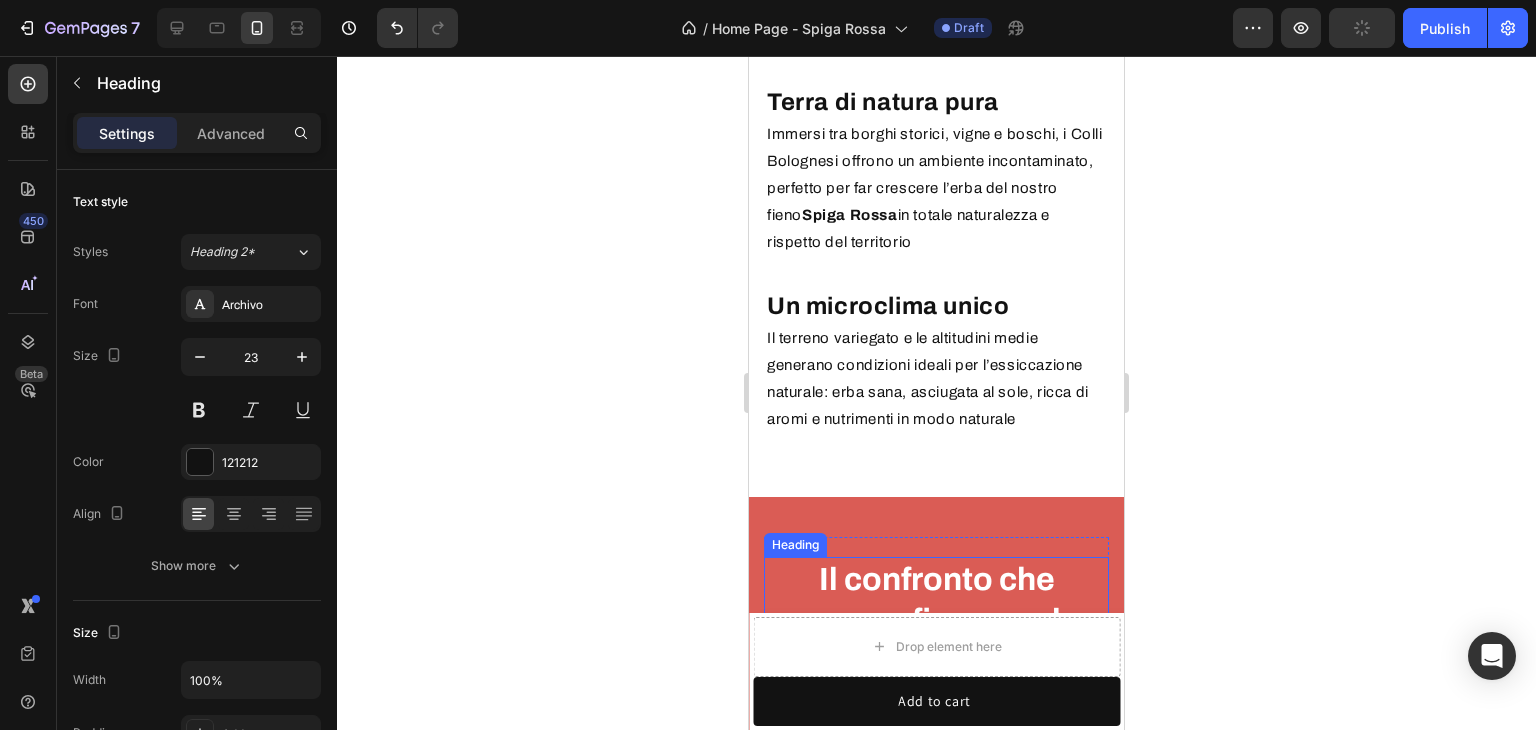 scroll, scrollTop: 5107, scrollLeft: 0, axis: vertical 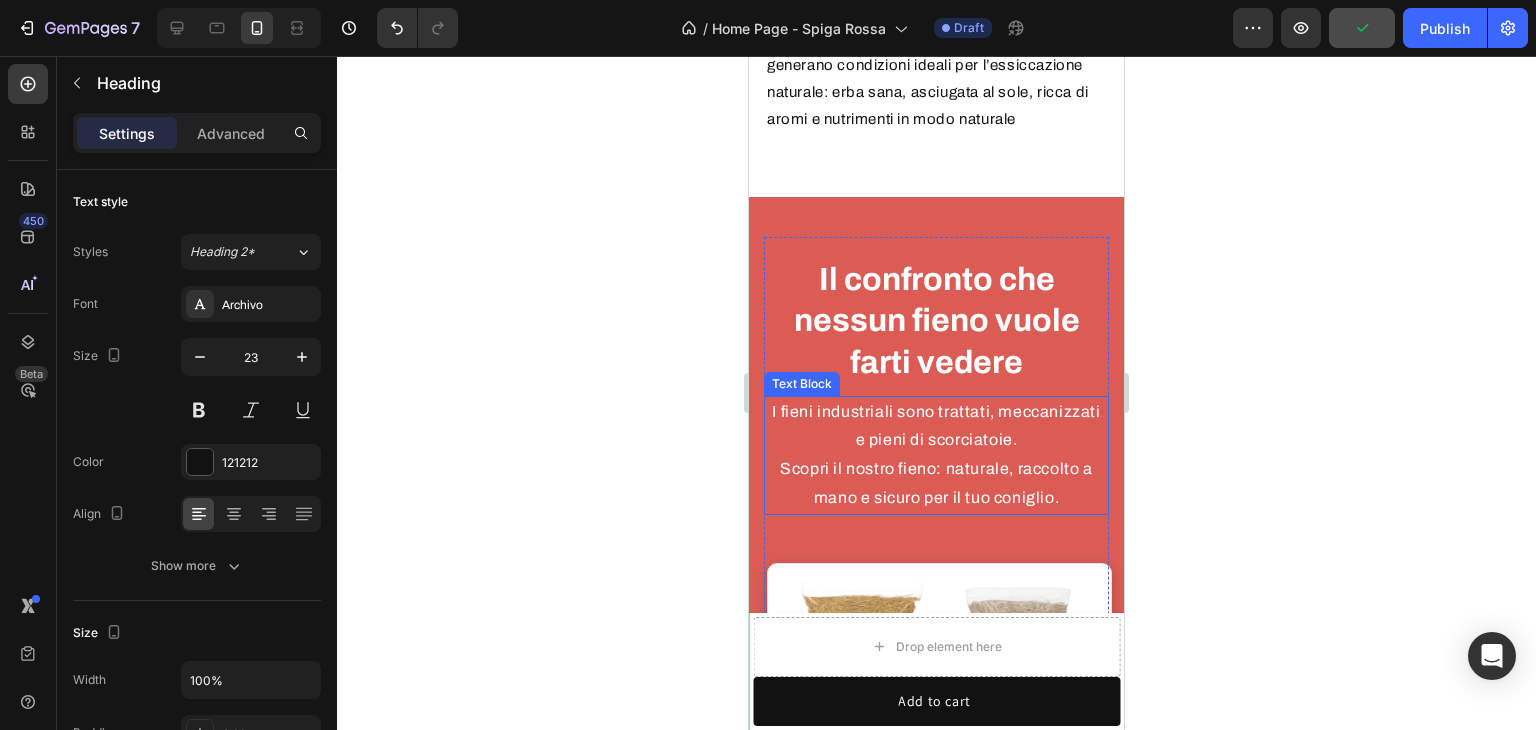 click on "Il confronto che nessun fieno vuole farti vedere" at bounding box center (936, 321) 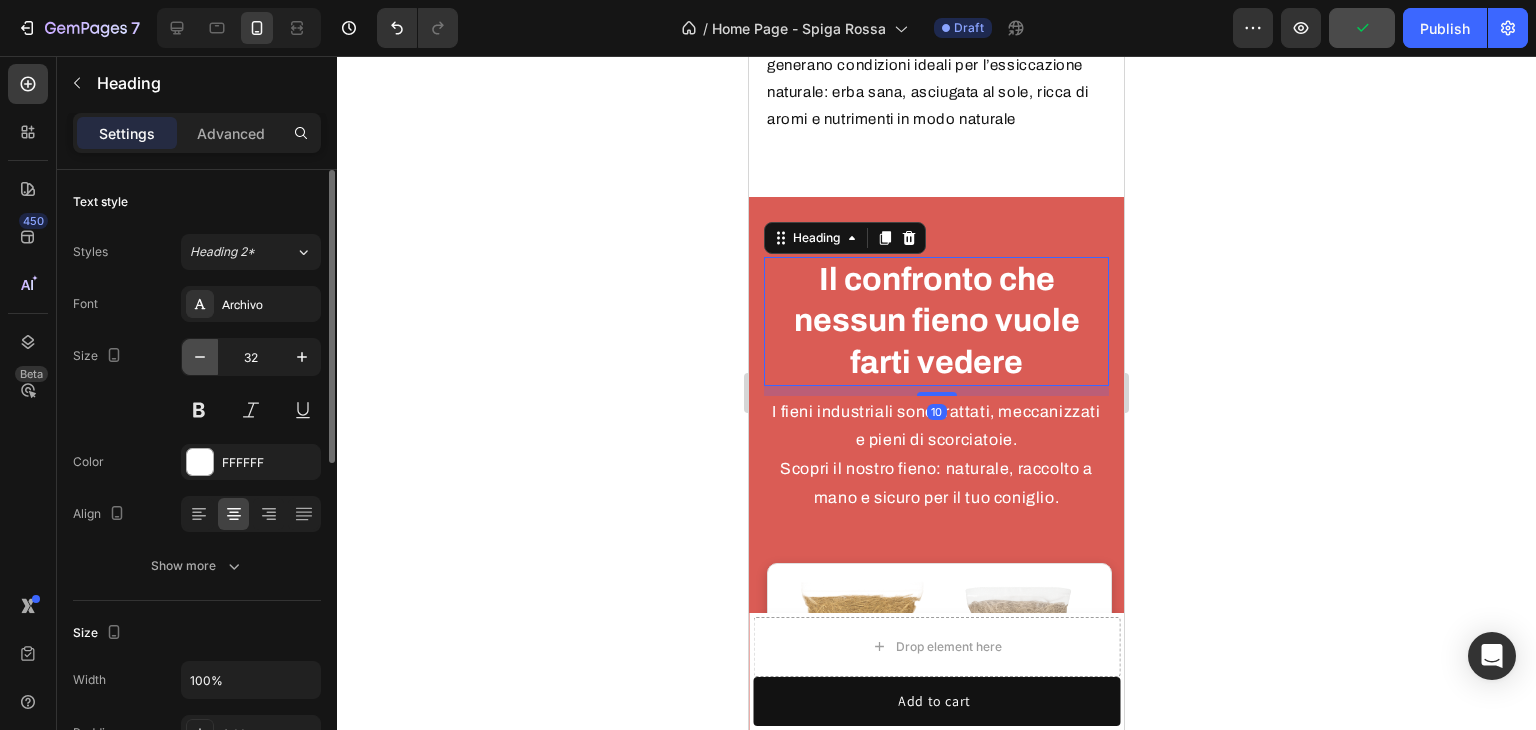 click 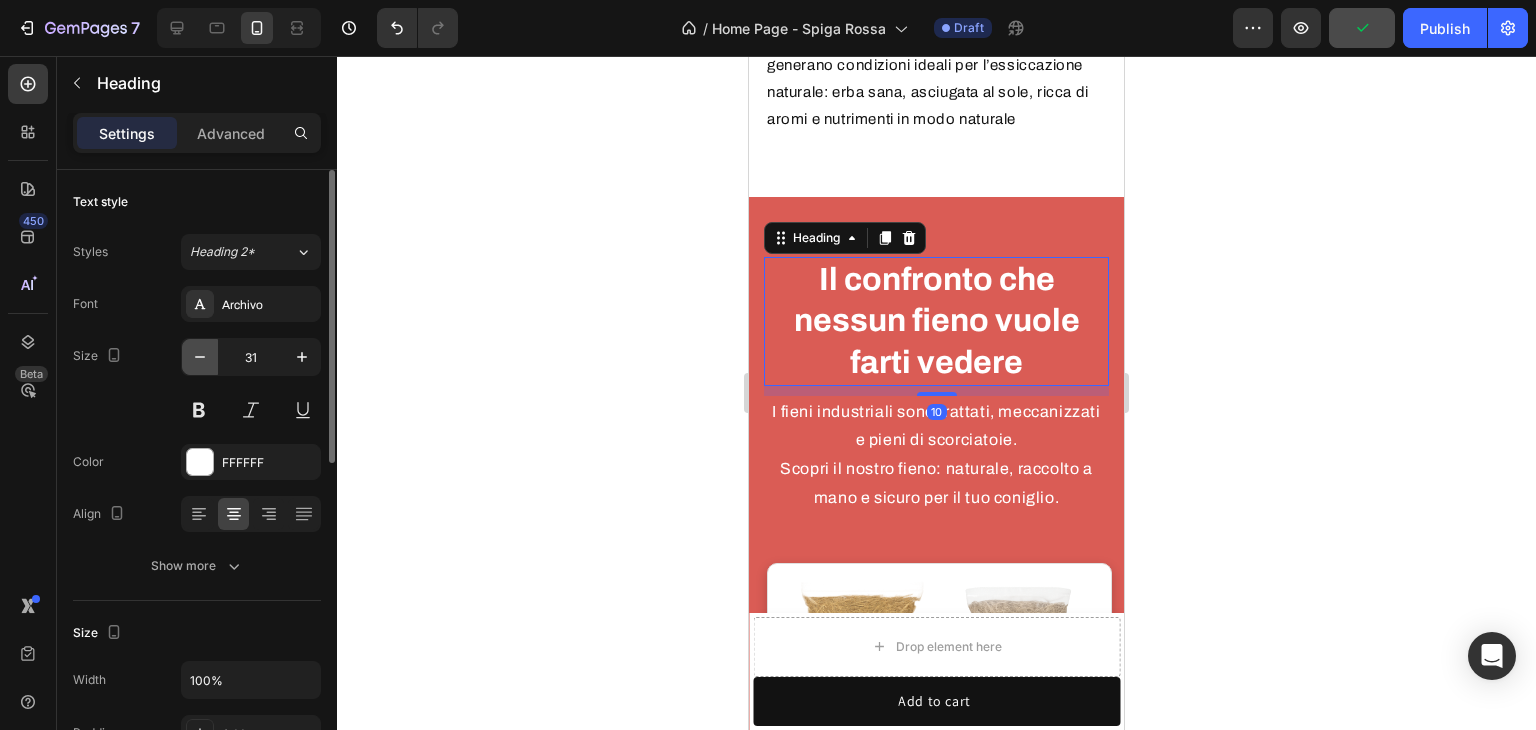 click 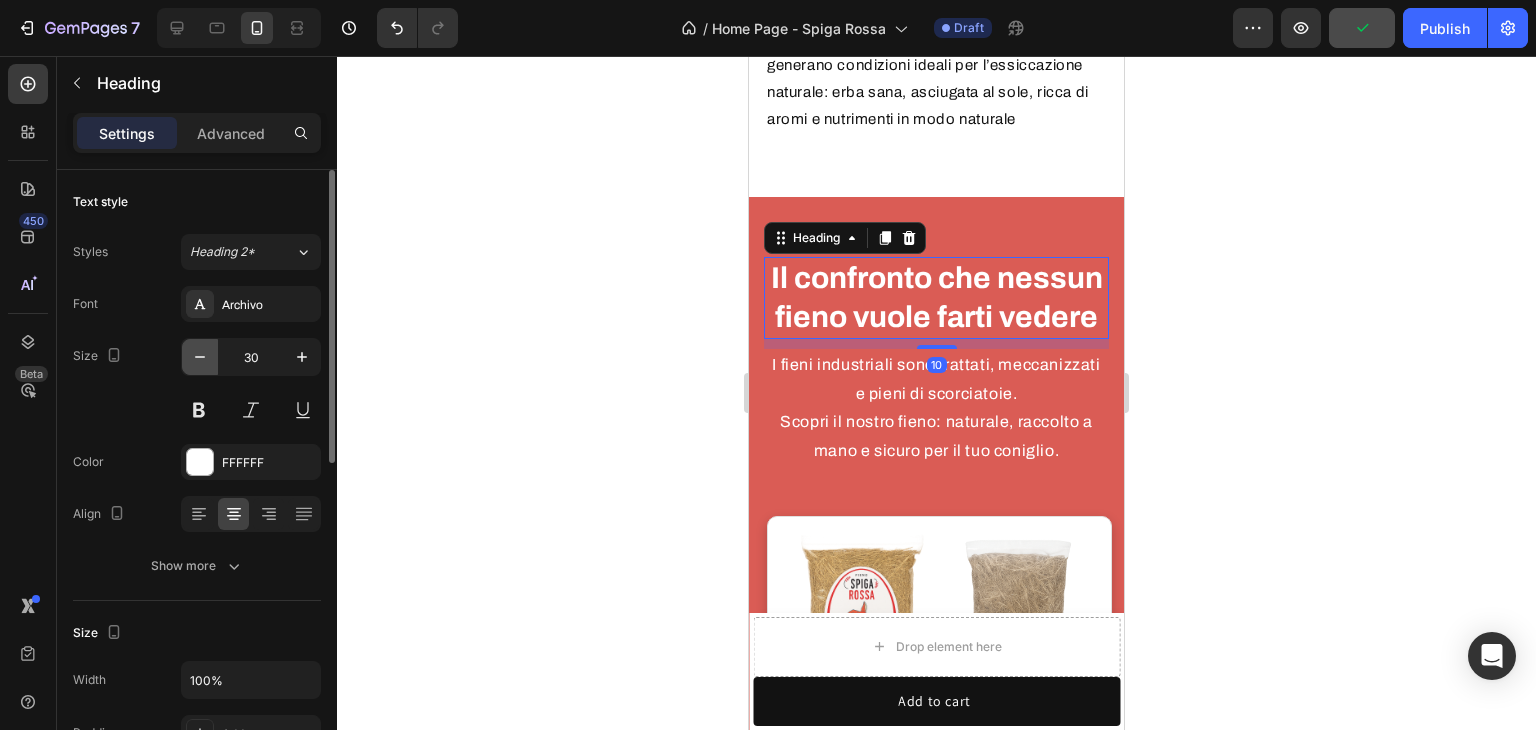 click 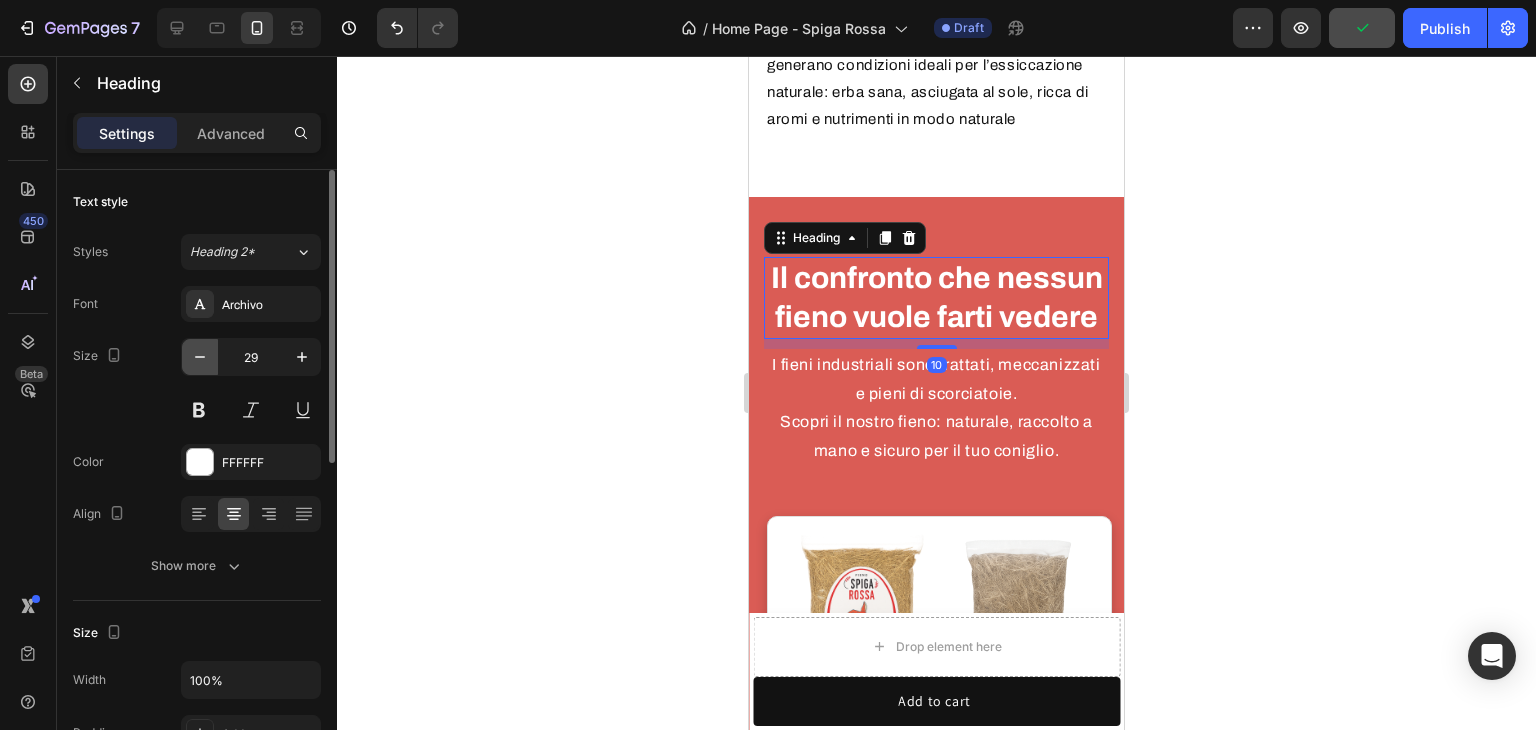 click 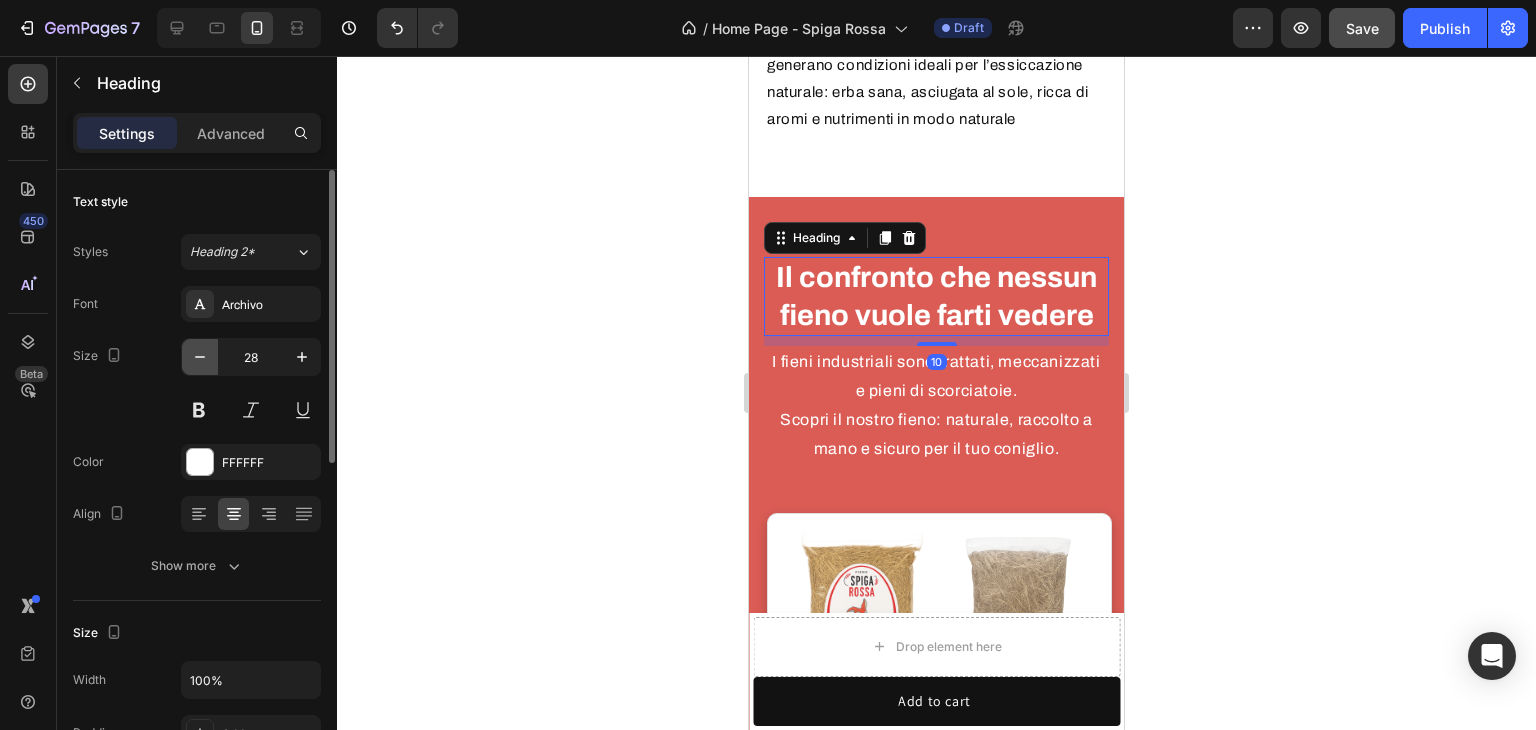 click 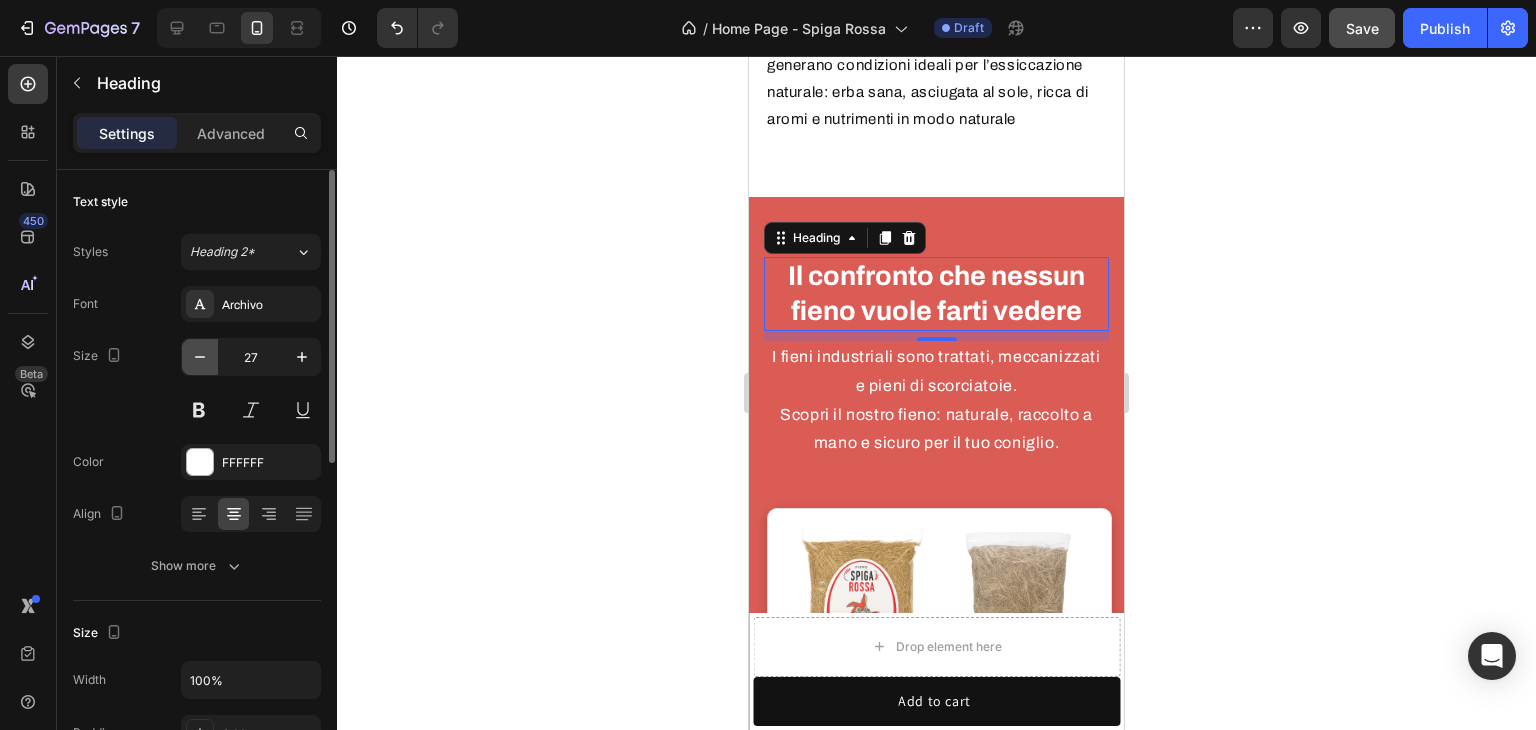 click 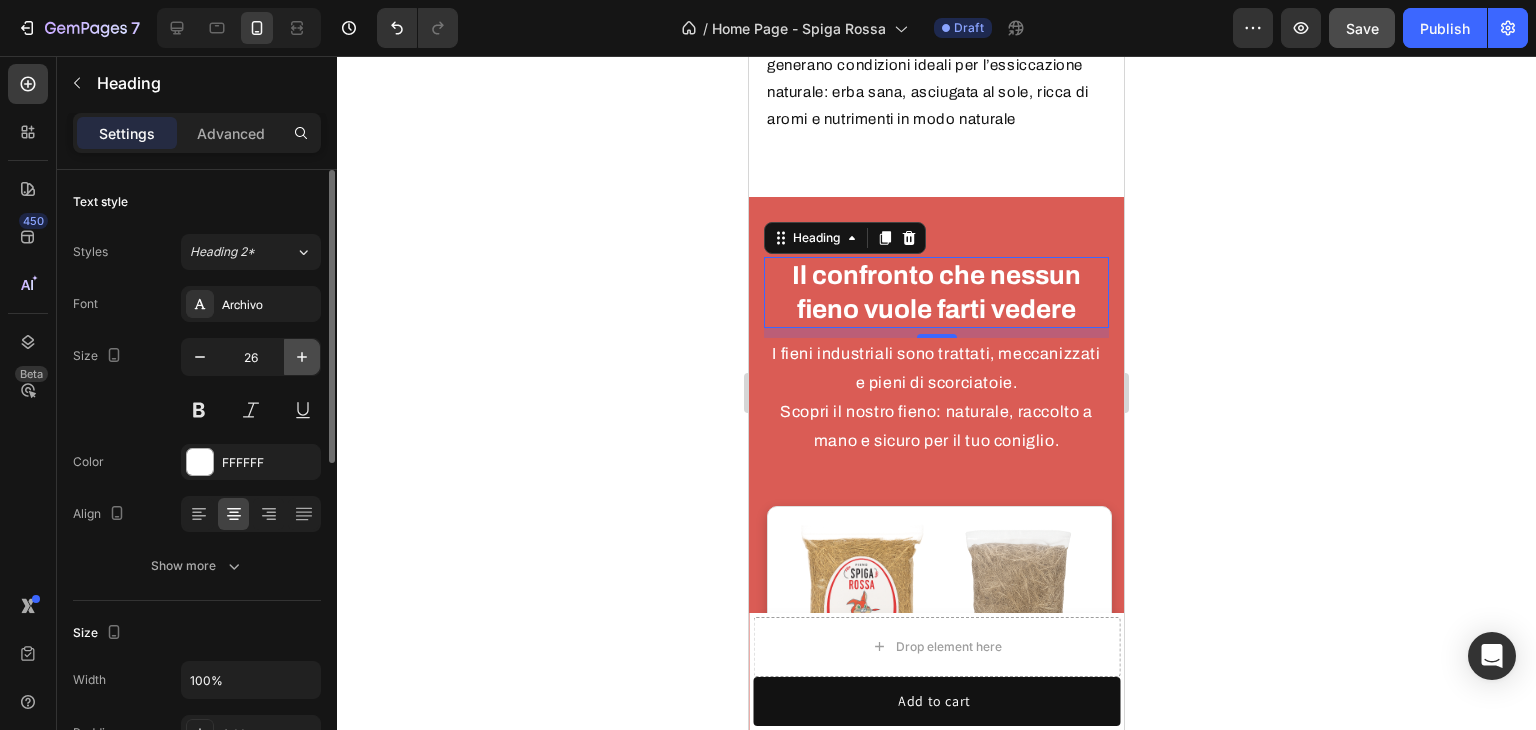 click at bounding box center [302, 357] 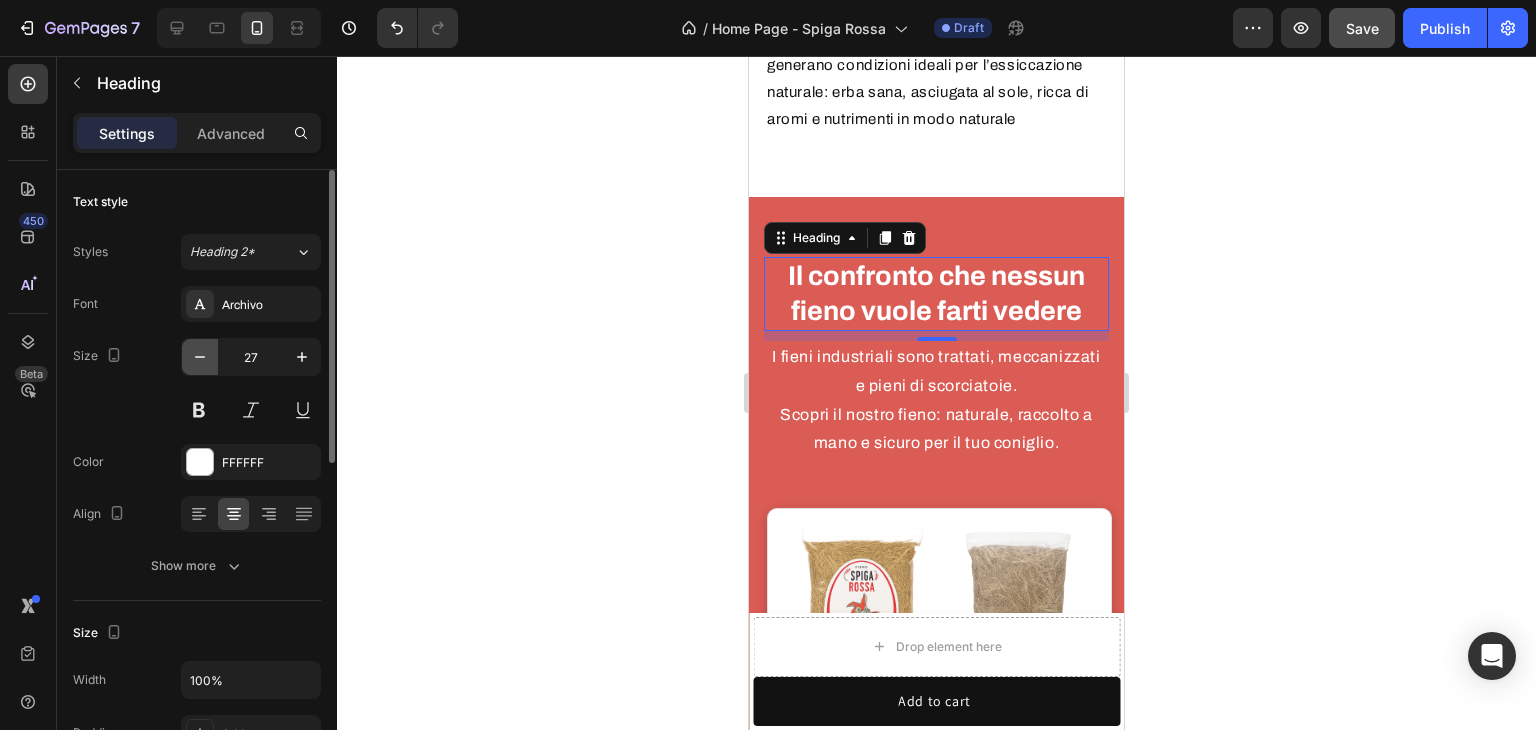 click 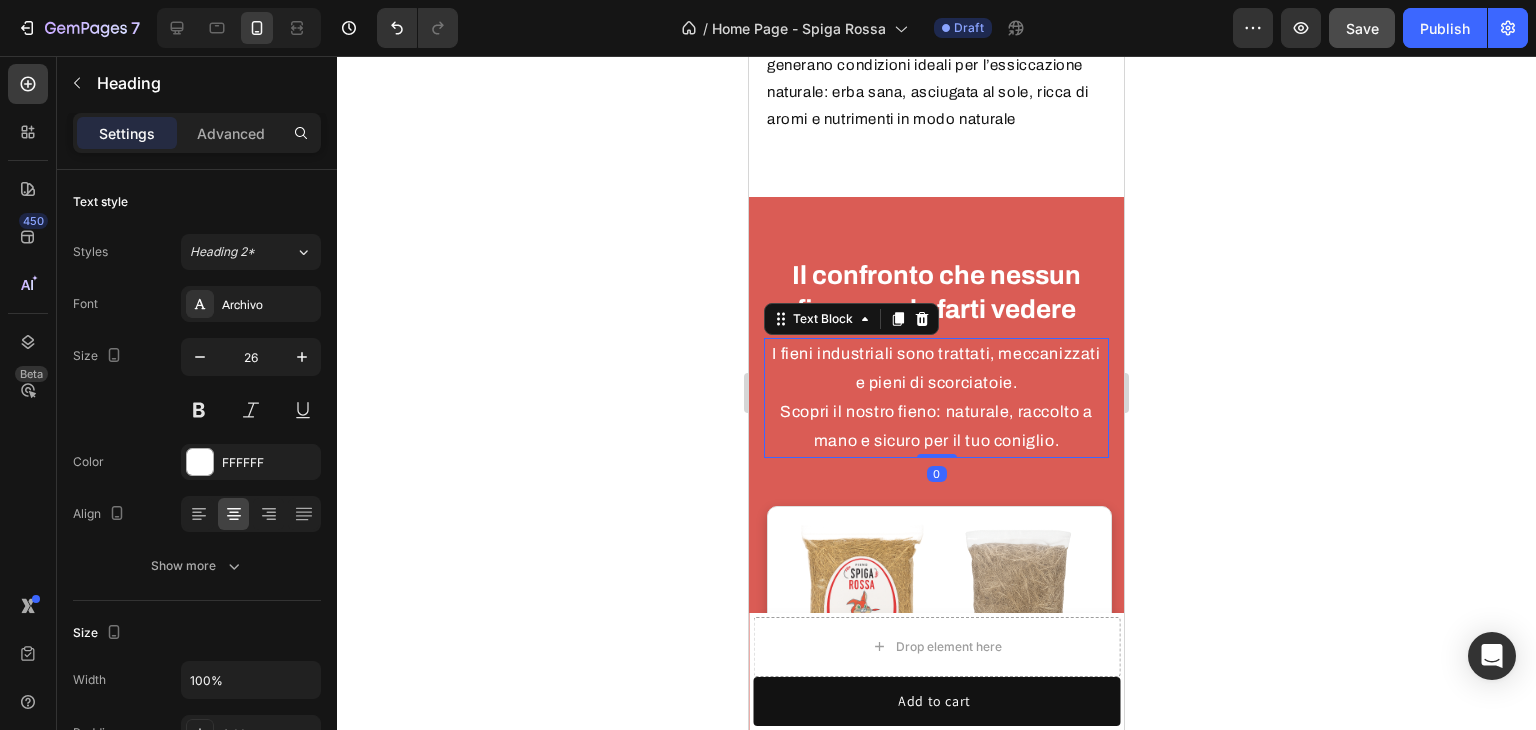 click on "I fieni industriali sono trattati, meccanizzati e pieni di scorciatoie. Scopri il nostro fieno: naturale, raccolto a mano e sicuro per il tuo coniglio." at bounding box center [936, 397] 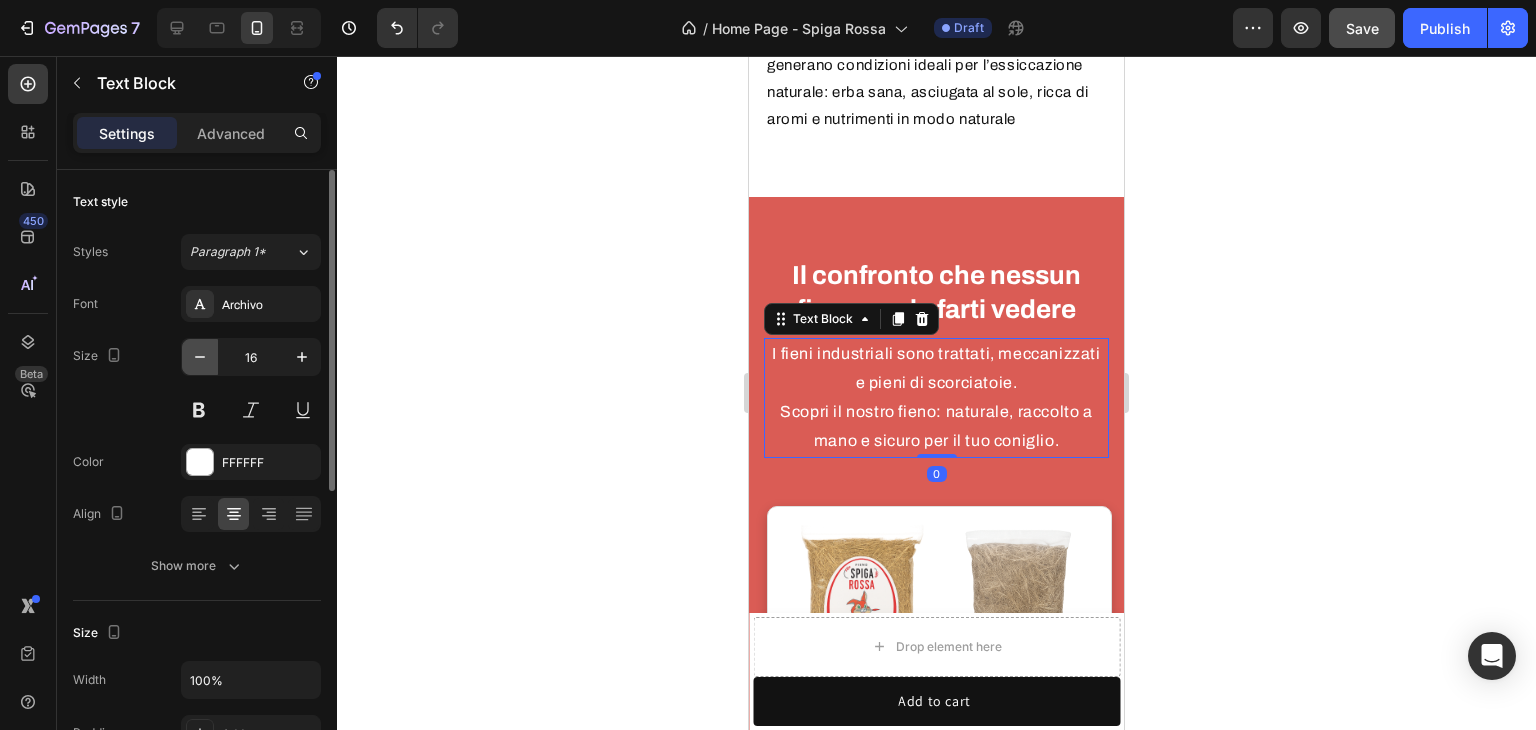 click 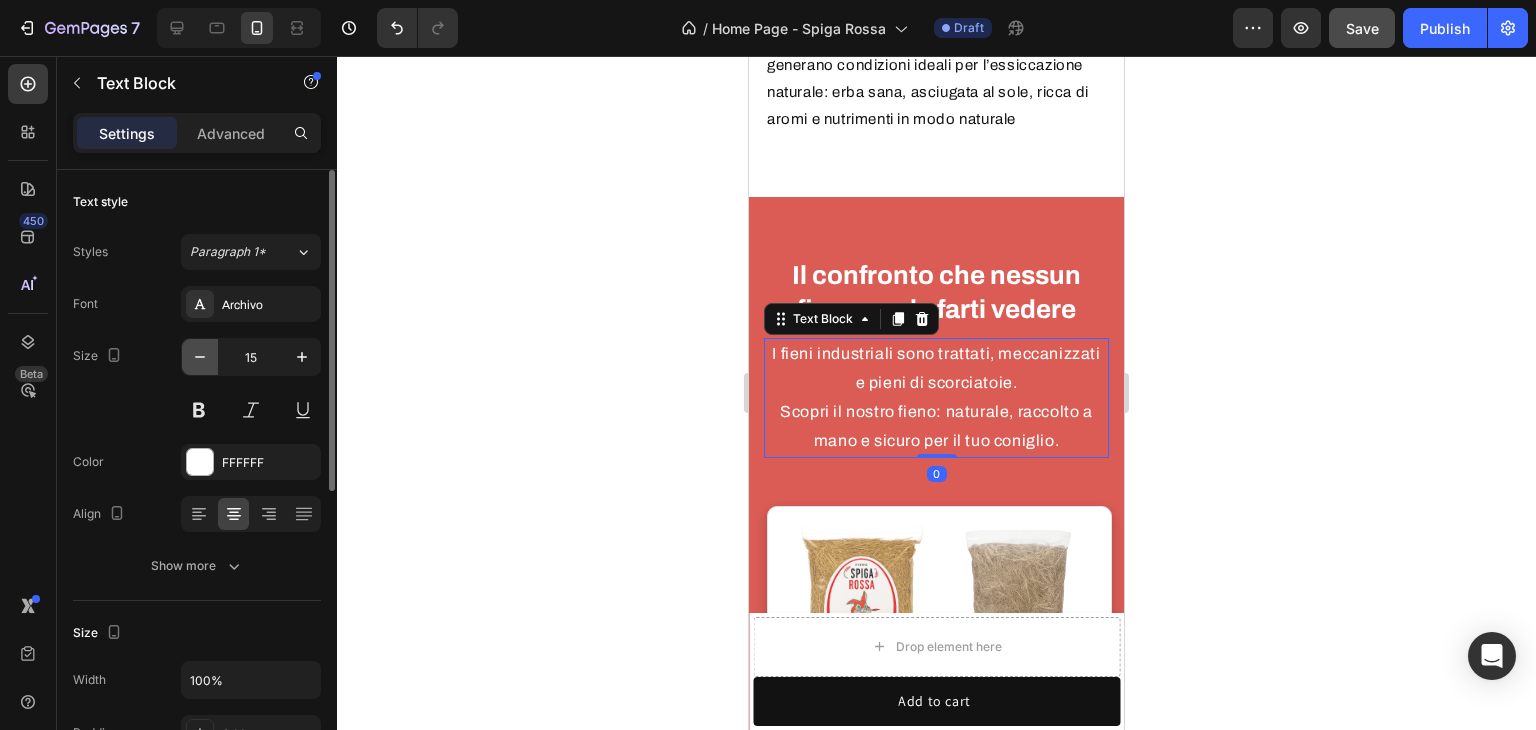 click 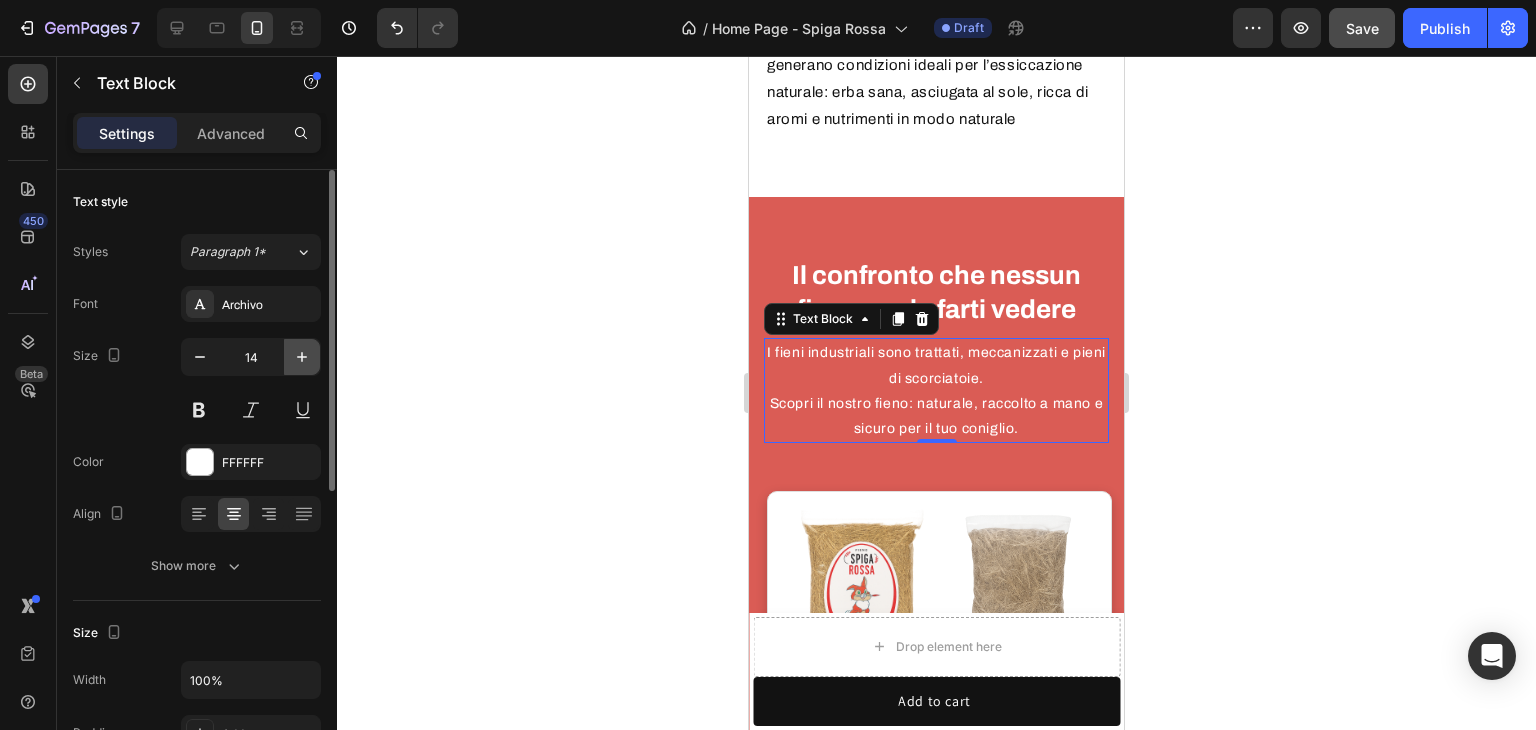 click 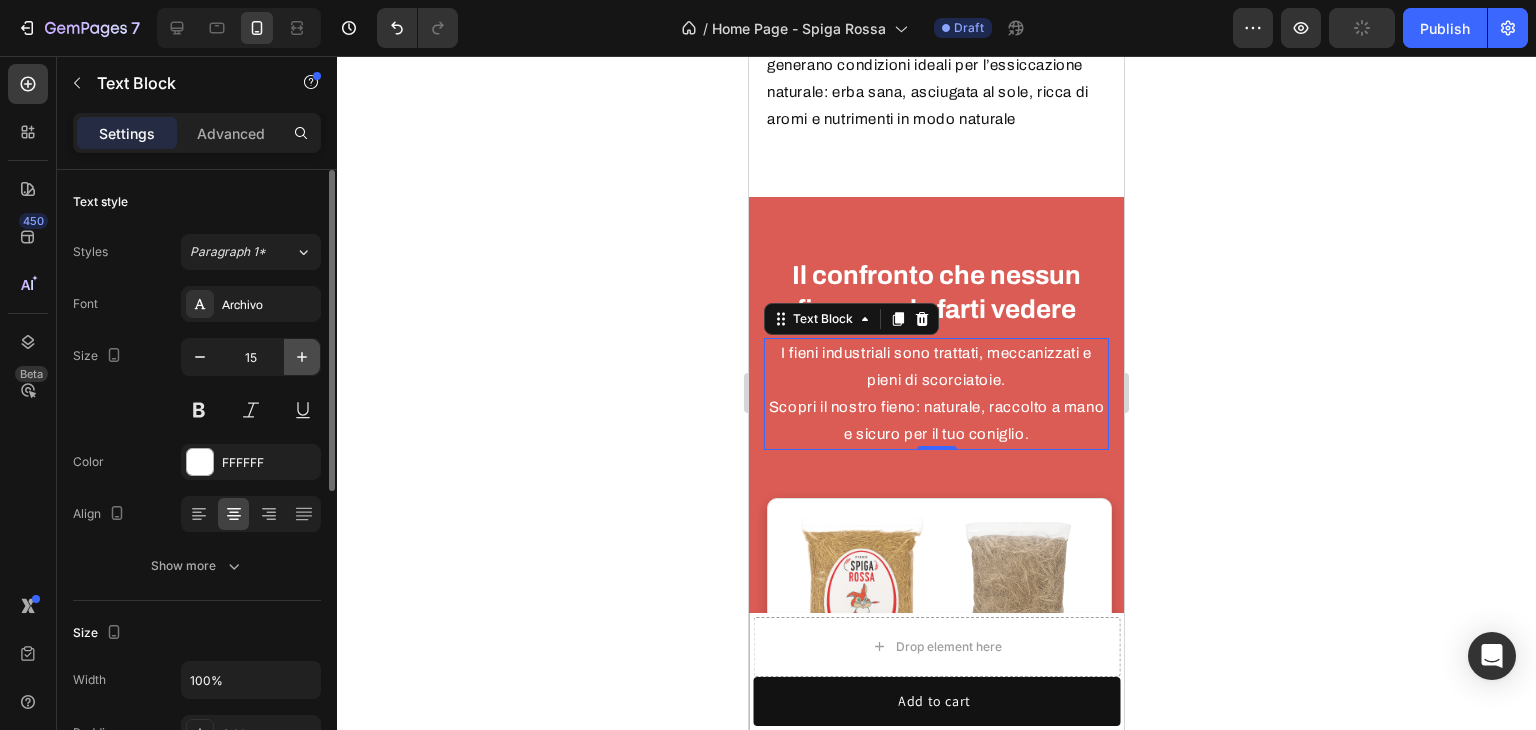 click 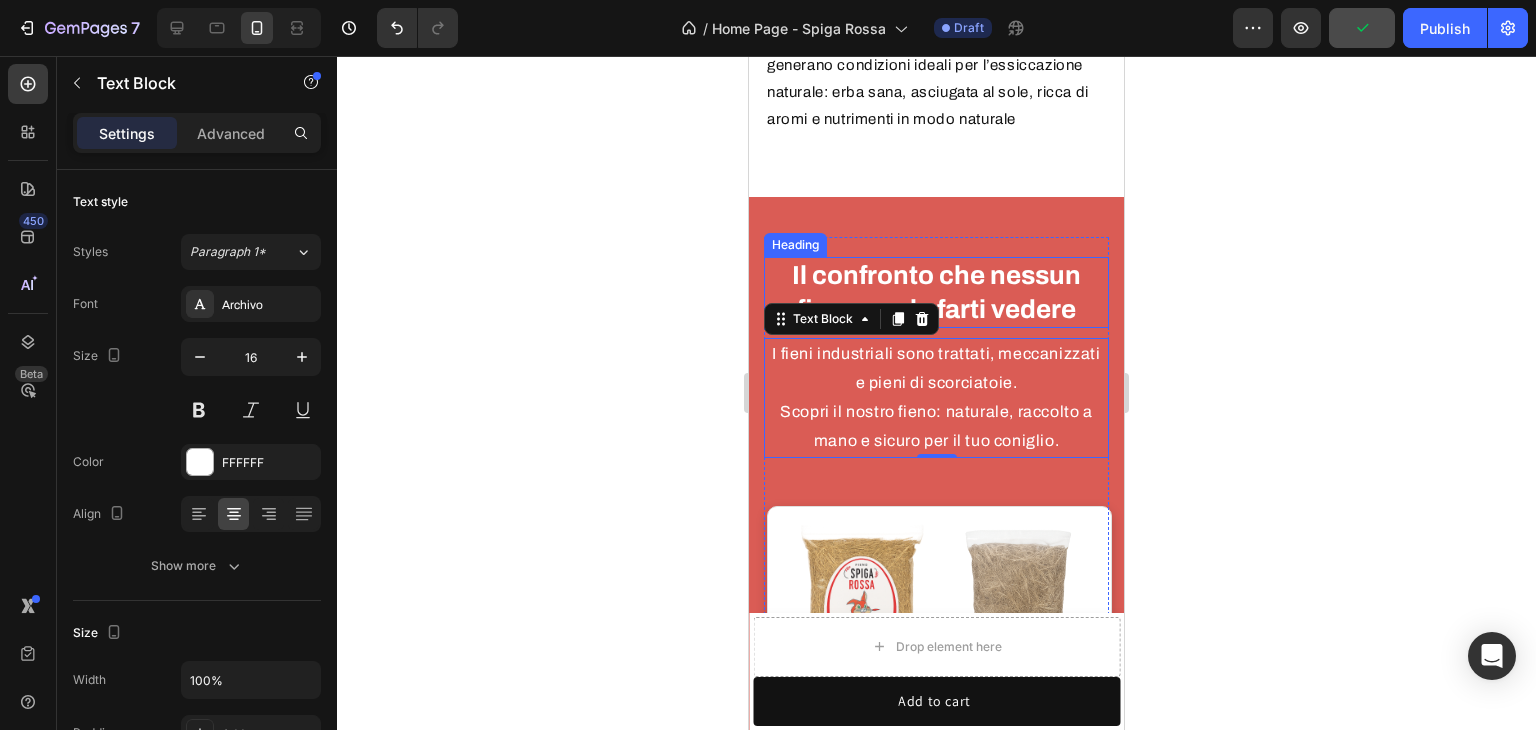 click on "Il confronto che nessun fieno vuole farti vedere" at bounding box center [936, 292] 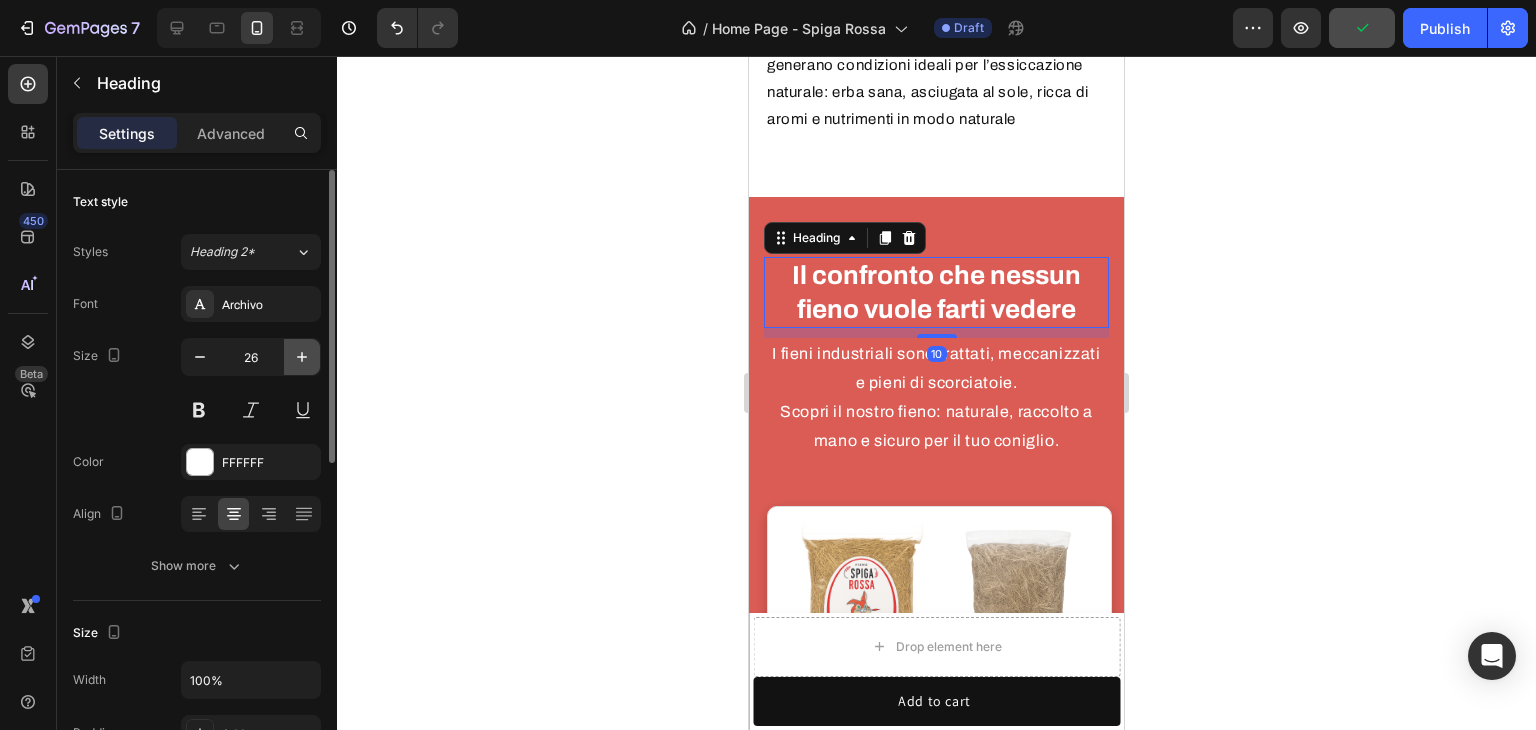 click 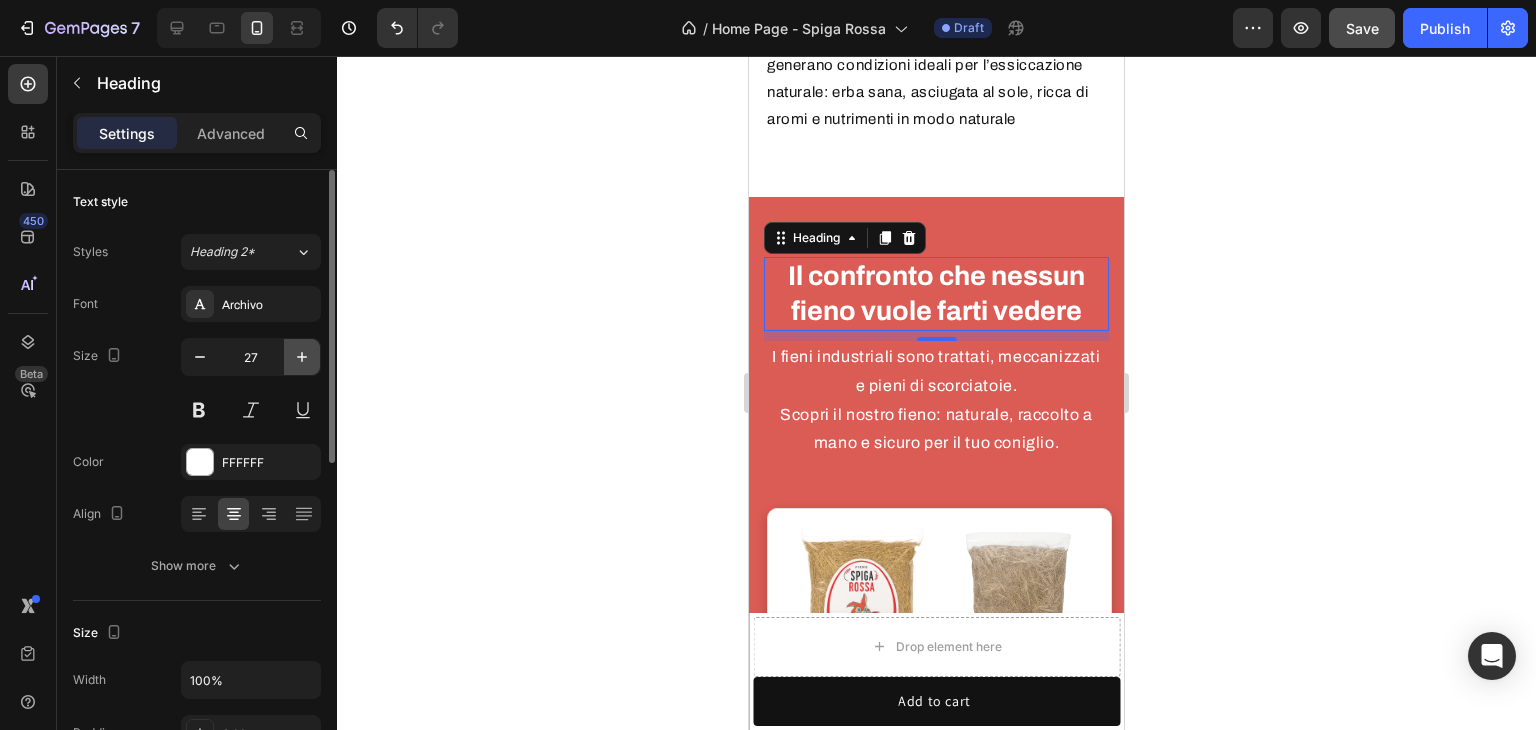 click 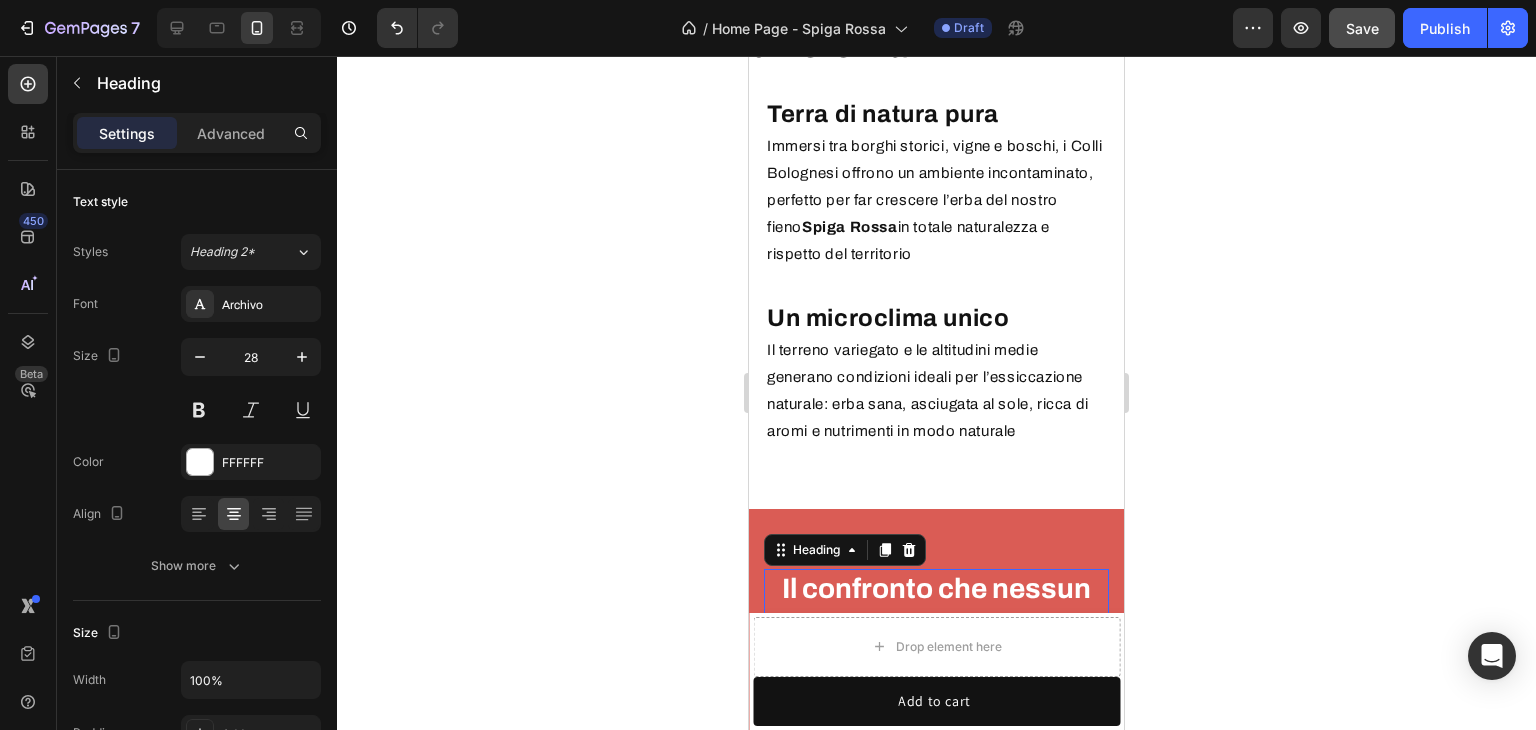 scroll, scrollTop: 4607, scrollLeft: 0, axis: vertical 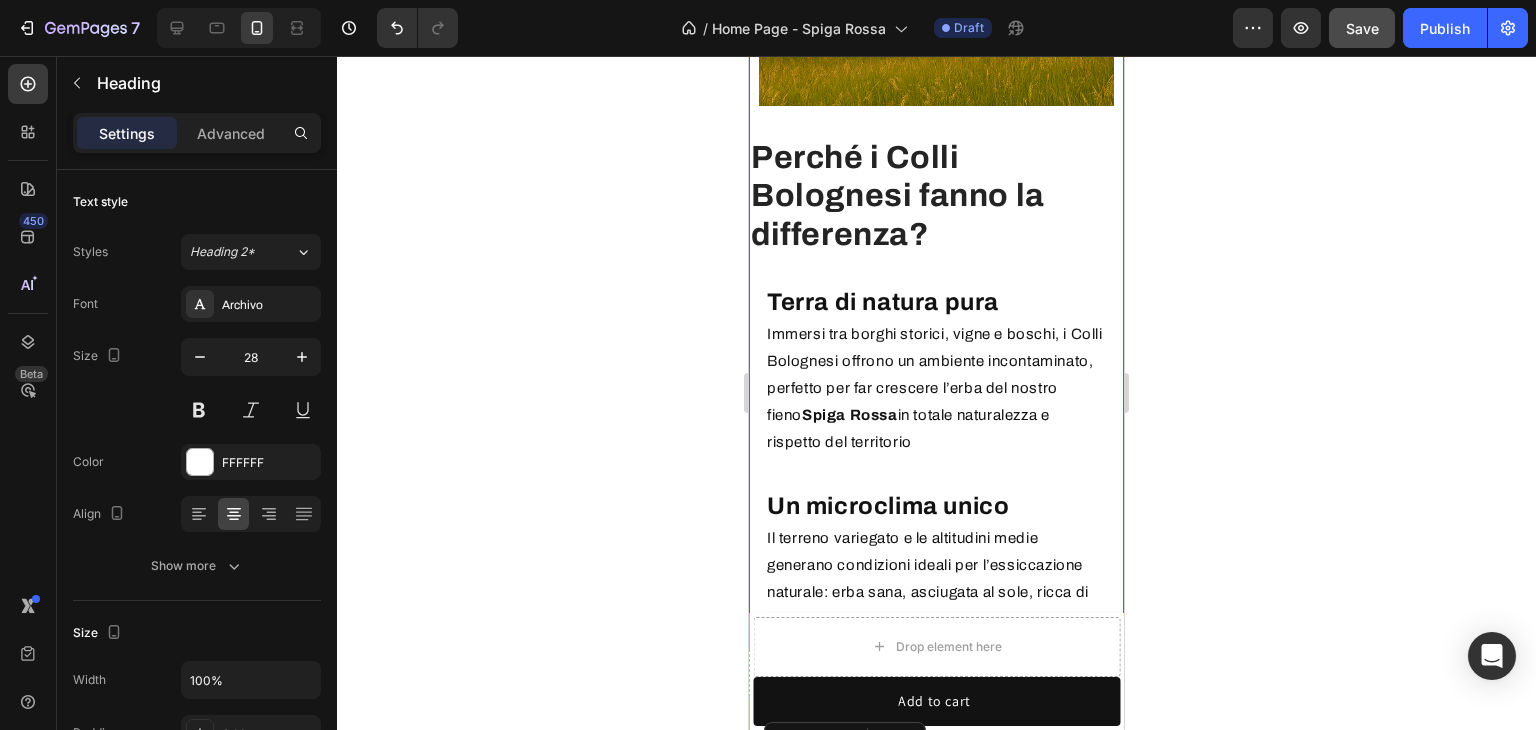 click on "Perché i Colli Bolognesi fanno la differenza?" at bounding box center [936, 196] 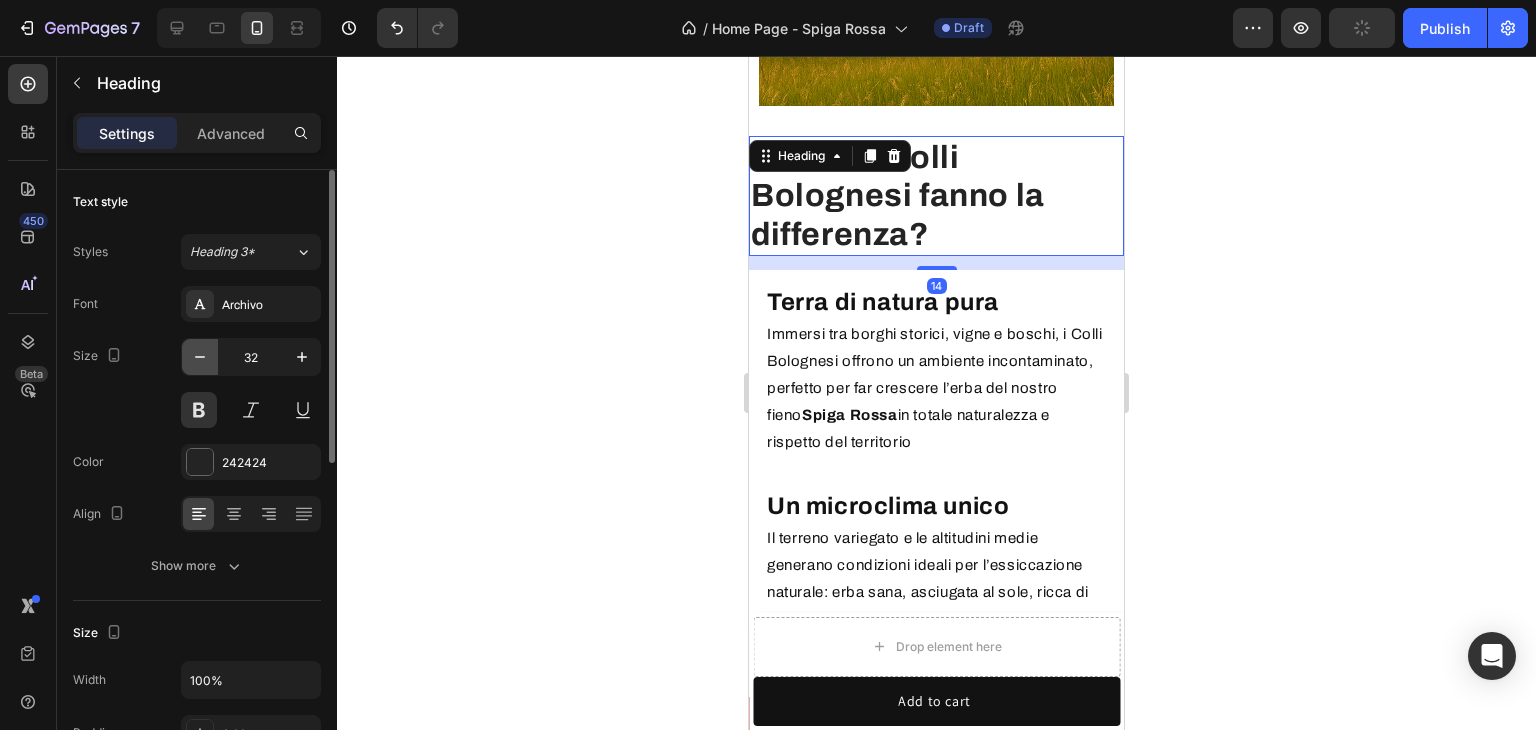 click 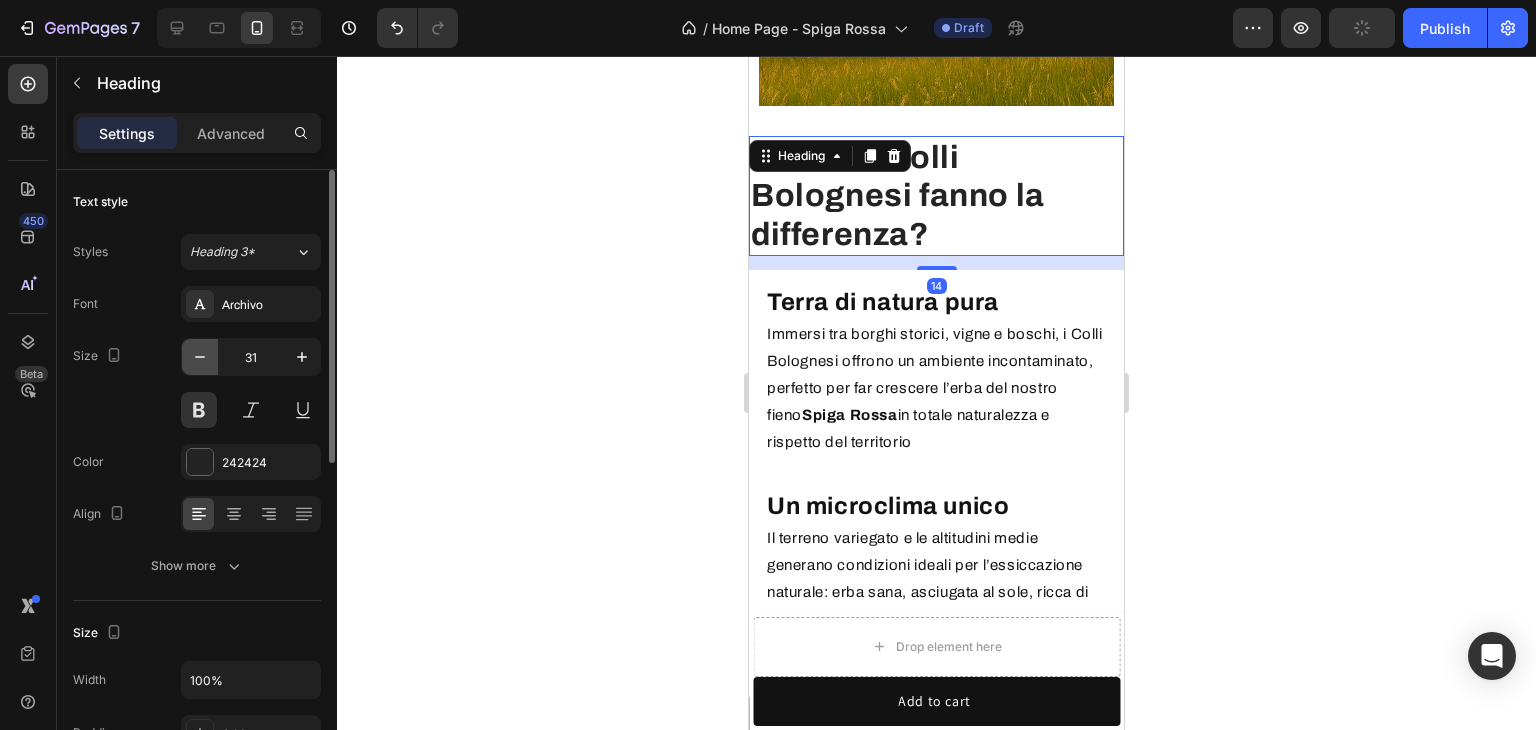 click 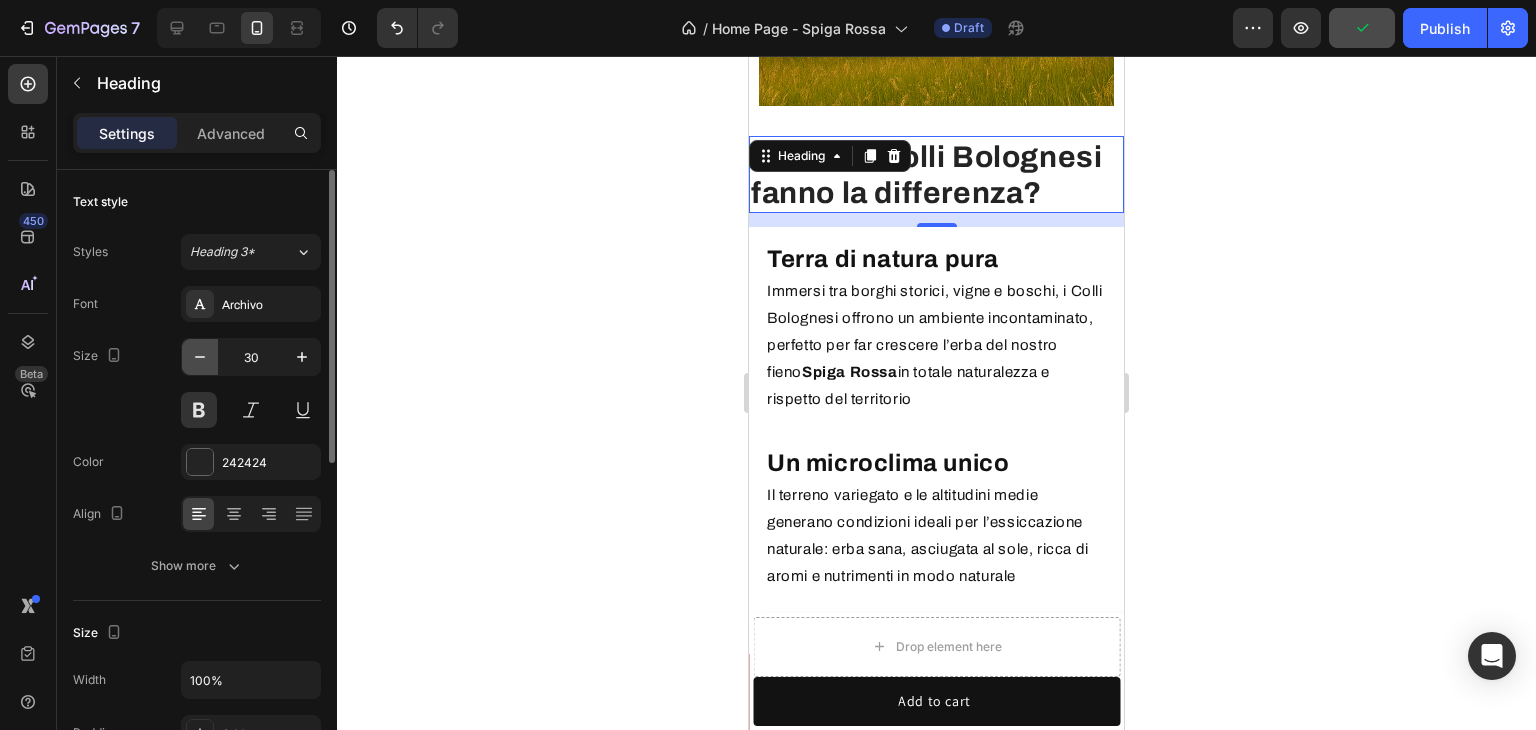 click 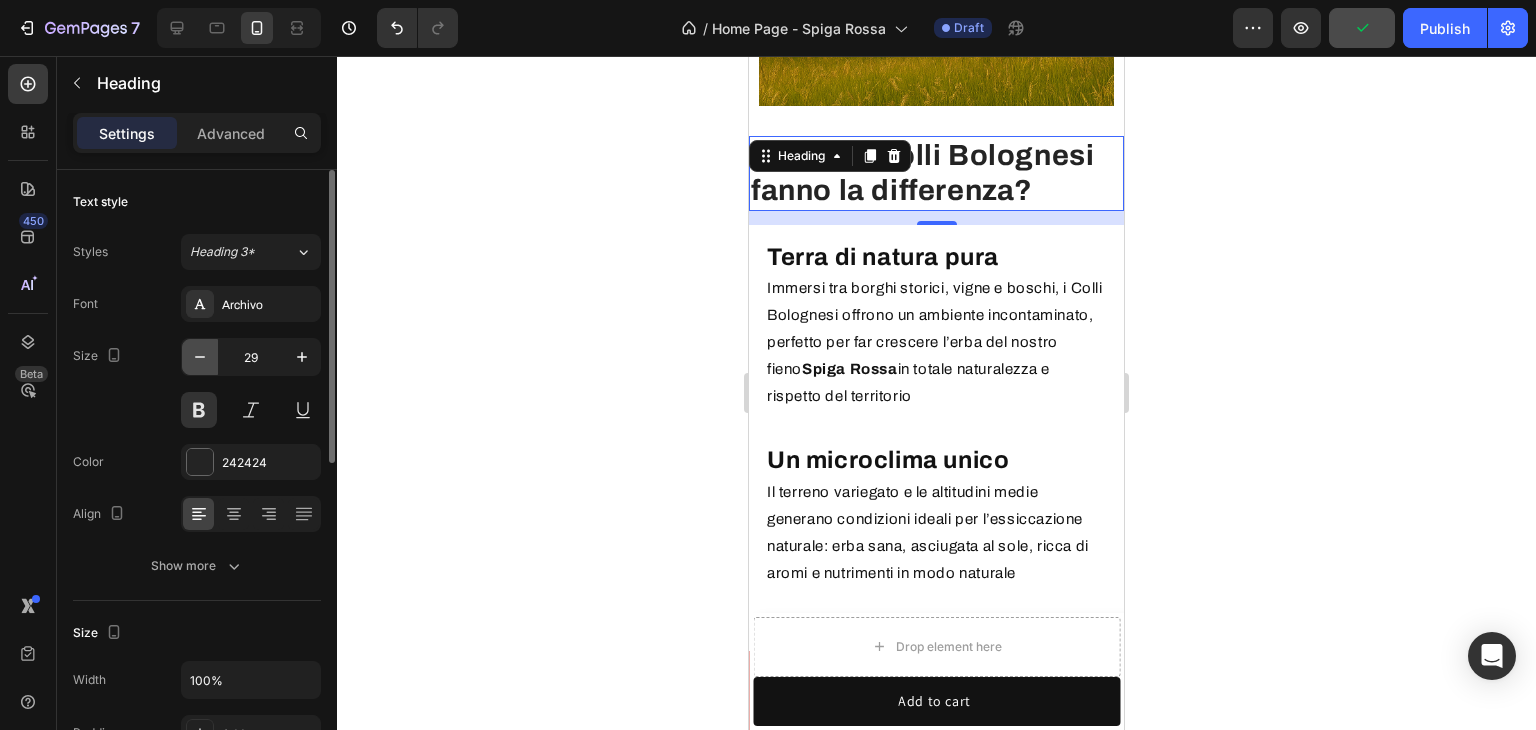 click 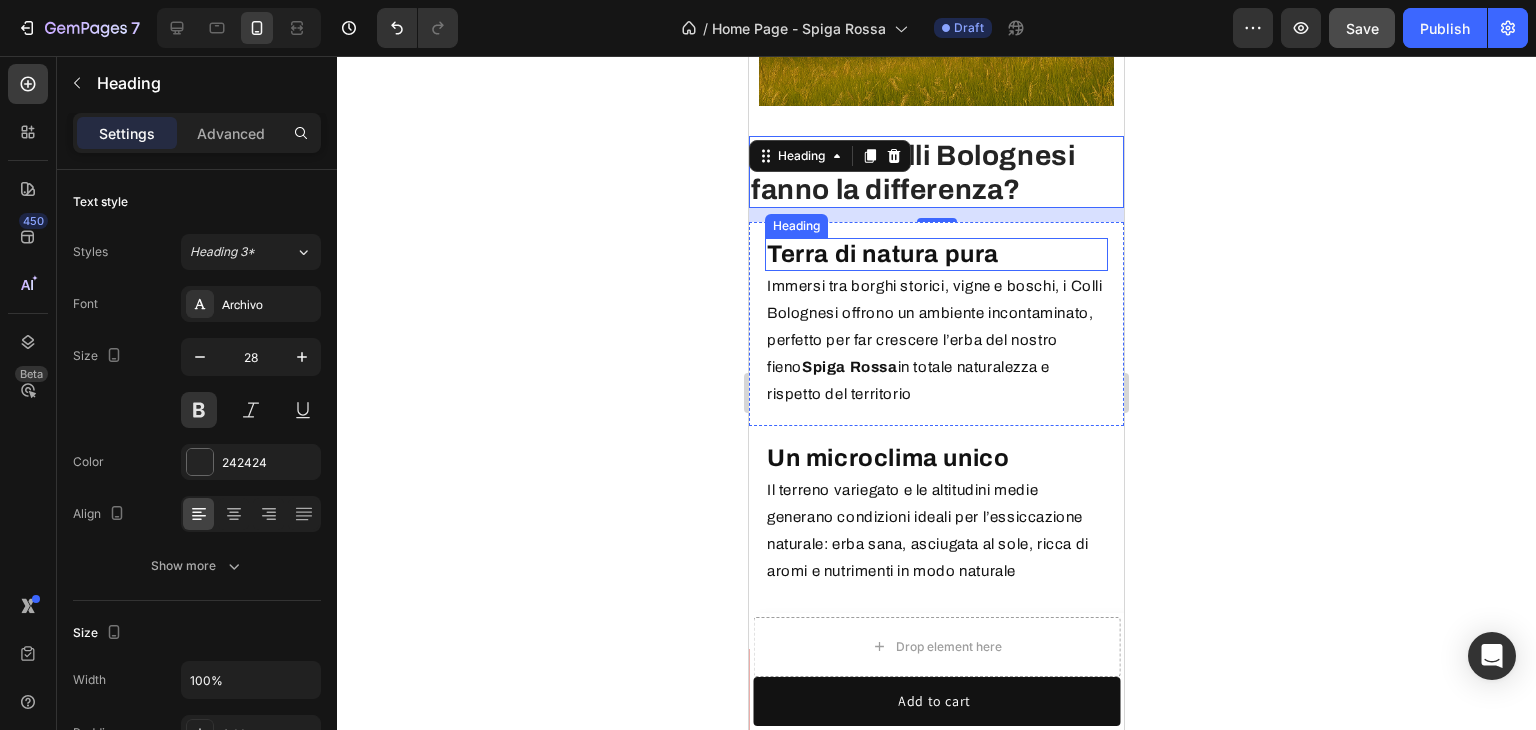 click on "Terra di natura pura" at bounding box center (936, 254) 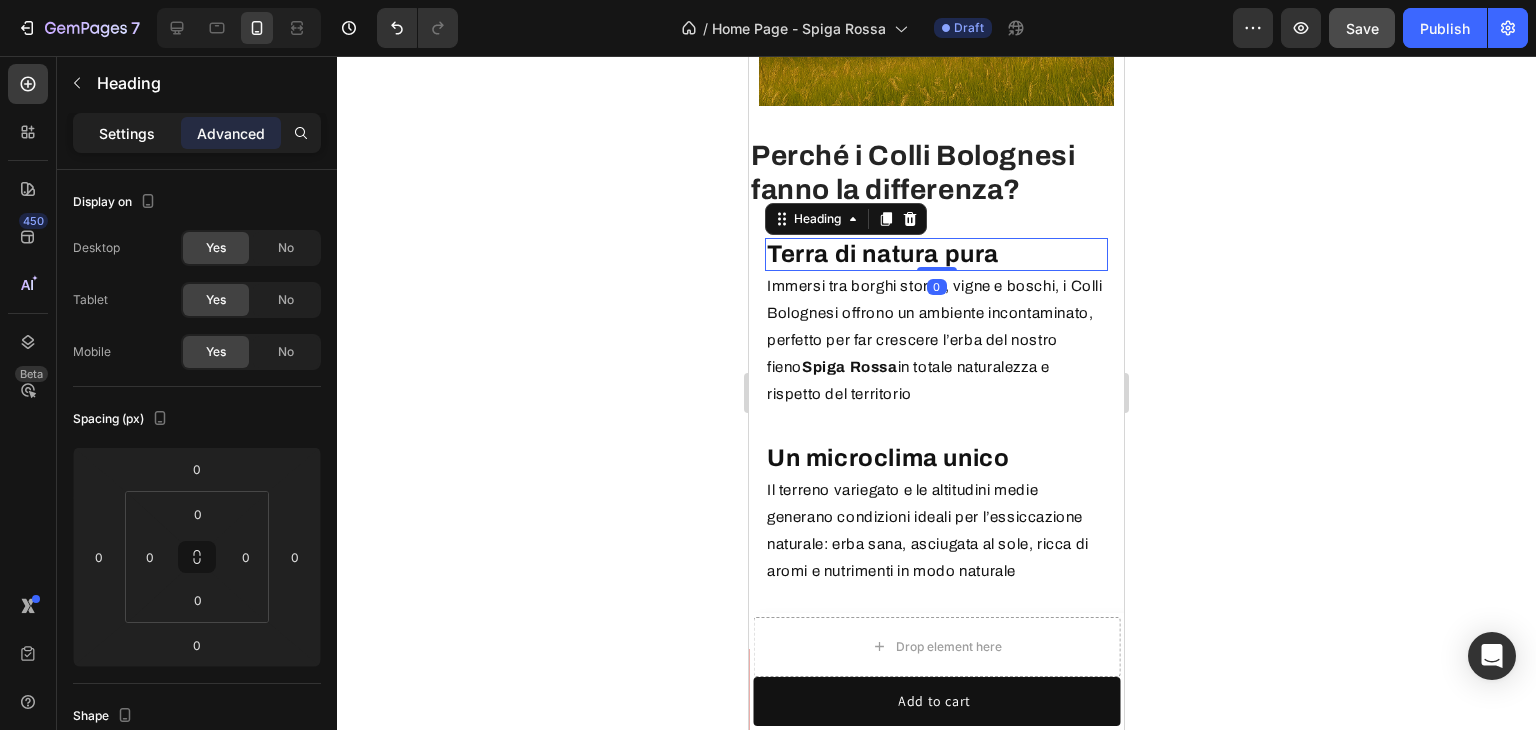 click on "Settings" 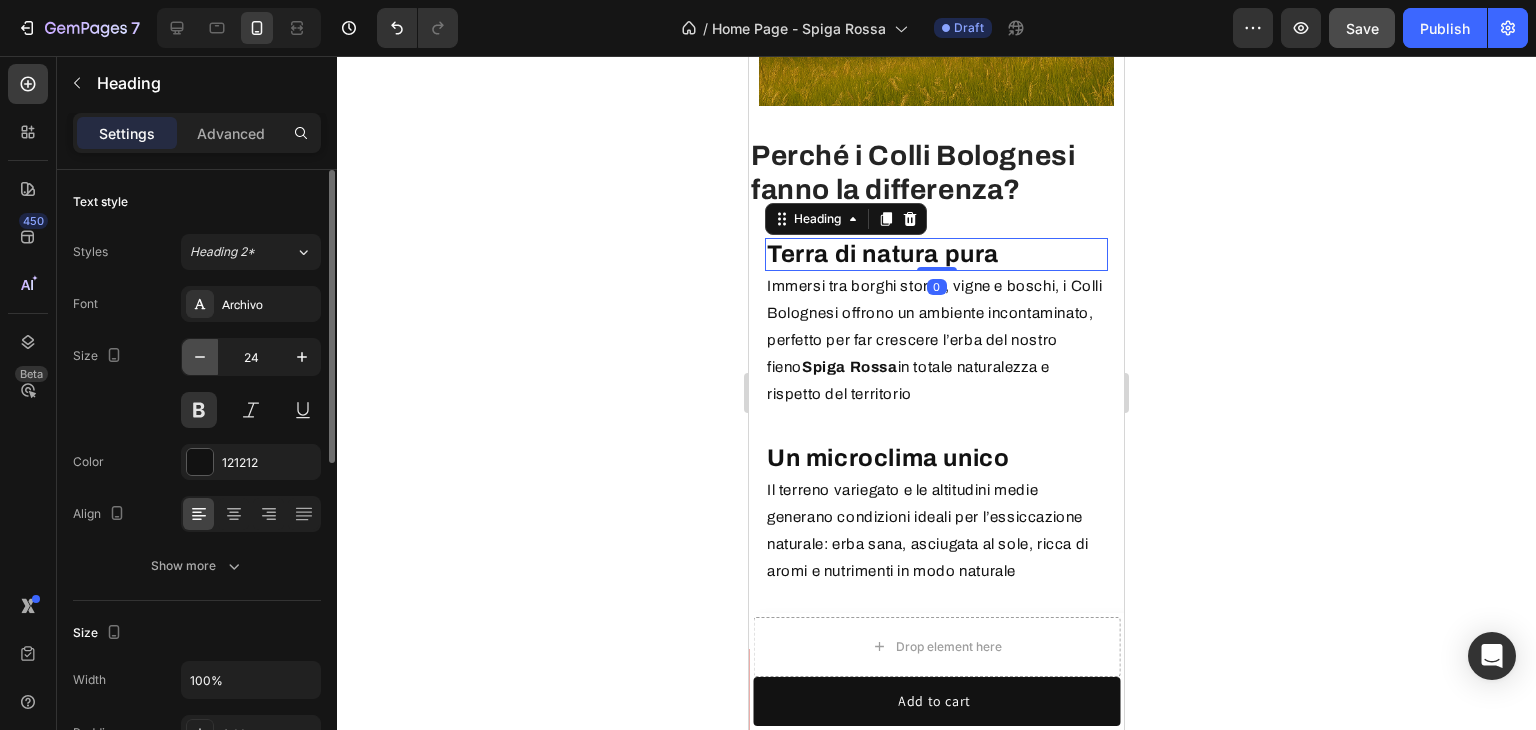 click at bounding box center (200, 357) 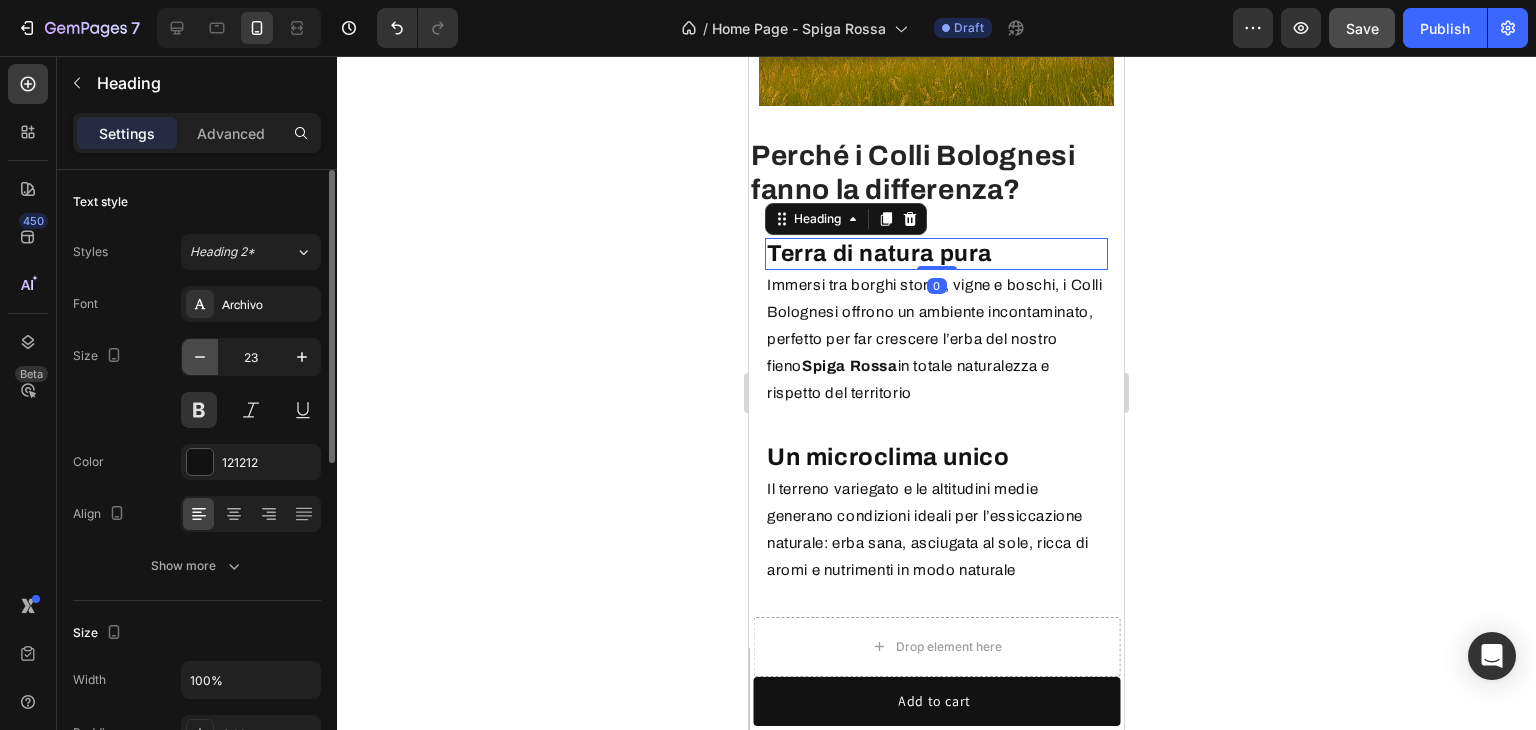 click at bounding box center (200, 357) 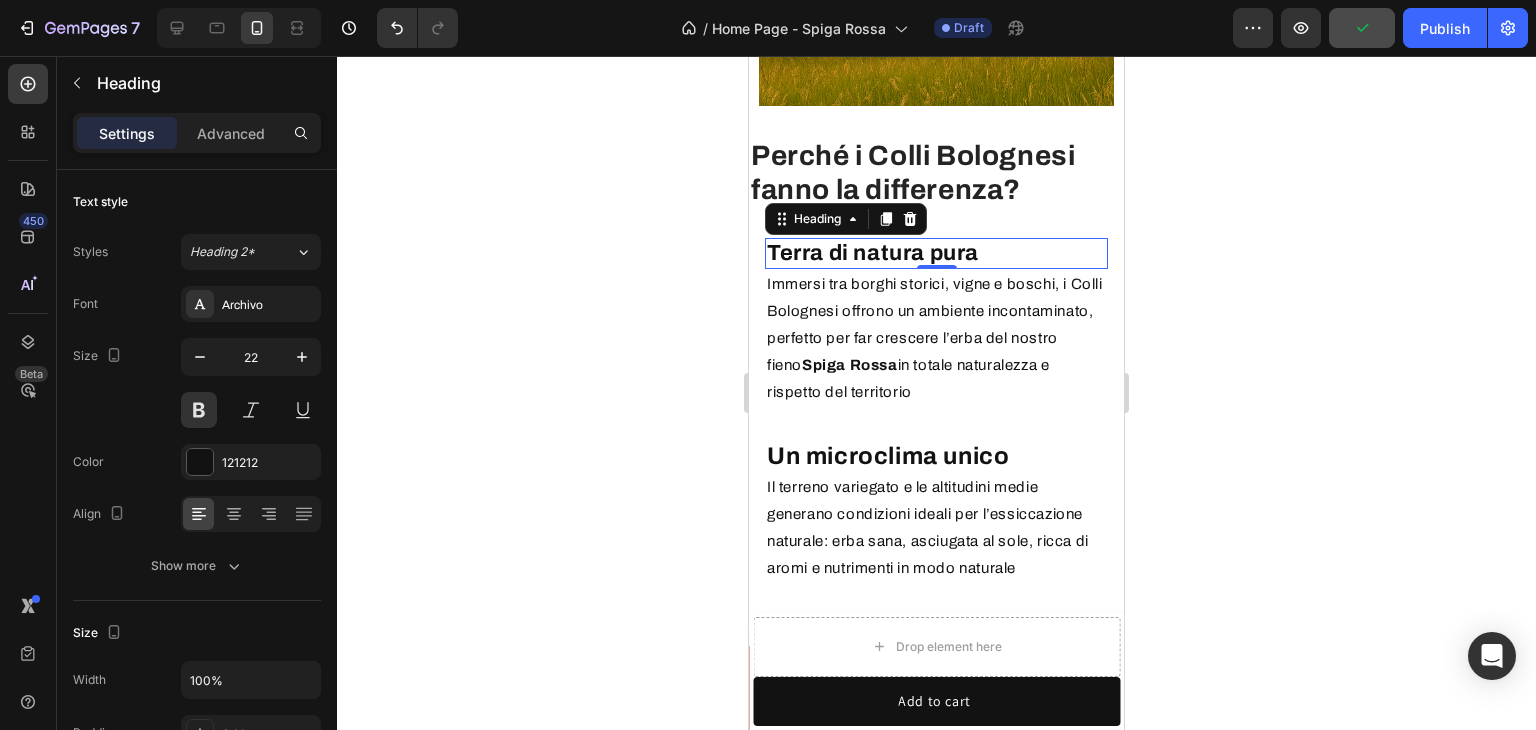 click on "Perché i Colli Bolognesi fanno la differenza?" at bounding box center (936, 172) 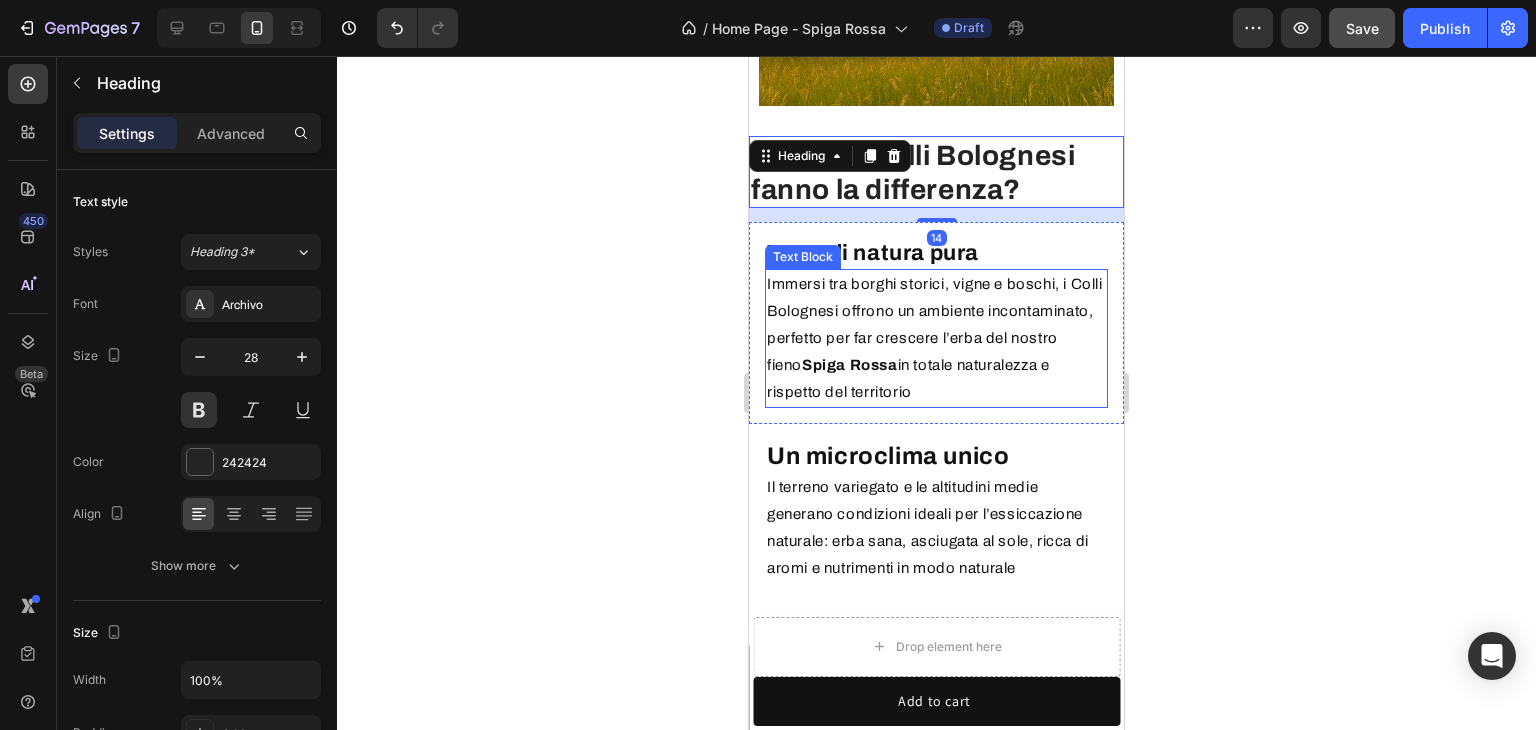 click on "Immersi tra borghi storici, vigne e boschi, i Colli Bolognesi offrono un ambiente incontaminato, perfetto per far crescere l’erba del nostro fieno Spiga Rossa in totale naturalezza e rispetto del territorio" at bounding box center (936, 338) 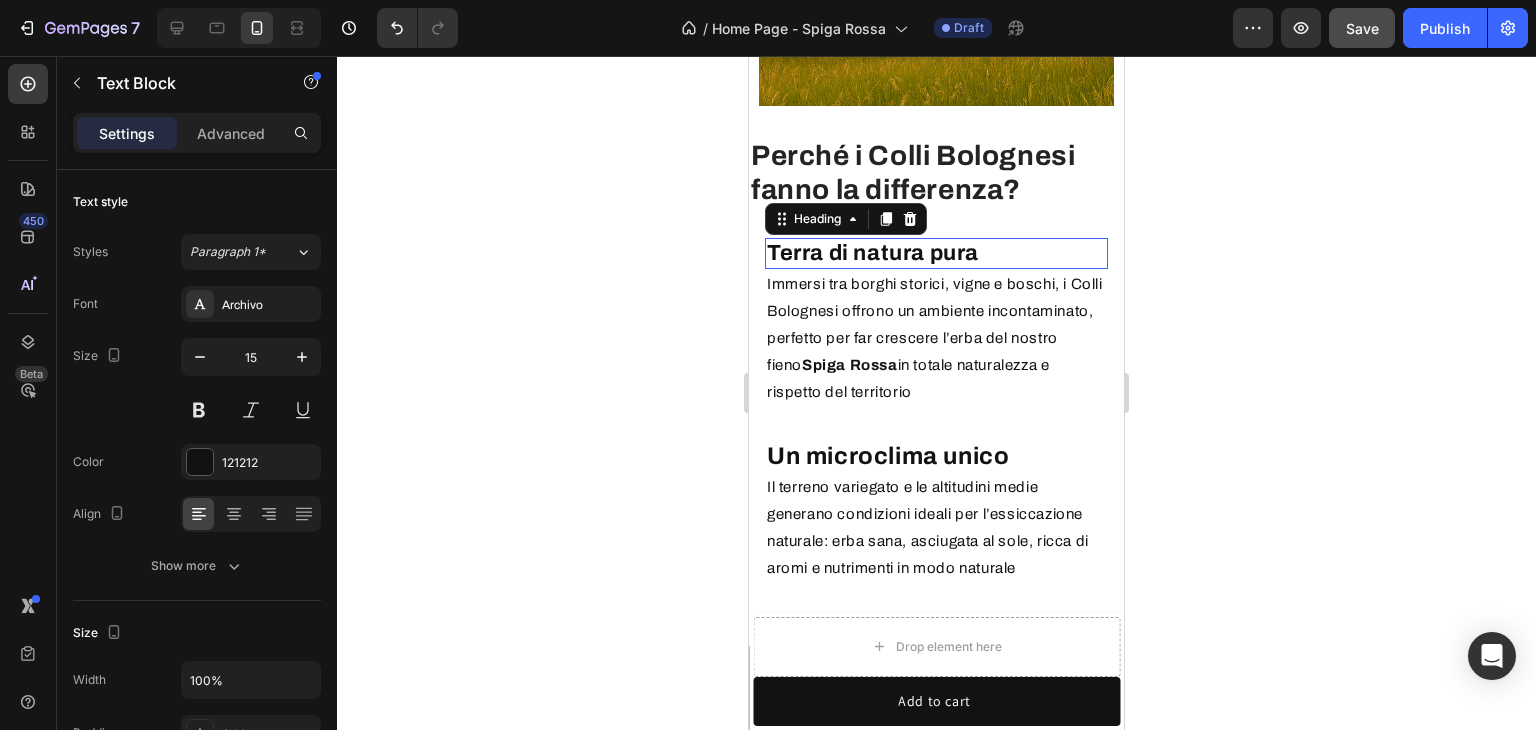 click on "Terra di natura pura" at bounding box center [936, 253] 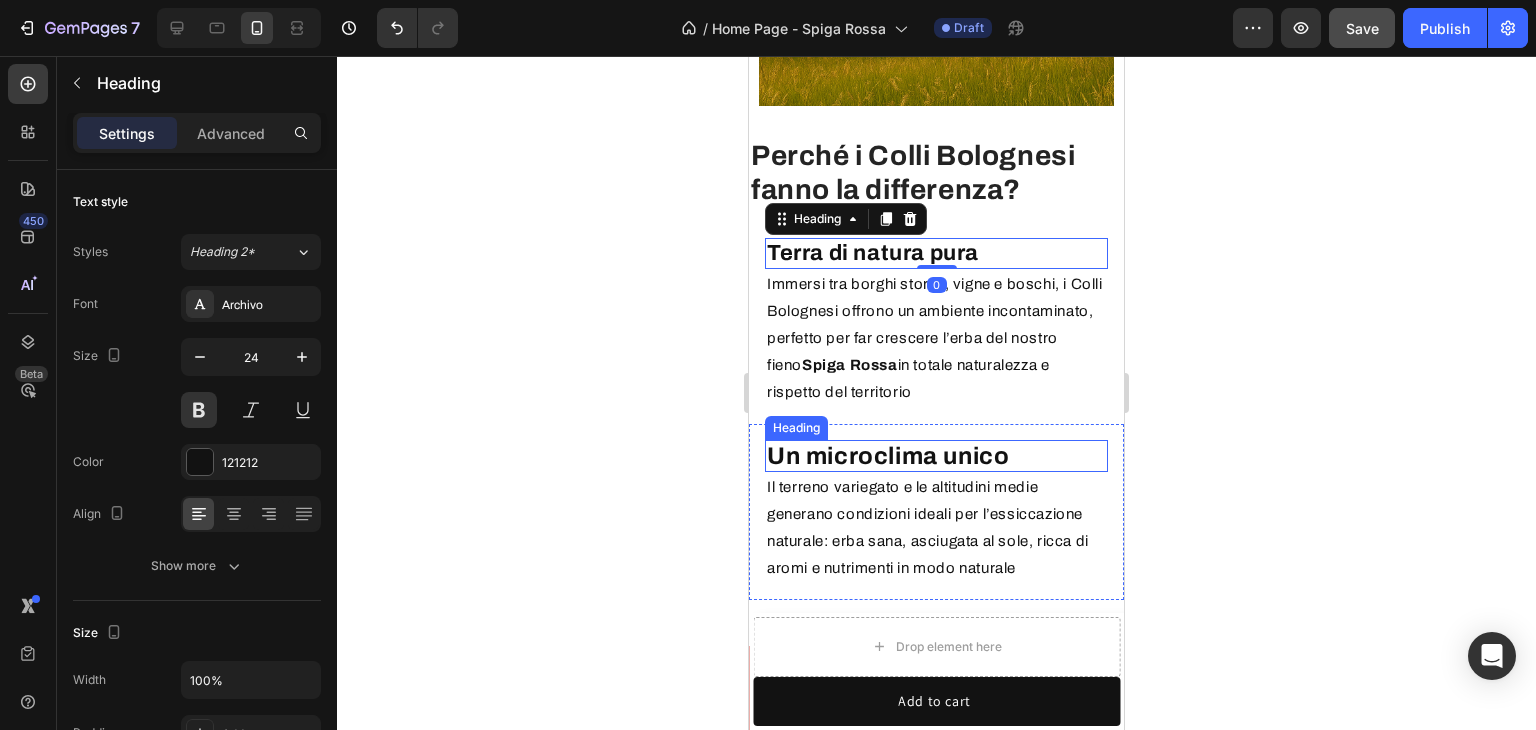 click on "Un microclima unico" at bounding box center (936, 456) 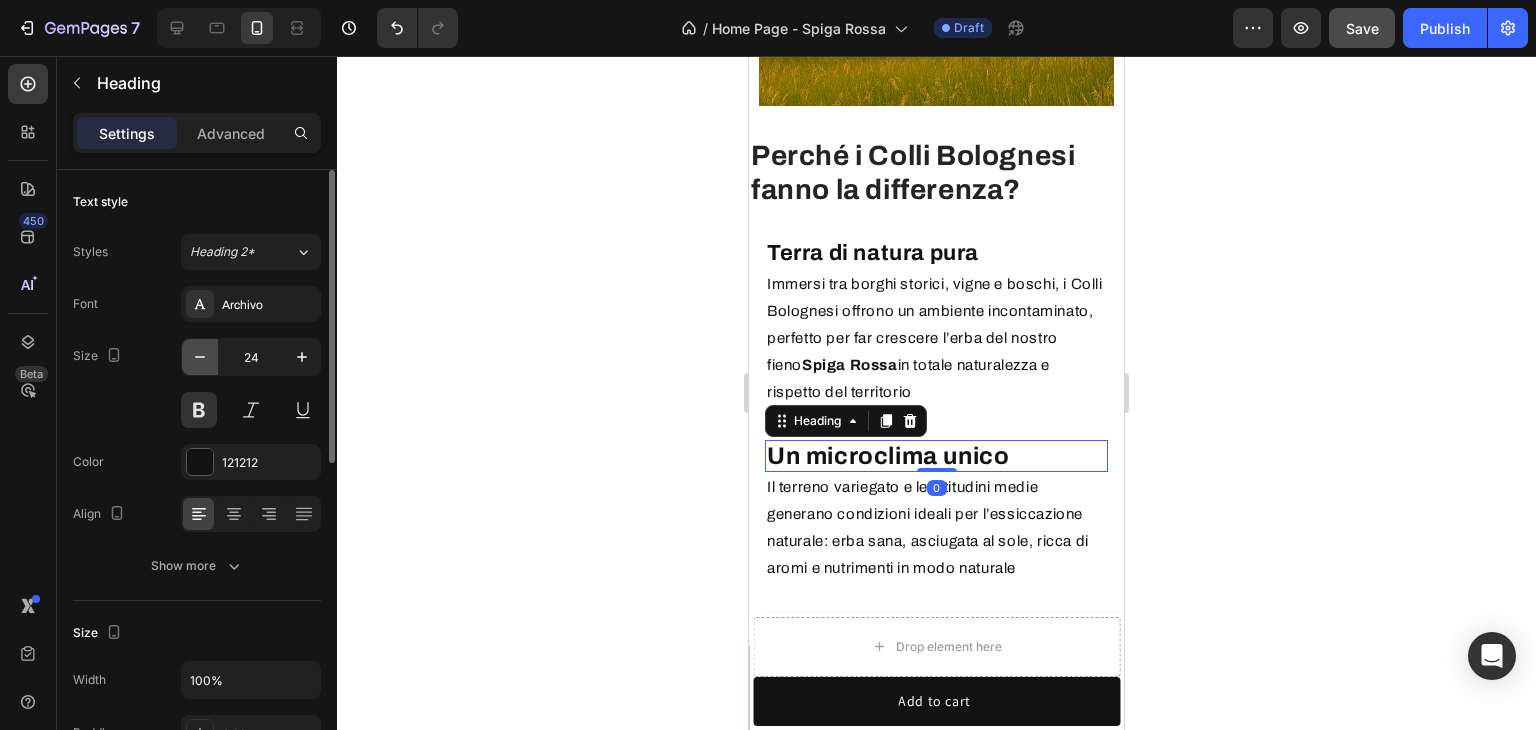 click 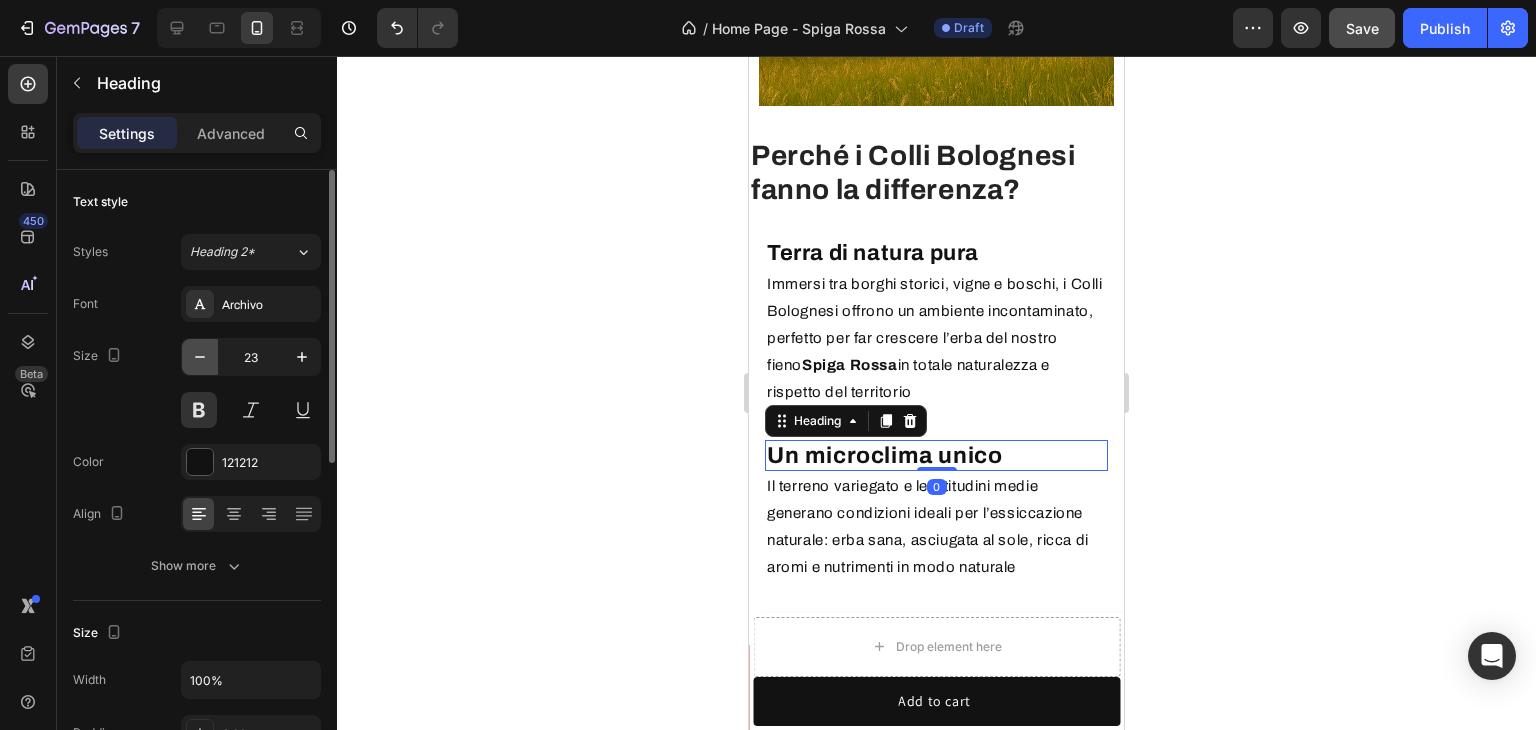 click 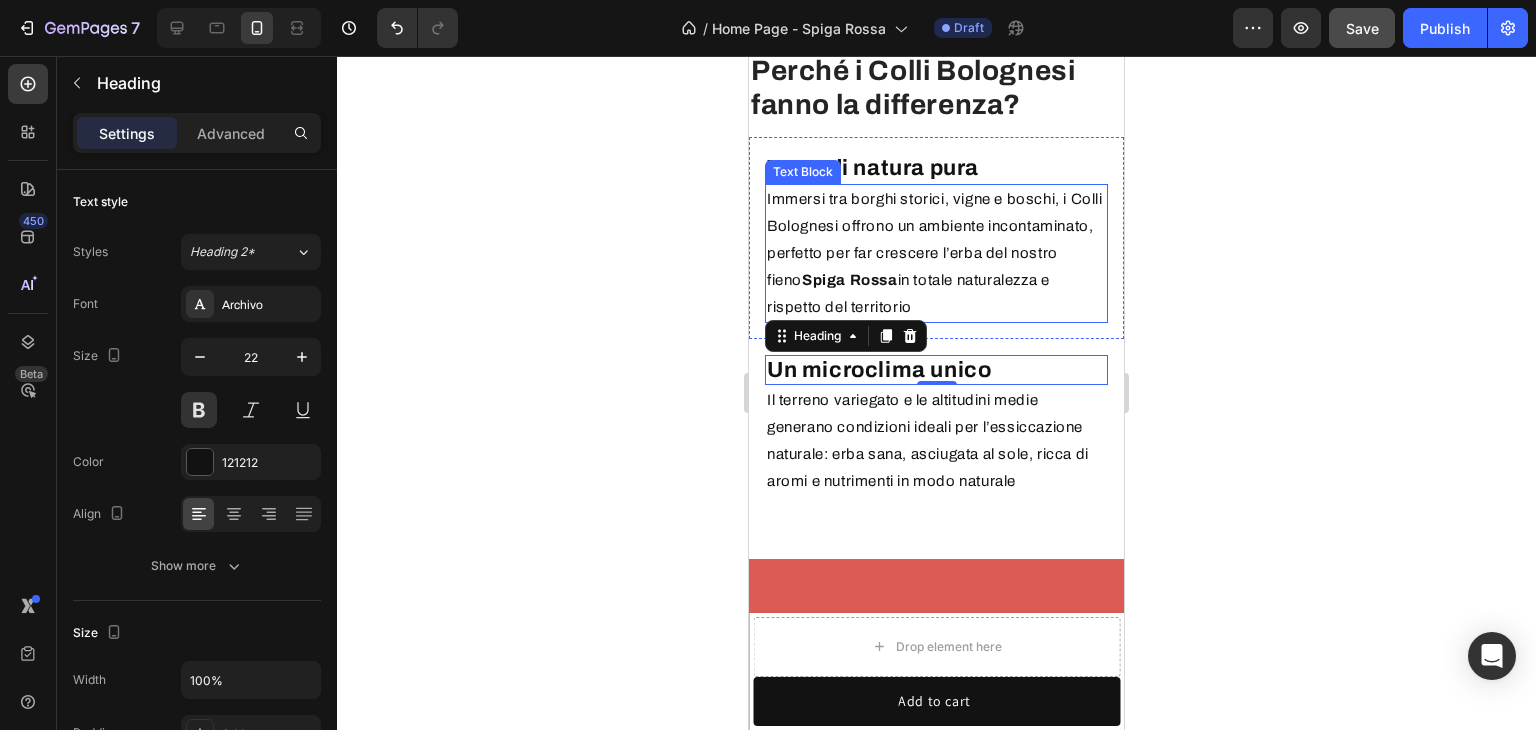 scroll, scrollTop: 4907, scrollLeft: 0, axis: vertical 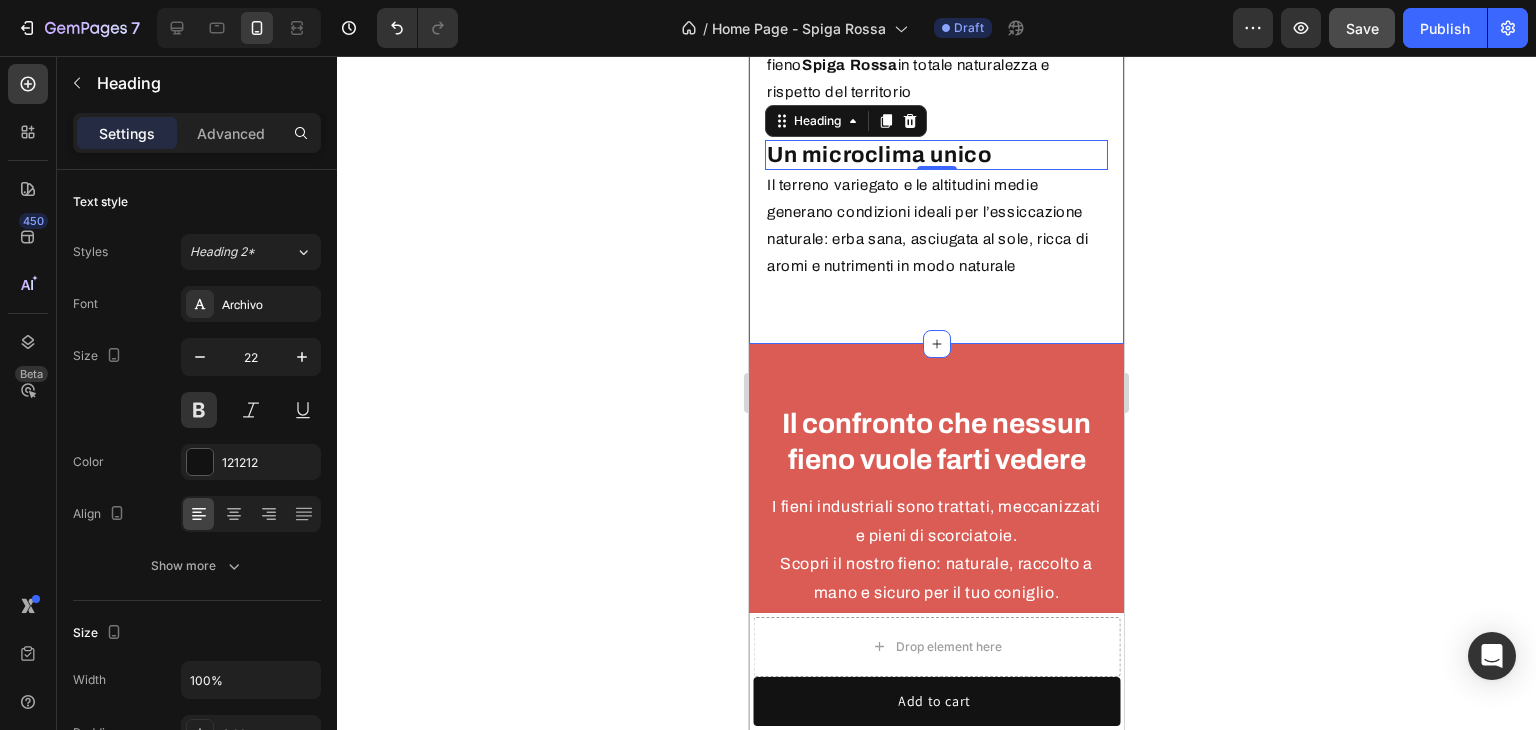 click on "Perché i Colli Bolognesi fanno la differenza? Heading Terra di natura pura Heading Immersi tra borghi storici, vigne e boschi, i Colli Bolognesi offrono un ambiente incontaminato, perfetto per far crescere l’erba del nostro fieno  Spiga Rossa  in totale naturalezza e rispetto del territorio  Text Block Row Un microclima unico Heading   0 Il terreno variegato e le altitudini medie generano condizioni ideali per l’essiccazione naturale: erba sana, asciugata al sole, ricca di aromi e nutrimenti in modo naturale  Text Block Row Tradizione agricola autentica Heading Territori dove da generazioni si lavora secondo ritmi naturali e stagionali, proprio come il nostro metodo artigianale: lentezza, attenzione, rispetto per la terra che coltiviamo a mano. Text Block Row Image Row" at bounding box center [936, -124] 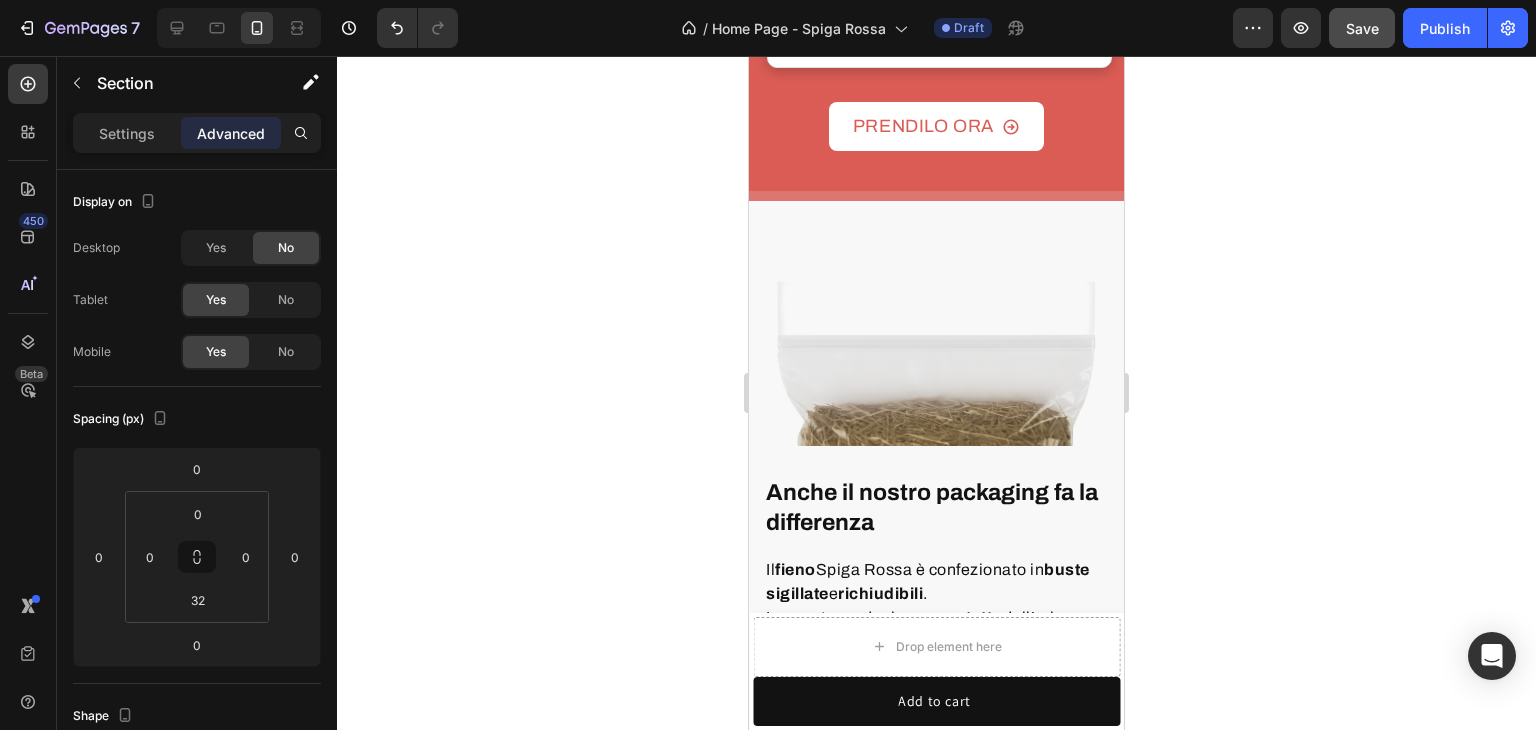 scroll, scrollTop: 6507, scrollLeft: 0, axis: vertical 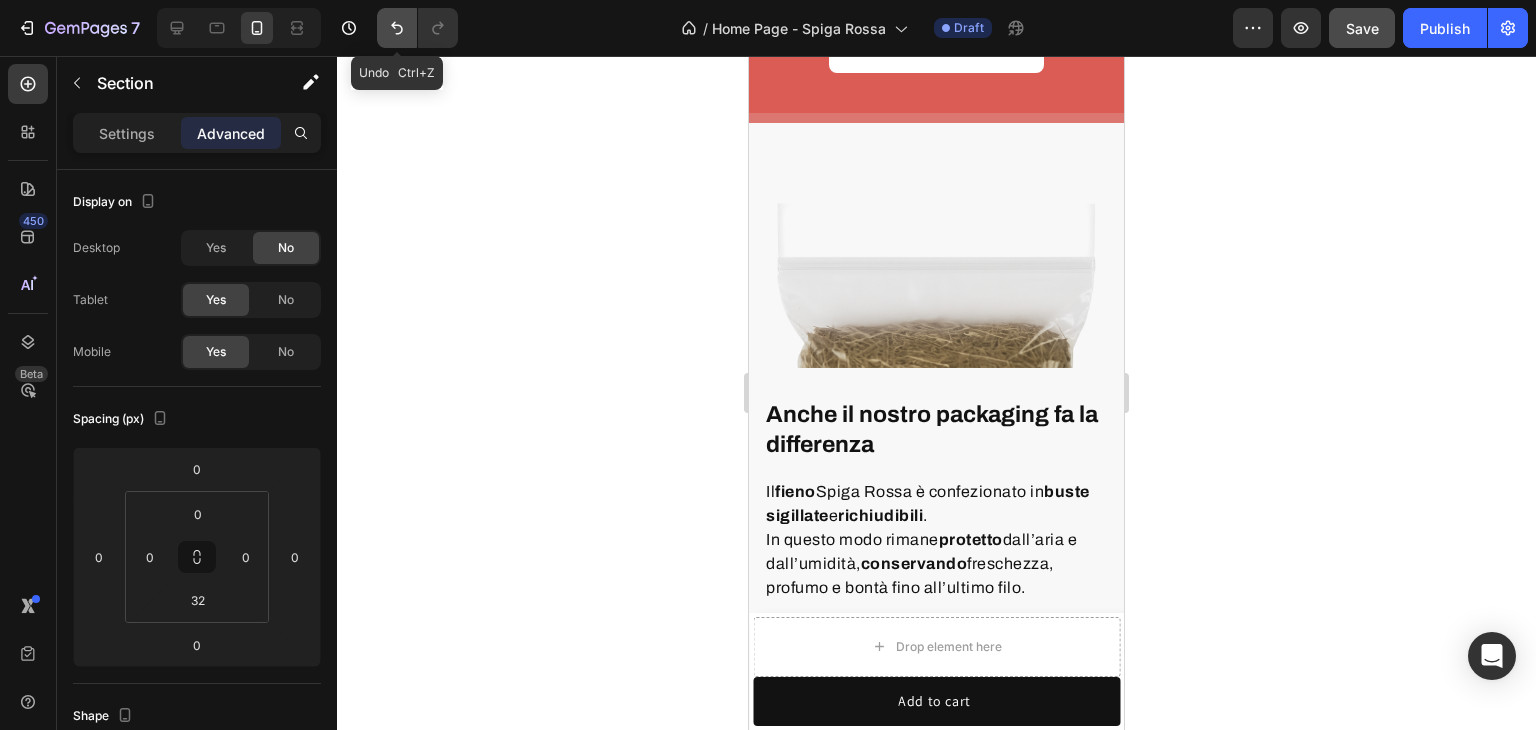 click 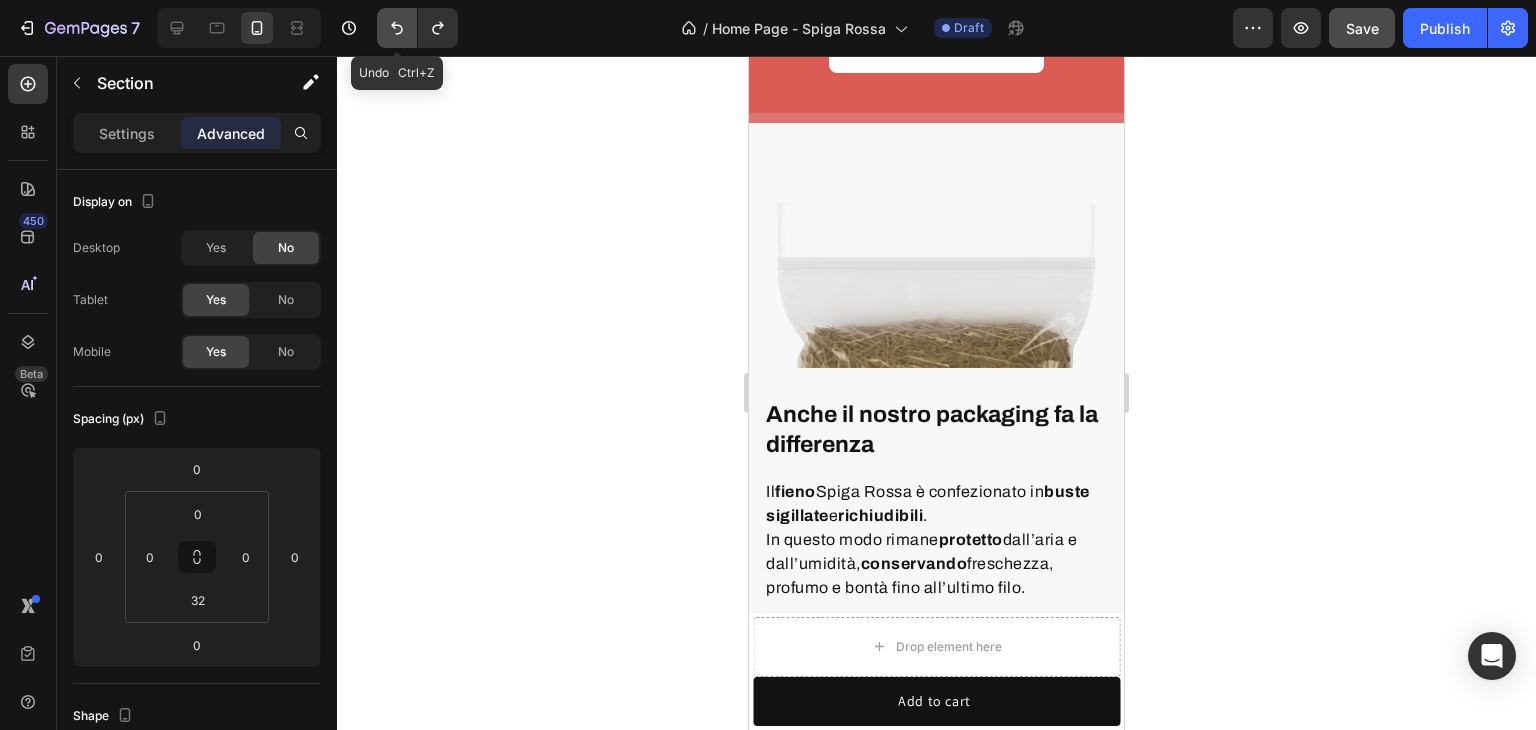 click 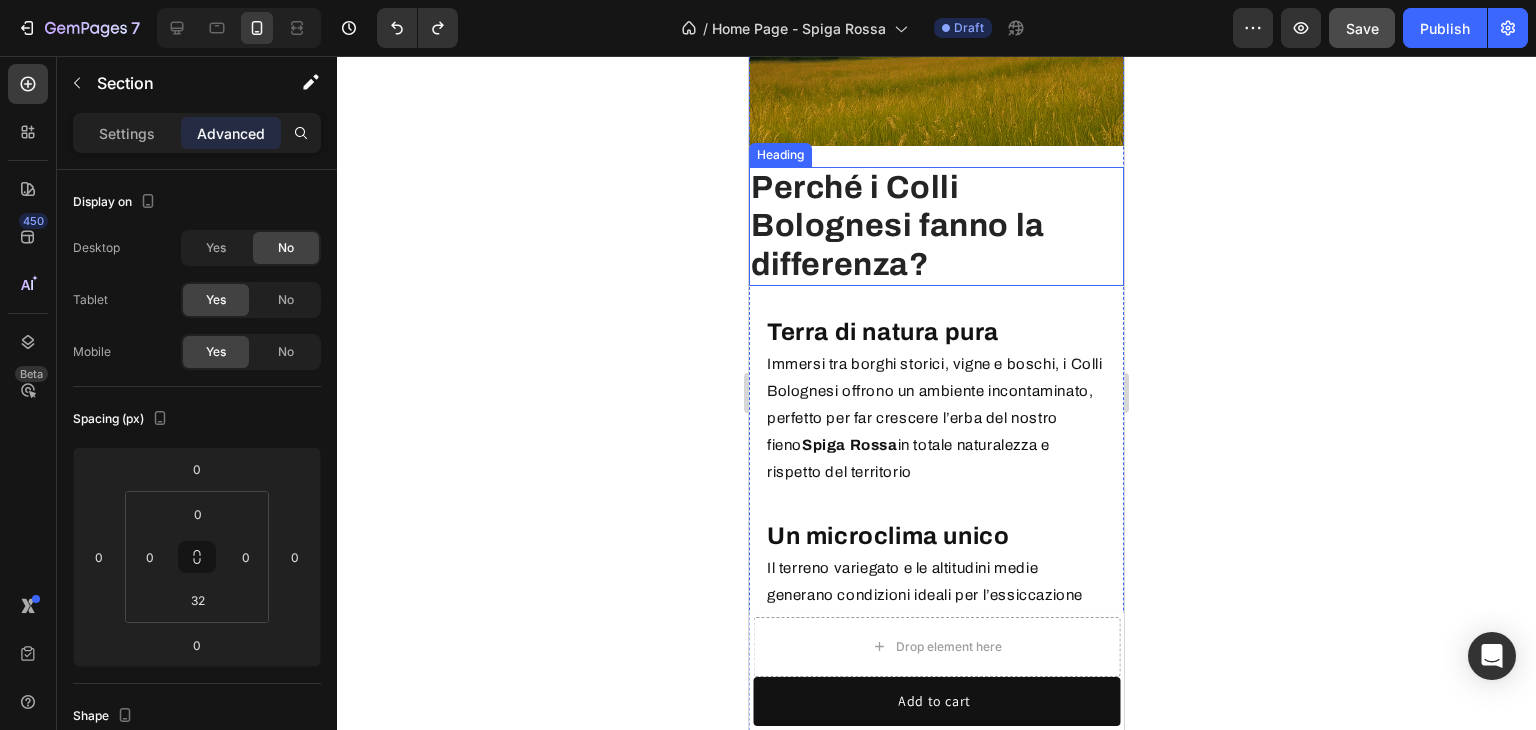 scroll, scrollTop: 3004, scrollLeft: 0, axis: vertical 